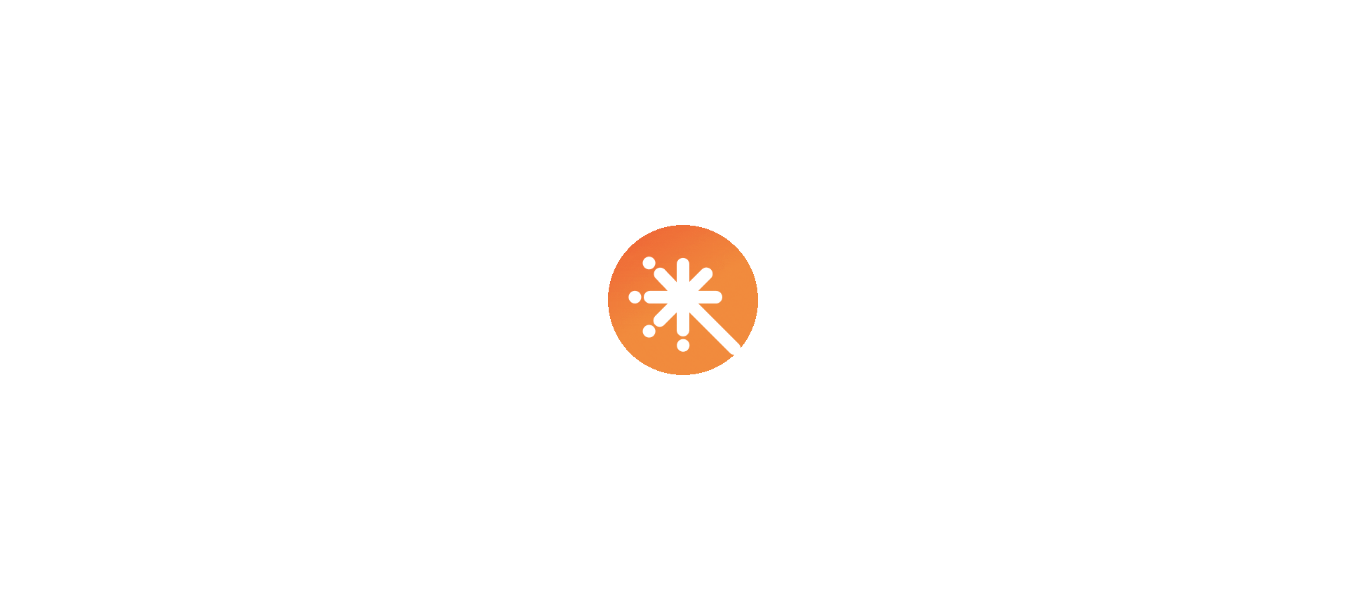 scroll, scrollTop: 0, scrollLeft: 0, axis: both 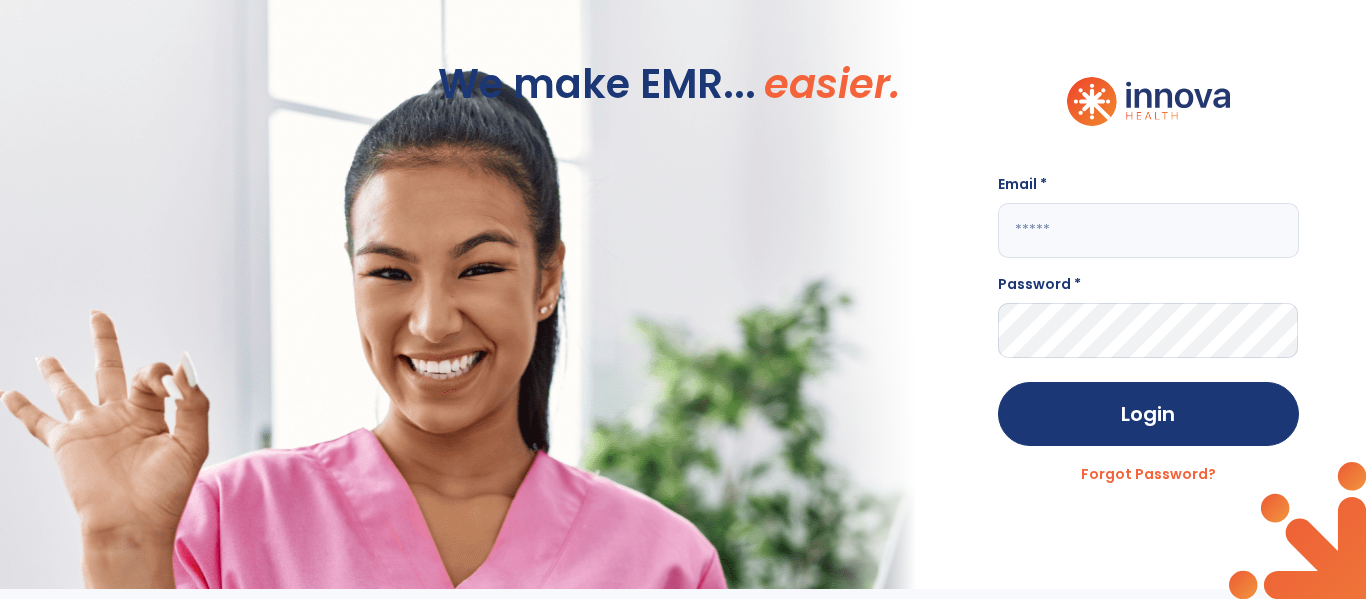 click 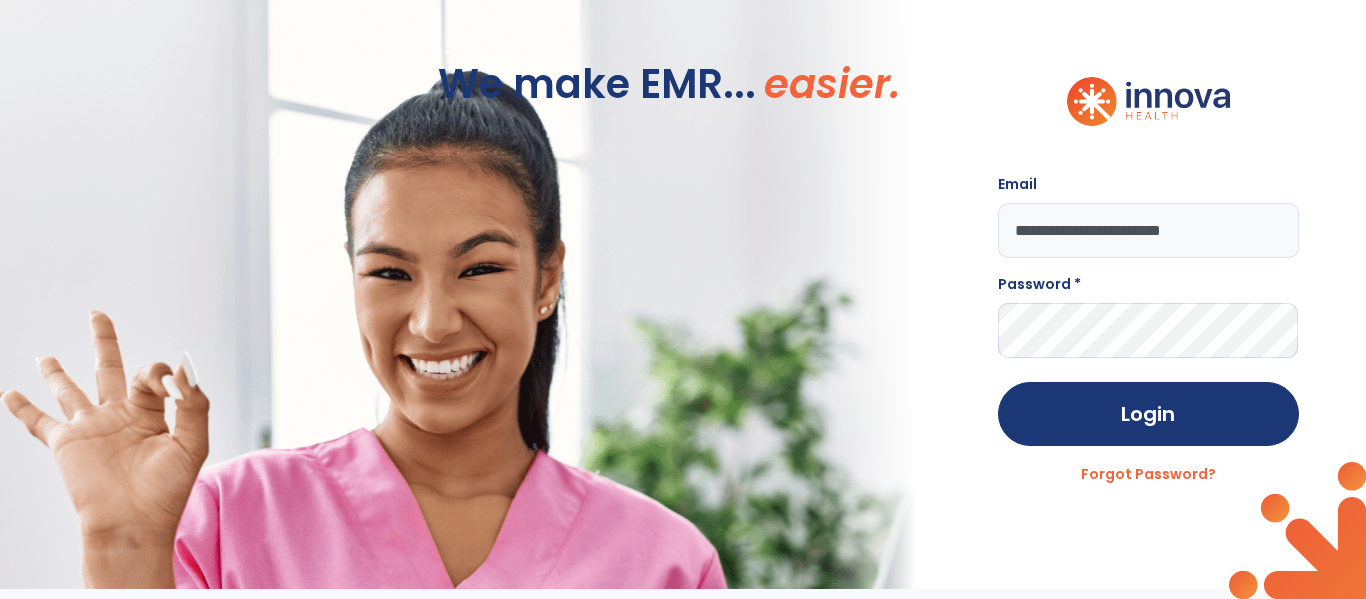 type on "**********" 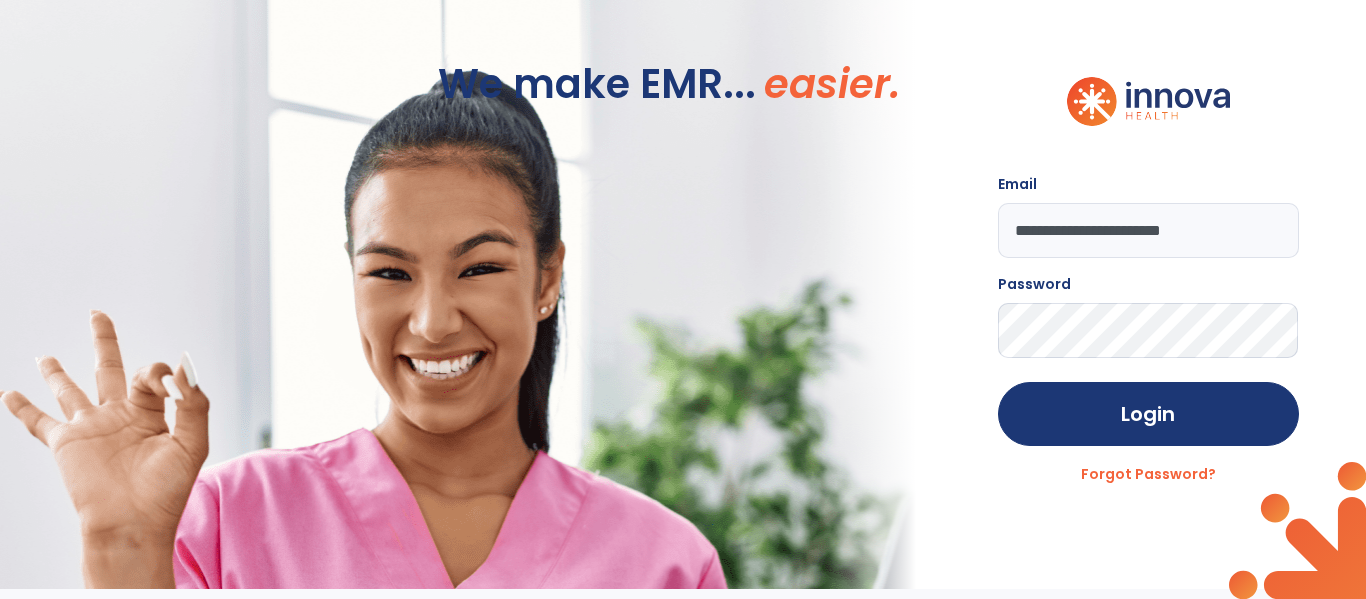 click on "Login" 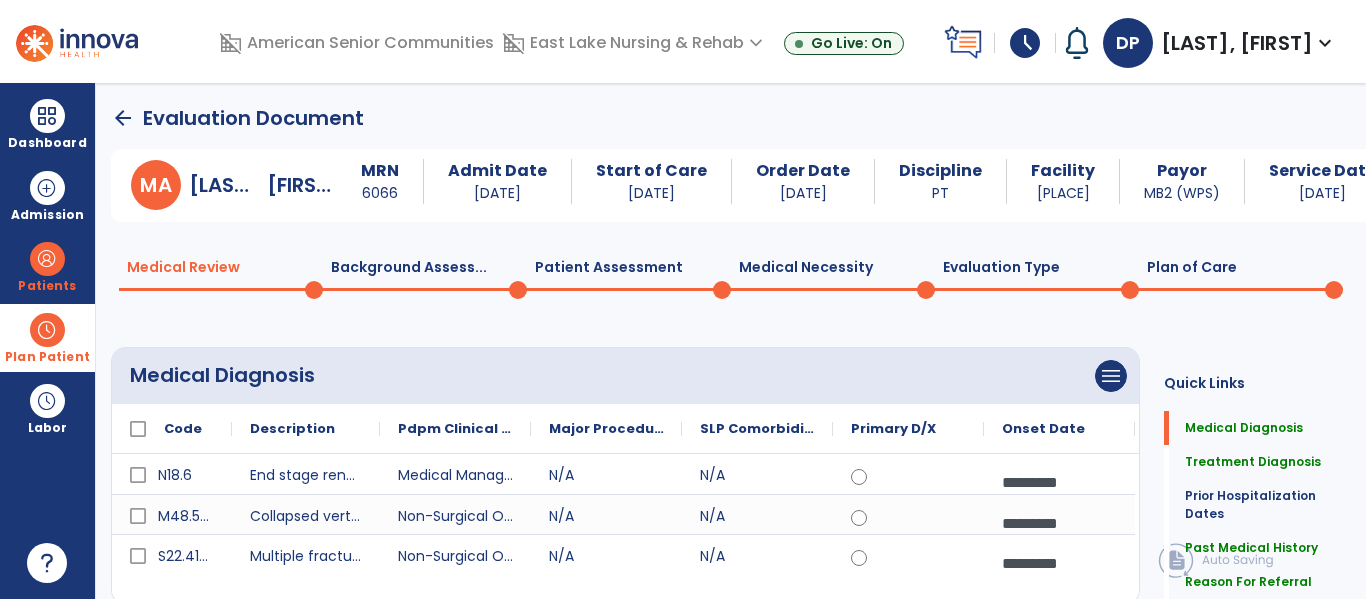 click at bounding box center (47, 330) 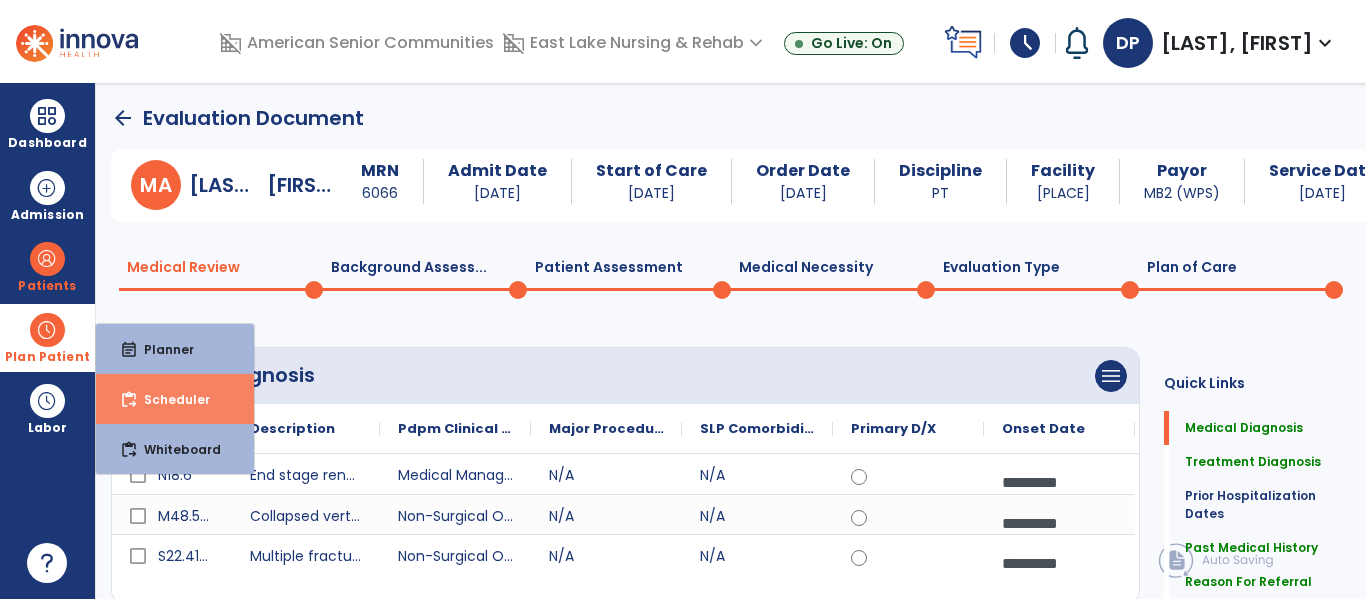 click on "content_paste_go  Scheduler" at bounding box center (175, 399) 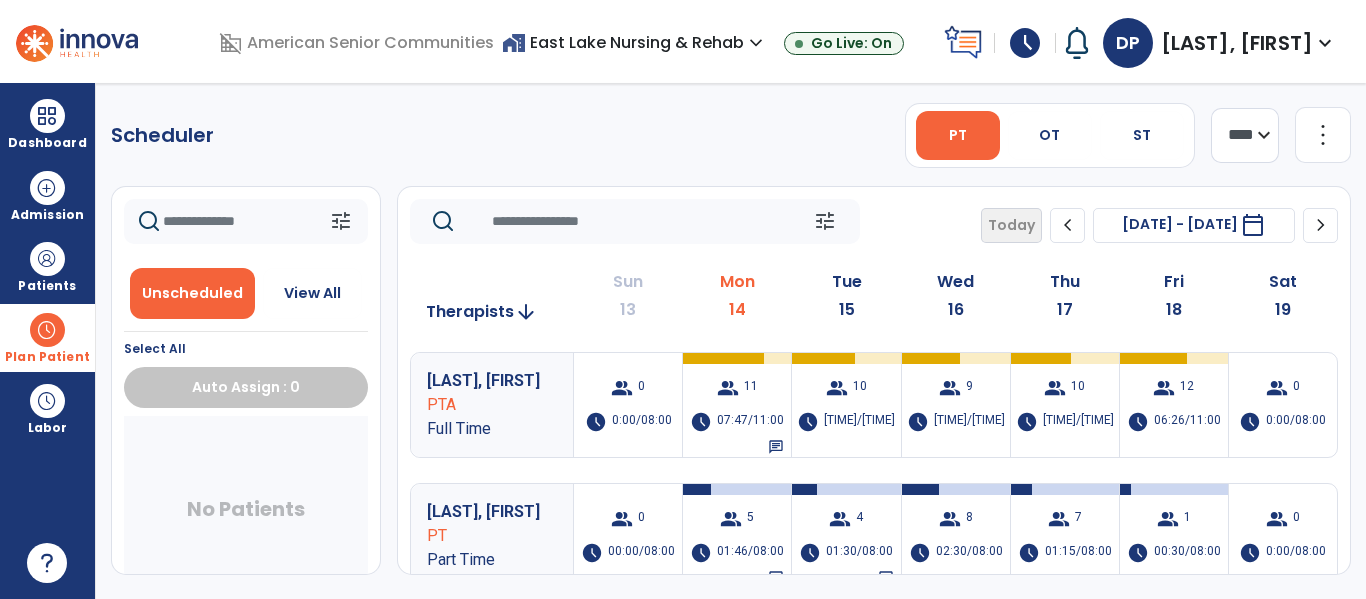 click on "more_vert" 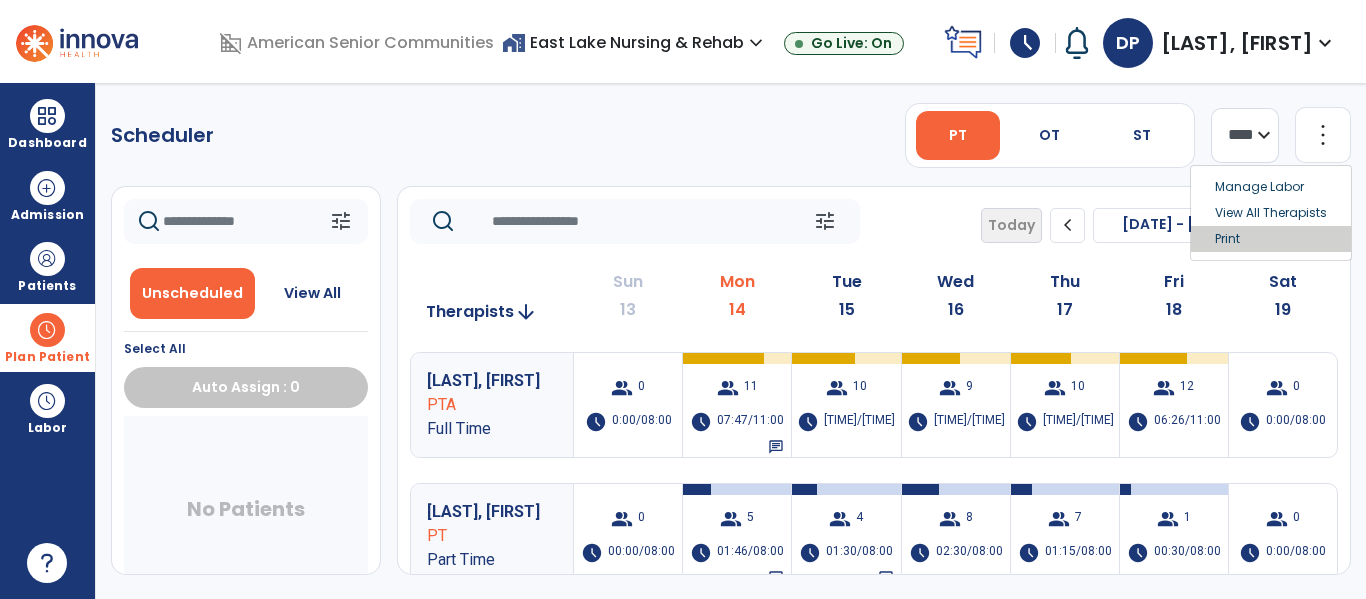 click on "Print" at bounding box center (1271, 239) 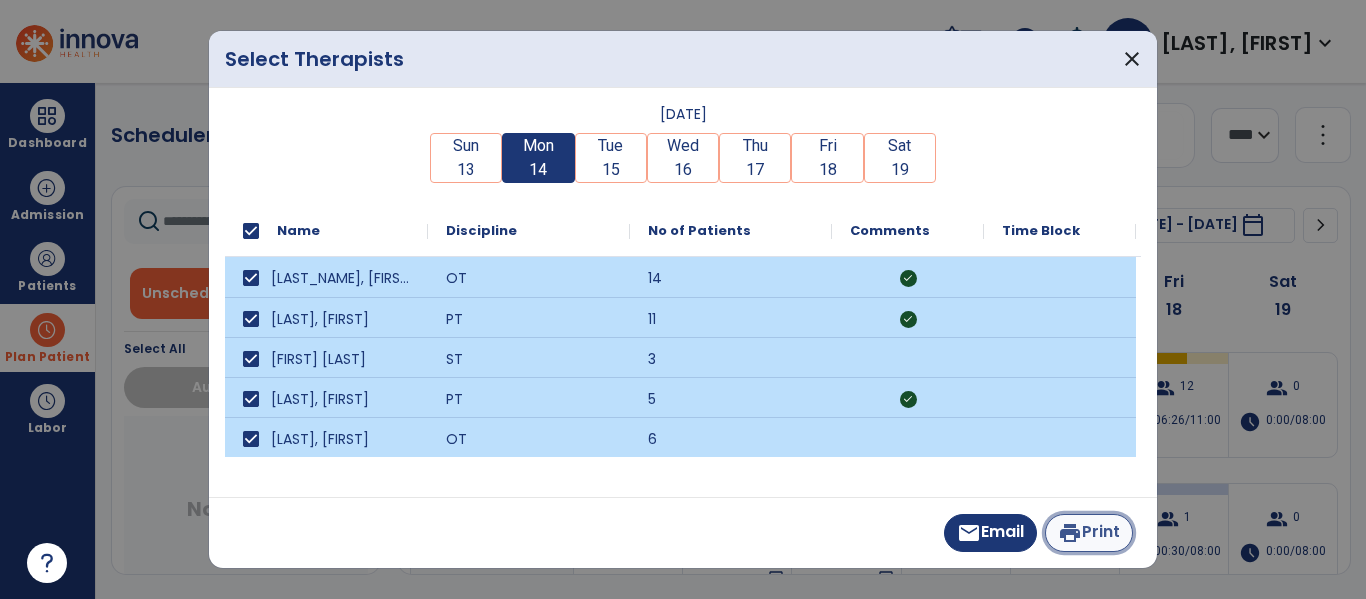 click on "print  Print" at bounding box center [1089, 533] 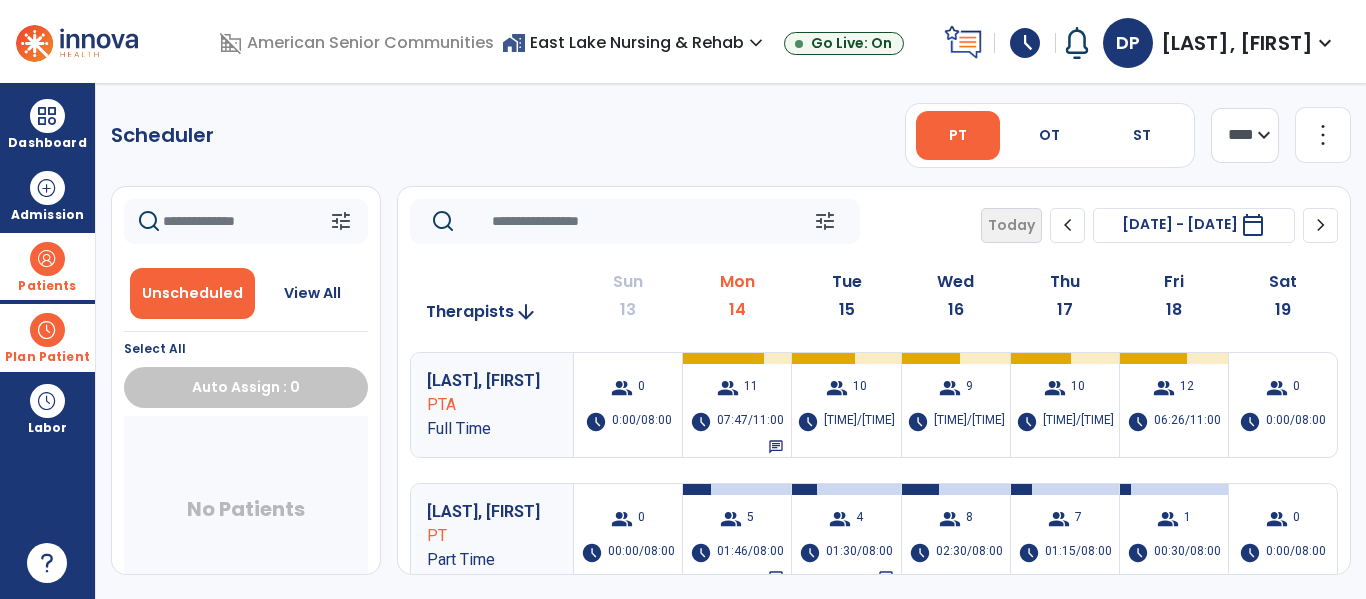 click at bounding box center (47, 259) 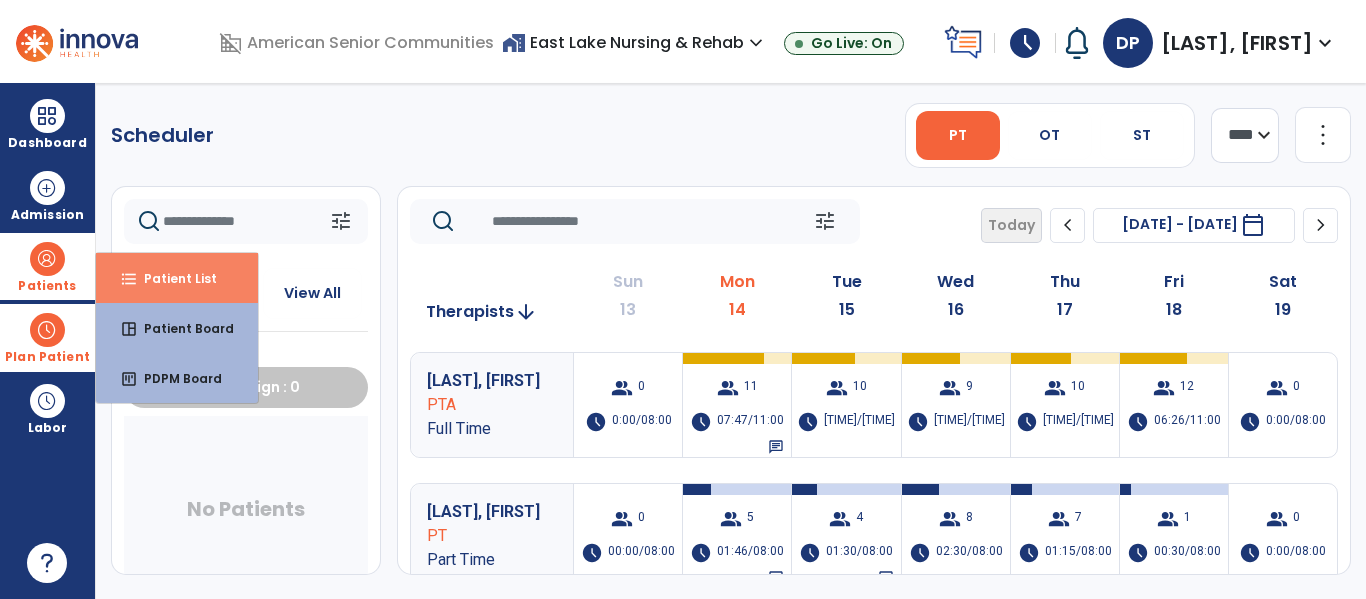 click on "Patient List" at bounding box center [172, 278] 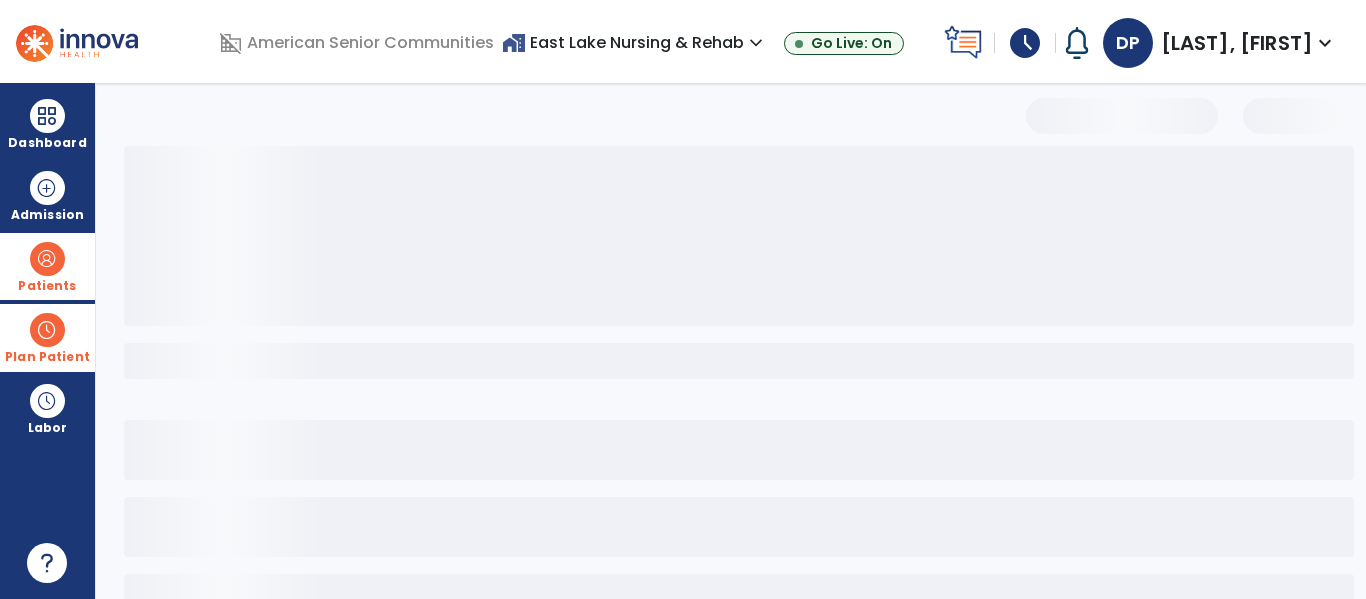 select on "***" 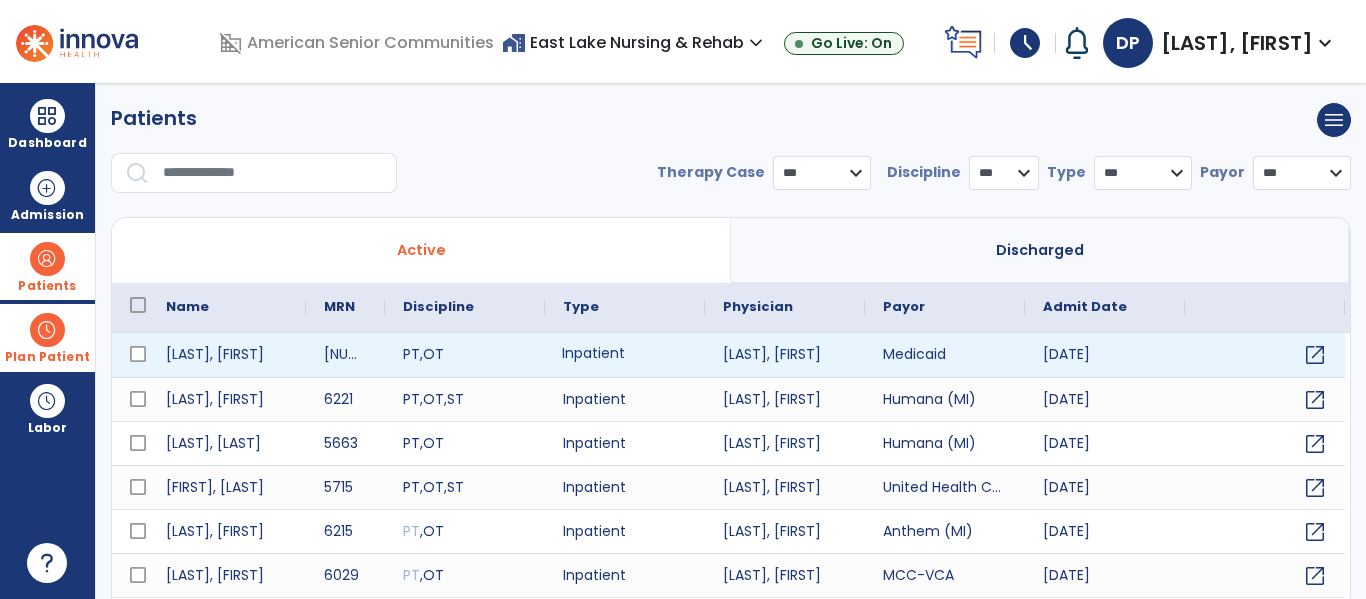 click on "Inpatient" at bounding box center [625, 355] 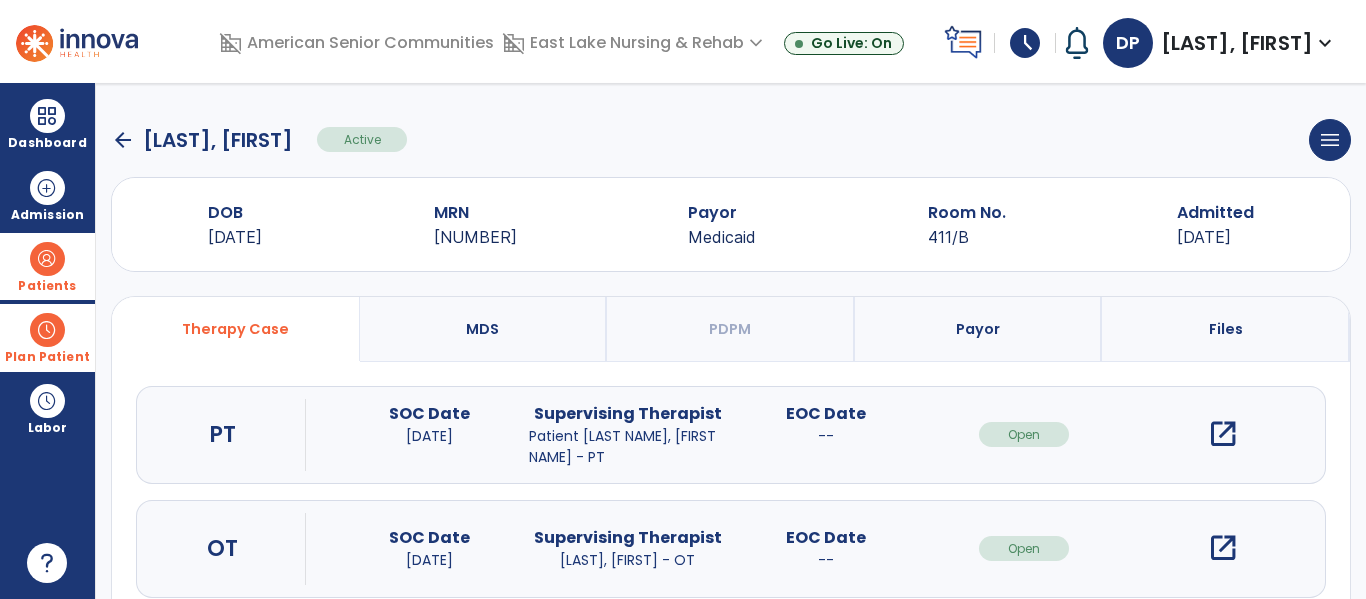 click on "open_in_new" at bounding box center (1223, 434) 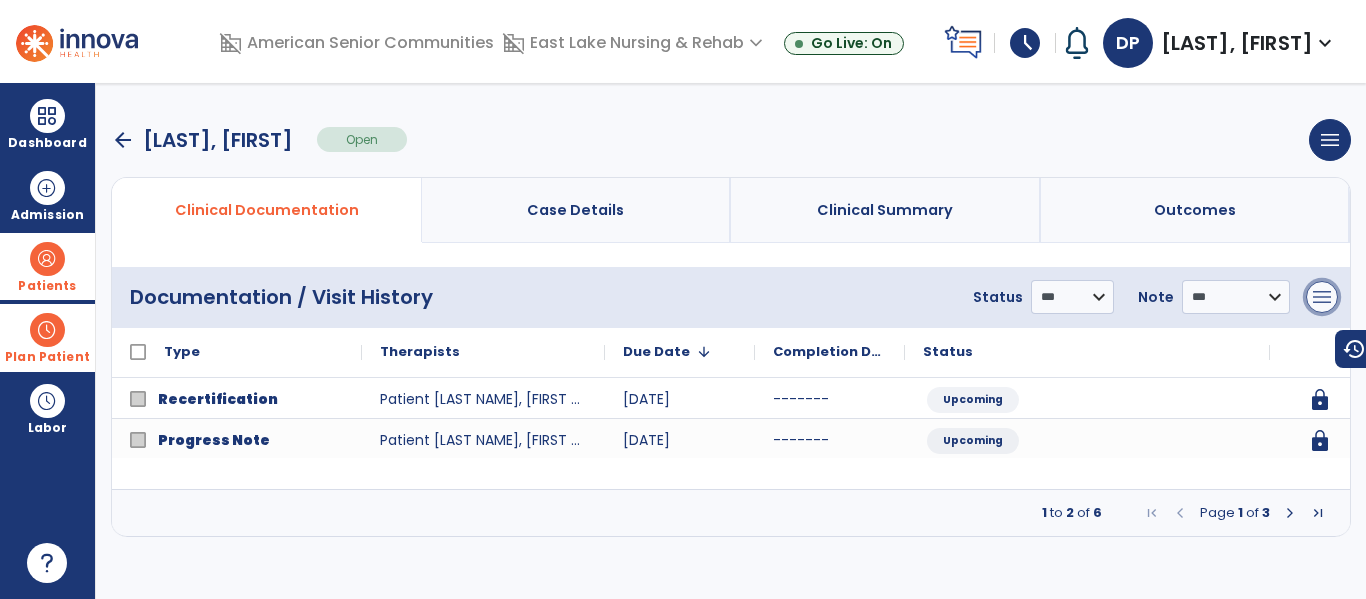 click on "menu" at bounding box center [1322, 297] 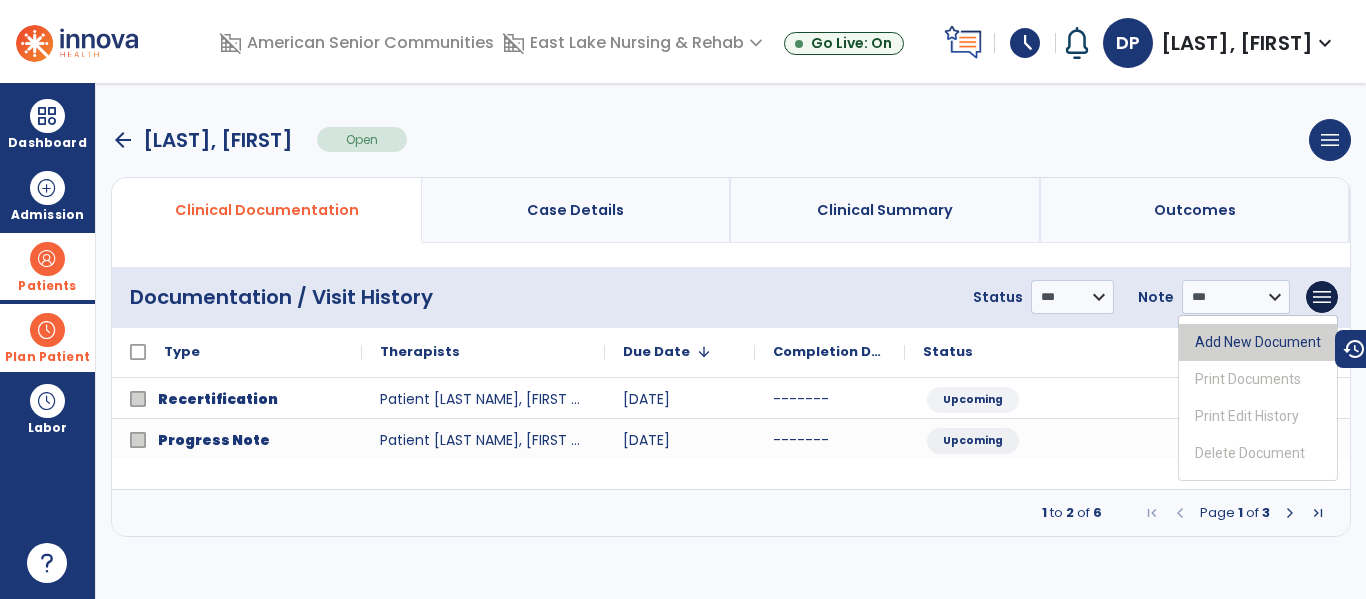 click on "Add New Document" at bounding box center (1258, 342) 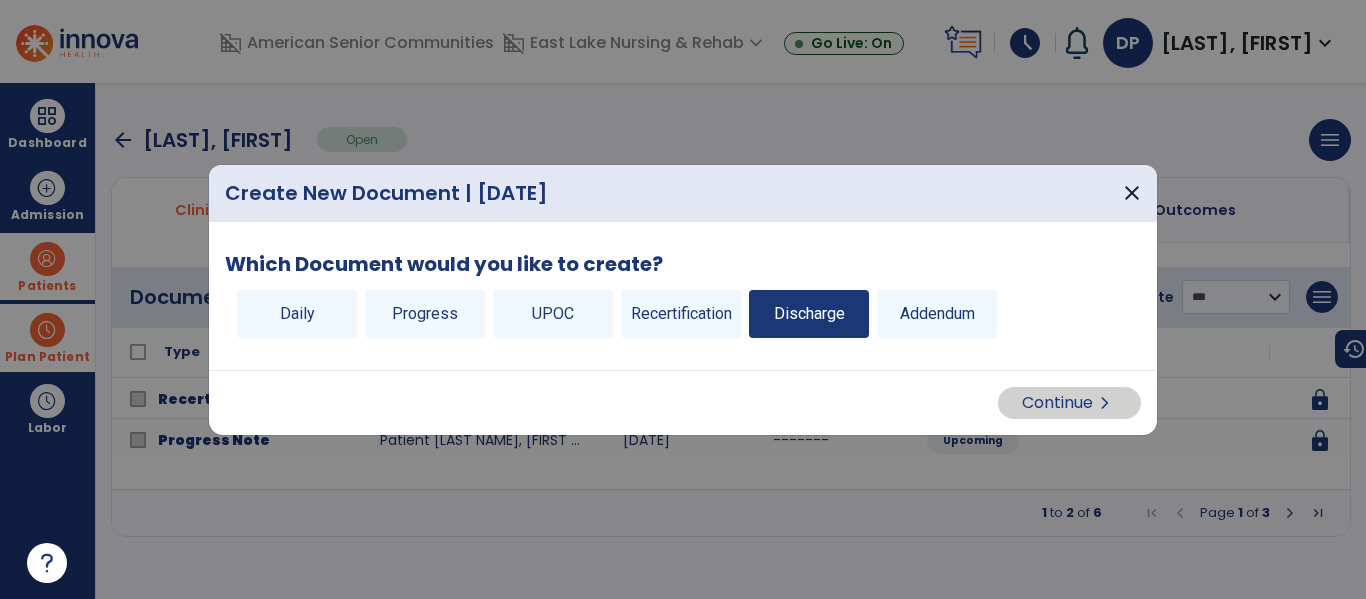 click on "Discharge" at bounding box center [809, 314] 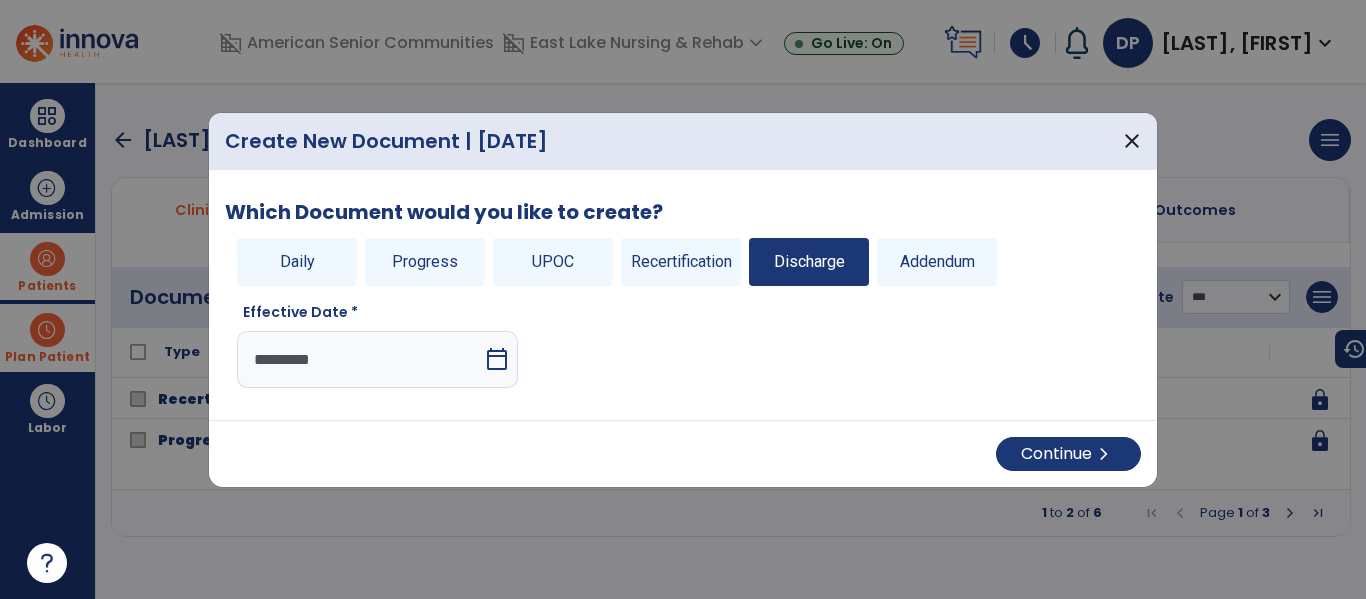 click on "*********" at bounding box center (360, 359) 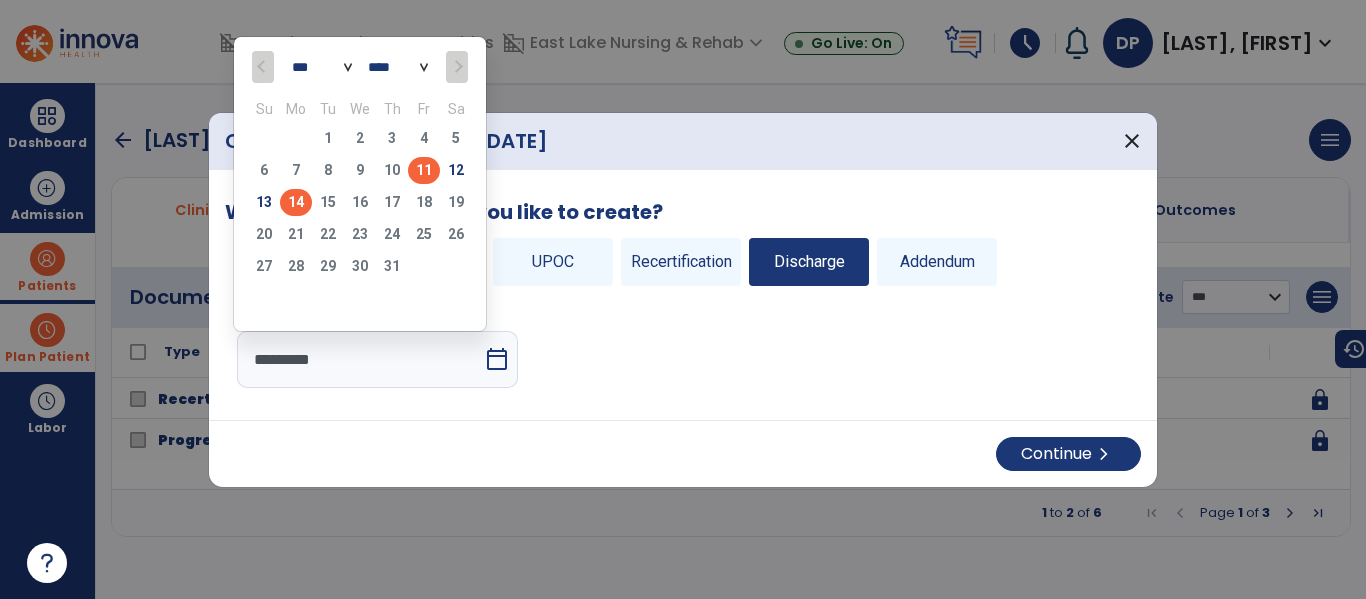 click on "11" 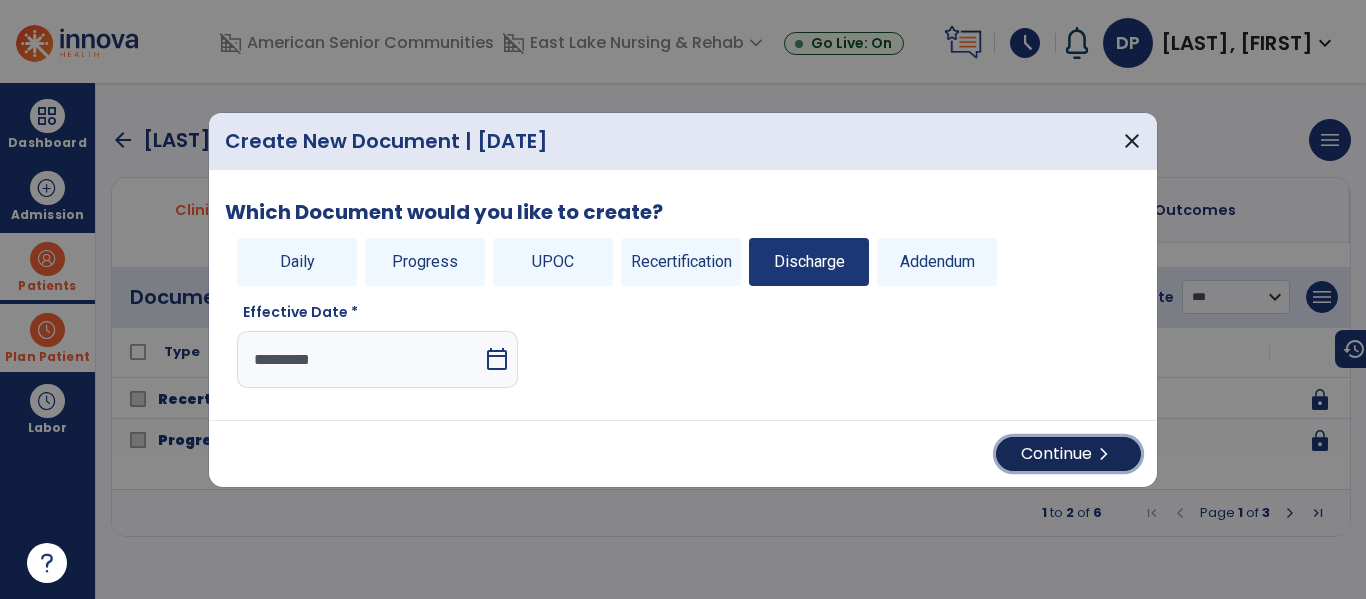 click on "Continue   chevron_right" at bounding box center [1068, 454] 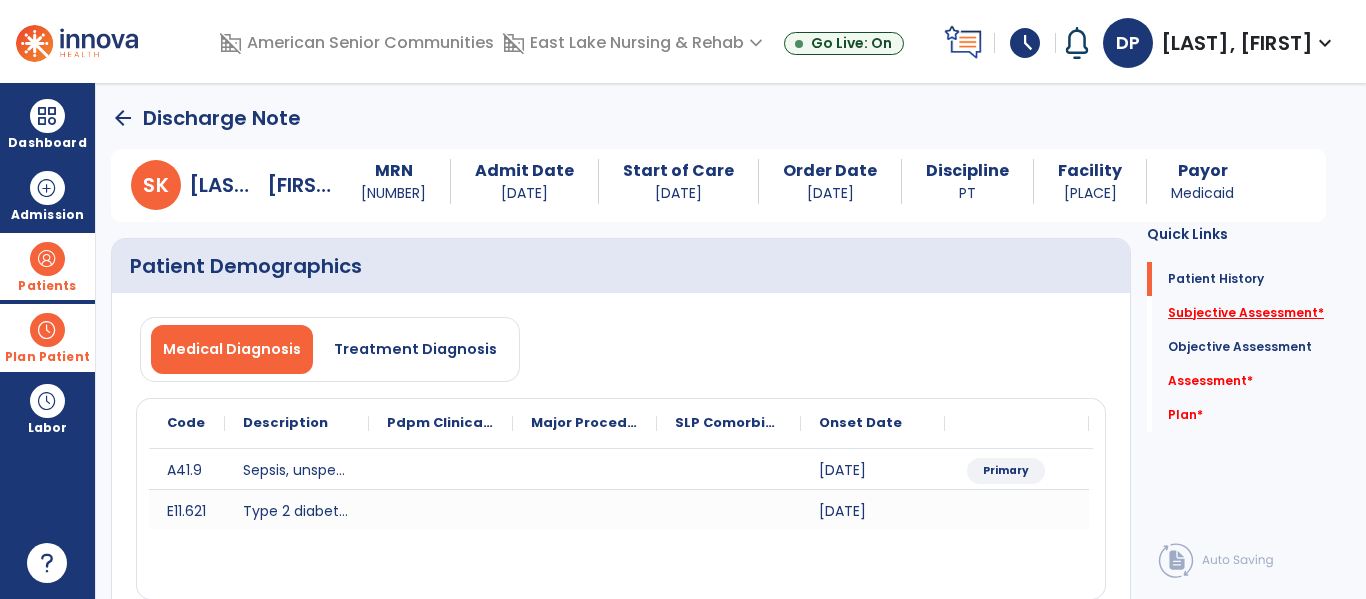 click on "Subjective Assessment   *" 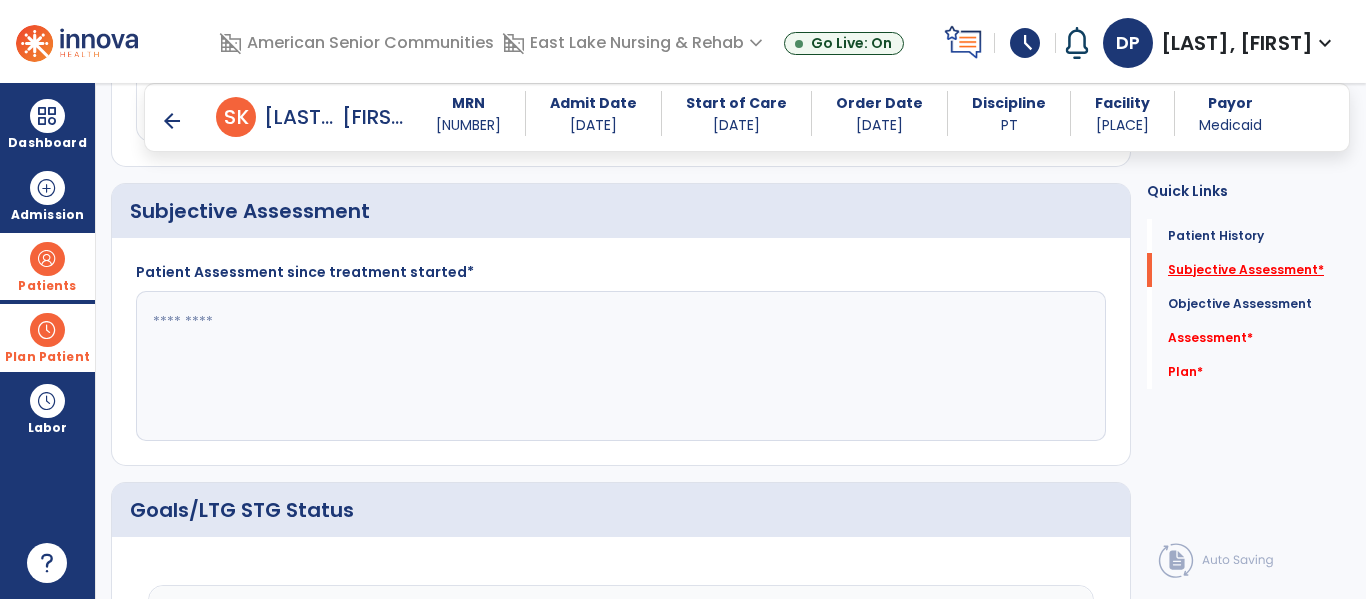 scroll, scrollTop: 441, scrollLeft: 0, axis: vertical 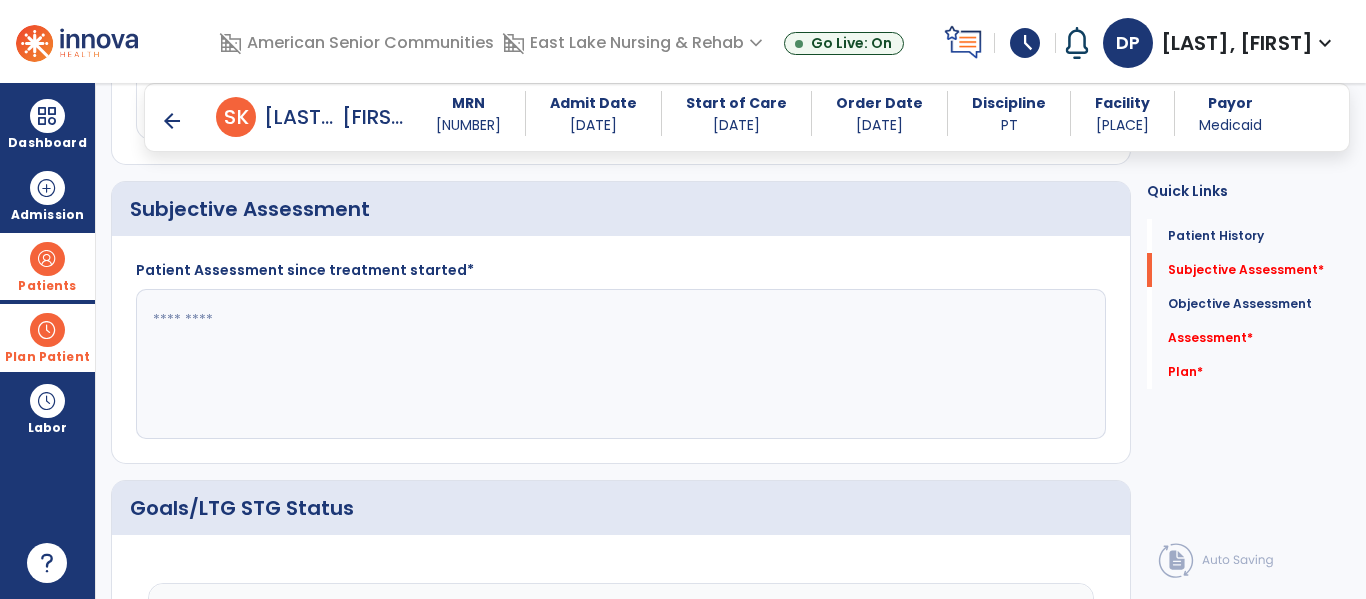 click 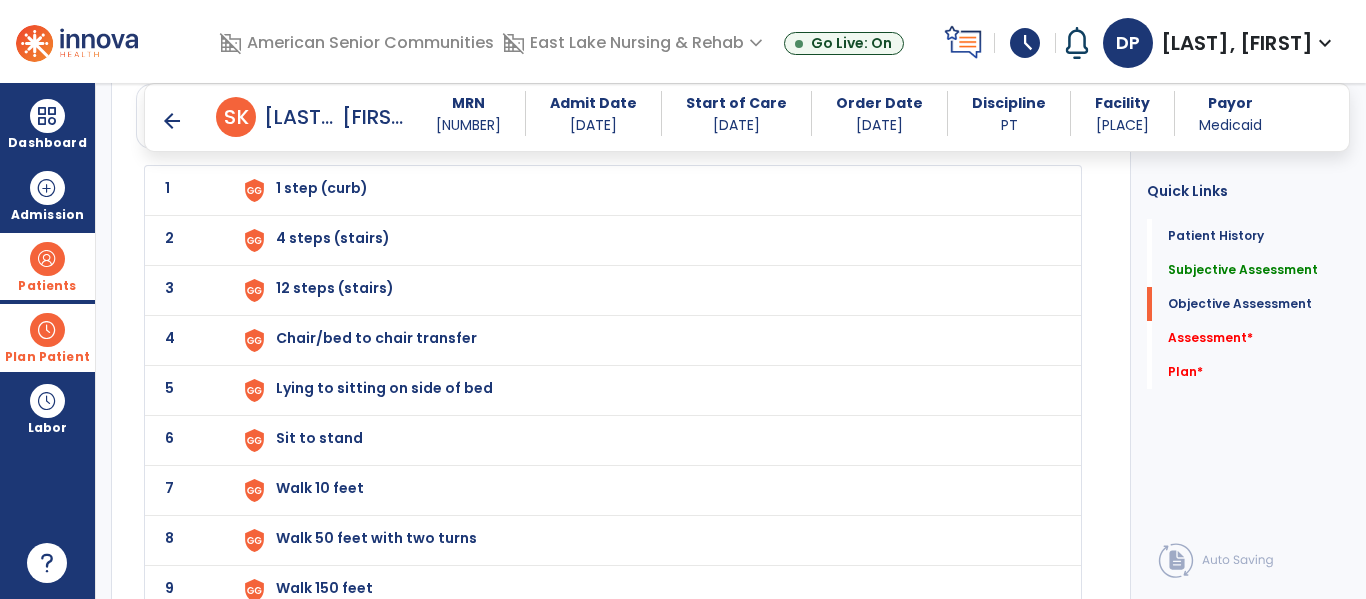 scroll, scrollTop: 2641, scrollLeft: 0, axis: vertical 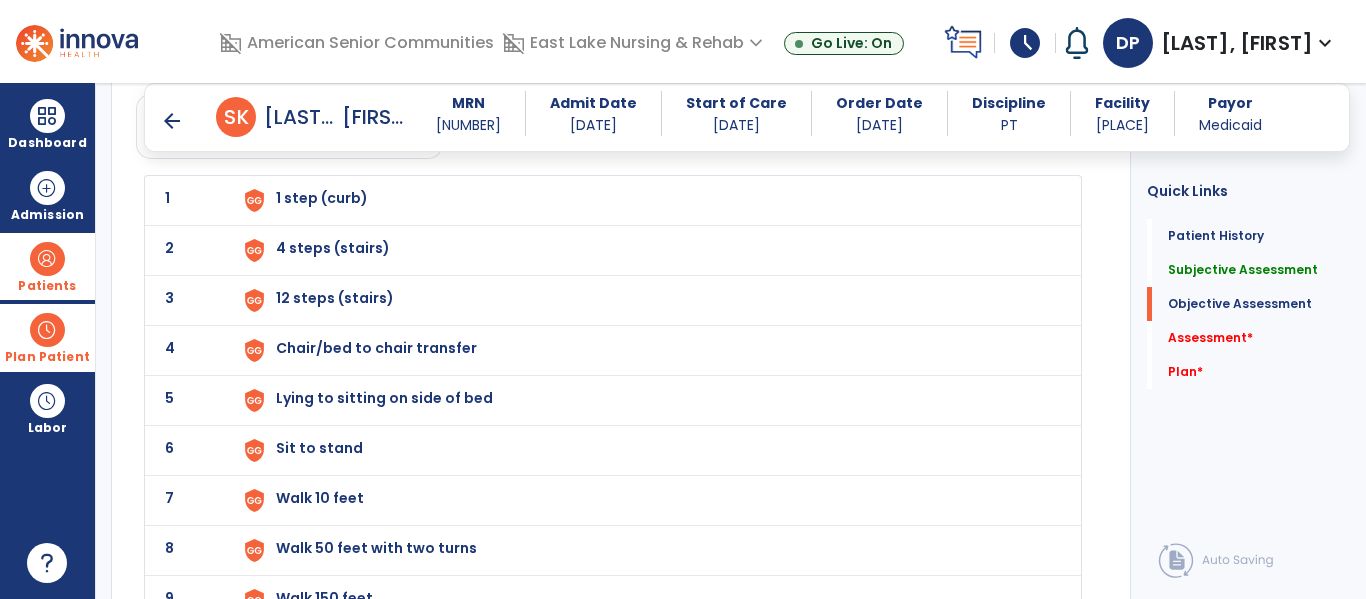 type on "**********" 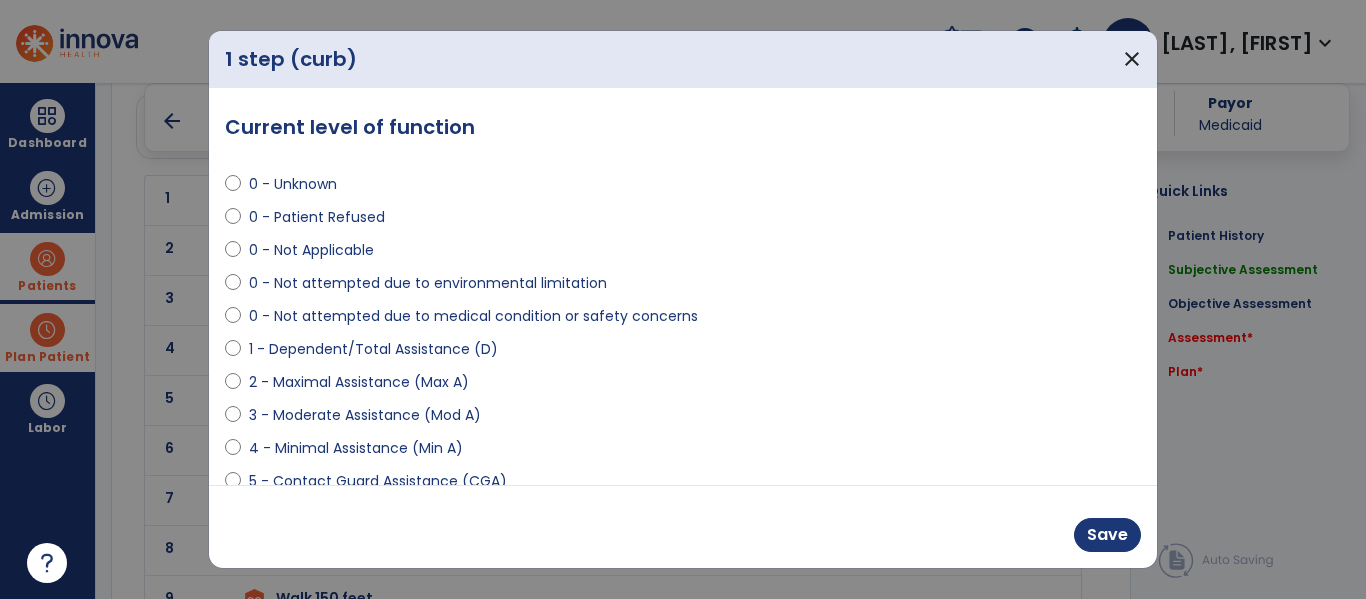 select on "**********" 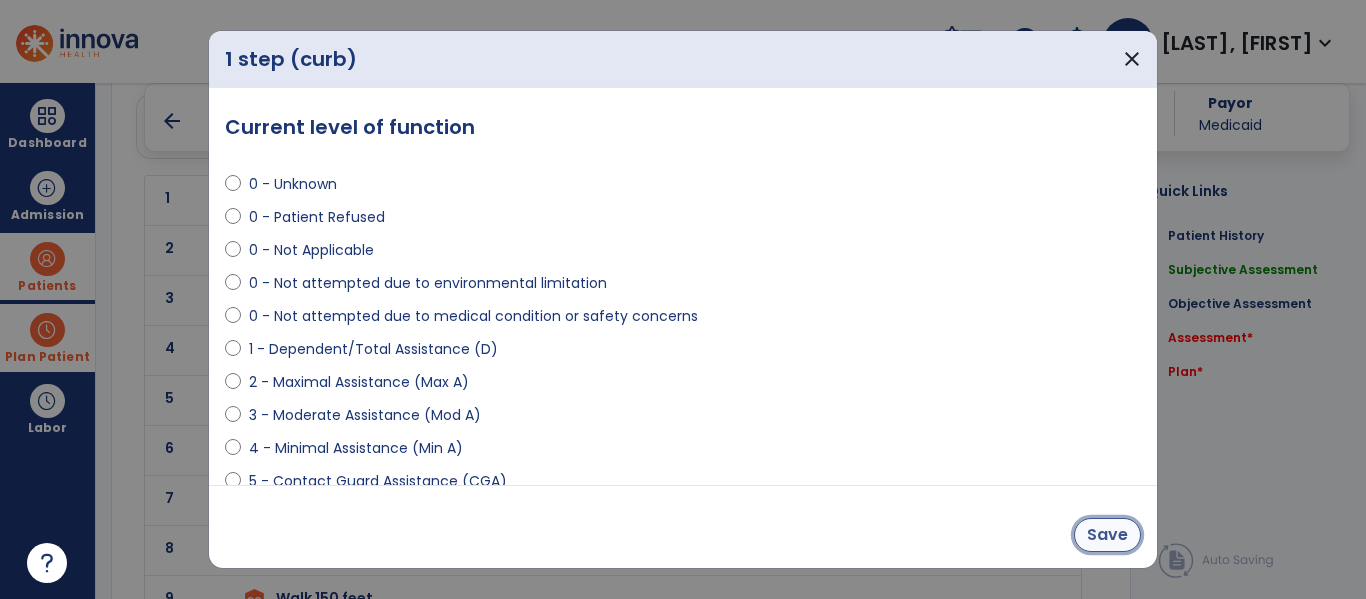 click on "Save" at bounding box center [1107, 535] 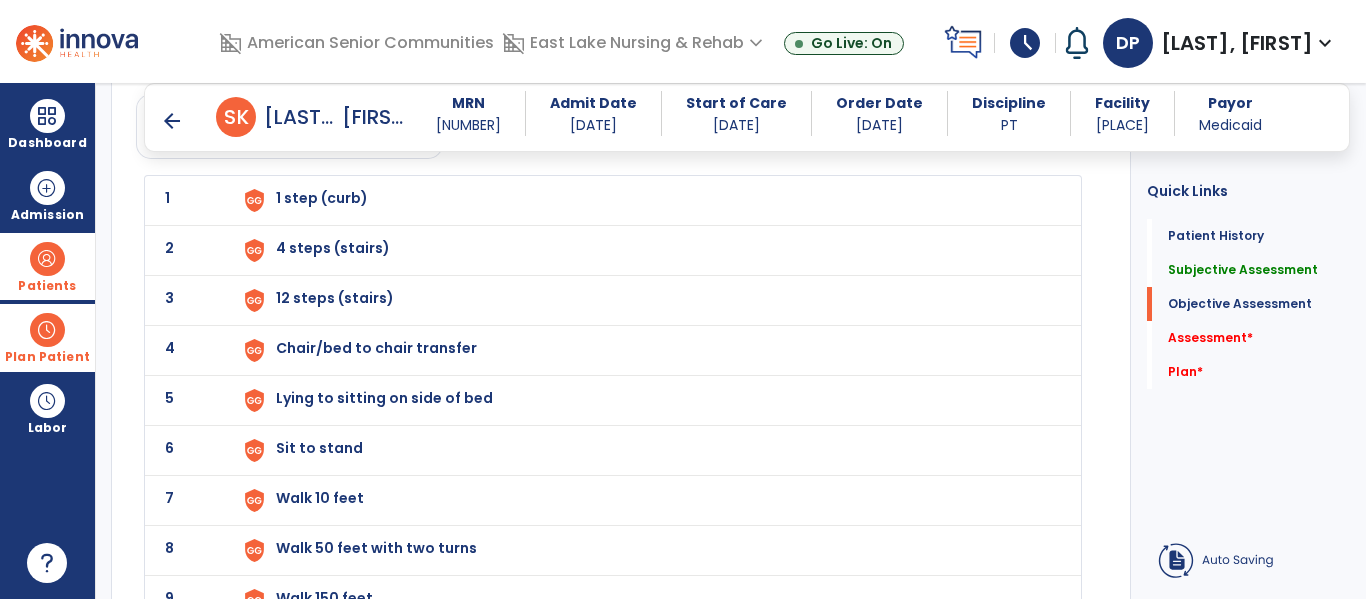 click on "4 steps (stairs)" at bounding box center (322, 198) 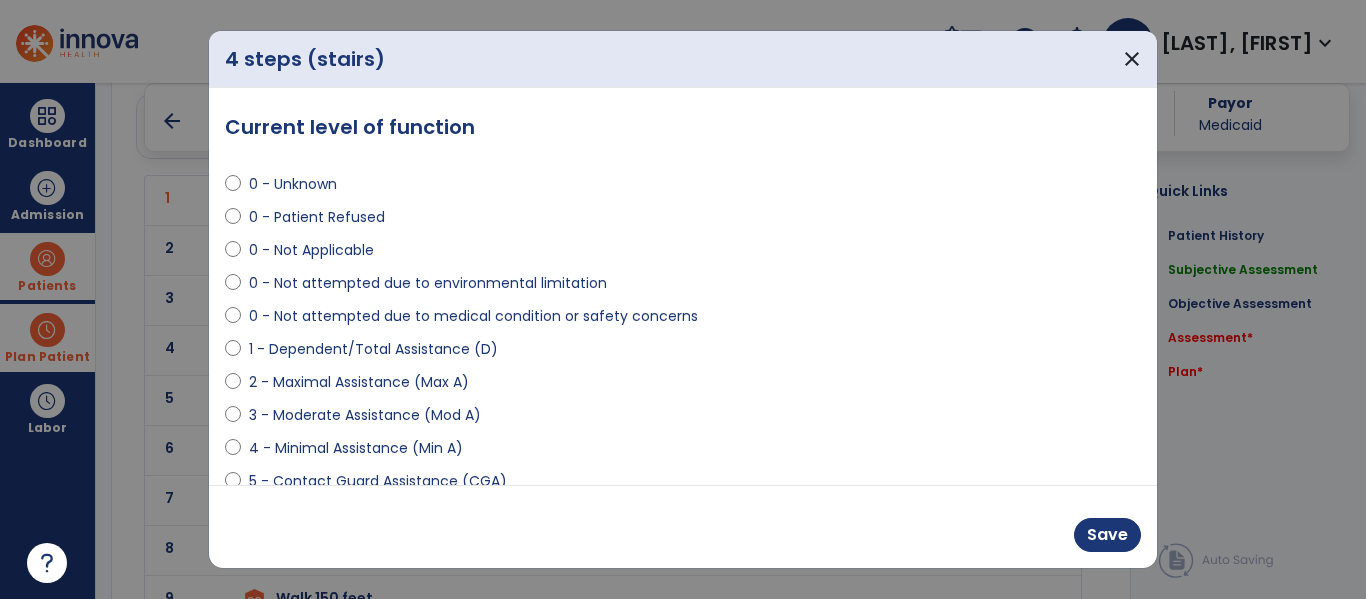 select on "**********" 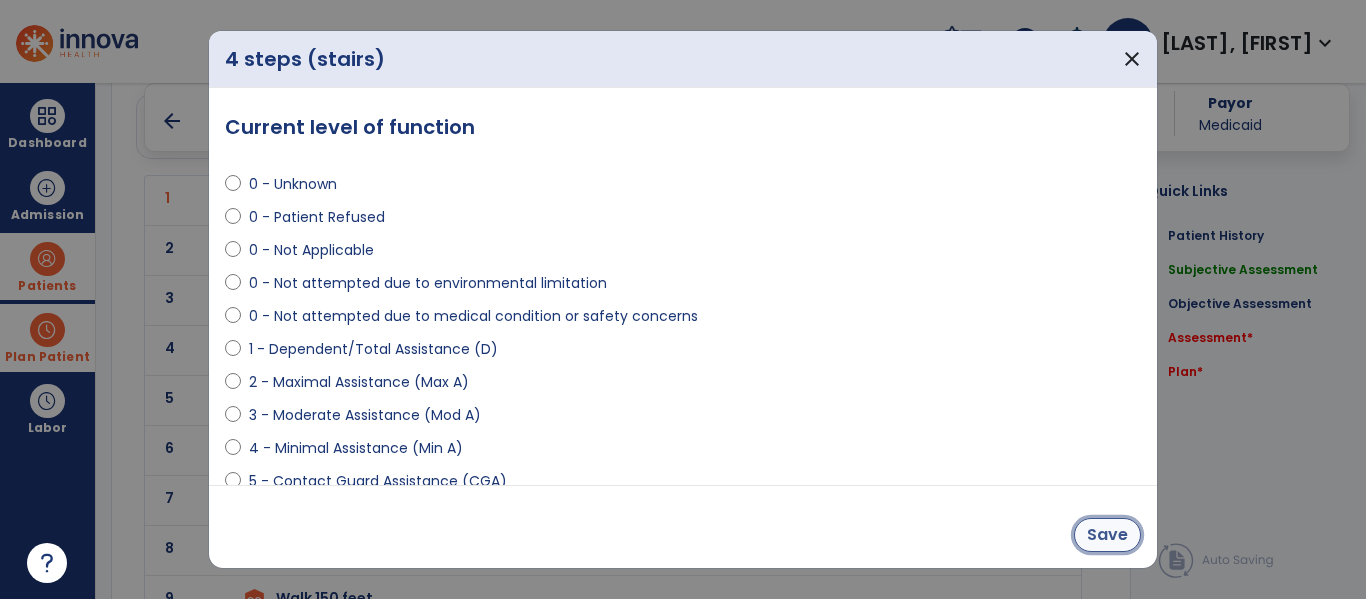 click on "Save" at bounding box center [1107, 535] 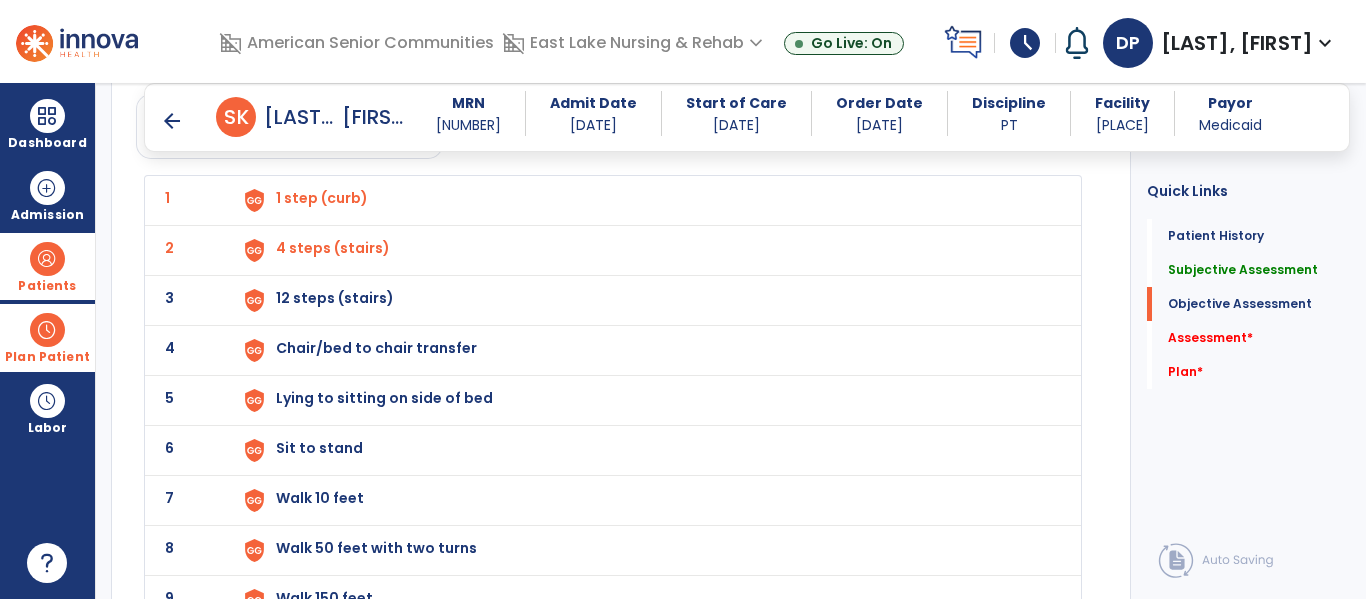 click on "12 steps (stairs)" at bounding box center (646, 200) 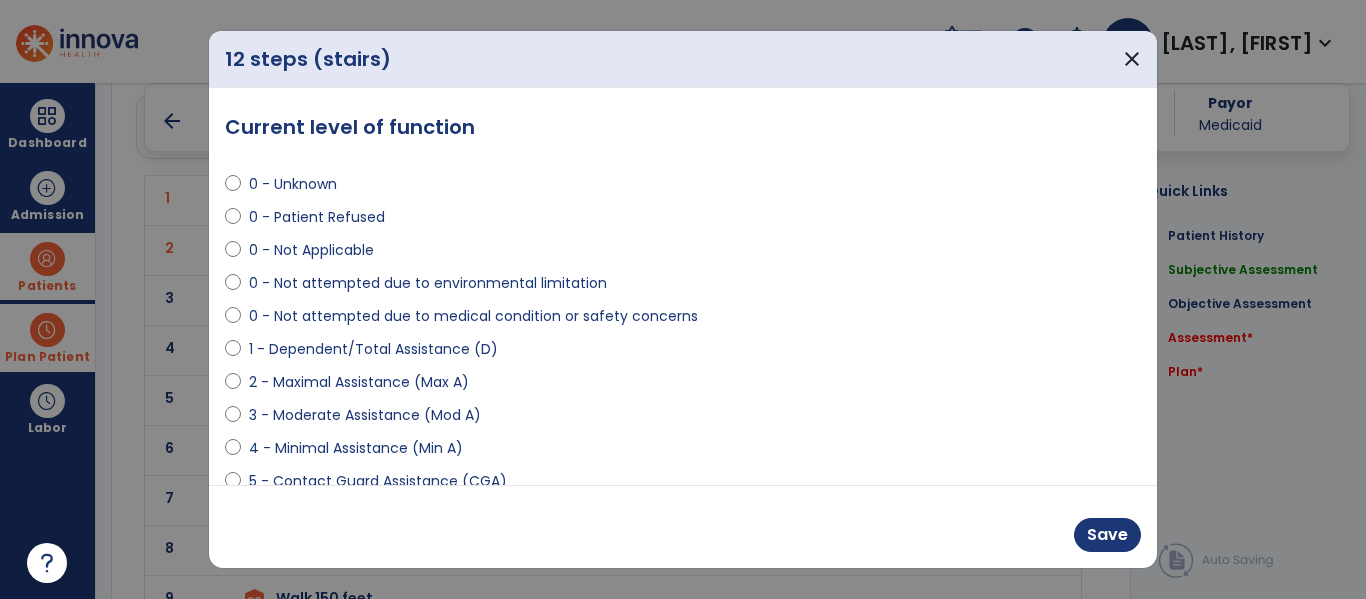 select on "**********" 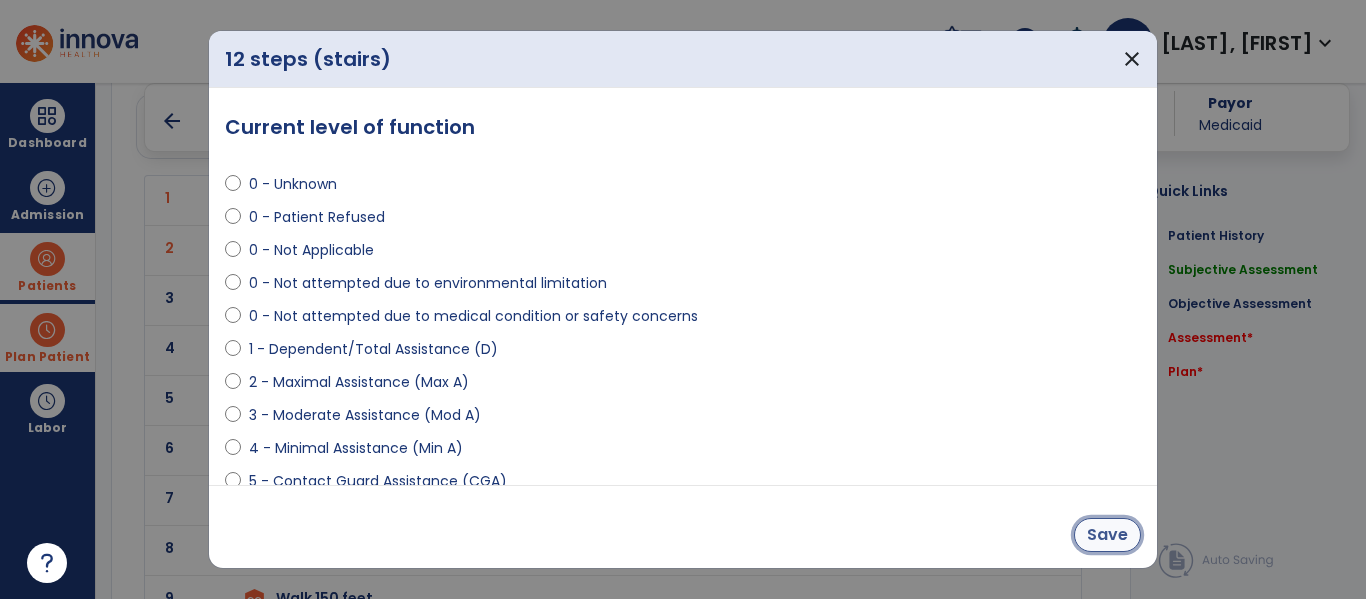 click on "Save" at bounding box center (1107, 535) 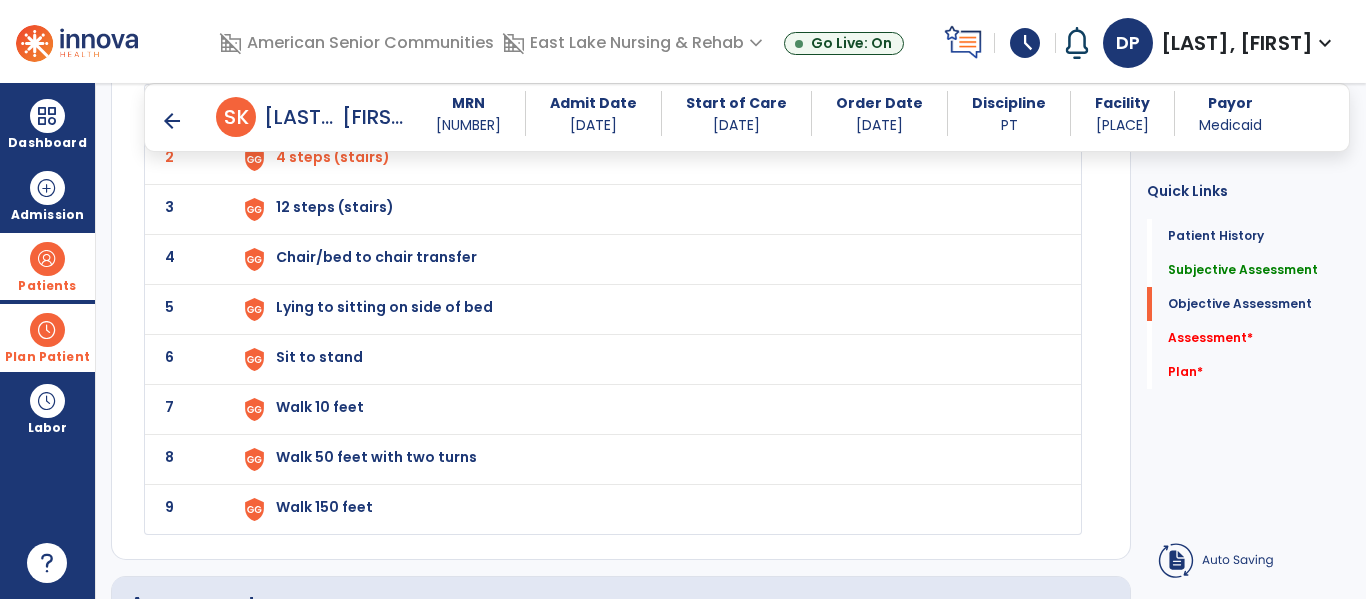 scroll, scrollTop: 2739, scrollLeft: 0, axis: vertical 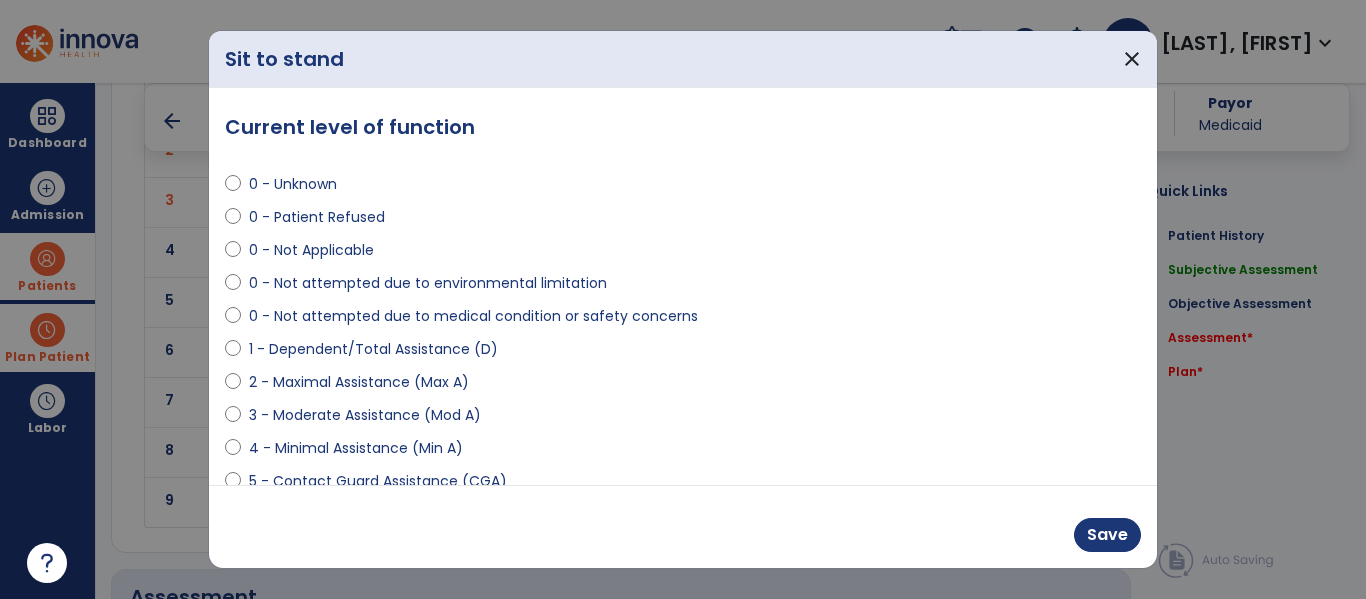 select on "**********" 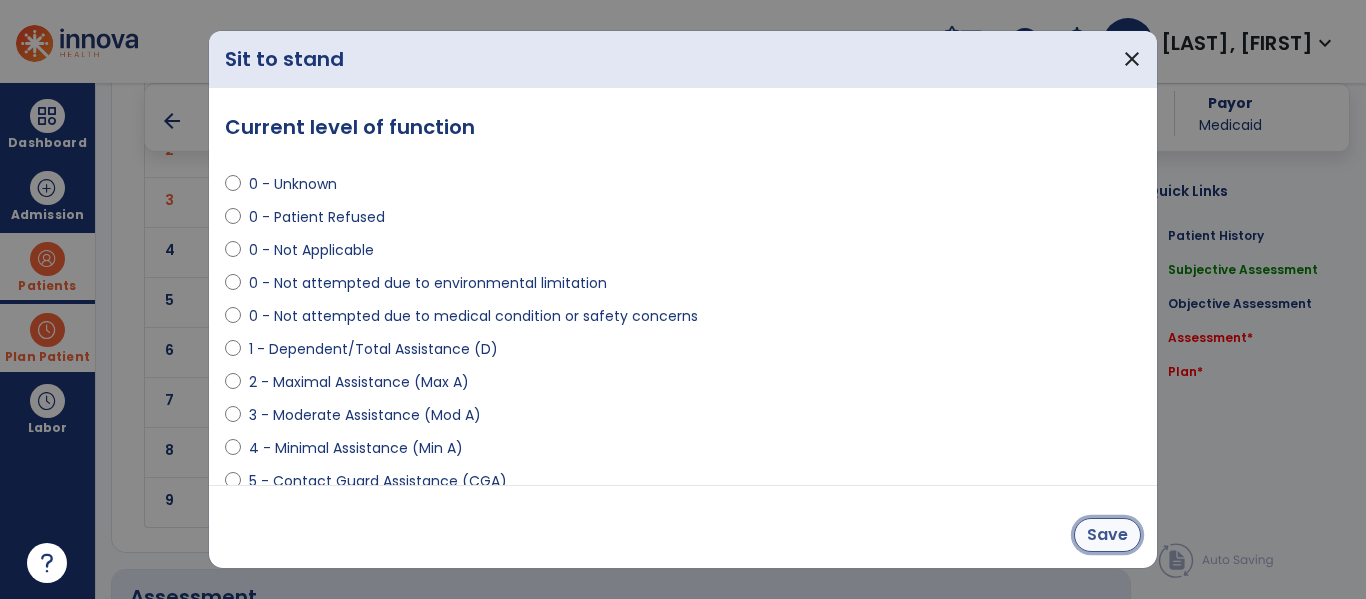 click on "Save" at bounding box center [1107, 535] 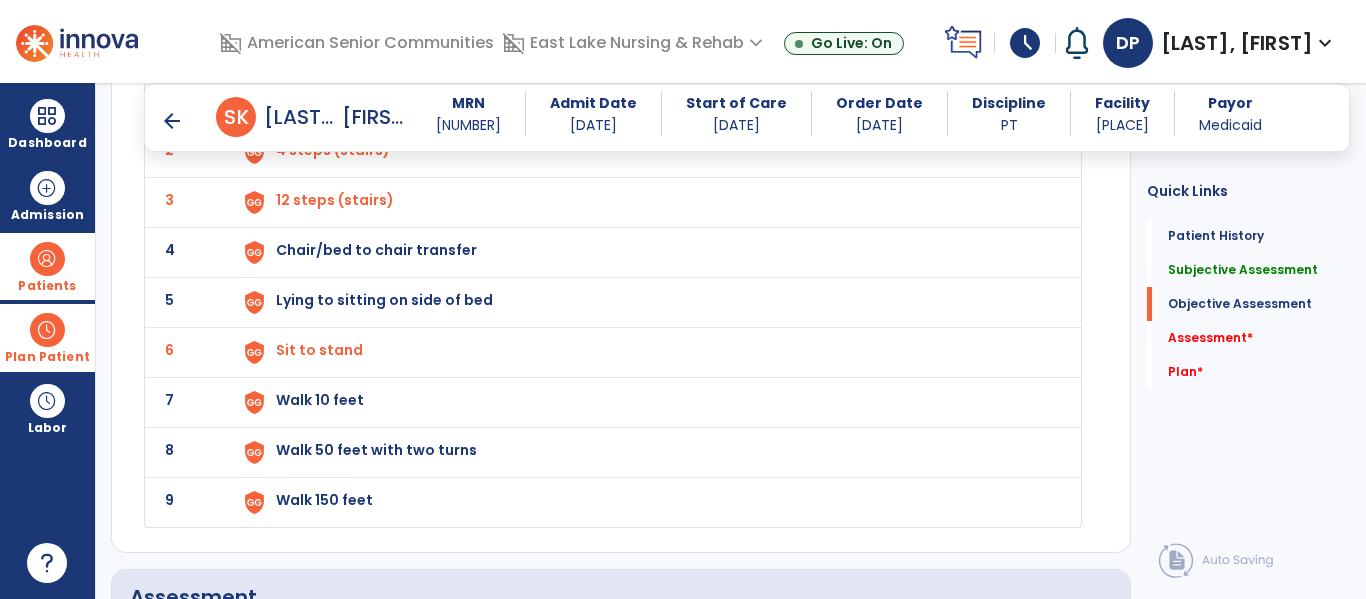 click on "Lying to sitting on side of bed" at bounding box center [322, 100] 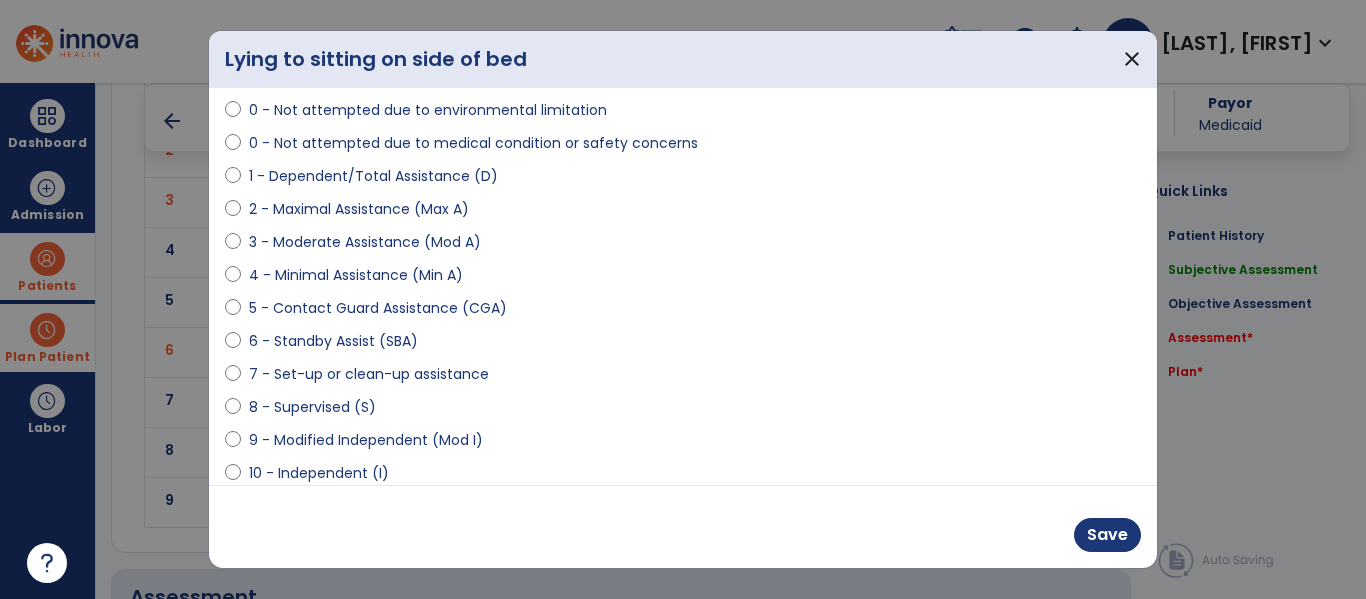 scroll, scrollTop: 174, scrollLeft: 0, axis: vertical 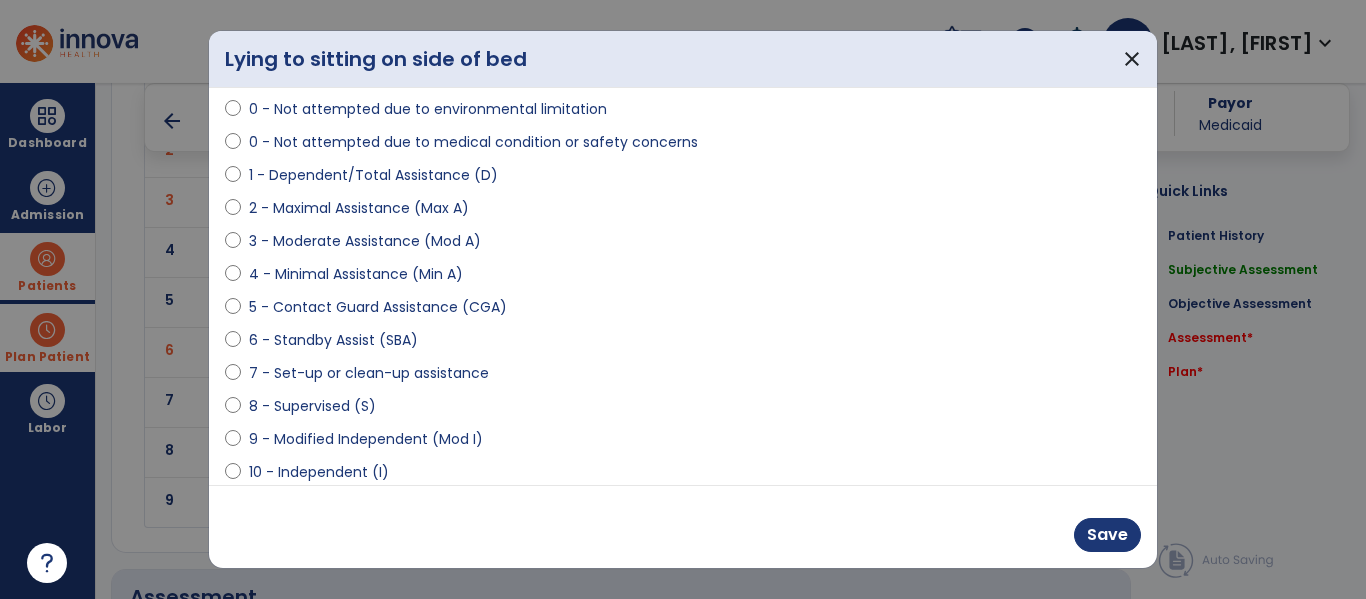 select on "**********" 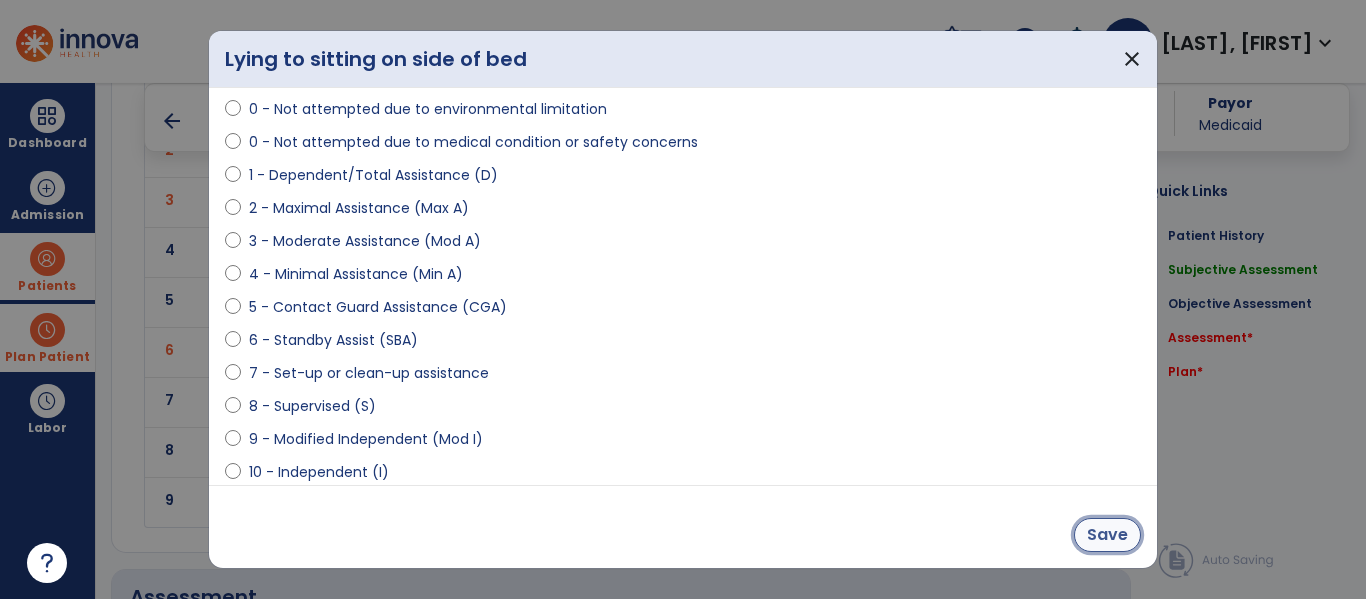 click on "Save" at bounding box center (1107, 535) 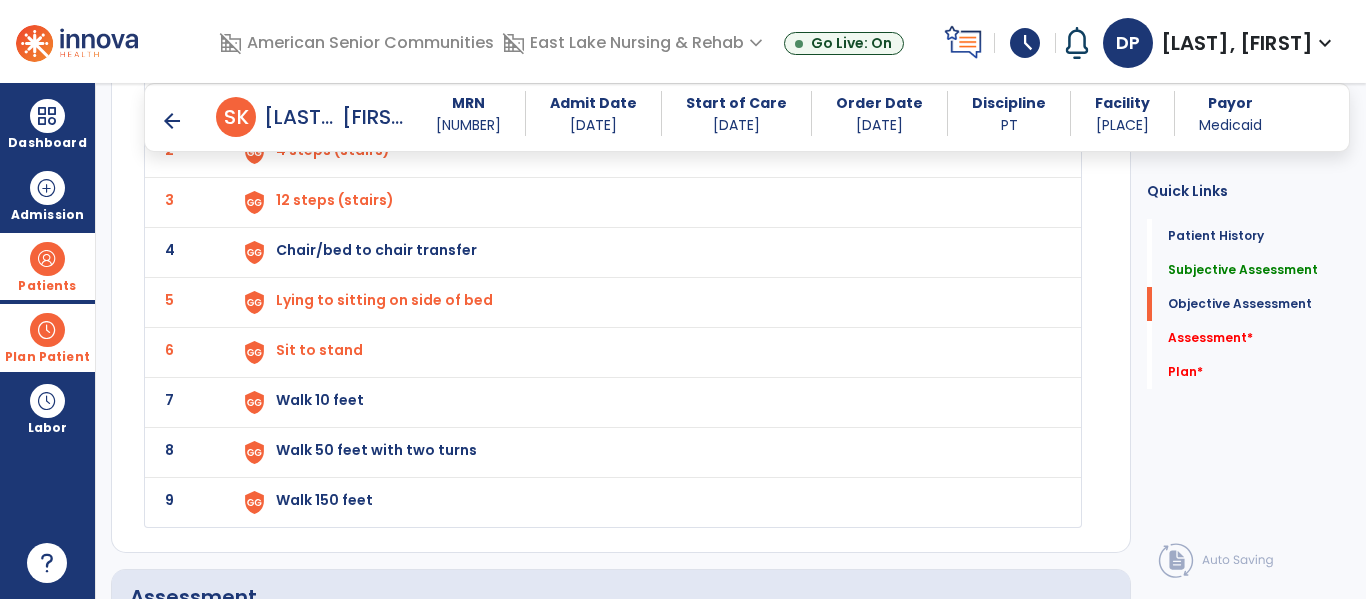 click on "Chair/bed to chair transfer" at bounding box center (322, 100) 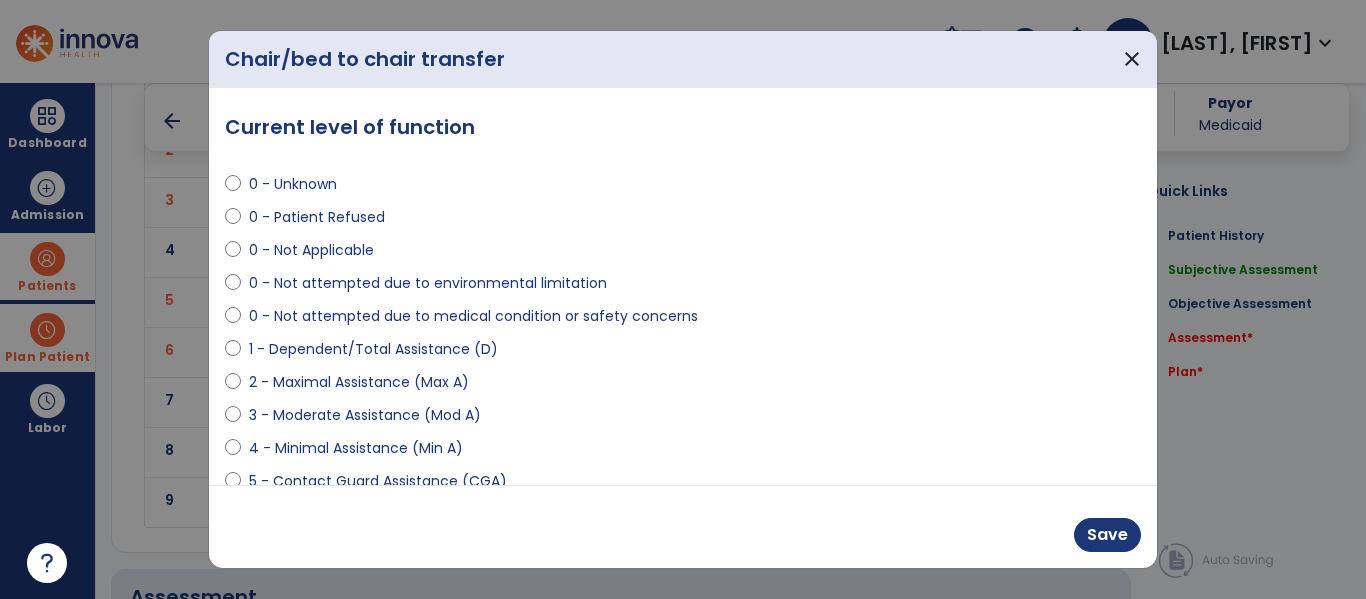 select on "**********" 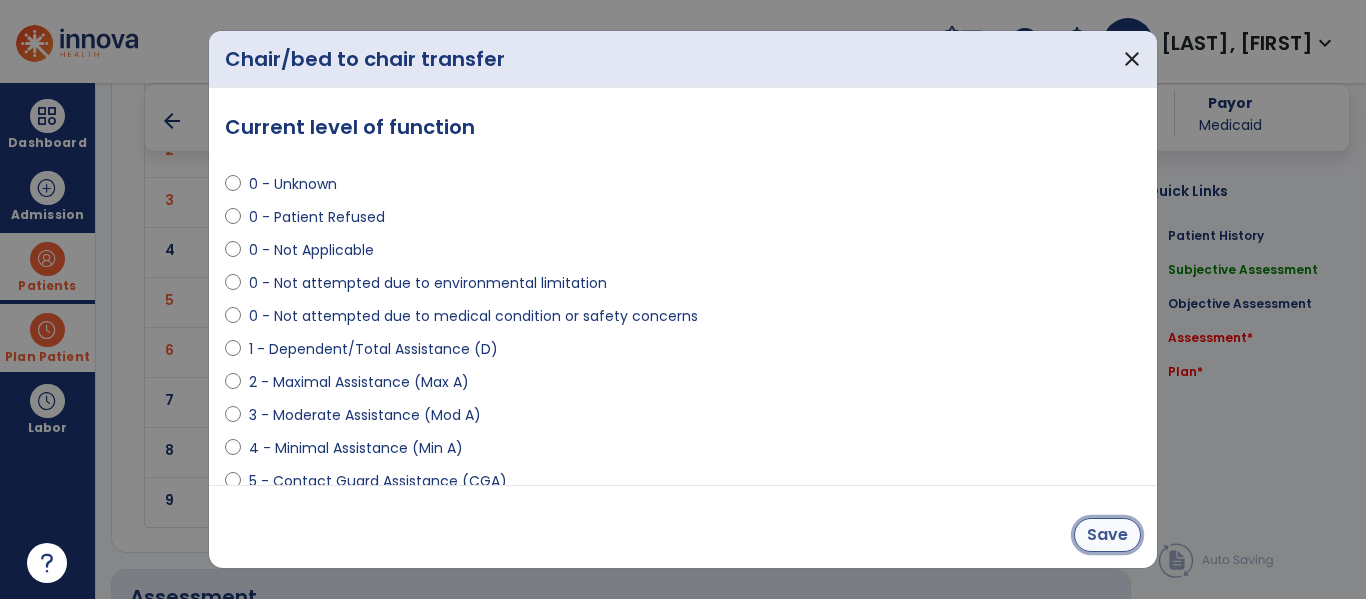 click on "Save" at bounding box center [1107, 535] 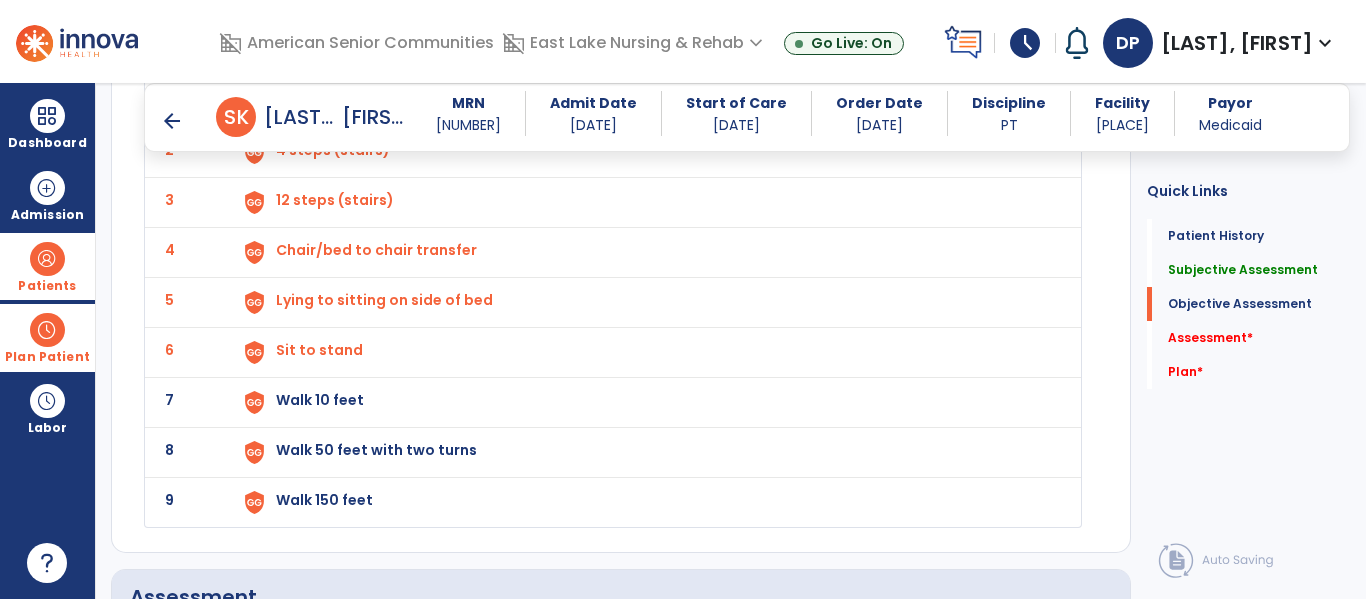 click on "Walk 10 feet" at bounding box center (322, 100) 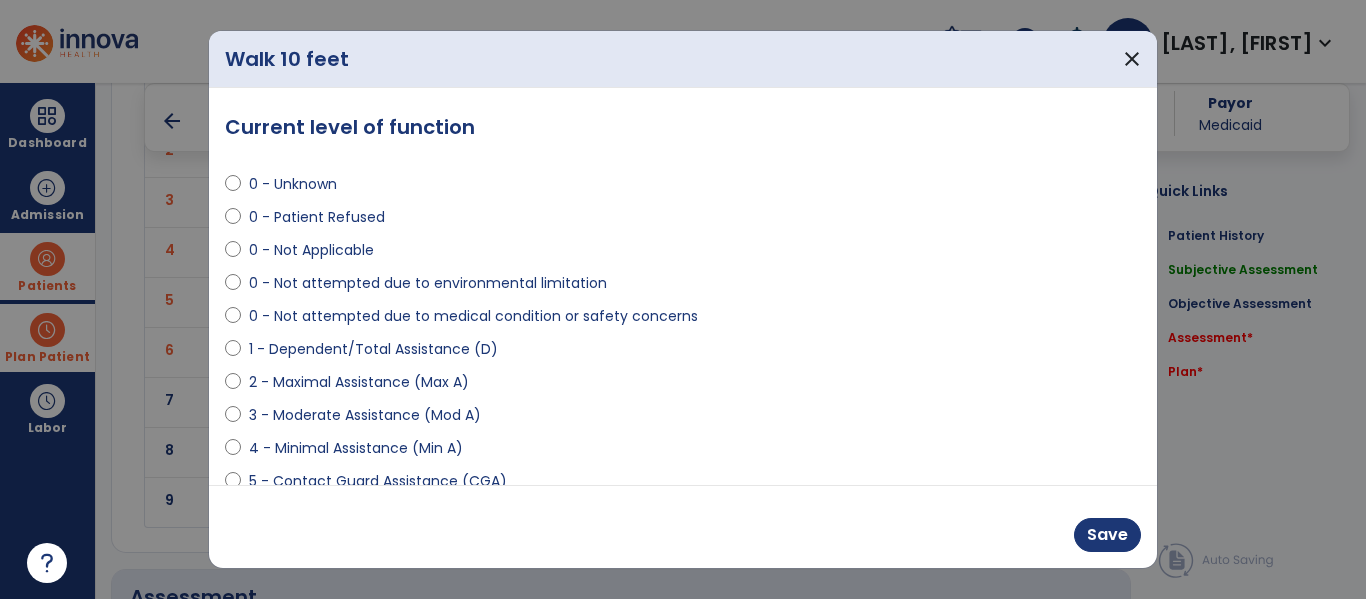 select on "**********" 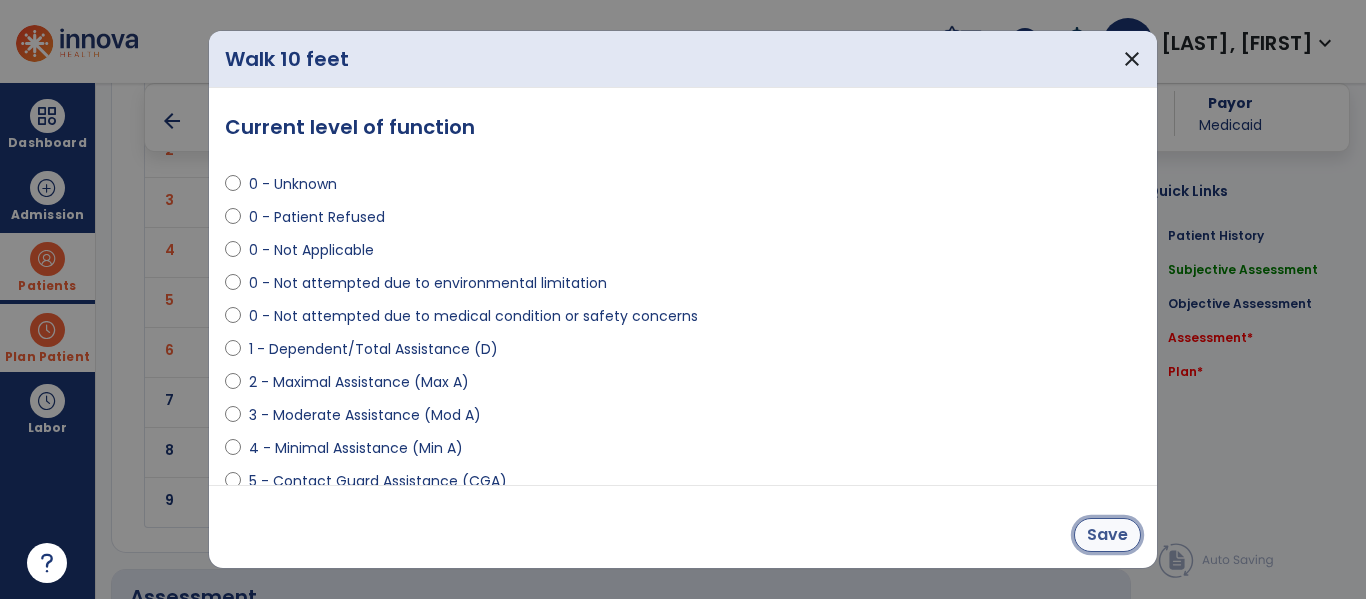 click on "Save" at bounding box center [1107, 535] 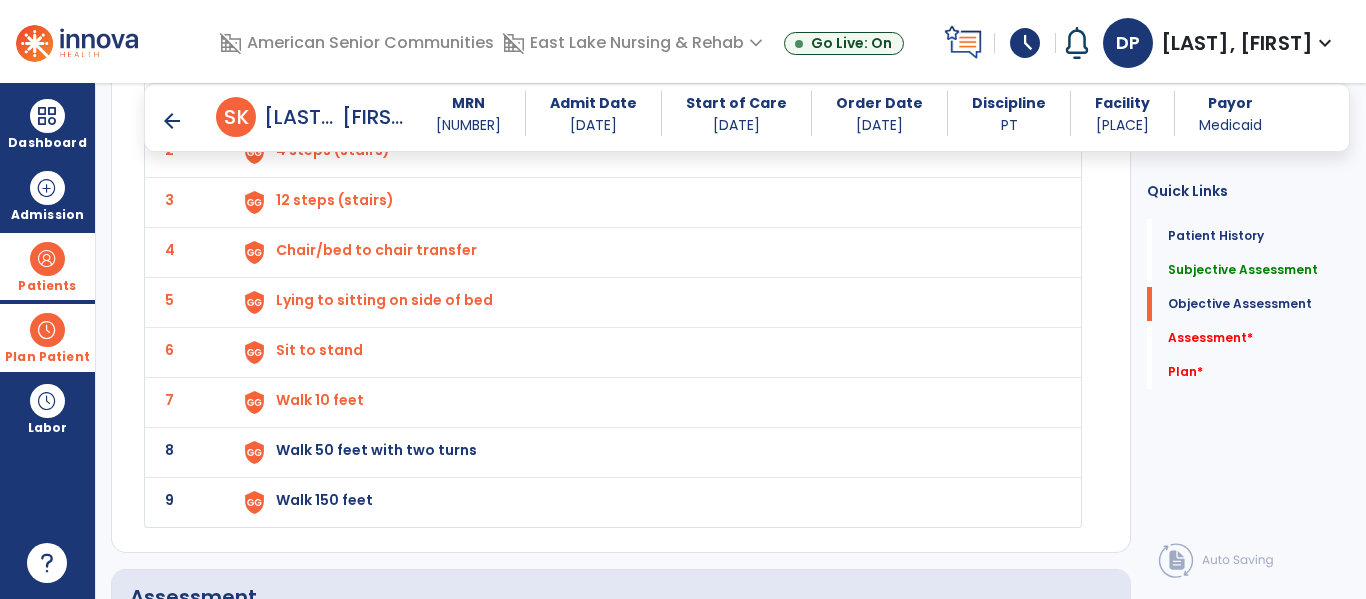 click on "Walk 50 feet with two turns" at bounding box center (646, 102) 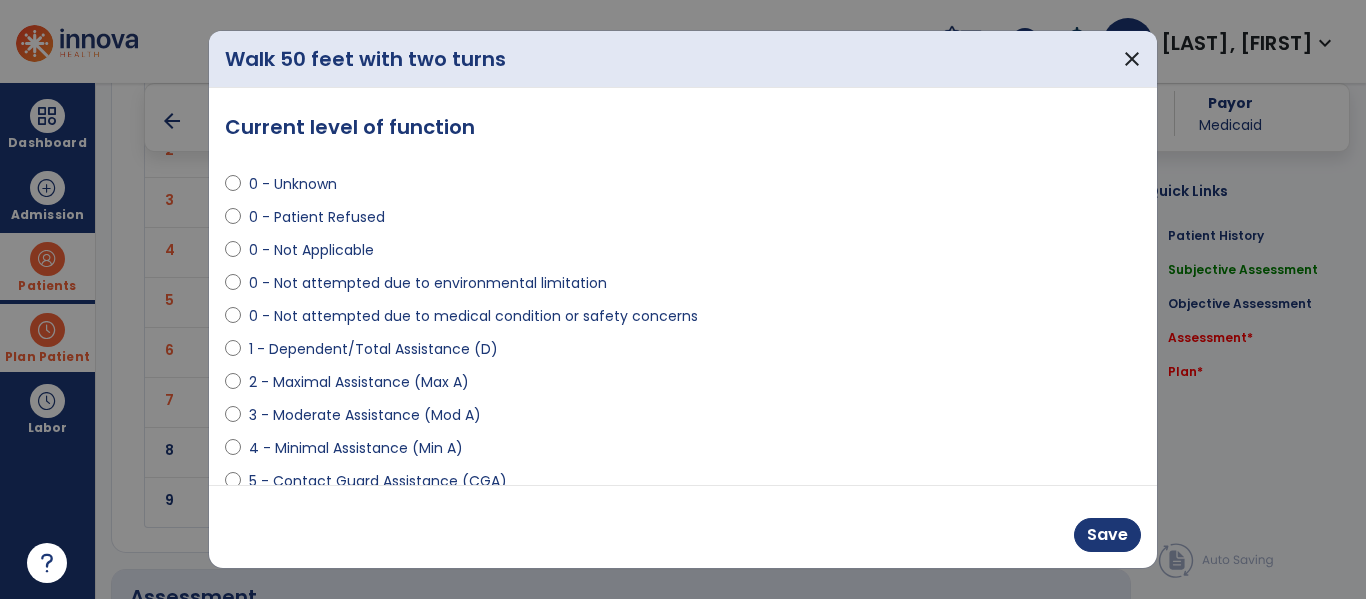 click on "**********" at bounding box center (683, 286) 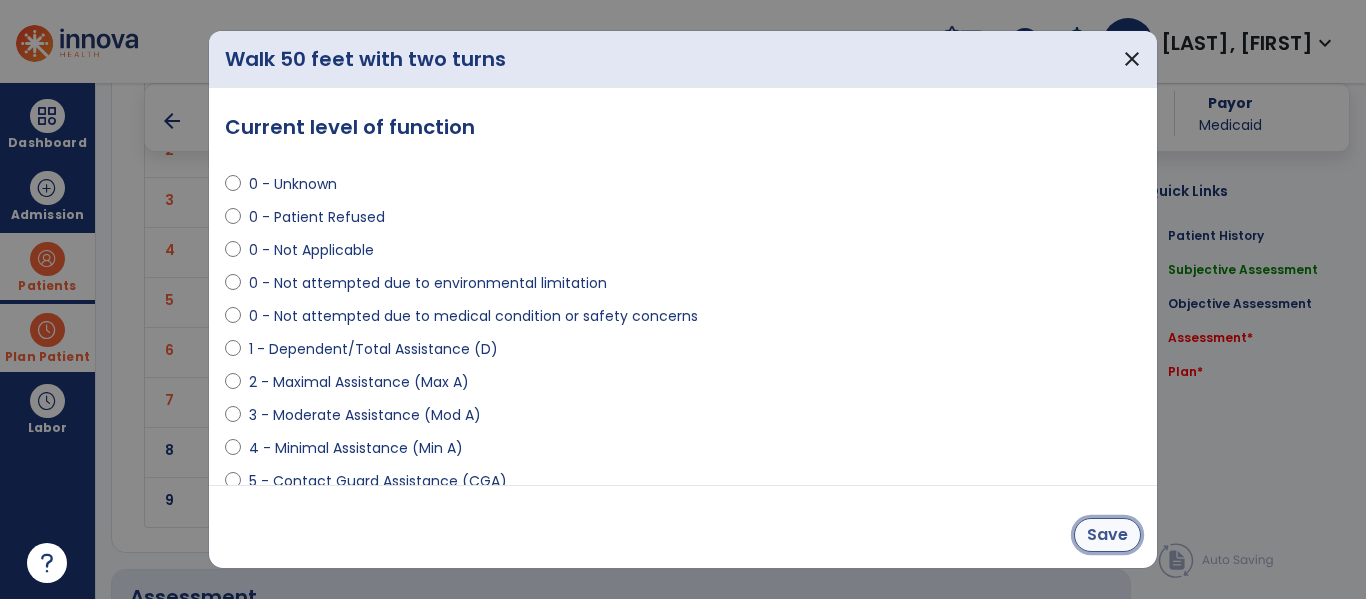 click on "Save" at bounding box center [1107, 535] 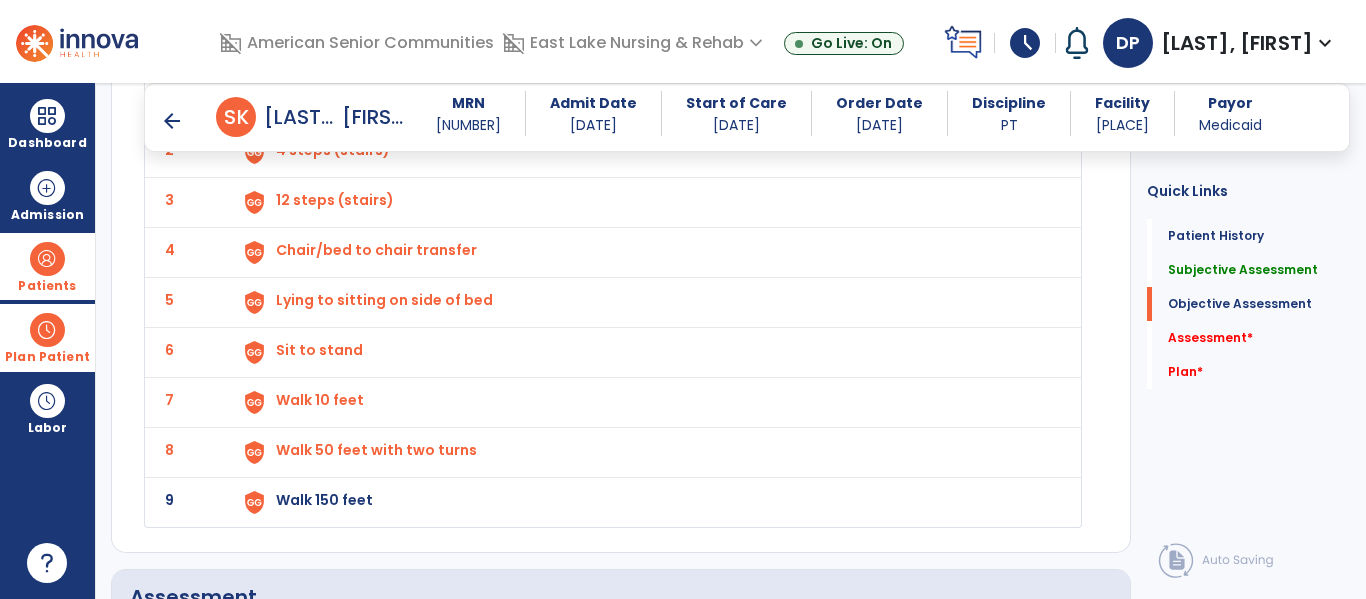 click on "Walk 150 feet" at bounding box center (322, 100) 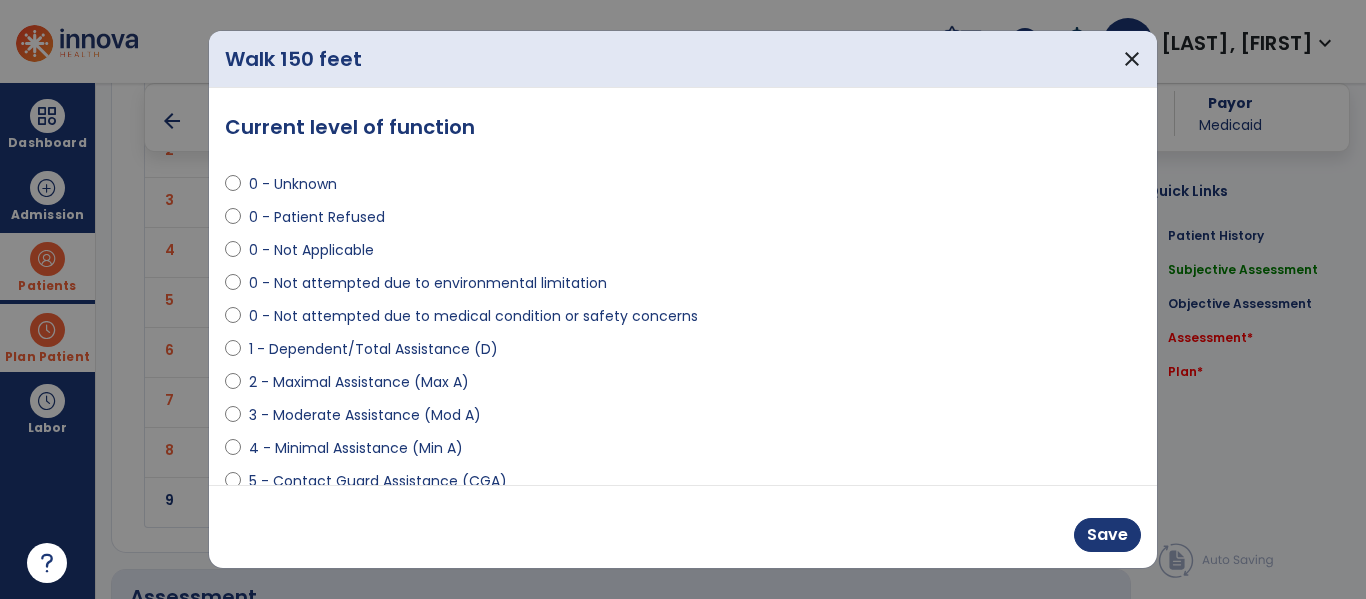 select on "**********" 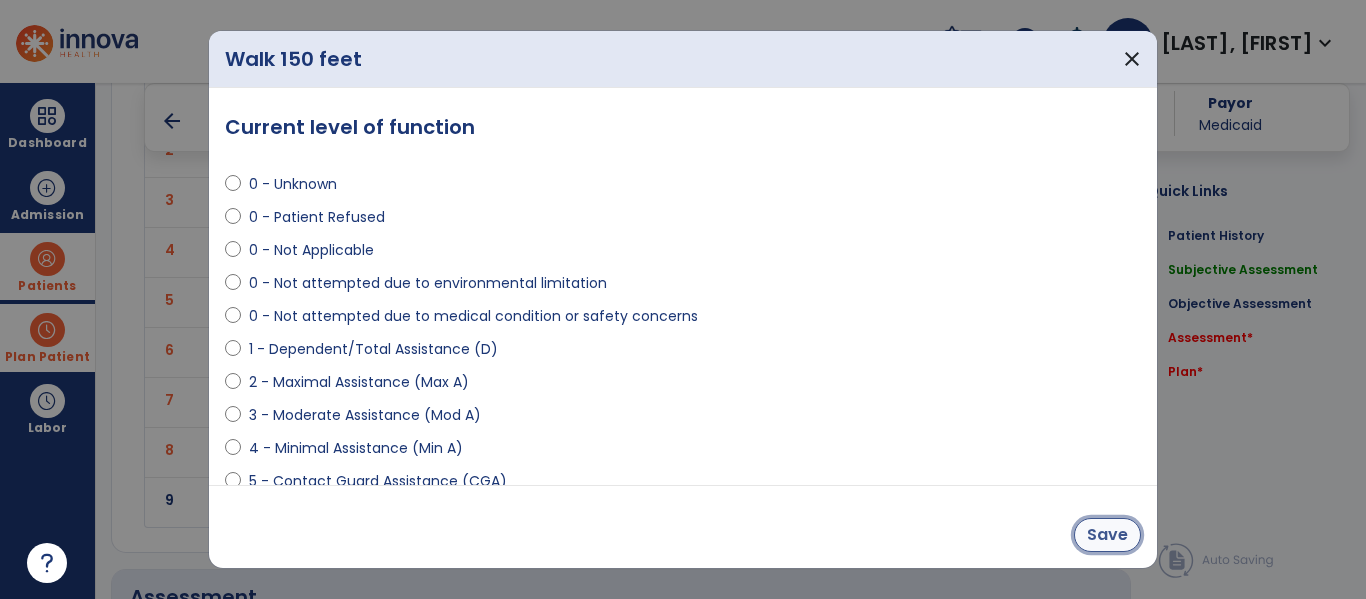 click on "Save" at bounding box center [1107, 535] 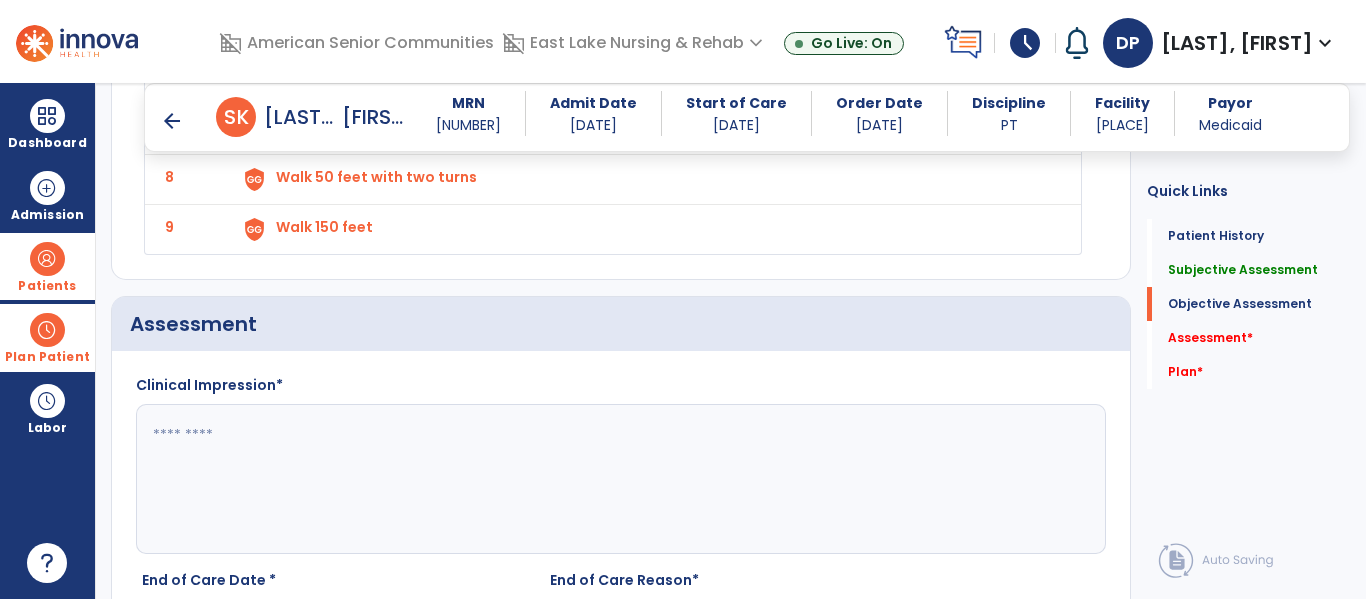 scroll, scrollTop: 3049, scrollLeft: 0, axis: vertical 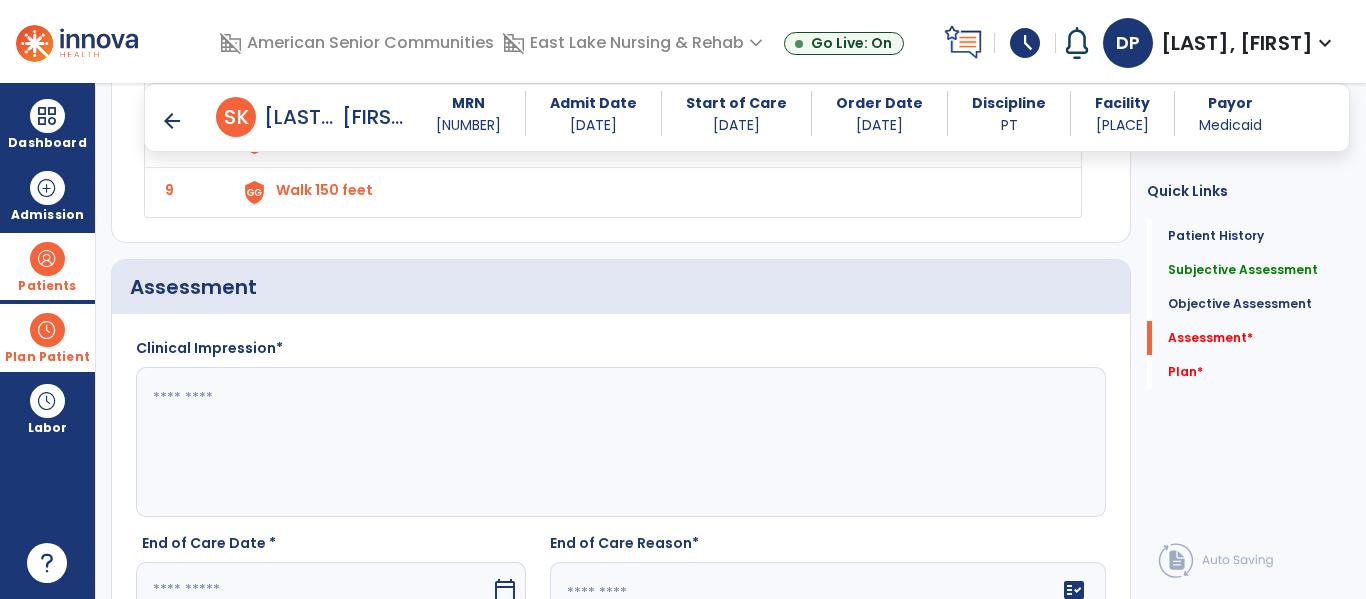 click 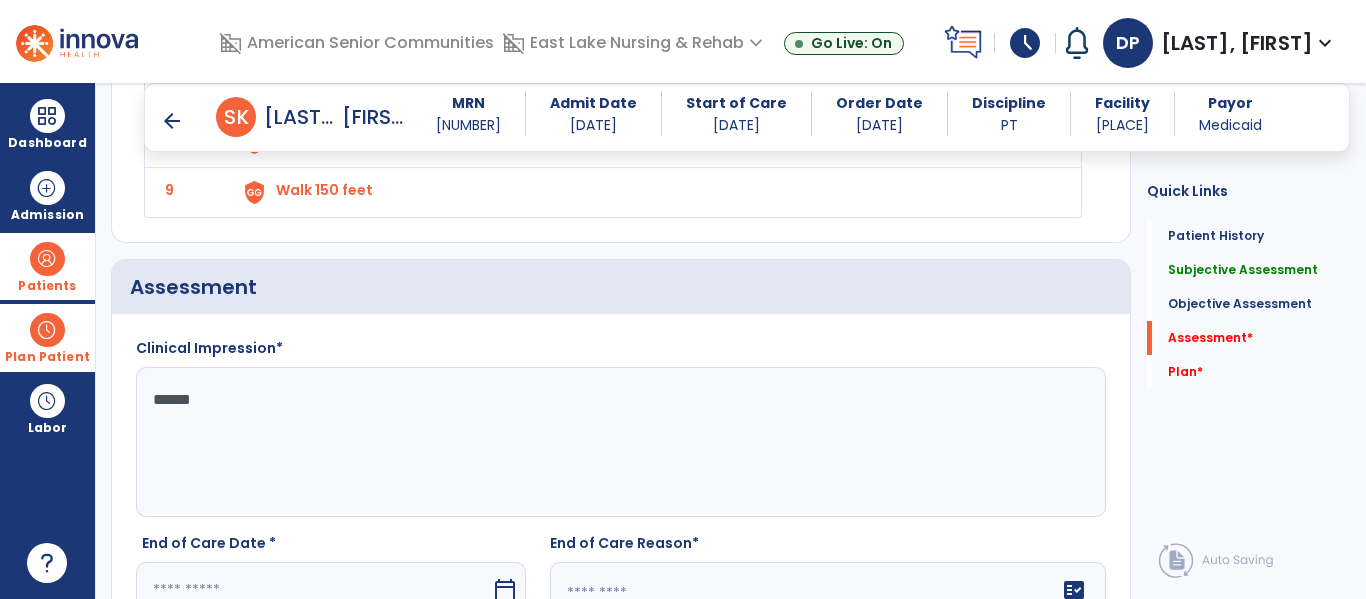 type on "*******" 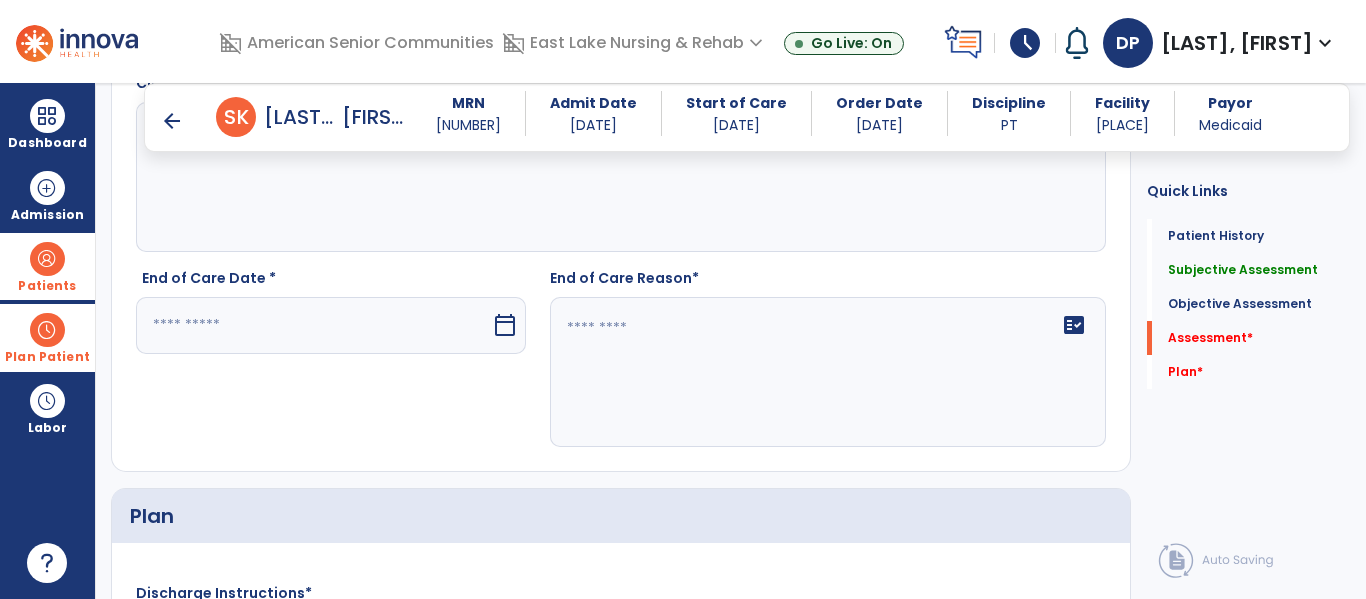 scroll, scrollTop: 3316, scrollLeft: 0, axis: vertical 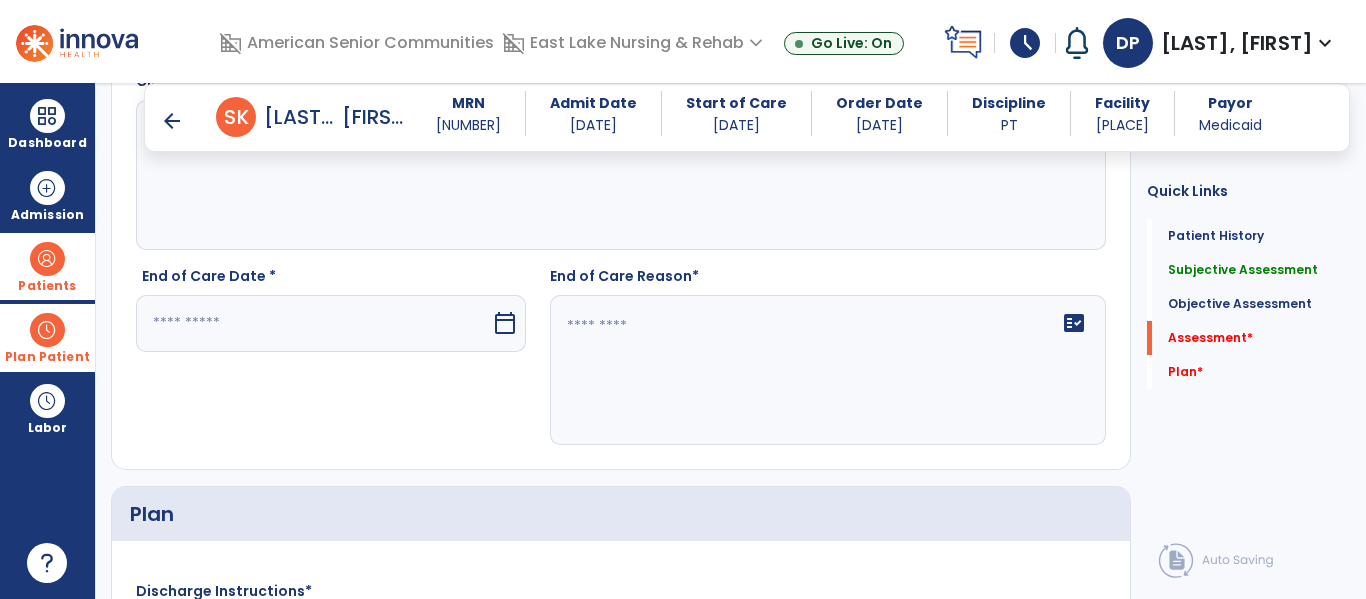 type on "**********" 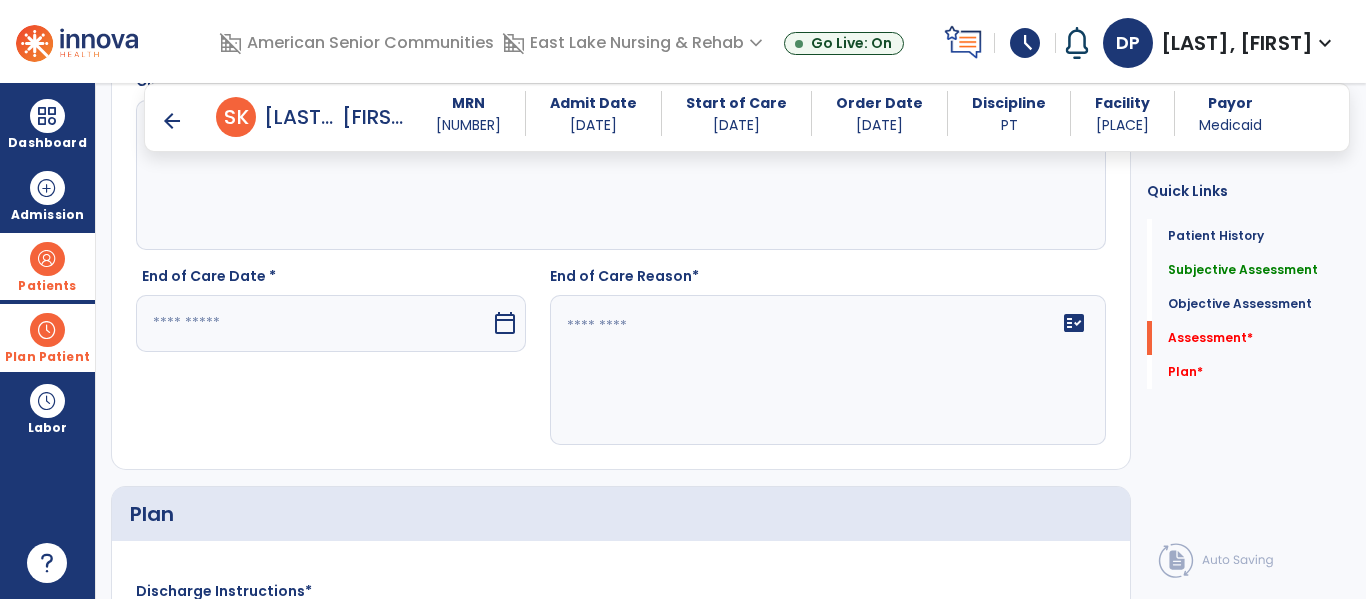 click on "calendar_today" at bounding box center (505, 323) 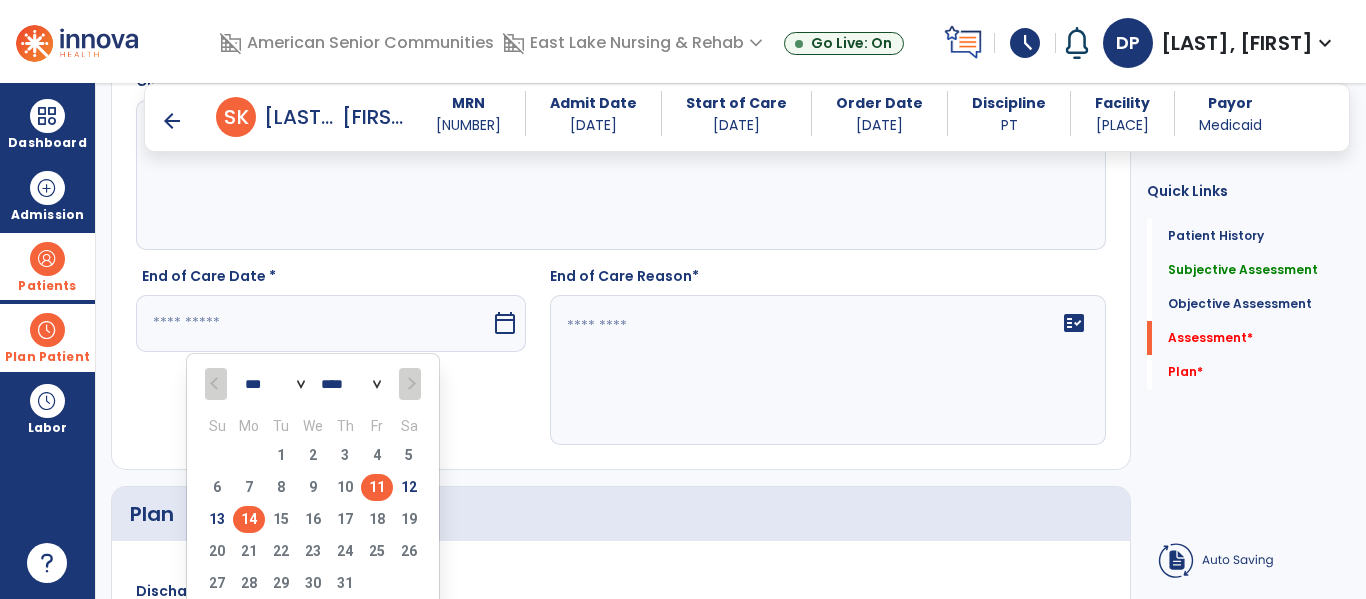 click on "11" at bounding box center (377, 487) 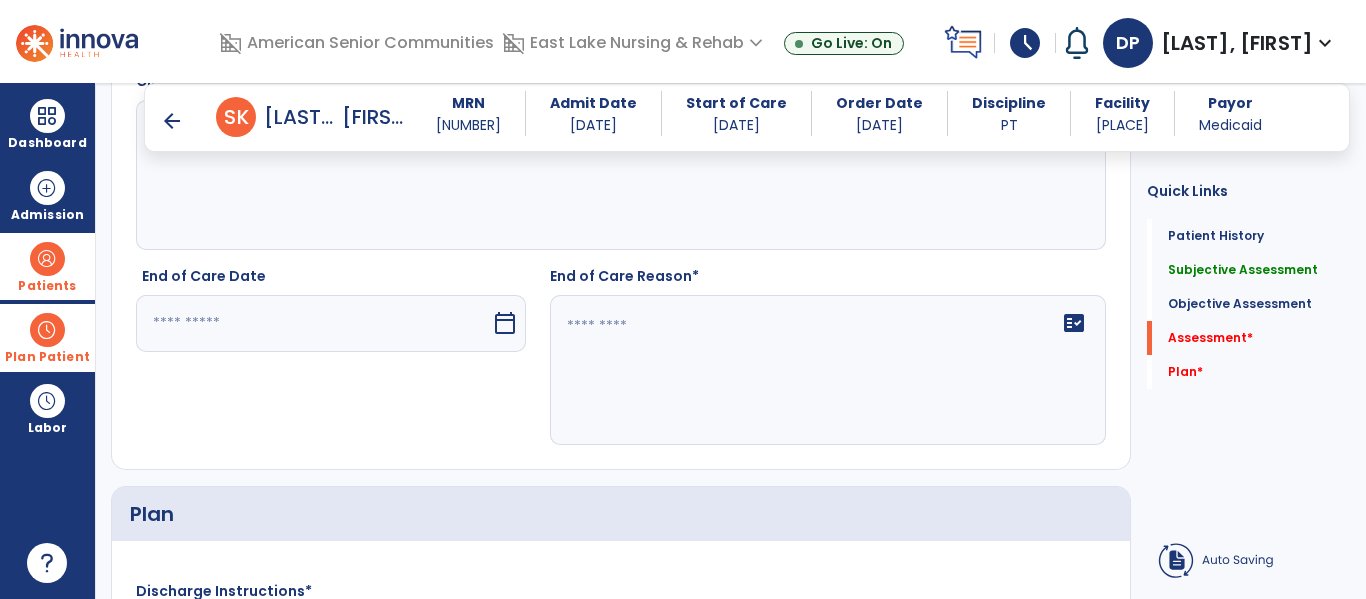 type on "*********" 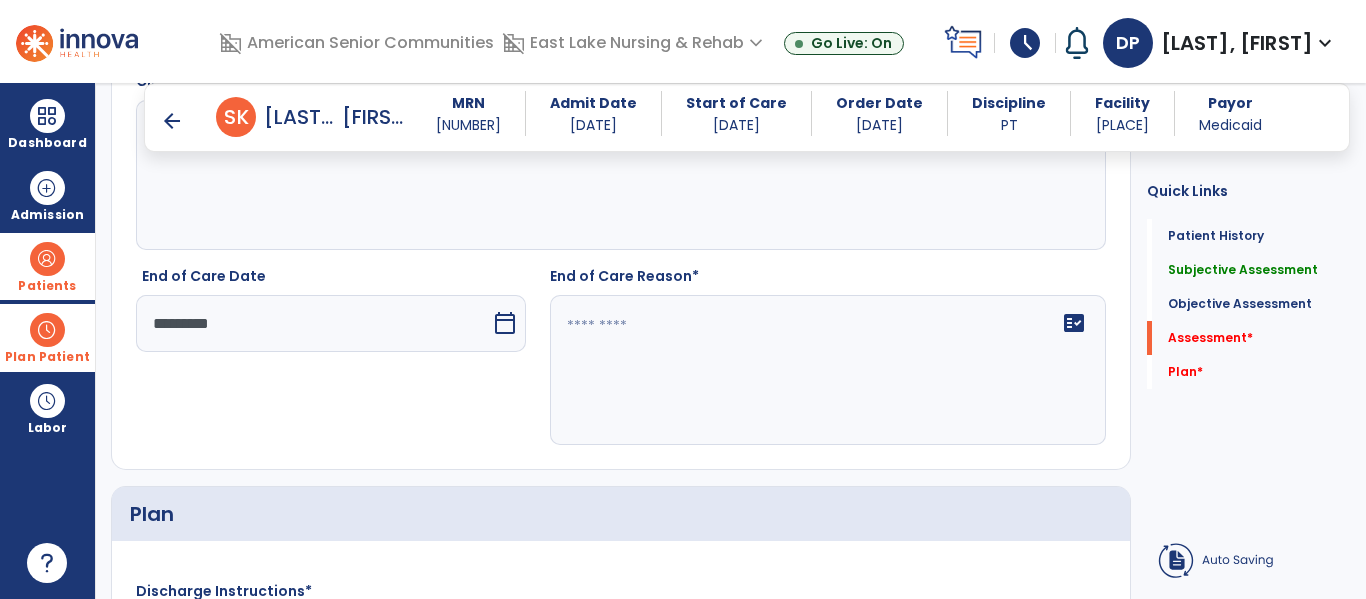 click on "fact_check" 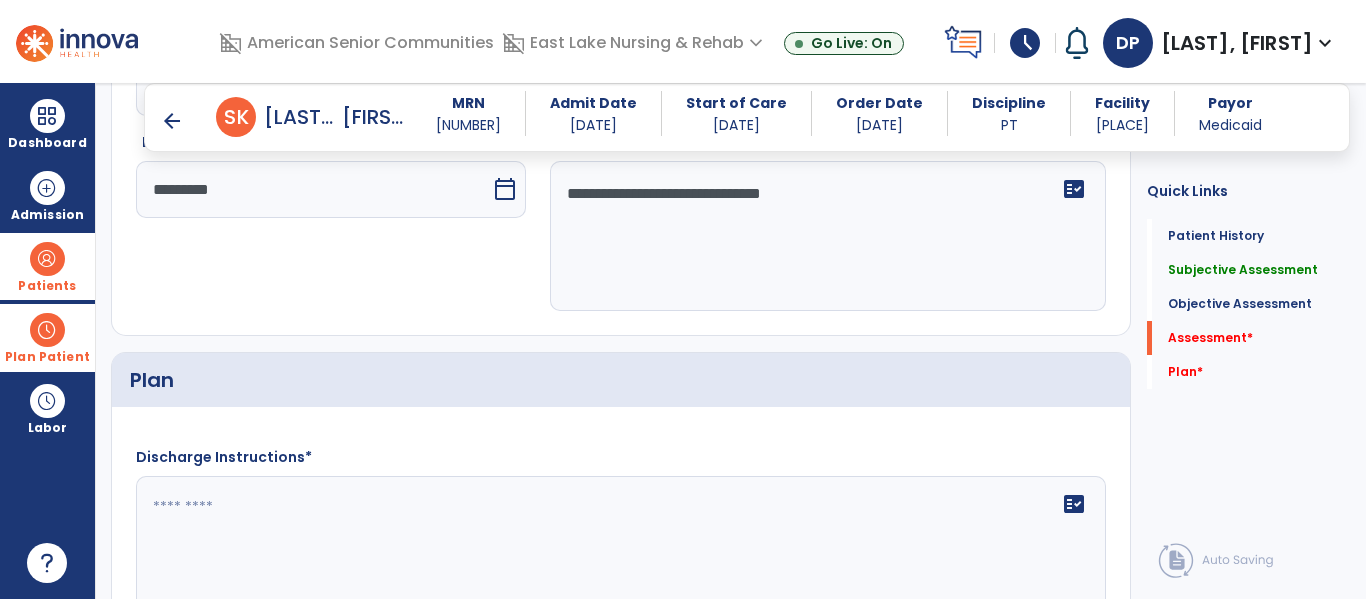 scroll, scrollTop: 3578, scrollLeft: 0, axis: vertical 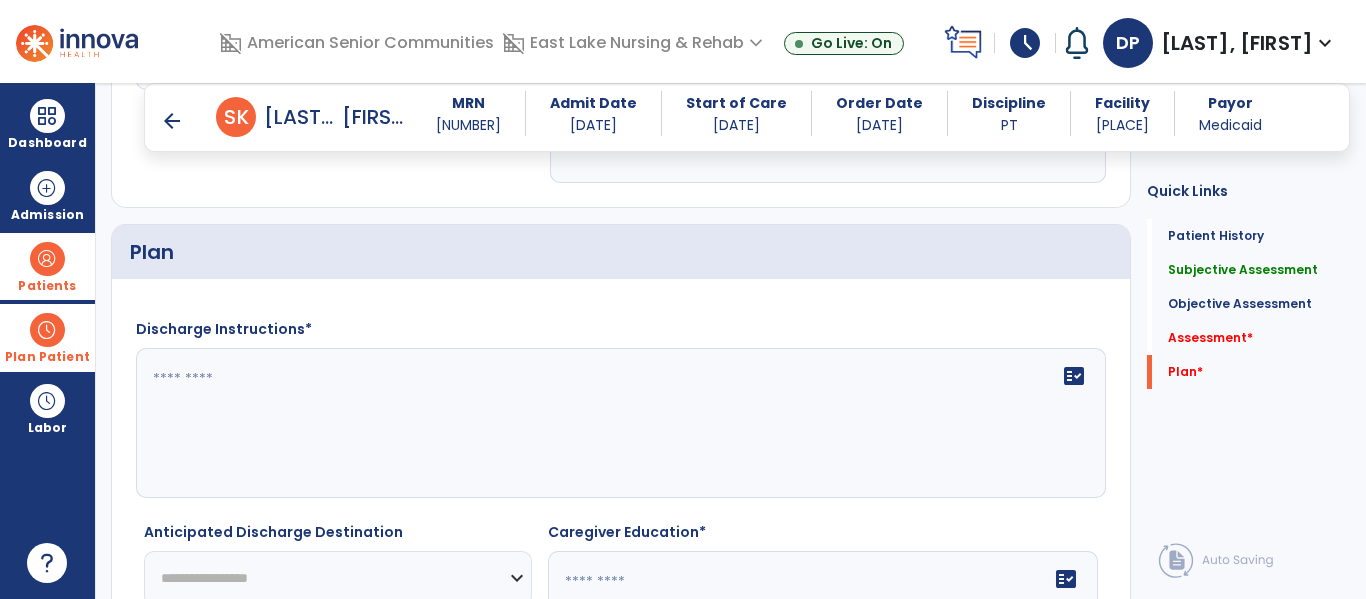 type on "**********" 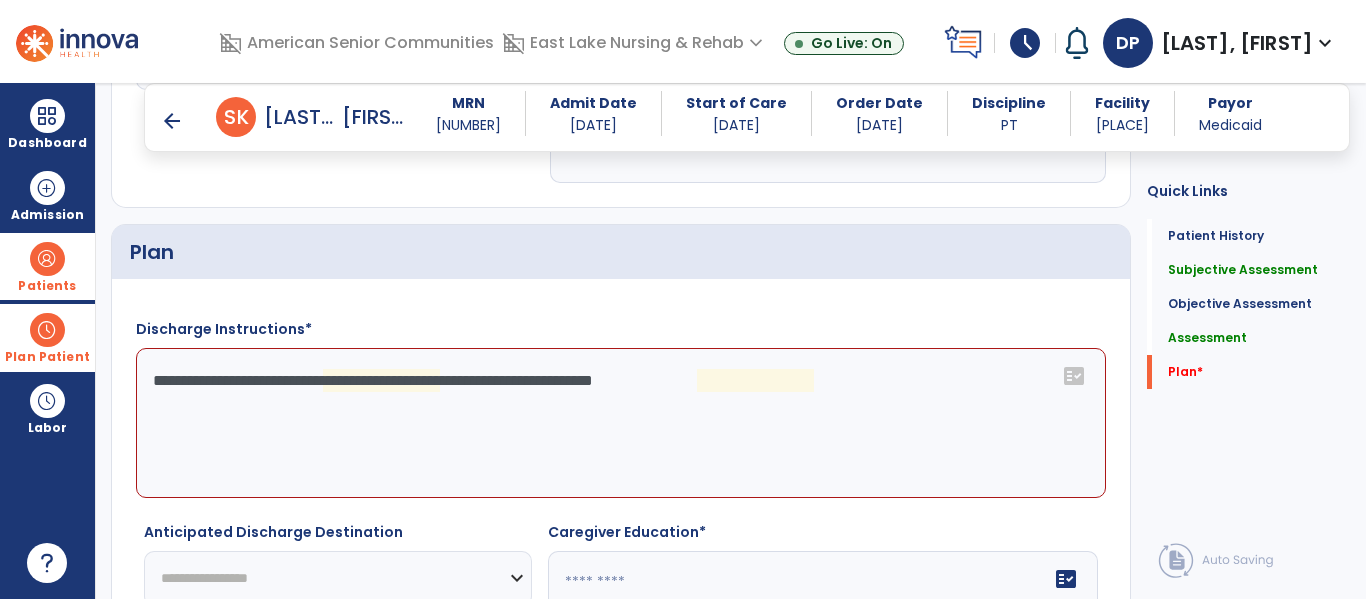 click on "**********" 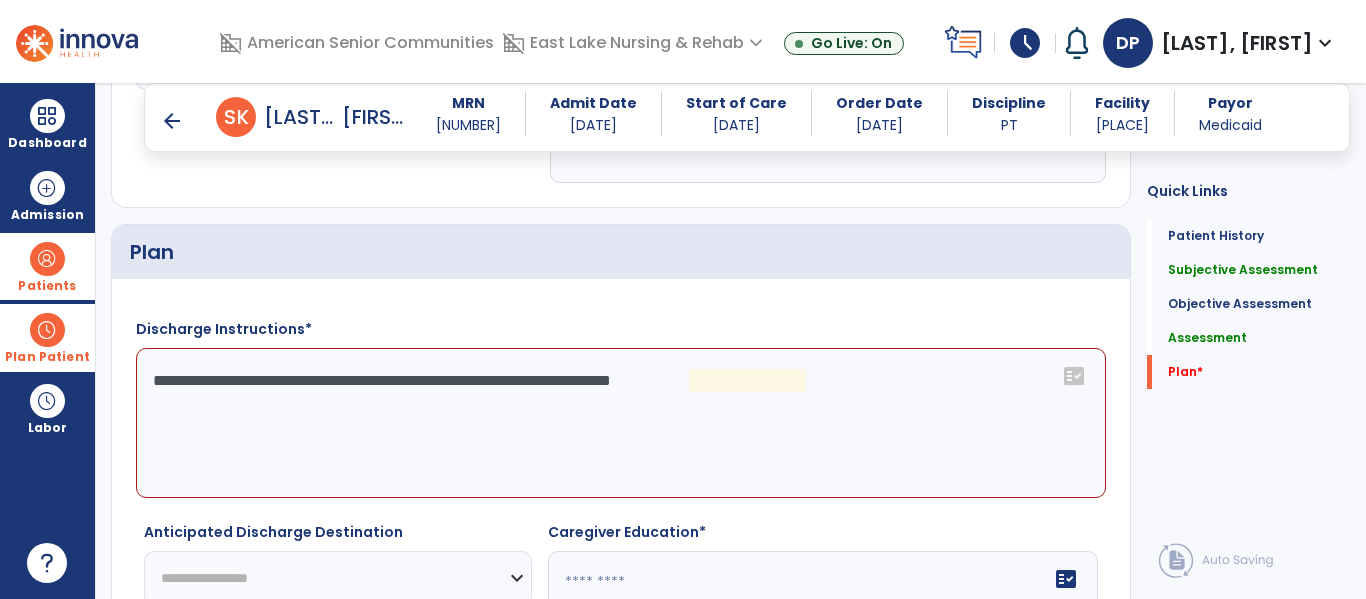 click on "**********" 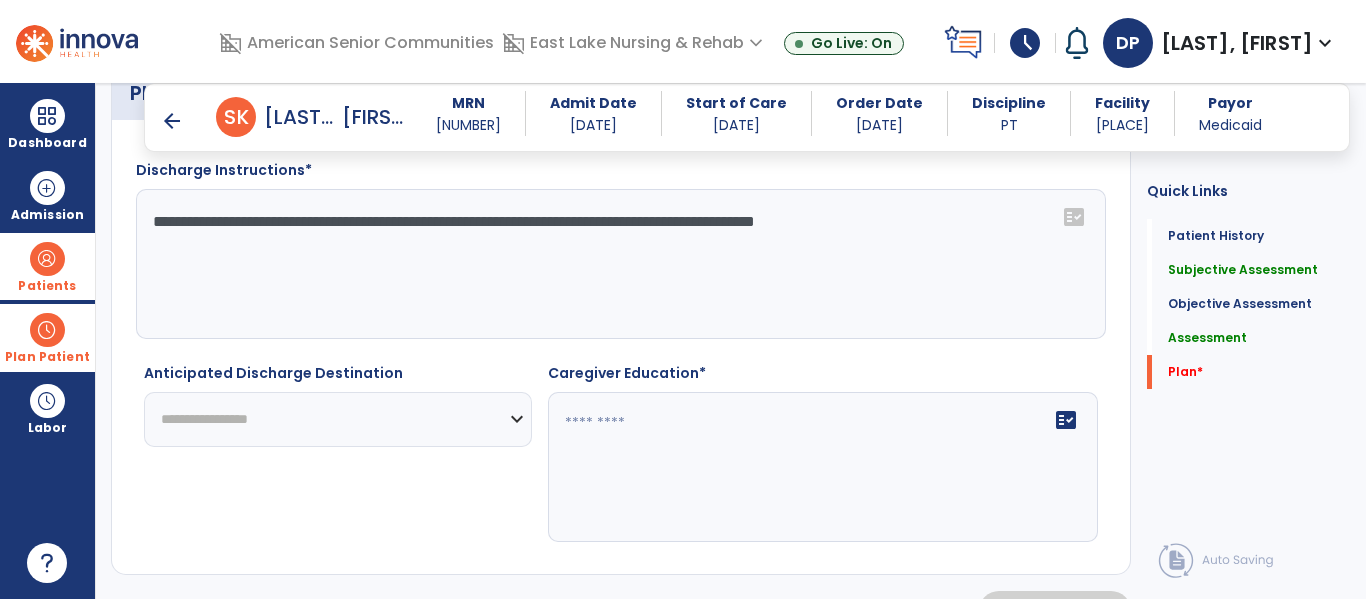 scroll, scrollTop: 3785, scrollLeft: 0, axis: vertical 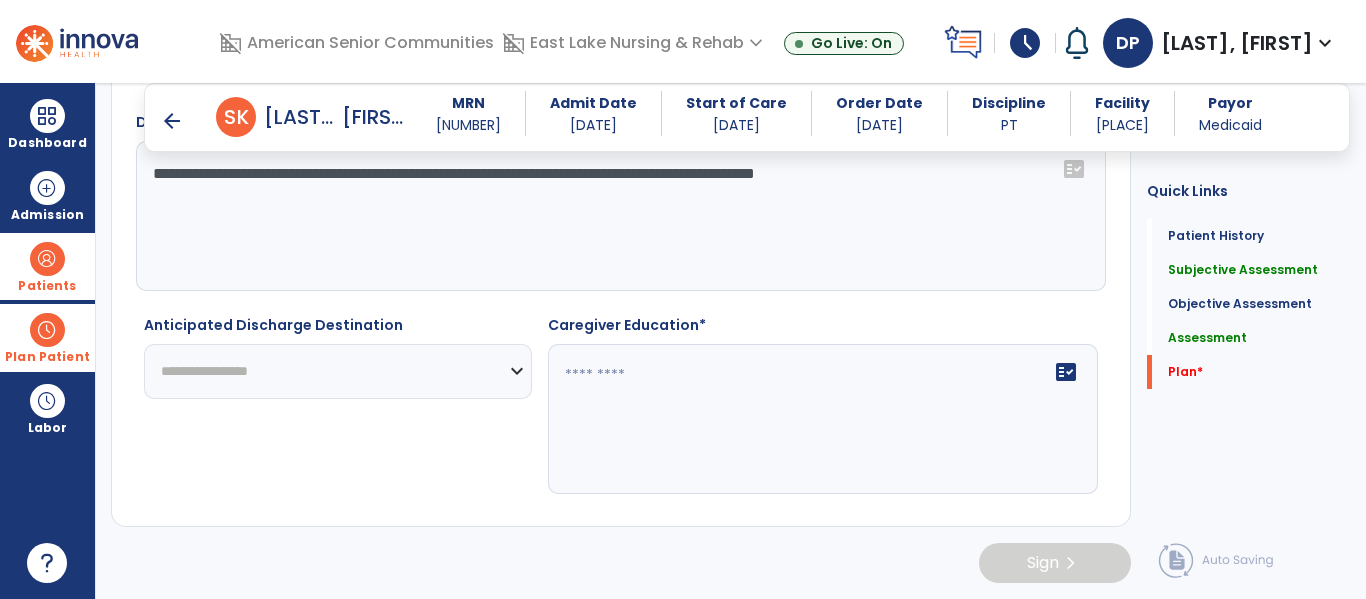 type on "**********" 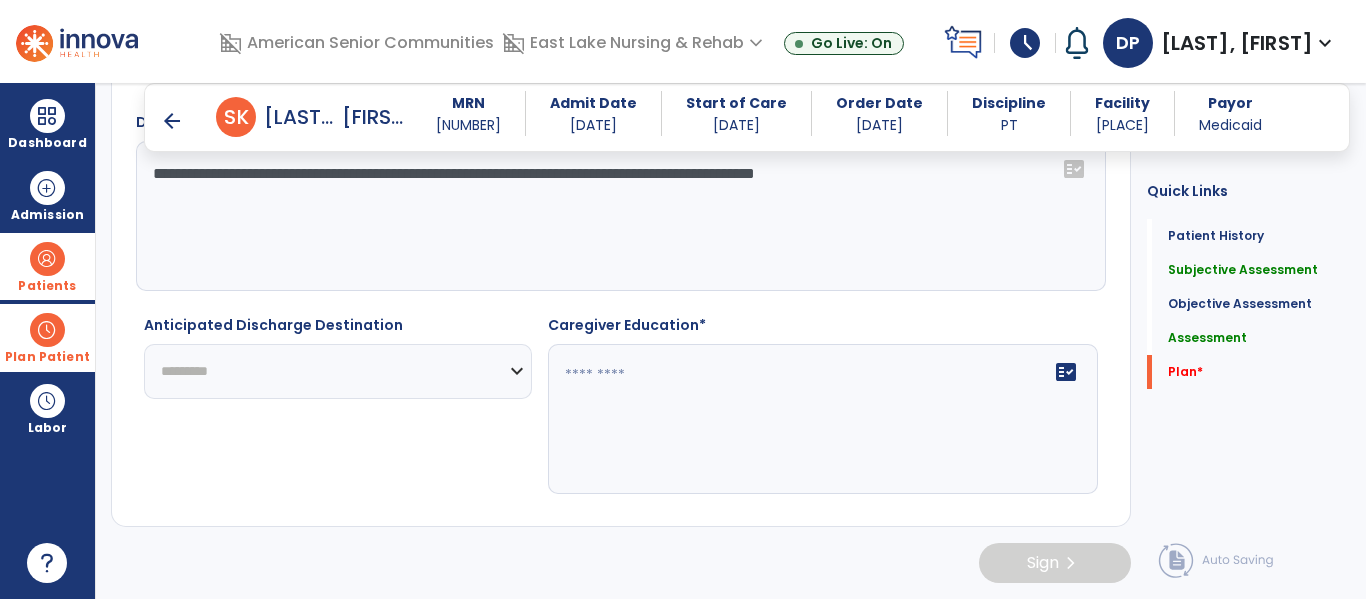 click on "**********" 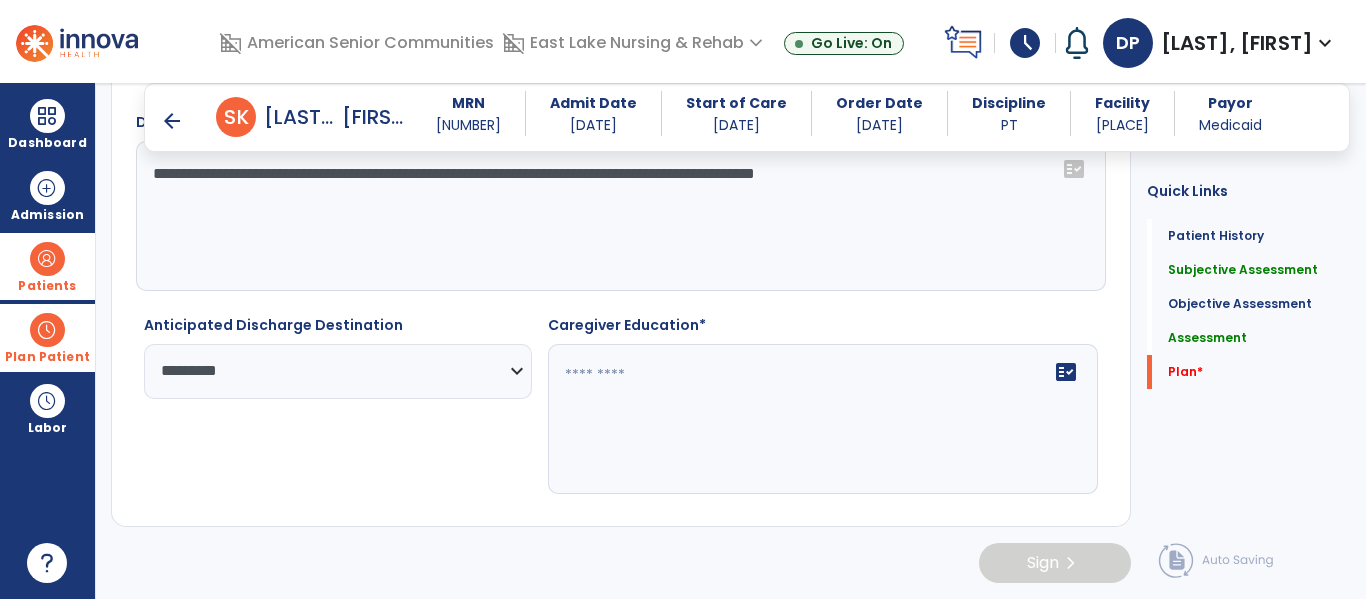 click 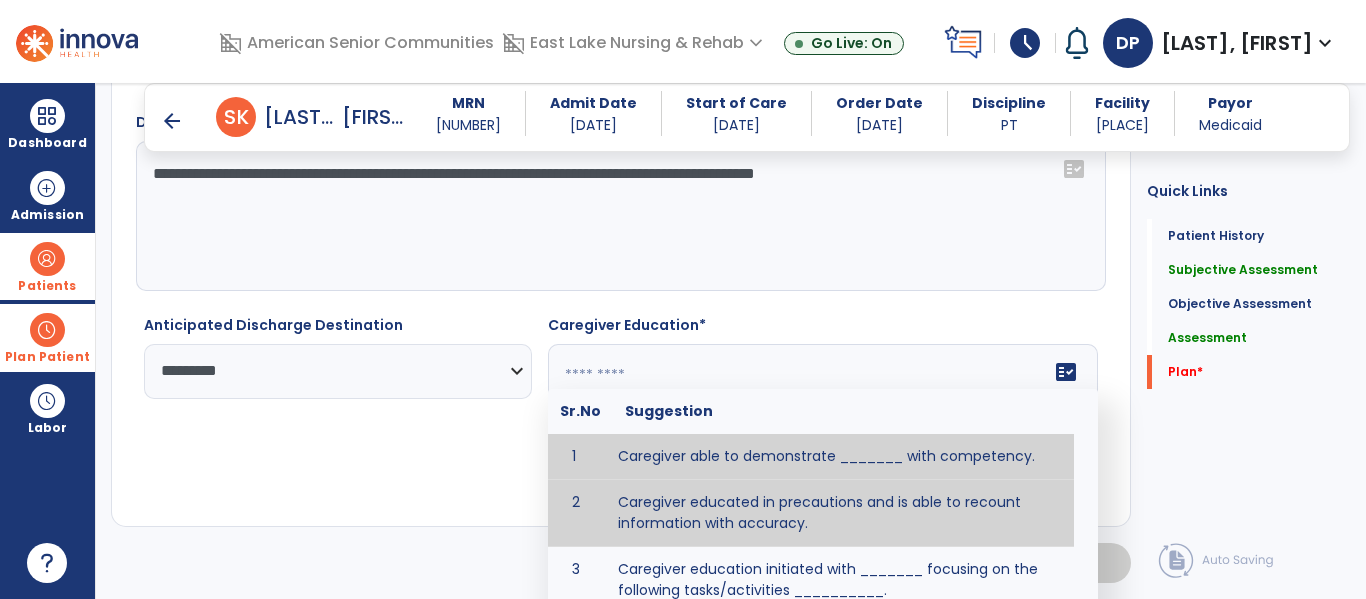 type on "**********" 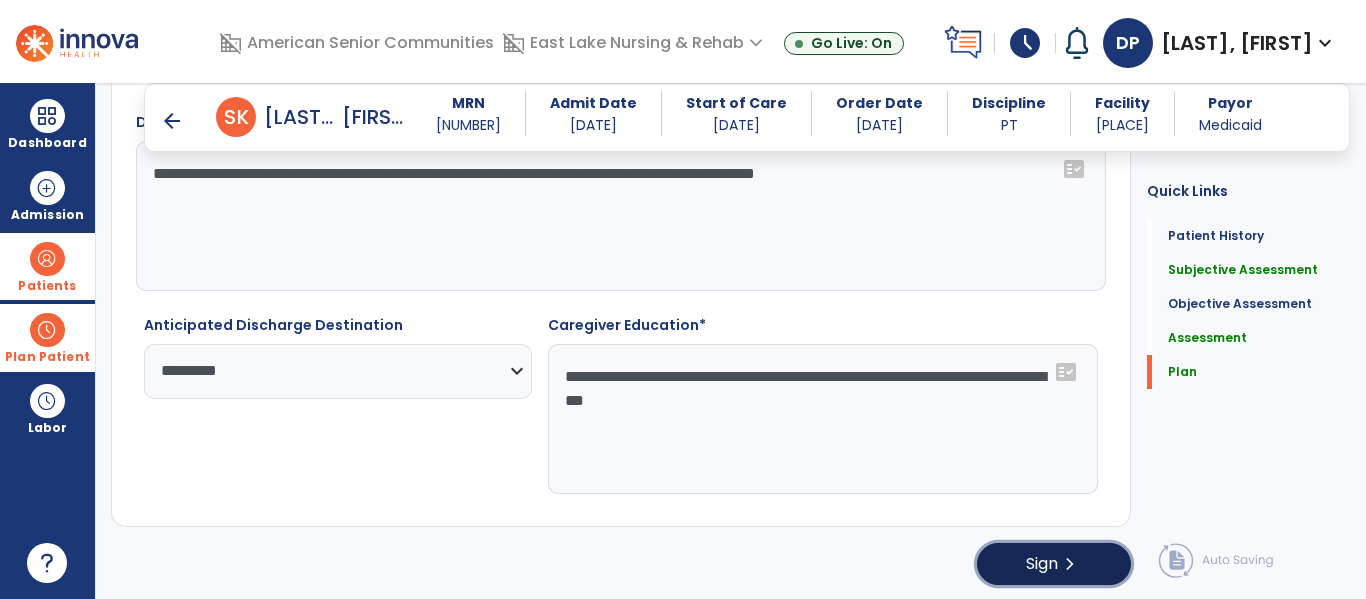 click on "chevron_right" 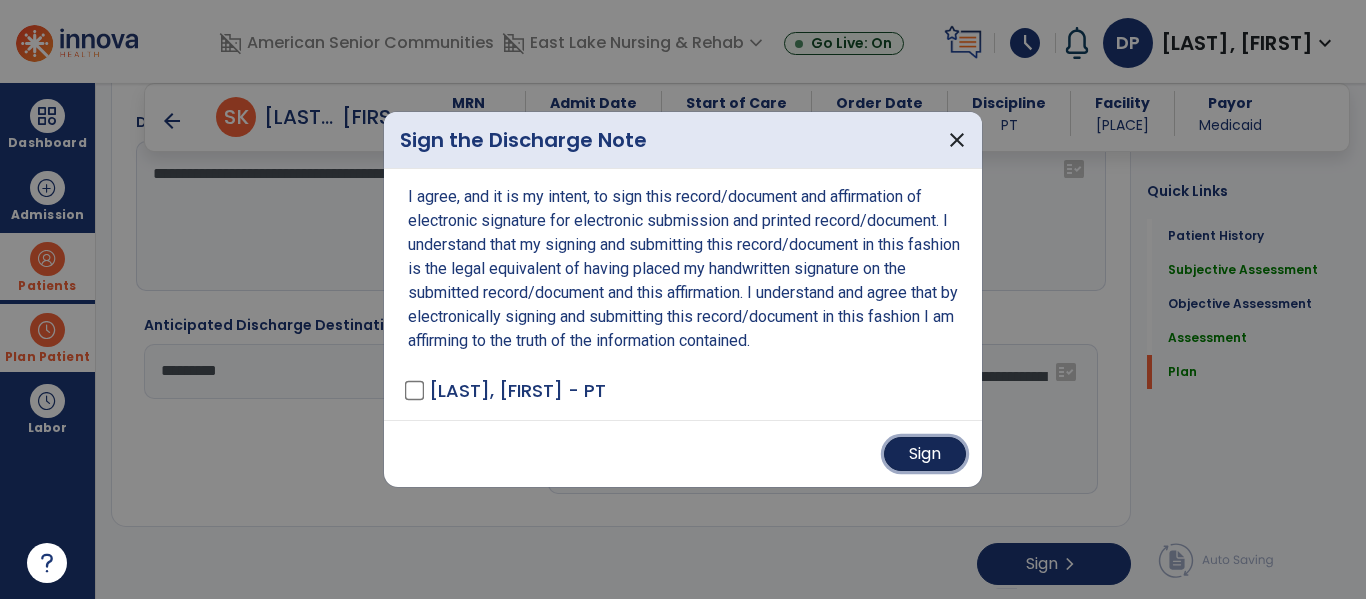 click on "Sign" at bounding box center (925, 454) 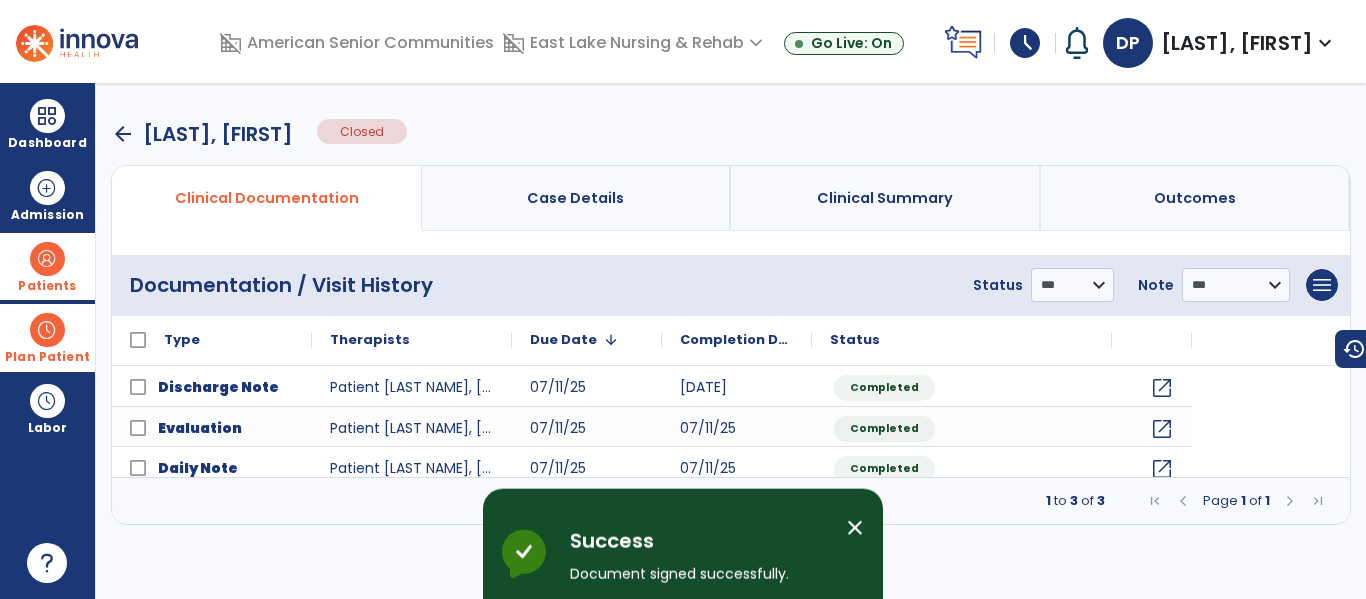 scroll, scrollTop: 0, scrollLeft: 0, axis: both 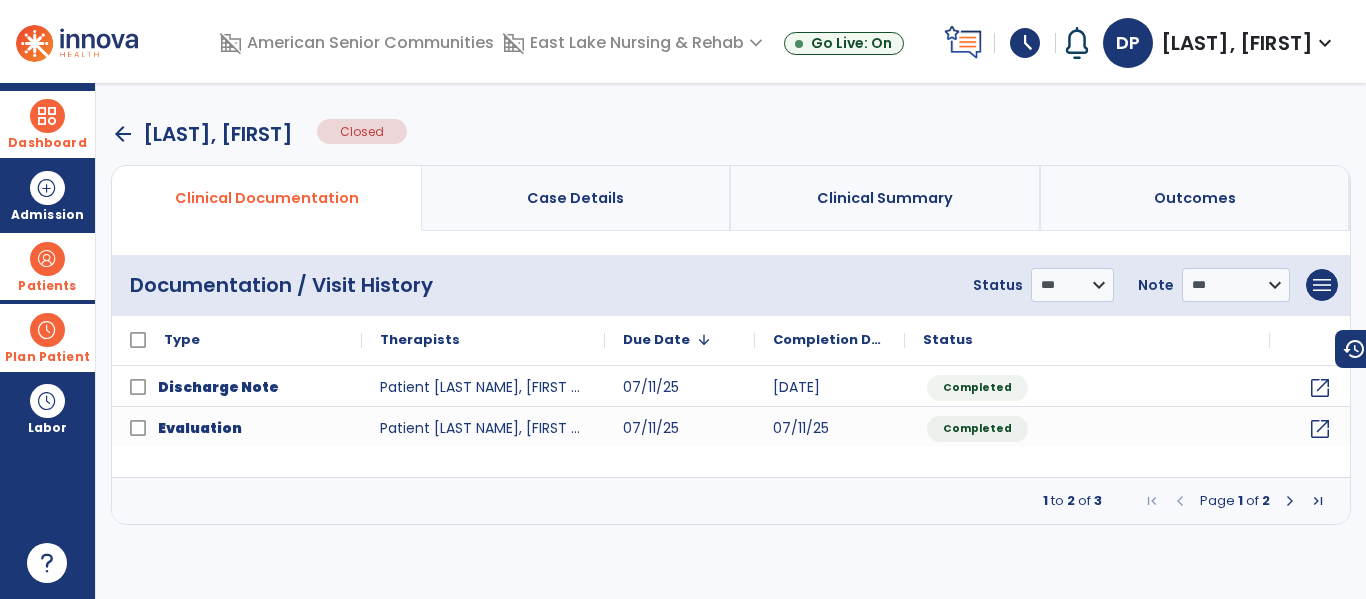 click on "Dashboard" at bounding box center [47, 124] 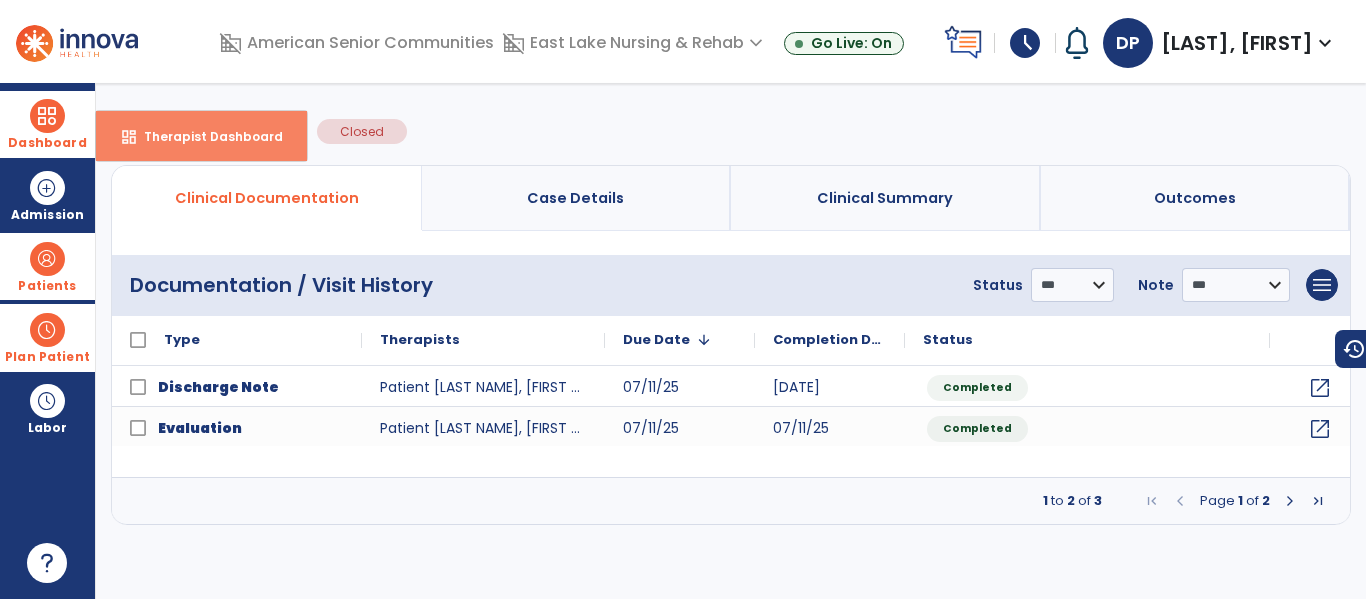 click on "Therapist Dashboard" at bounding box center (205, 136) 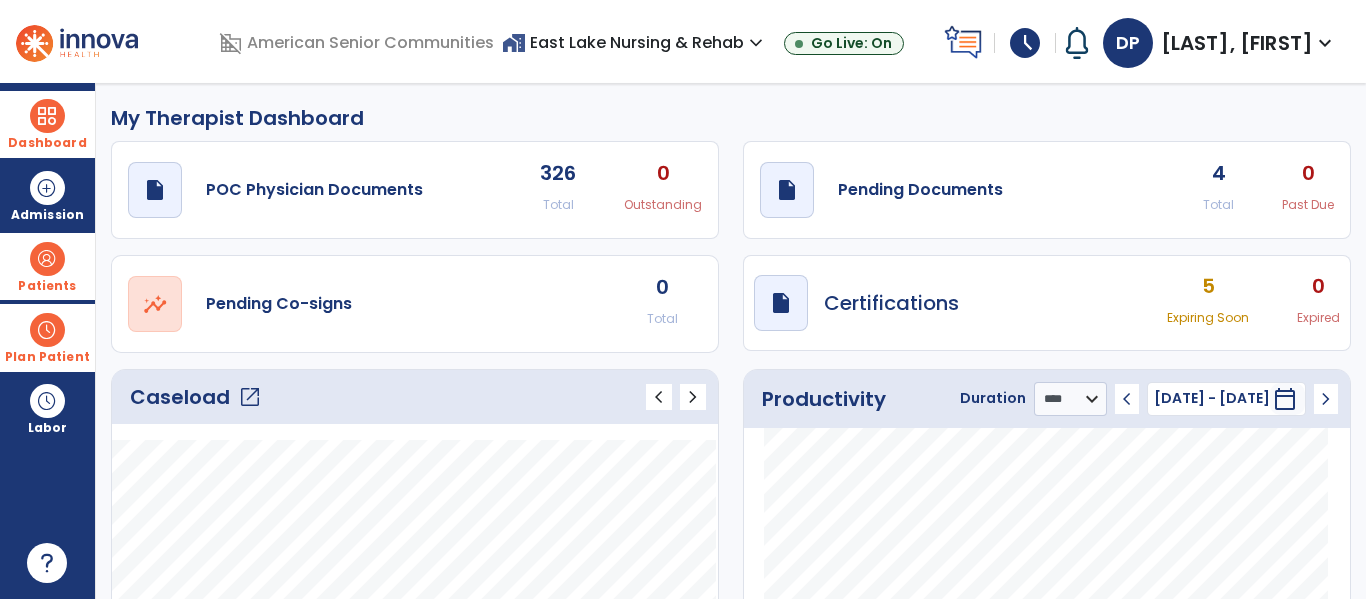 click on "5" at bounding box center (1208, 286) 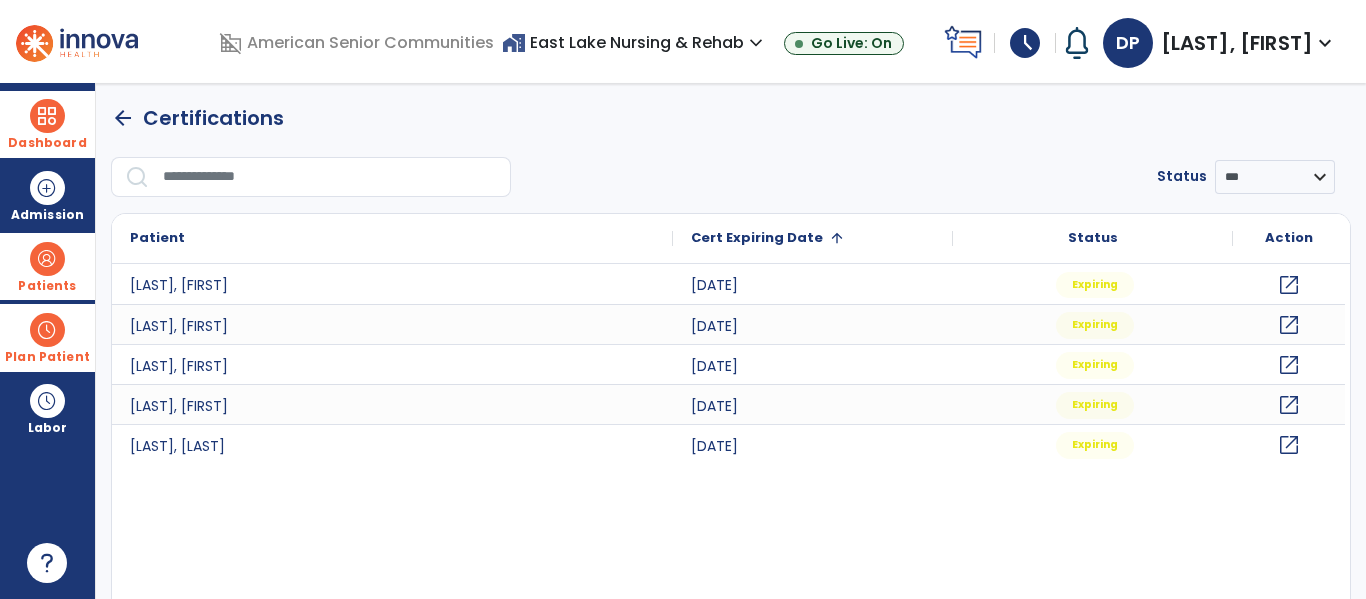 click on "Dashboard" at bounding box center [47, 124] 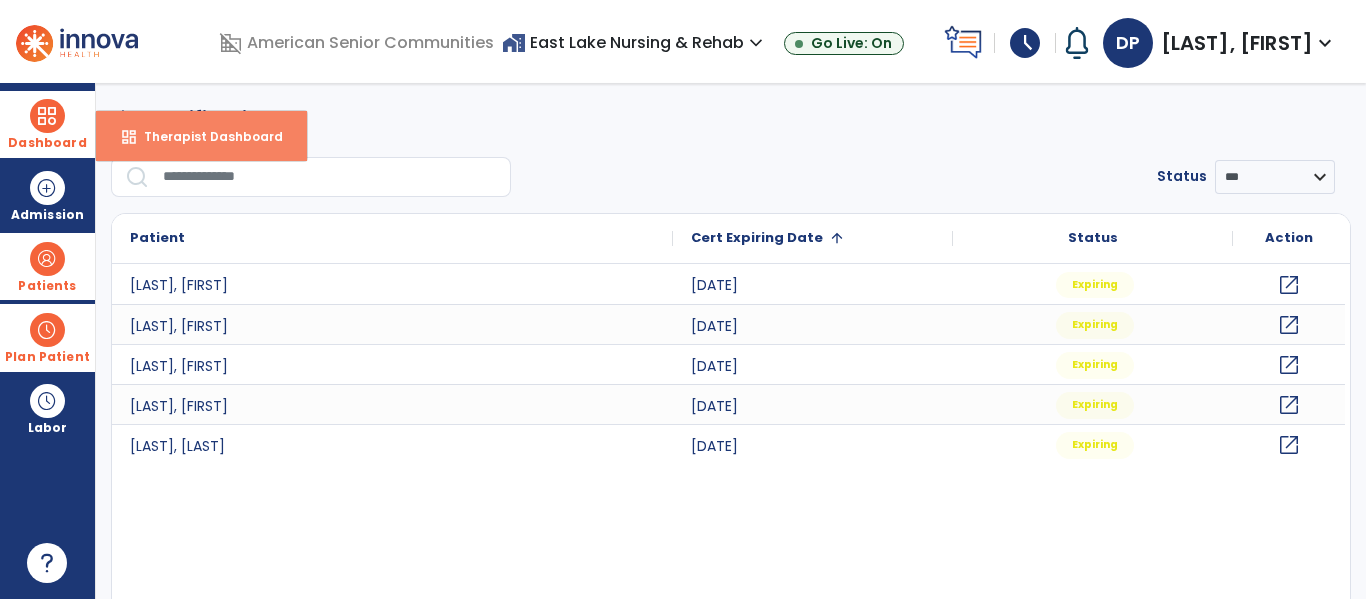 click on "dashboard" at bounding box center [129, 137] 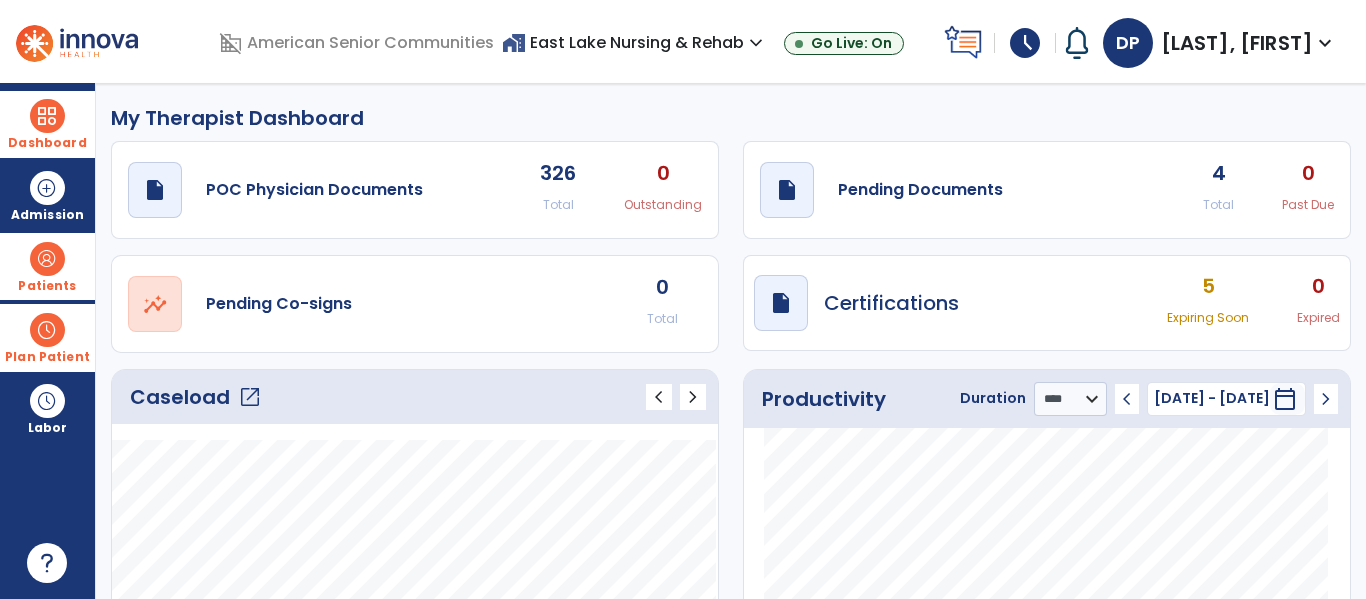 click on "My Therapist Dashboard   draft   open_in_new  POC Physician Documents 326 Total 0 Outstanding  draft   open_in_new  Pending Documents 4 Total 0 Past Due  open_in_new  Pending Co-signs 0 Total  draft   open_in_new  Certifications 5 Expiring Soon 0 Expired  Caseload   open_in_new   chevron_left   chevron_right
Notes
No. of notes" 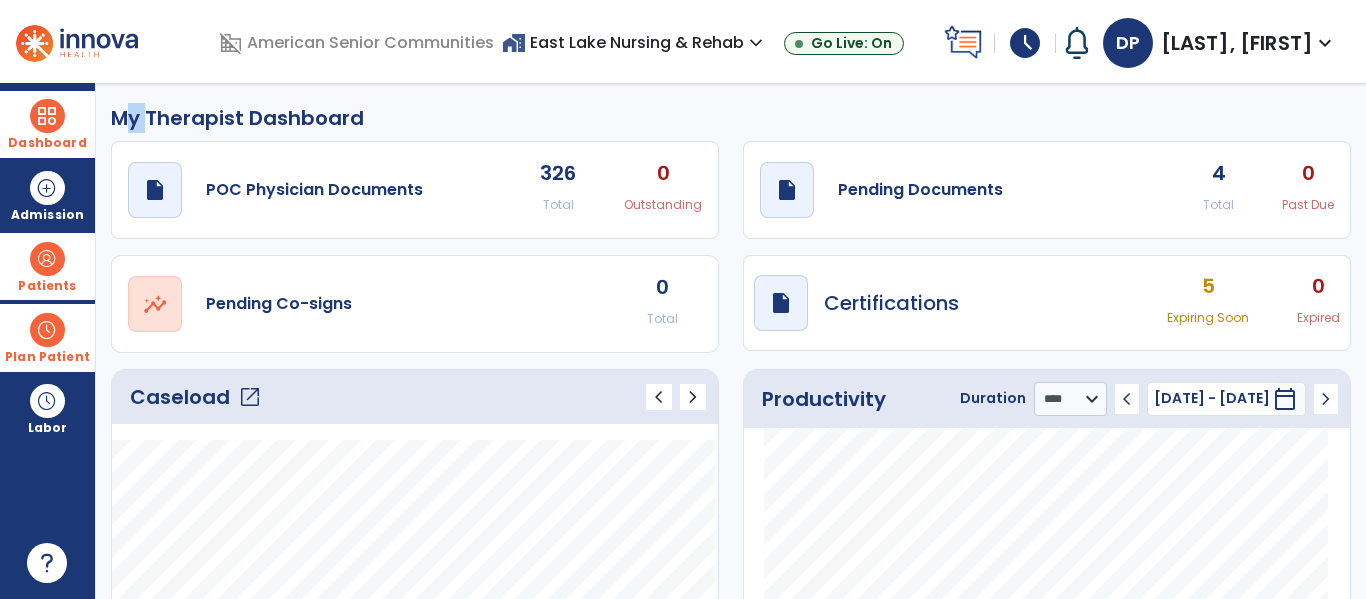 click on "My Therapist Dashboard   draft   open_in_new  POC Physician Documents 326 Total 0 Outstanding  draft   open_in_new  Pending Documents 4 Total 0 Past Due  open_in_new  Pending Co-signs 0 Total  draft   open_in_new  Certifications 5 Expiring Soon 0 Expired  Caseload   open_in_new   chevron_left   chevron_right
Notes
No. of notes" 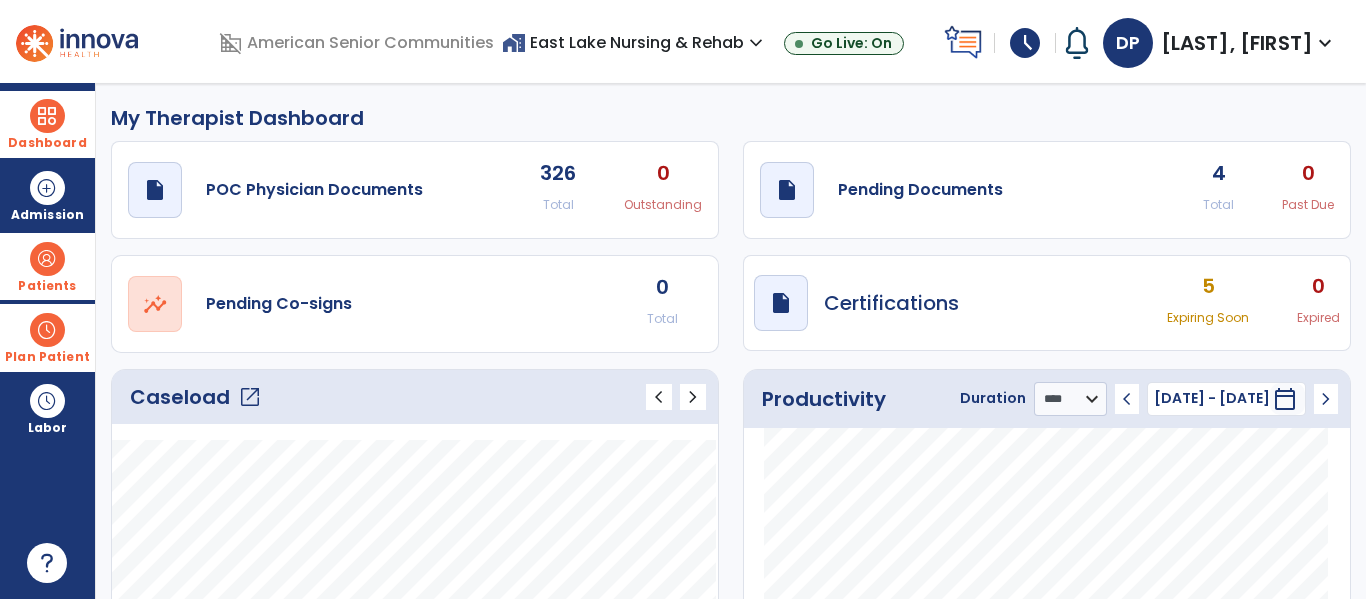 click on "My Therapist Dashboard   draft   open_in_new  POC Physician Documents 326 Total 0 Outstanding  draft   open_in_new  Pending Documents 4 Total 0 Past Due  open_in_new  Pending Co-signs 0 Total  draft   open_in_new  Certifications 5 Expiring Soon 0 Expired  Caseload   open_in_new   chevron_left   chevron_right
Notes
No. of notes" 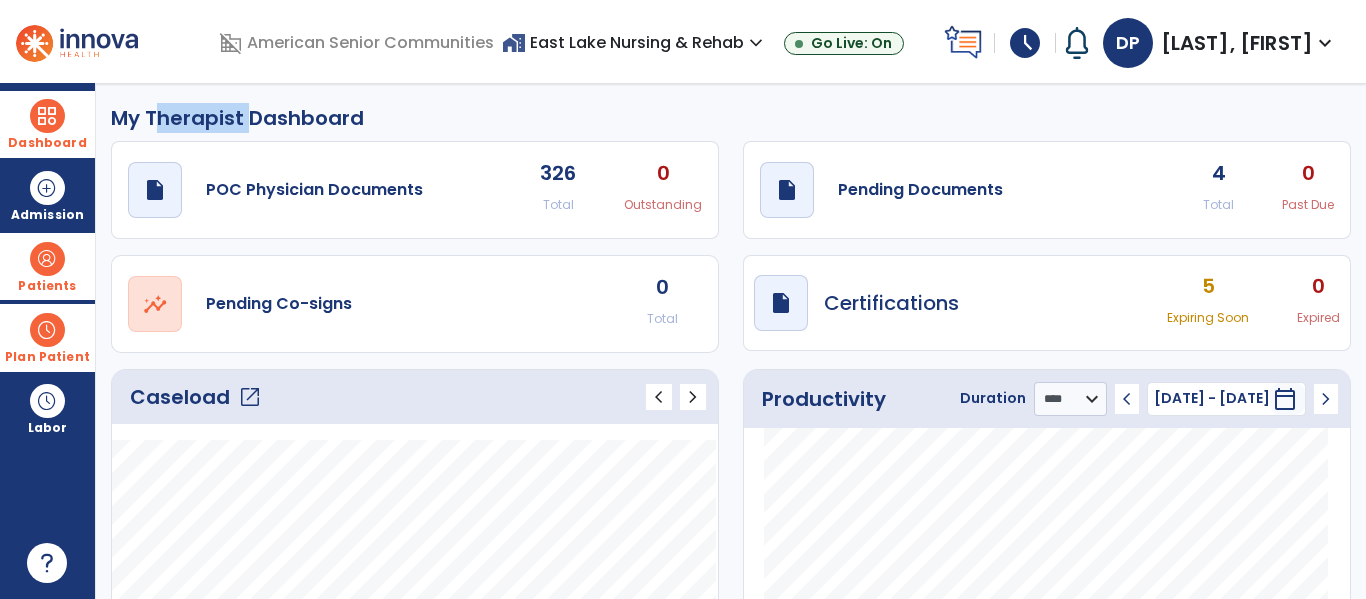 click on "My Therapist Dashboard" 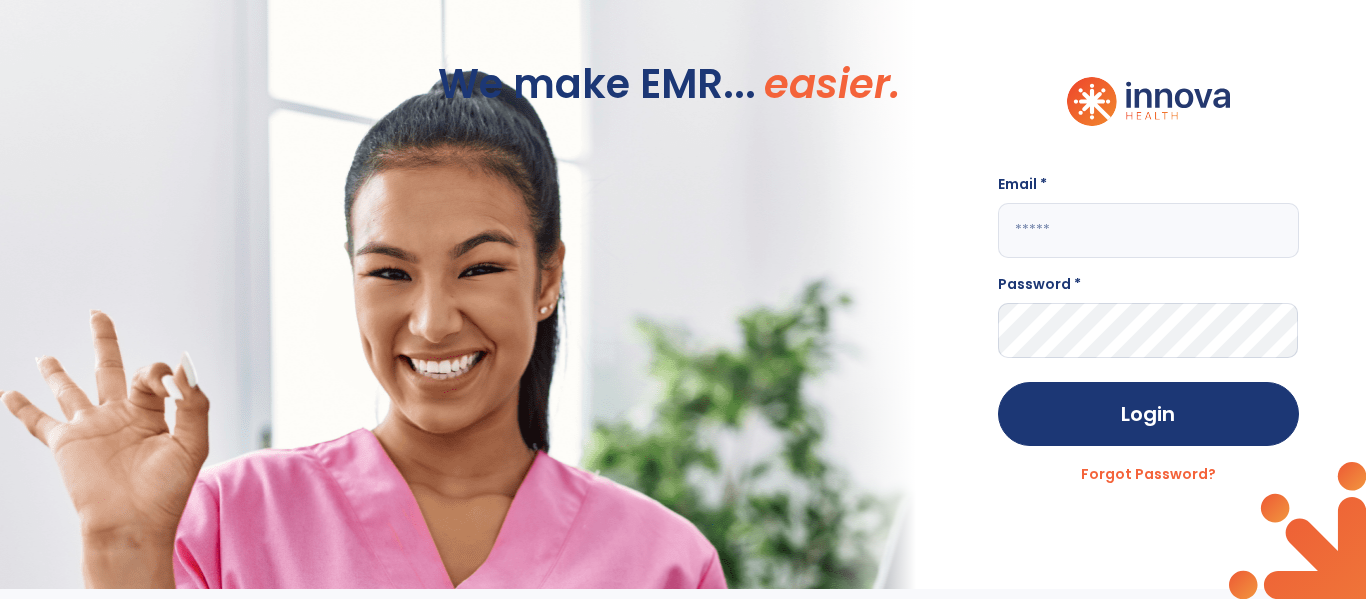 click 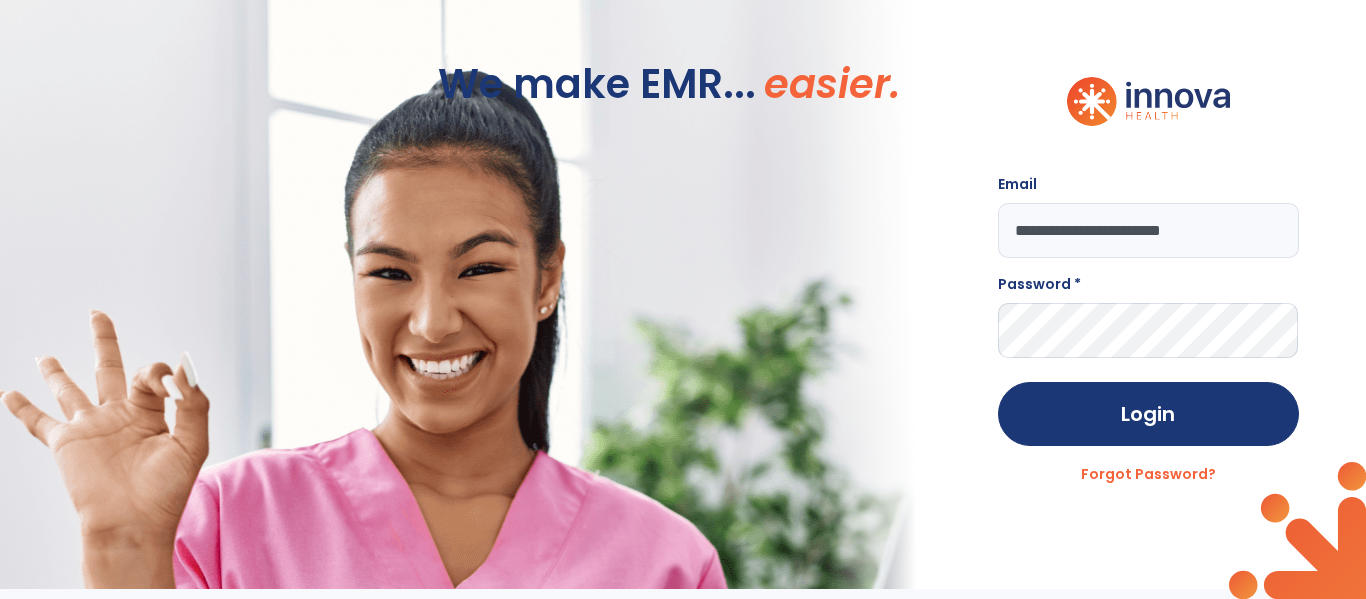 click on "**********" 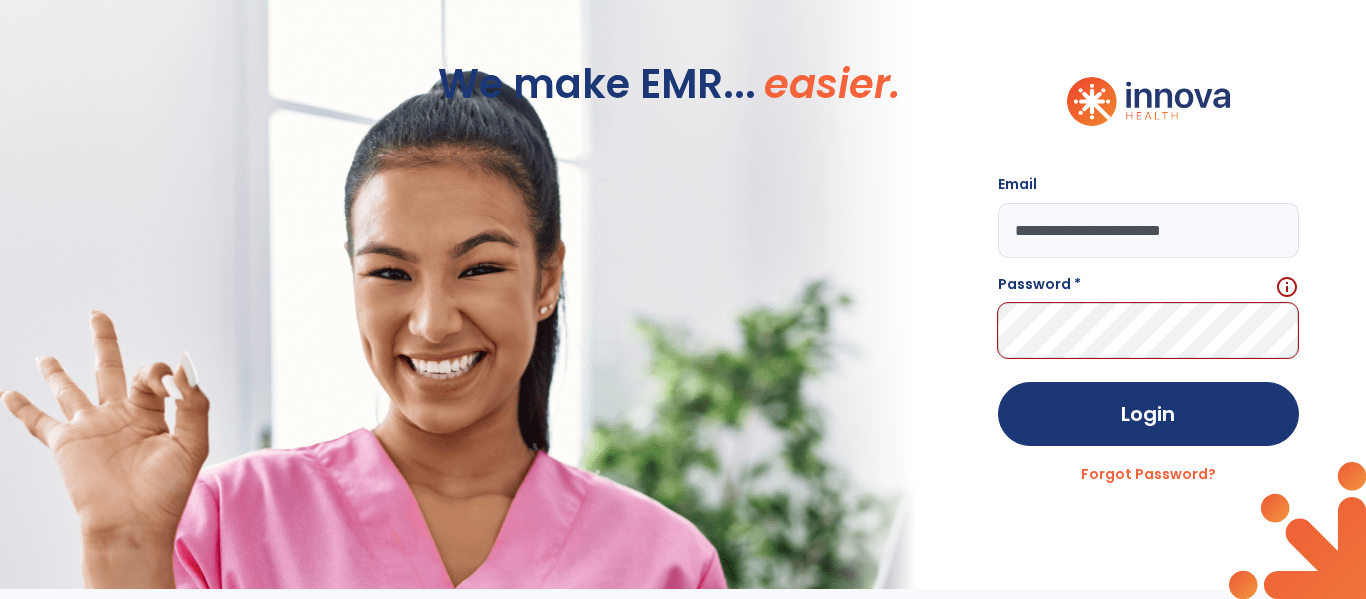 type on "**********" 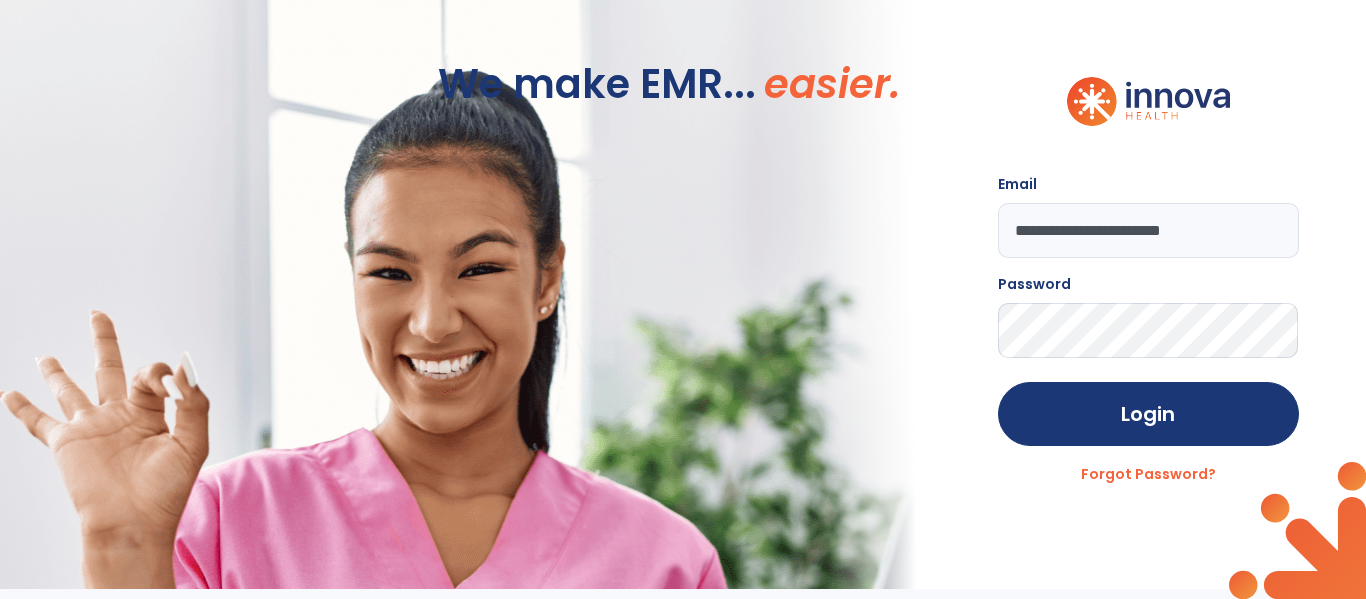 click on "Login" 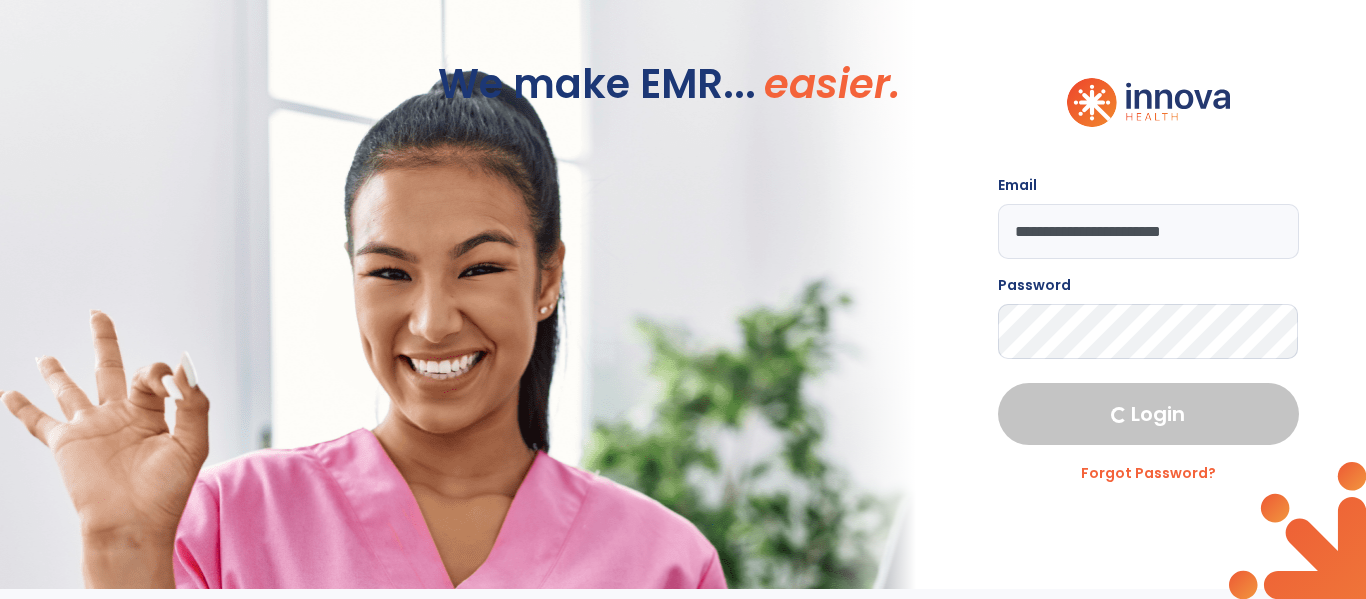 select on "****" 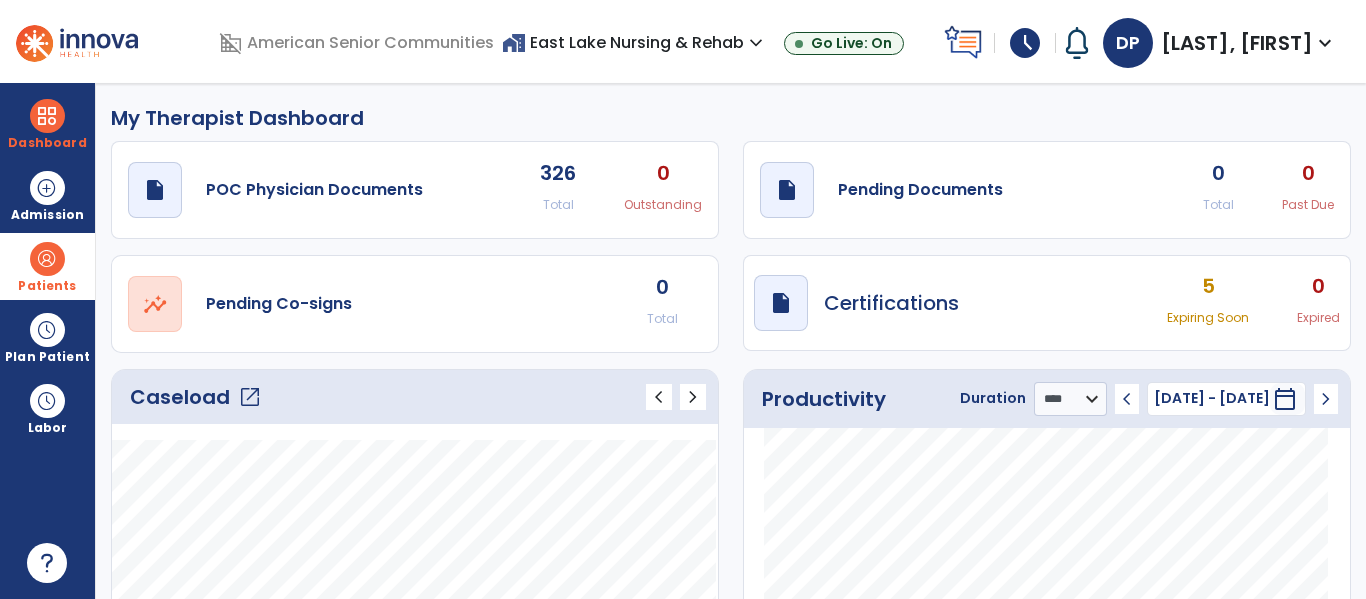click at bounding box center [47, 259] 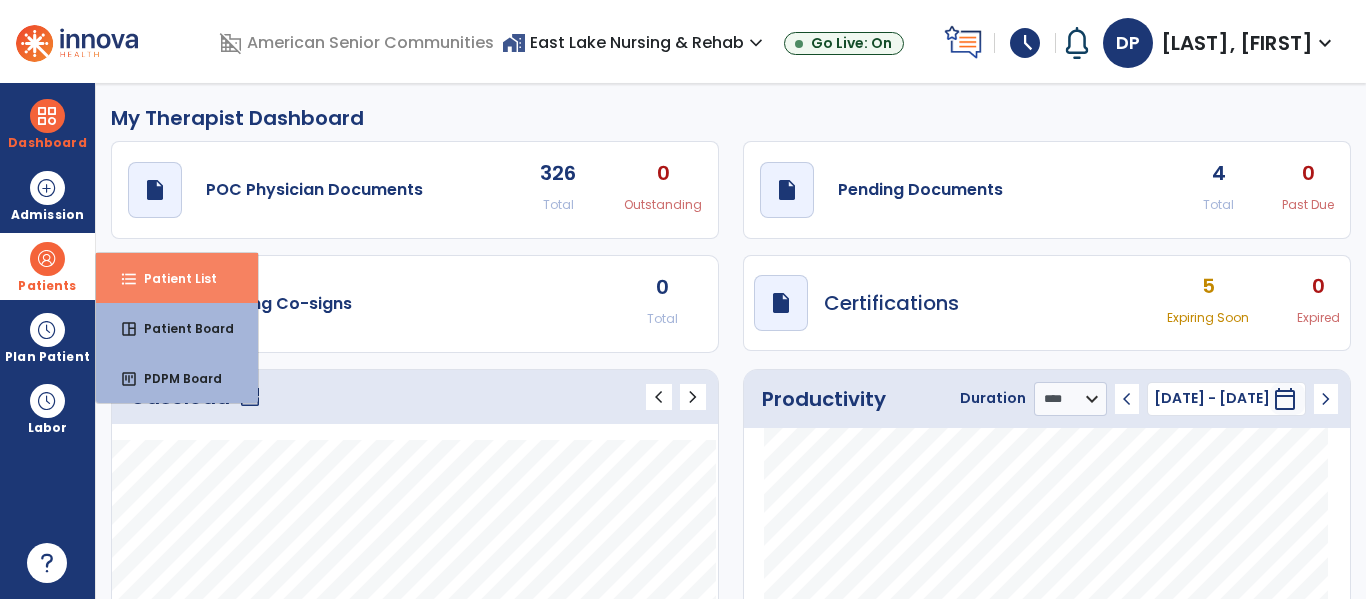 click on "format_list_bulleted" at bounding box center (129, 279) 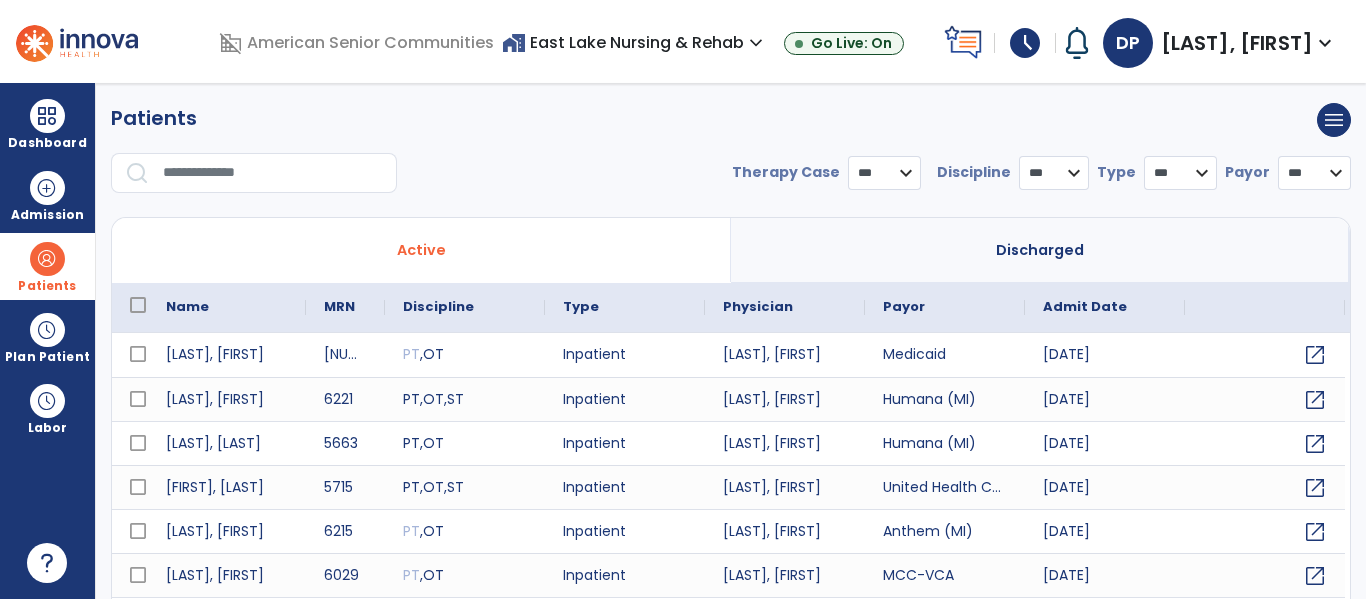 click at bounding box center [273, 173] 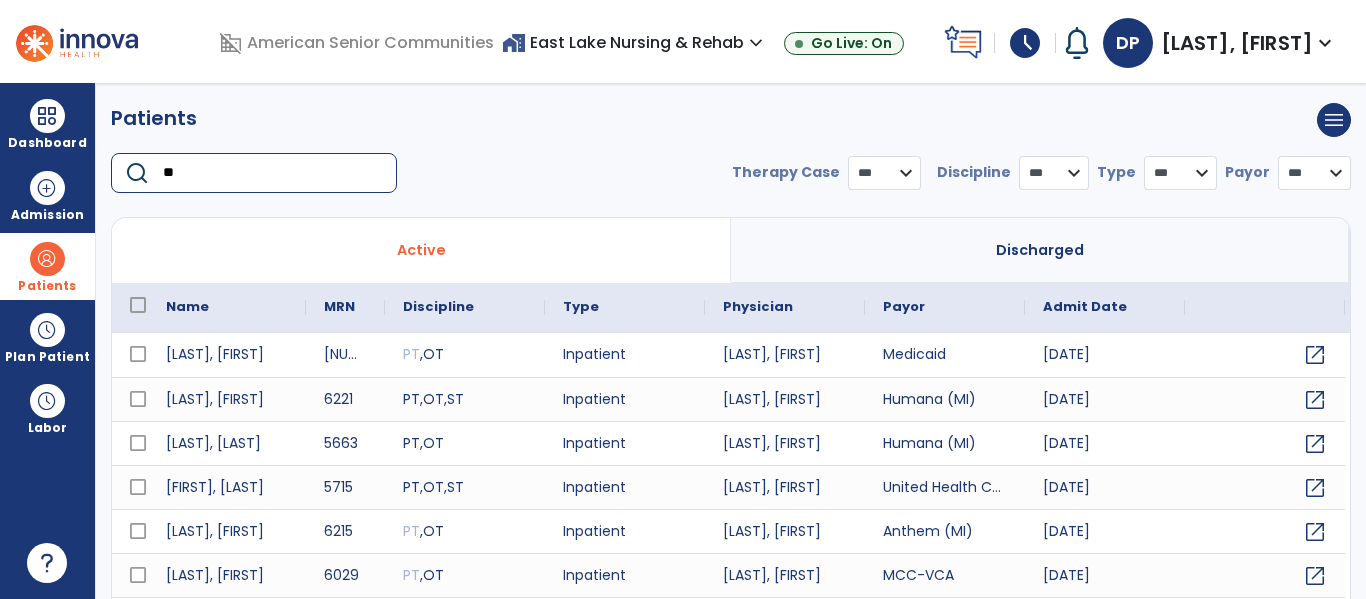 type on "***" 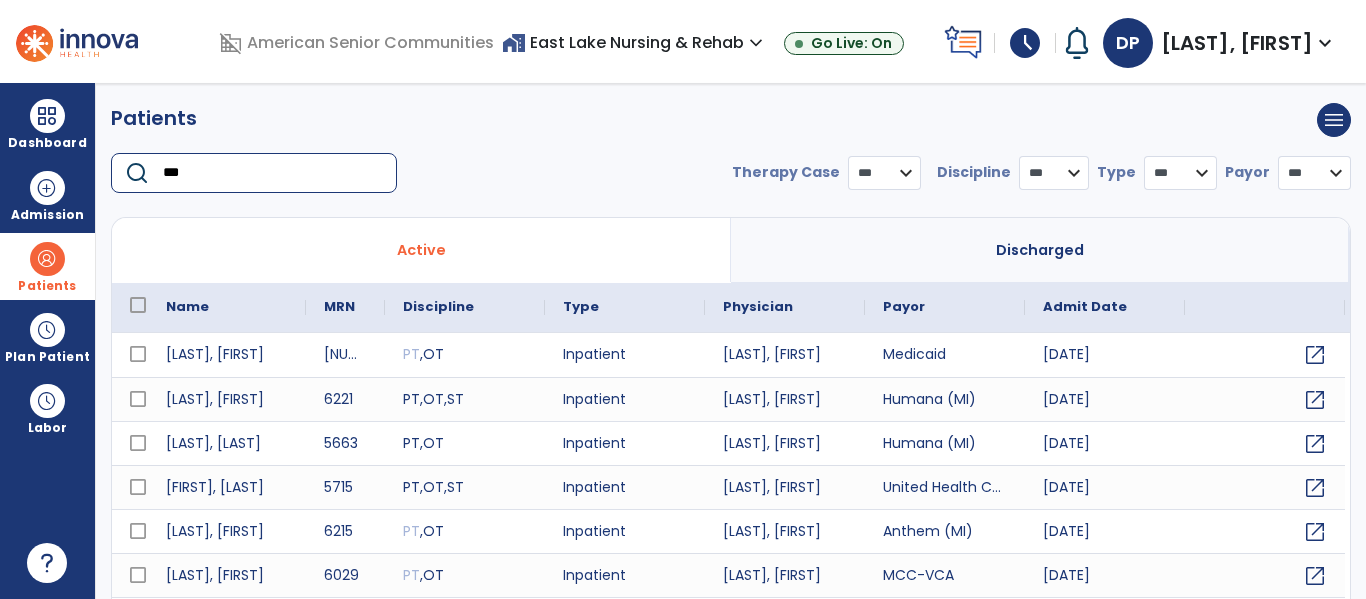 select on "***" 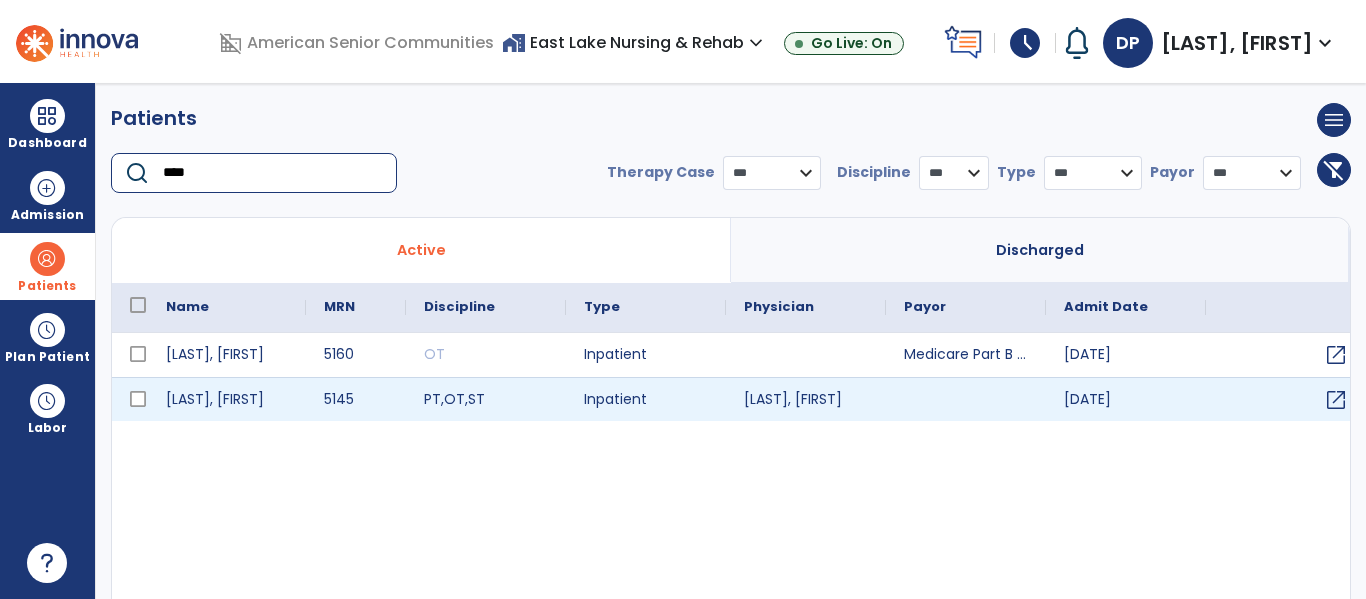 type on "****" 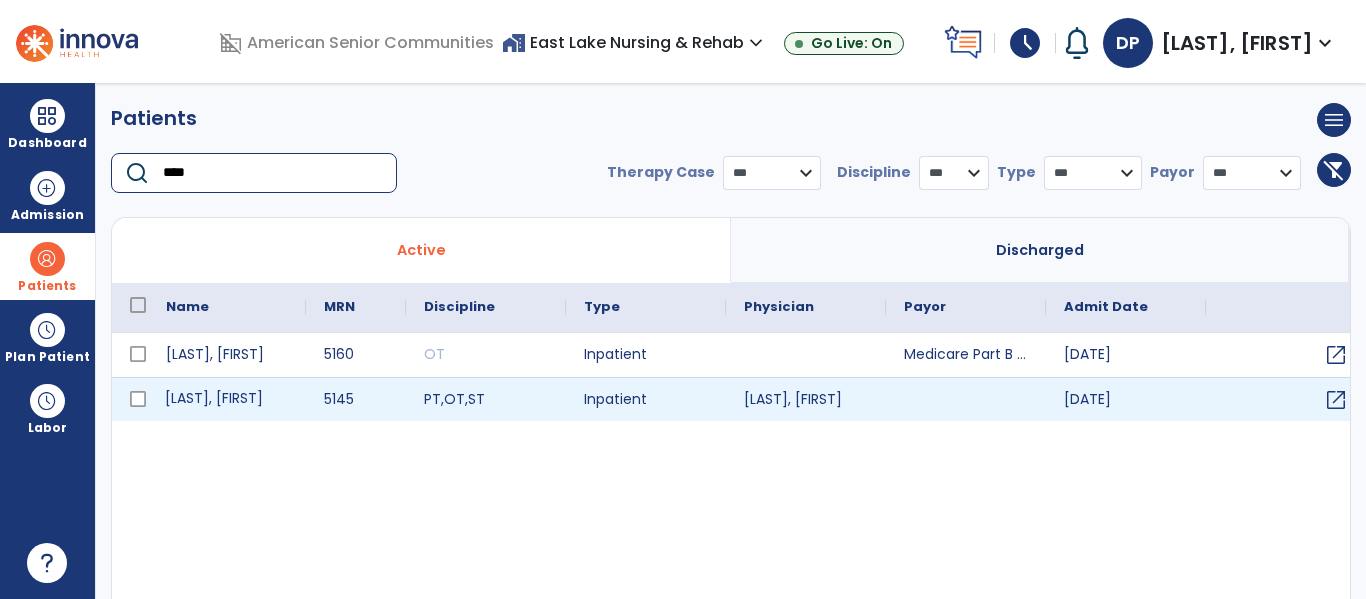 click on "[LAST], [FIRST]" at bounding box center (227, 399) 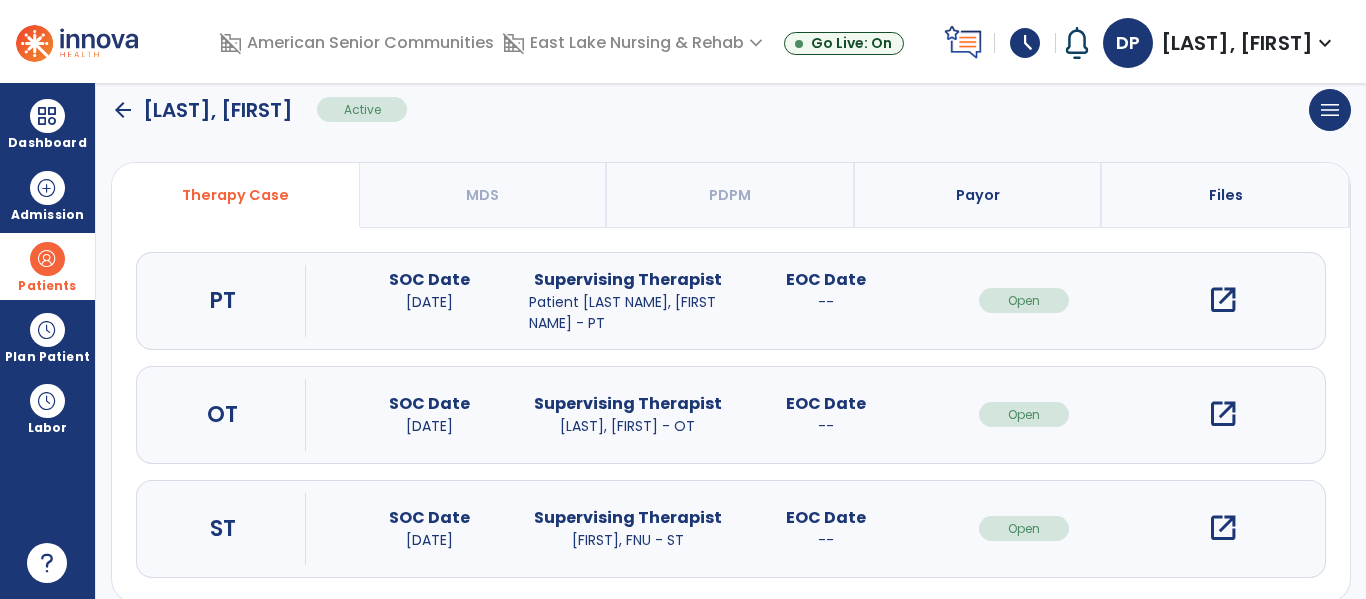 scroll, scrollTop: 207, scrollLeft: 0, axis: vertical 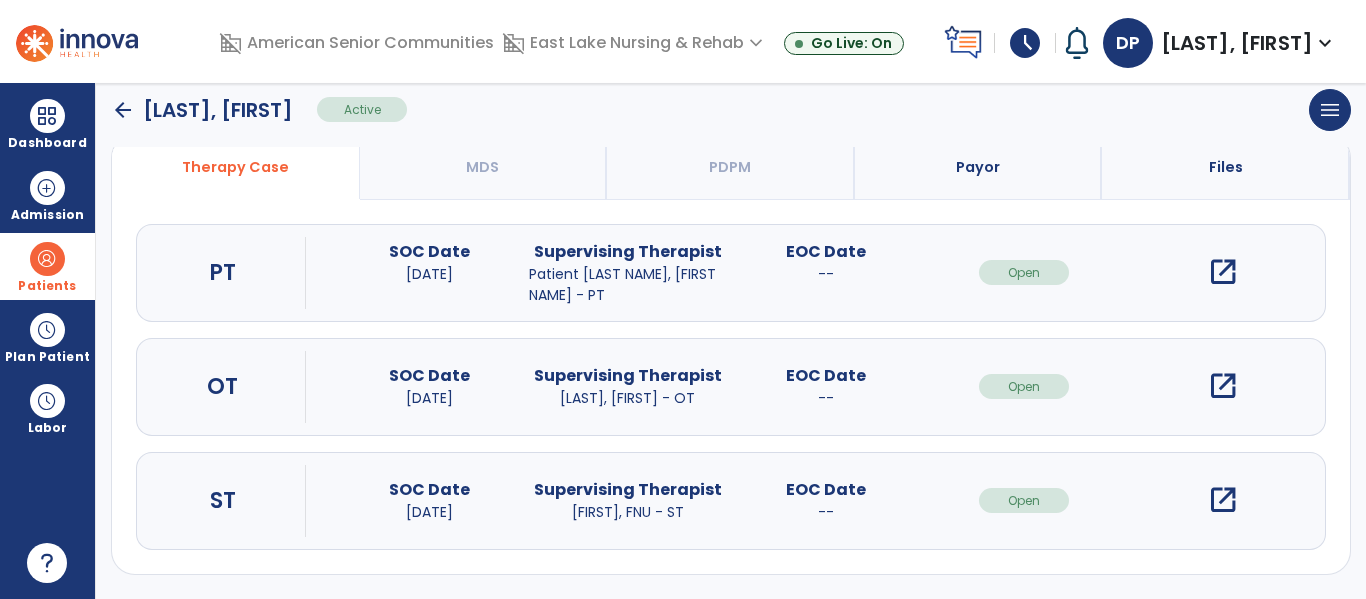 click on "open_in_new" at bounding box center [1223, 272] 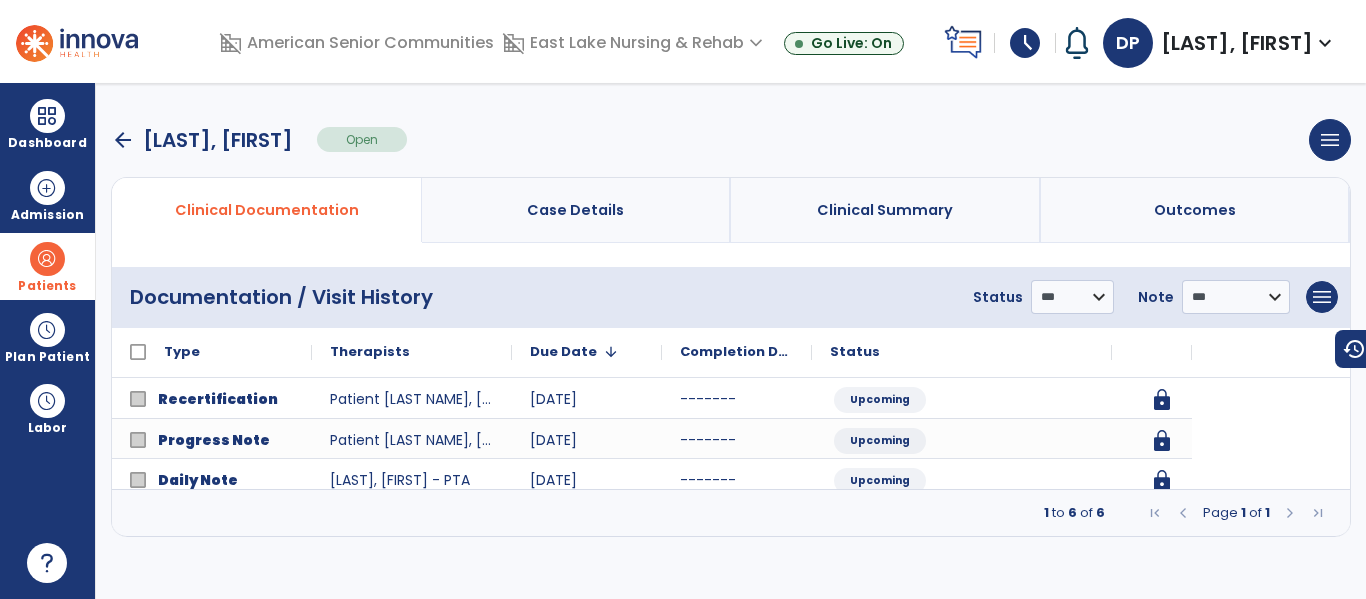 scroll, scrollTop: 0, scrollLeft: 0, axis: both 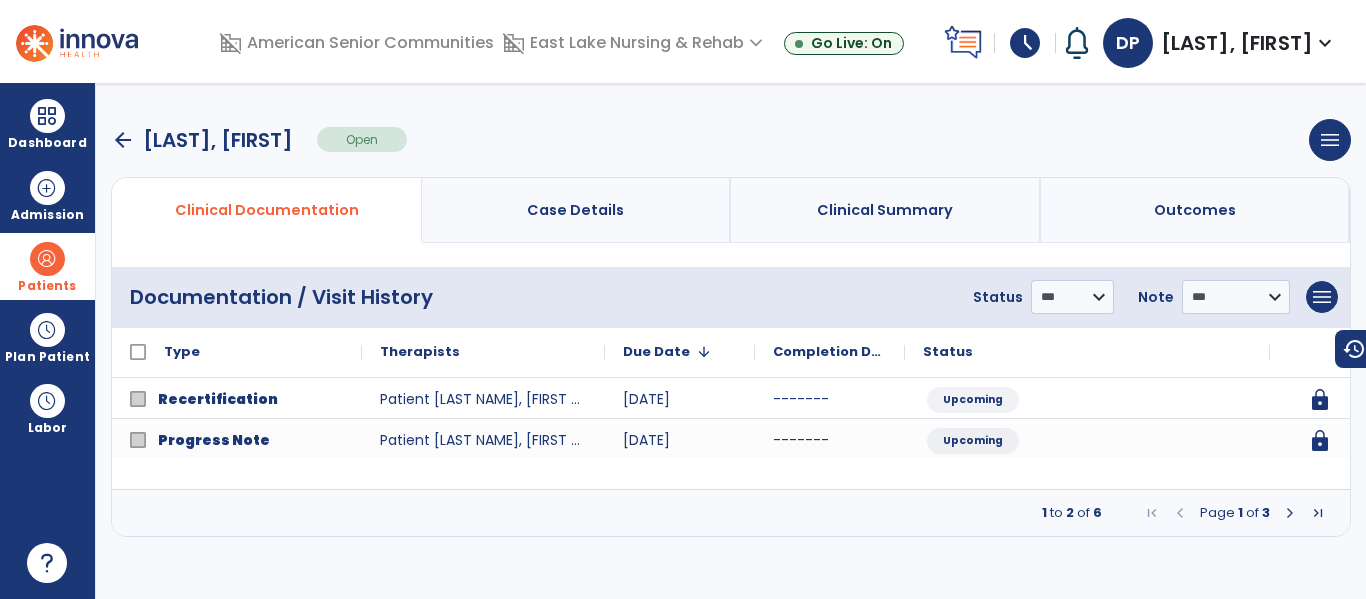 click at bounding box center (1290, 513) 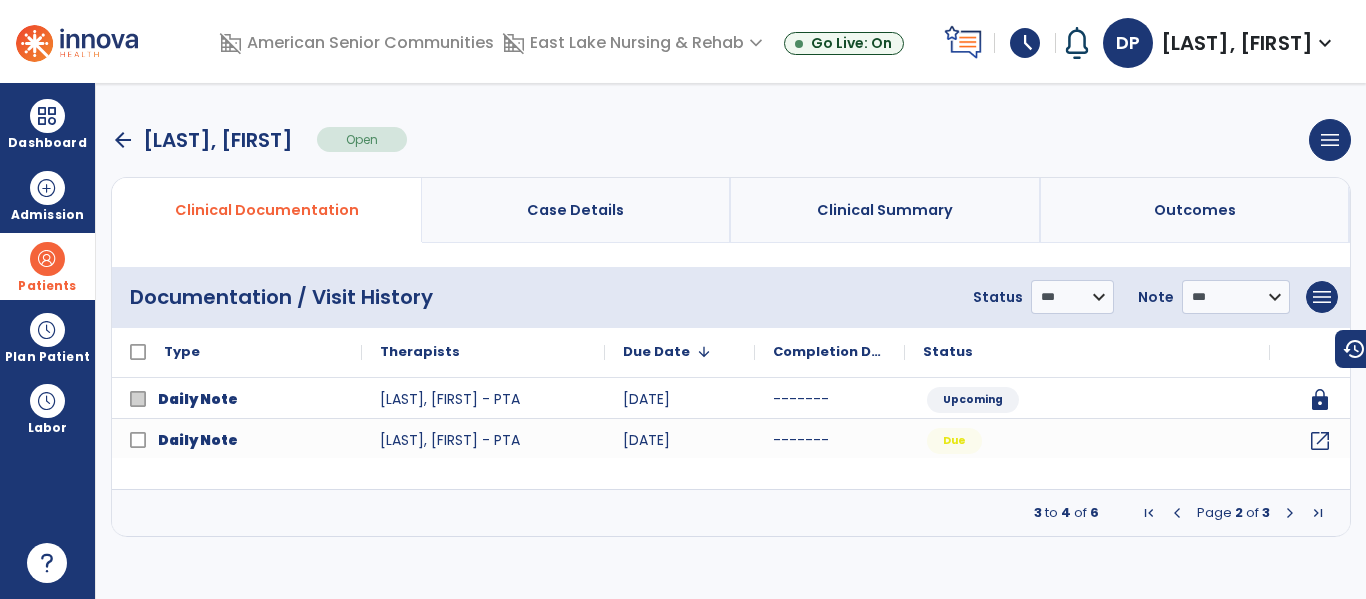 click at bounding box center [1290, 513] 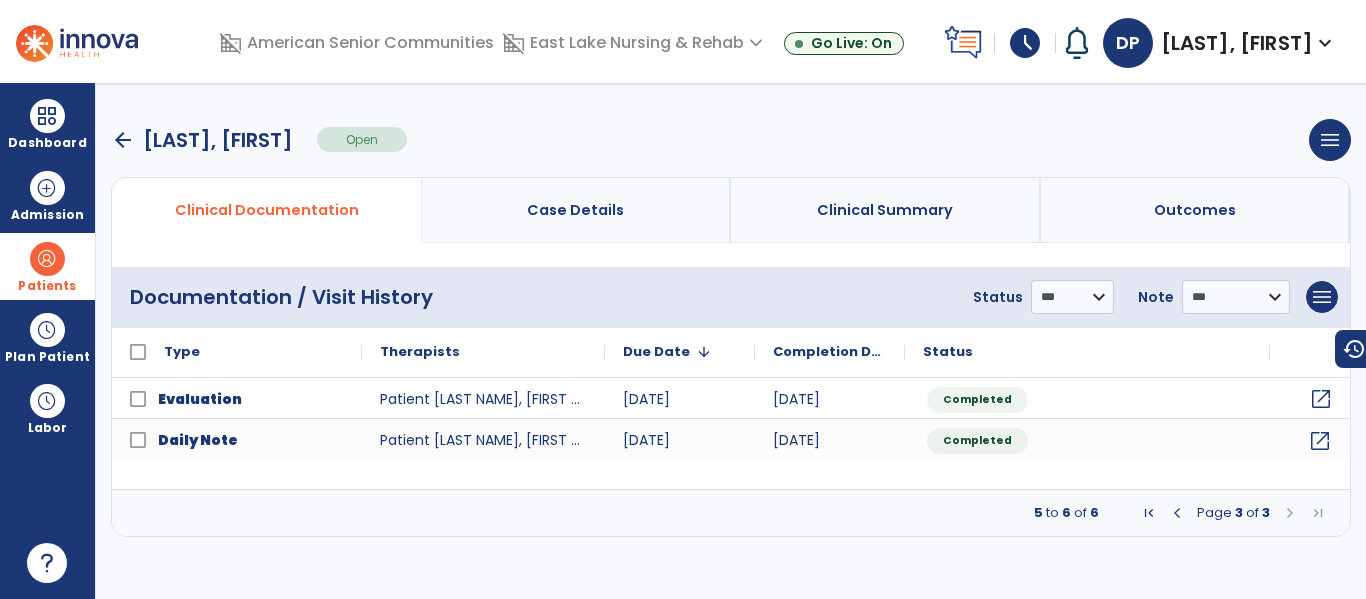 click on "open_in_new" 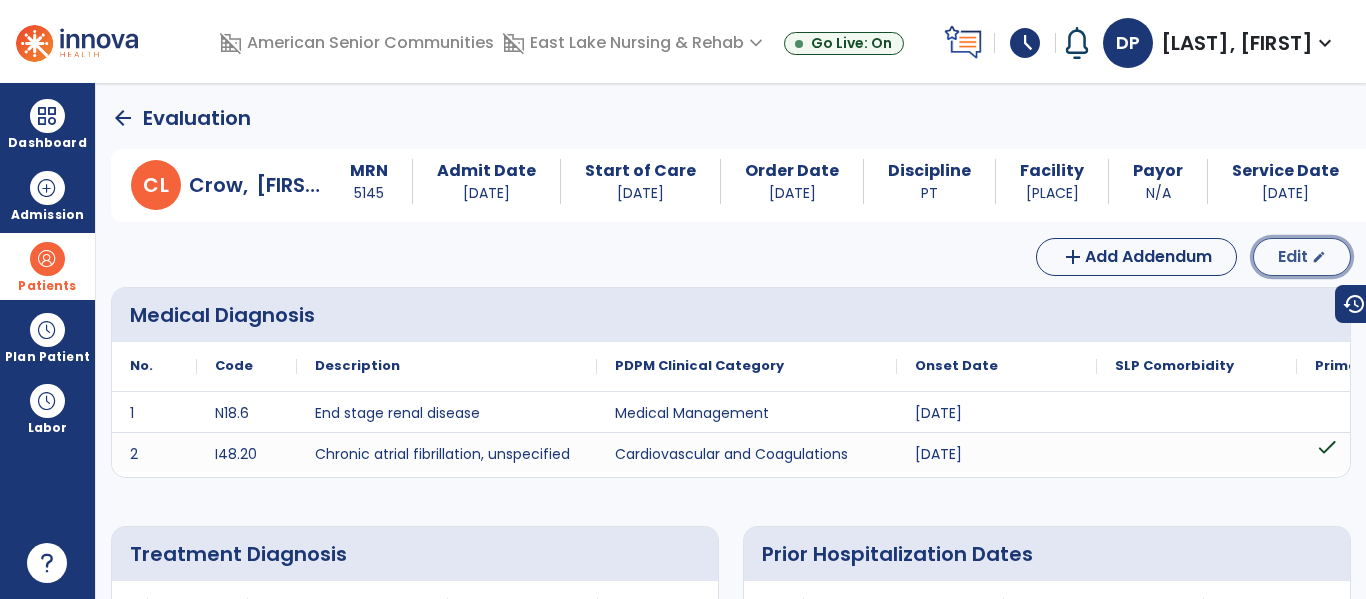click on "edit" 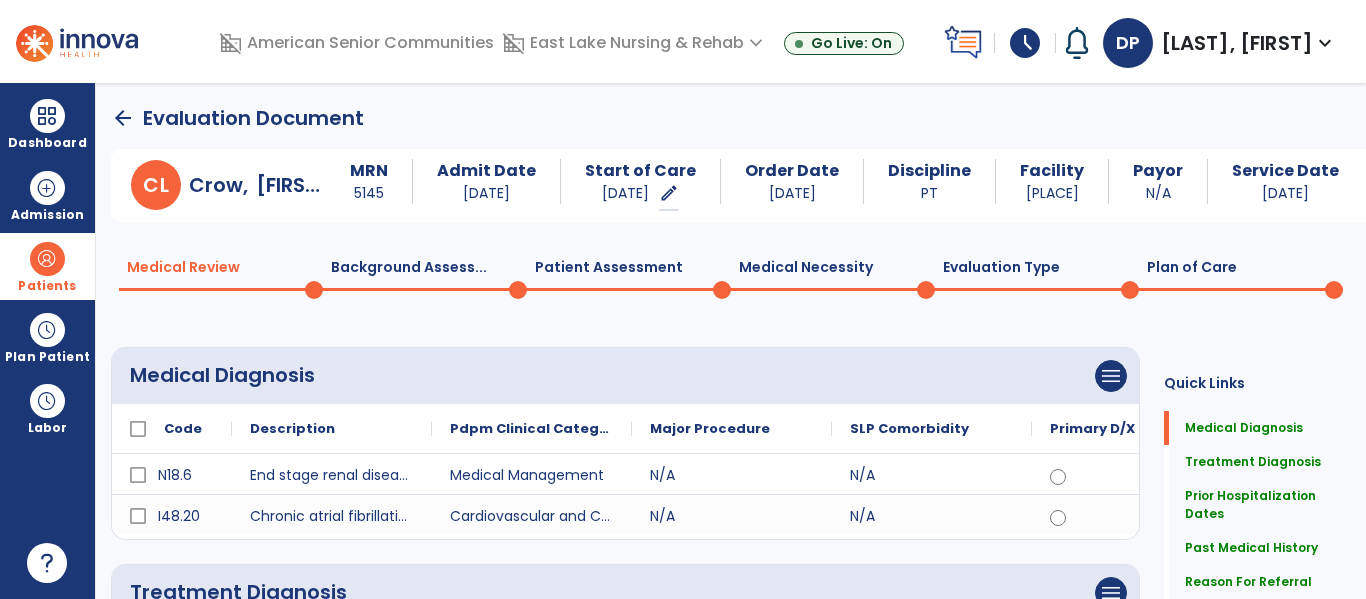 click on "Plan of Care  0" 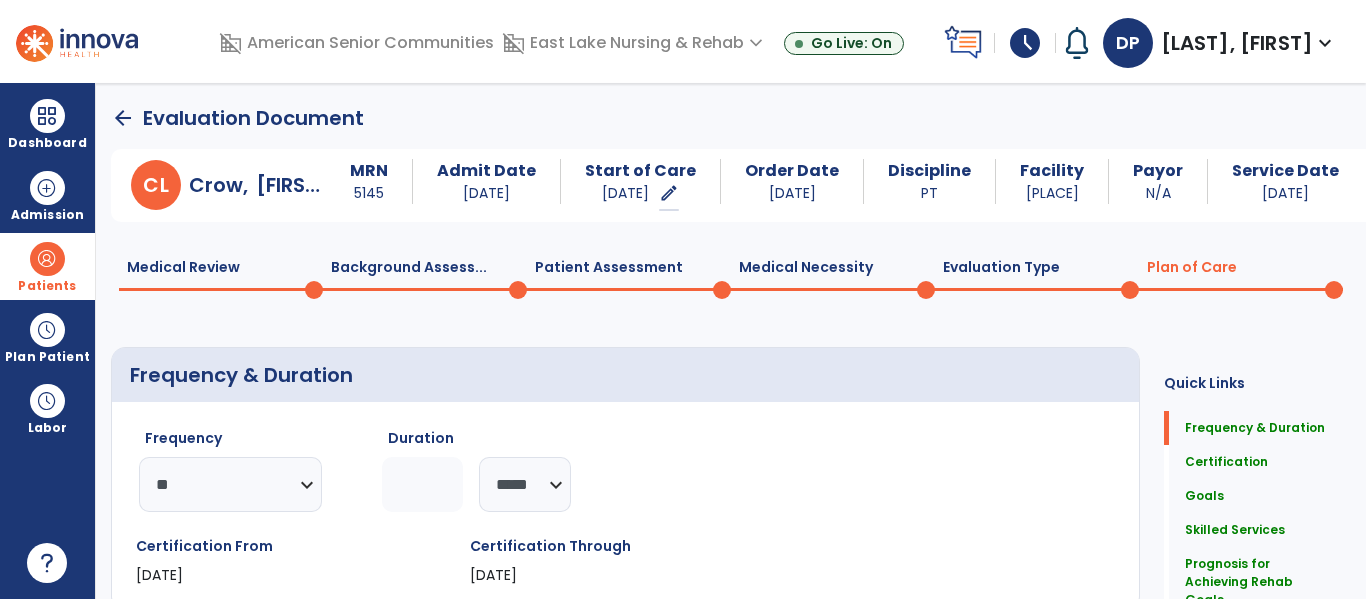 click on "********* ** ** ** ** ** ** **" 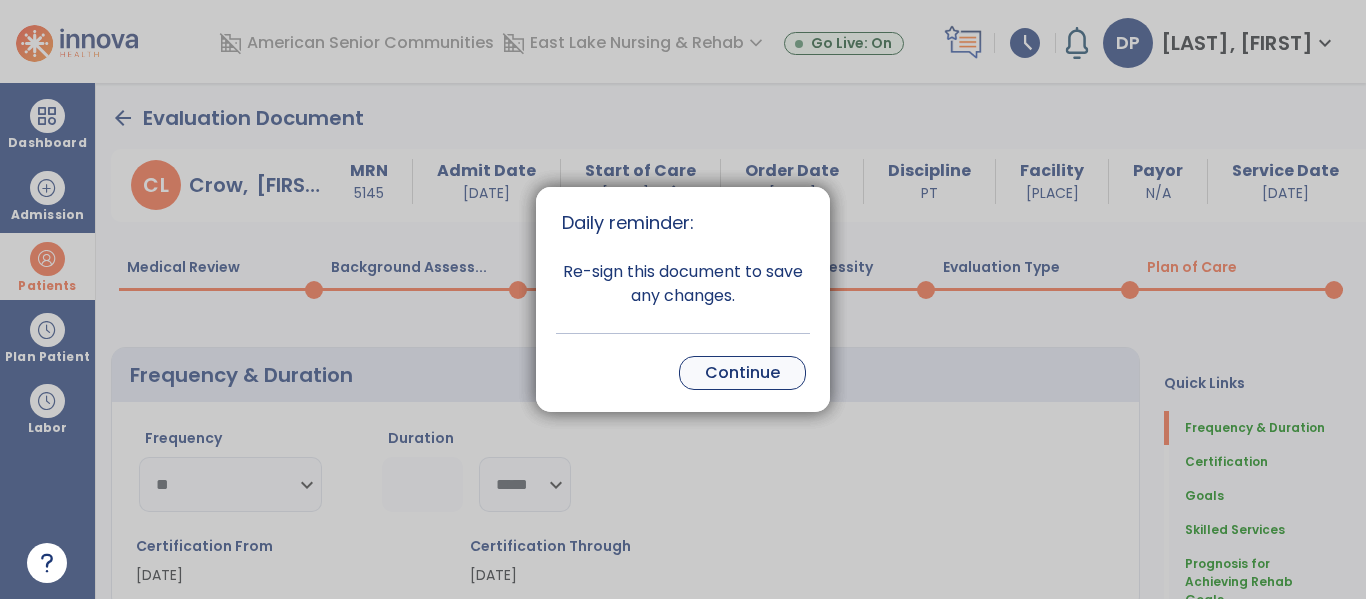 click on "Continue" at bounding box center [742, 373] 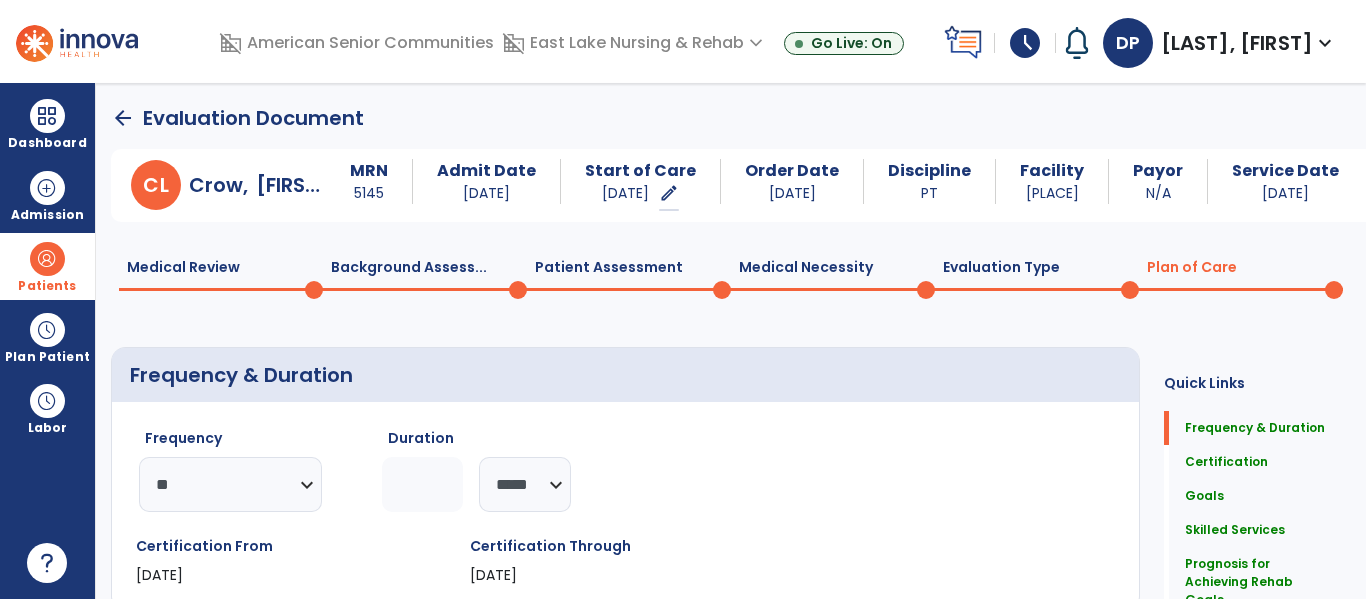 click on "********* ** ** ** ** ** ** **" 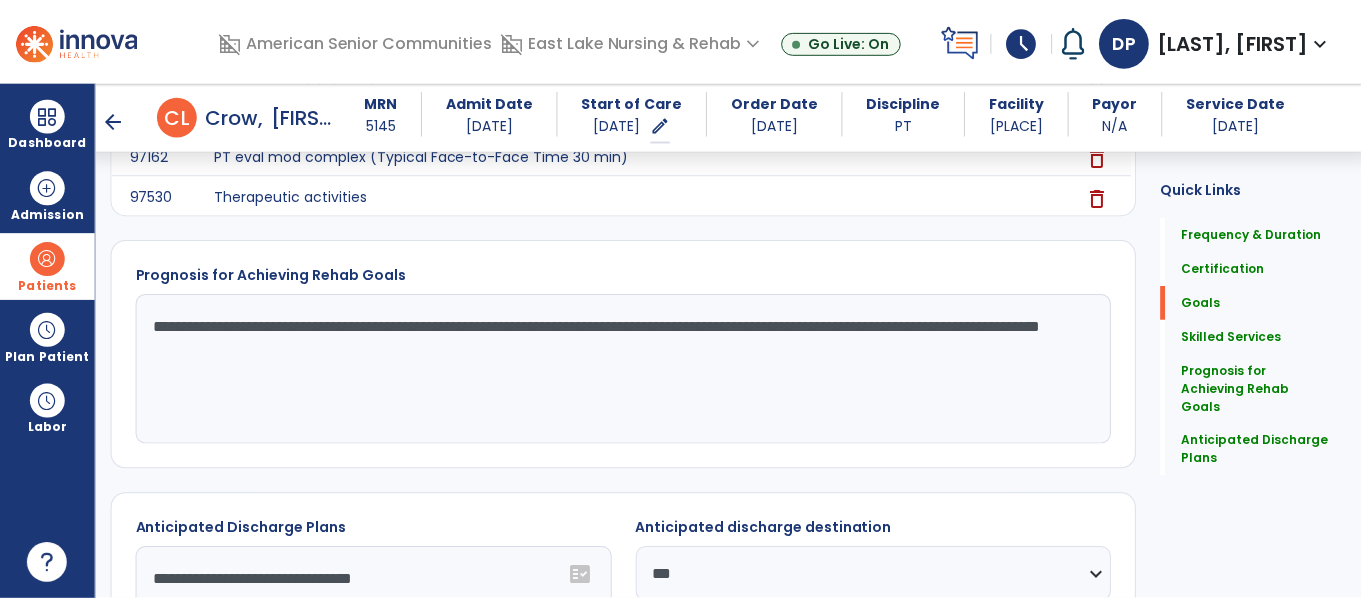 scroll, scrollTop: 2214, scrollLeft: 0, axis: vertical 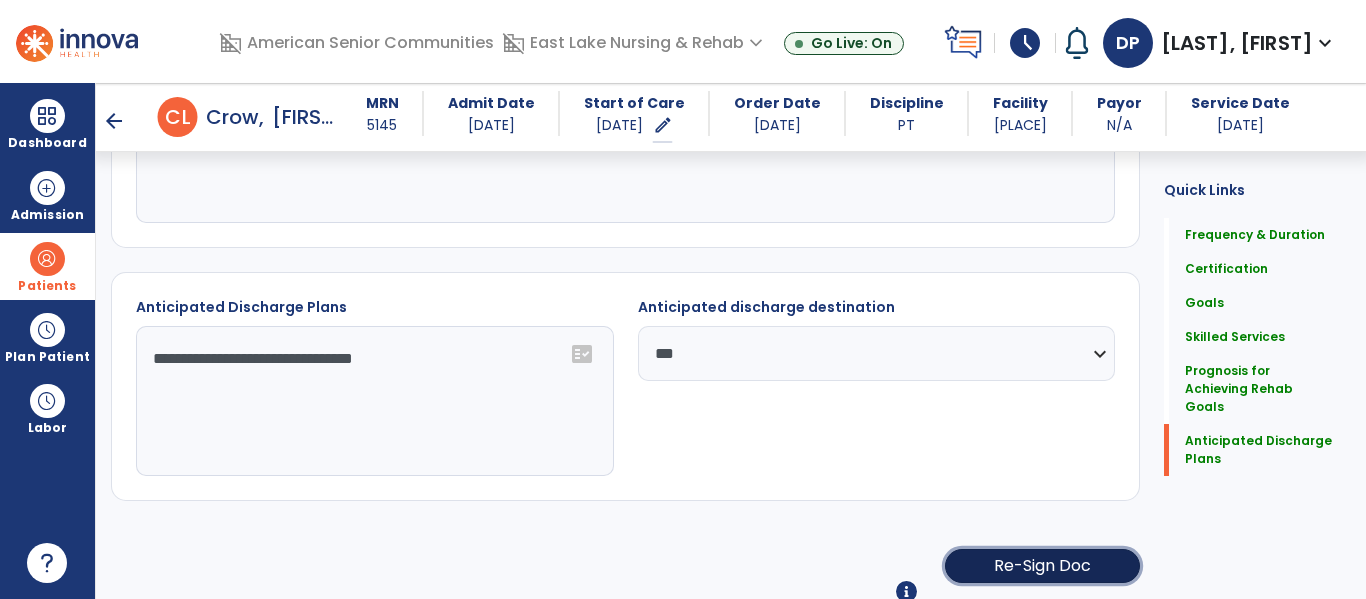 click on "Re-Sign Doc" 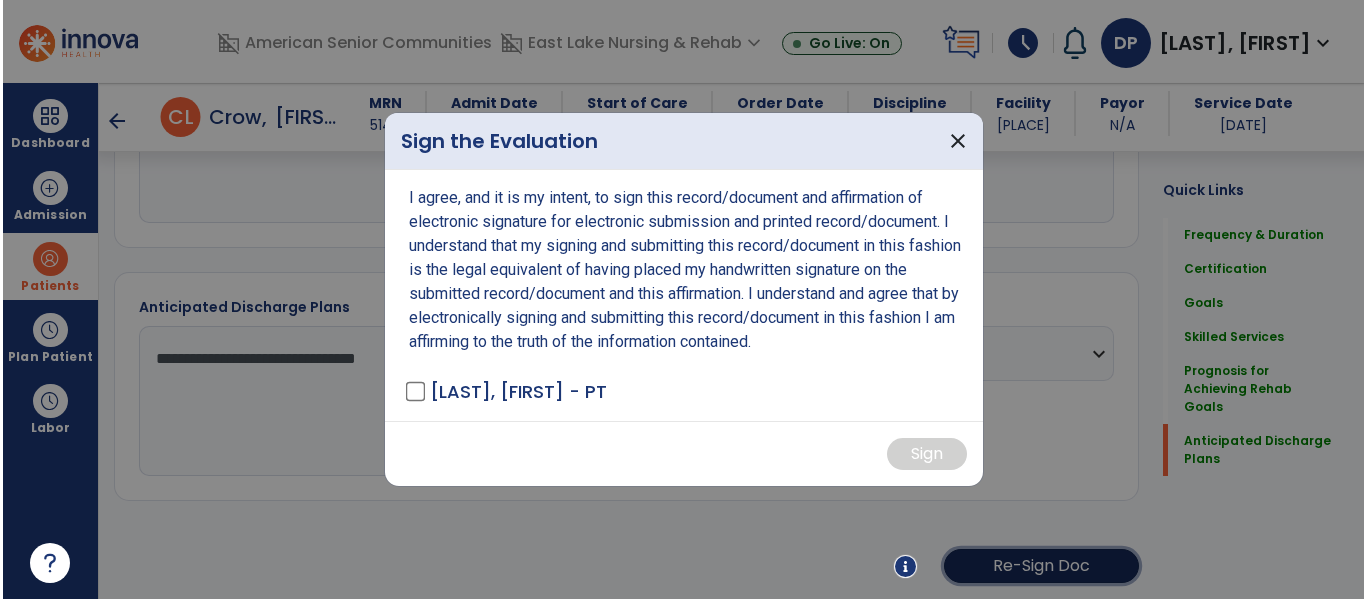 scroll, scrollTop: 2214, scrollLeft: 0, axis: vertical 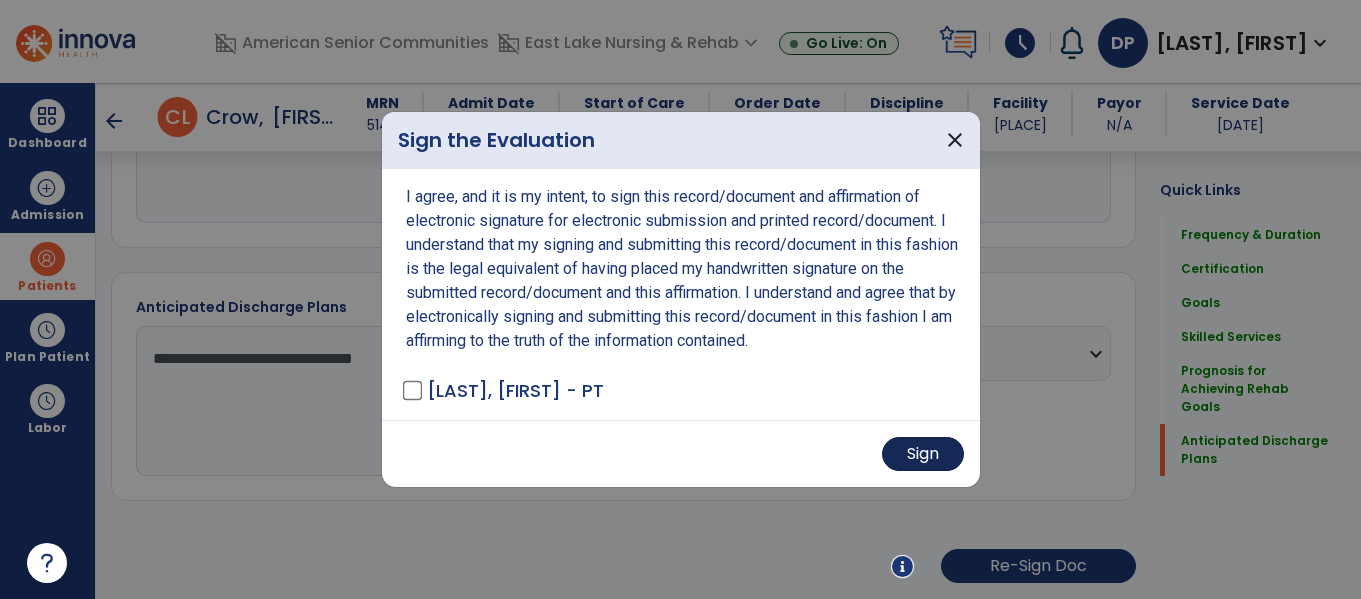 click on "Sign" at bounding box center (923, 454) 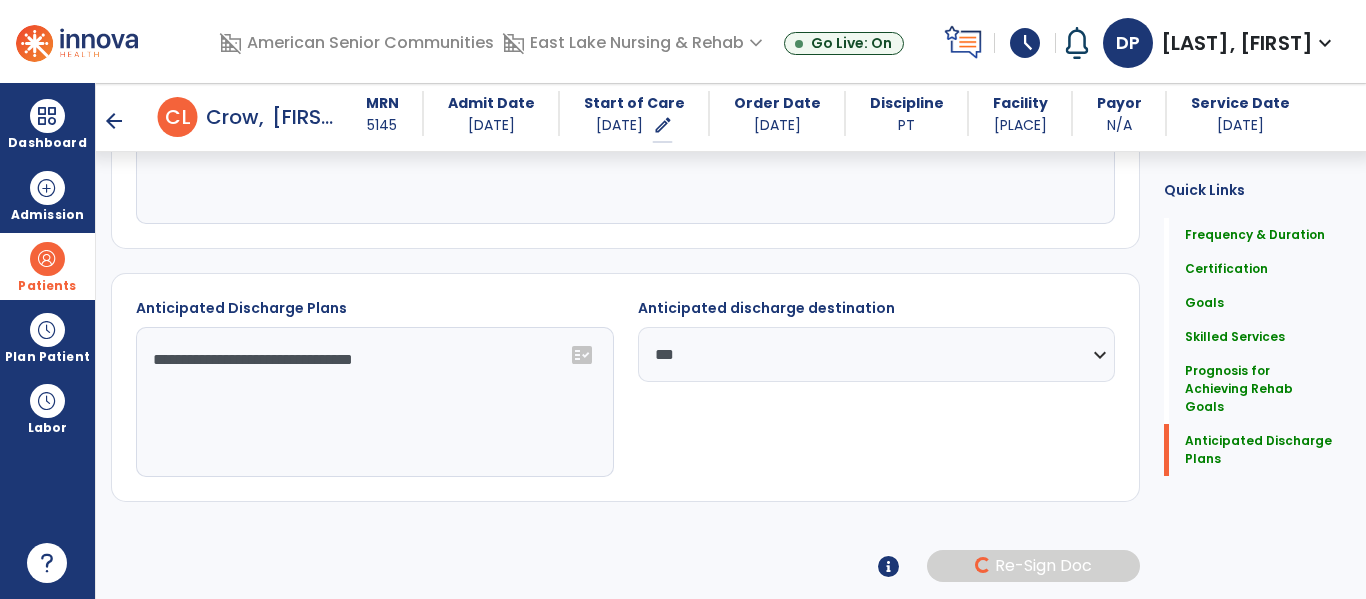 scroll, scrollTop: 2213, scrollLeft: 0, axis: vertical 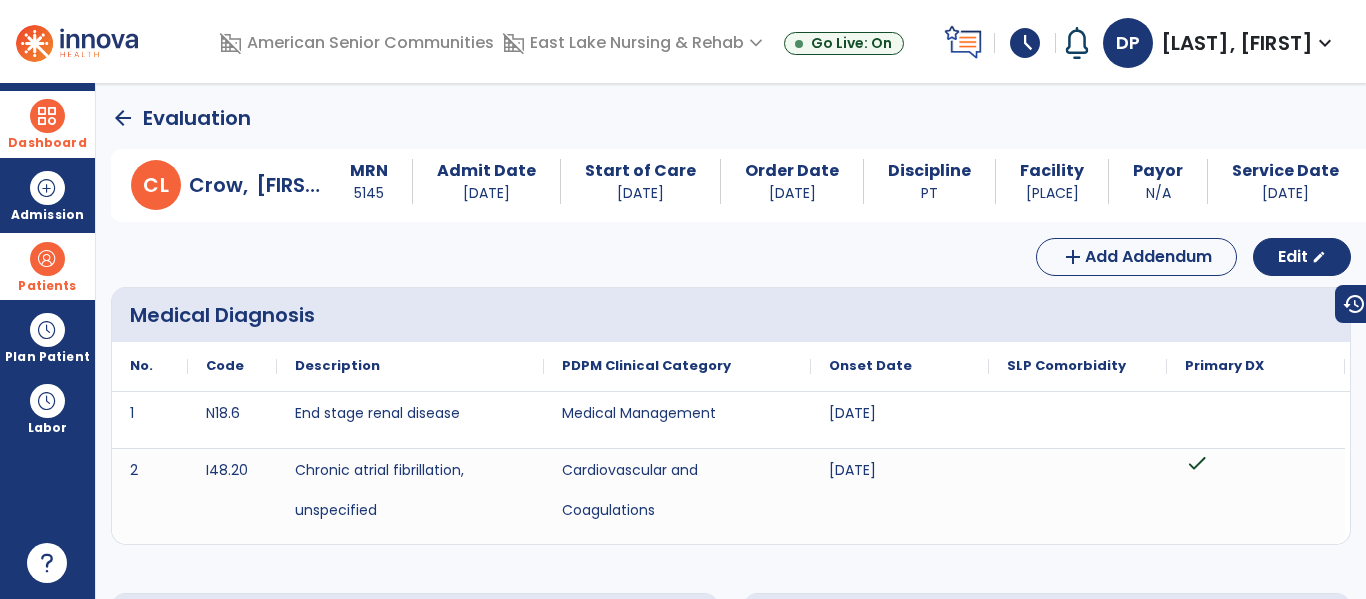 click at bounding box center (47, 116) 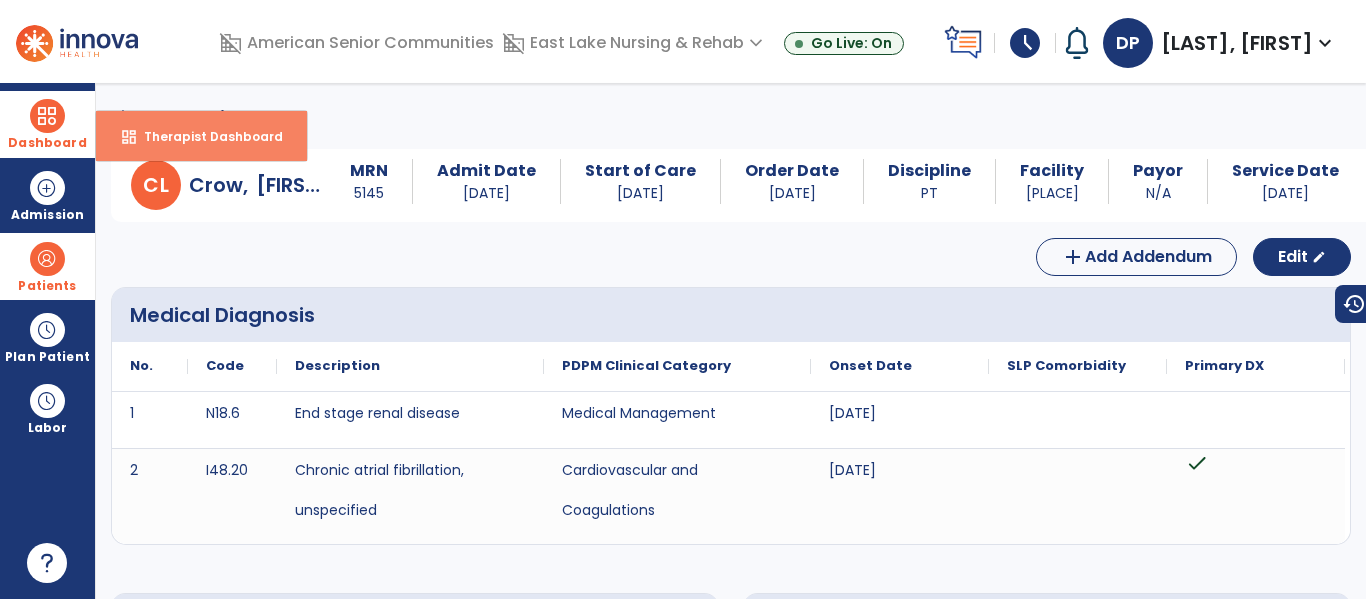 click on "dashboard  Therapist Dashboard" at bounding box center (201, 136) 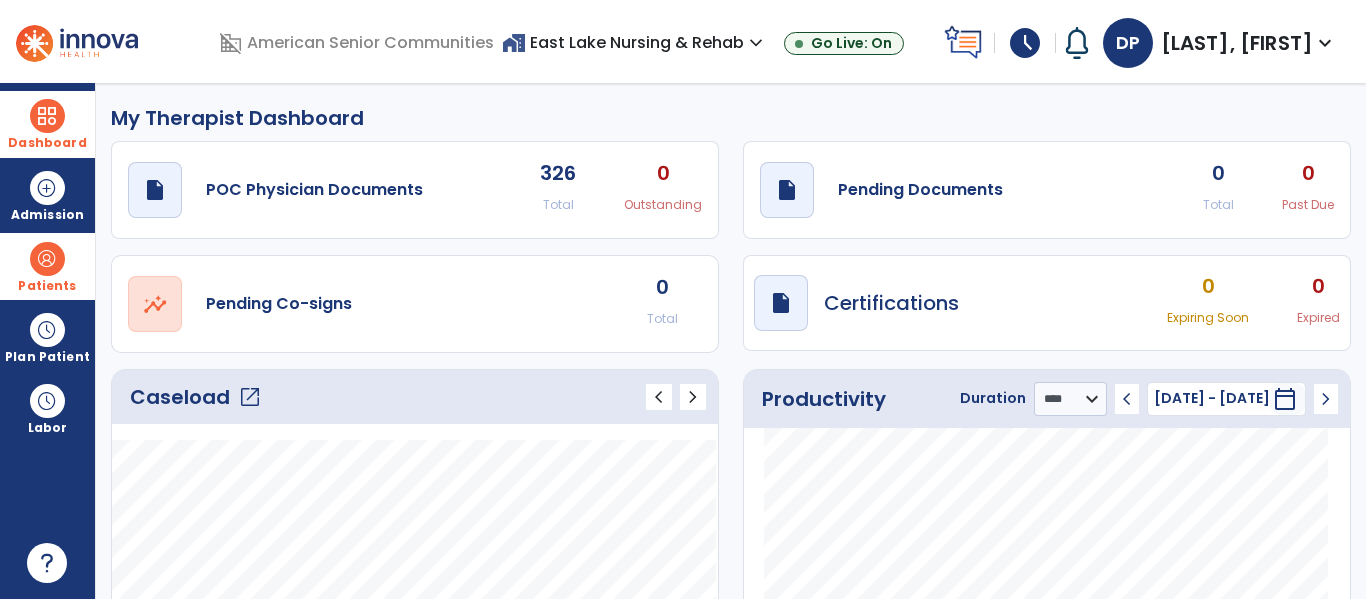 click on "Caseload   open_in_new   chevron_left   chevron_right" 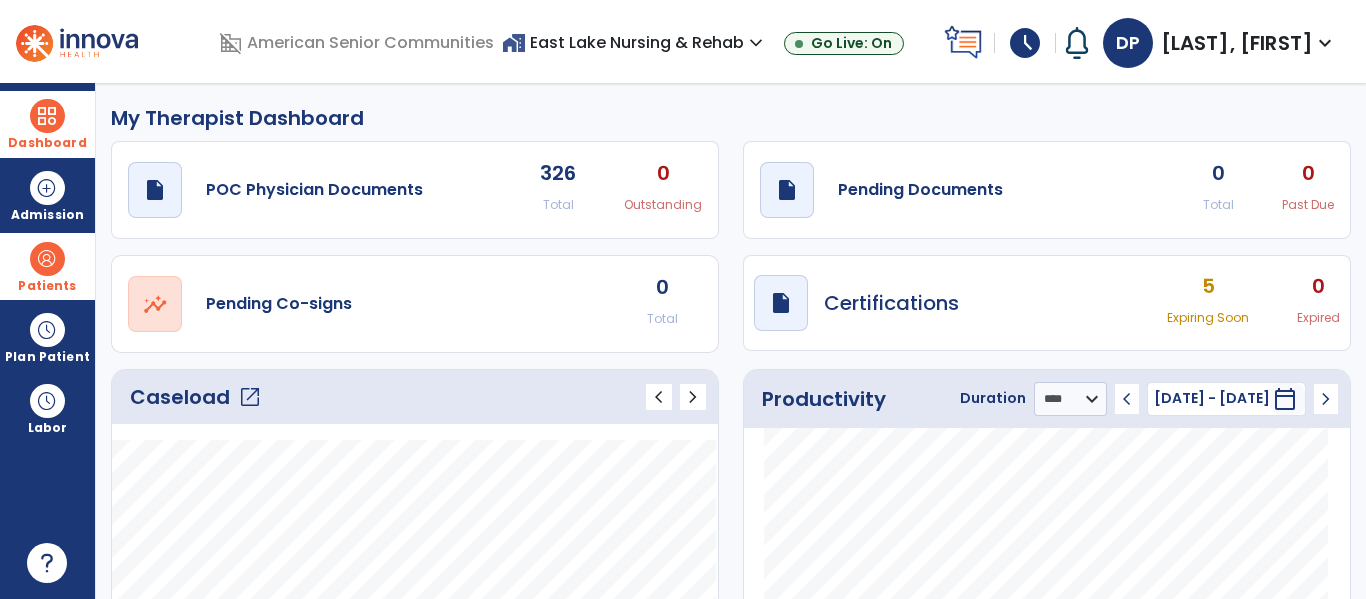 click on "open_in_new" 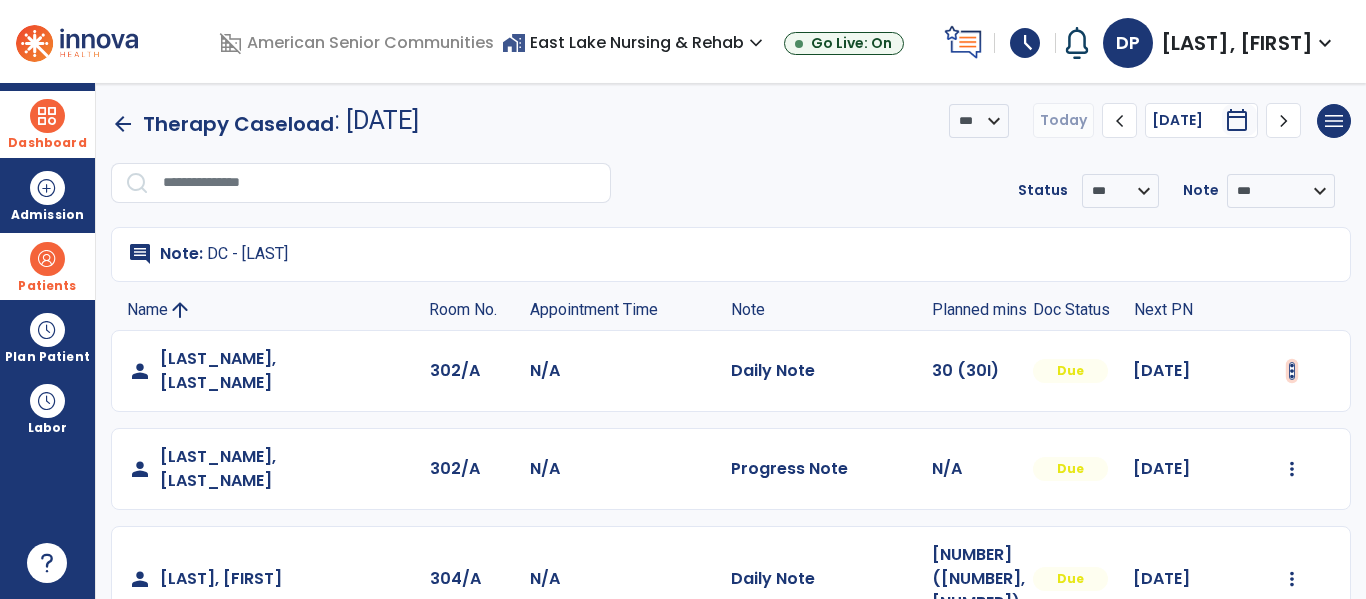 click at bounding box center (1292, 371) 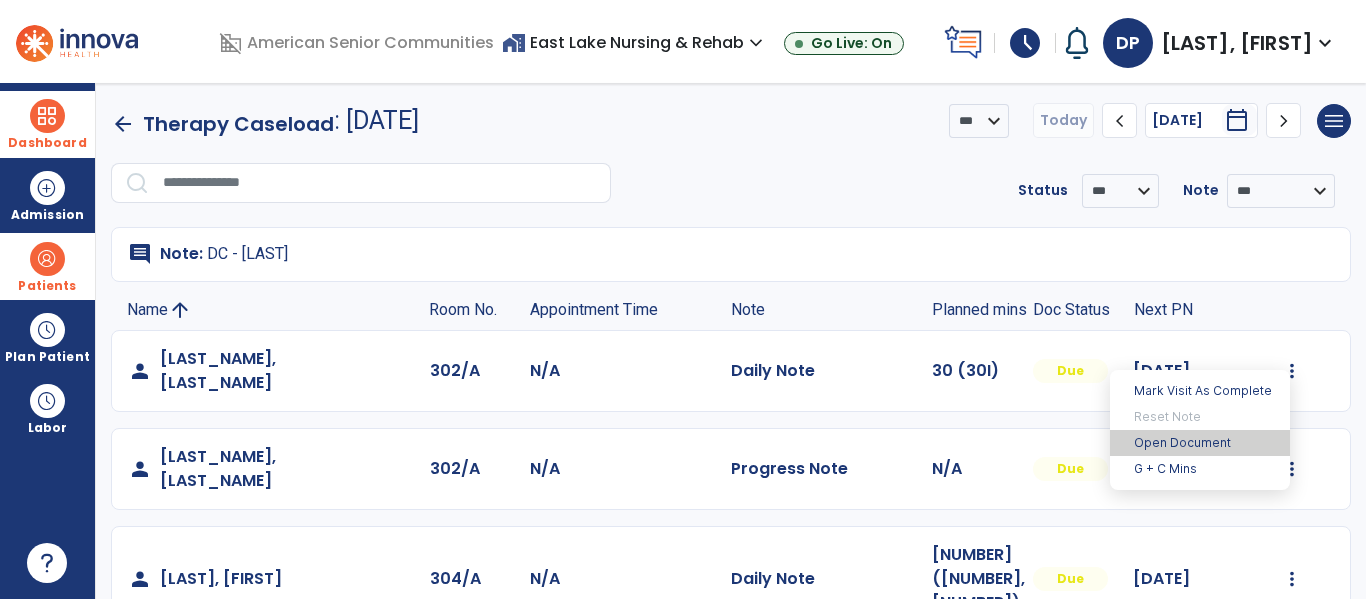 click on "Open Document" at bounding box center [1200, 443] 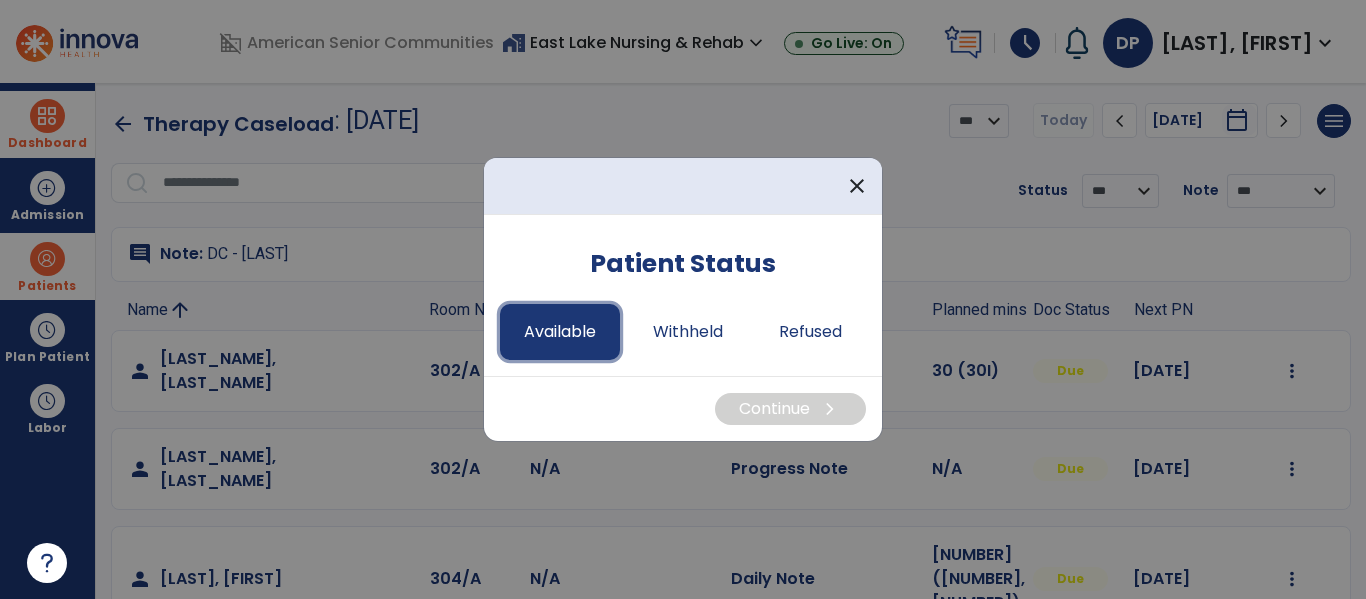 click on "Available" at bounding box center [560, 332] 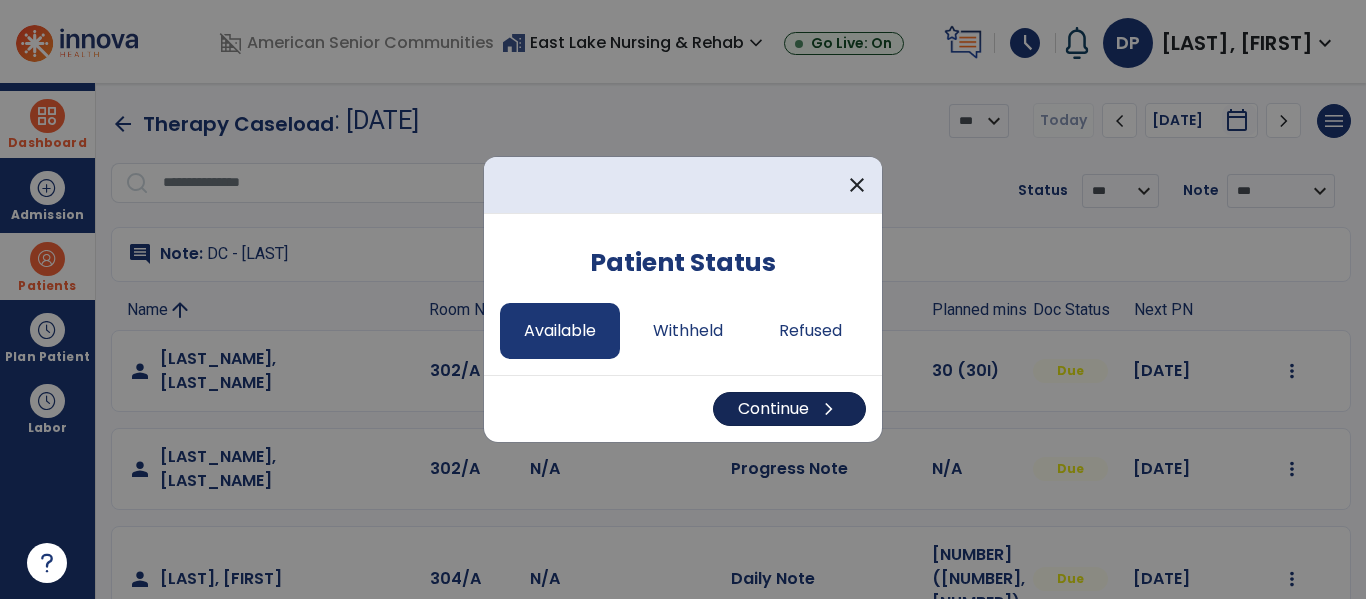 click on "Continue   chevron_right" at bounding box center (789, 409) 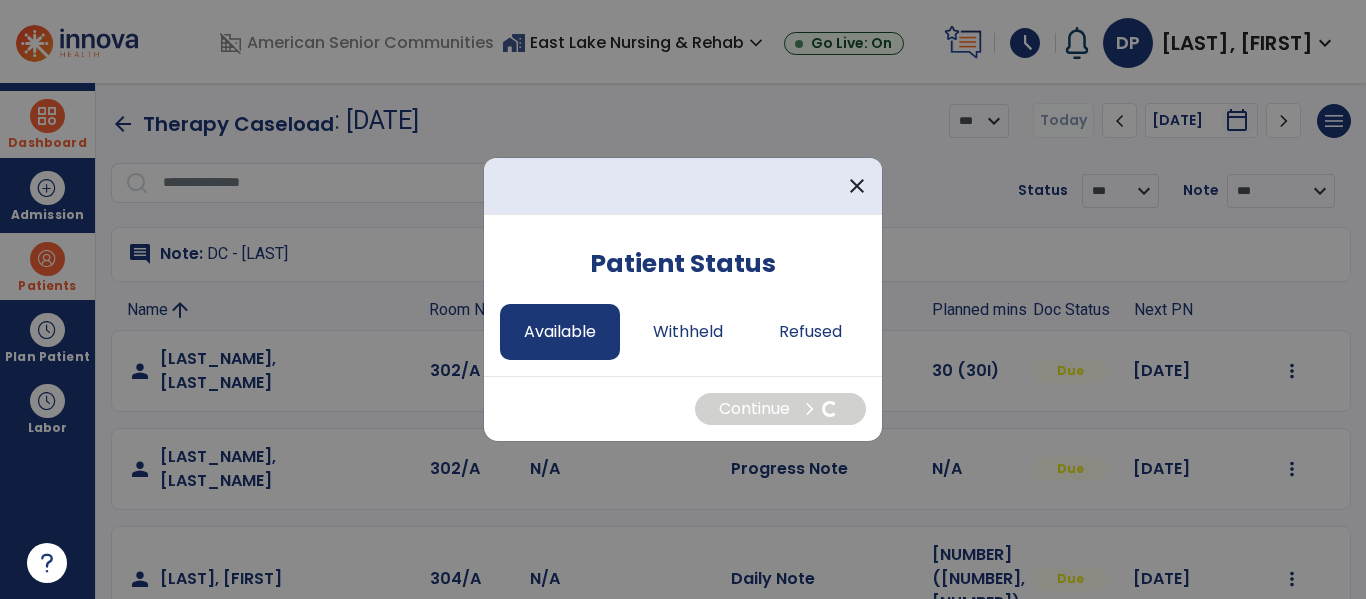 select on "*" 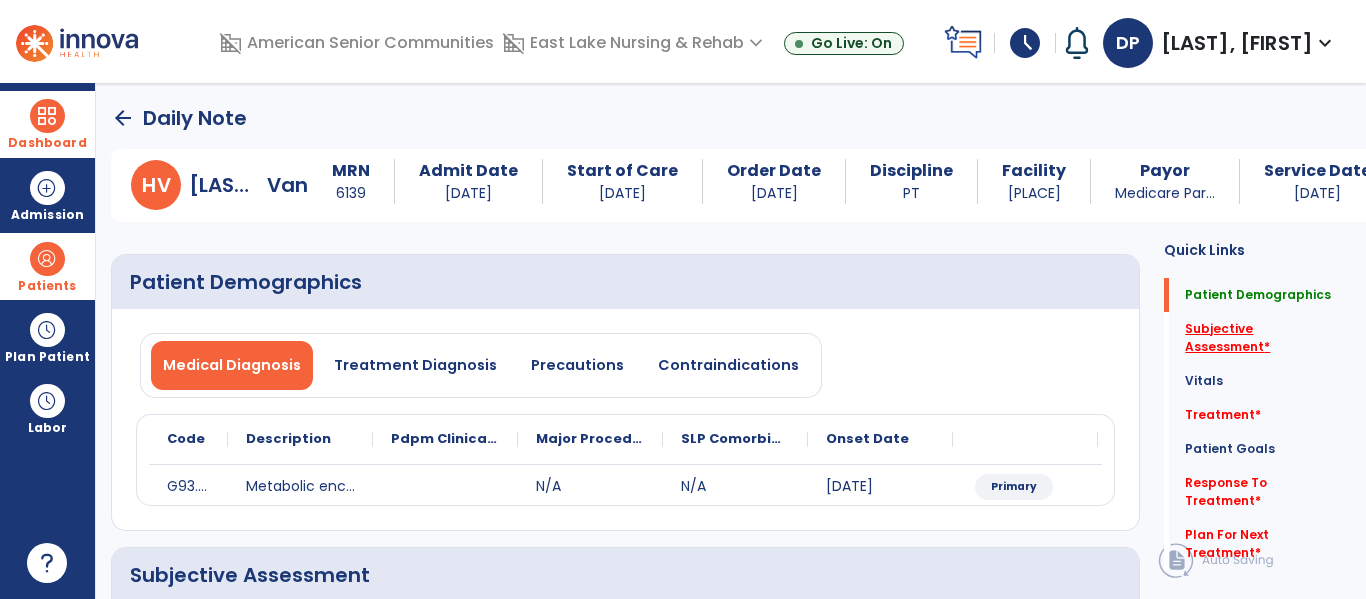 click on "Subjective Assessment   *" 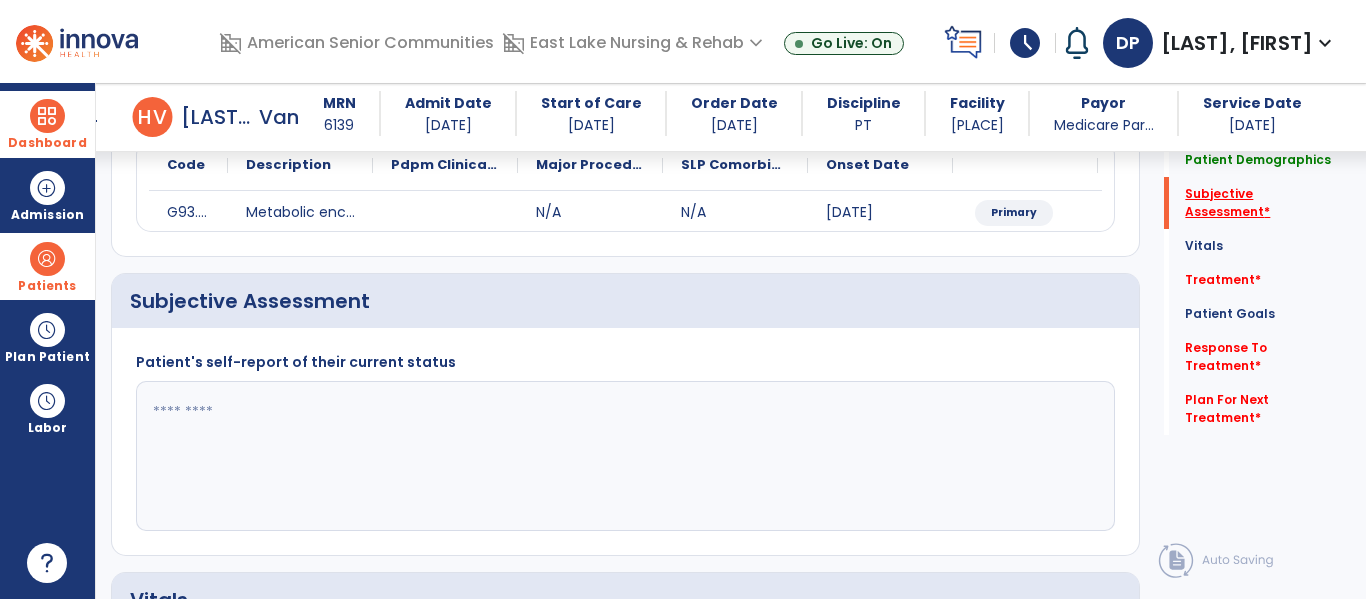 scroll, scrollTop: 347, scrollLeft: 0, axis: vertical 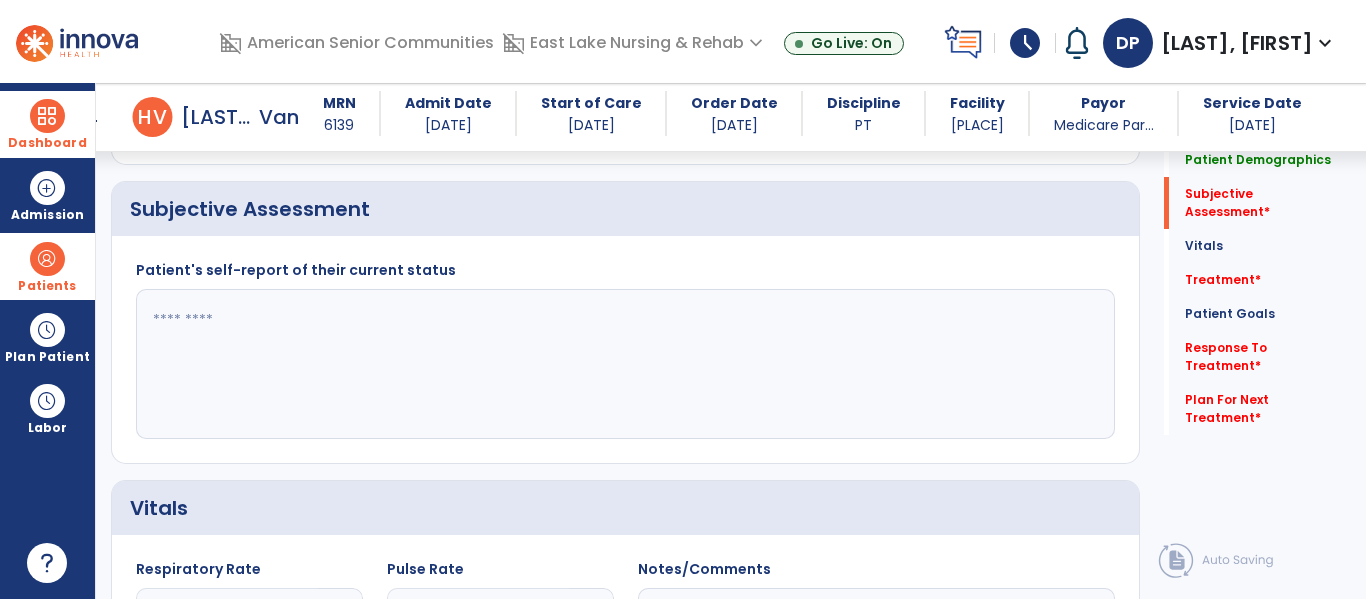 click 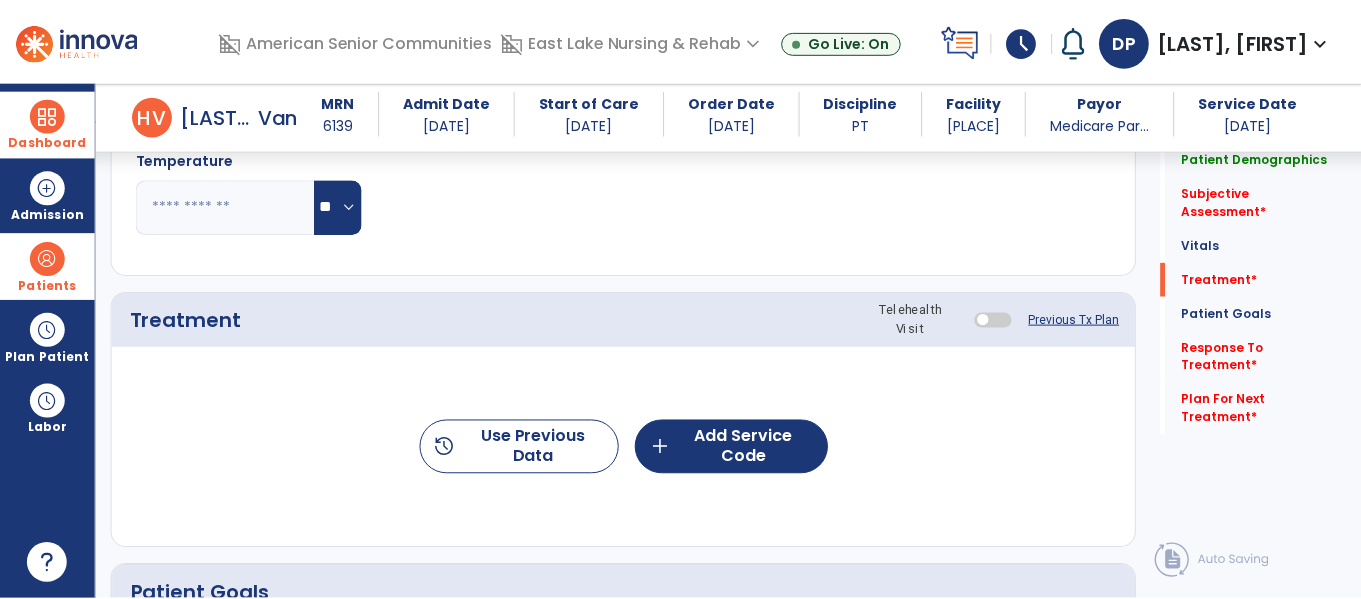 scroll, scrollTop: 964, scrollLeft: 0, axis: vertical 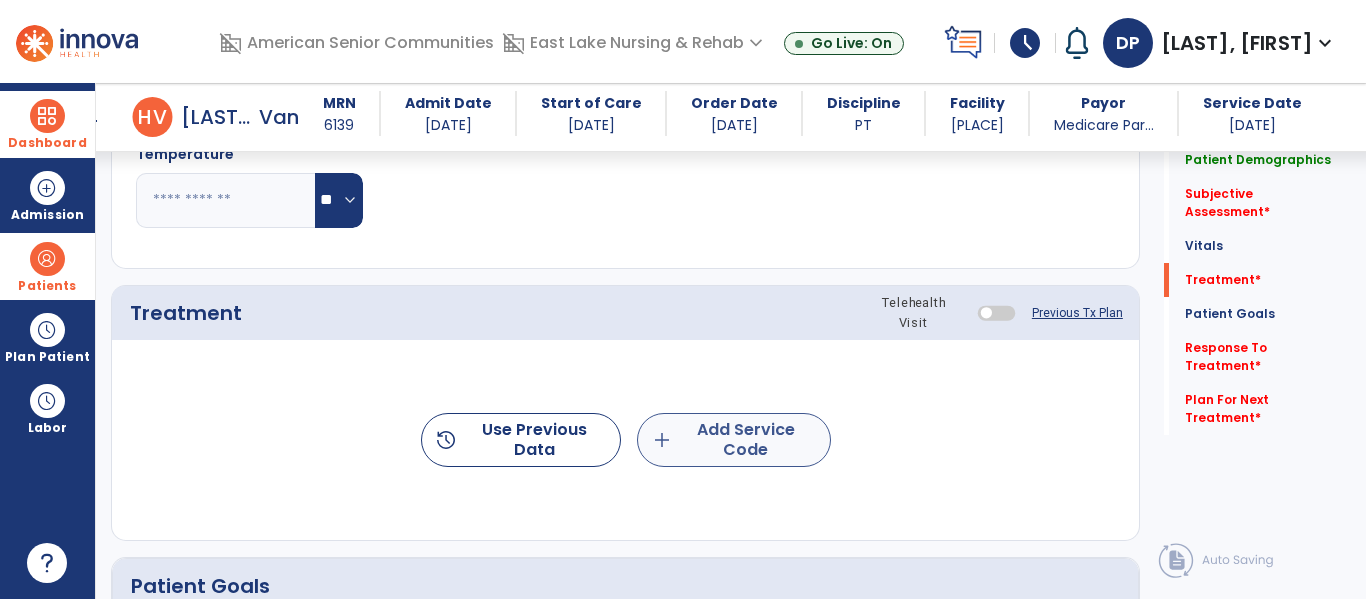 type on "**********" 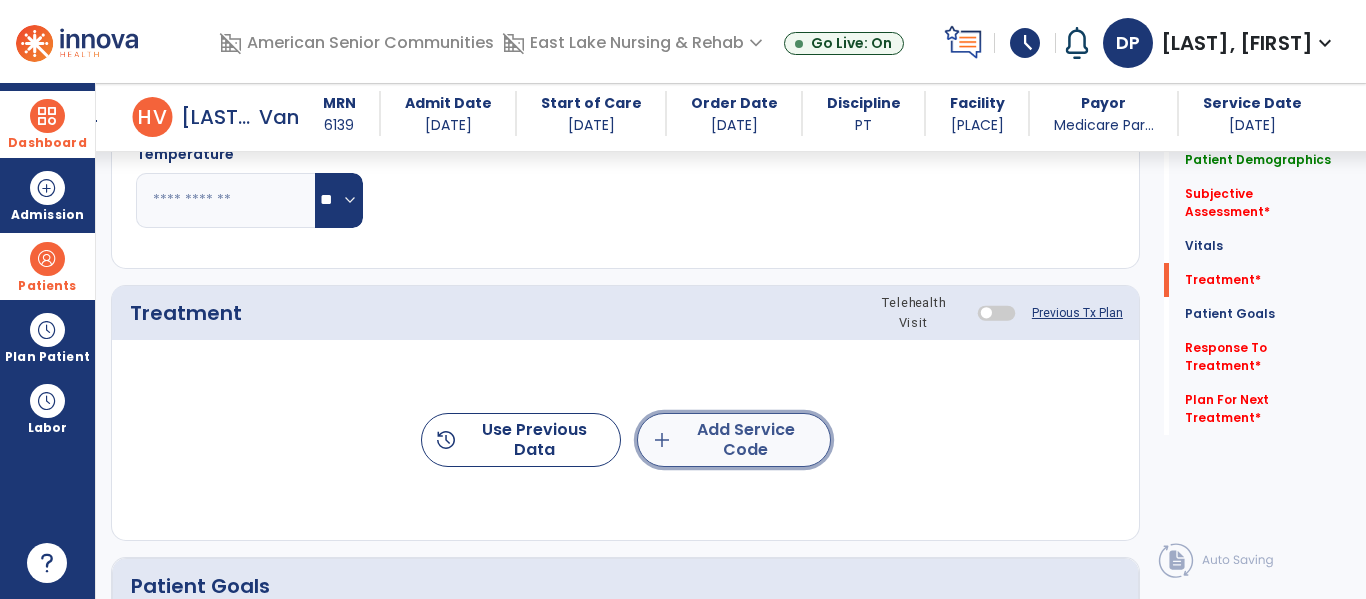 click on "add  Add Service Code" 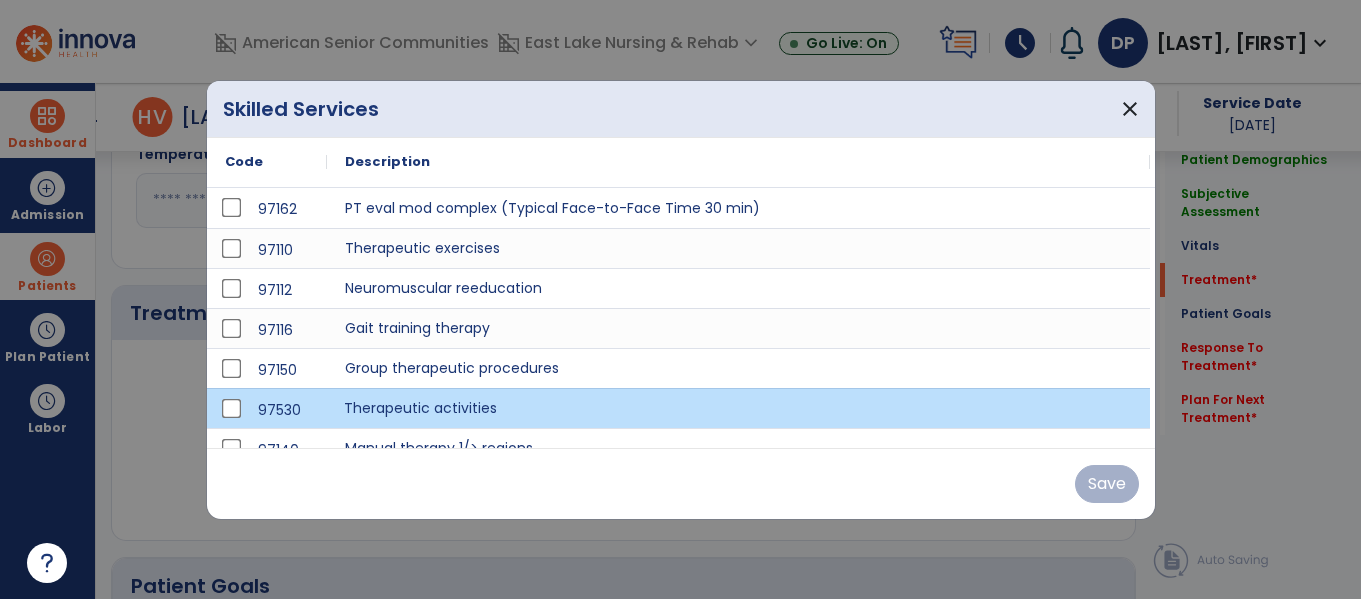 scroll, scrollTop: 964, scrollLeft: 0, axis: vertical 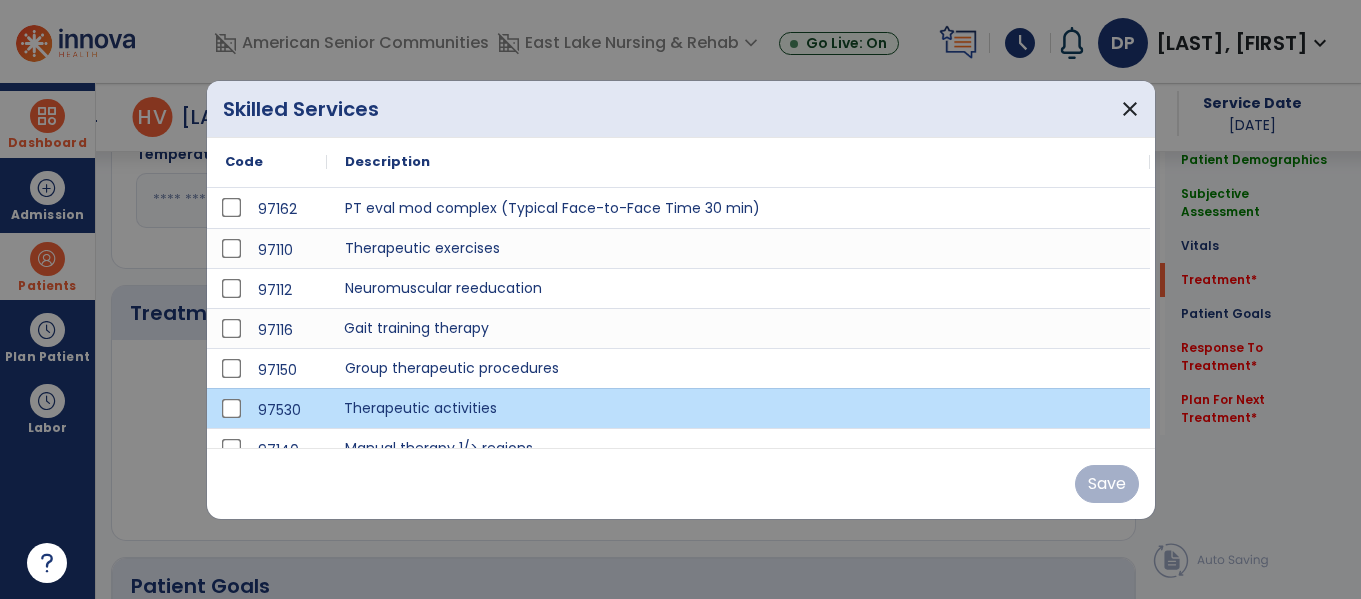click on "Gait training therapy" at bounding box center [738, 328] 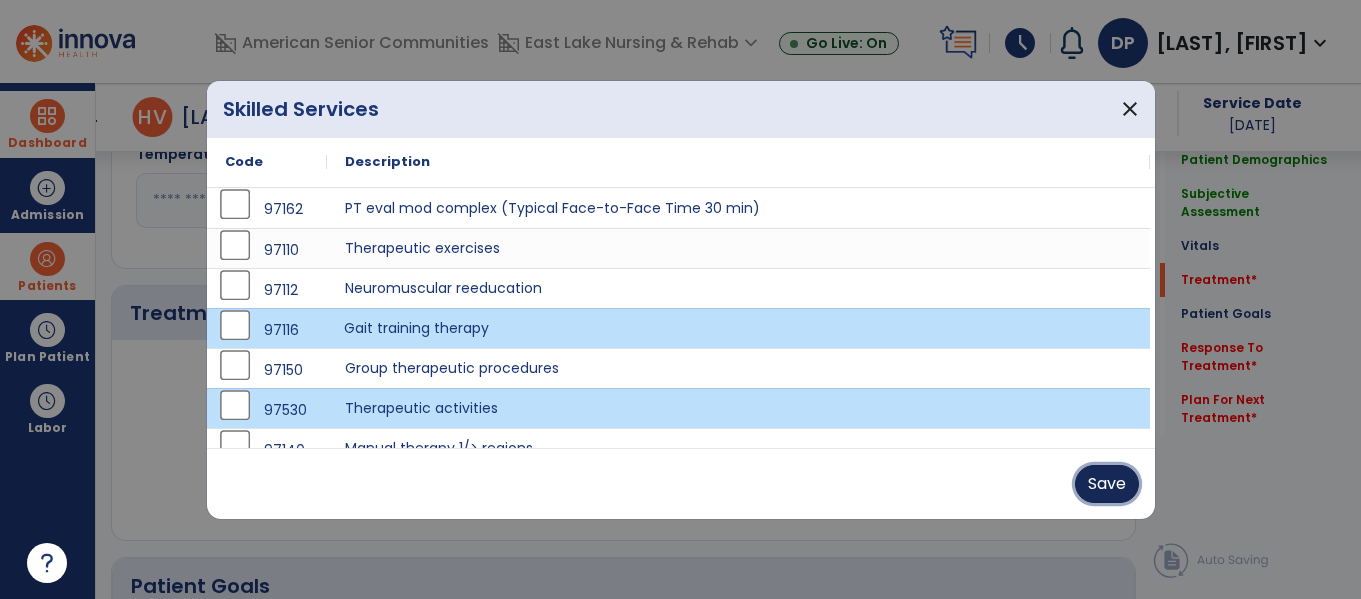 click on "Save" at bounding box center (1107, 484) 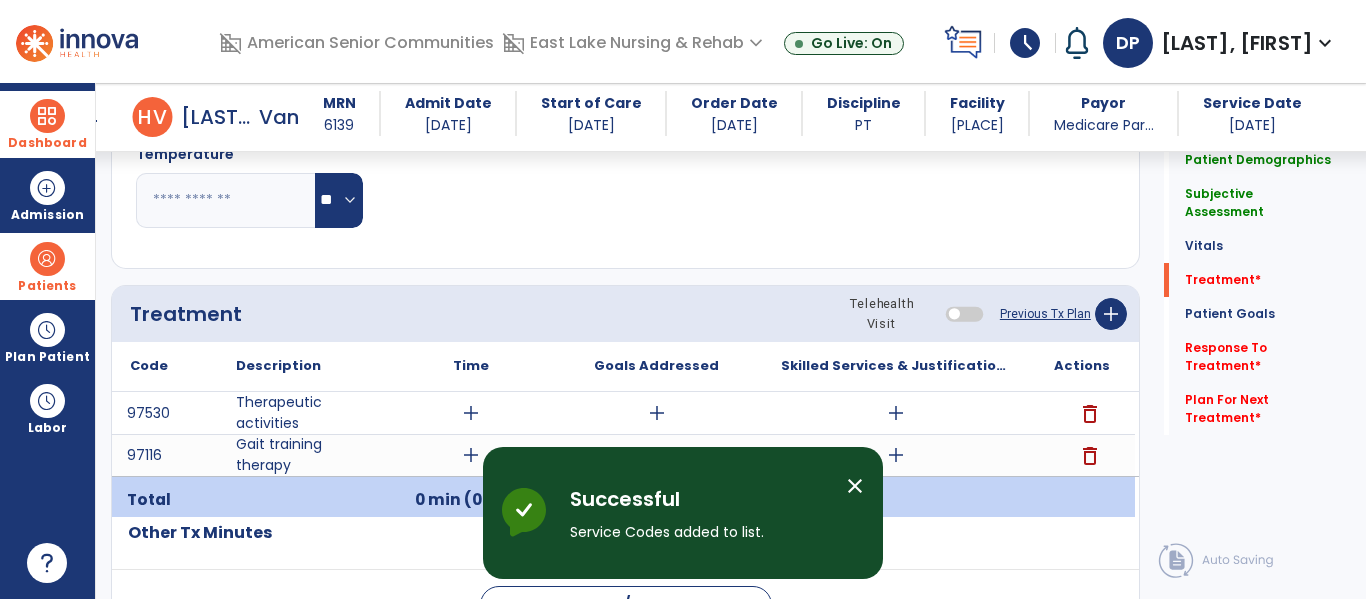 click on "add" at bounding box center [471, 413] 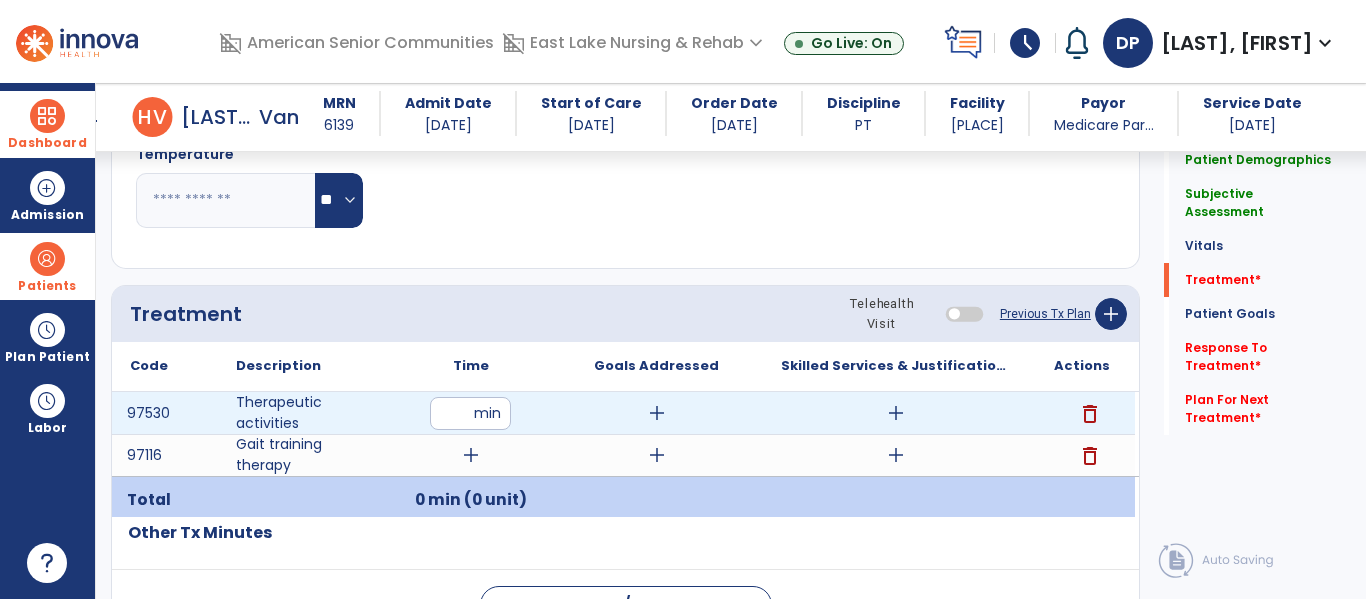 type on "**" 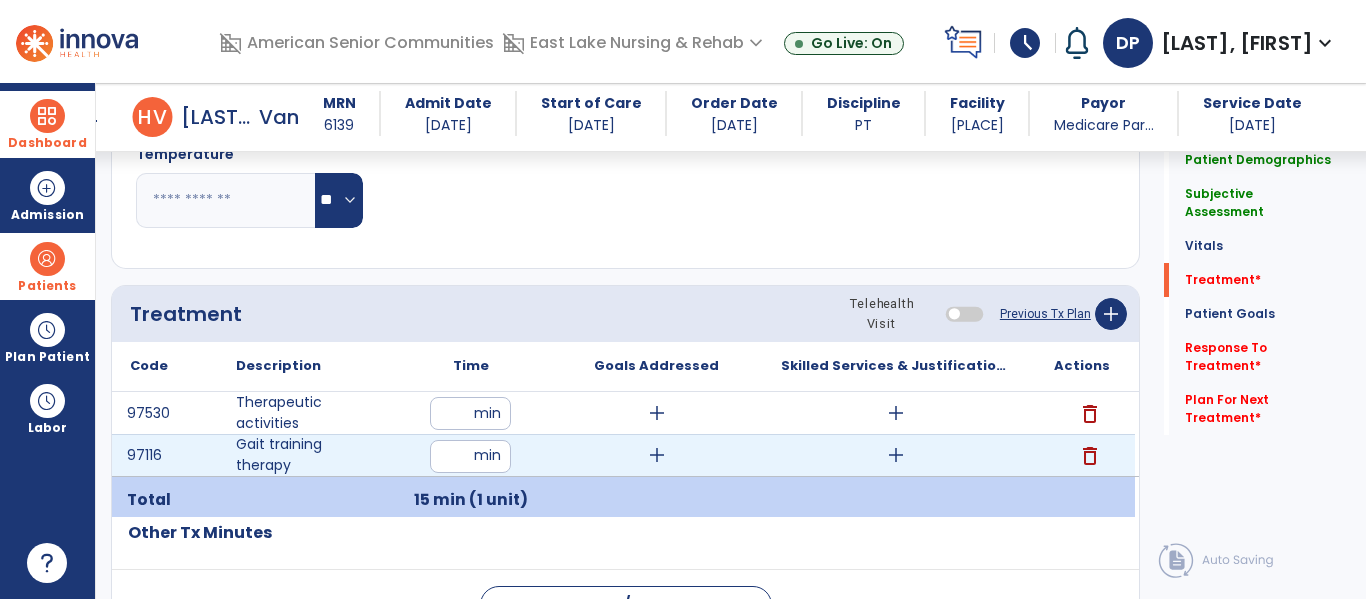 type on "**" 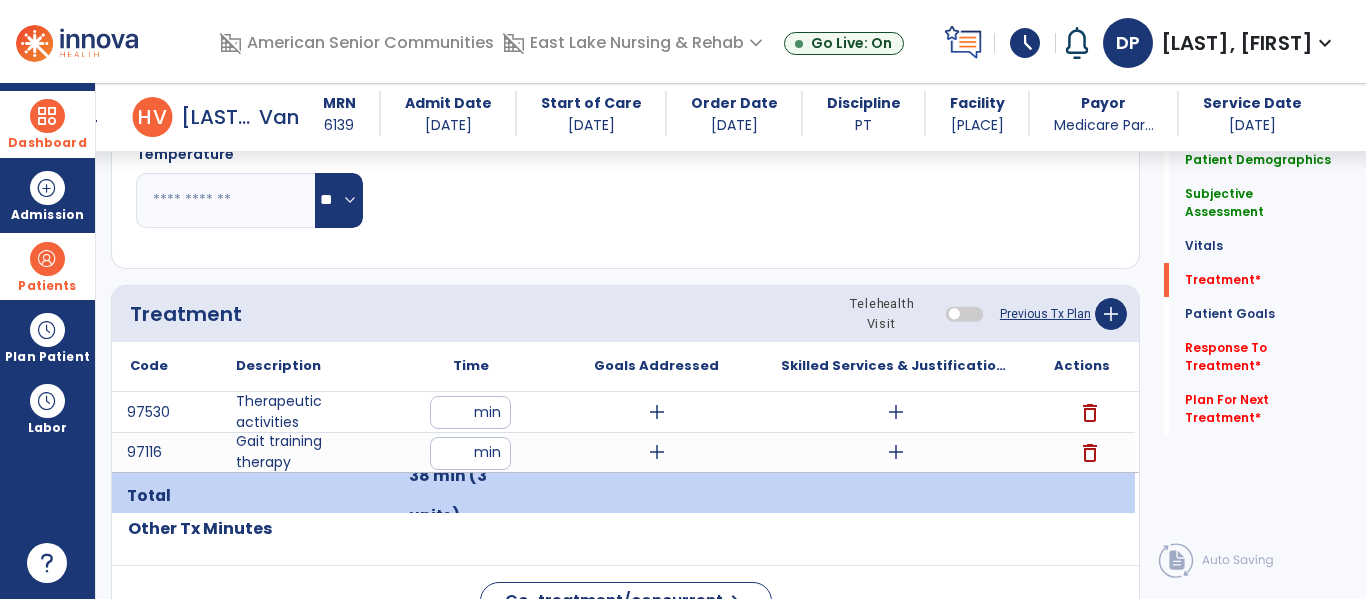click on "add" at bounding box center [896, 452] 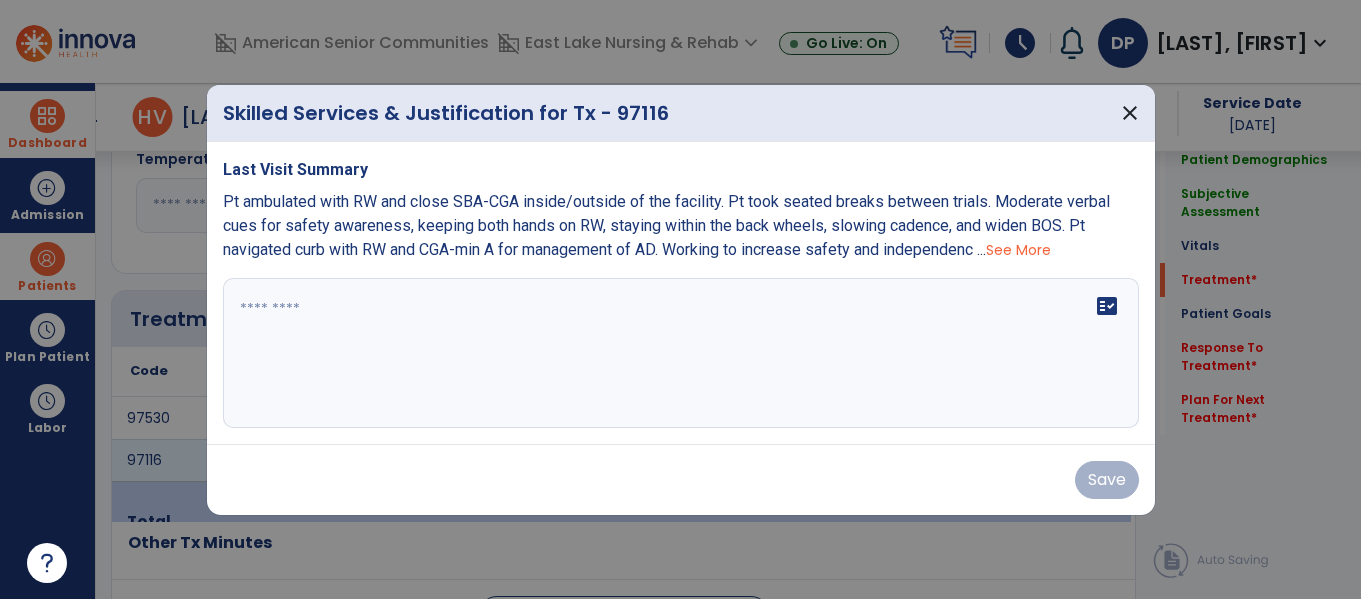 scroll, scrollTop: 964, scrollLeft: 0, axis: vertical 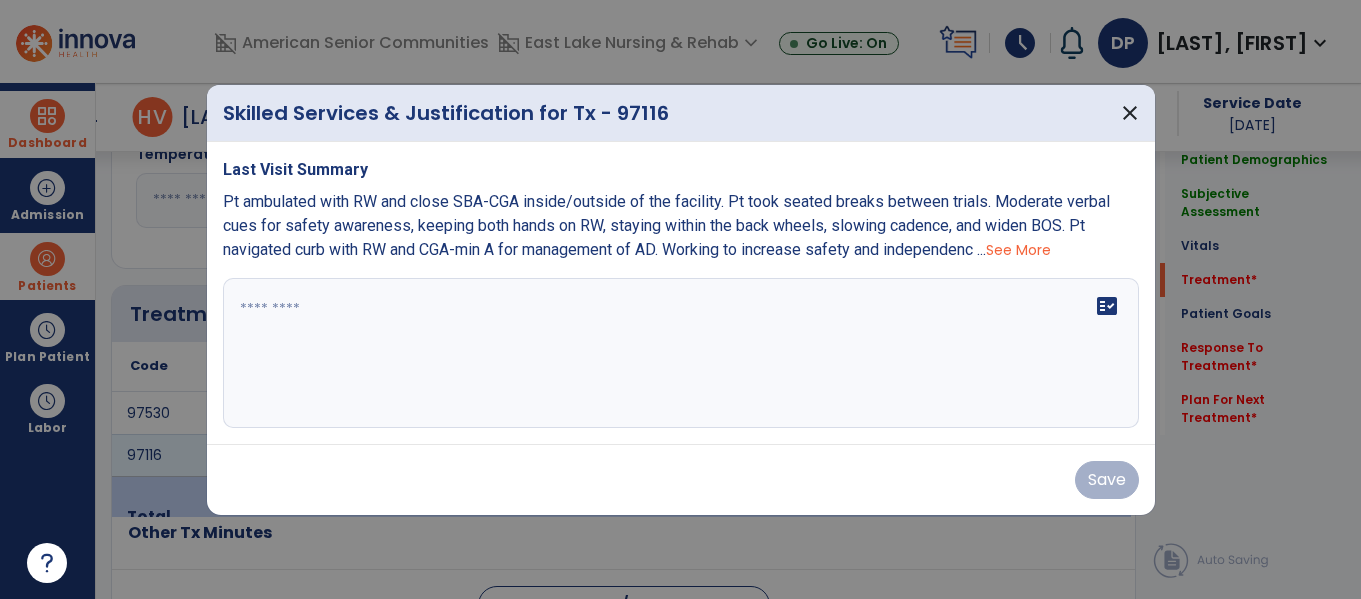 click on "fact_check" at bounding box center (681, 353) 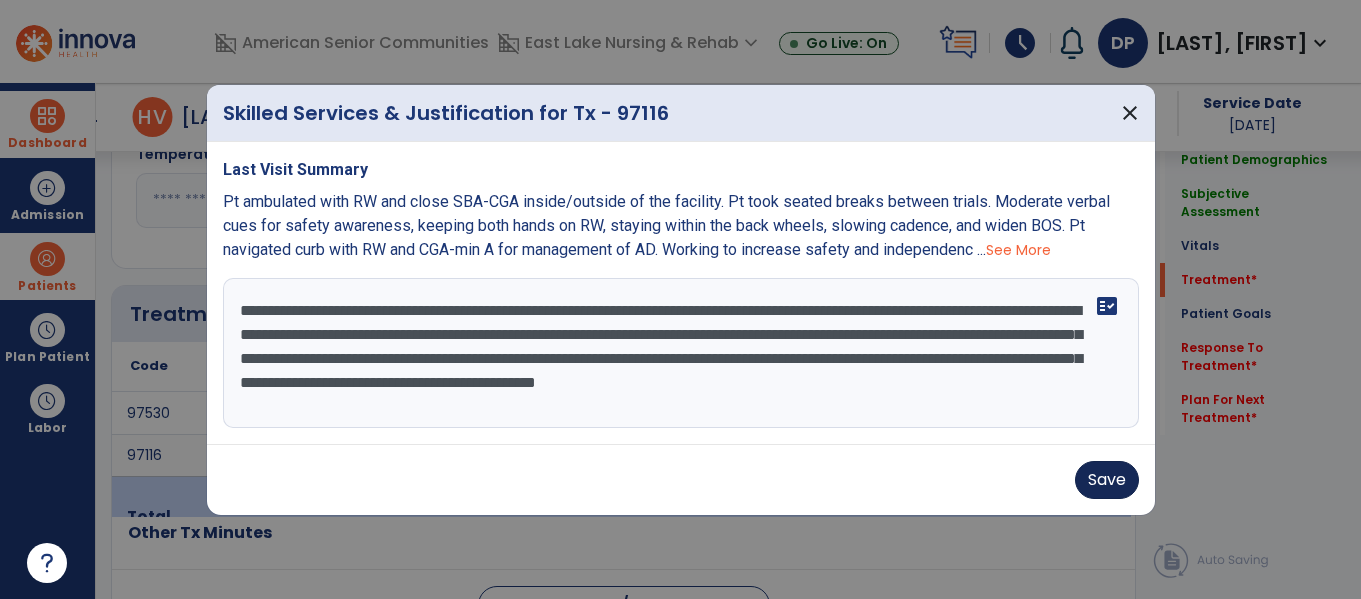 type on "**********" 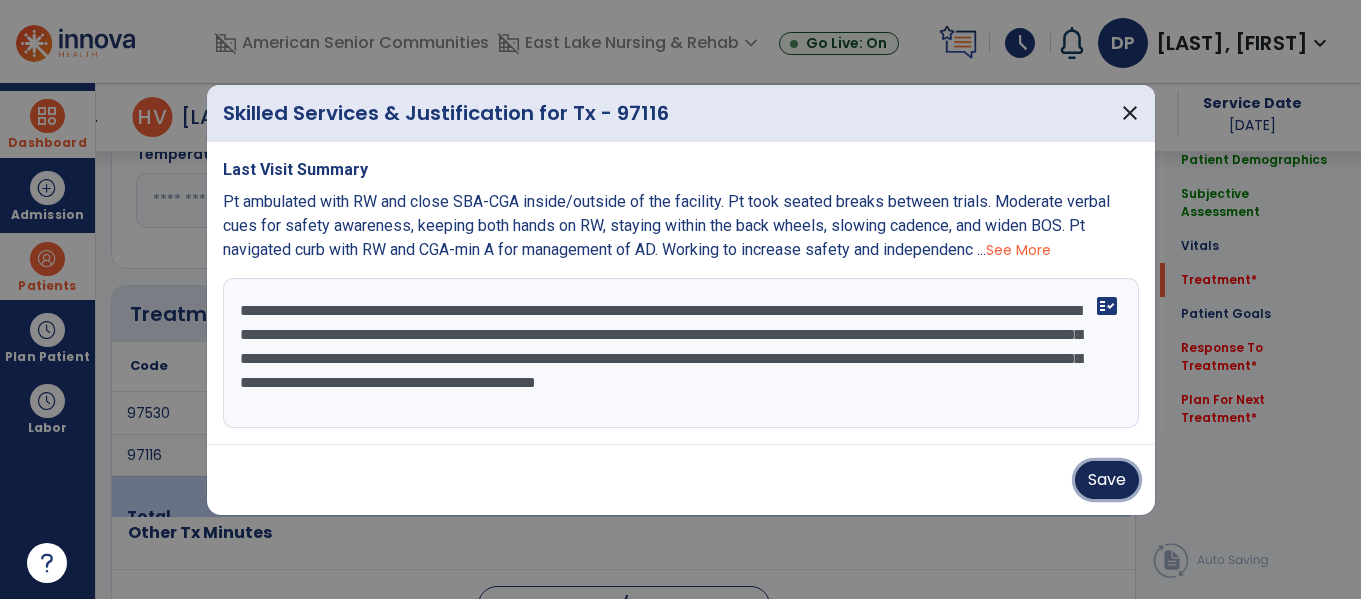 click on "Save" at bounding box center [1107, 480] 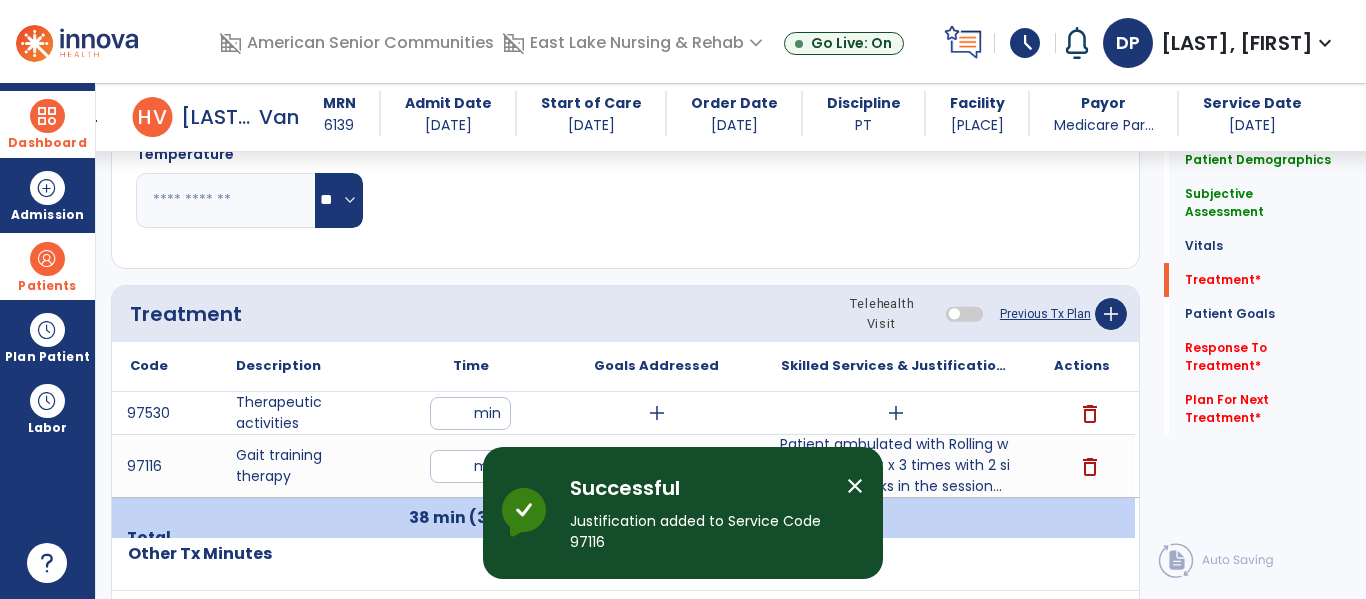 click on "add" at bounding box center (896, 413) 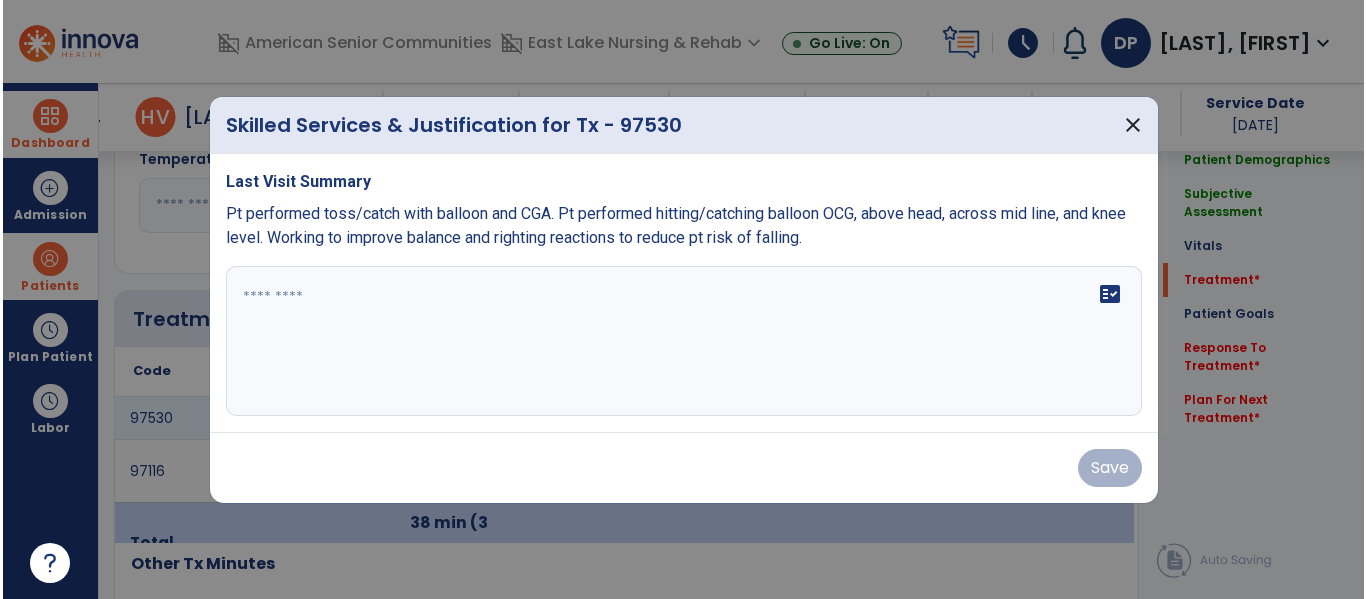 scroll, scrollTop: 964, scrollLeft: 0, axis: vertical 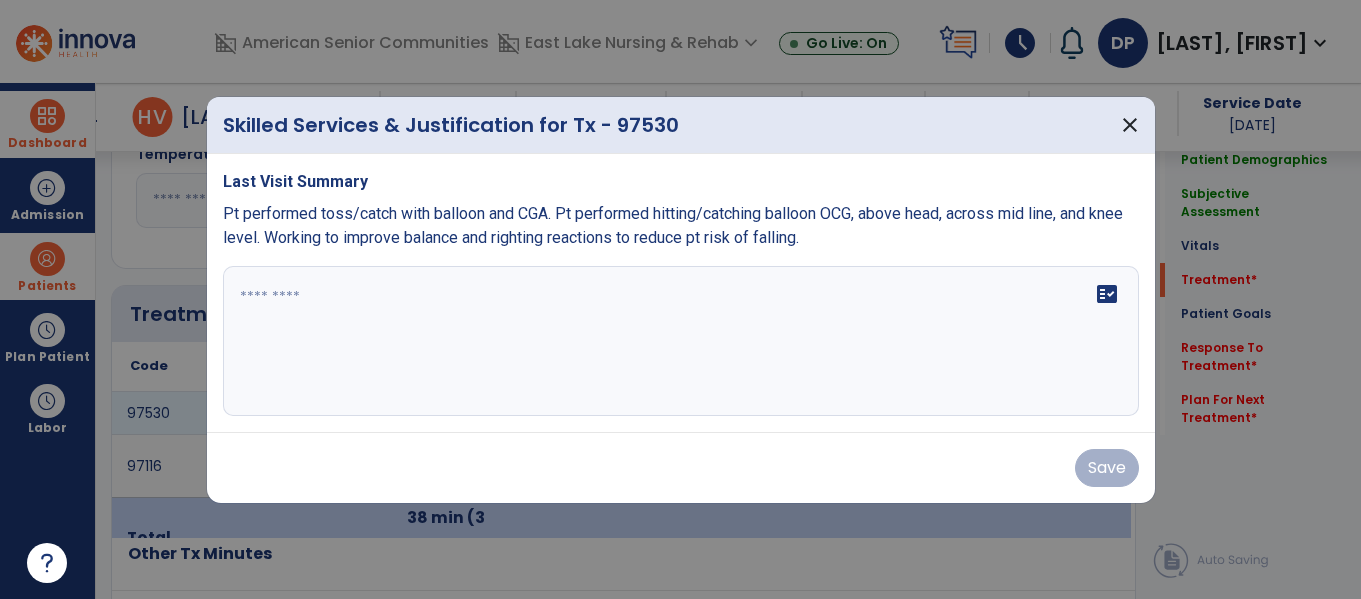 click on "fact_check" at bounding box center [681, 341] 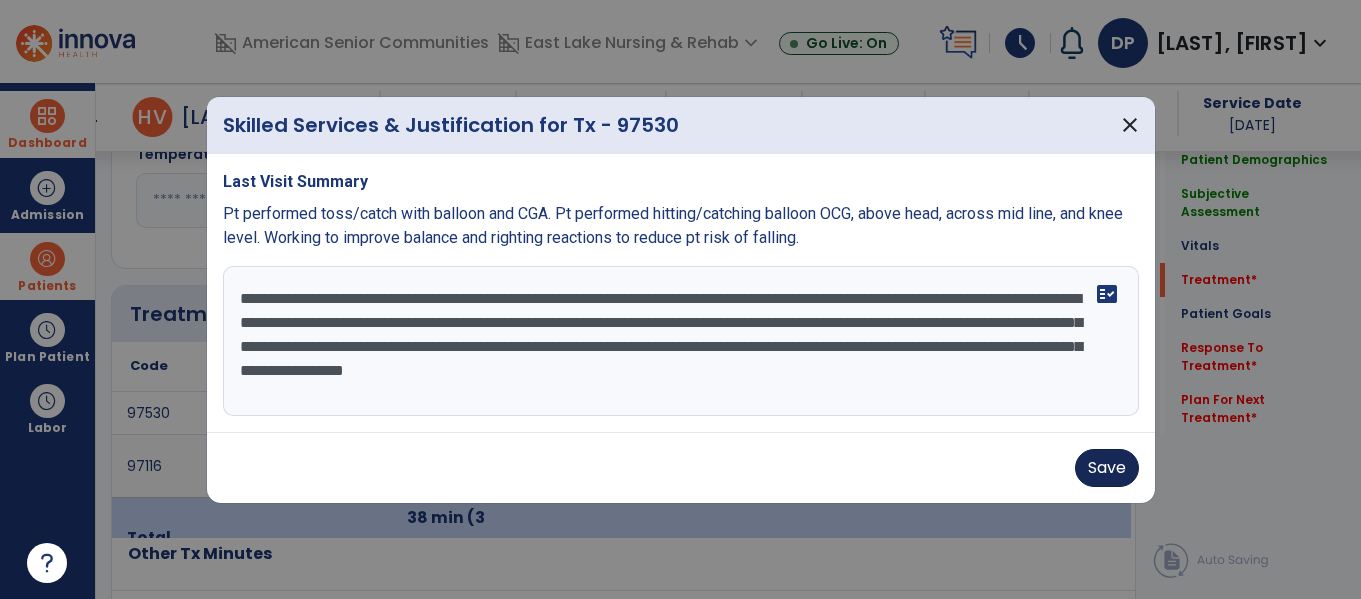 type on "**********" 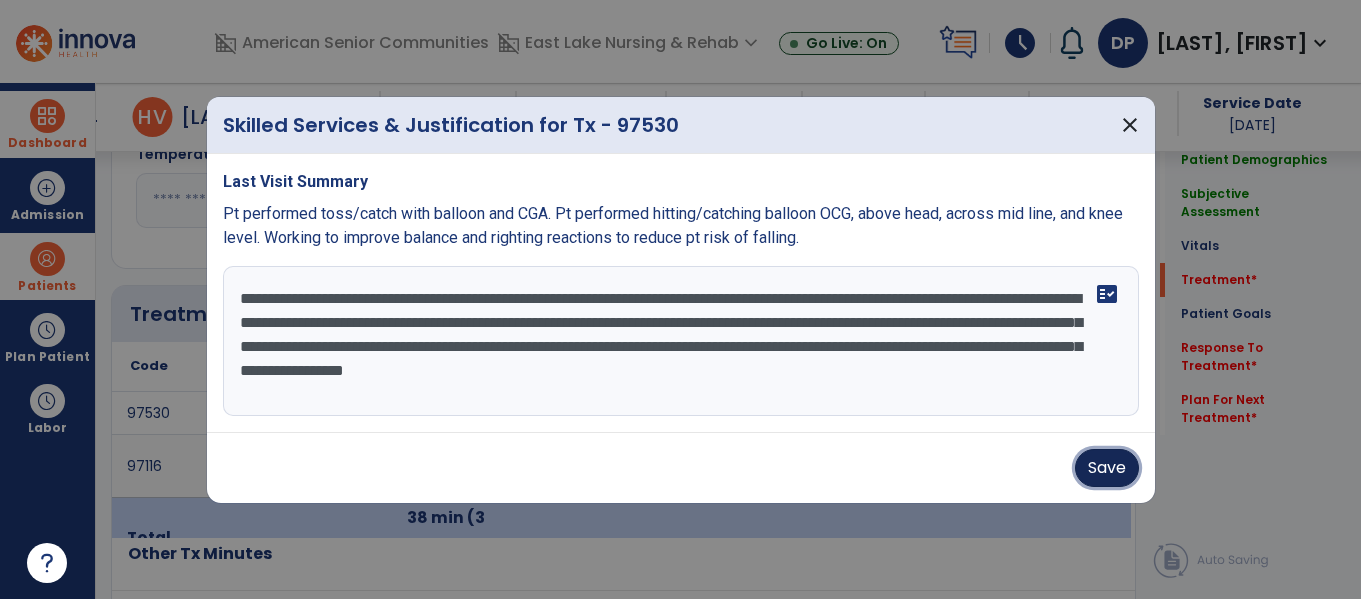 click on "Save" at bounding box center (1107, 468) 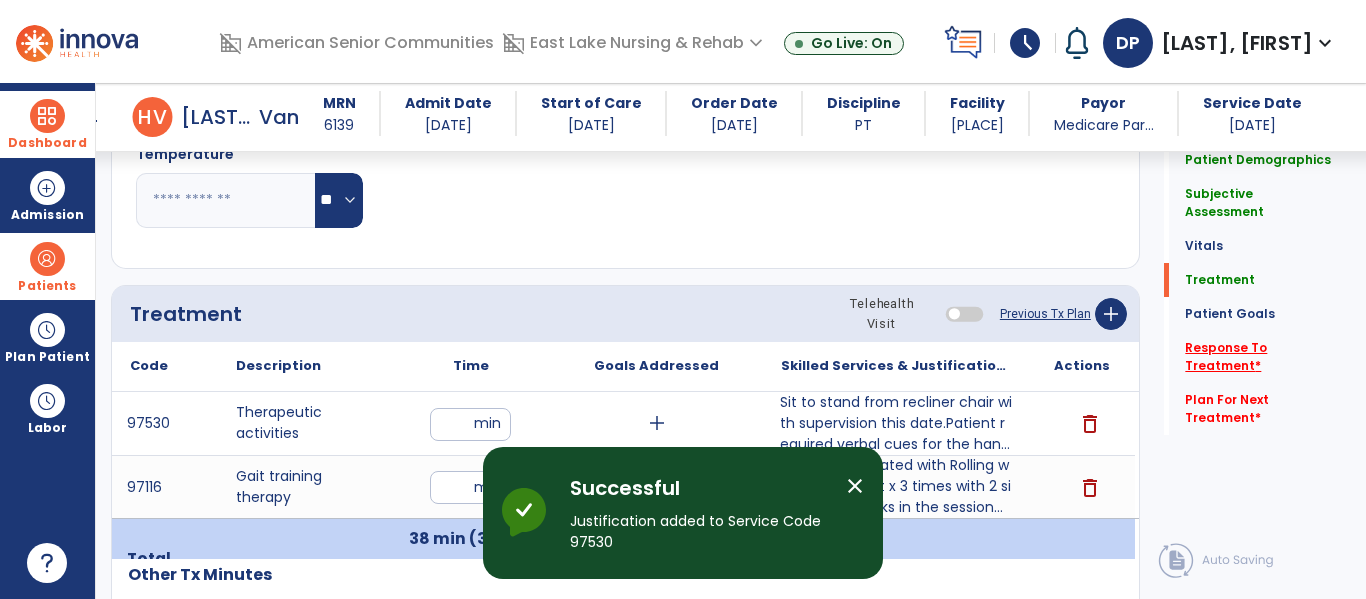 click on "Response To Treatment   *" 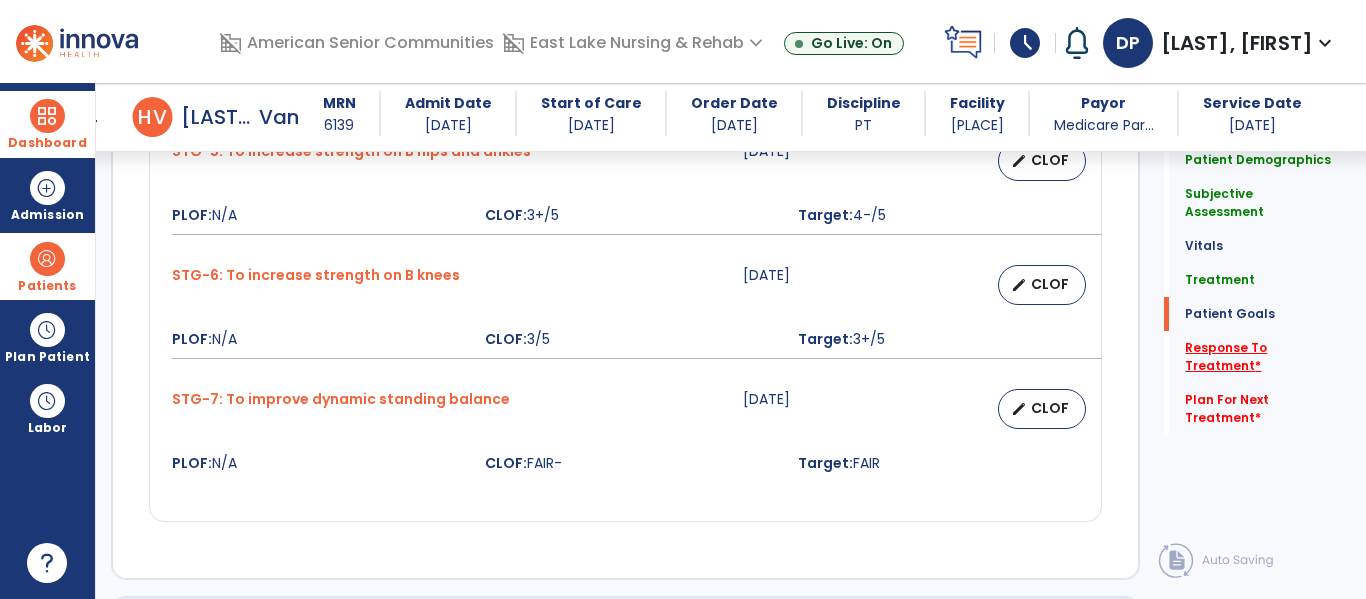 scroll, scrollTop: 2880, scrollLeft: 0, axis: vertical 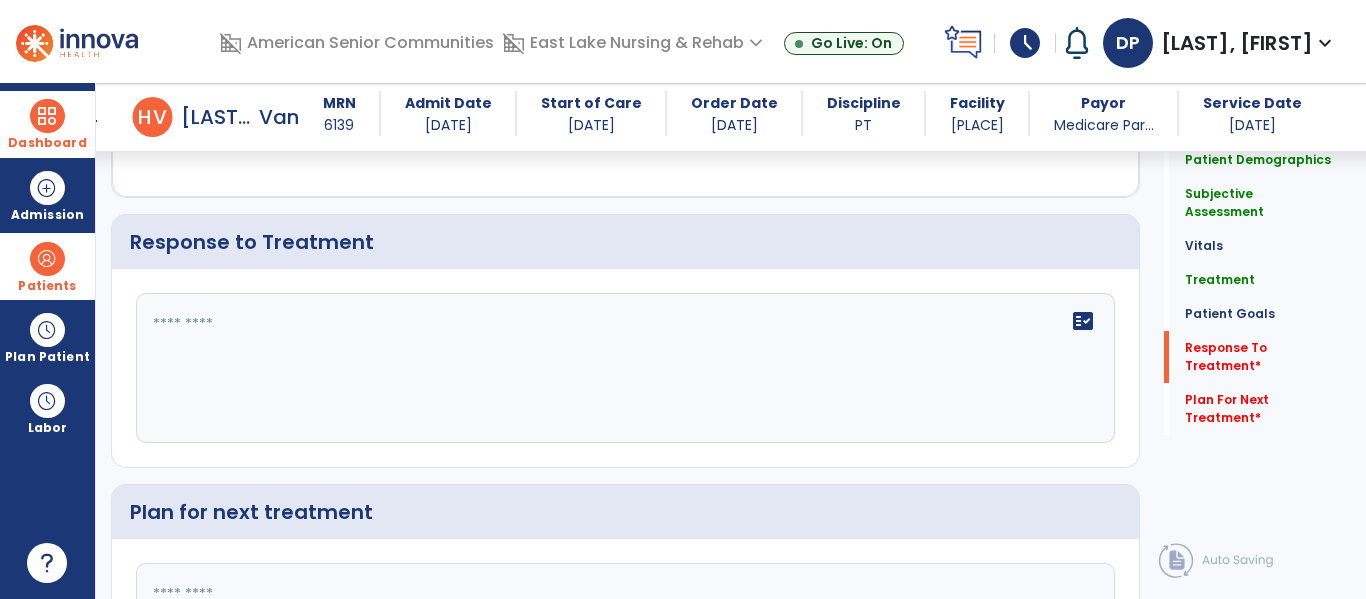 click on "fact_check" 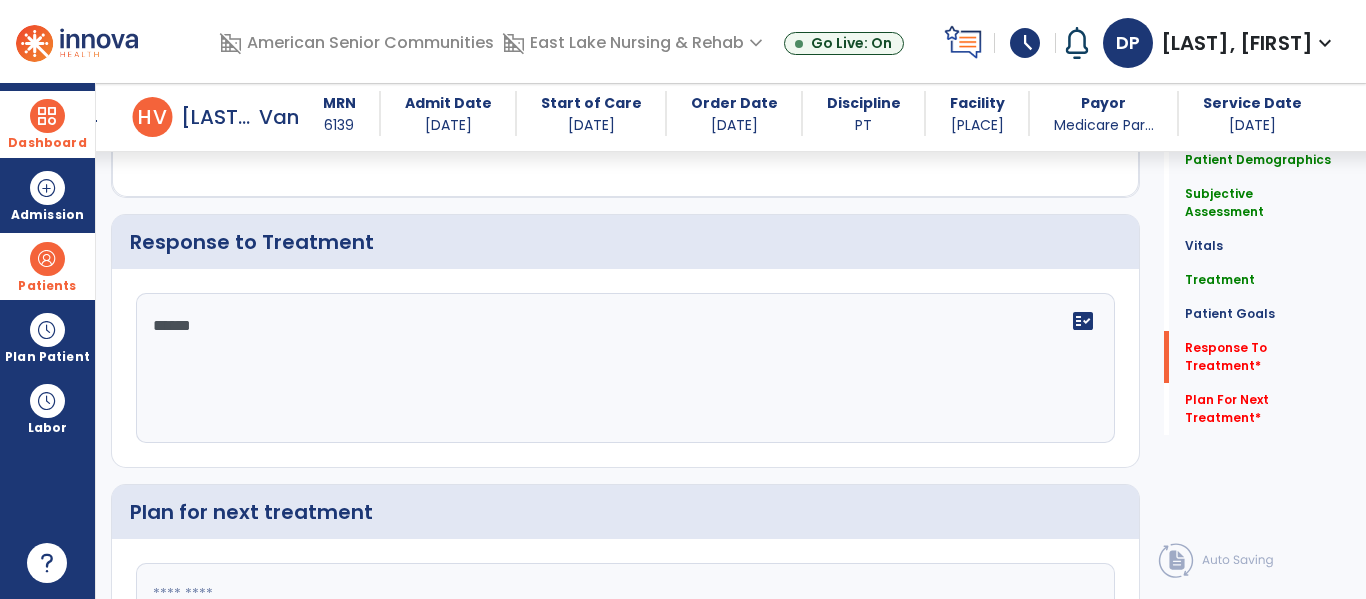 type on "*******" 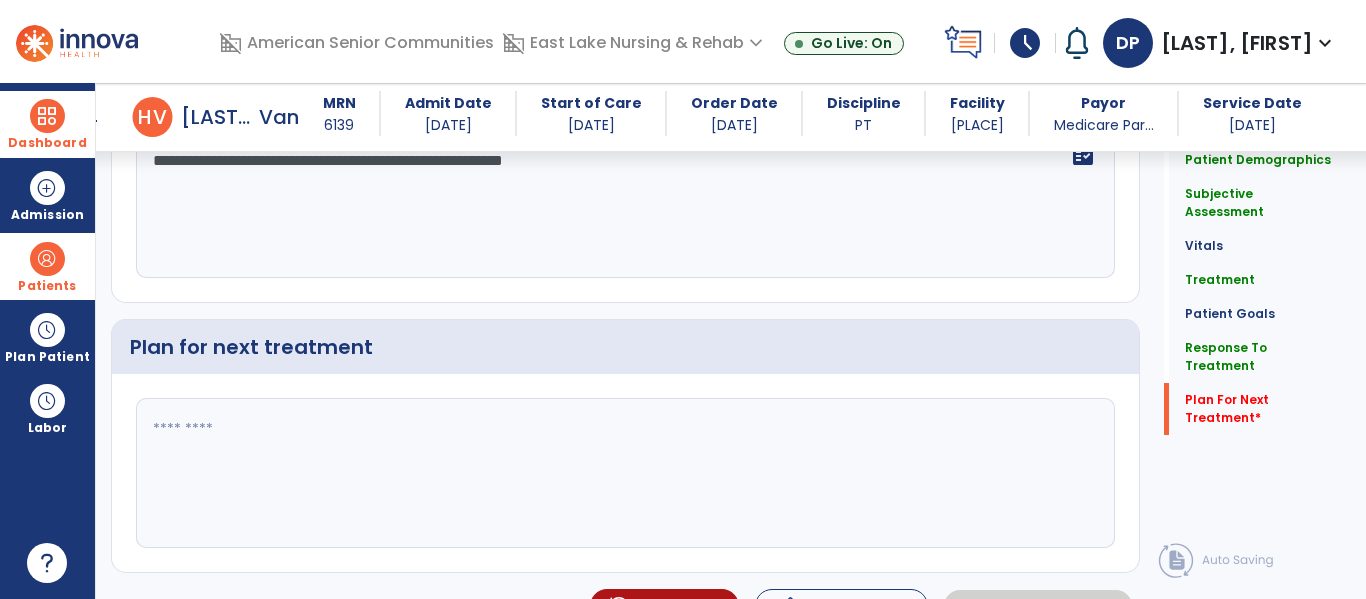 scroll, scrollTop: 3085, scrollLeft: 0, axis: vertical 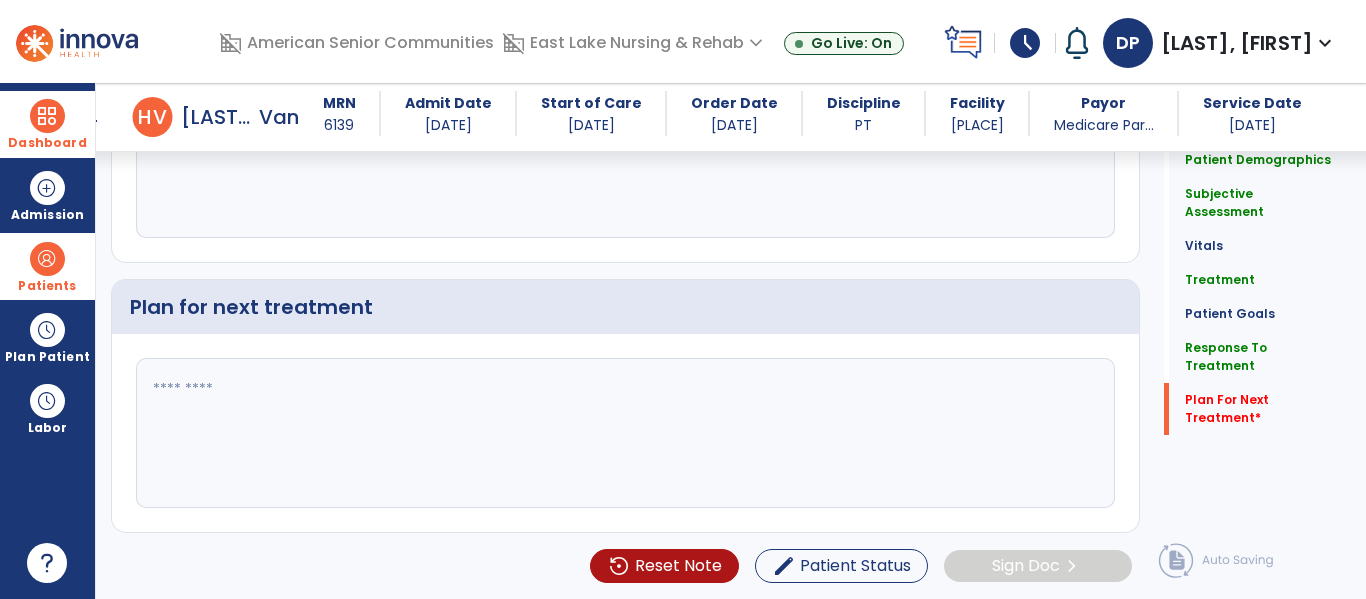 type on "**********" 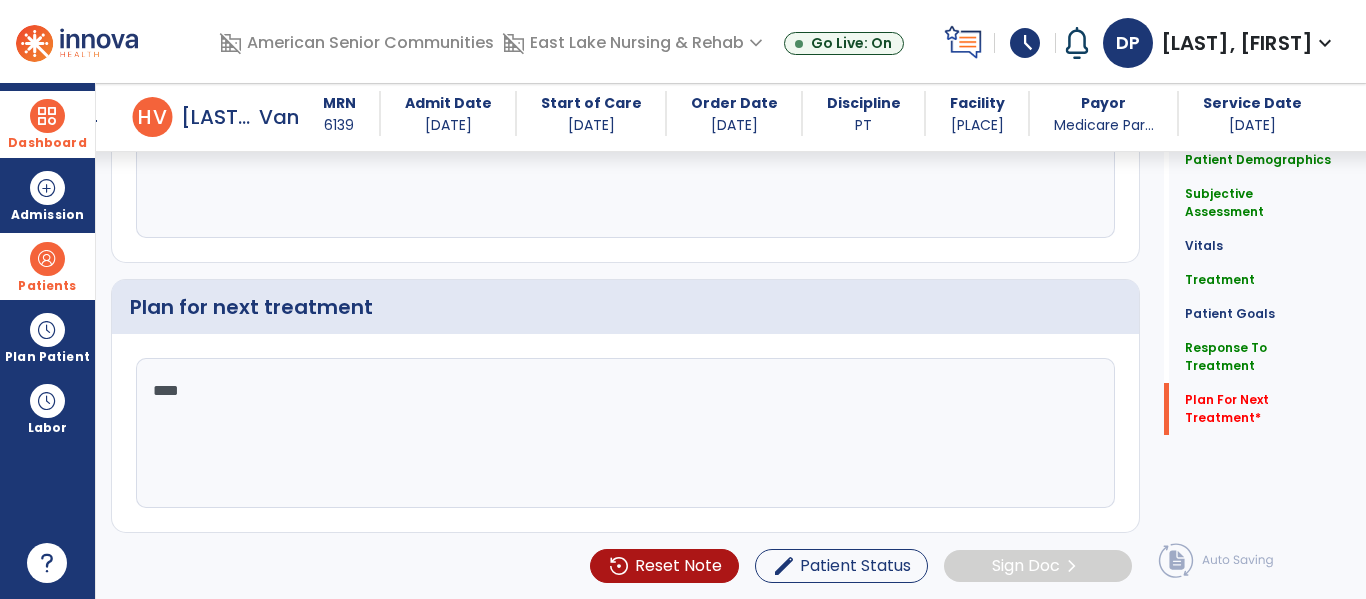 type on "*****" 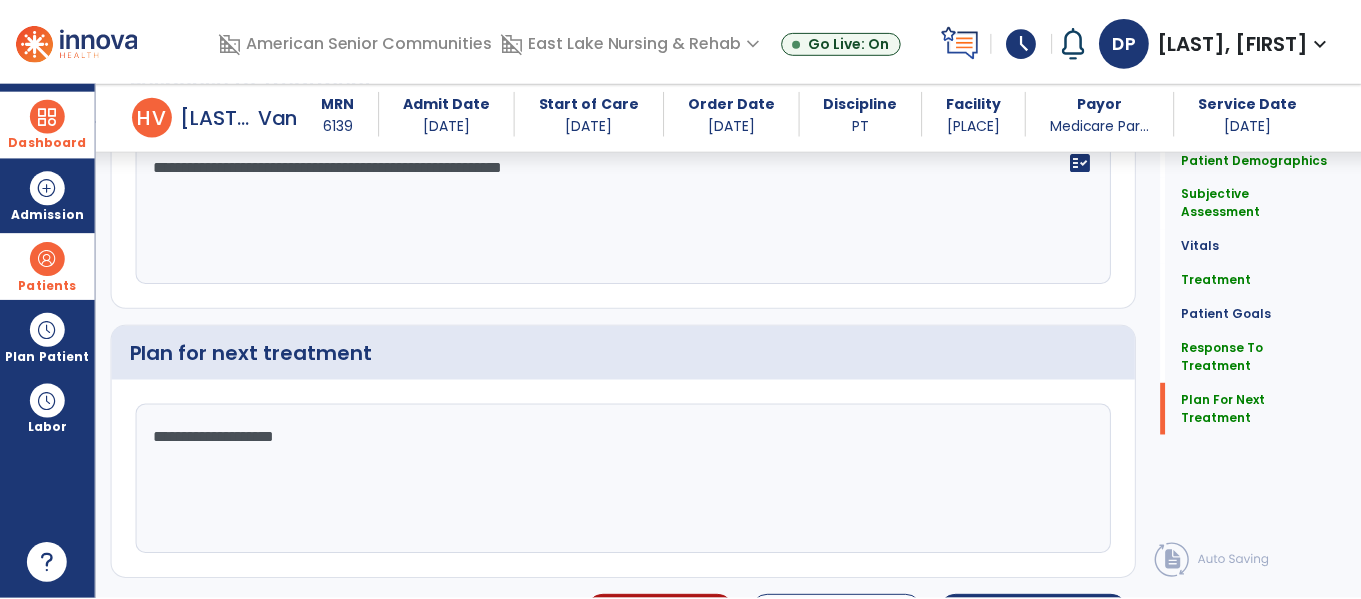 scroll, scrollTop: 3085, scrollLeft: 0, axis: vertical 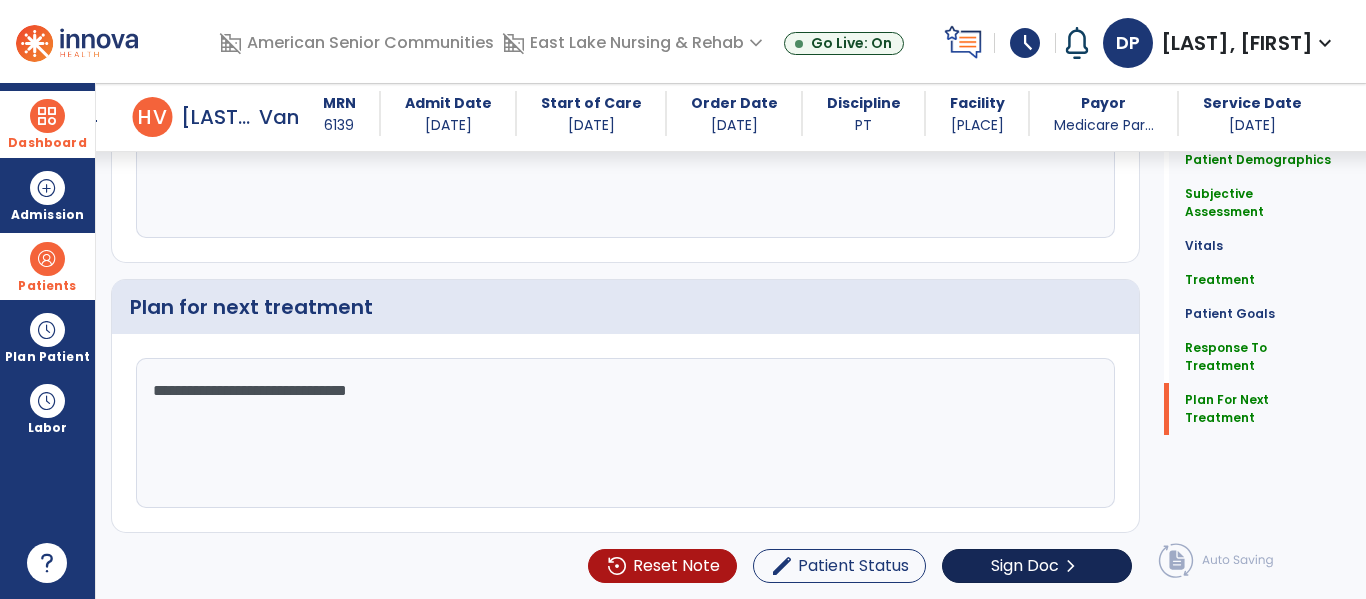 type on "**********" 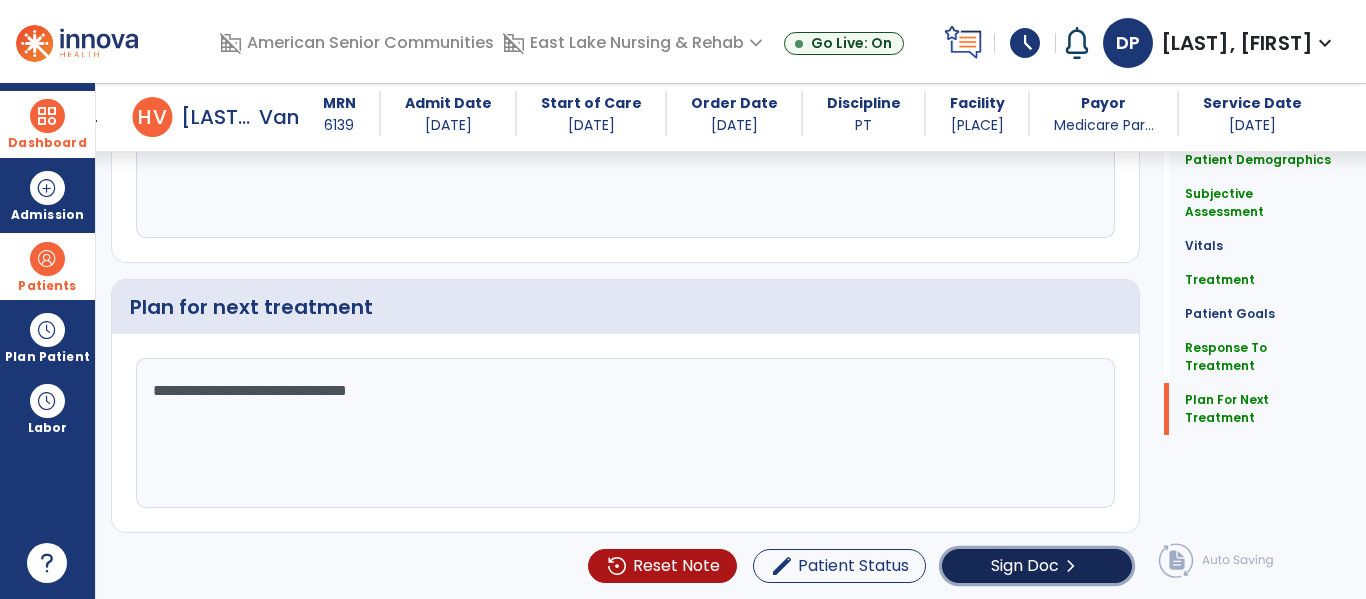 click on "chevron_right" 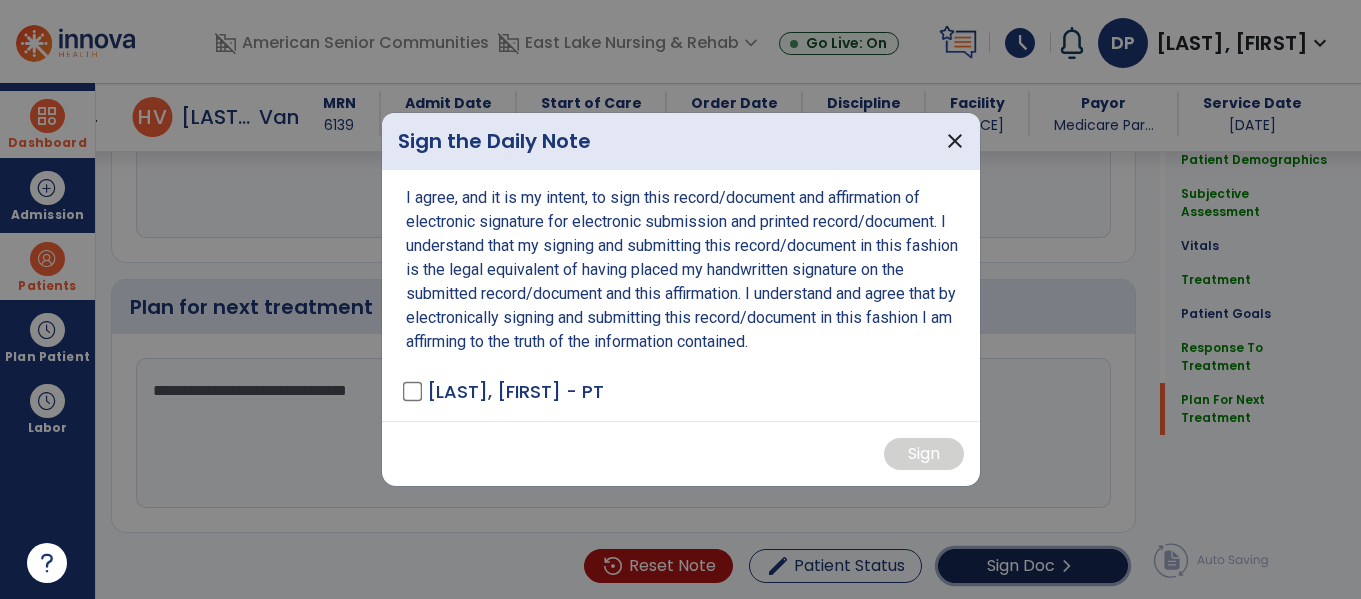 scroll, scrollTop: 3085, scrollLeft: 0, axis: vertical 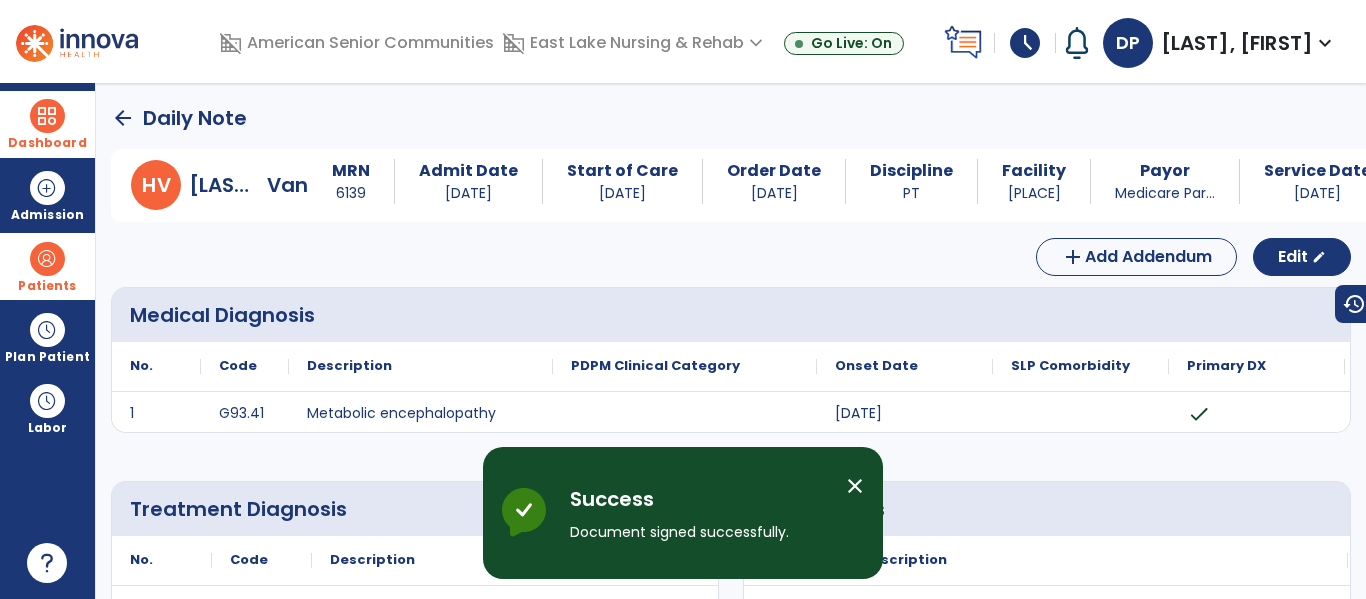 click on "arrow_back" 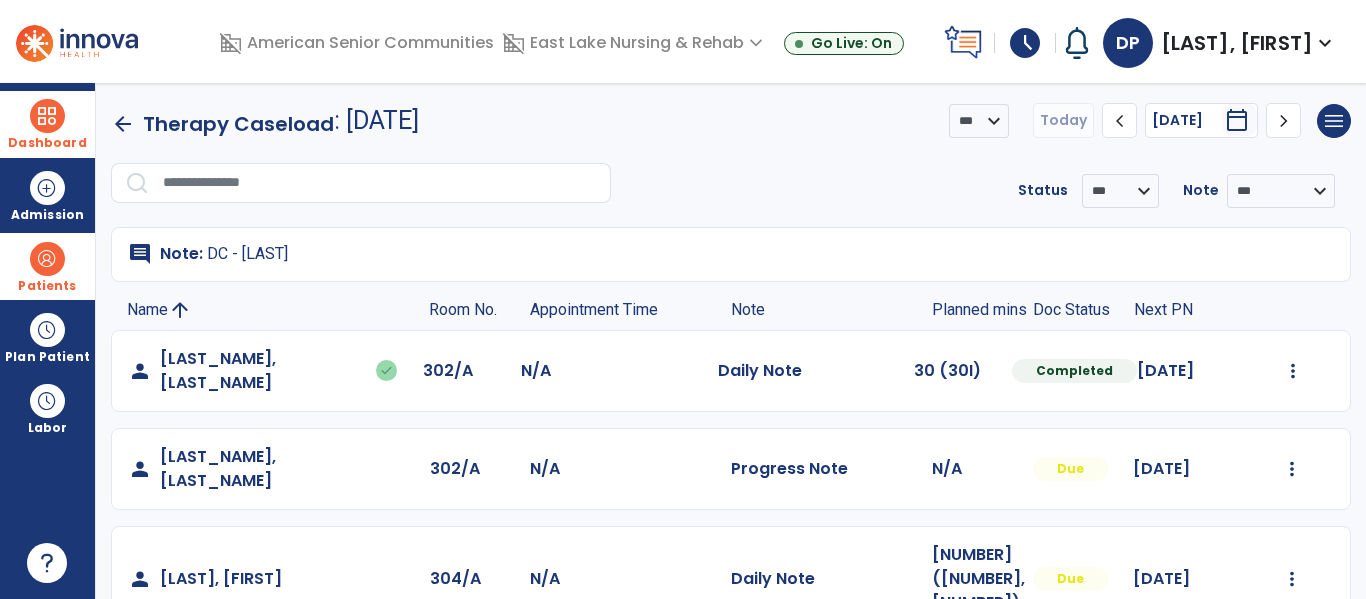 scroll, scrollTop: 37, scrollLeft: 0, axis: vertical 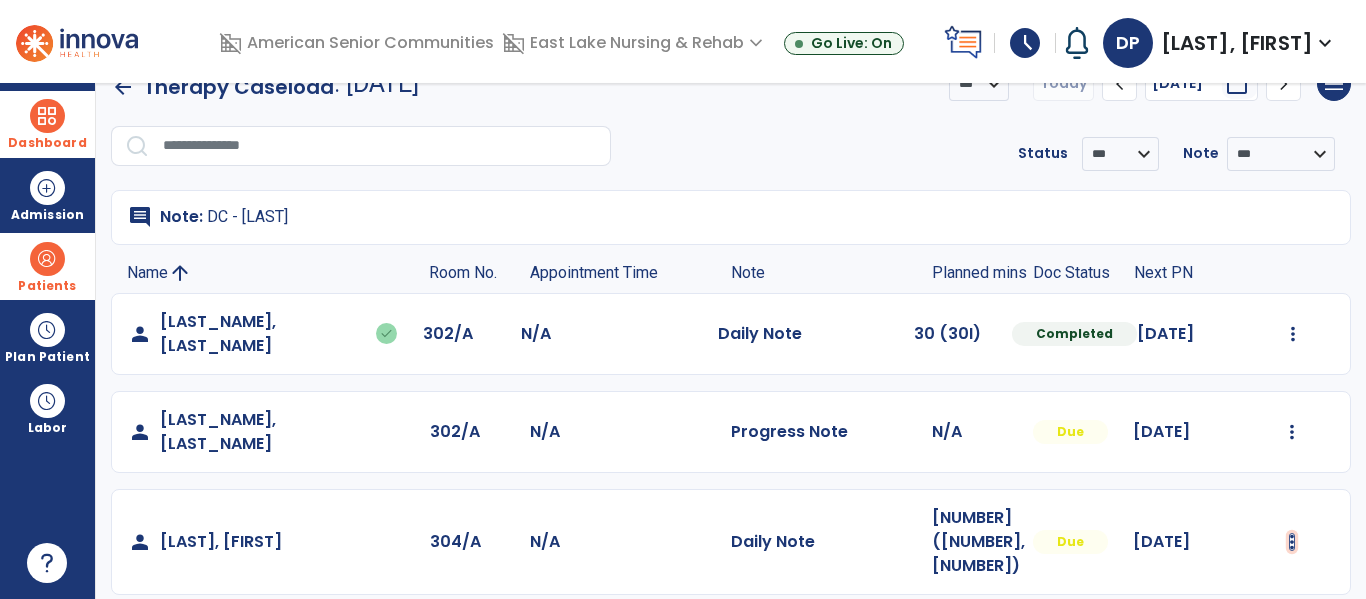 click at bounding box center (1293, 334) 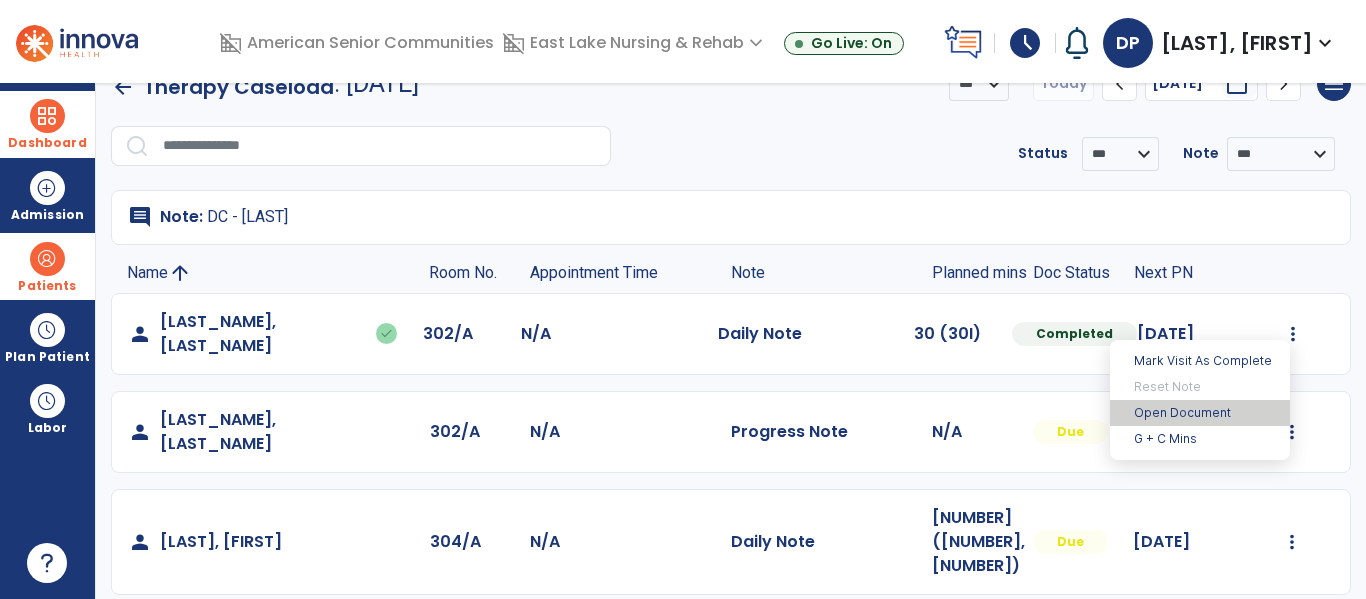 click on "Open Document" at bounding box center [1200, 413] 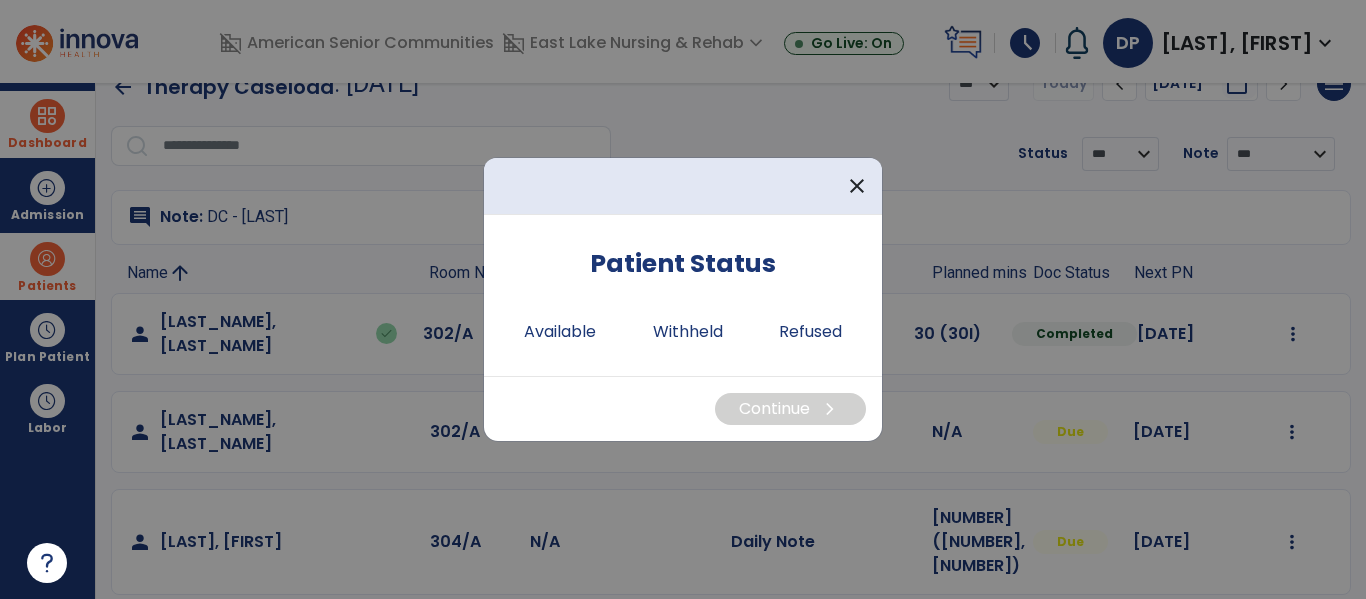 click at bounding box center (683, 299) 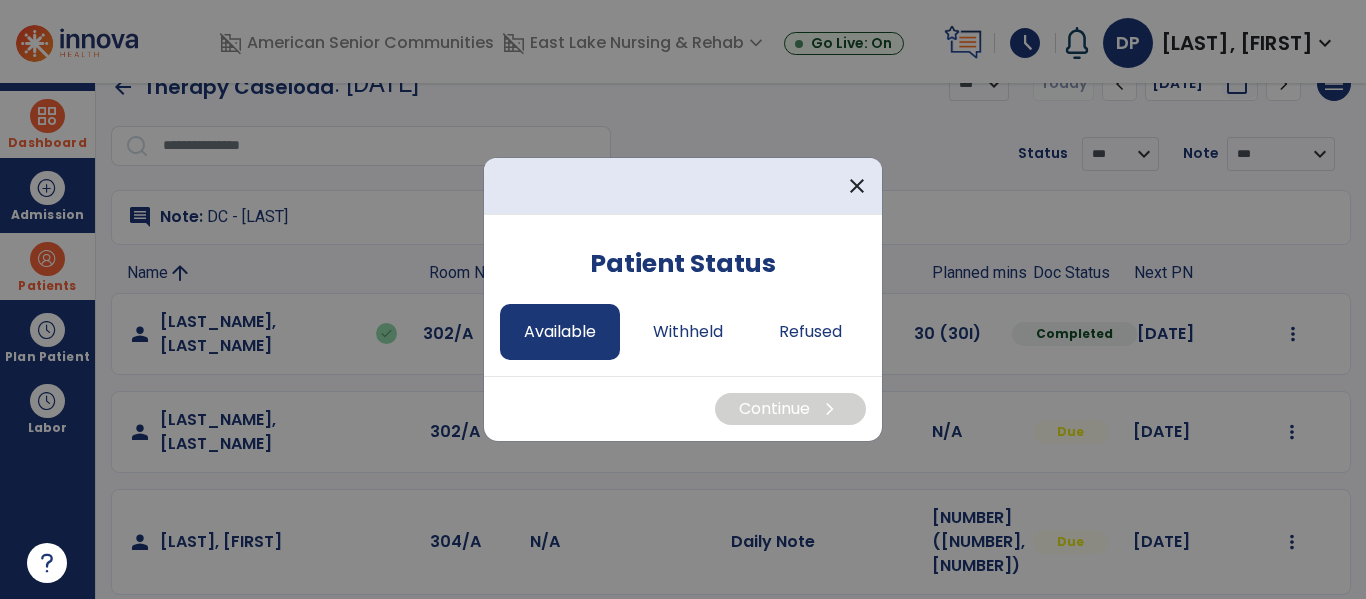 click on "Available" at bounding box center [560, 332] 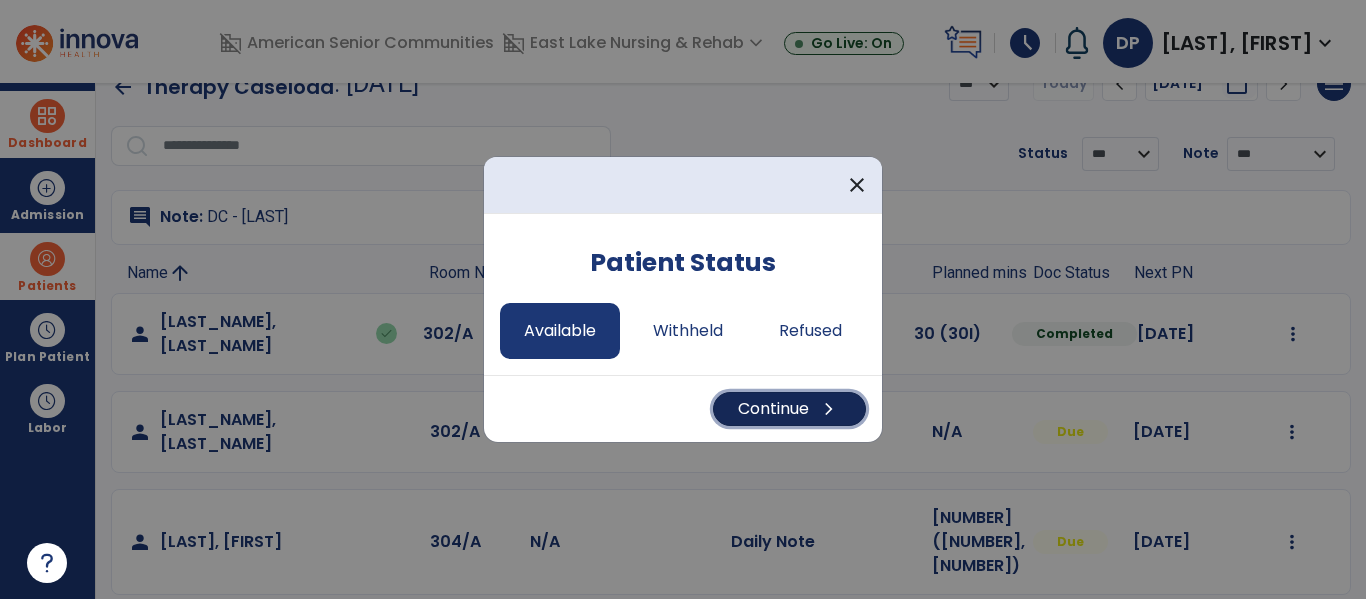 click on "Continue   chevron_right" at bounding box center [789, 409] 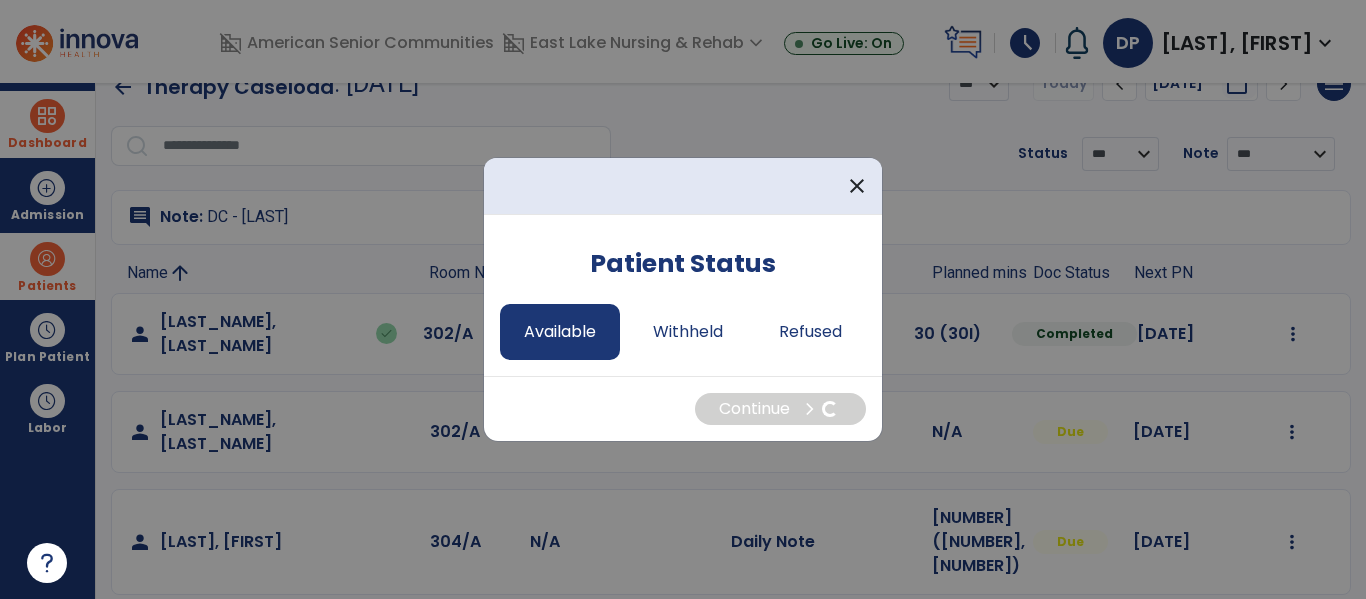 select on "*" 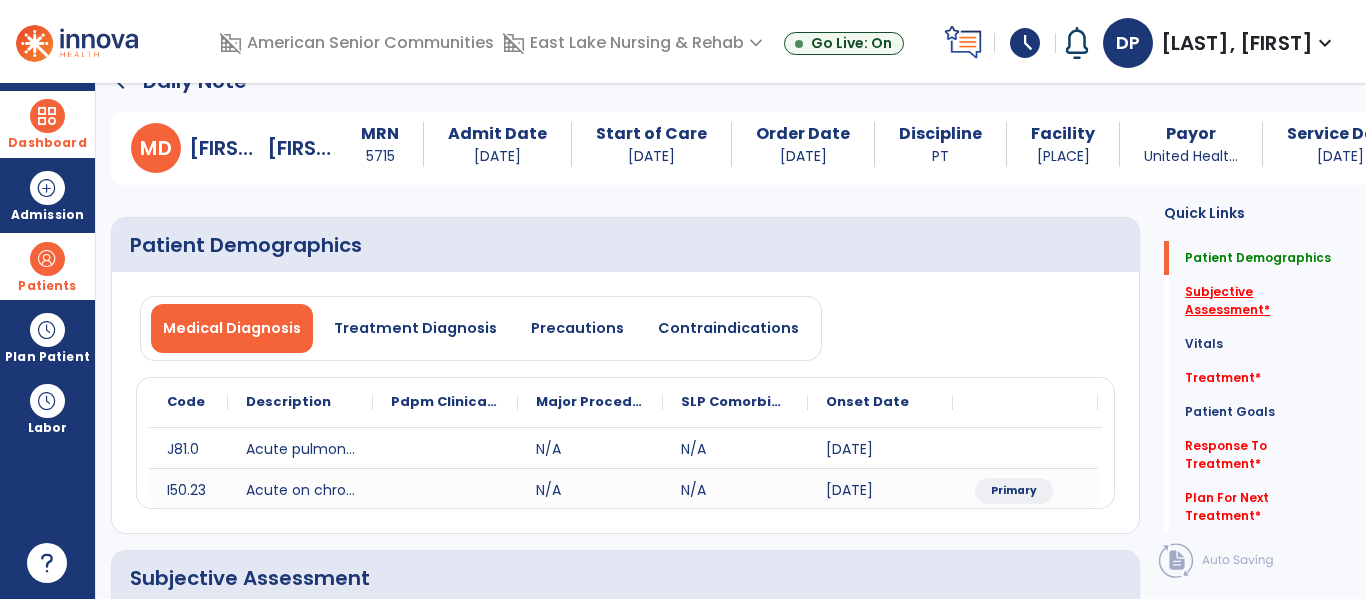 click on "Subjective Assessment   *" 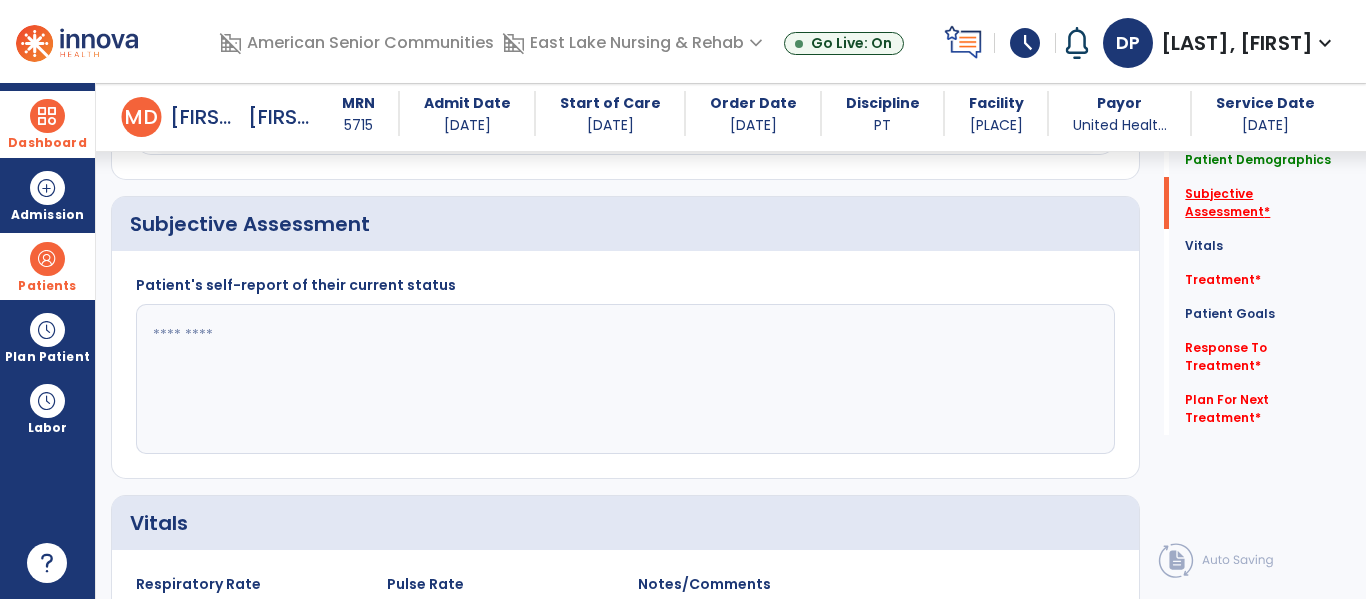 scroll, scrollTop: 387, scrollLeft: 0, axis: vertical 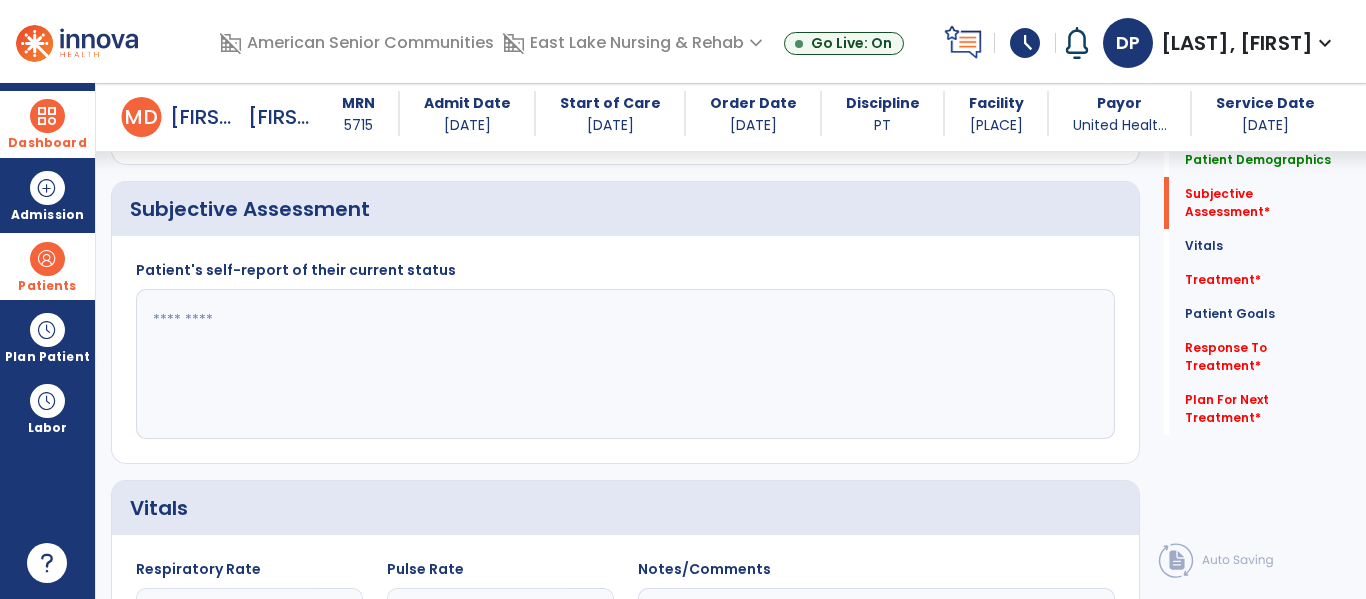 click 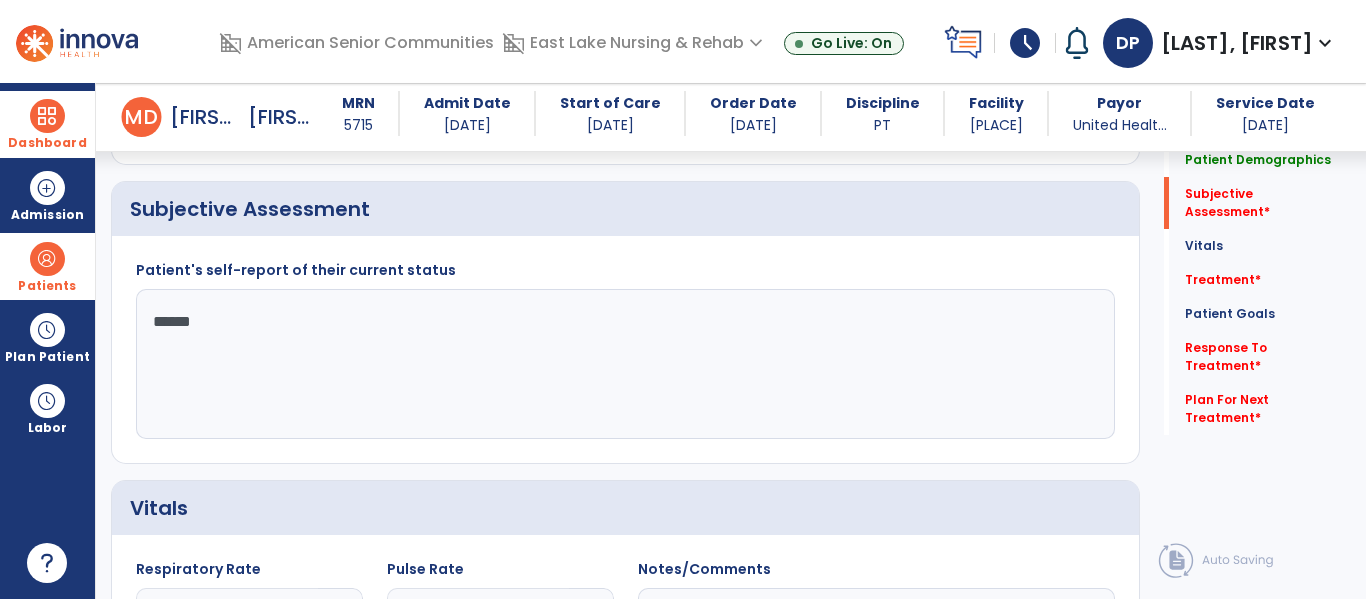 type on "*******" 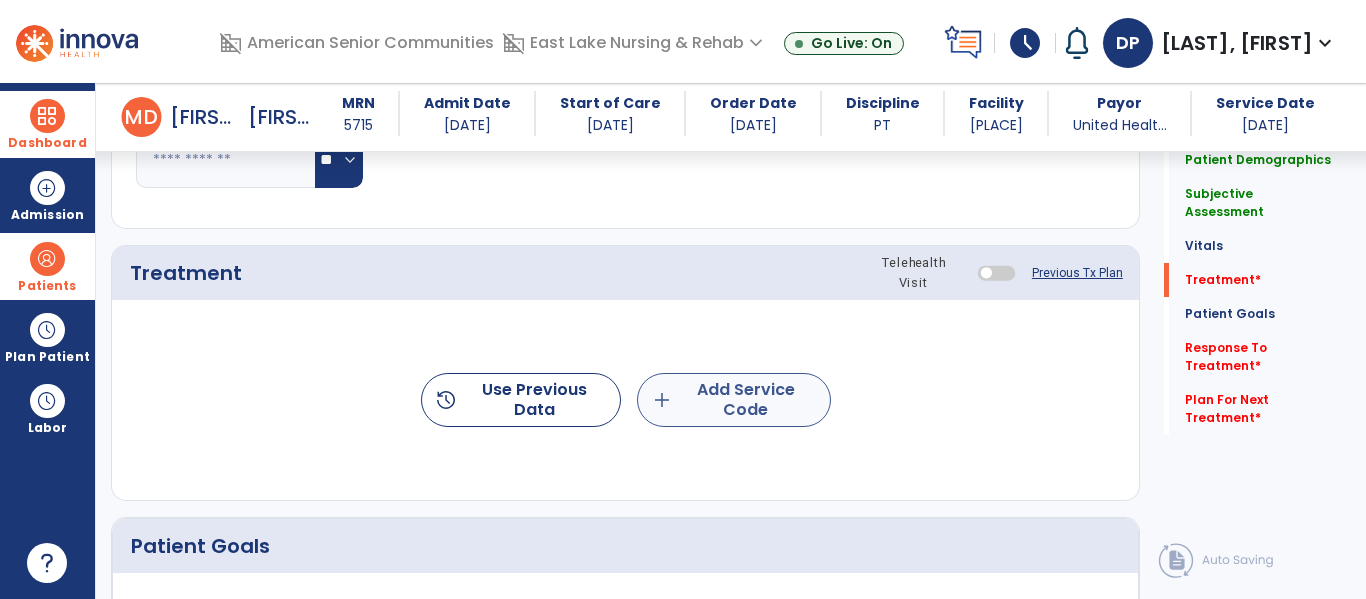 type on "**********" 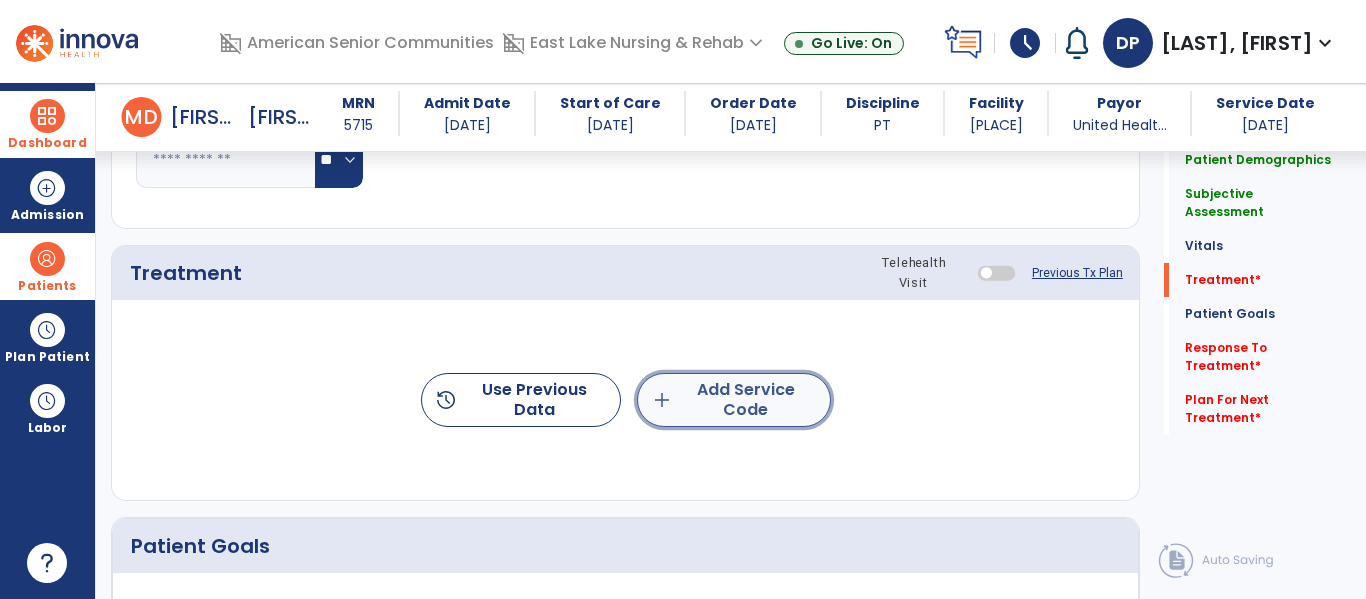 click on "add  Add Service Code" 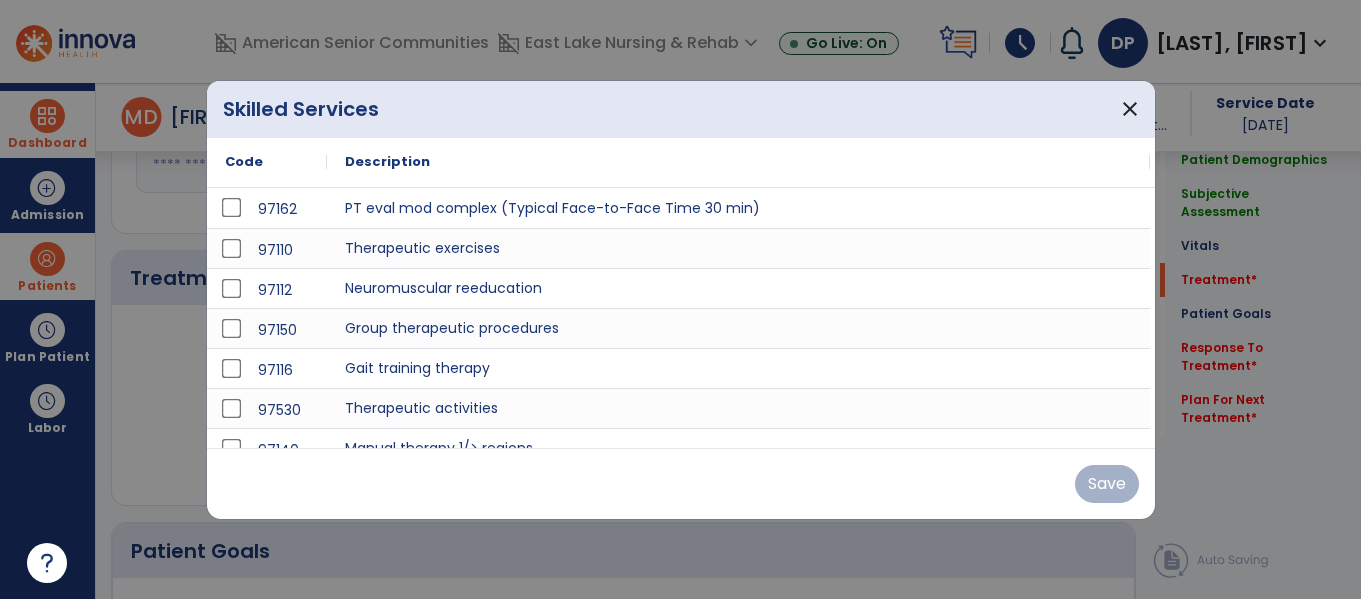 scroll, scrollTop: 1044, scrollLeft: 0, axis: vertical 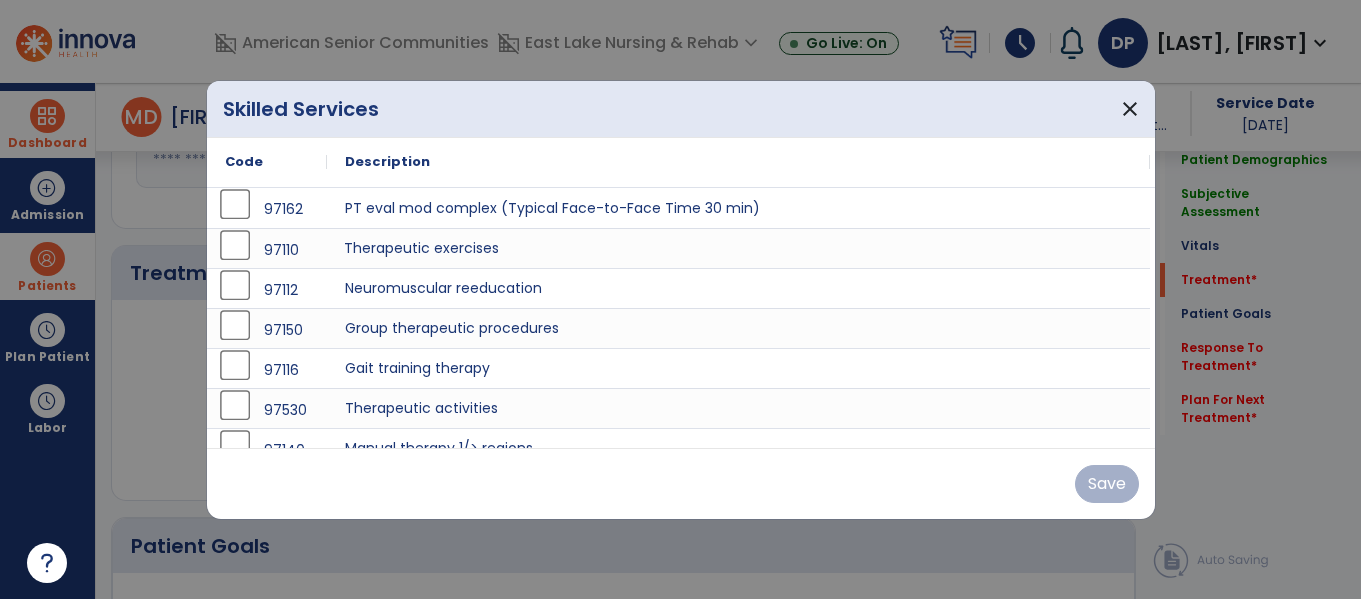 click on "Therapeutic exercises" at bounding box center [738, 248] 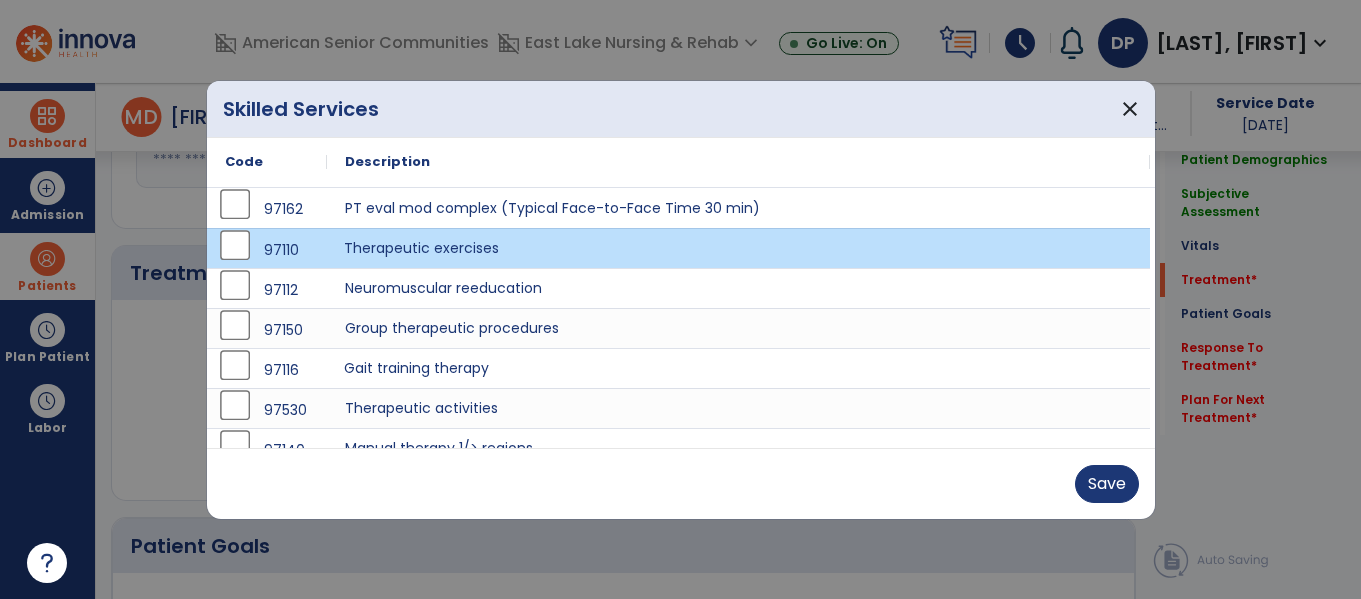 click on "Gait training therapy" at bounding box center [738, 368] 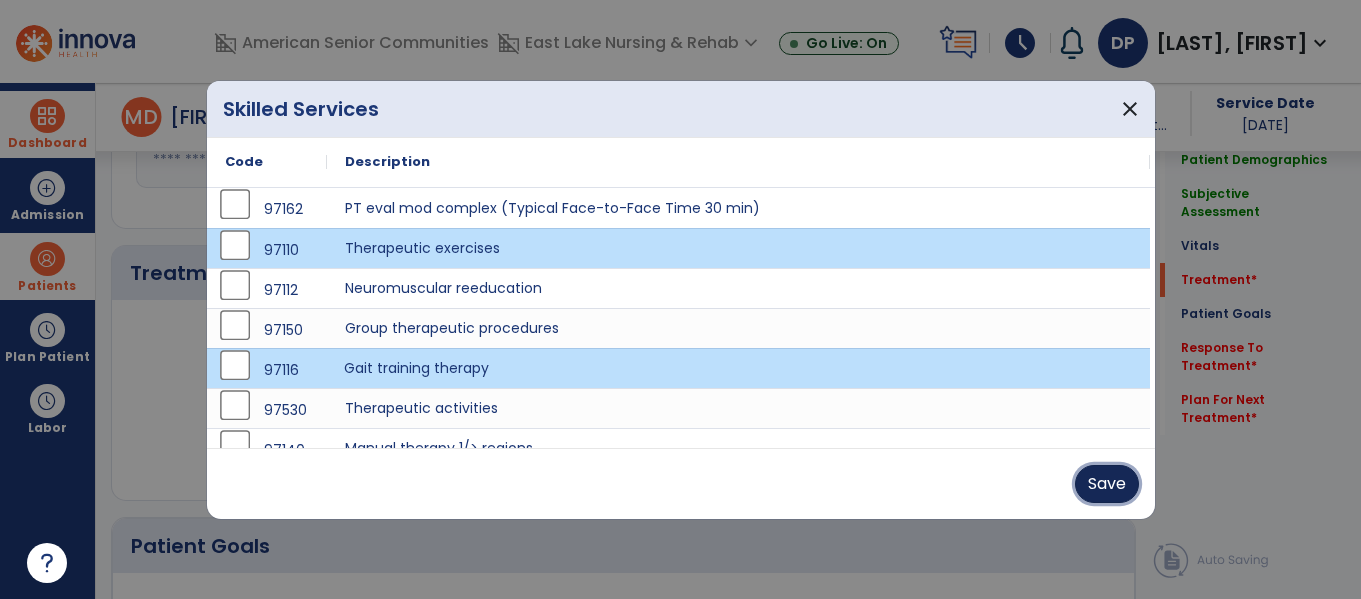 click on "Save" at bounding box center [1107, 484] 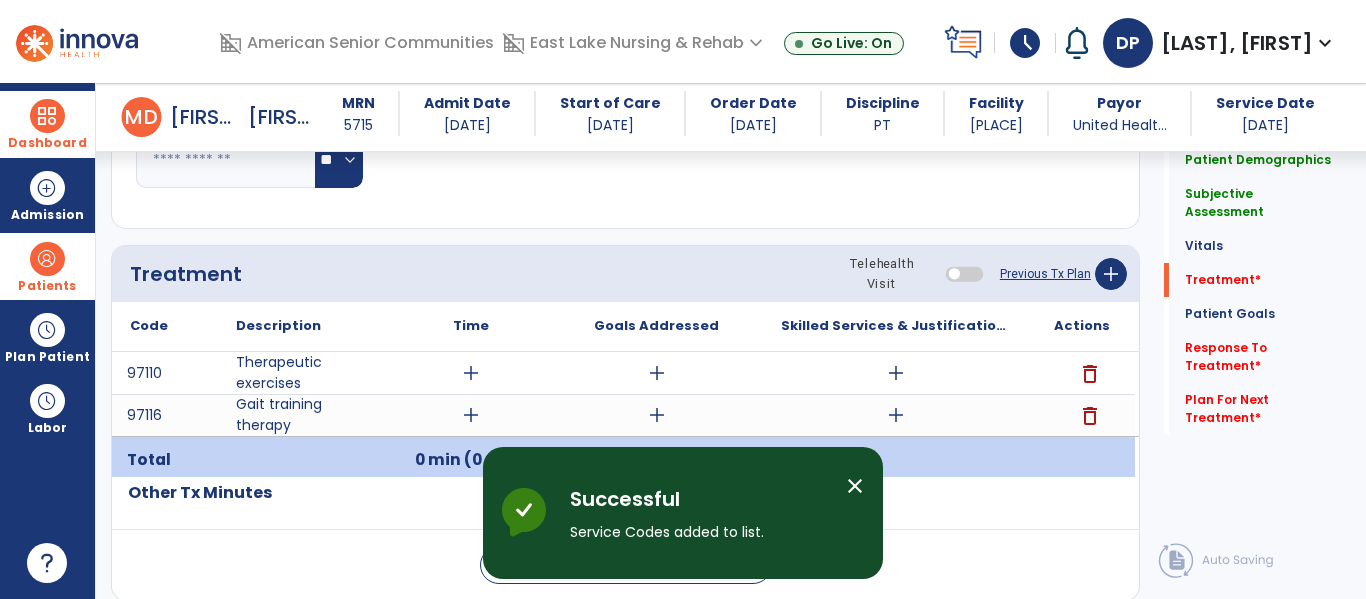click on "add" at bounding box center [470, 415] 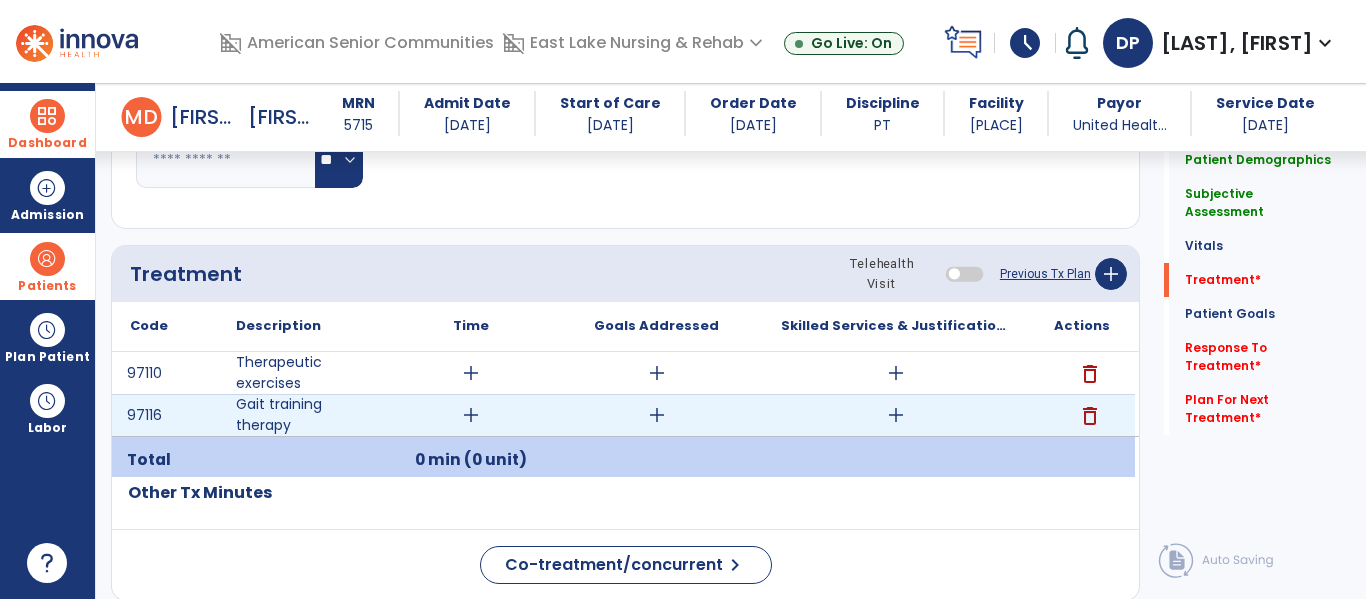 click on "add" at bounding box center [471, 373] 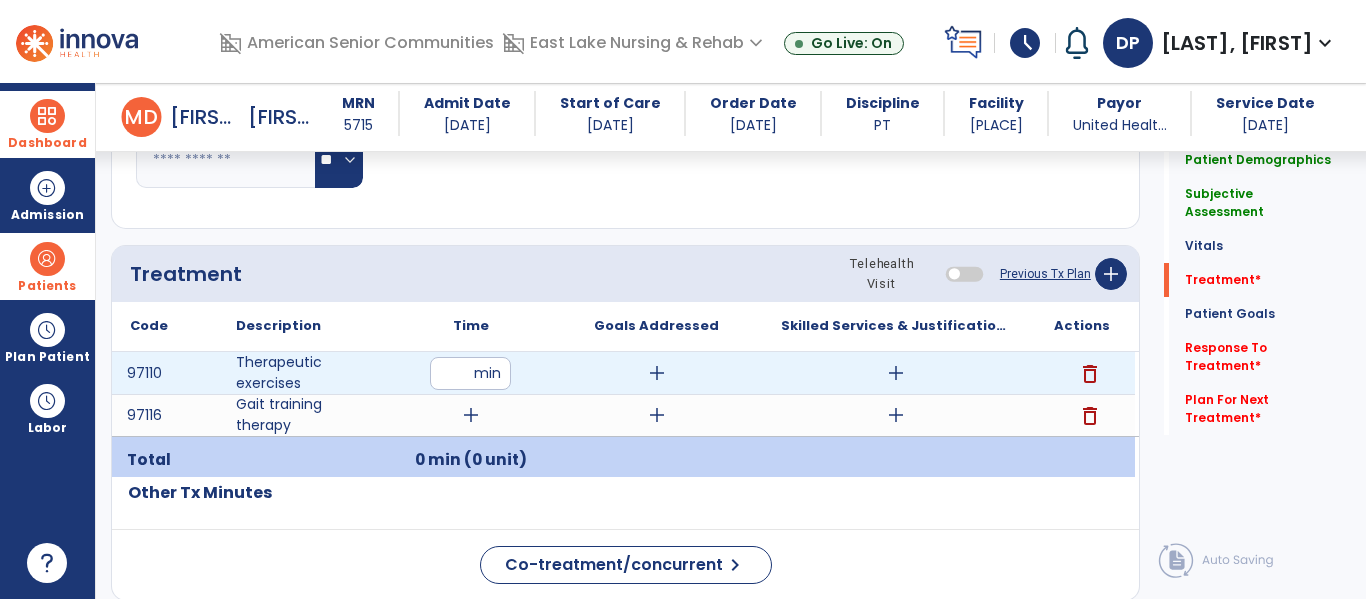 type on "**" 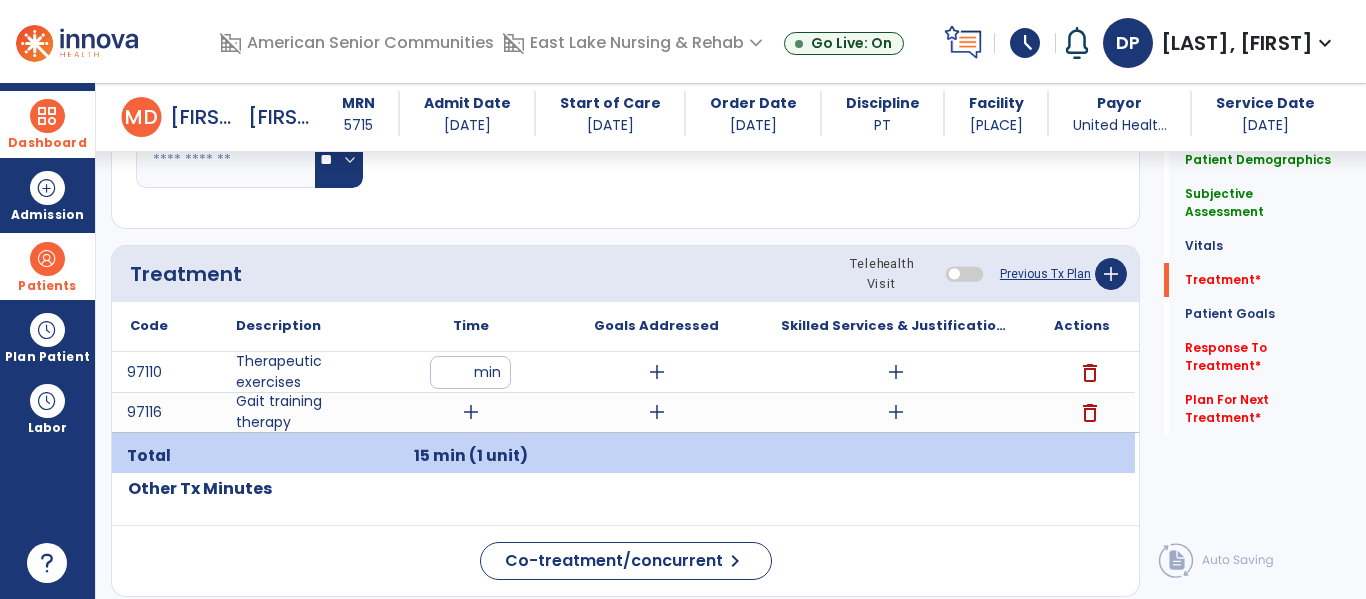 click on "add" at bounding box center [471, 412] 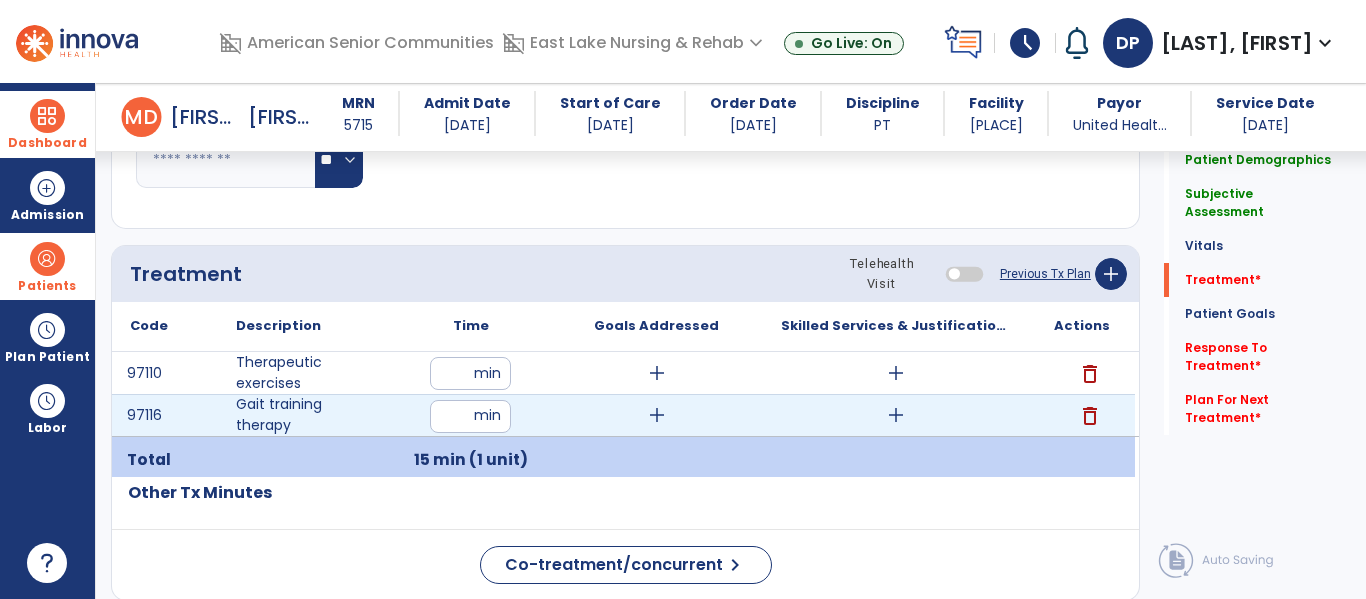type on "**" 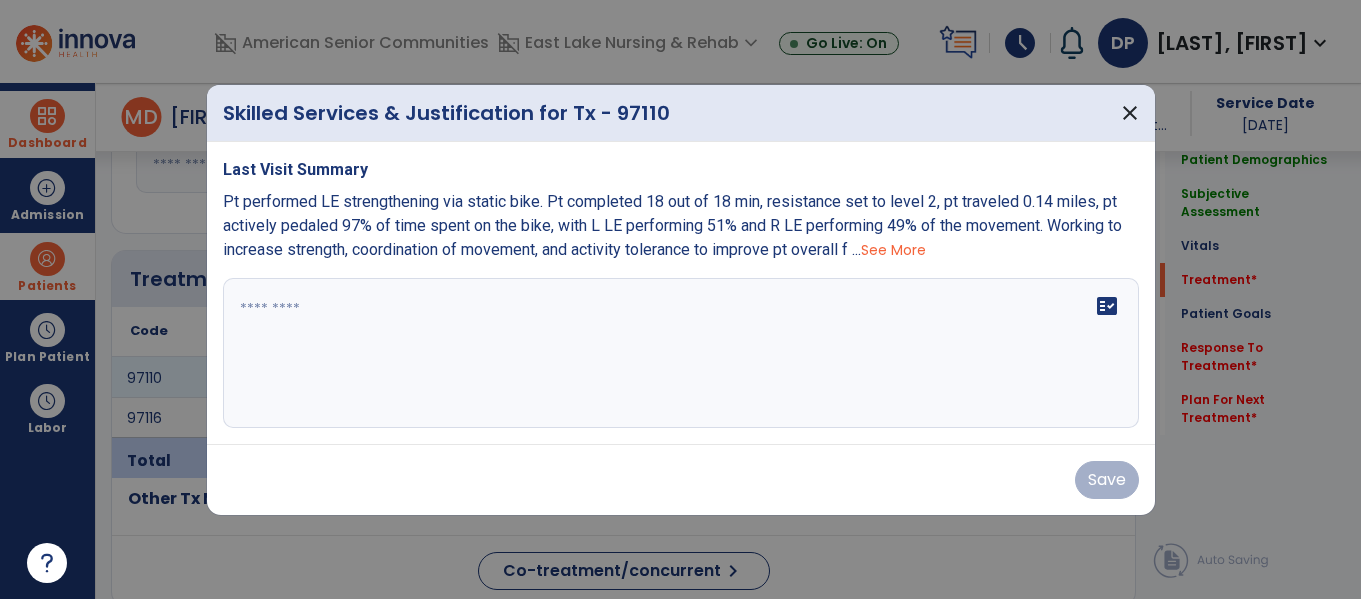 click at bounding box center [681, 353] 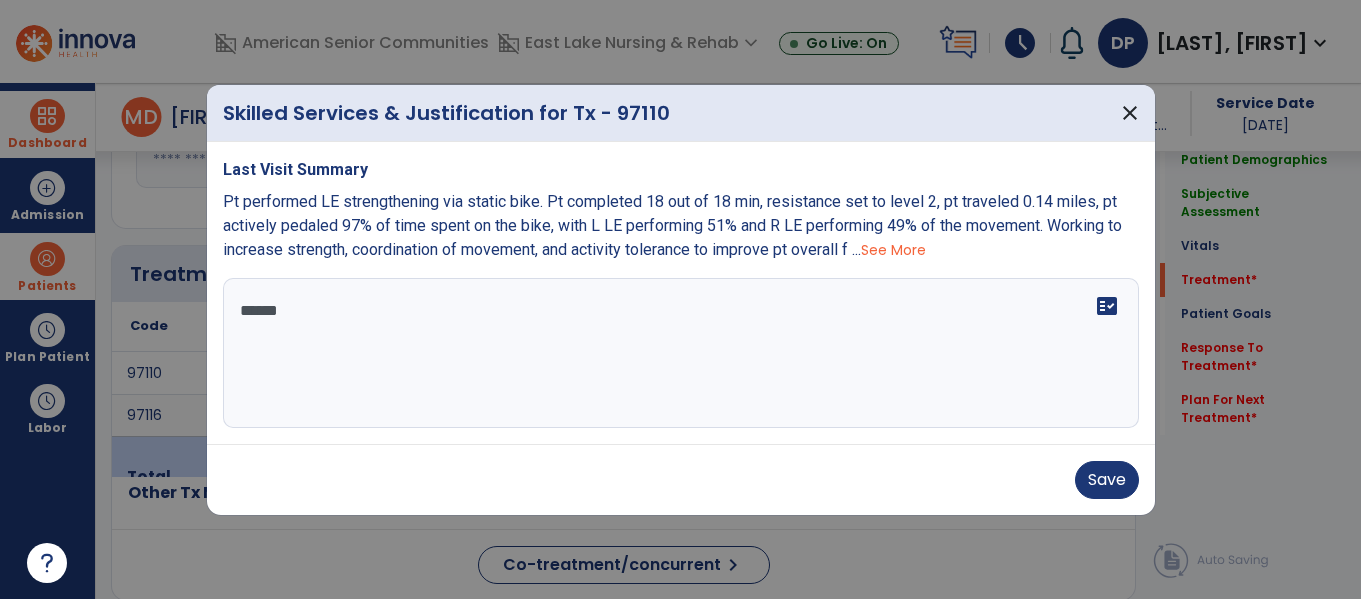 type on "*******" 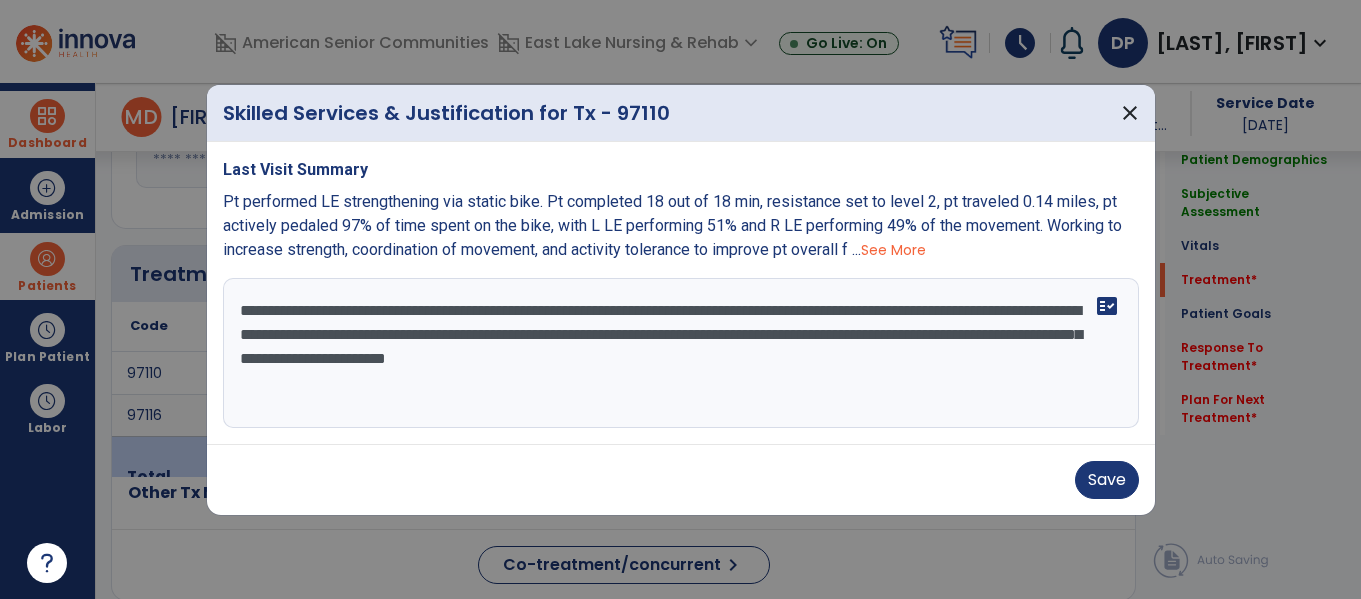 type on "**********" 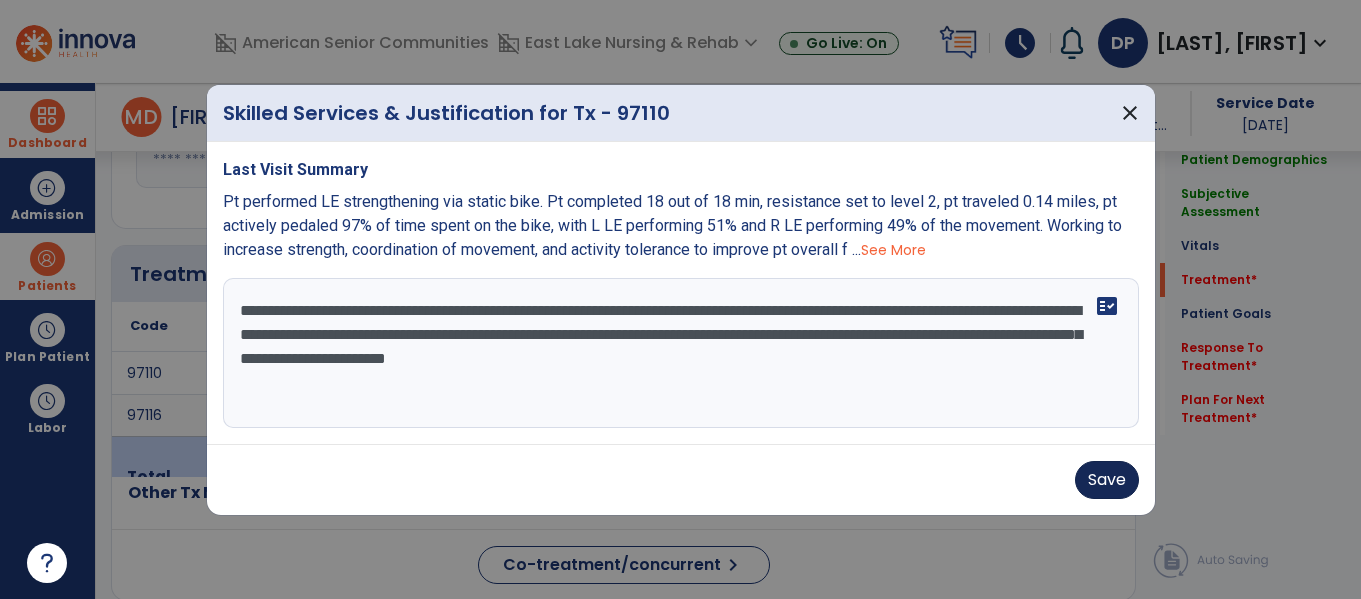 click on "Save" at bounding box center [1107, 480] 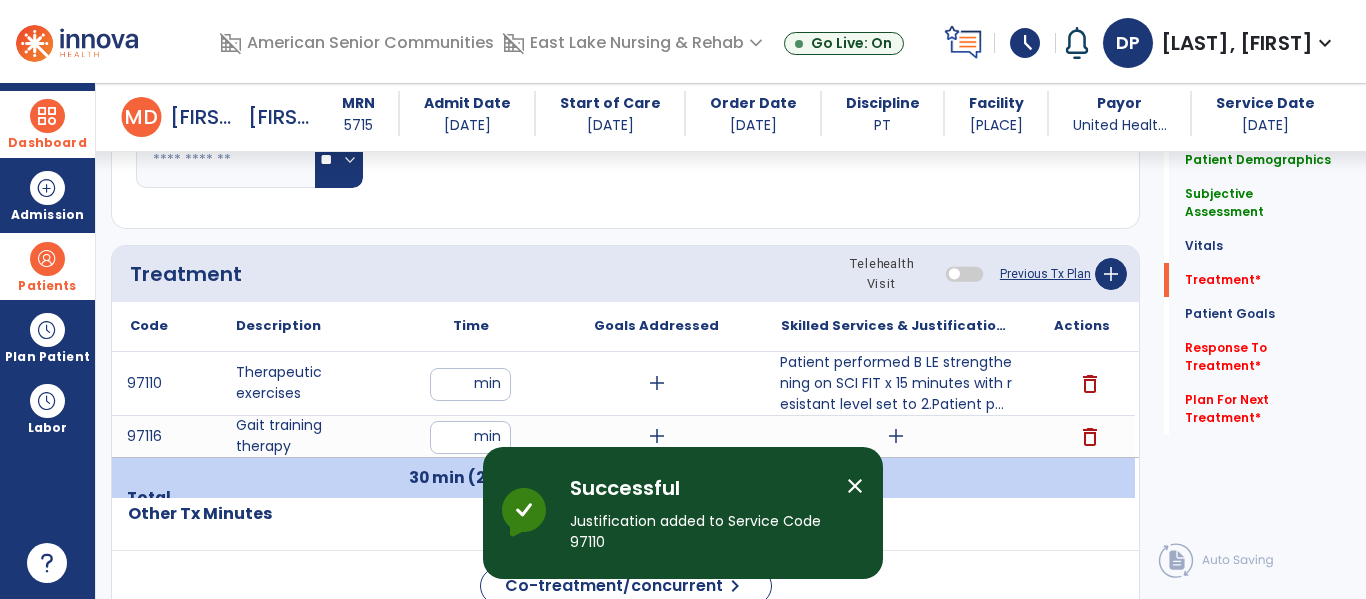 click on "add" at bounding box center (896, 436) 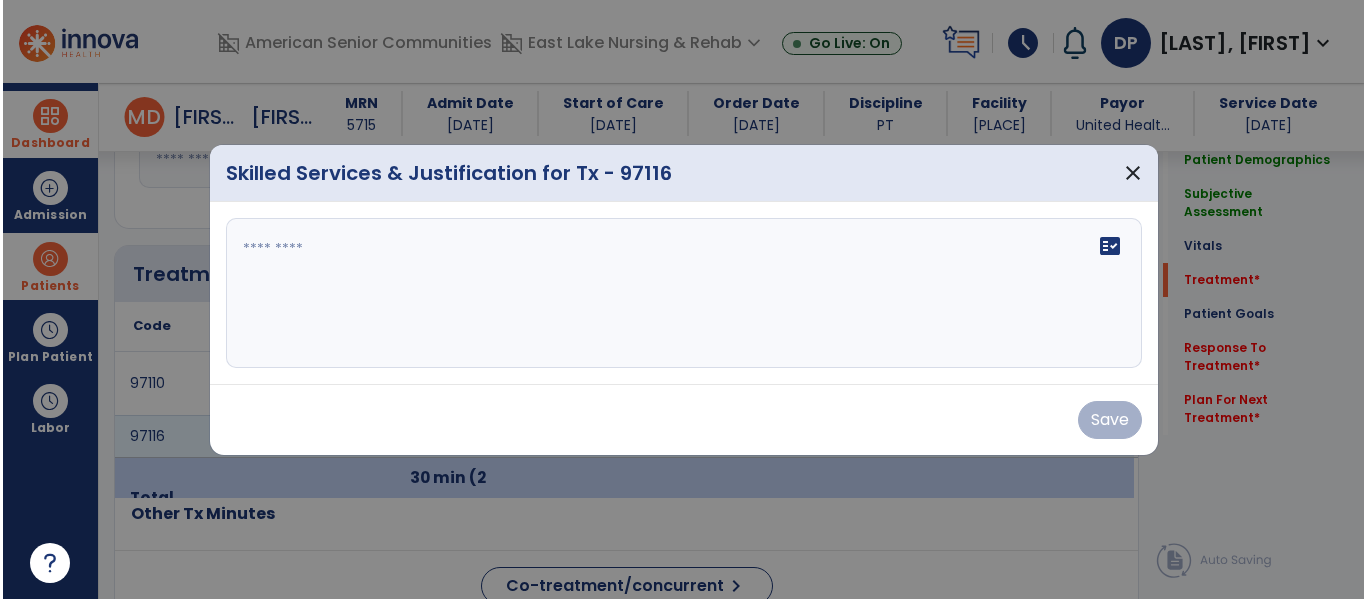 scroll, scrollTop: 1044, scrollLeft: 0, axis: vertical 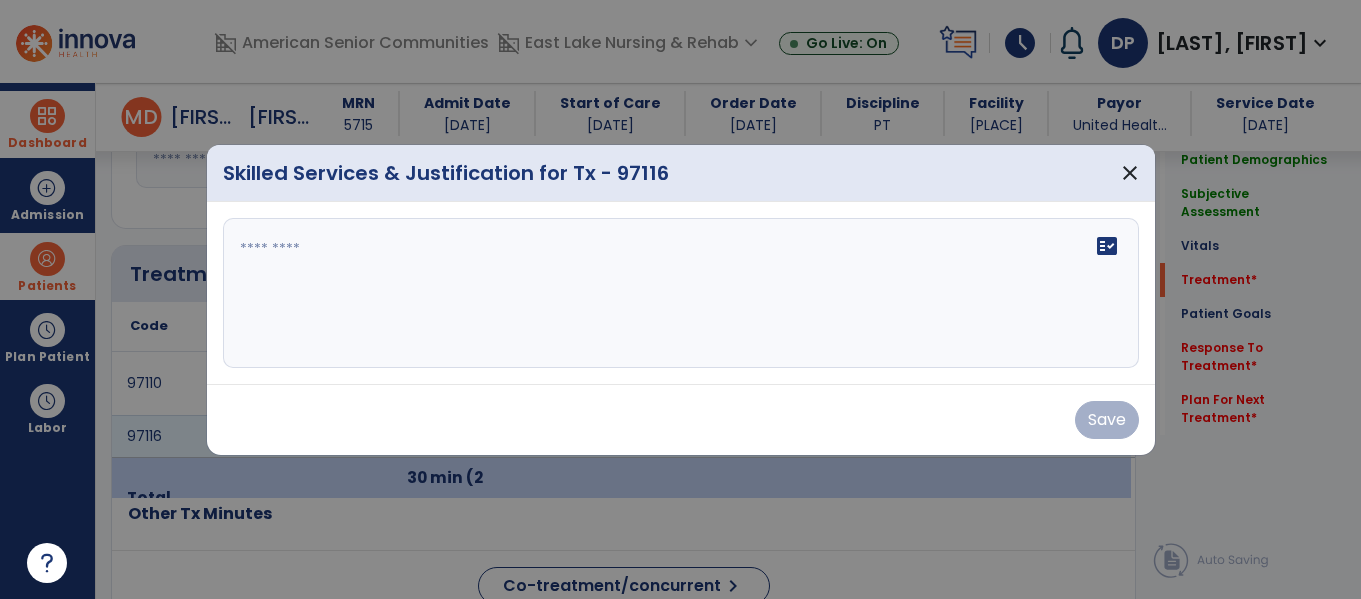 click on "fact_check" at bounding box center (681, 293) 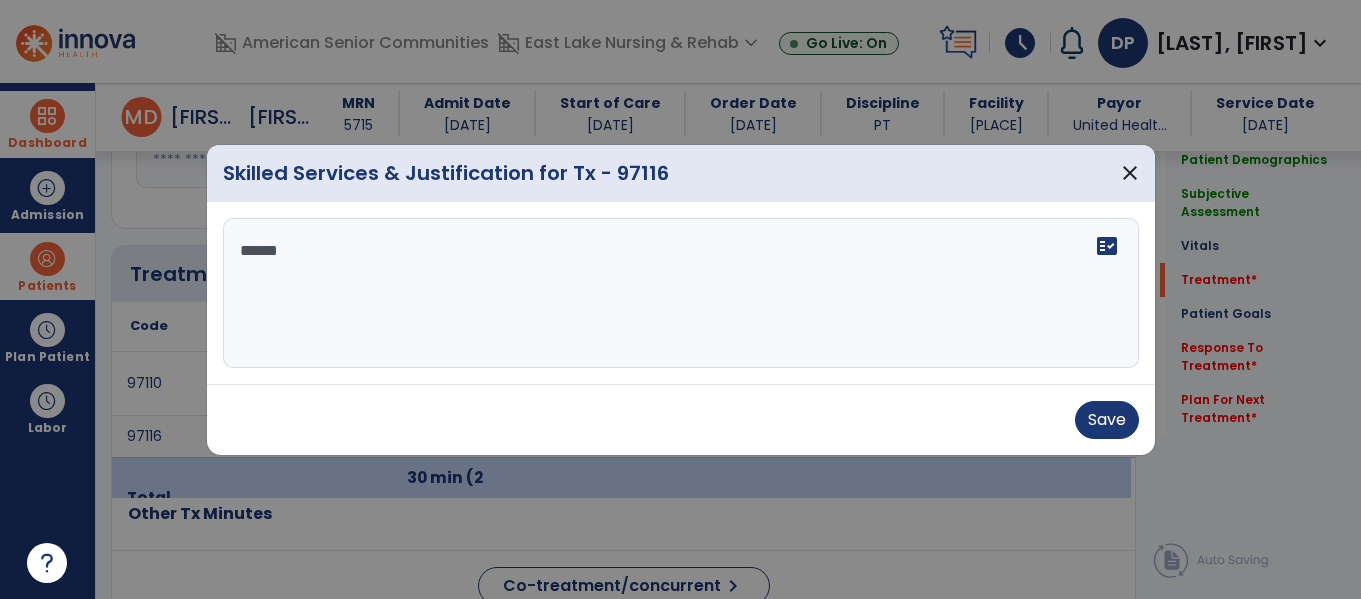 type on "*******" 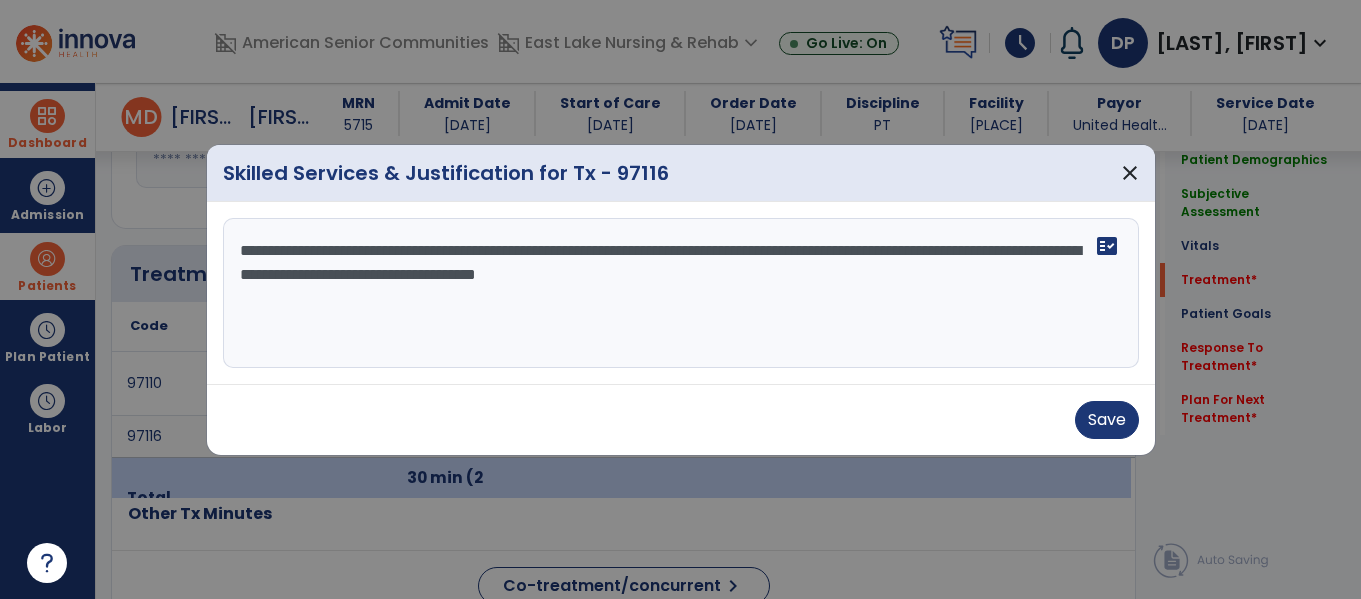 click on "**********" at bounding box center (681, 293) 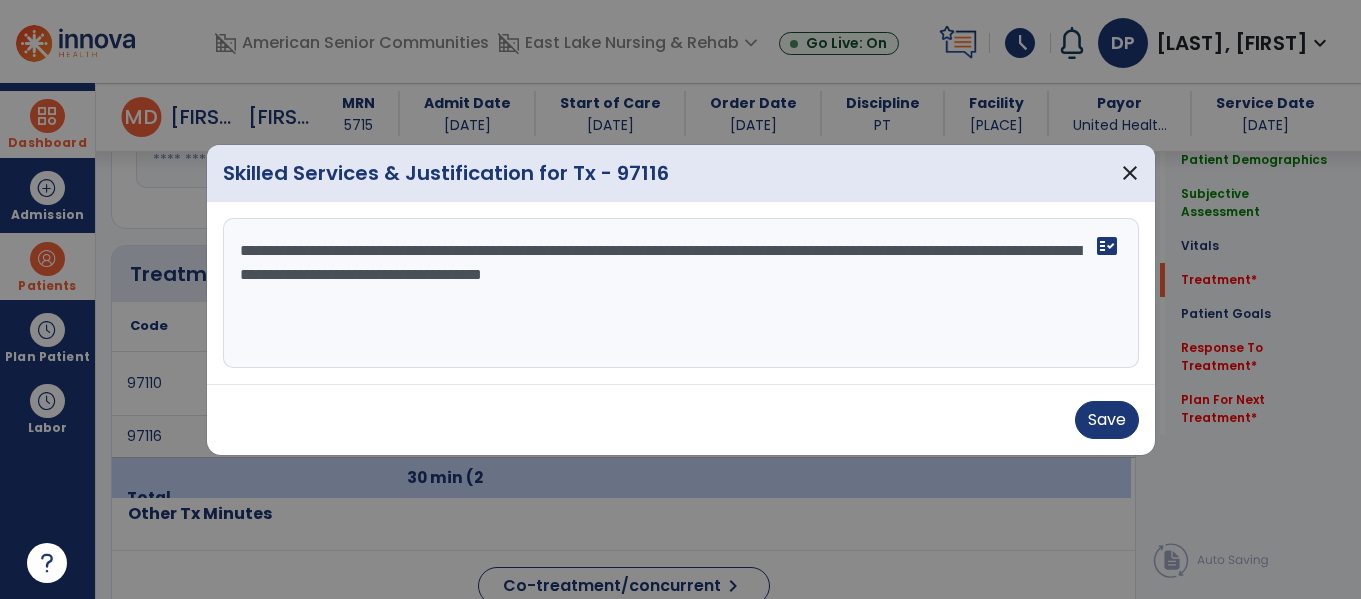 click on "**********" at bounding box center (681, 293) 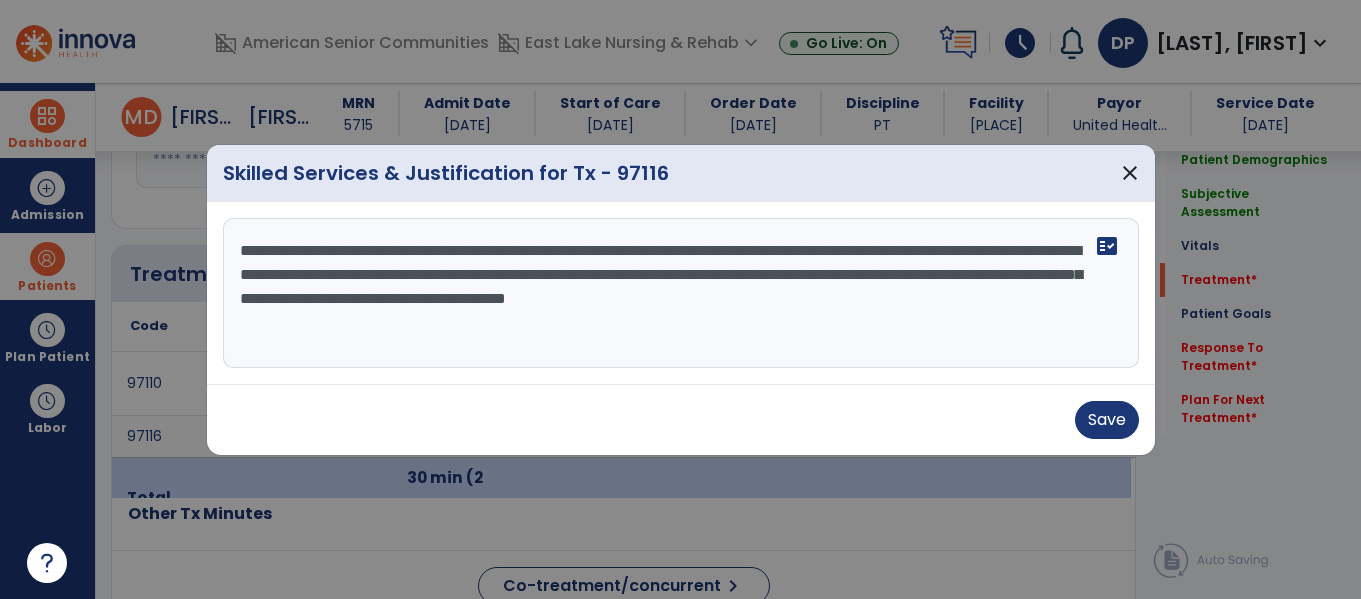 click on "**********" at bounding box center (681, 293) 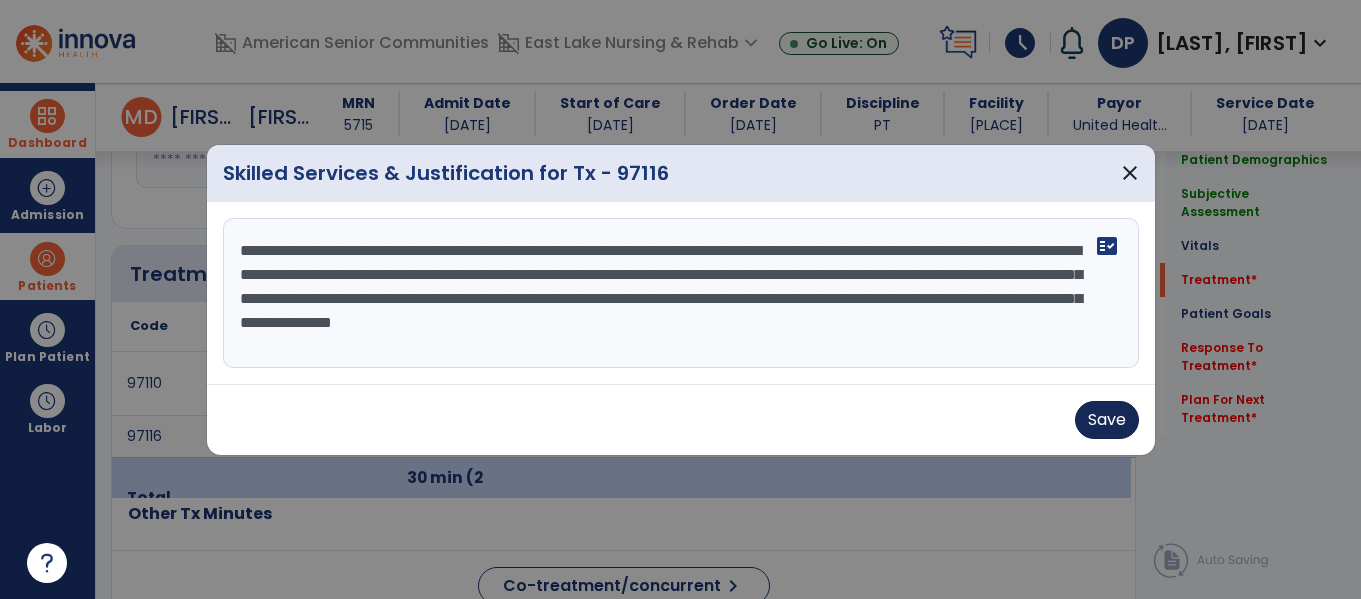 type on "**********" 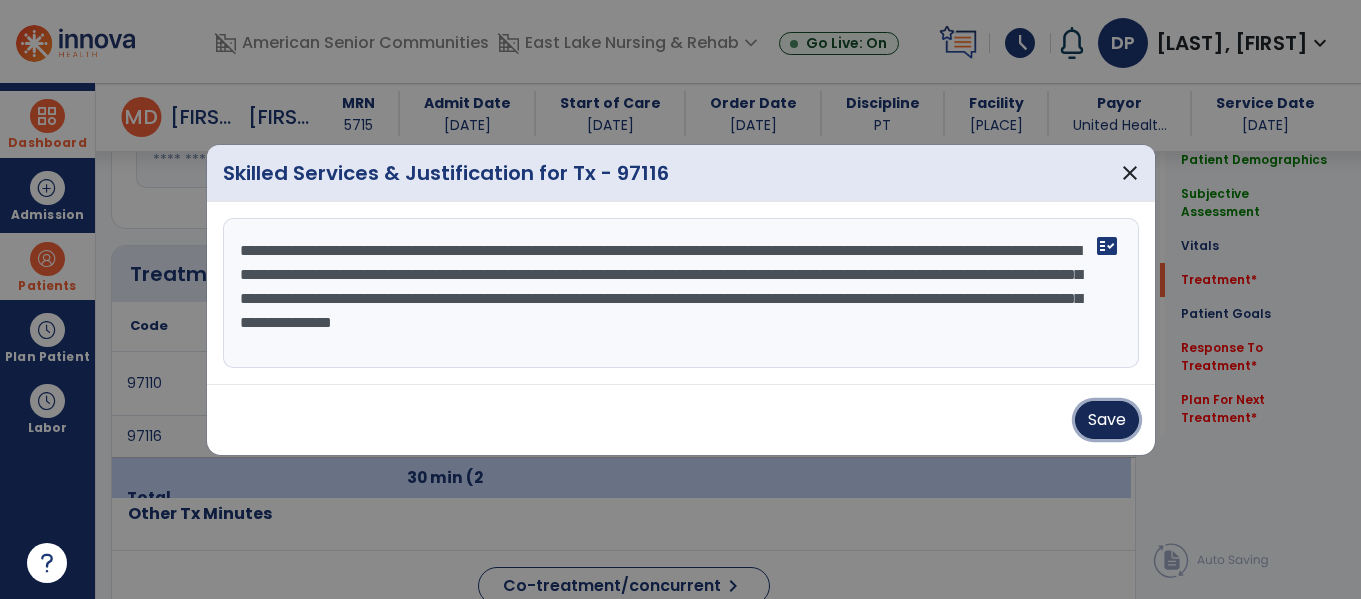 click on "Save" at bounding box center [1107, 420] 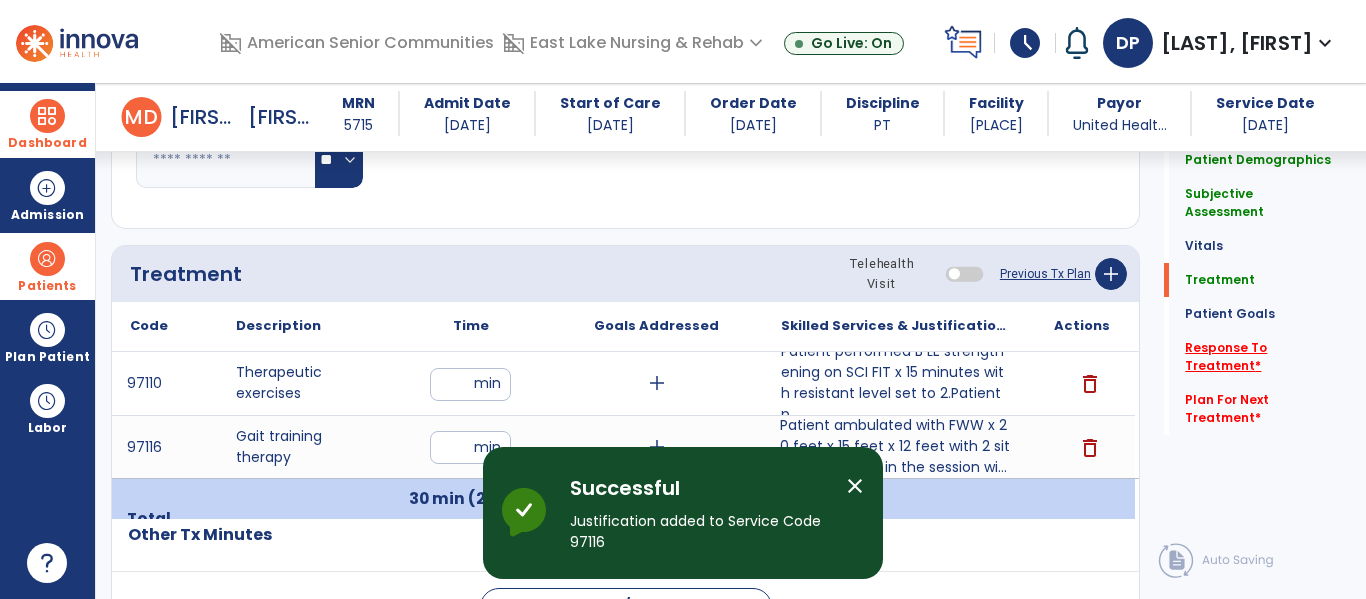 click on "Response To Treatment   *" 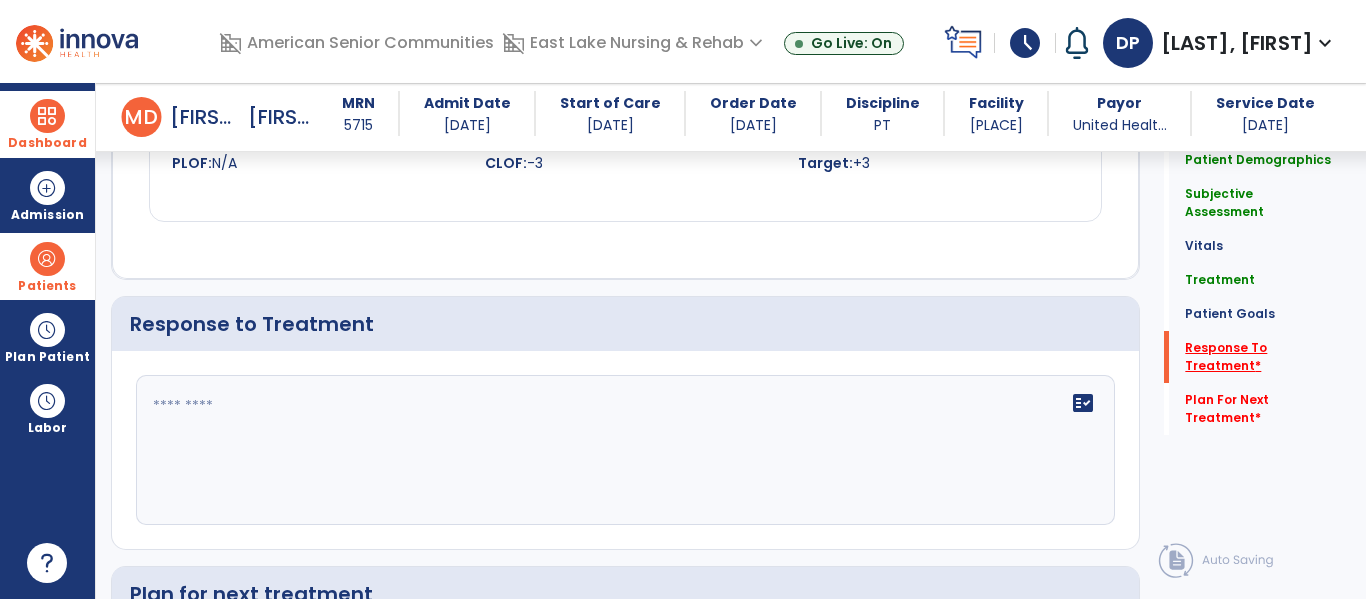 scroll, scrollTop: 3052, scrollLeft: 0, axis: vertical 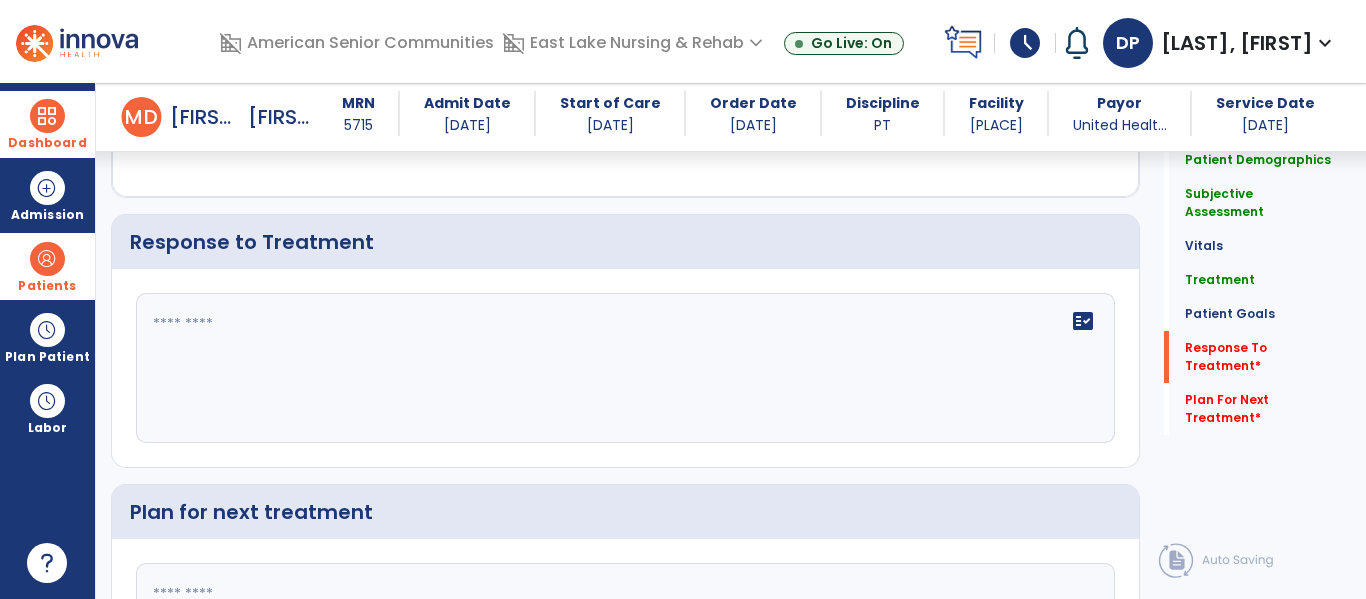 click 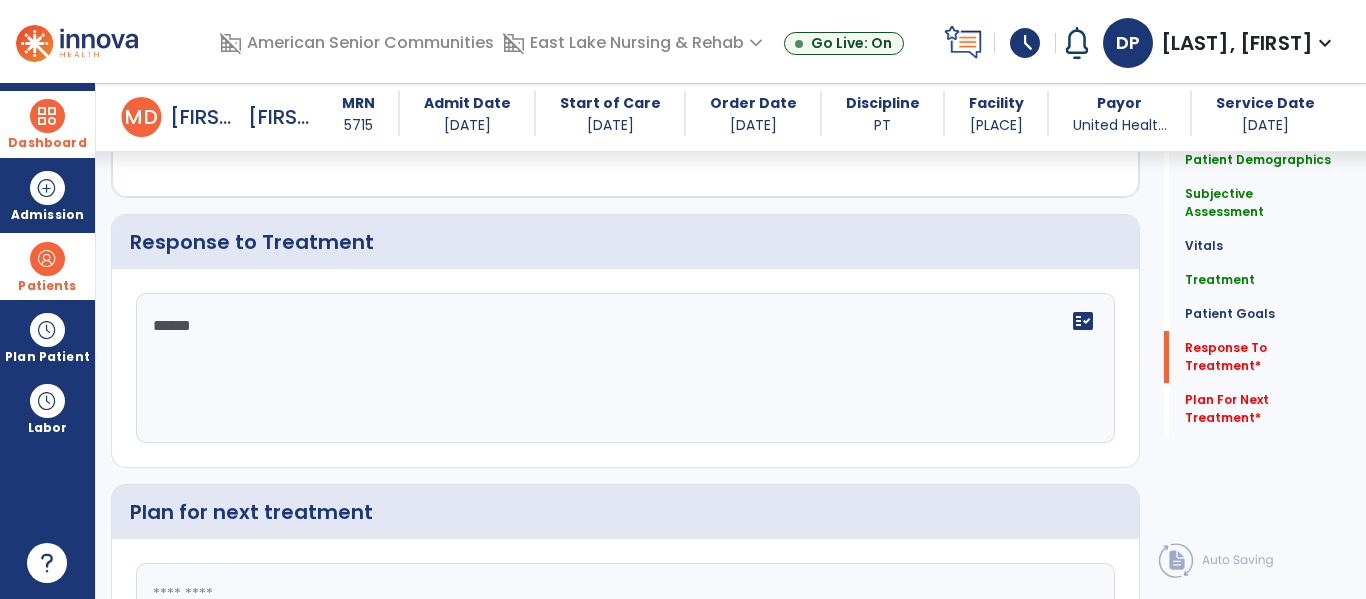 type on "*******" 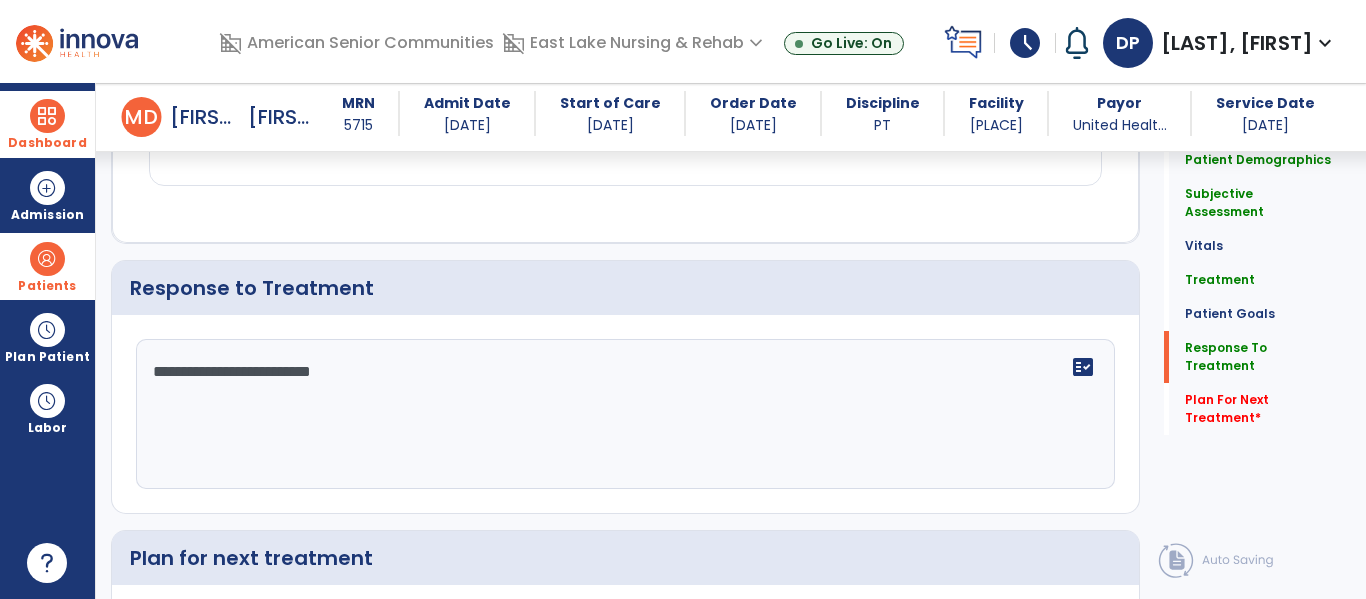 scroll, scrollTop: 3052, scrollLeft: 0, axis: vertical 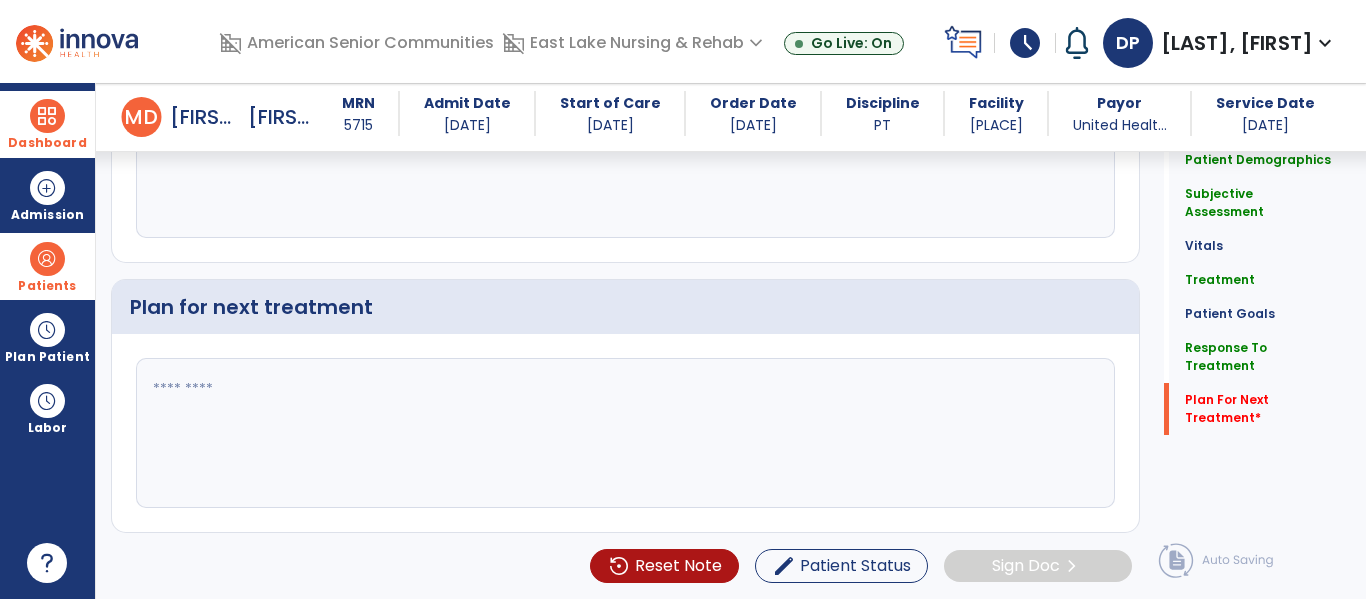type on "**********" 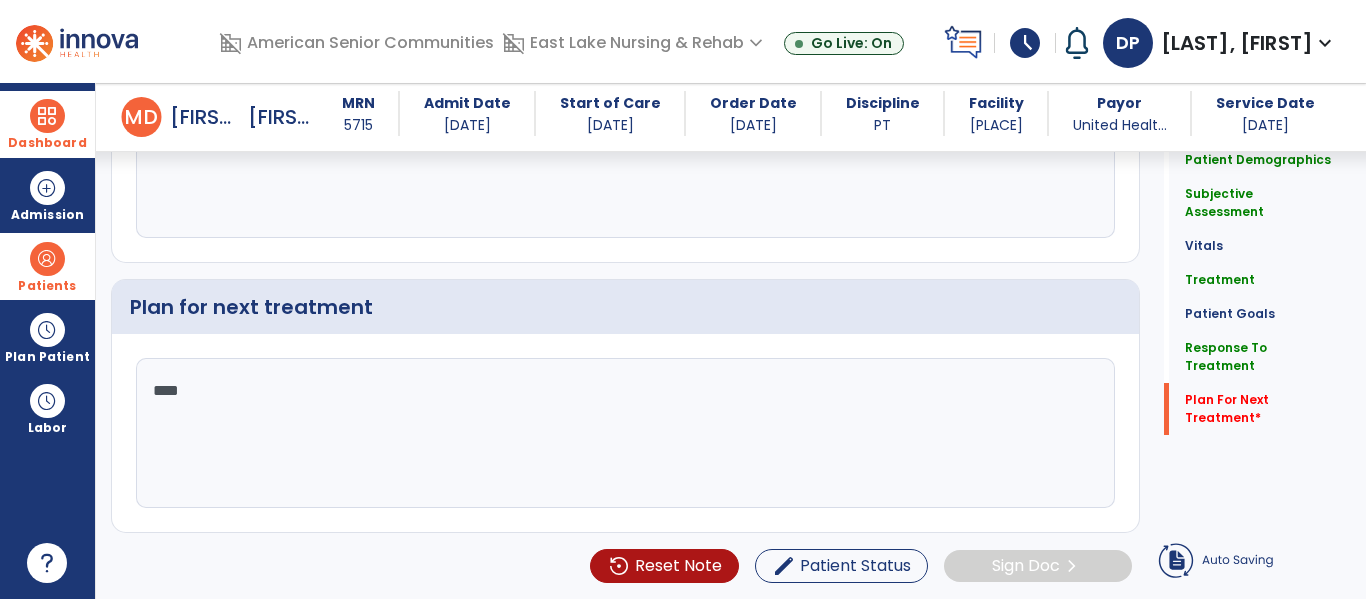 type on "*****" 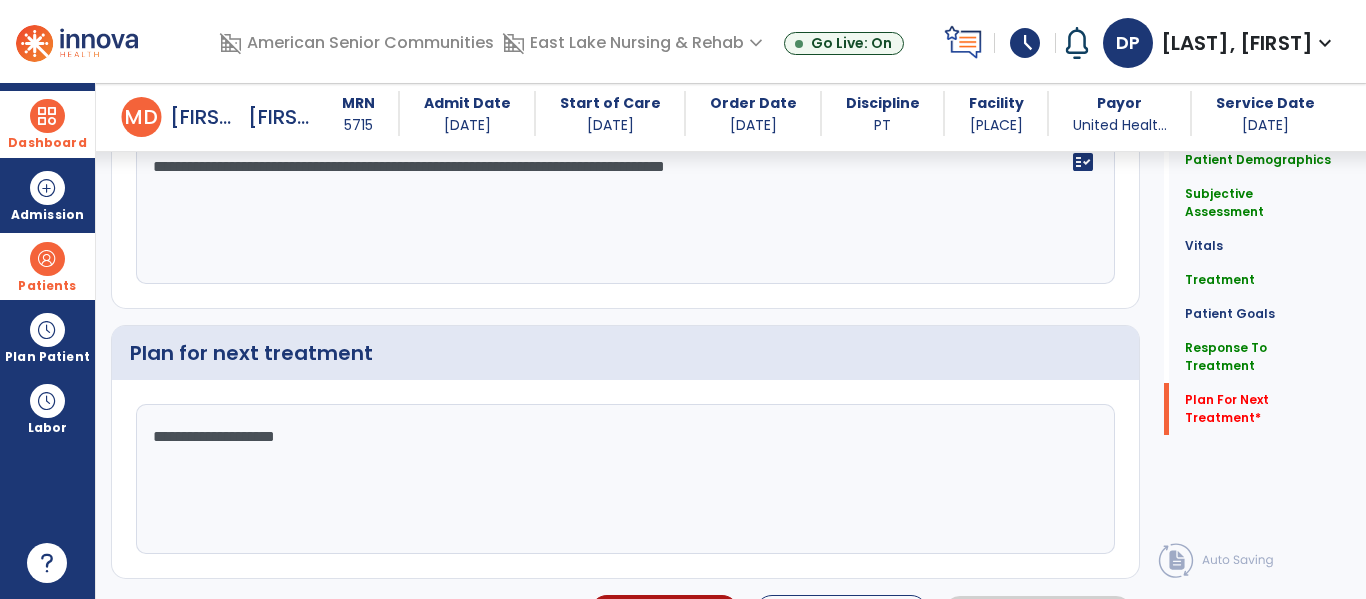 scroll, scrollTop: 3257, scrollLeft: 0, axis: vertical 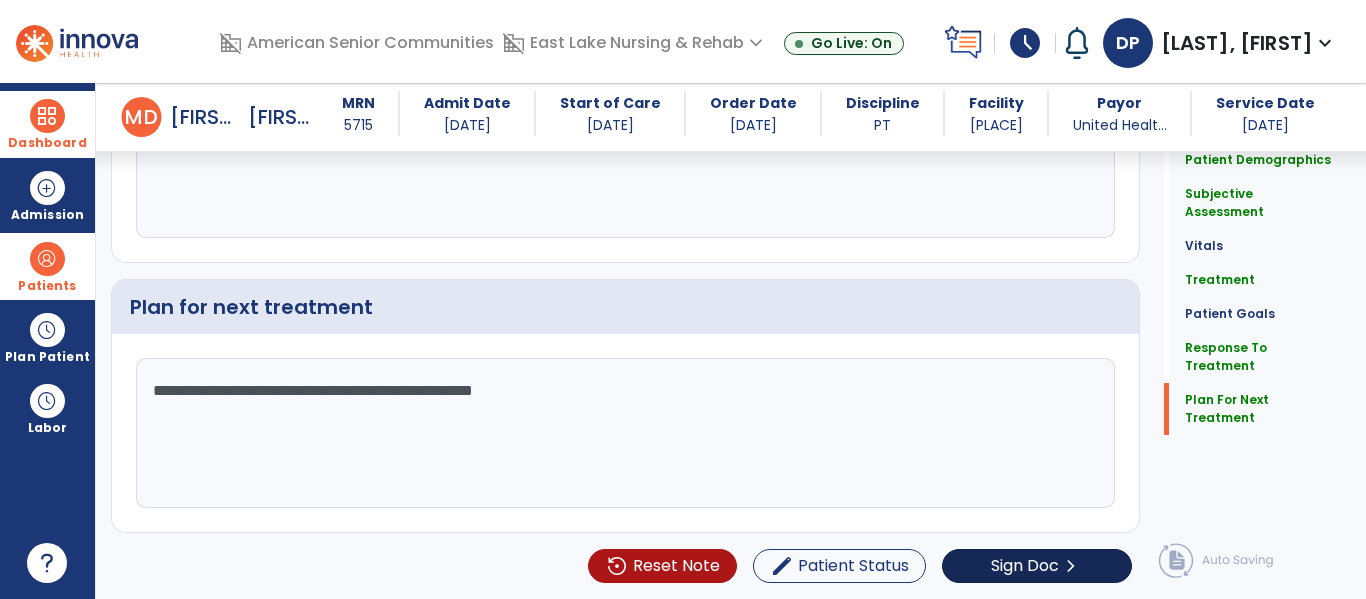 type on "**********" 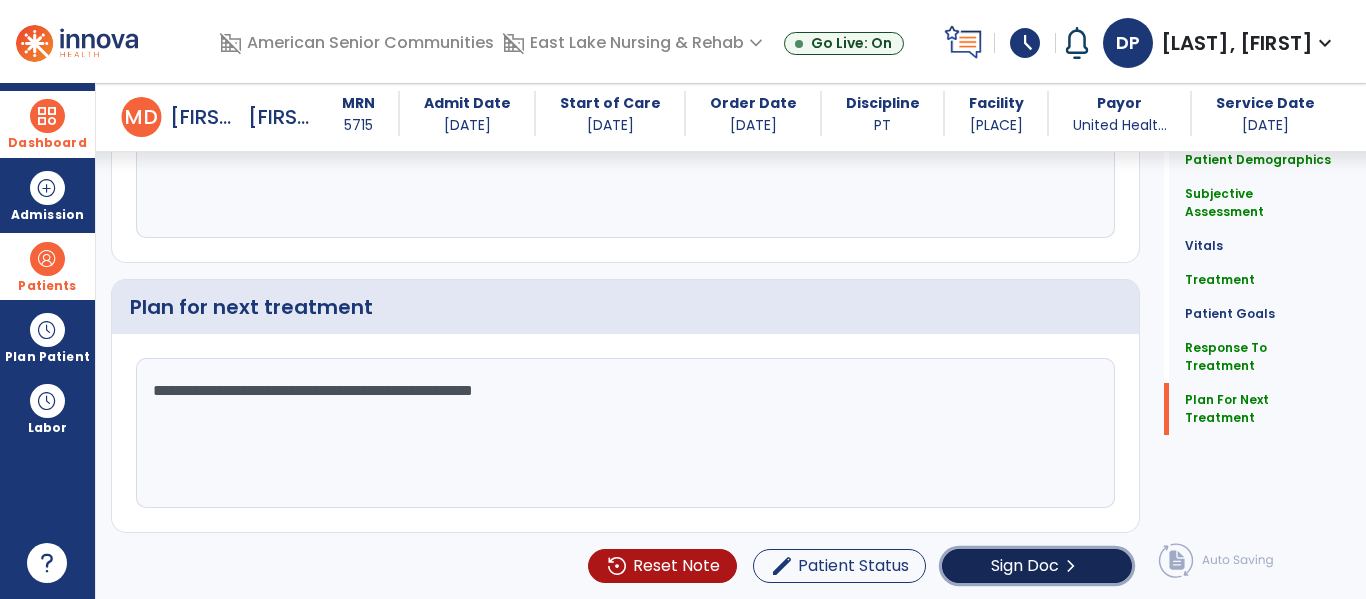 click on "chevron_right" 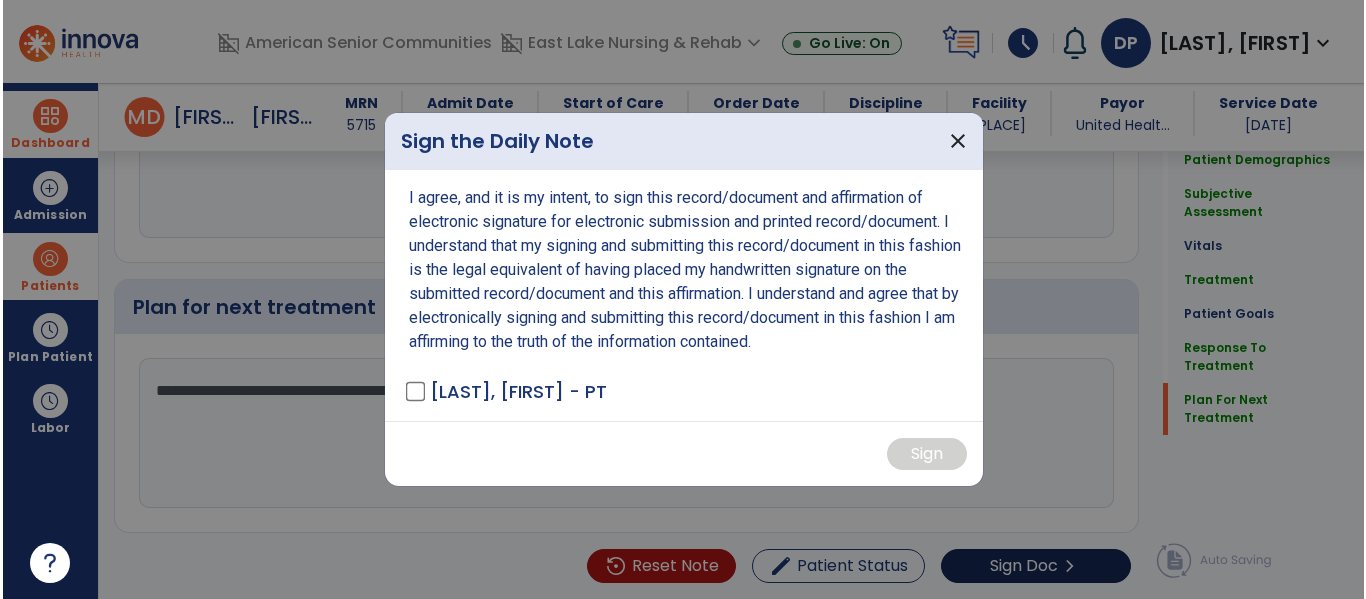 scroll, scrollTop: 3257, scrollLeft: 0, axis: vertical 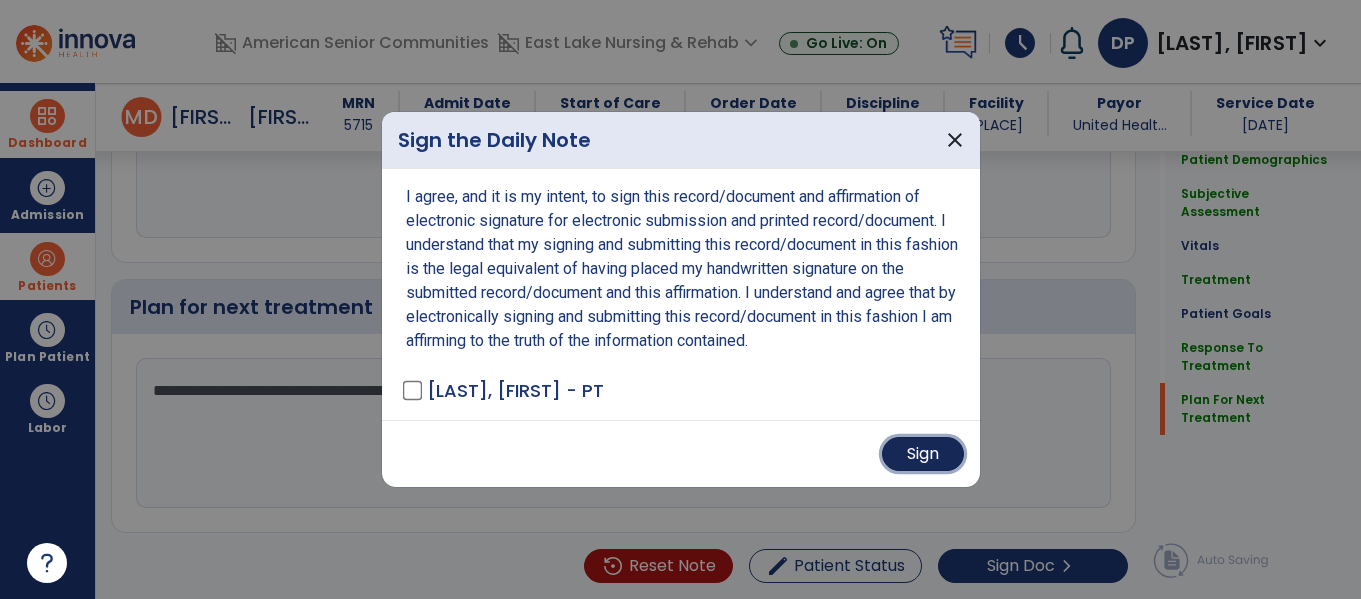 click on "Sign" at bounding box center [923, 454] 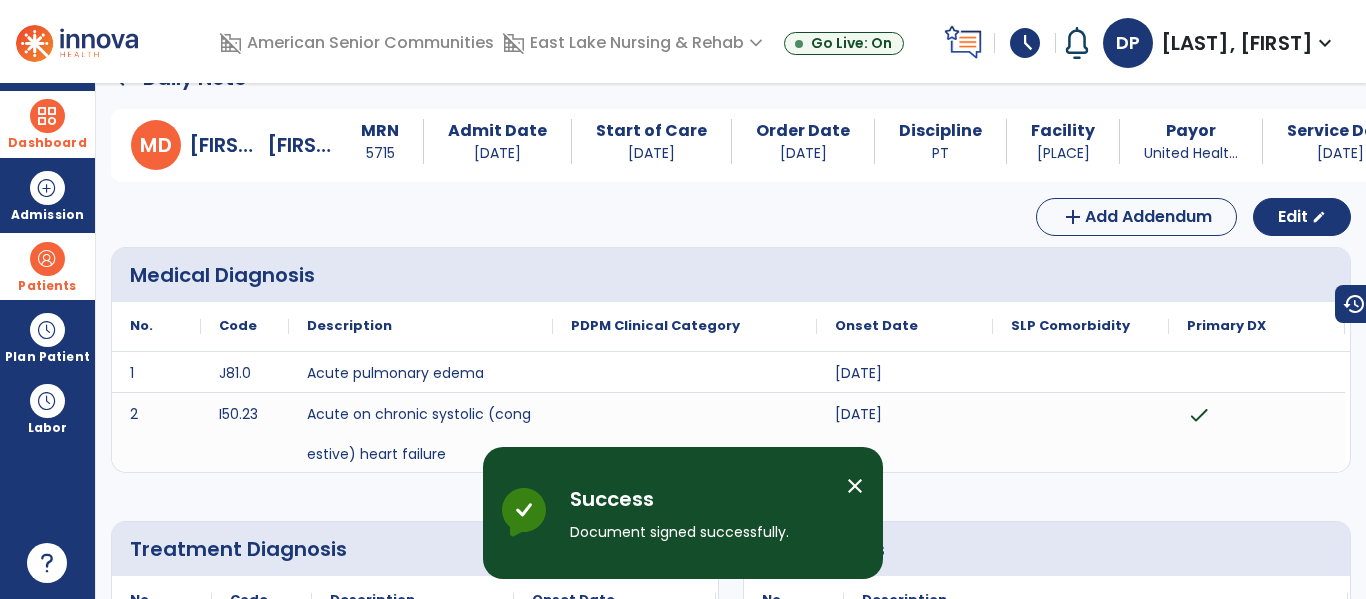 scroll, scrollTop: 0, scrollLeft: 0, axis: both 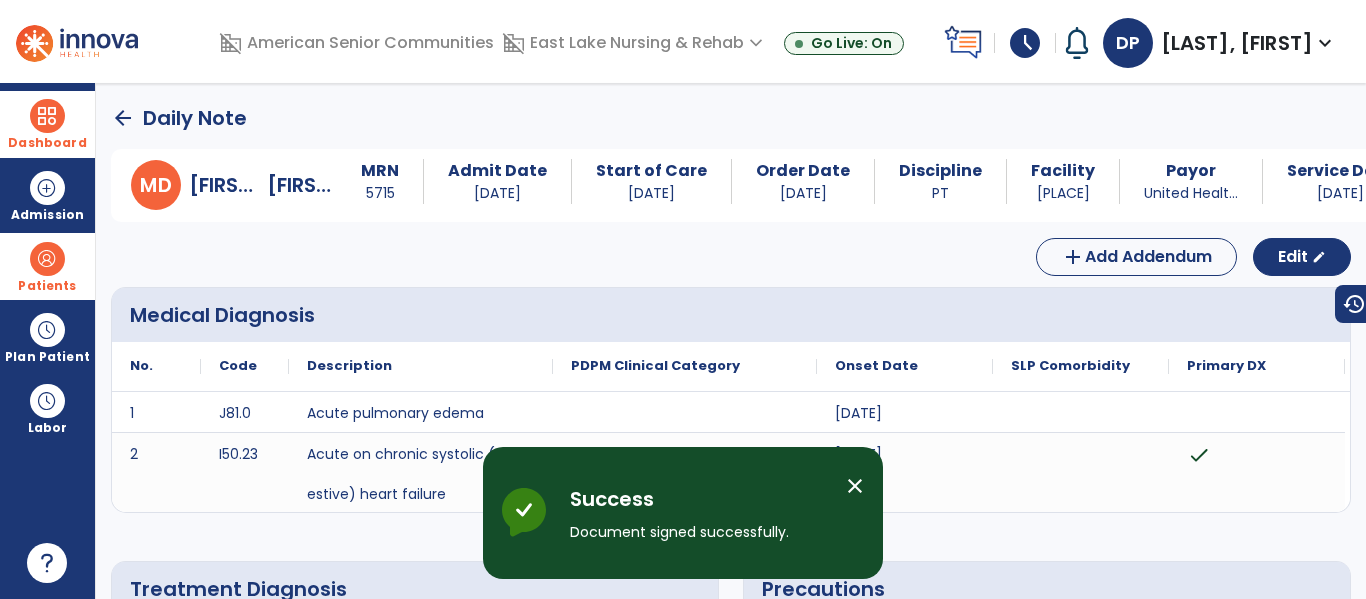 click on "arrow_back" 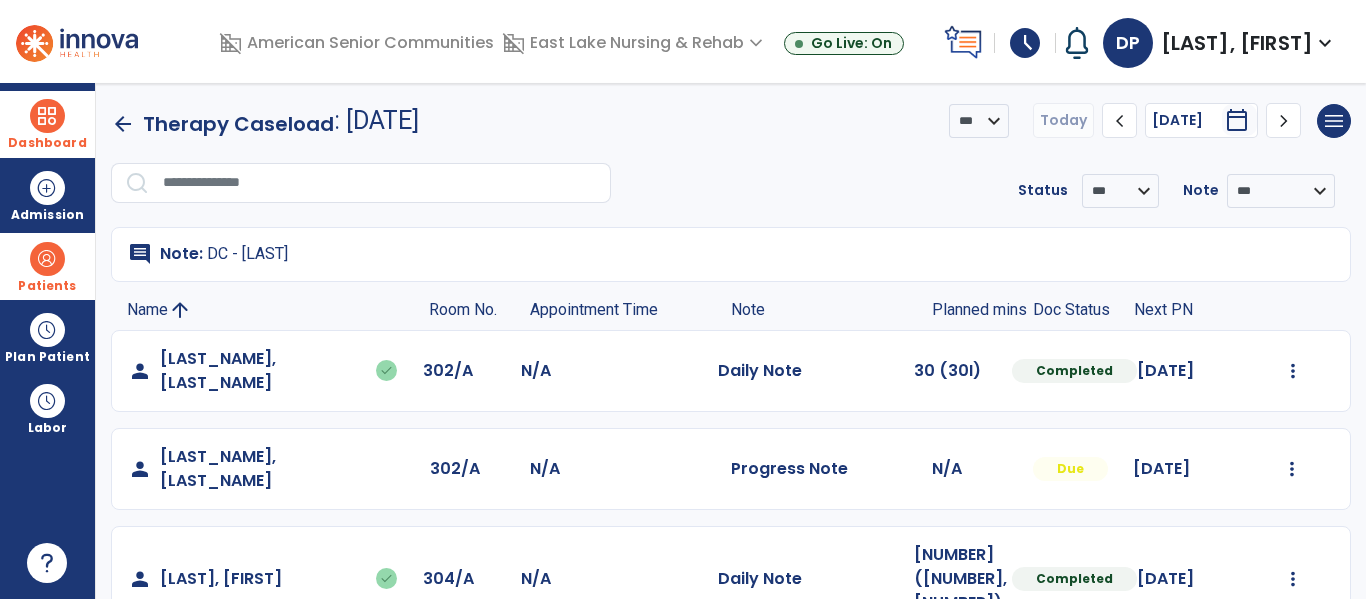 scroll, scrollTop: 37, scrollLeft: 0, axis: vertical 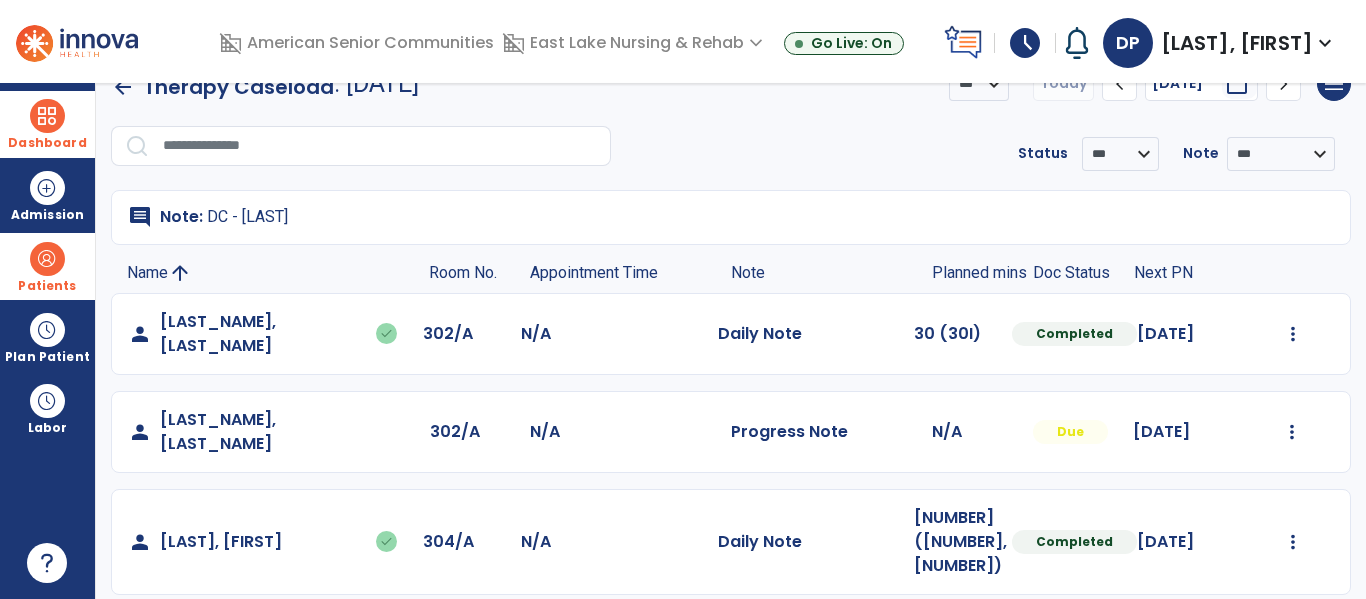 click at bounding box center (47, 259) 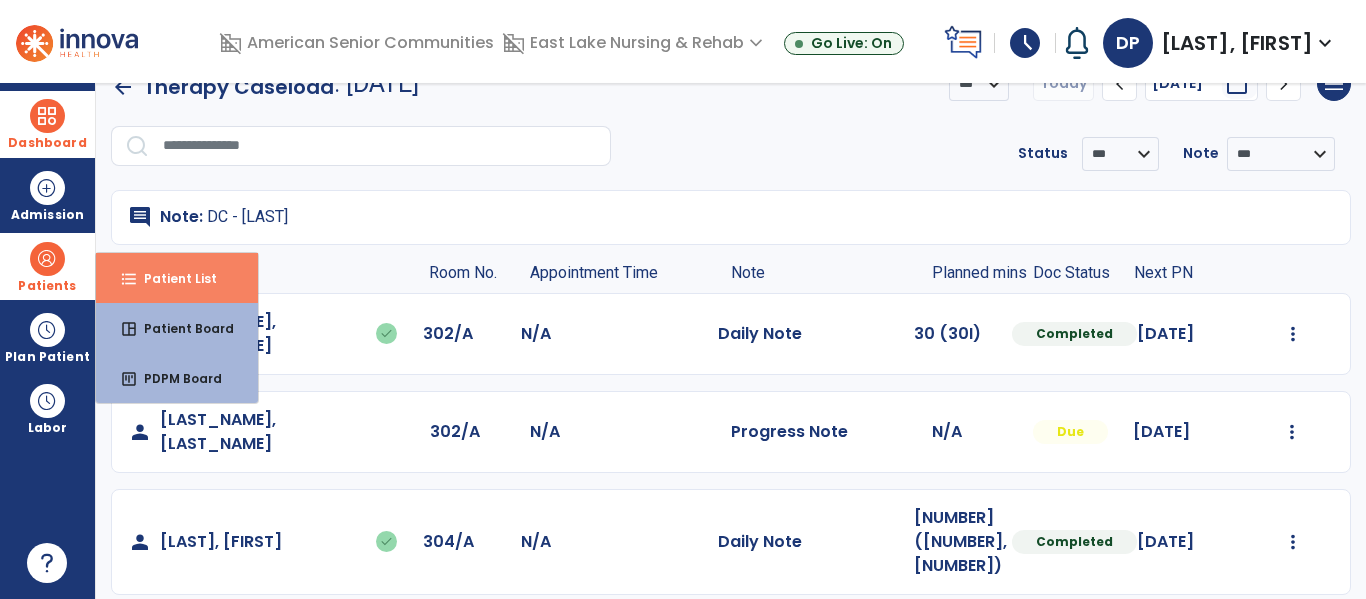 click on "Patient List" at bounding box center (172, 278) 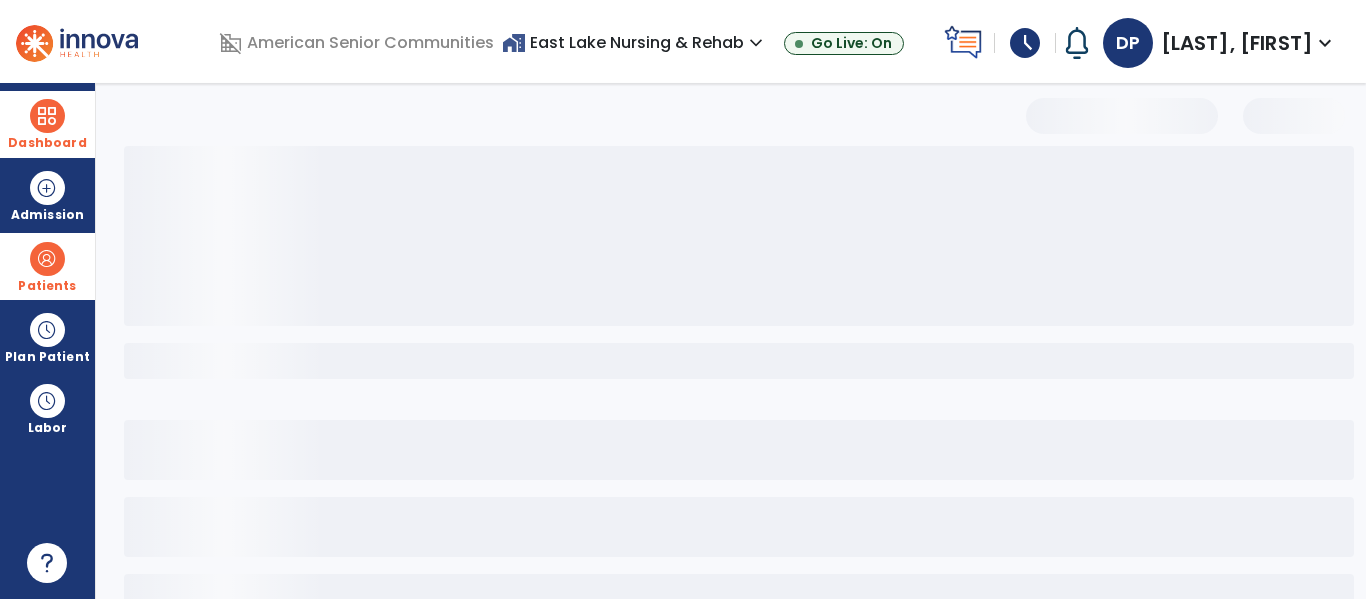 select on "***" 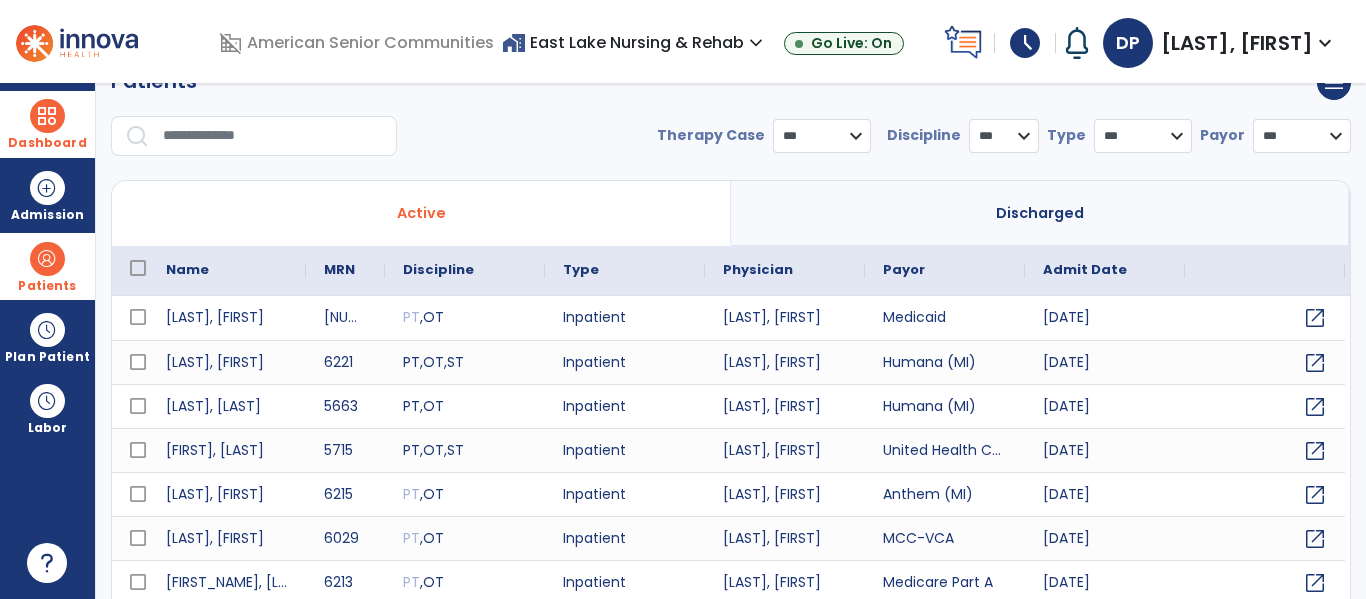 click at bounding box center (273, 136) 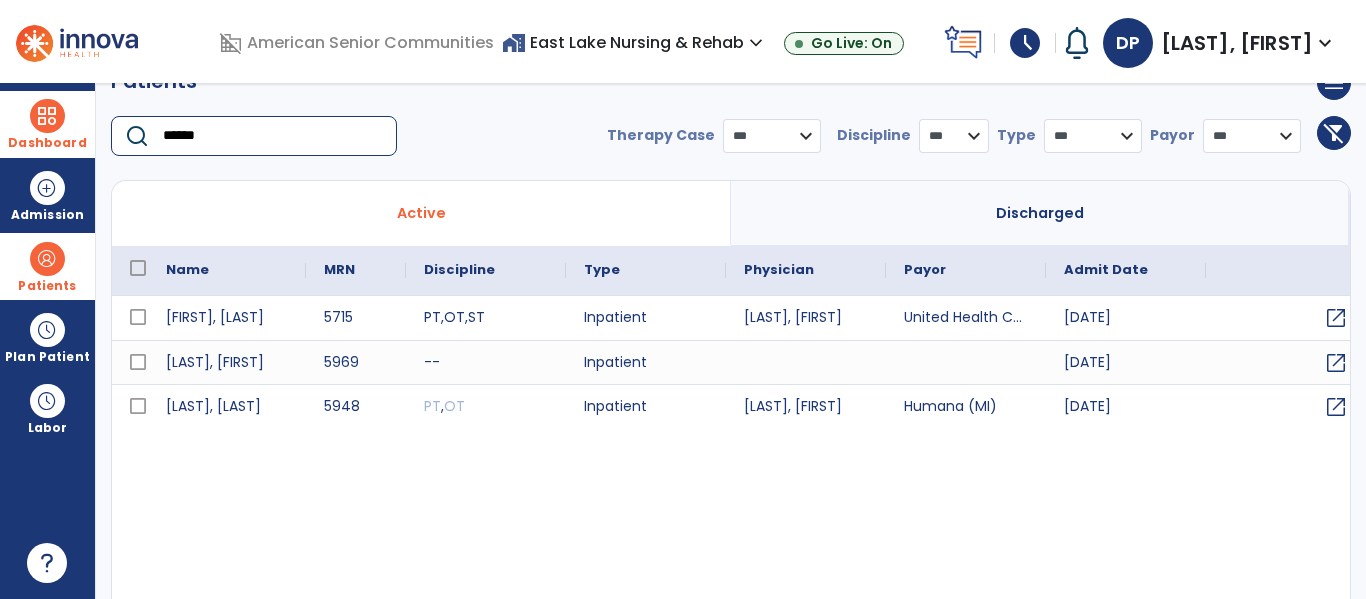 type on "******" 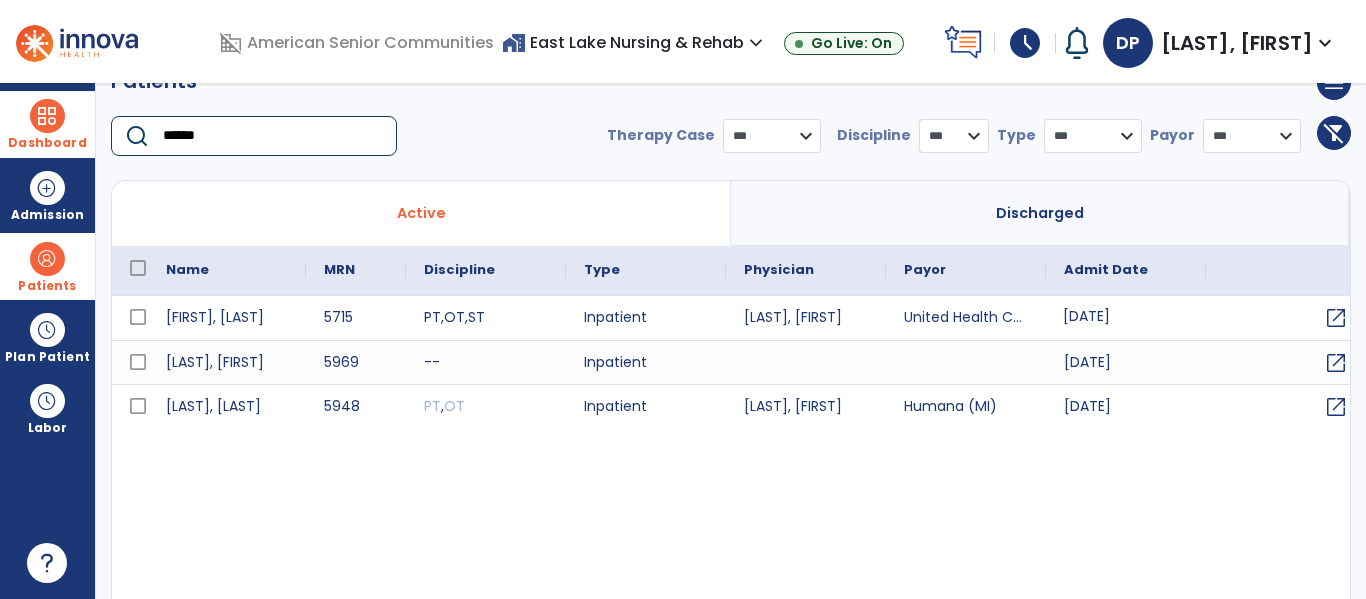 click on "[DATE]" at bounding box center (1126, 318) 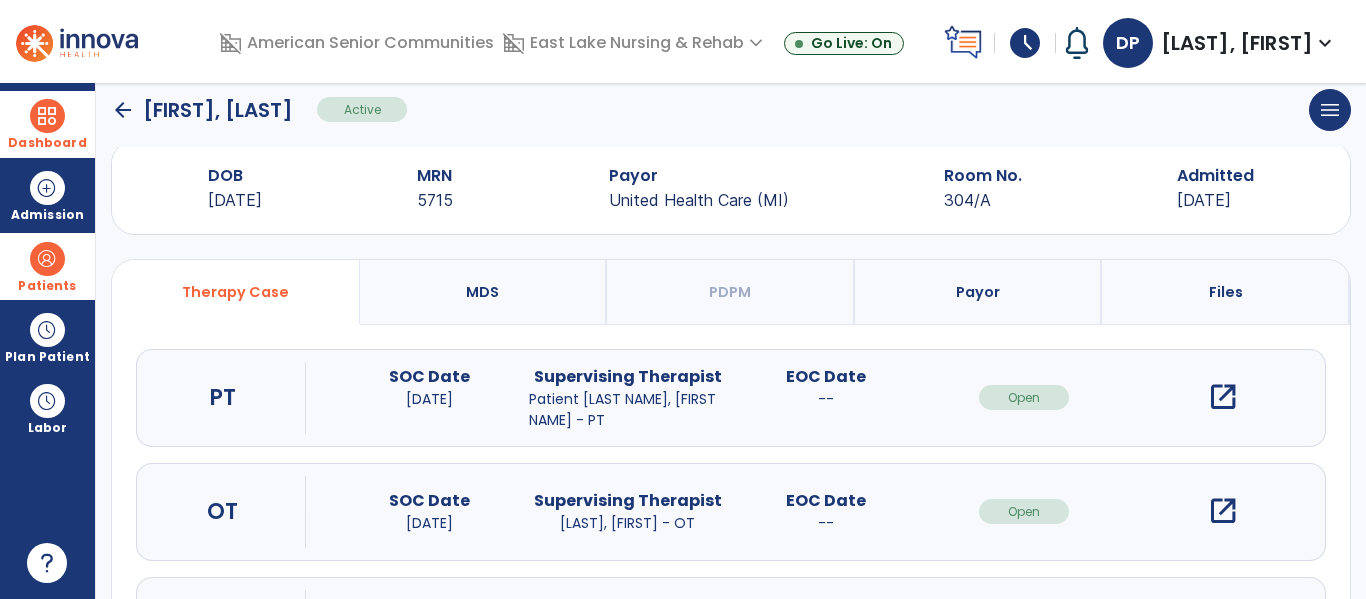 click on "open_in_new" at bounding box center [1223, 397] 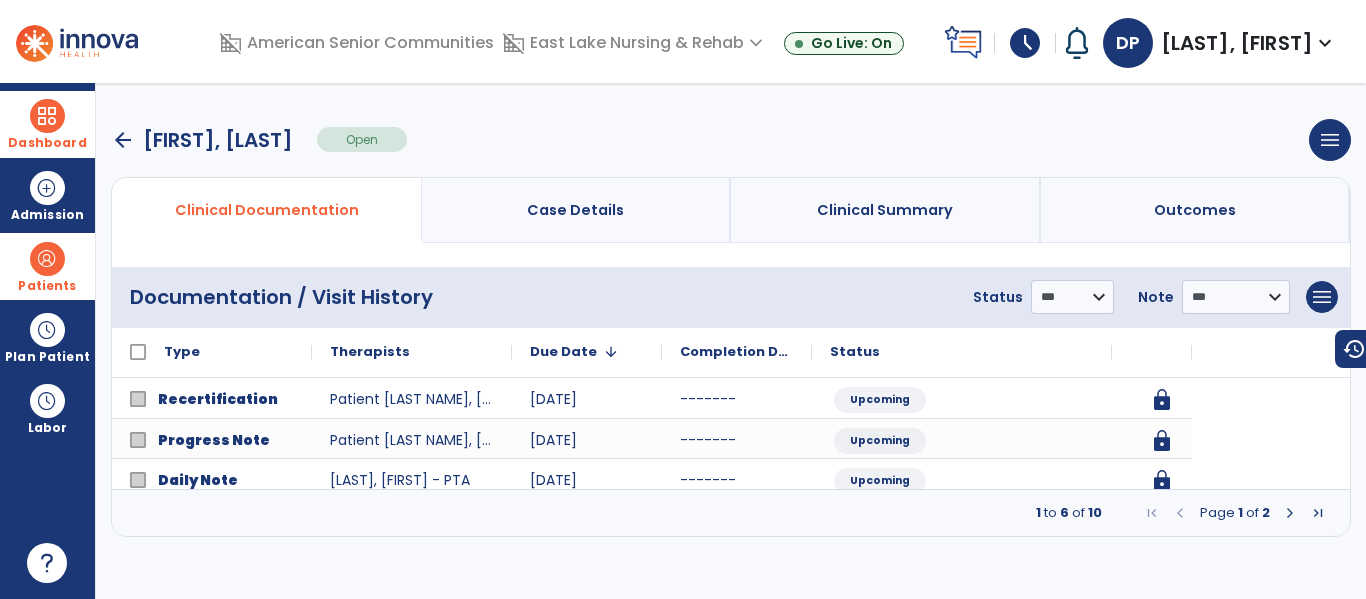 scroll, scrollTop: 0, scrollLeft: 0, axis: both 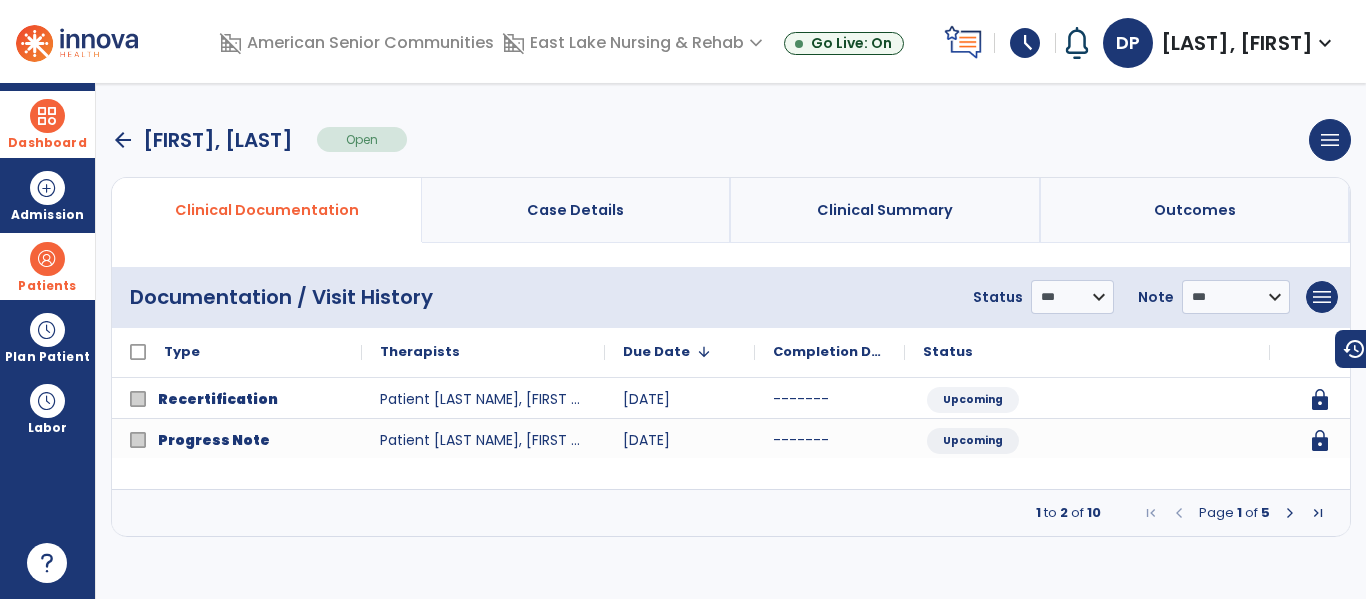 click at bounding box center [1290, 513] 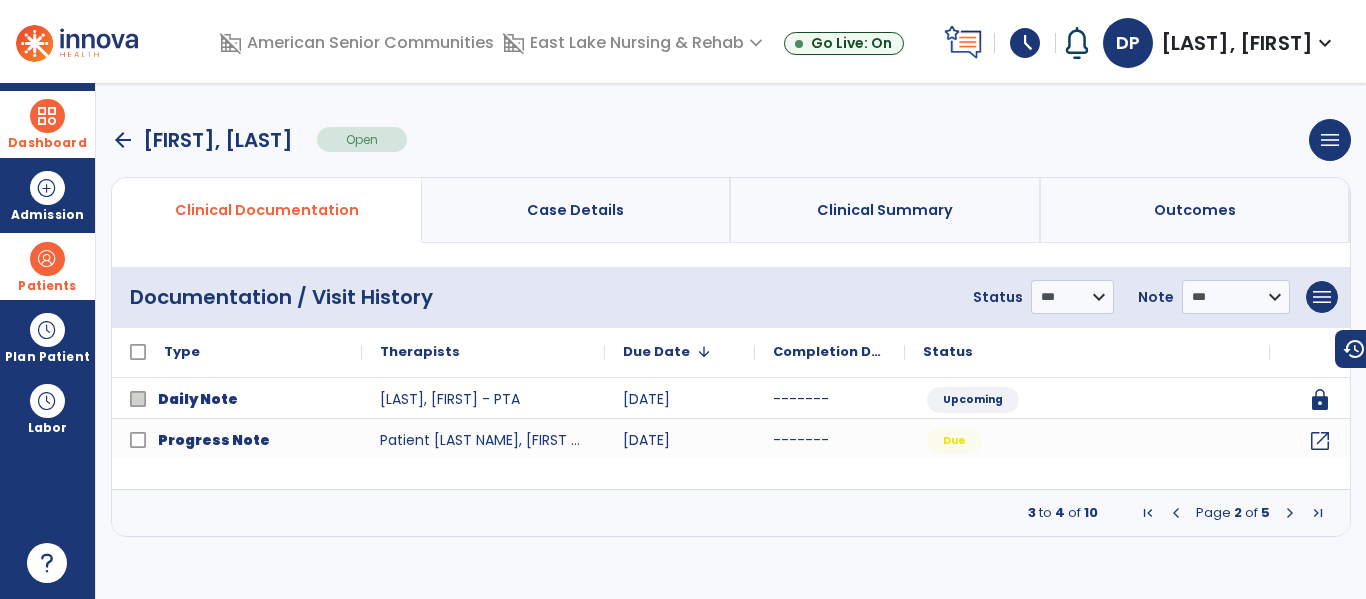 click at bounding box center (1290, 513) 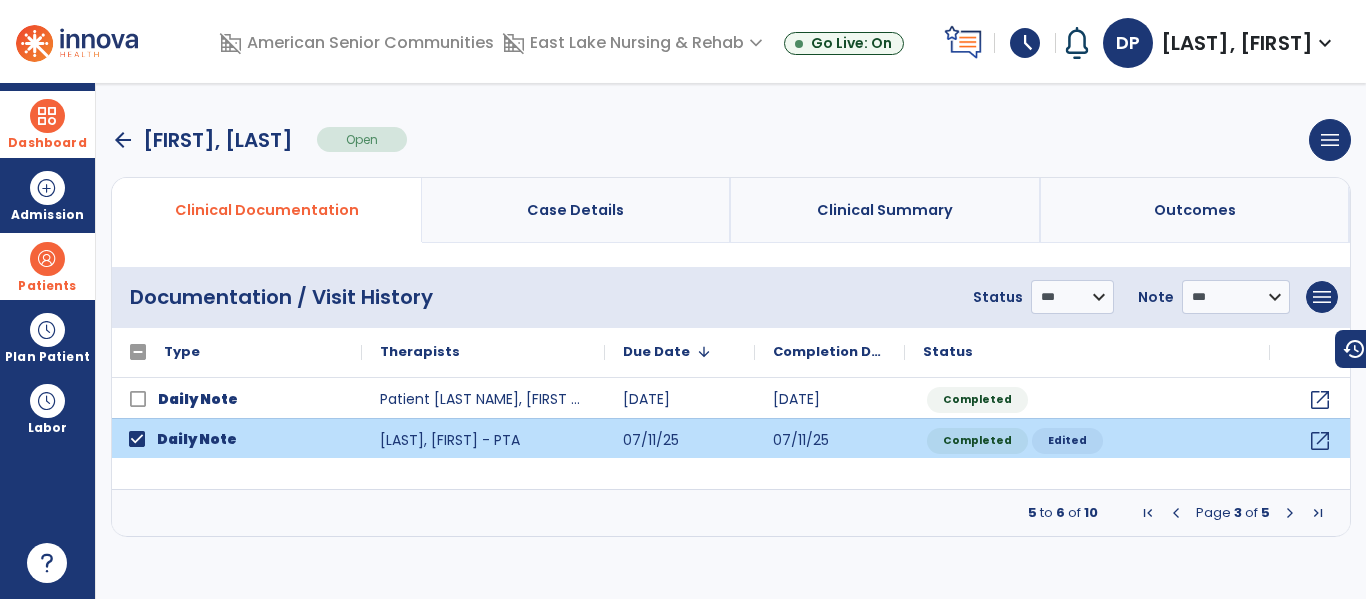 click at bounding box center (1290, 513) 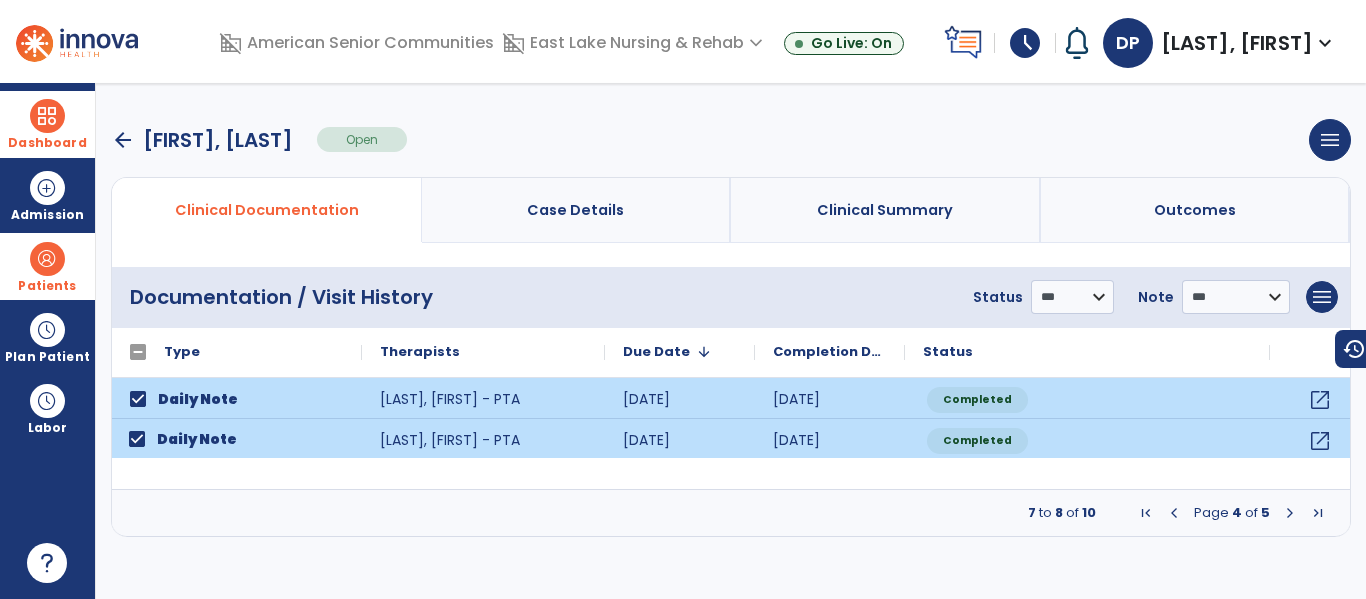 click at bounding box center [1290, 513] 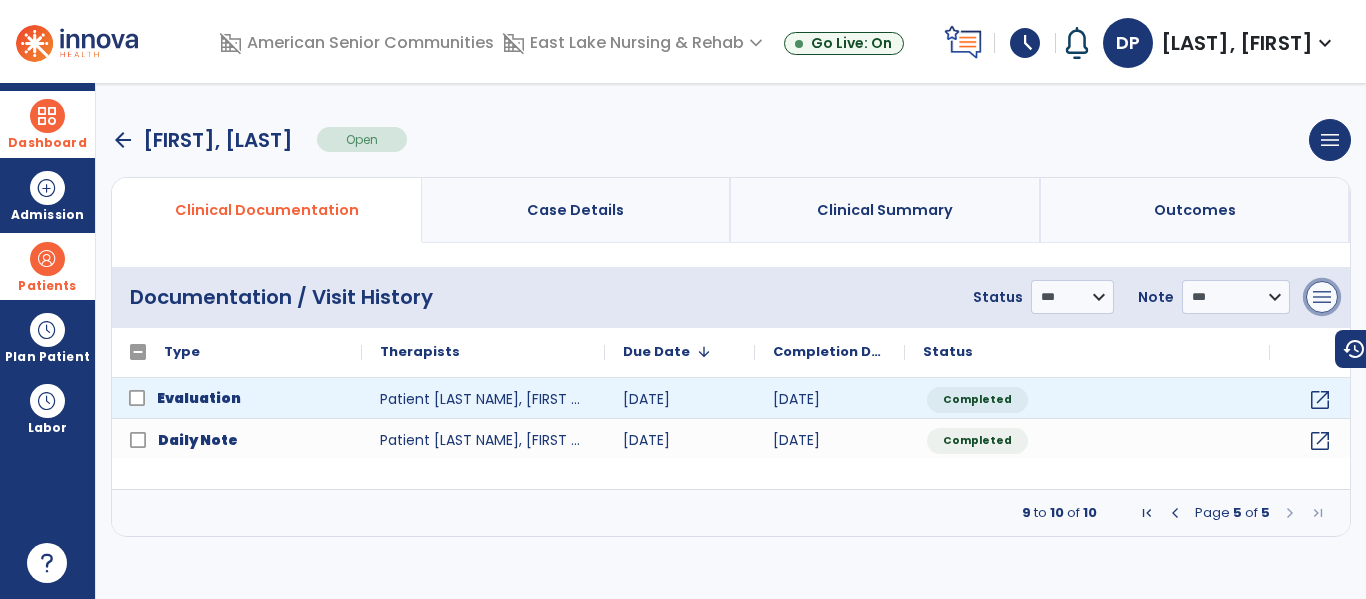 click on "menu" at bounding box center [1322, 297] 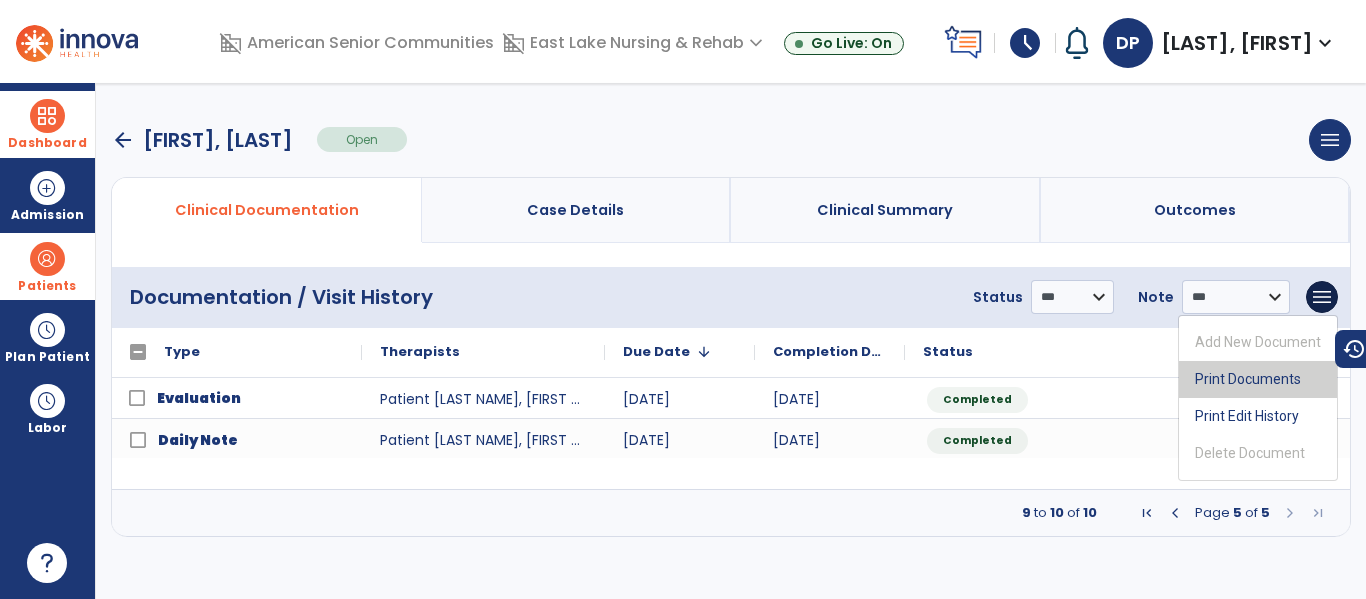 click on "Print Documents" at bounding box center [1258, 379] 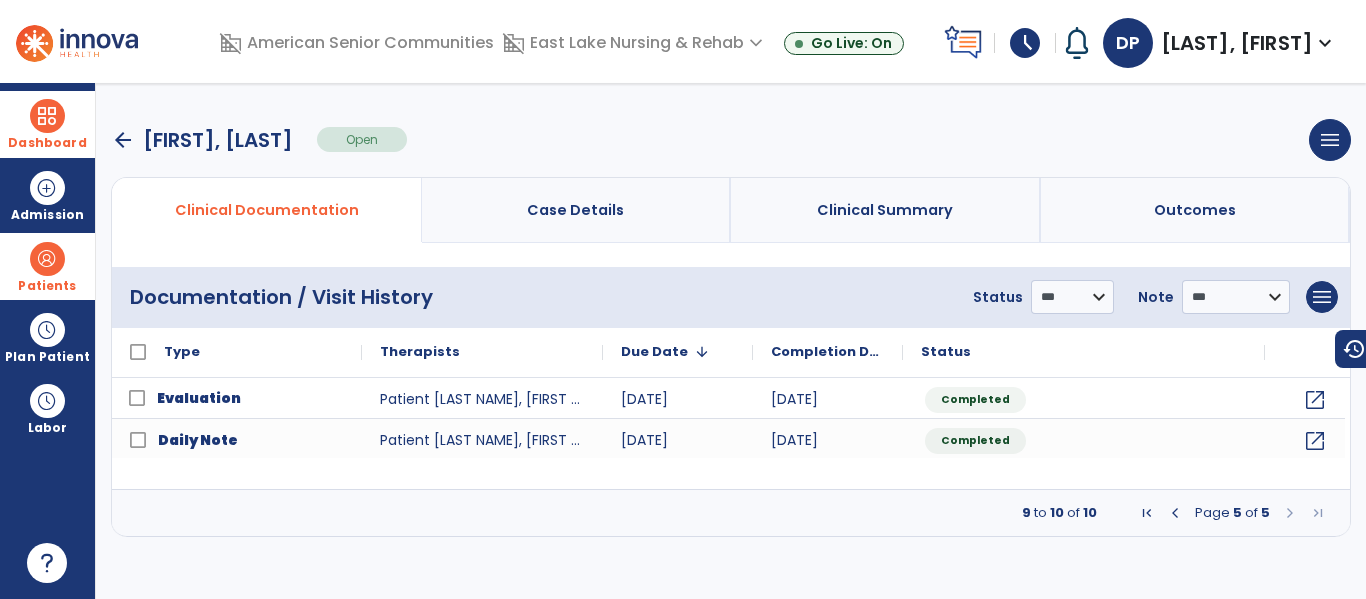 click at bounding box center [1175, 513] 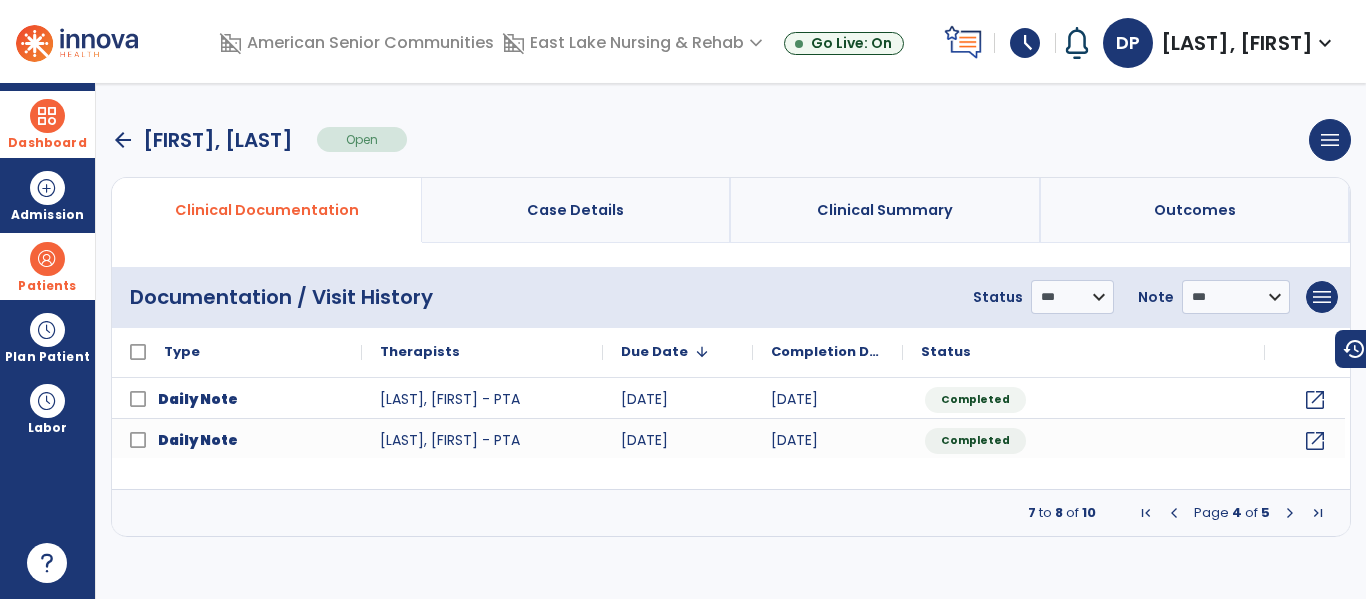 click at bounding box center (1174, 513) 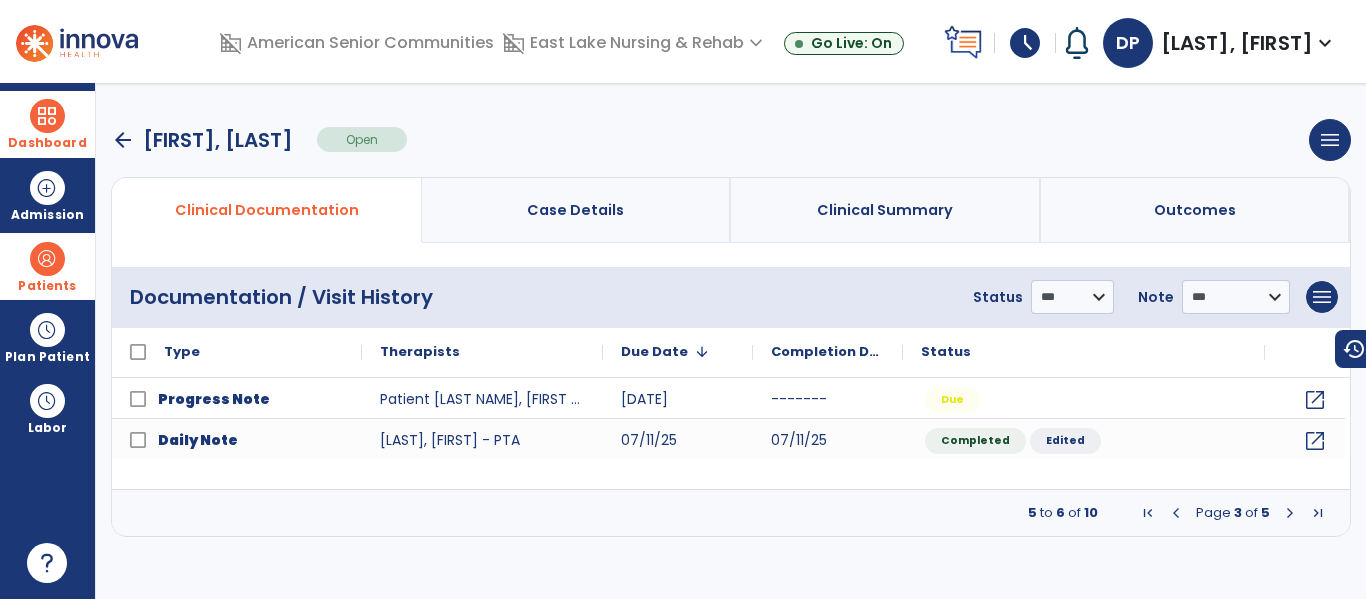 click at bounding box center [1176, 513] 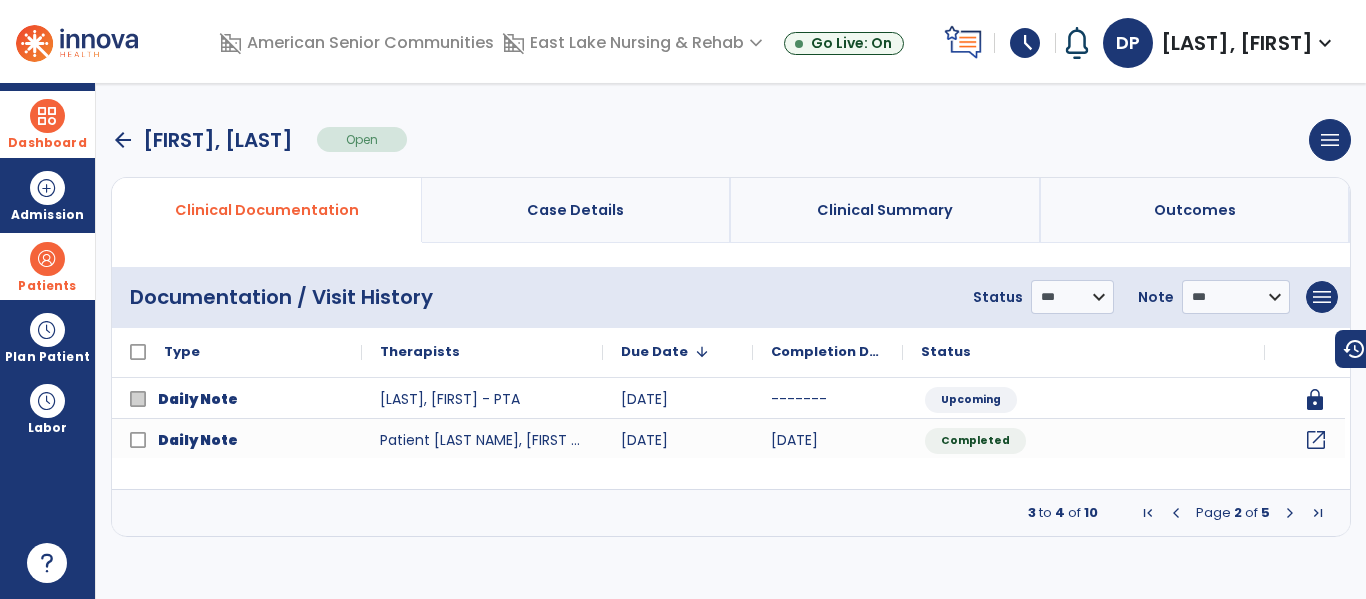 click on "open_in_new" 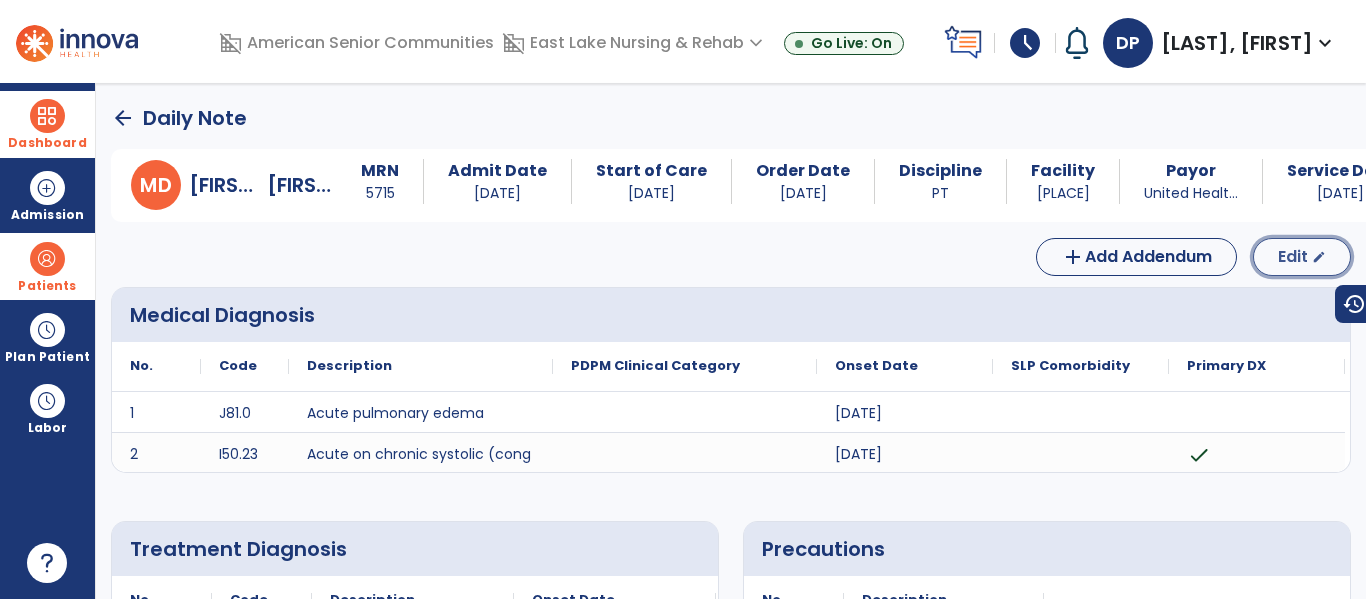 click on "Edit  edit" 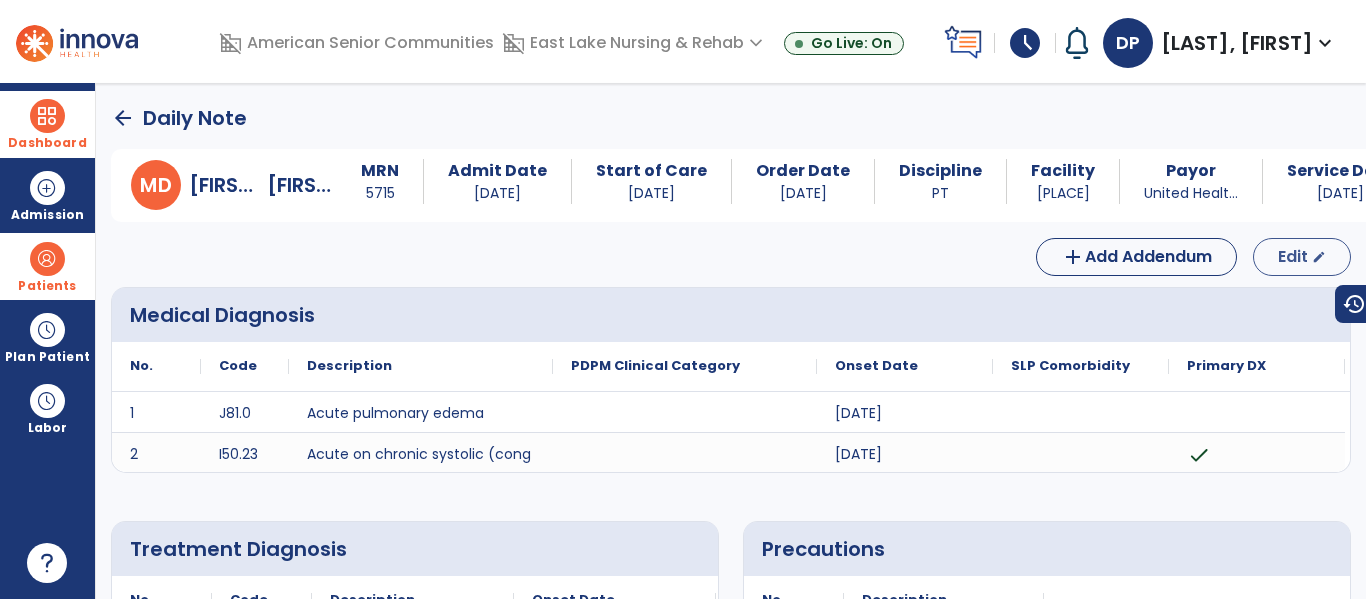 select on "*" 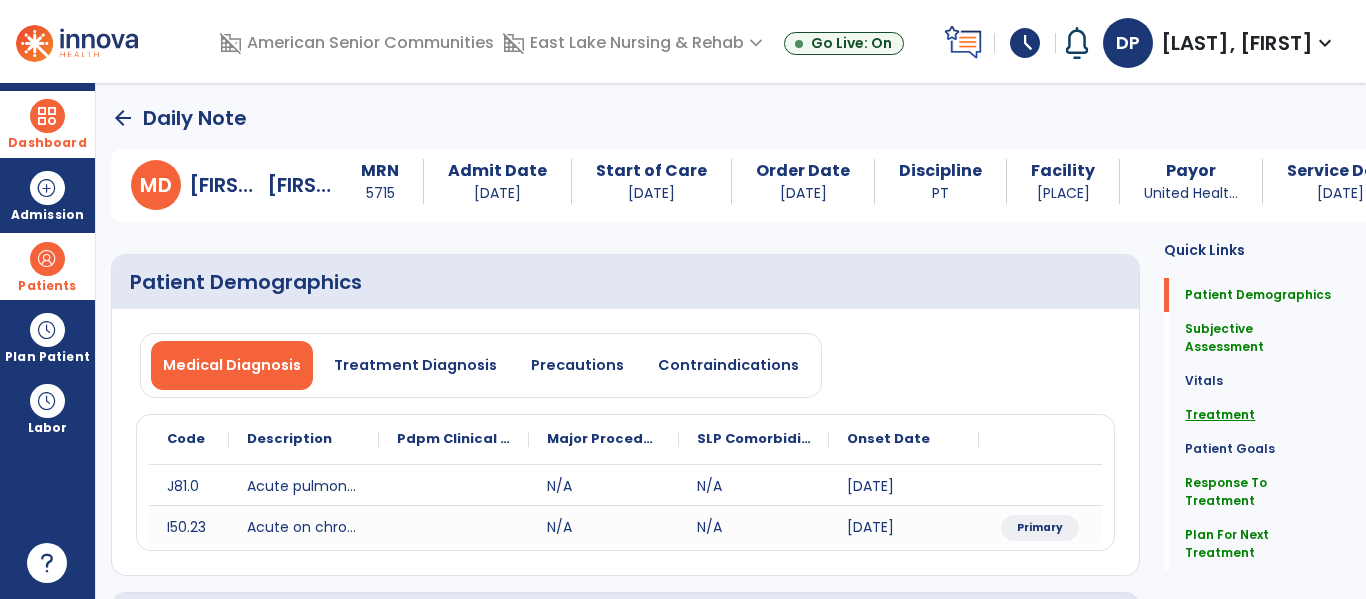 click on "Treatment" 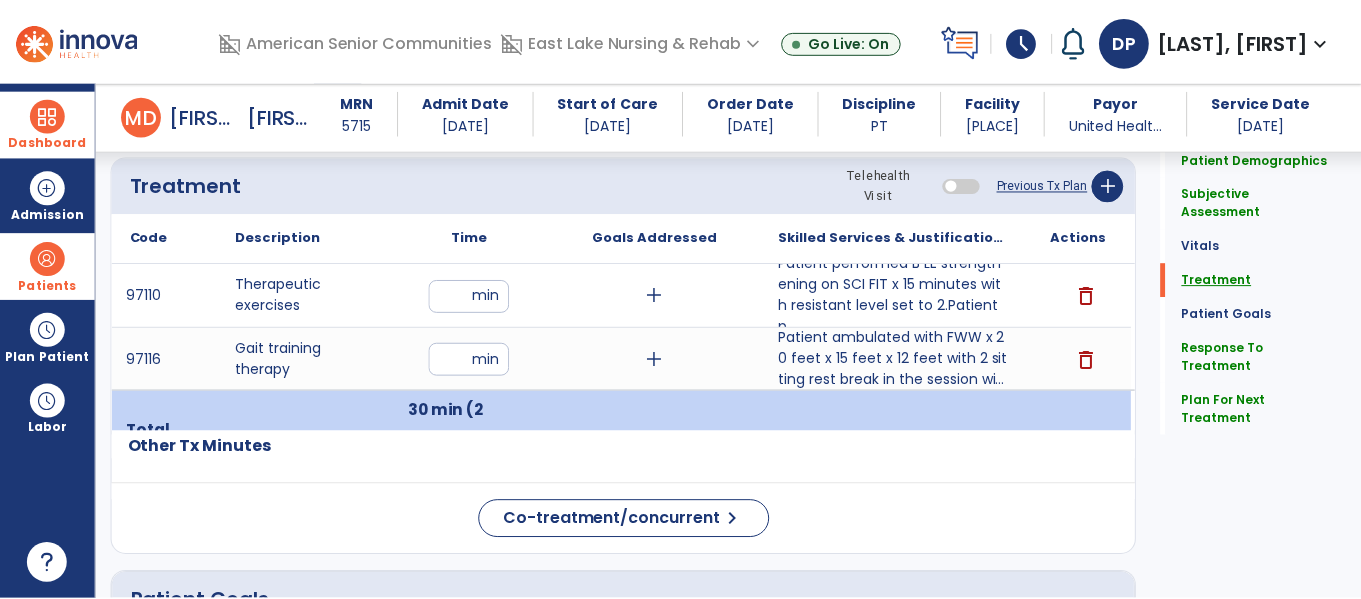 scroll, scrollTop: 1148, scrollLeft: 0, axis: vertical 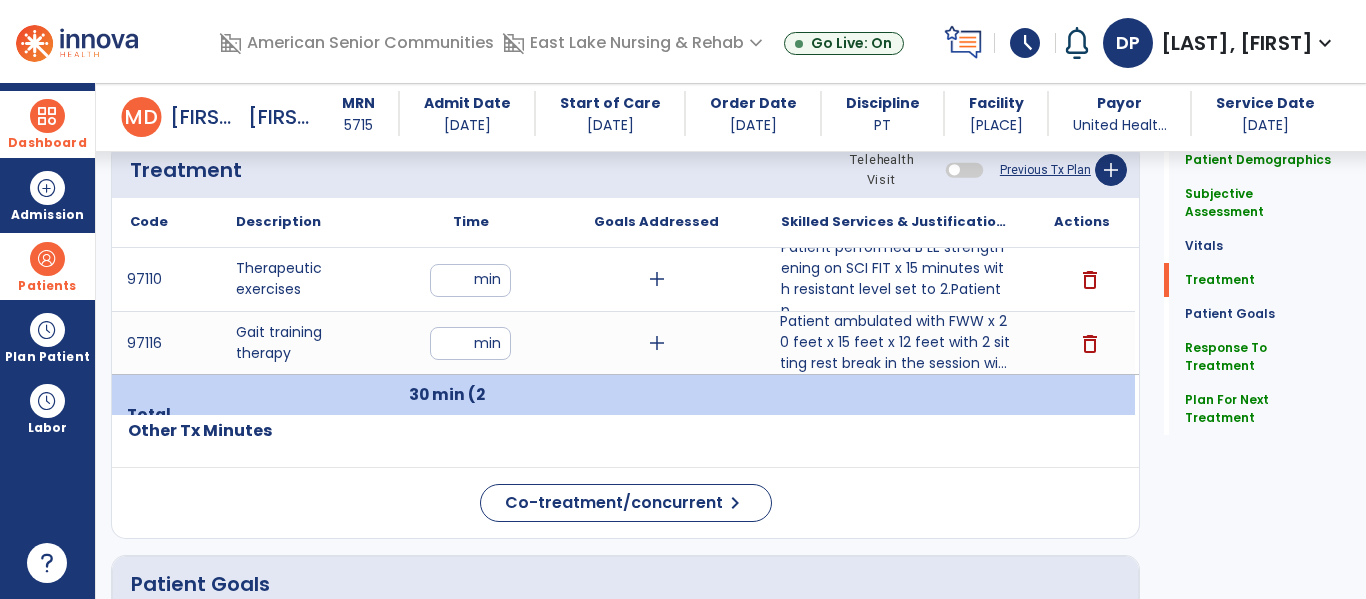 click on "Patient ambulated with FWW x 20 feet x 15 feet x 12 feet with 2 sitting rest break in the session wi..." at bounding box center (896, 342) 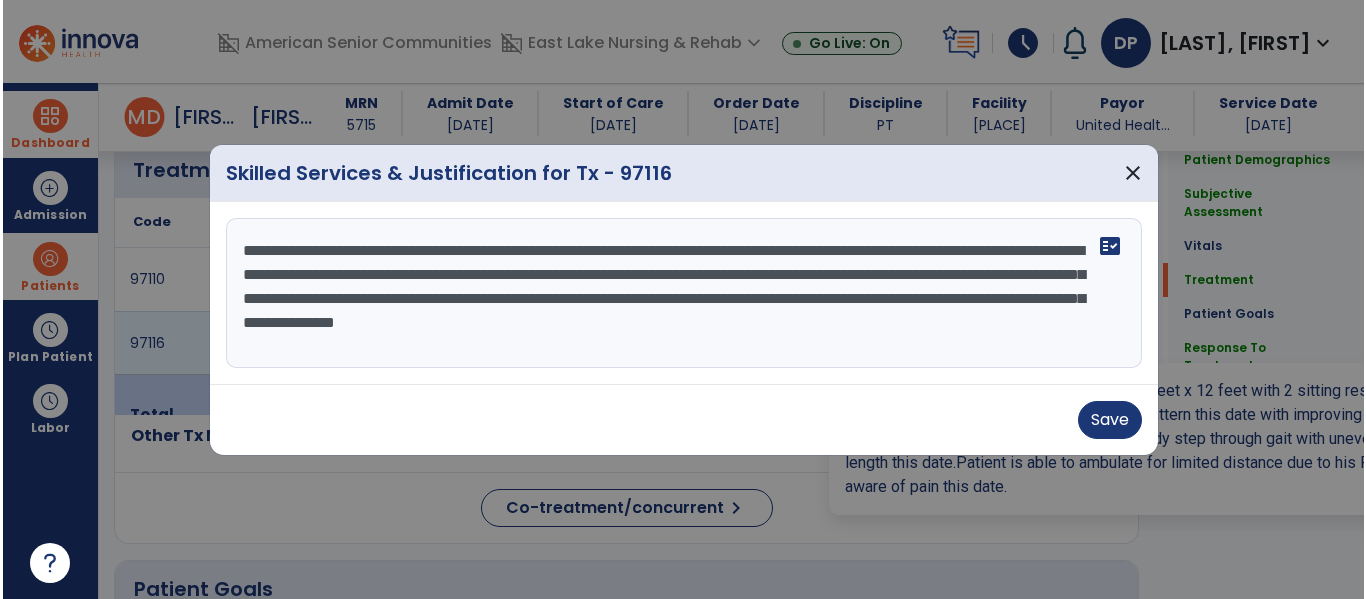 scroll, scrollTop: 1148, scrollLeft: 0, axis: vertical 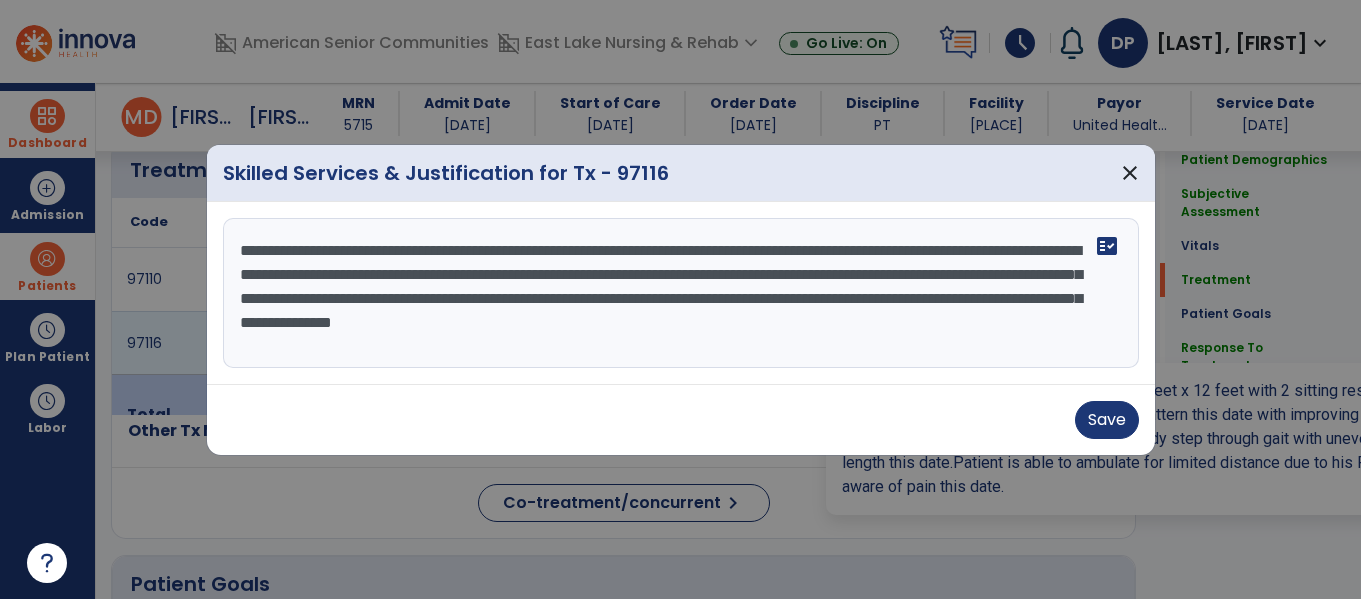 click on "**********" at bounding box center [681, 293] 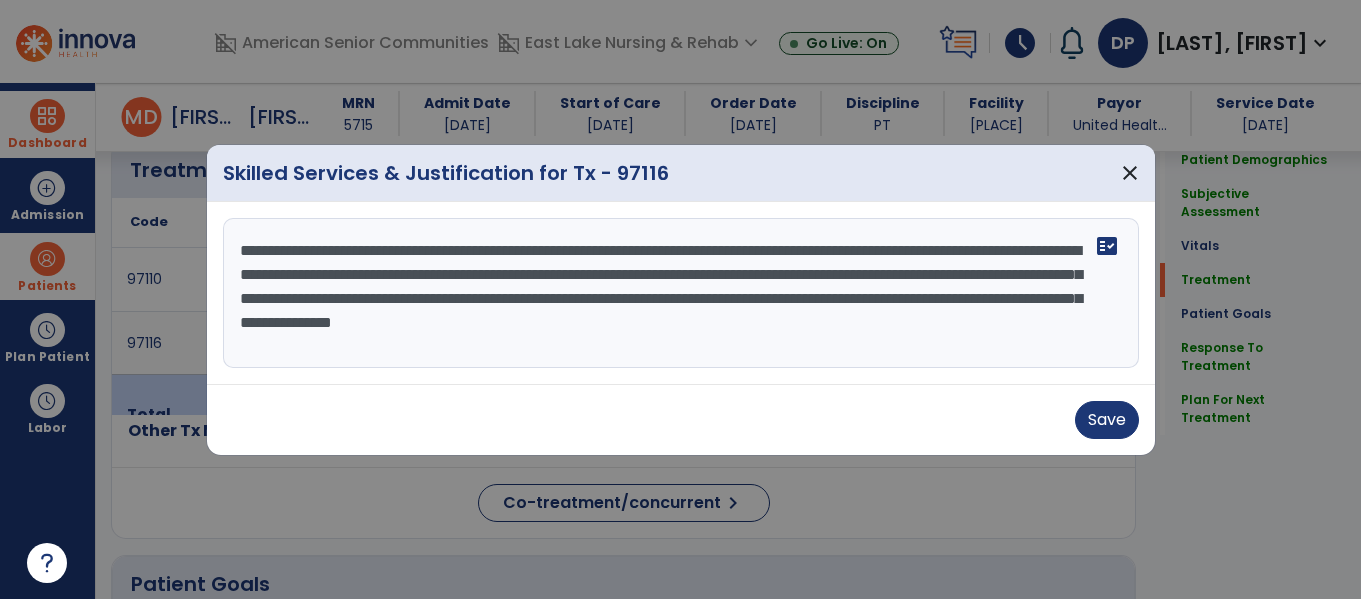 click on "**********" at bounding box center [681, 293] 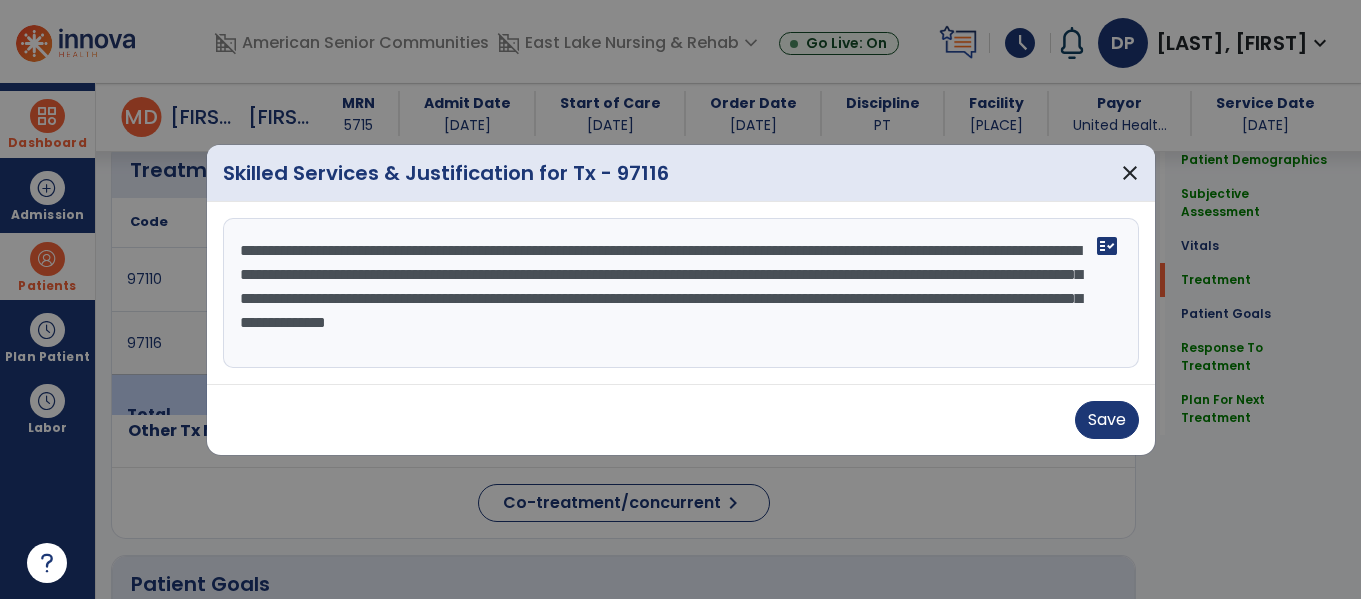 type on "**********" 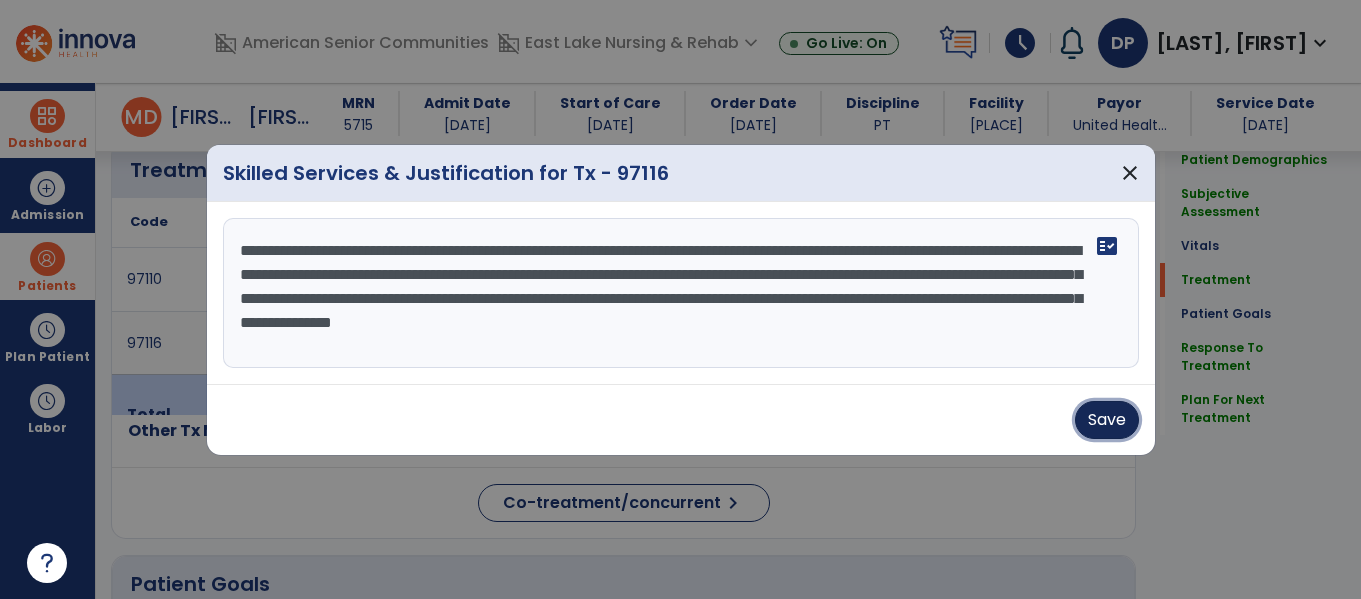click on "Save" at bounding box center (1107, 420) 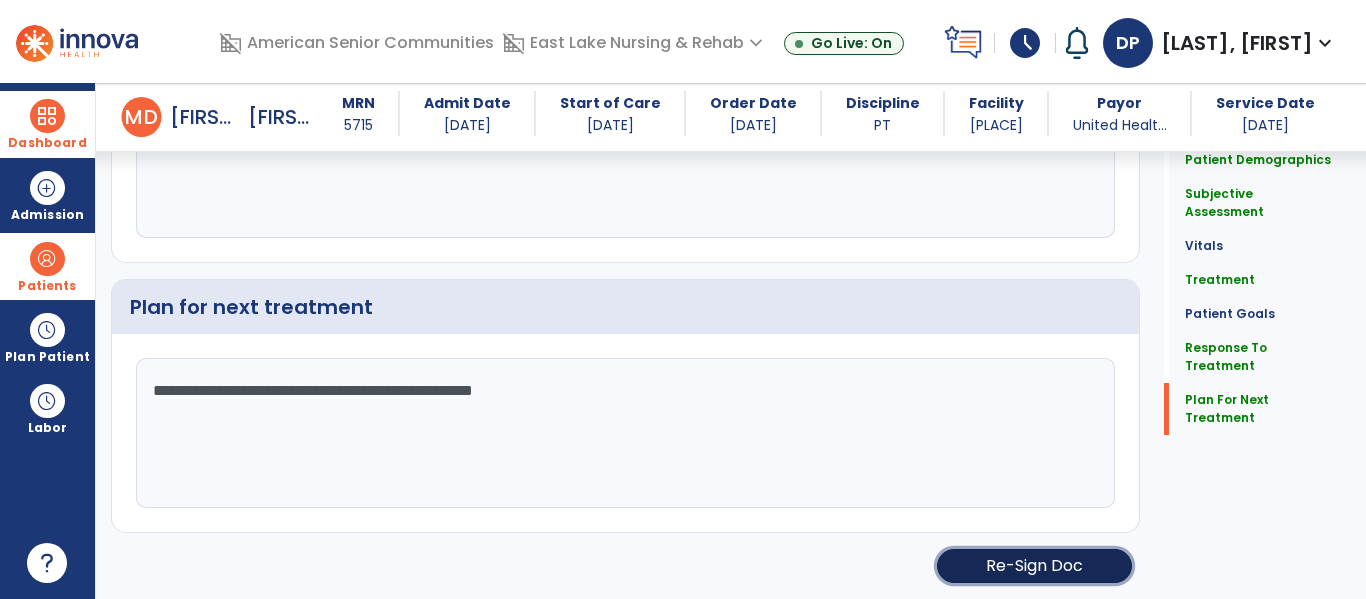 click on "Re-Sign Doc" 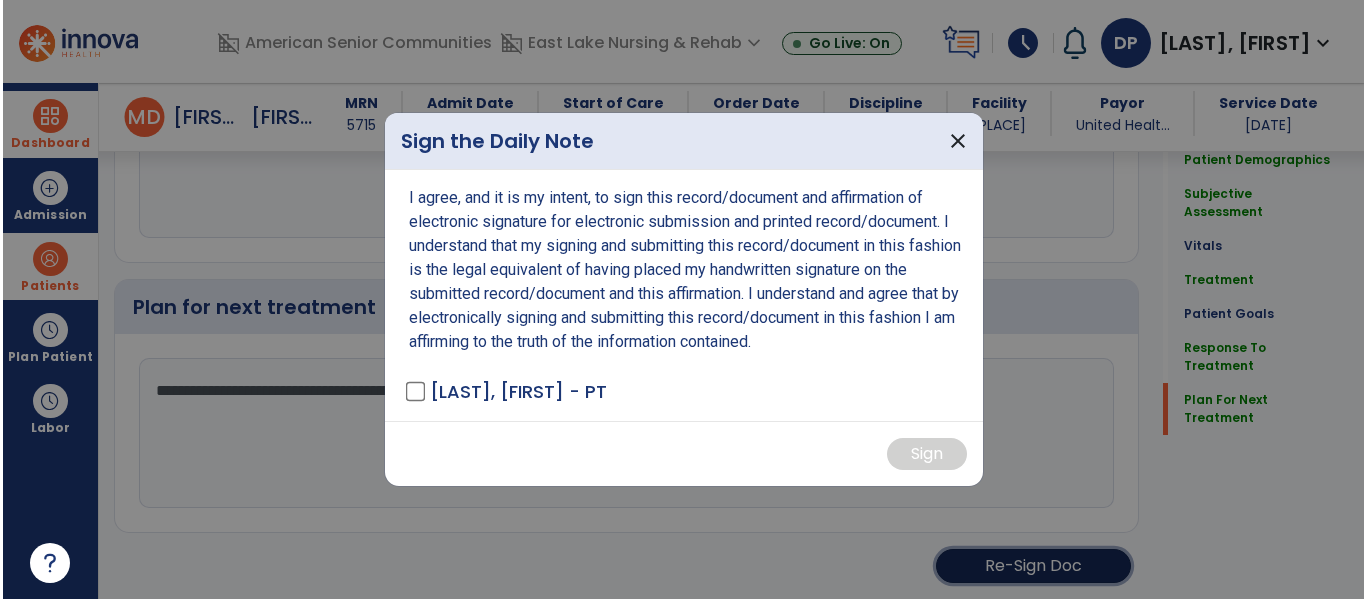 scroll, scrollTop: 3257, scrollLeft: 0, axis: vertical 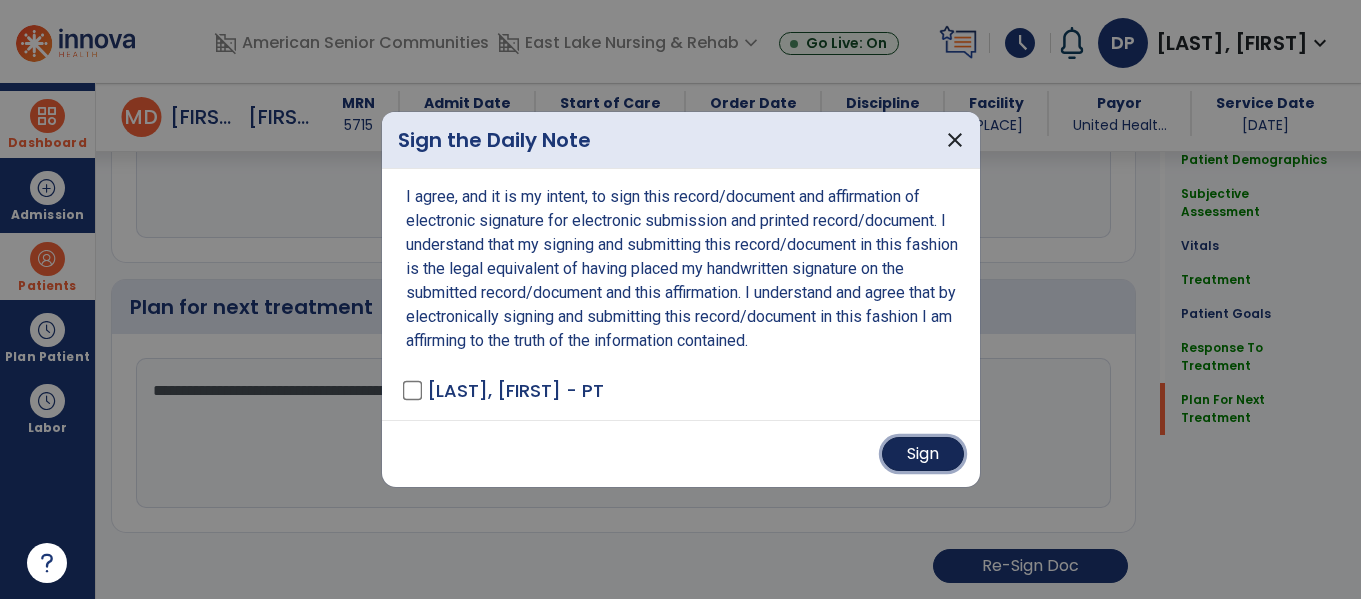 click on "Sign" at bounding box center (923, 454) 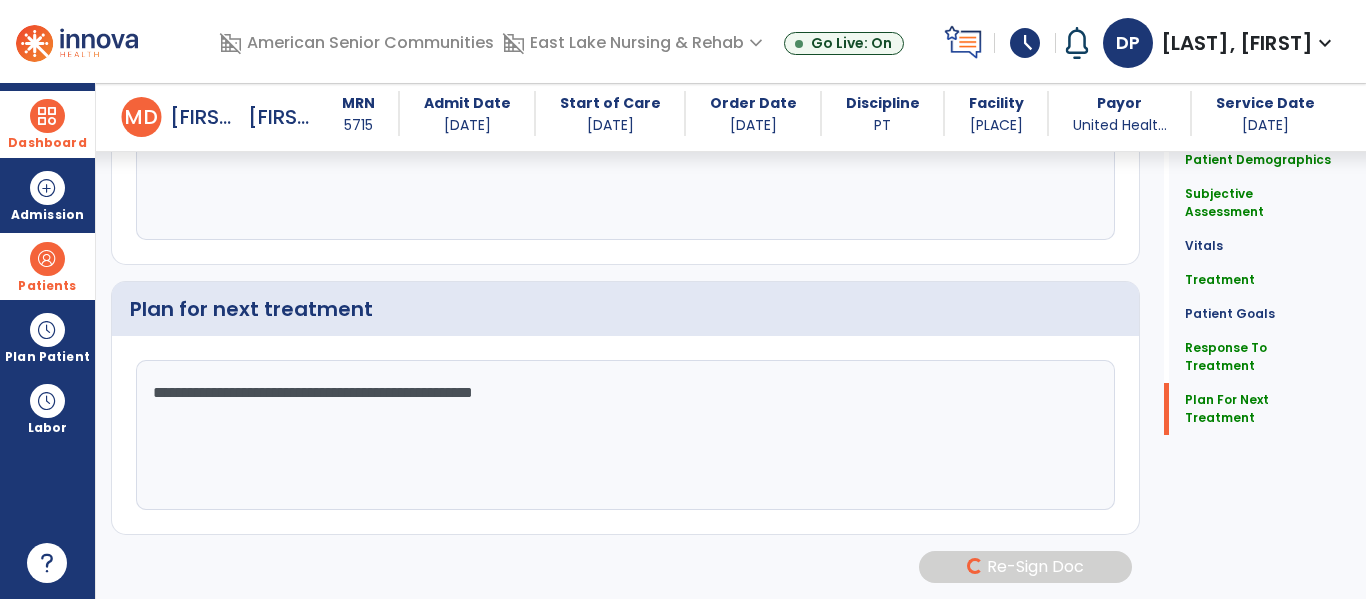 scroll, scrollTop: 3255, scrollLeft: 0, axis: vertical 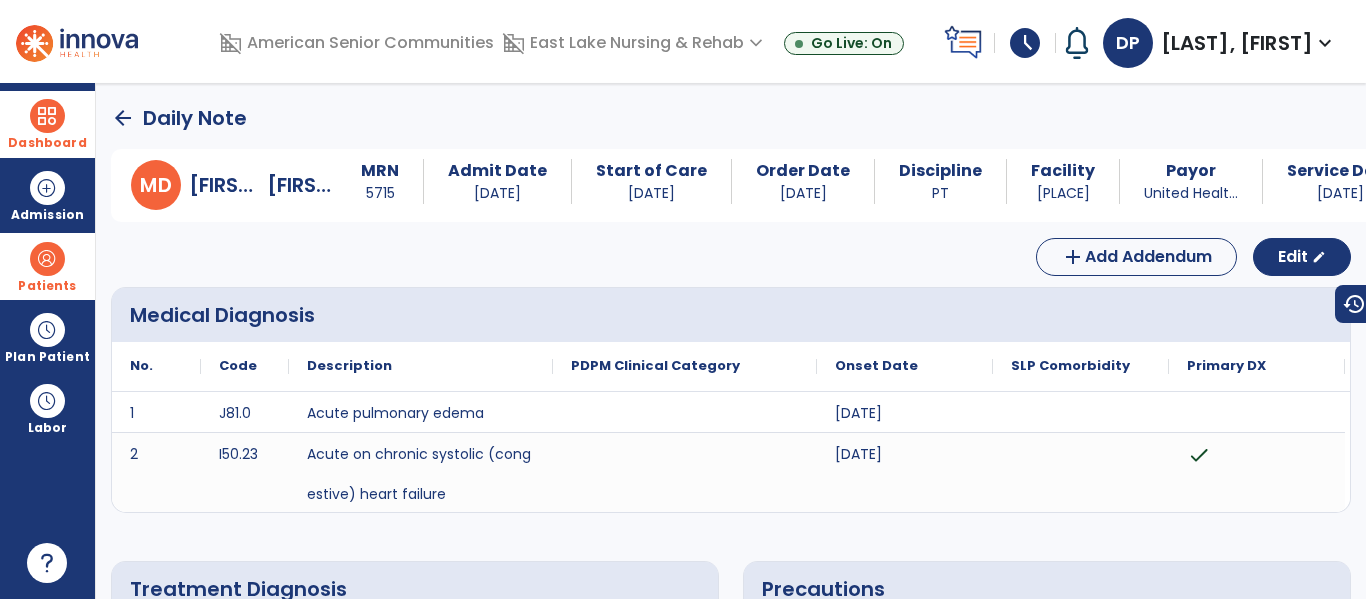 click on "arrow_back" 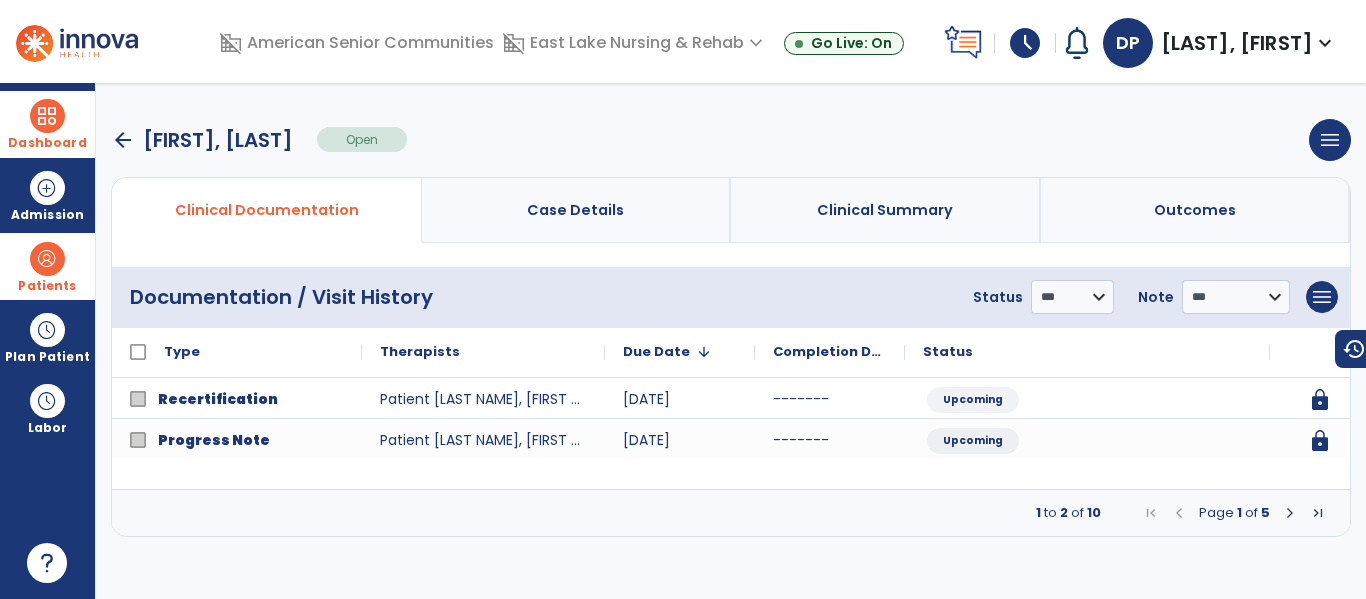 click at bounding box center [1290, 513] 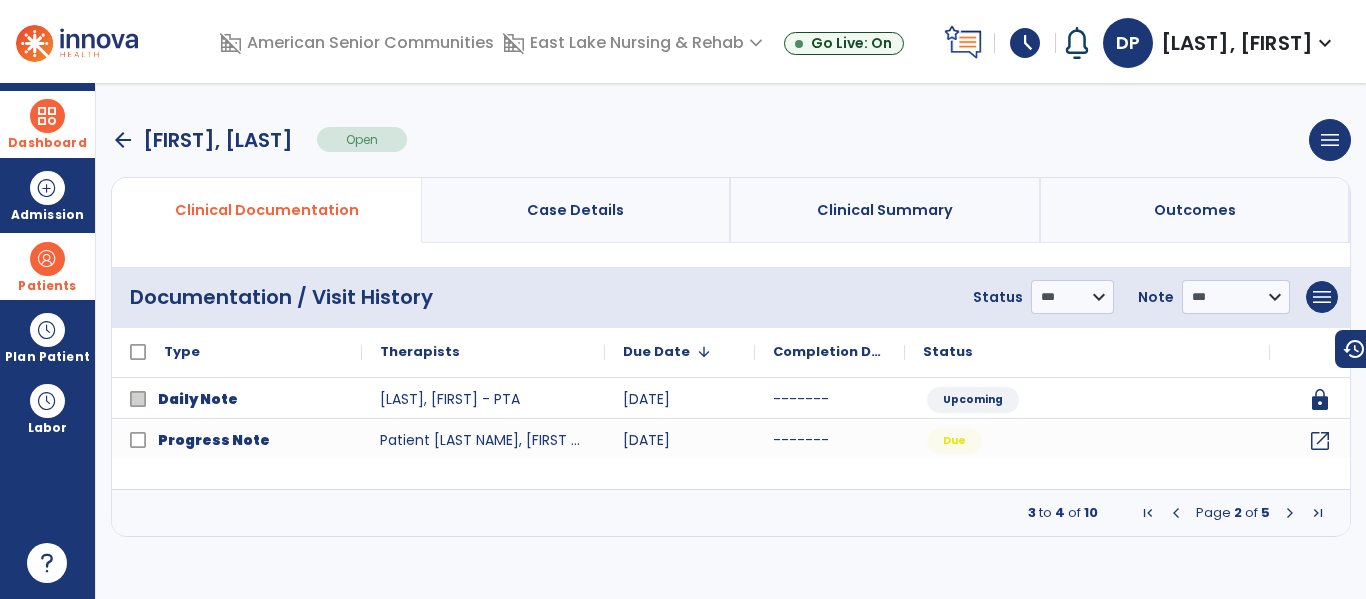 click at bounding box center [1290, 513] 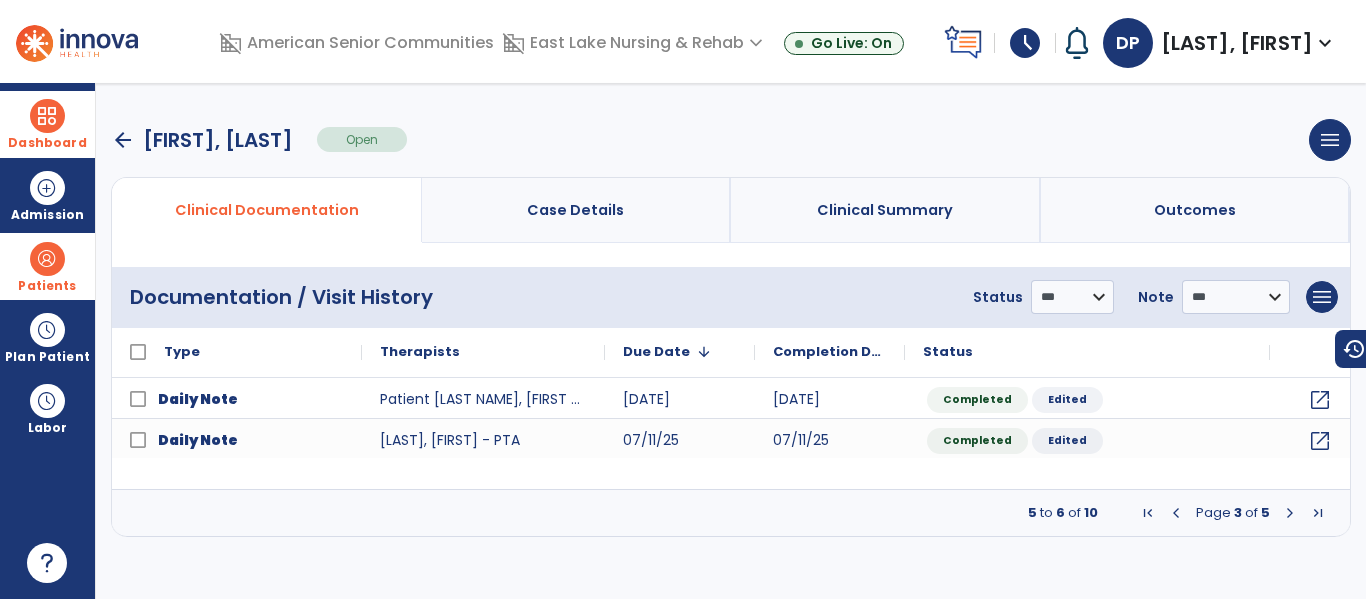 click at bounding box center (1176, 513) 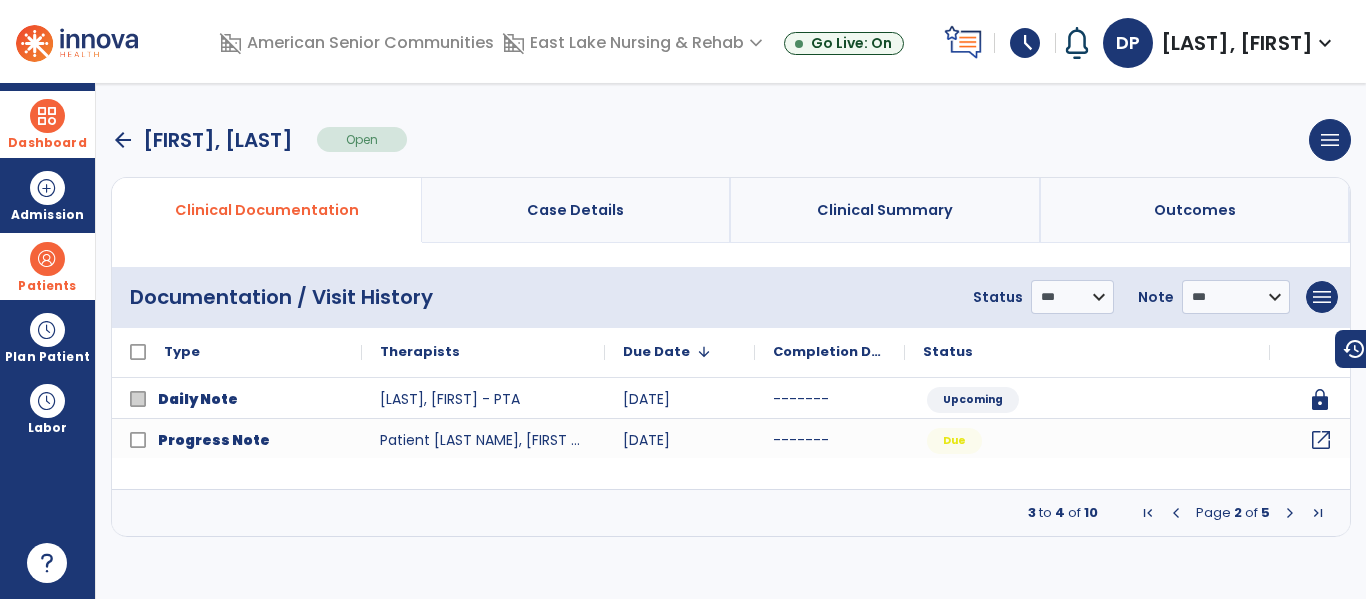 click on "open_in_new" 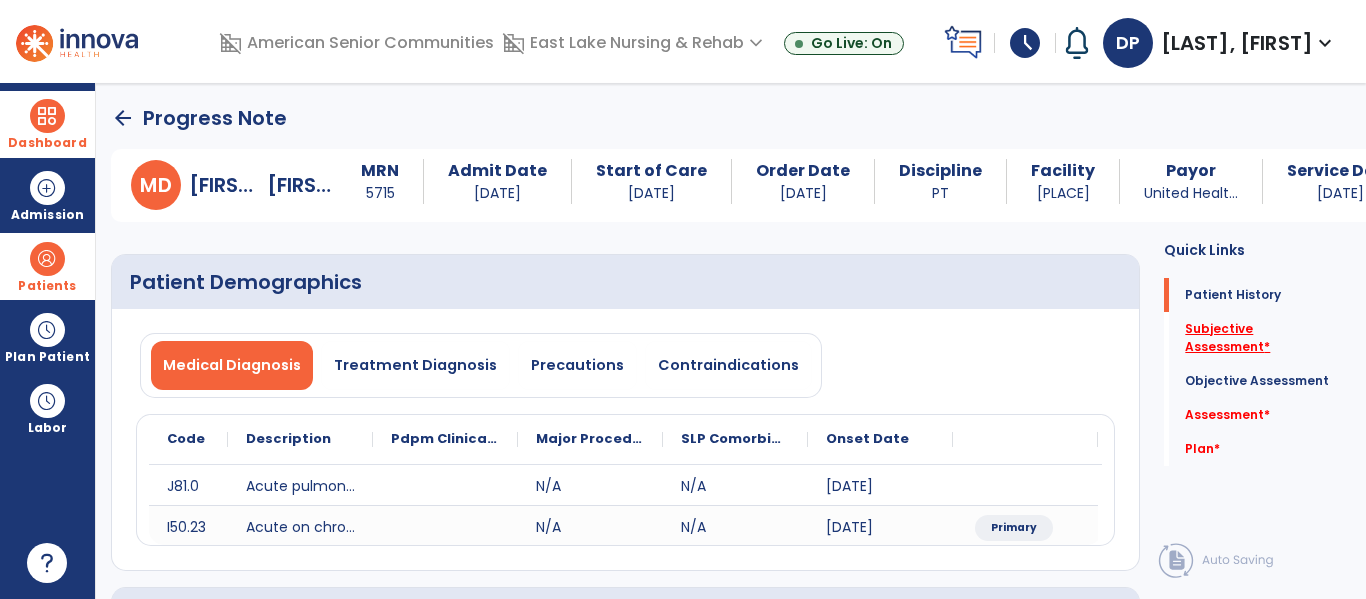 click on "Subjective Assessment   *" 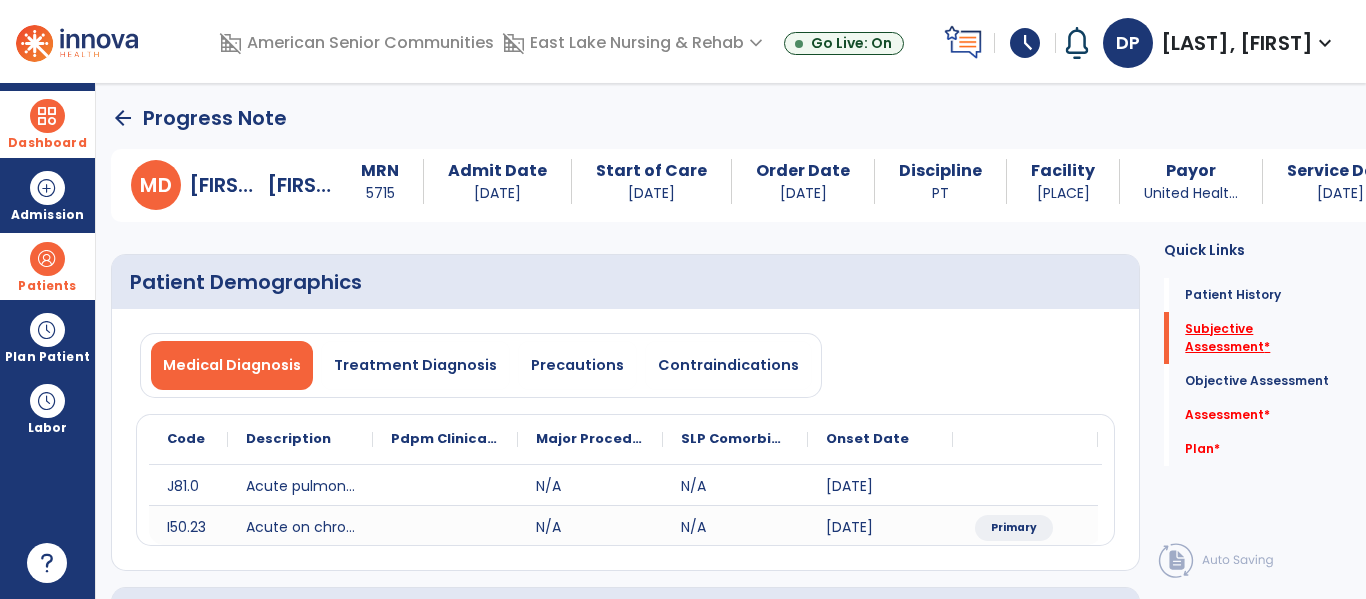 scroll, scrollTop: 373, scrollLeft: 0, axis: vertical 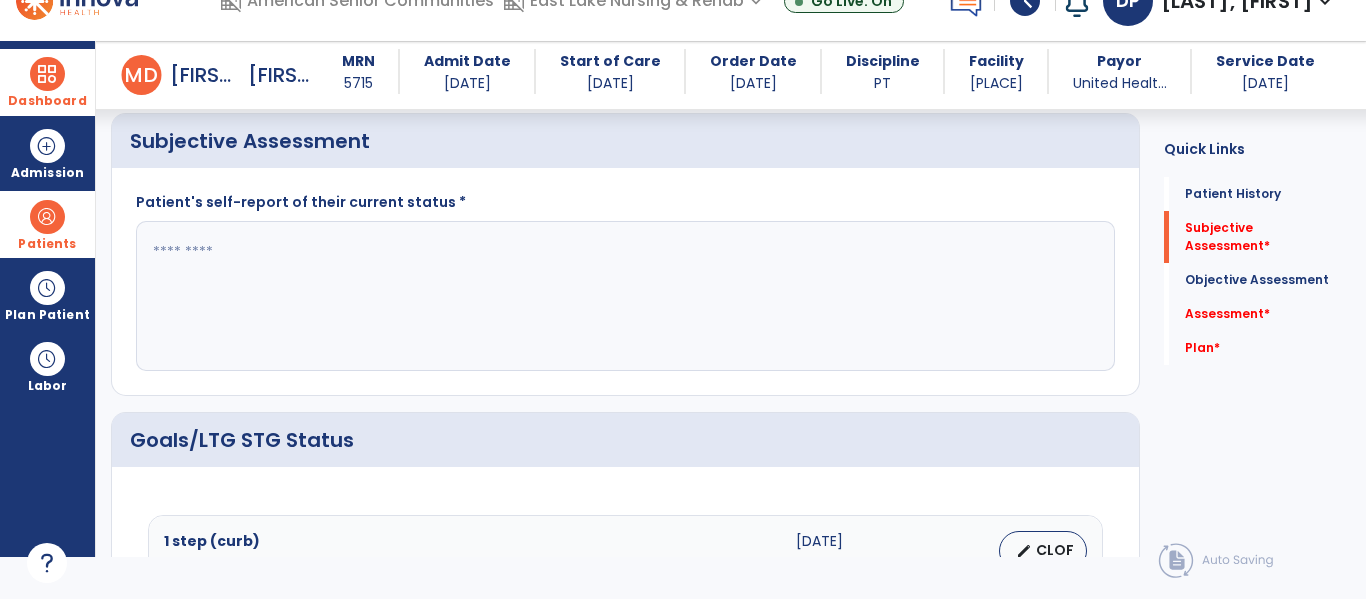 click 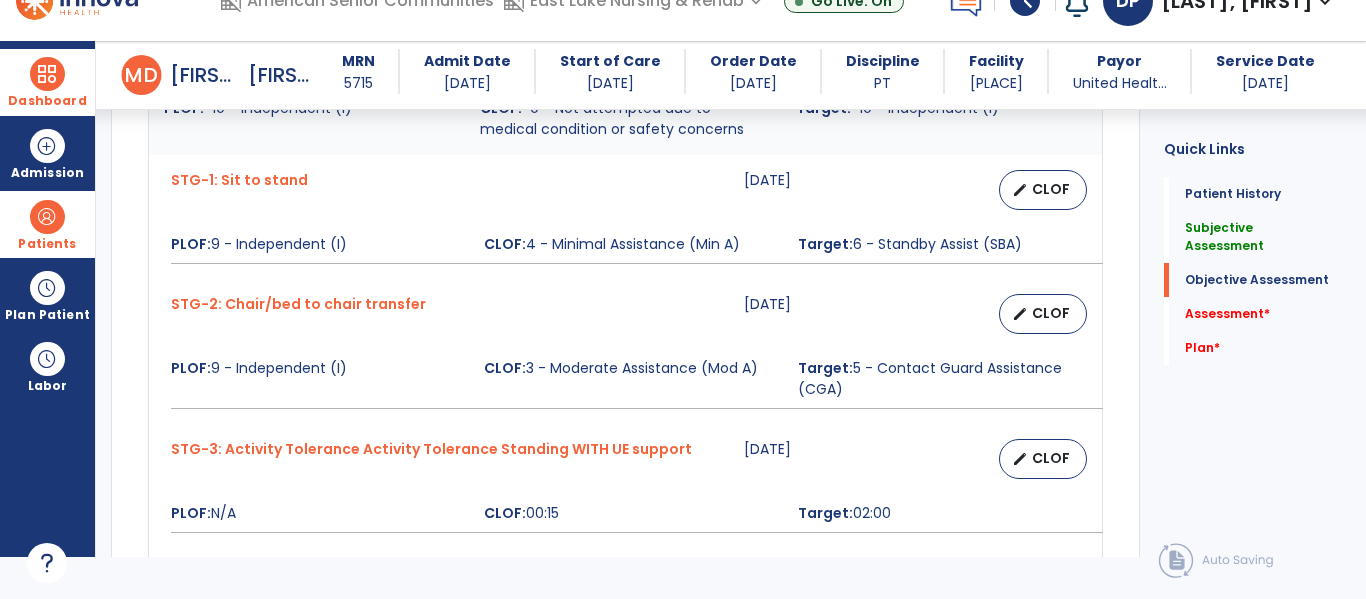 scroll, scrollTop: 911, scrollLeft: 0, axis: vertical 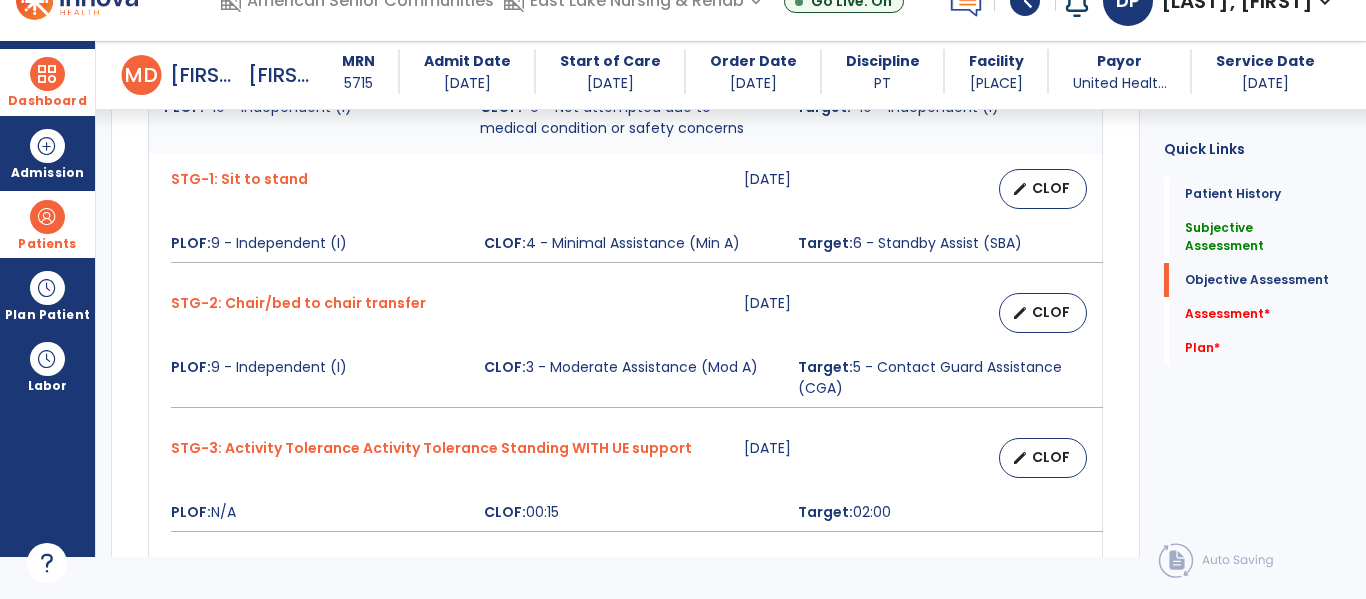 type on "**********" 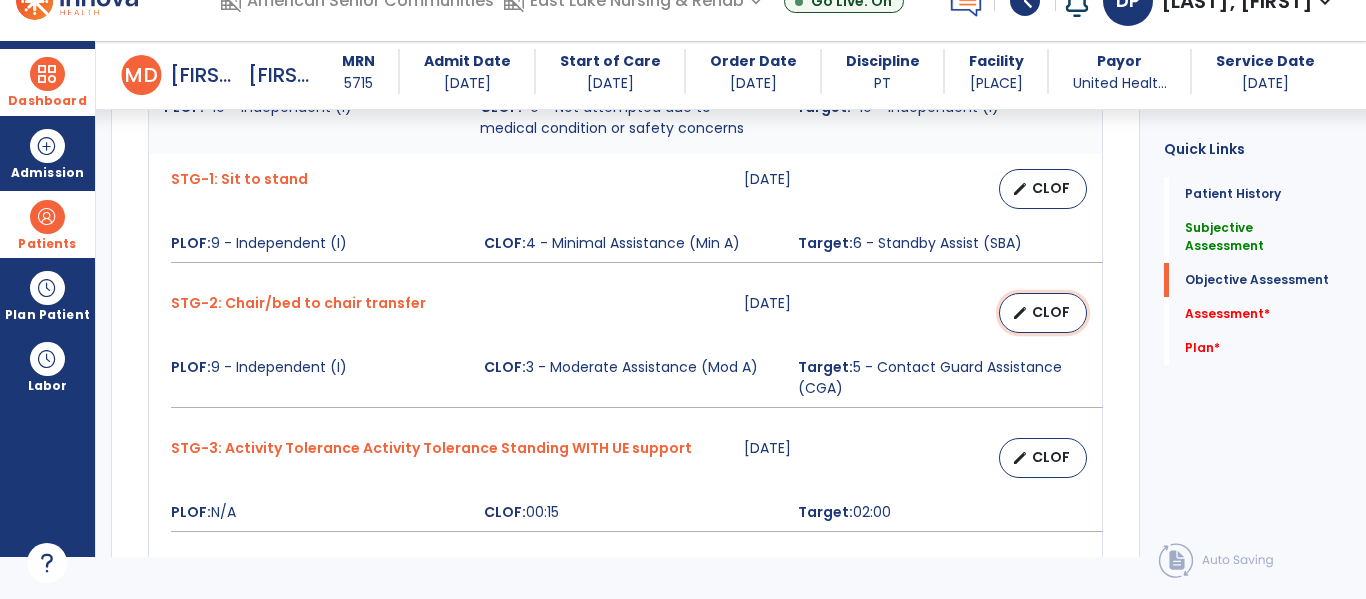 click on "CLOF" at bounding box center (1051, 312) 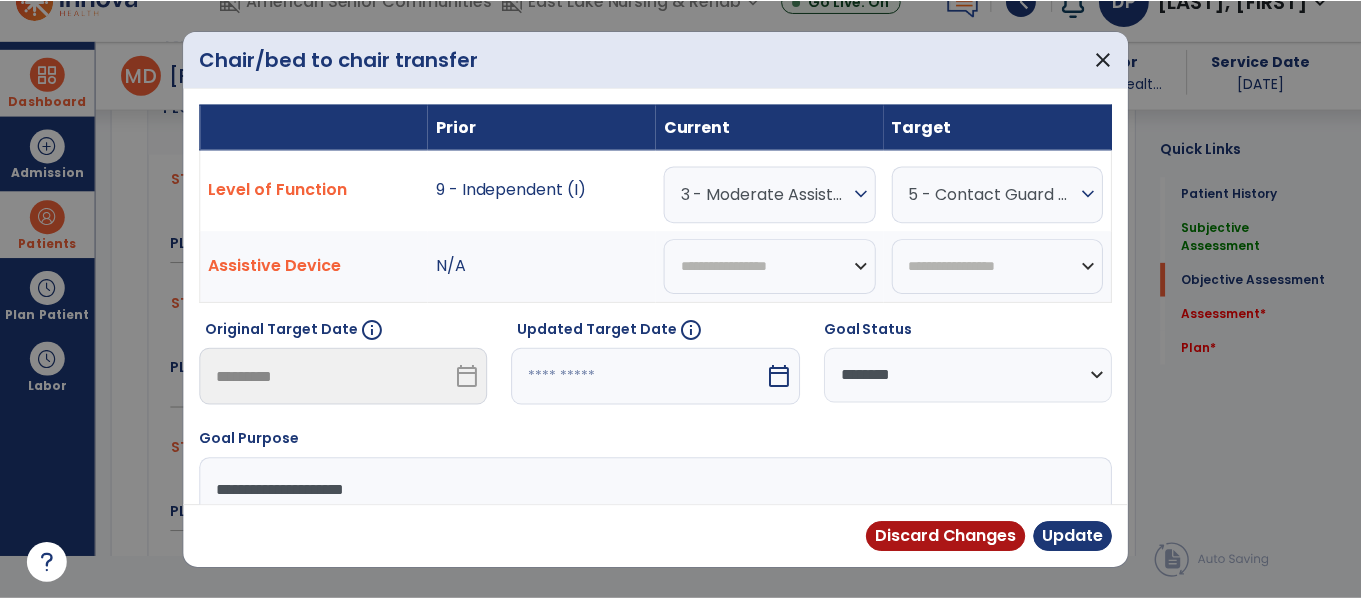 scroll, scrollTop: 0, scrollLeft: 0, axis: both 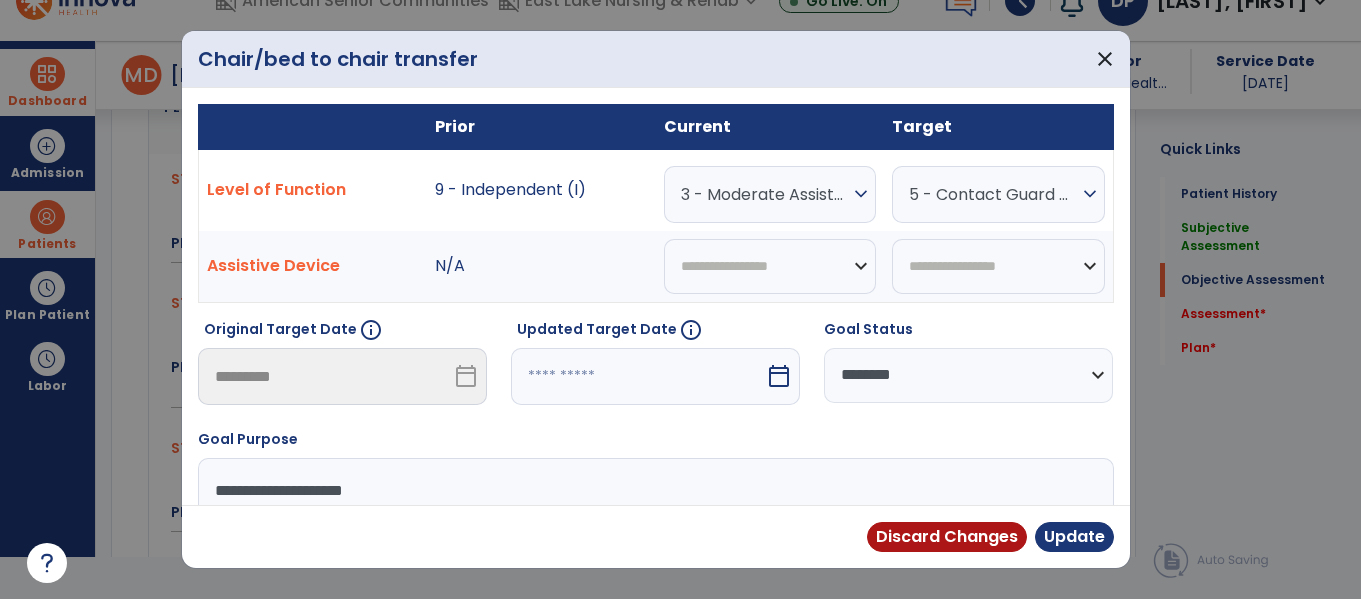 click on "3 - Moderate Assistance (Mod A)" at bounding box center (765, 194) 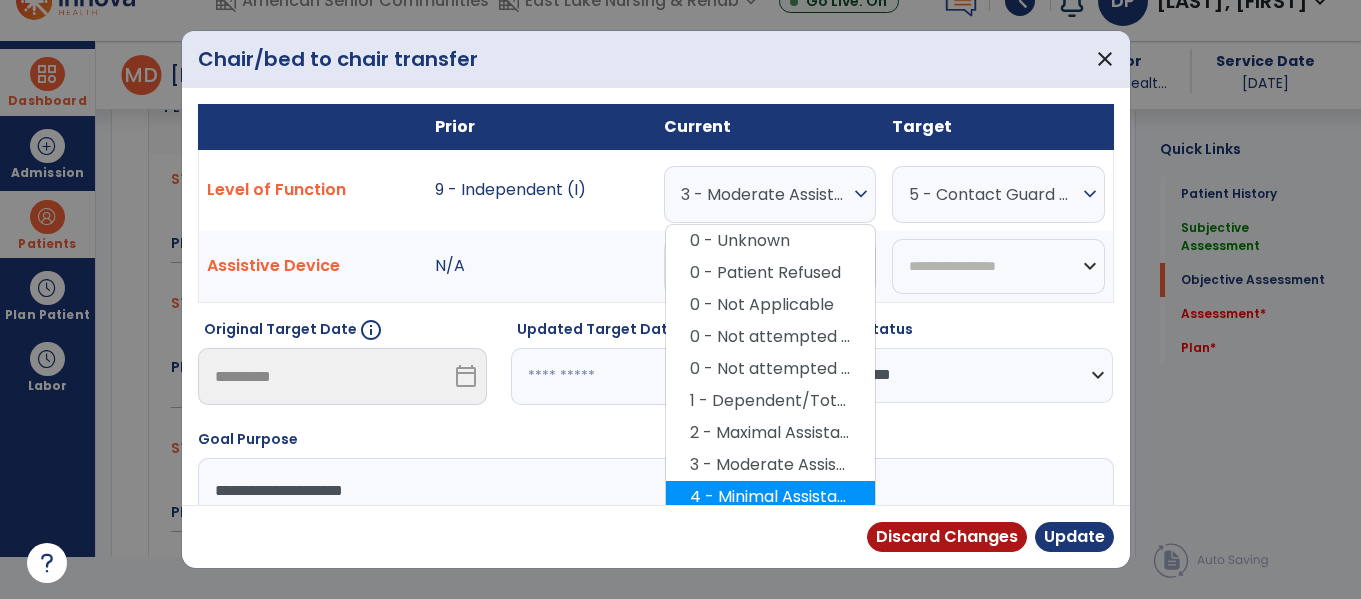 click on "4 - Minimal Assistance (Min A)" at bounding box center (770, 497) 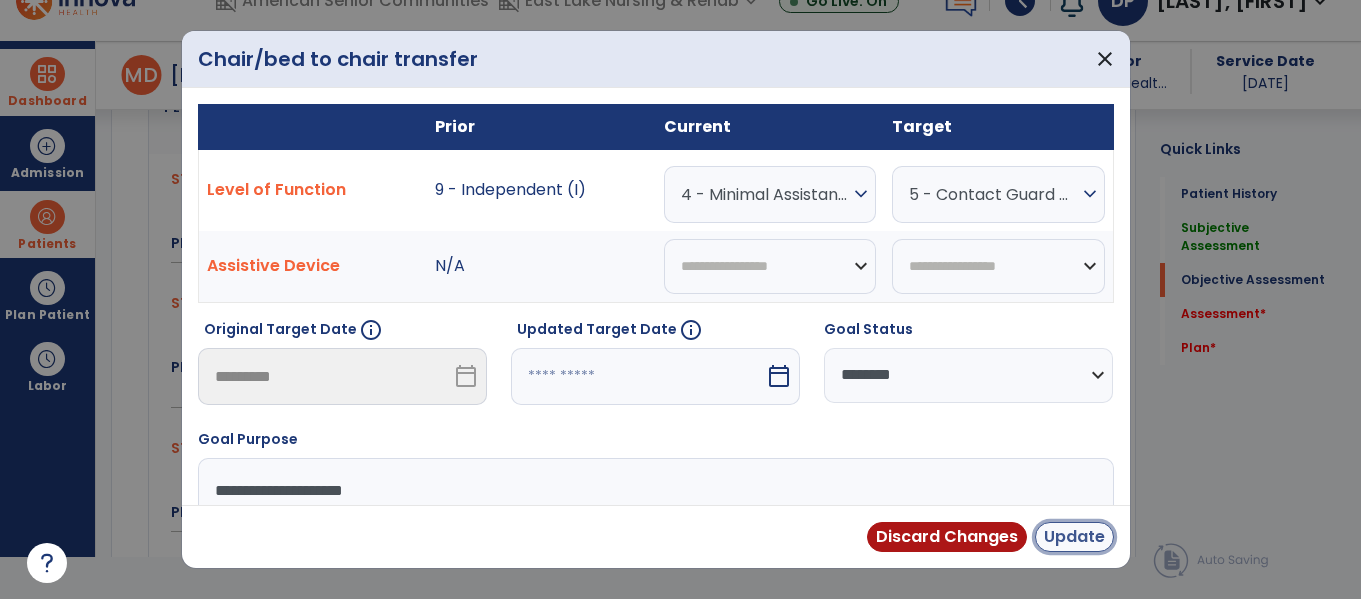 click on "Update" at bounding box center [1074, 537] 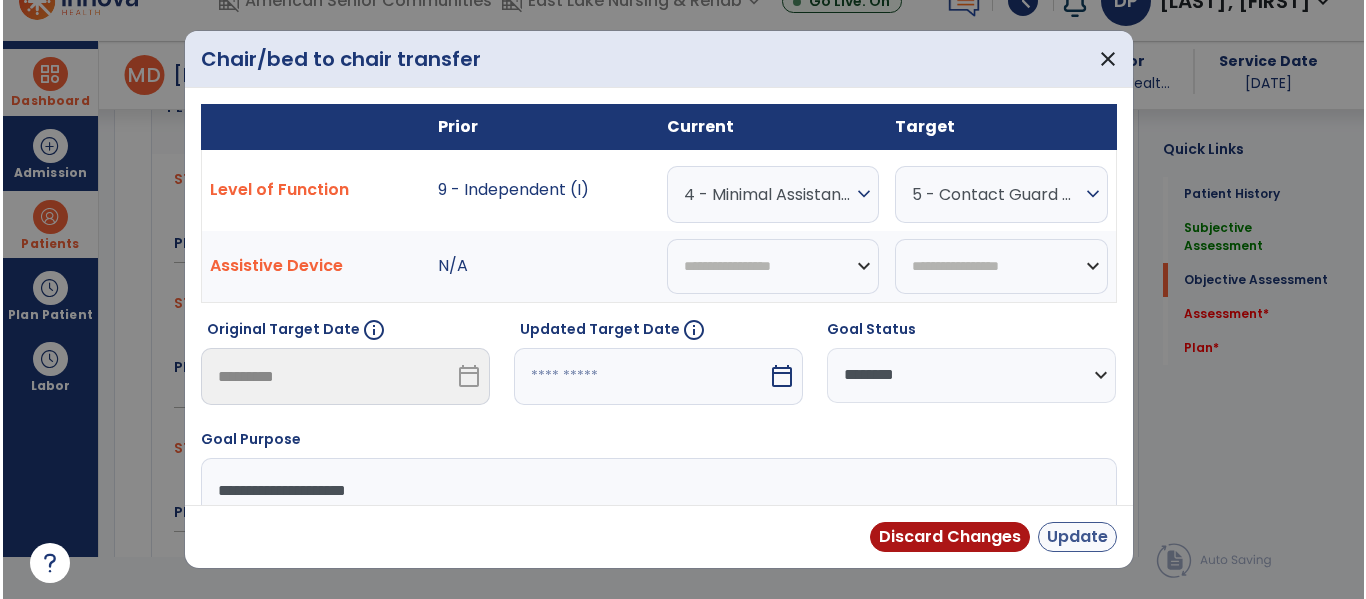 scroll, scrollTop: 42, scrollLeft: 0, axis: vertical 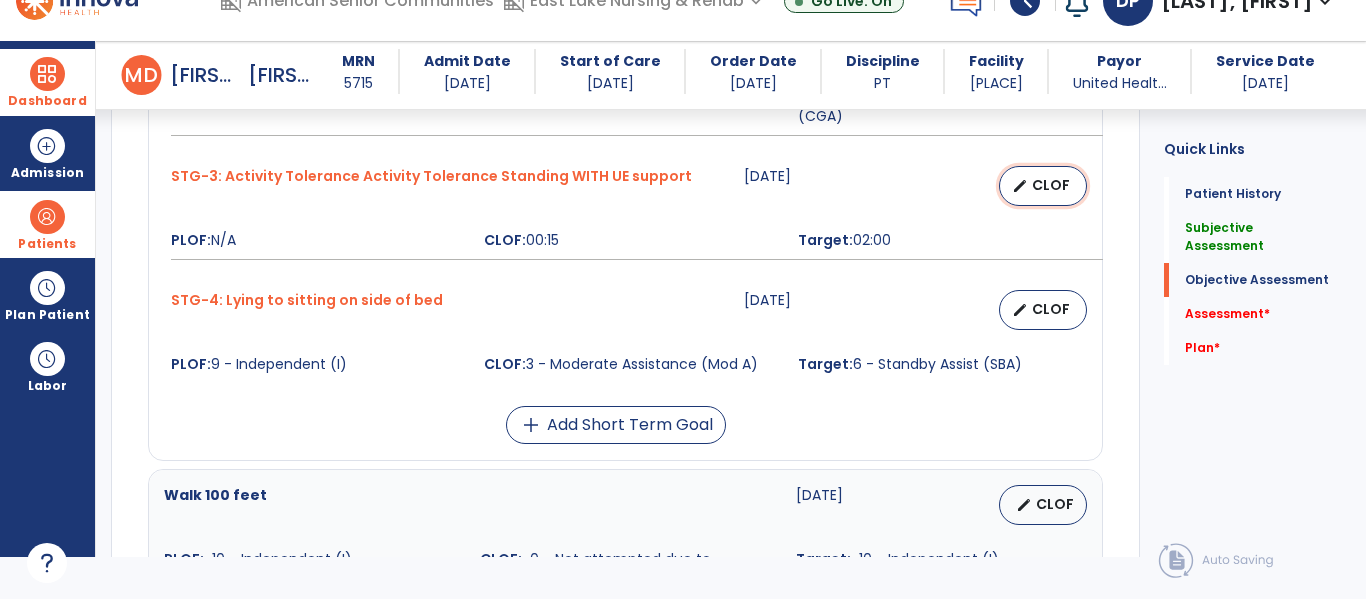 click on "edit   CLOF" at bounding box center (1043, 186) 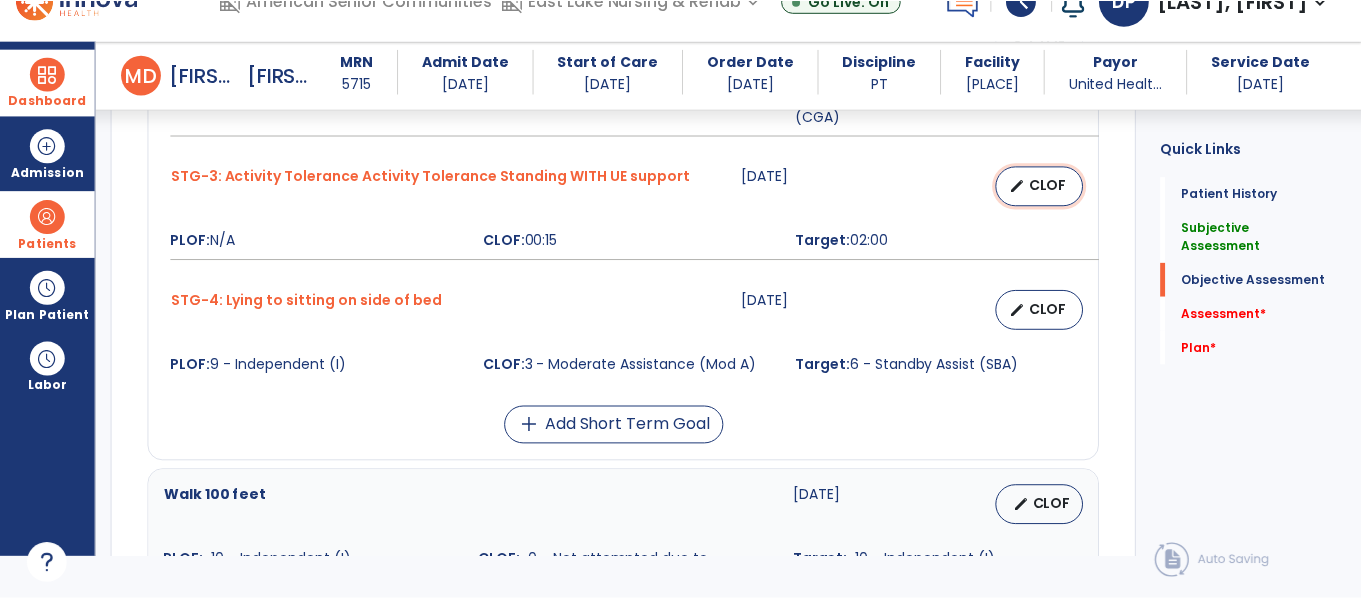 scroll, scrollTop: 0, scrollLeft: 0, axis: both 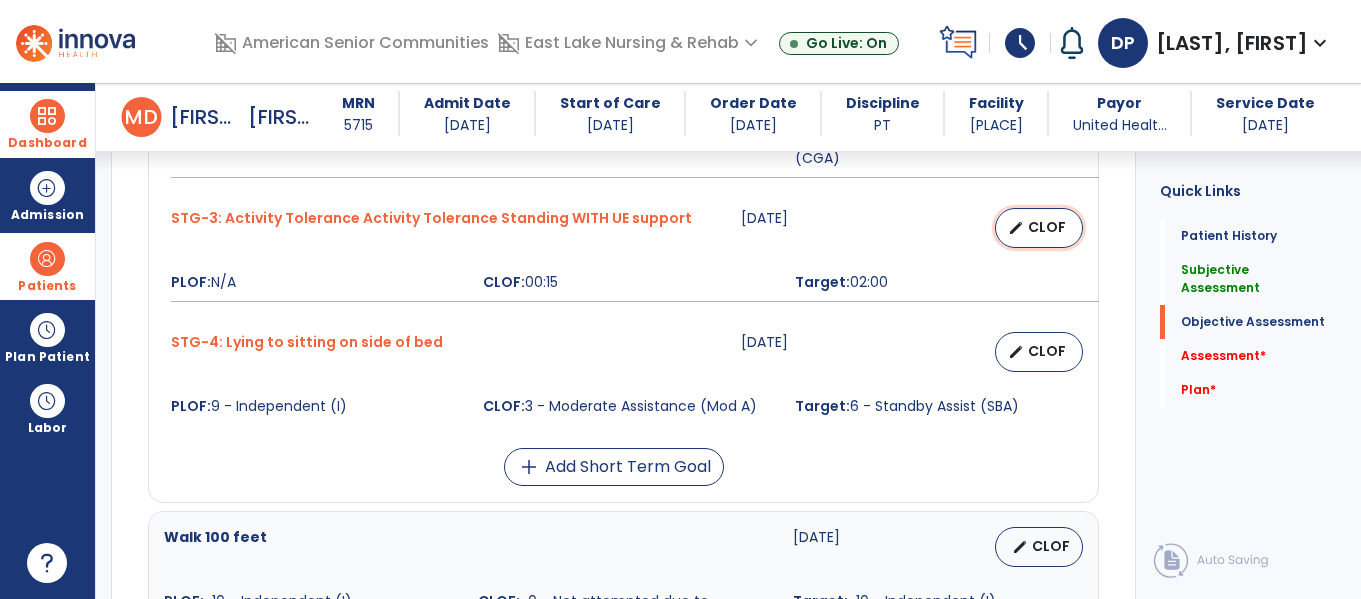 select on "********" 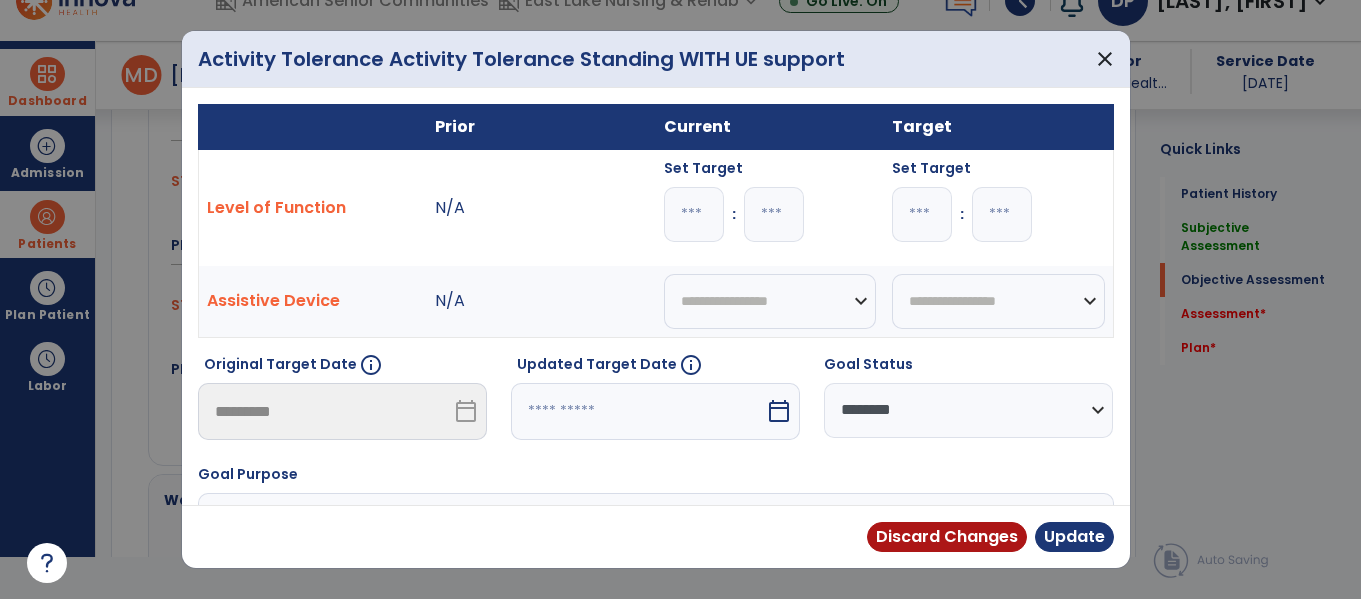 scroll, scrollTop: 1183, scrollLeft: 0, axis: vertical 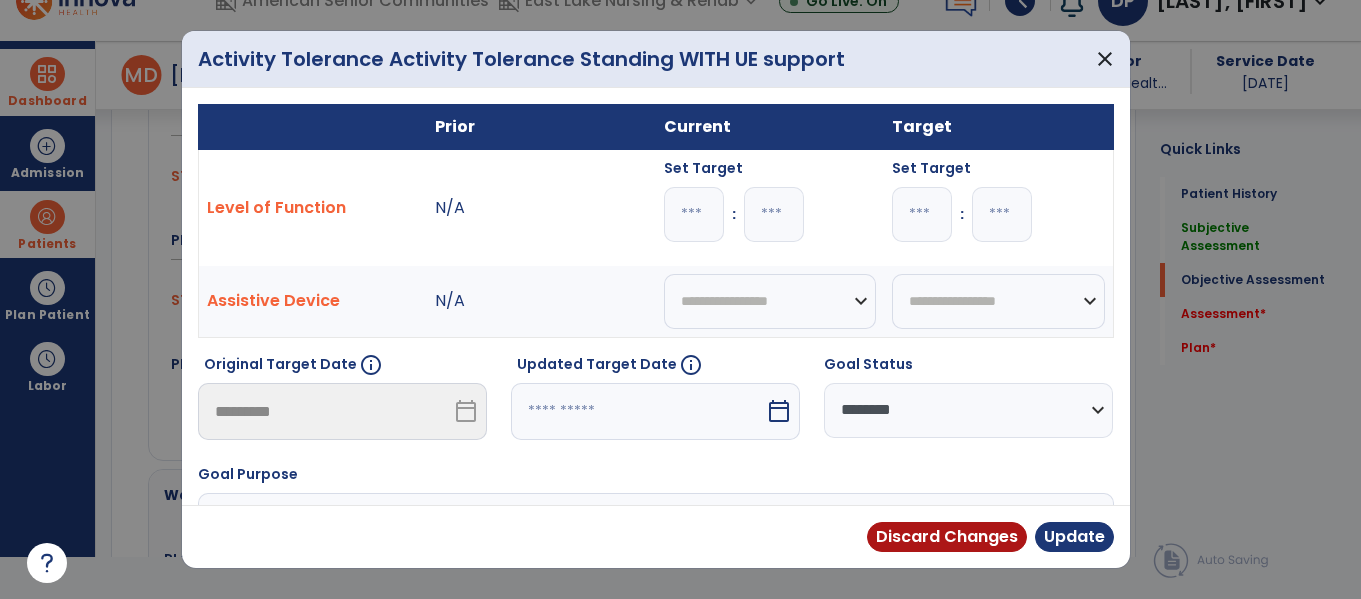 click on "**" at bounding box center [774, 214] 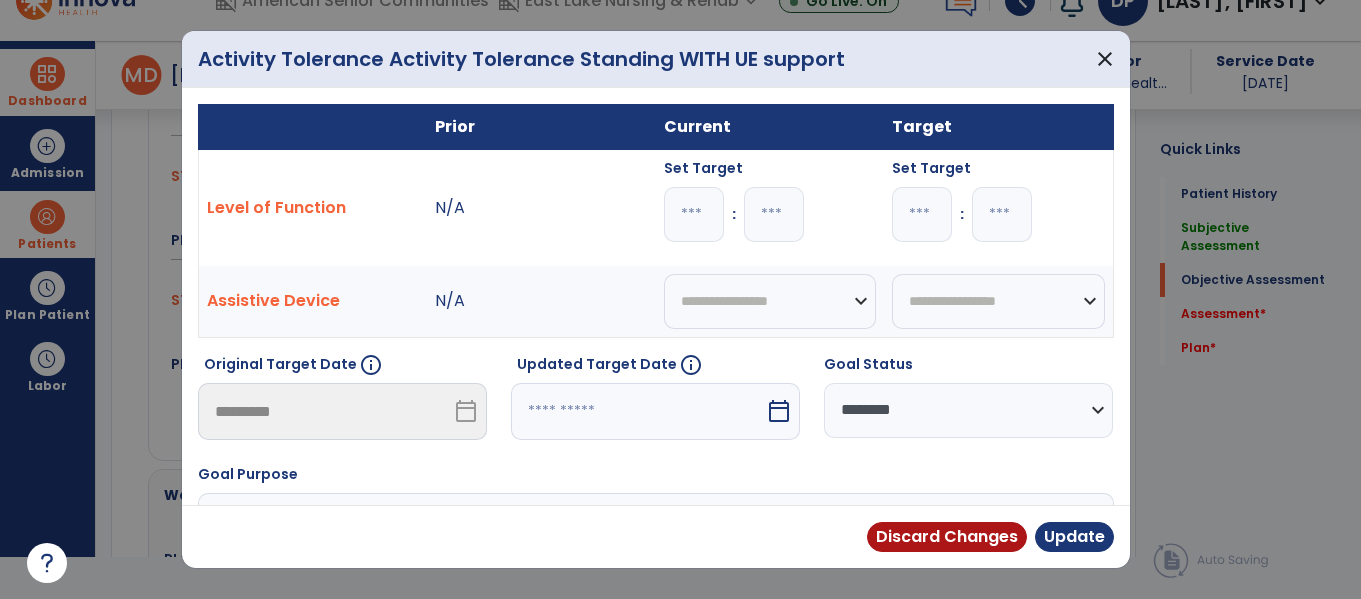type on "*" 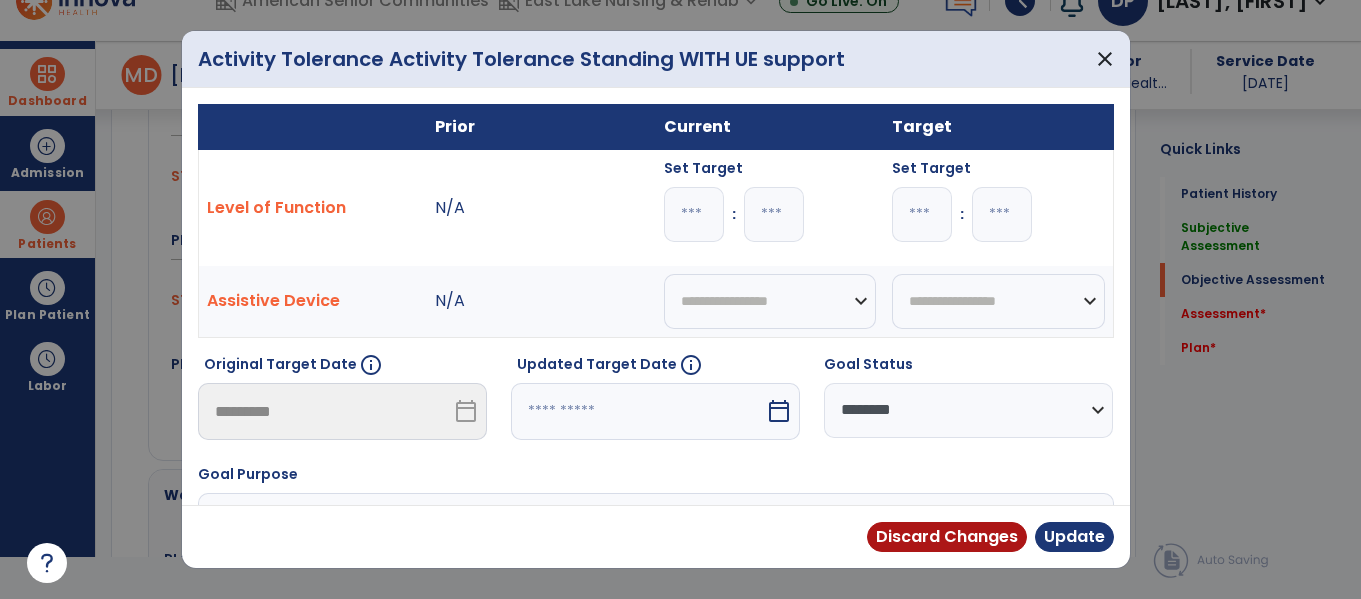 type on "**" 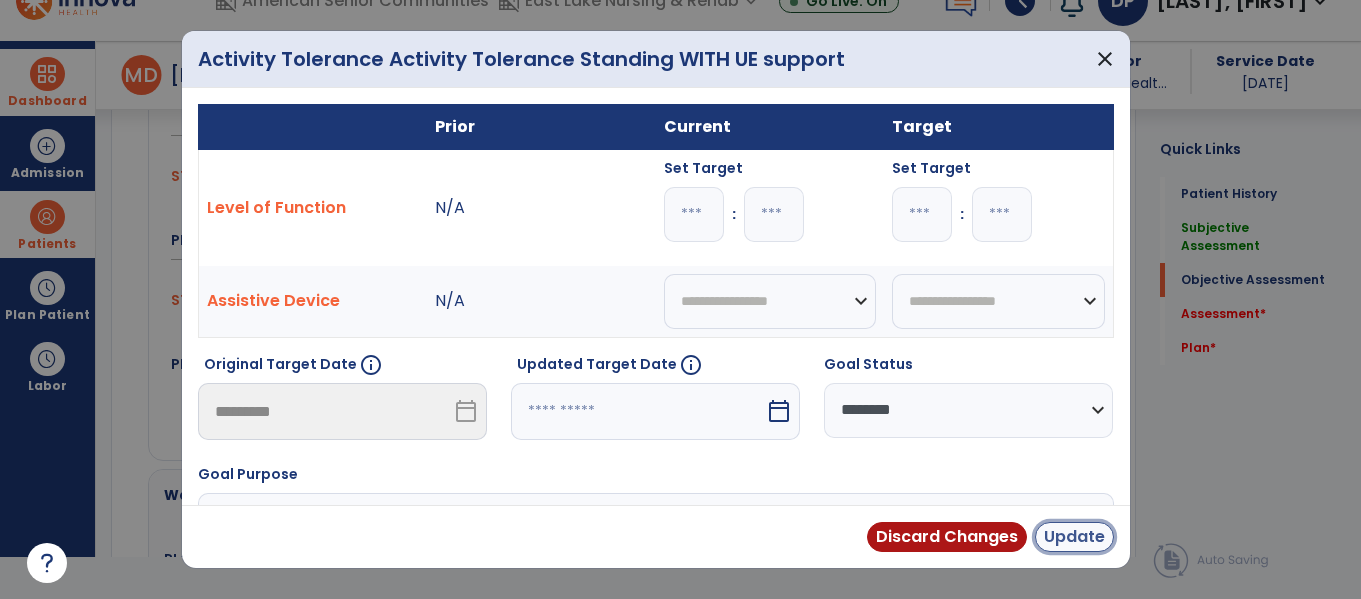click on "Update" at bounding box center (1074, 537) 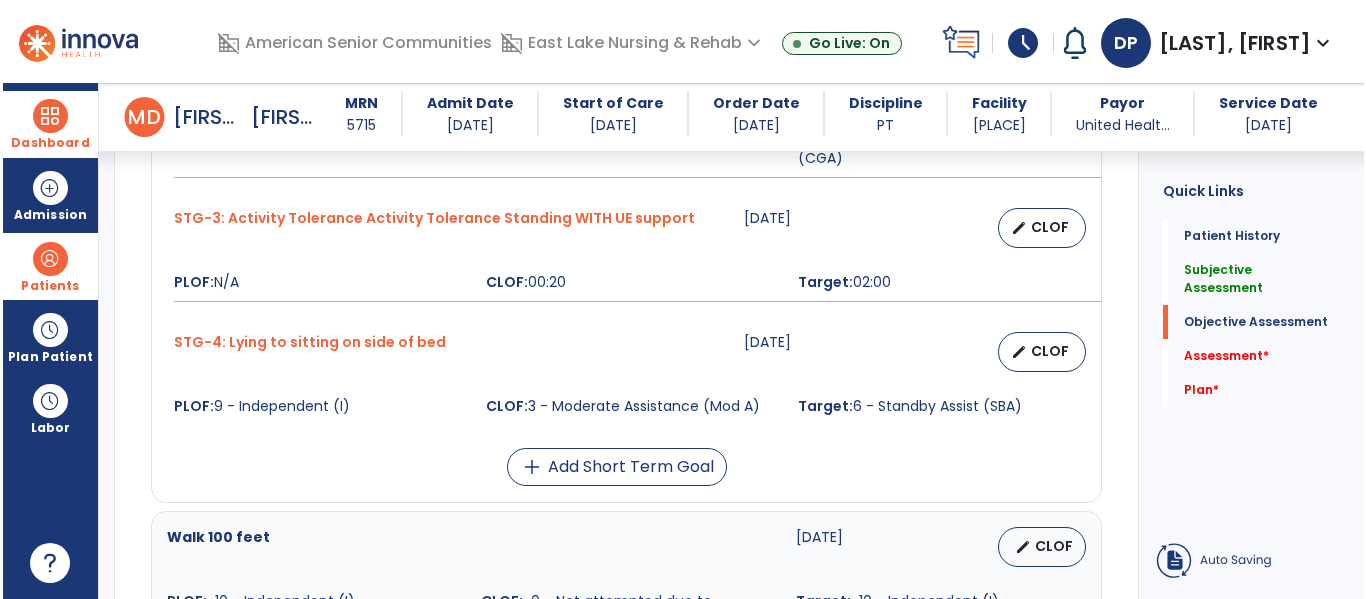 scroll, scrollTop: 42, scrollLeft: 0, axis: vertical 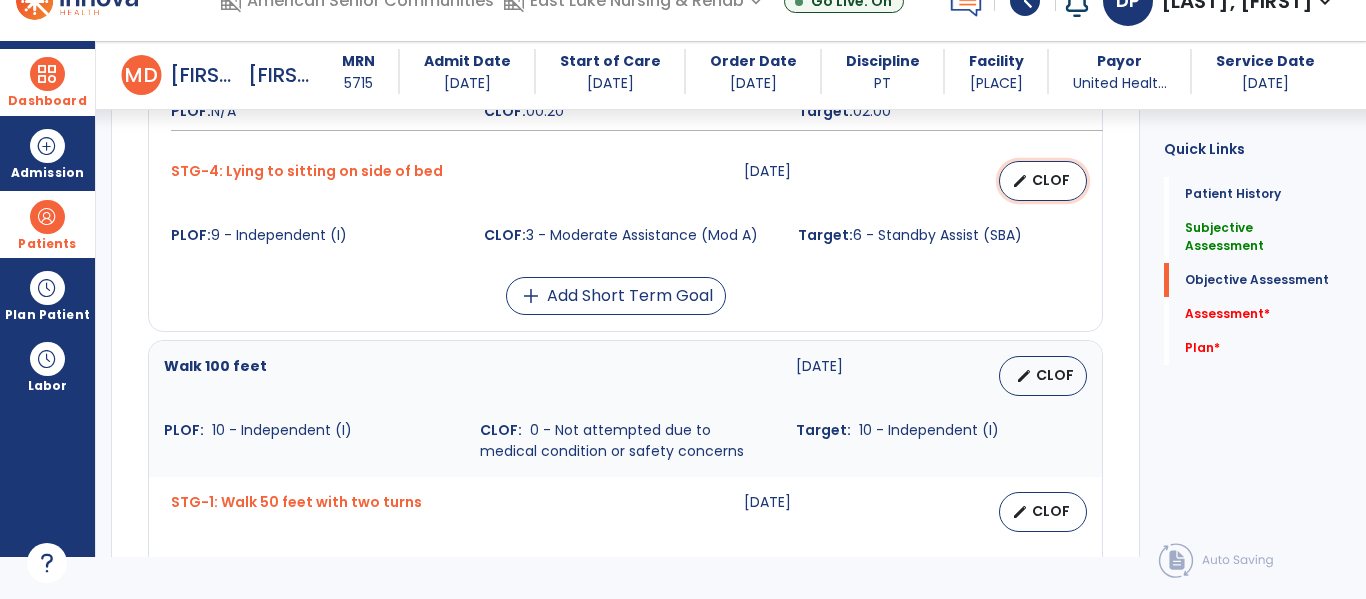 click on "edit   CLOF" at bounding box center [1043, 181] 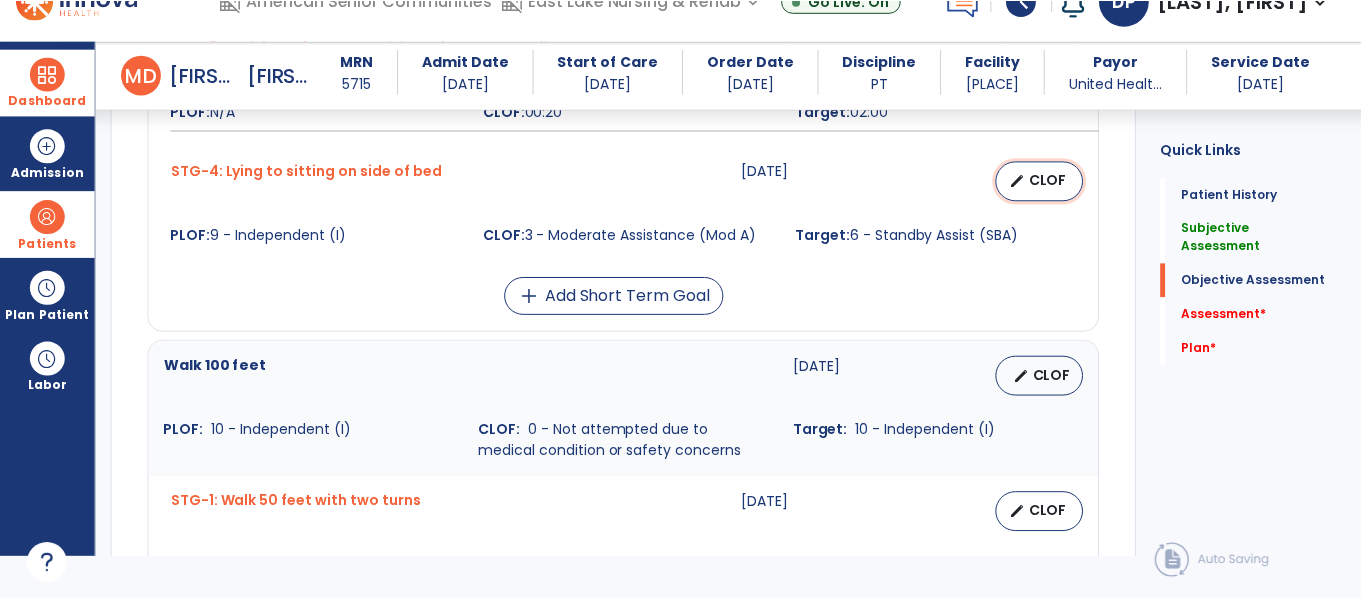 scroll, scrollTop: 0, scrollLeft: 0, axis: both 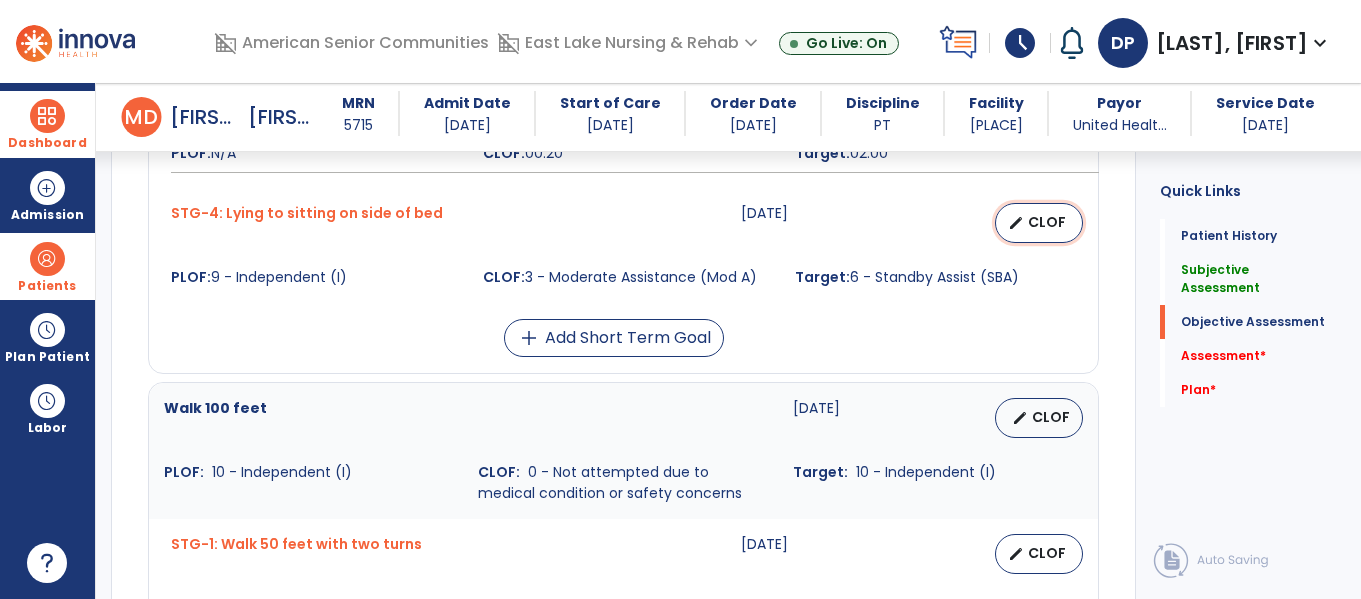 select on "********" 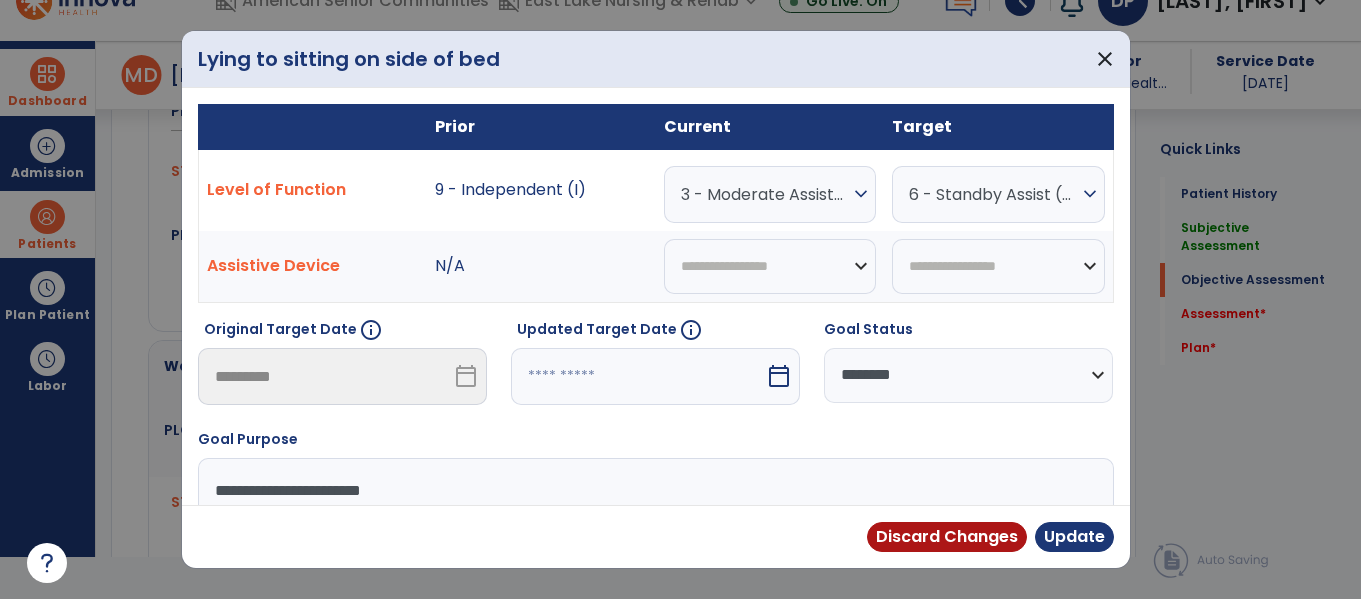 scroll, scrollTop: 1312, scrollLeft: 0, axis: vertical 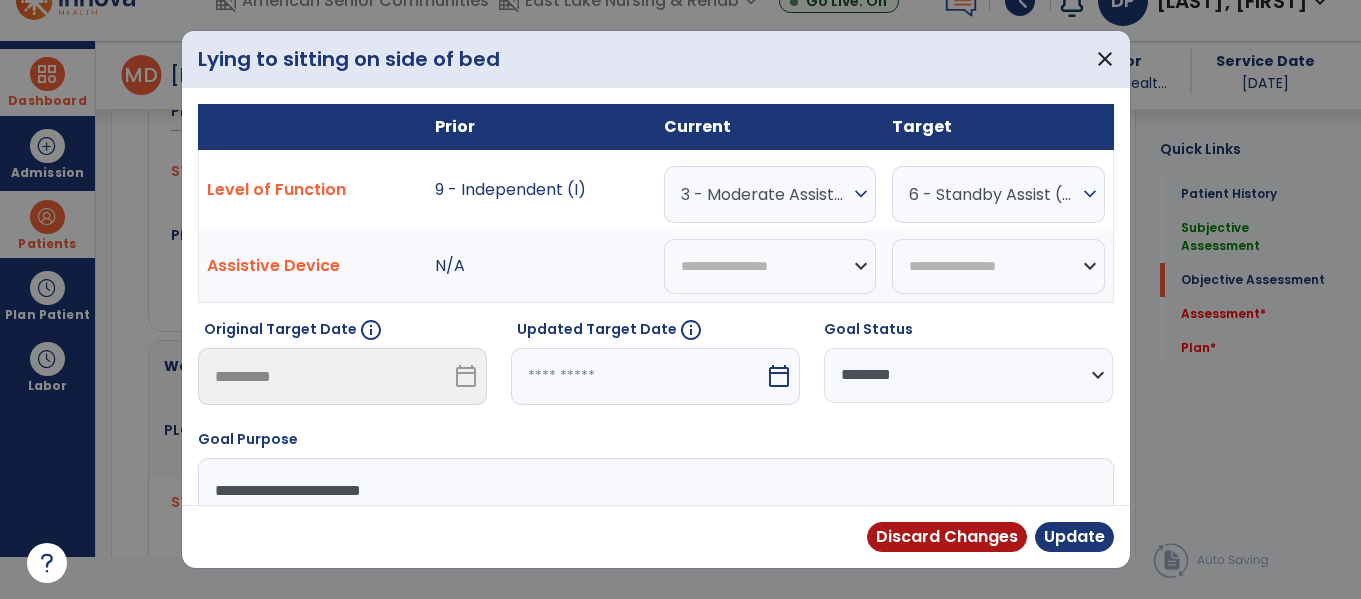 click on "expand_more" at bounding box center (861, 194) 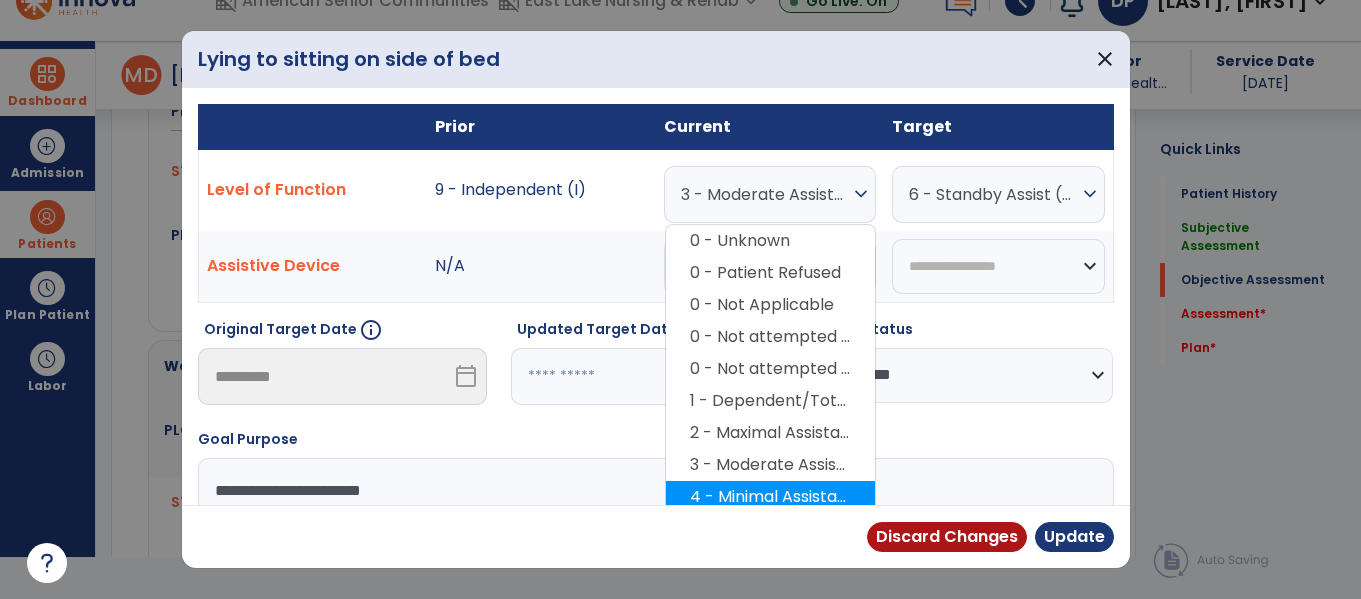 click on "4 - Minimal Assistance (Min A)" at bounding box center [770, 497] 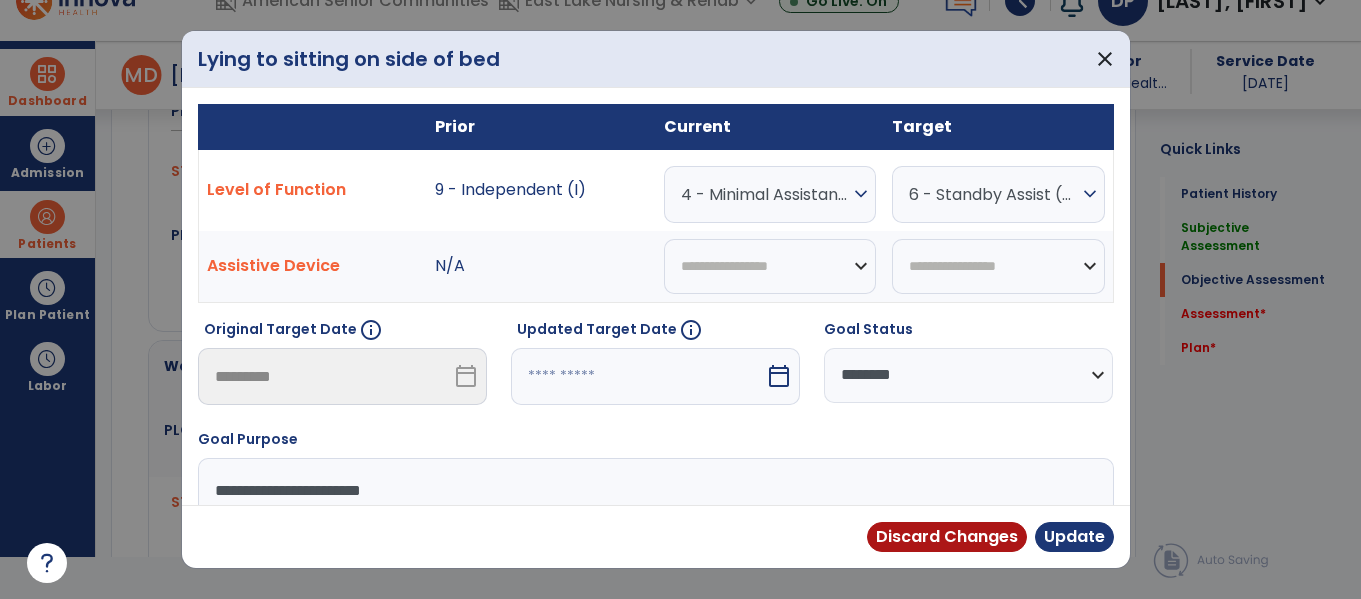 click at bounding box center [680, 299] 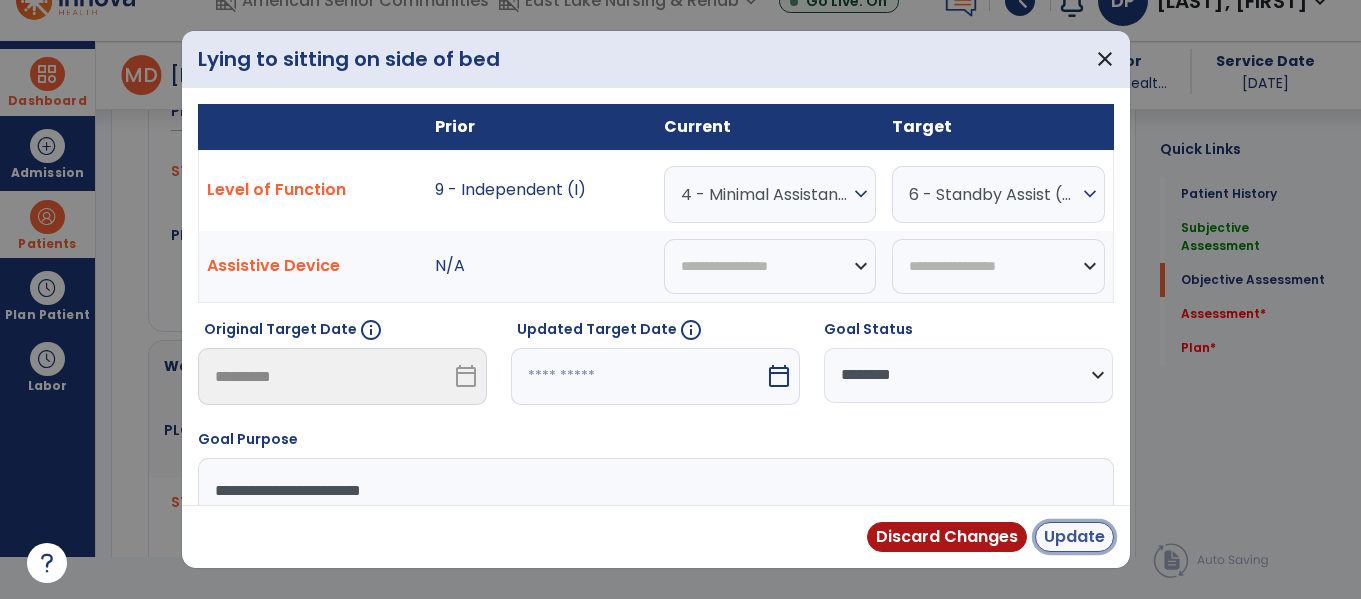click on "Update" at bounding box center (1074, 537) 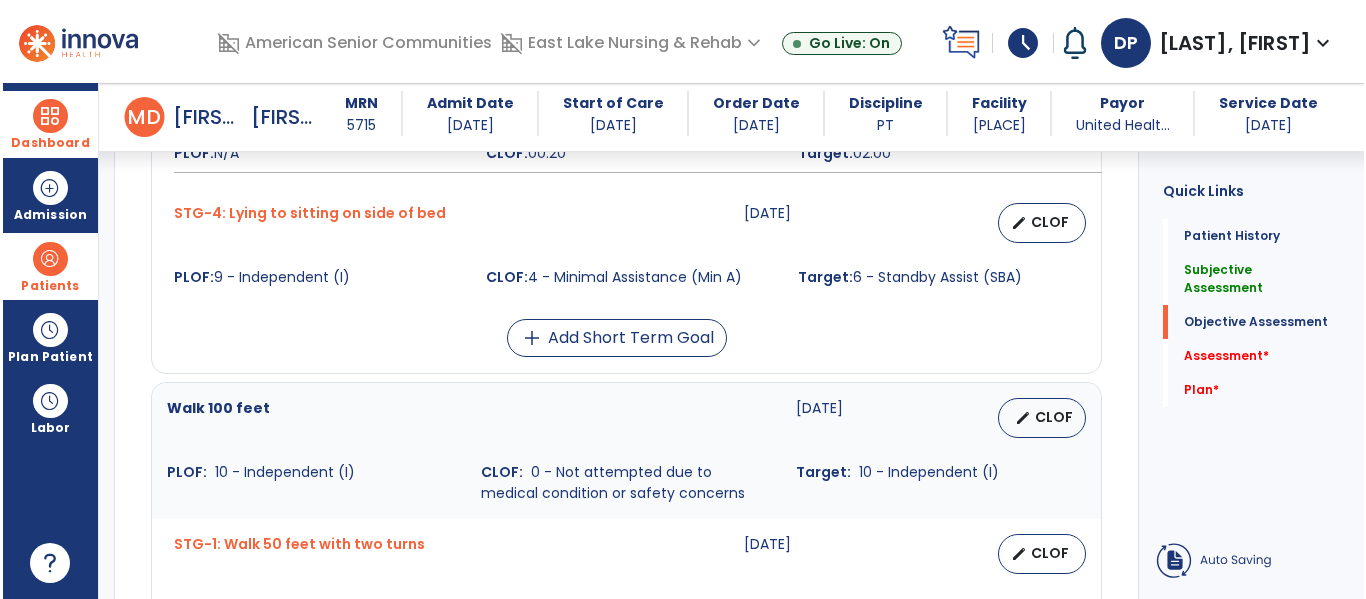 scroll, scrollTop: 42, scrollLeft: 0, axis: vertical 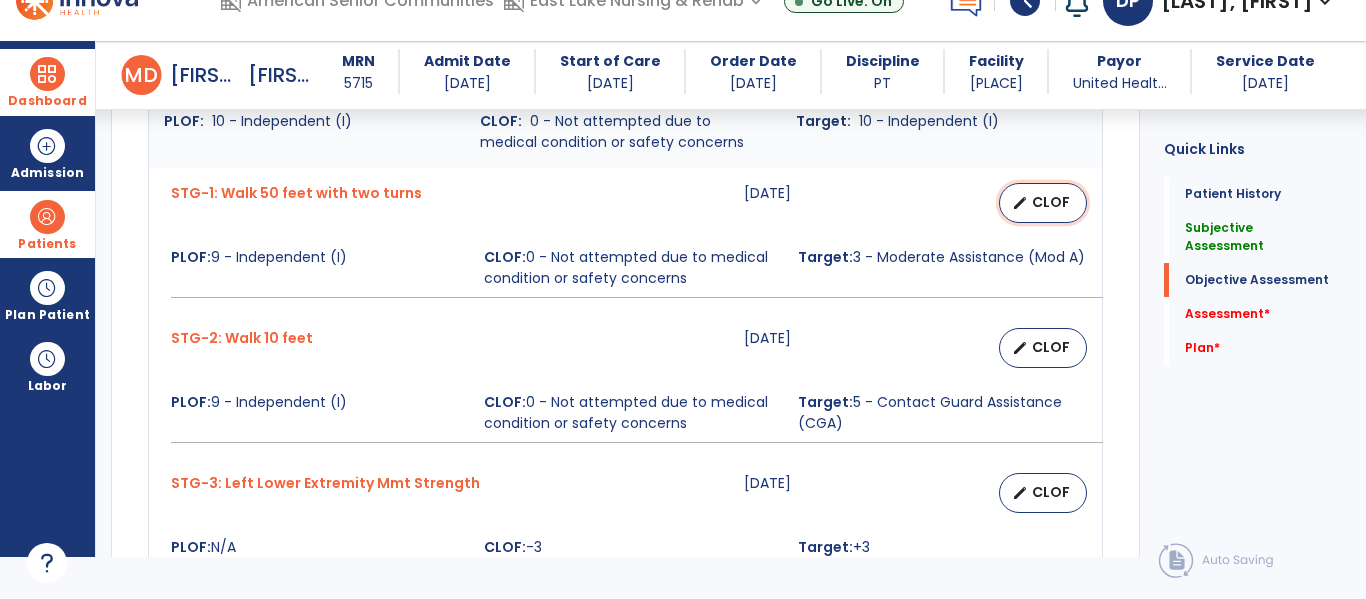 click on "CLOF" at bounding box center (1051, 202) 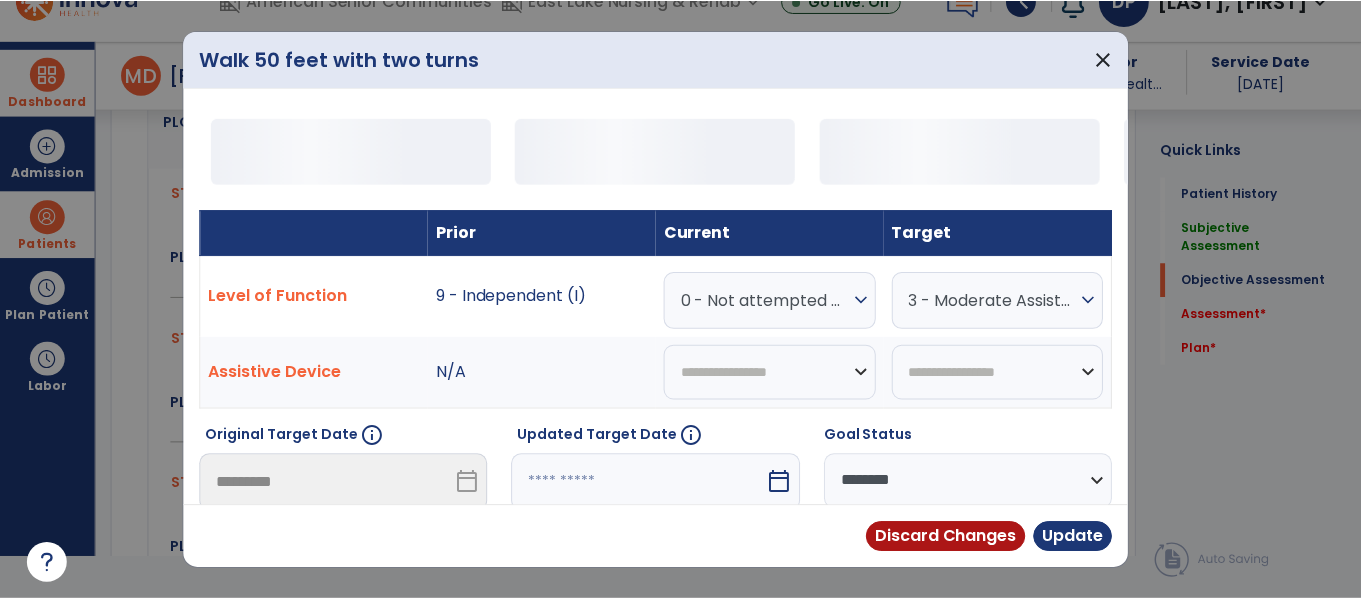 scroll, scrollTop: 0, scrollLeft: 0, axis: both 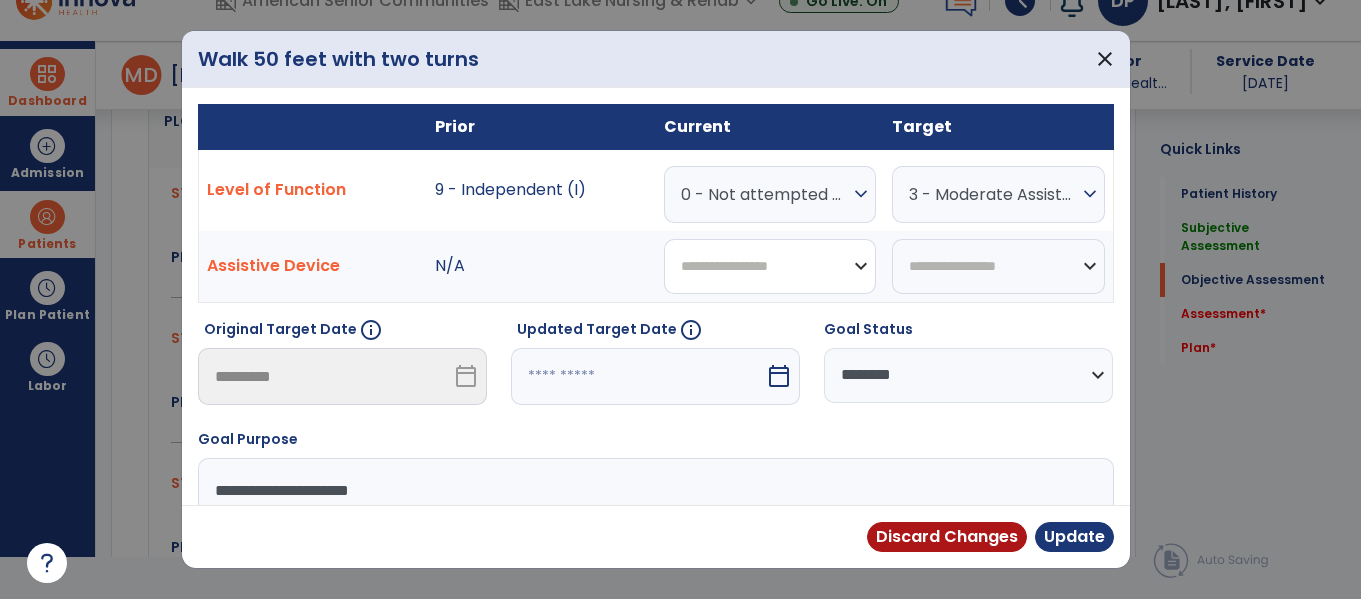 click on "**********" at bounding box center (770, 266) 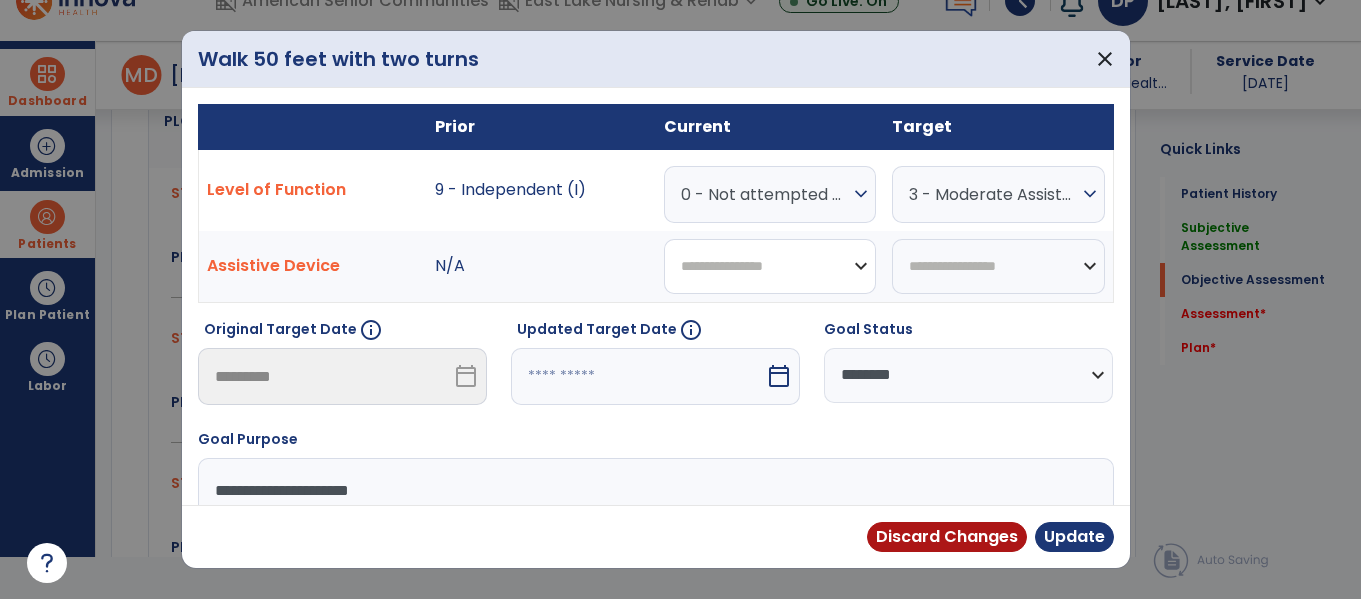 click on "**********" at bounding box center (770, 266) 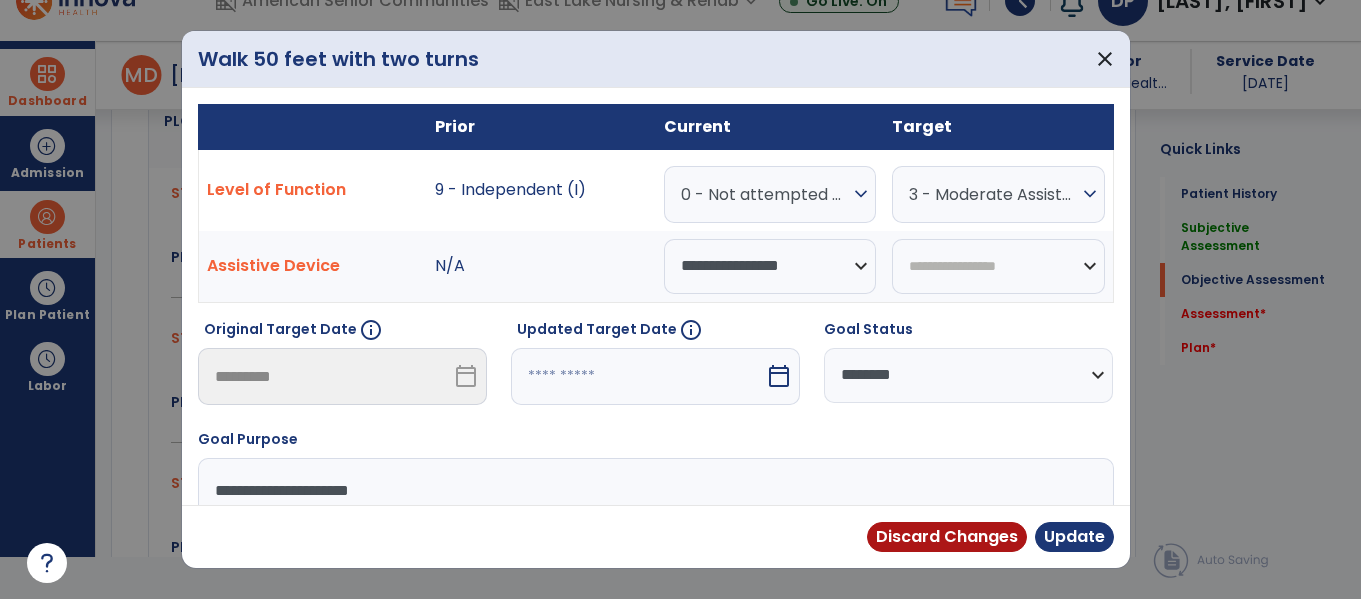 click on "0 - Not attempted due to medical condition or safety concerns" at bounding box center (765, 194) 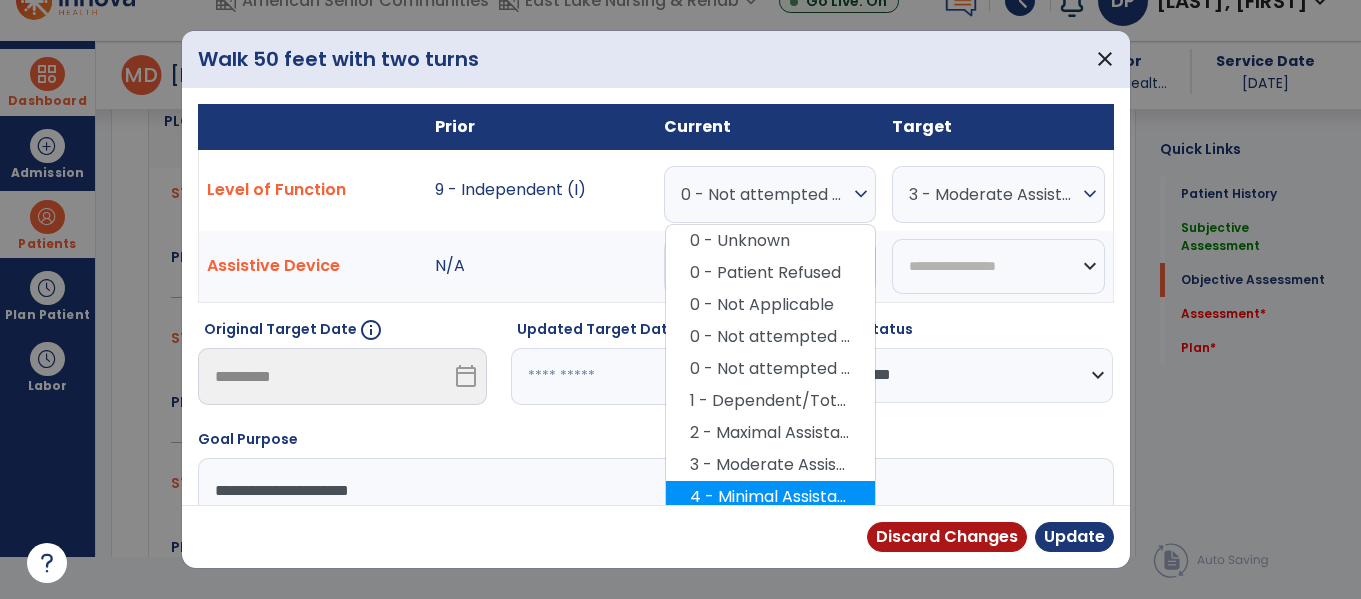 click on "4 - Minimal Assistance (Min A)" at bounding box center [770, 497] 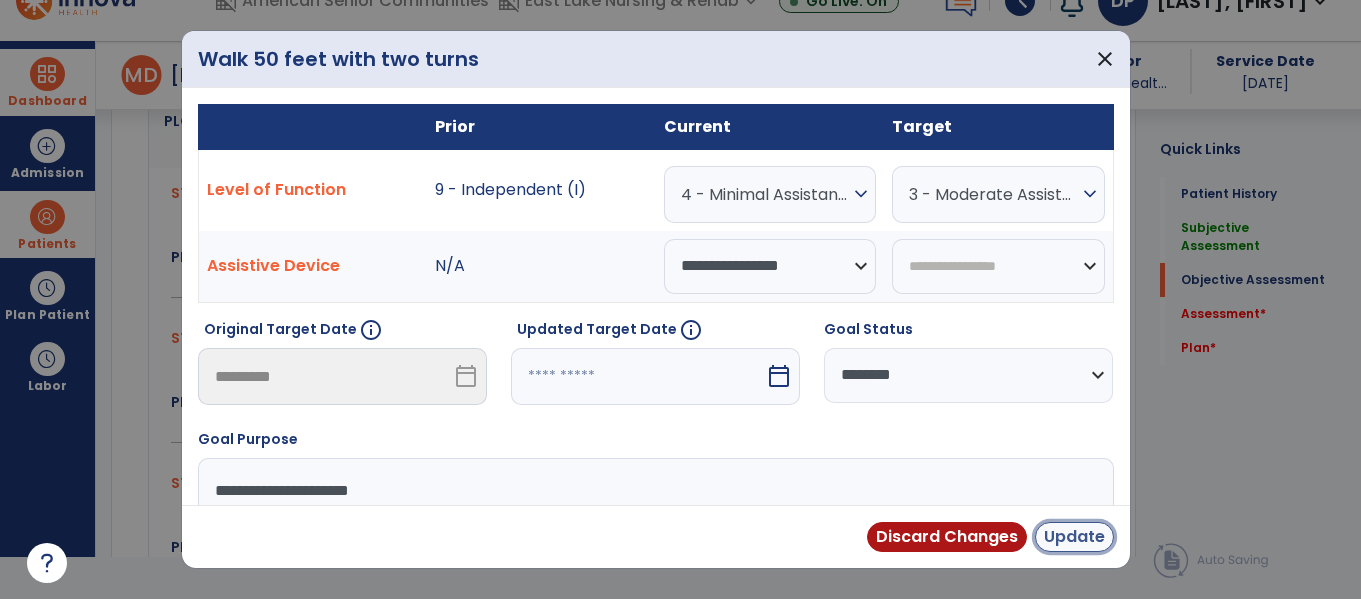 click on "Update" at bounding box center [1074, 537] 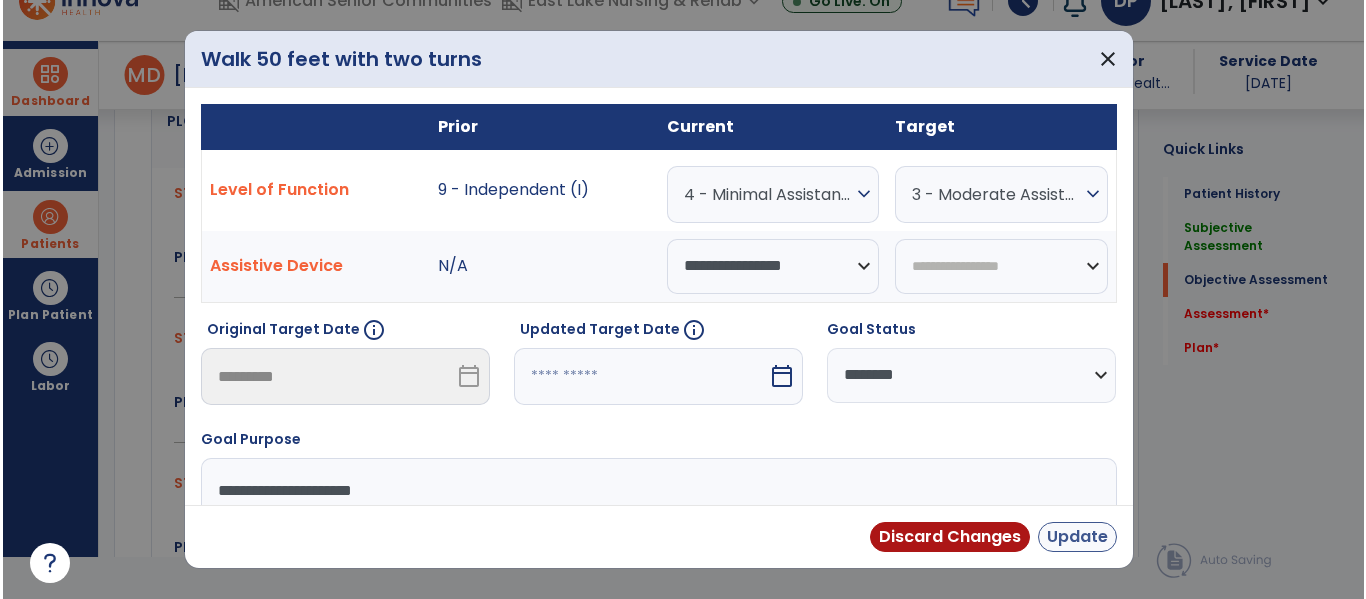 scroll, scrollTop: 42, scrollLeft: 0, axis: vertical 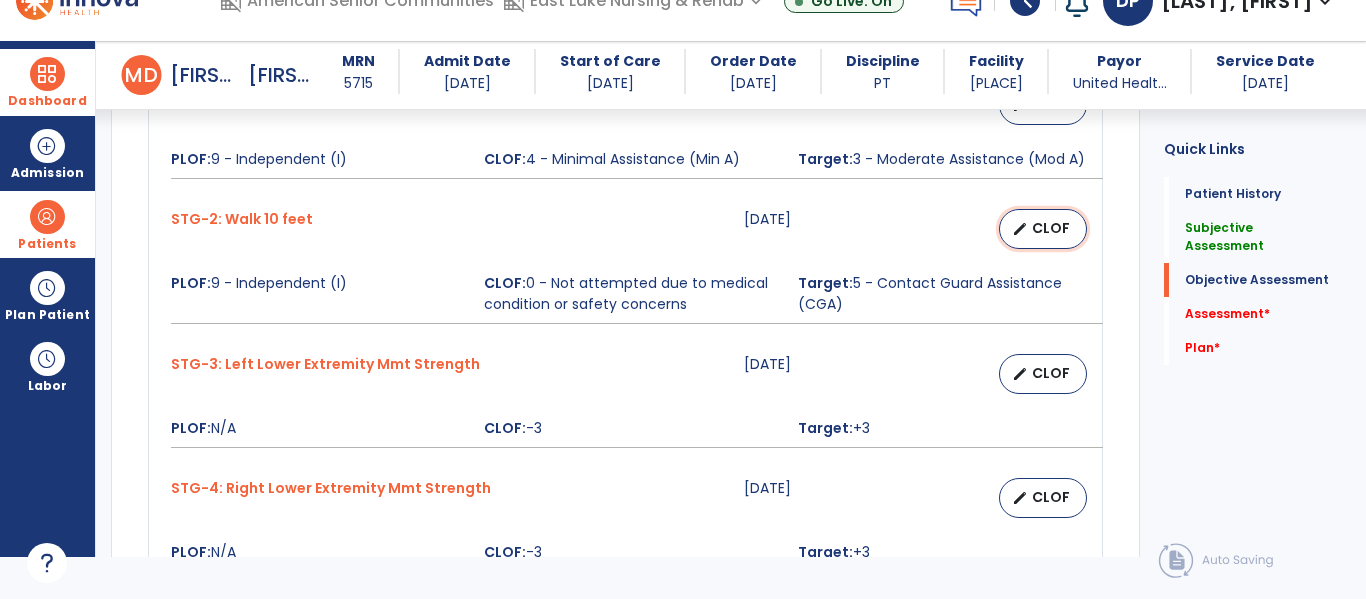 click on "CLOF" at bounding box center [1051, 228] 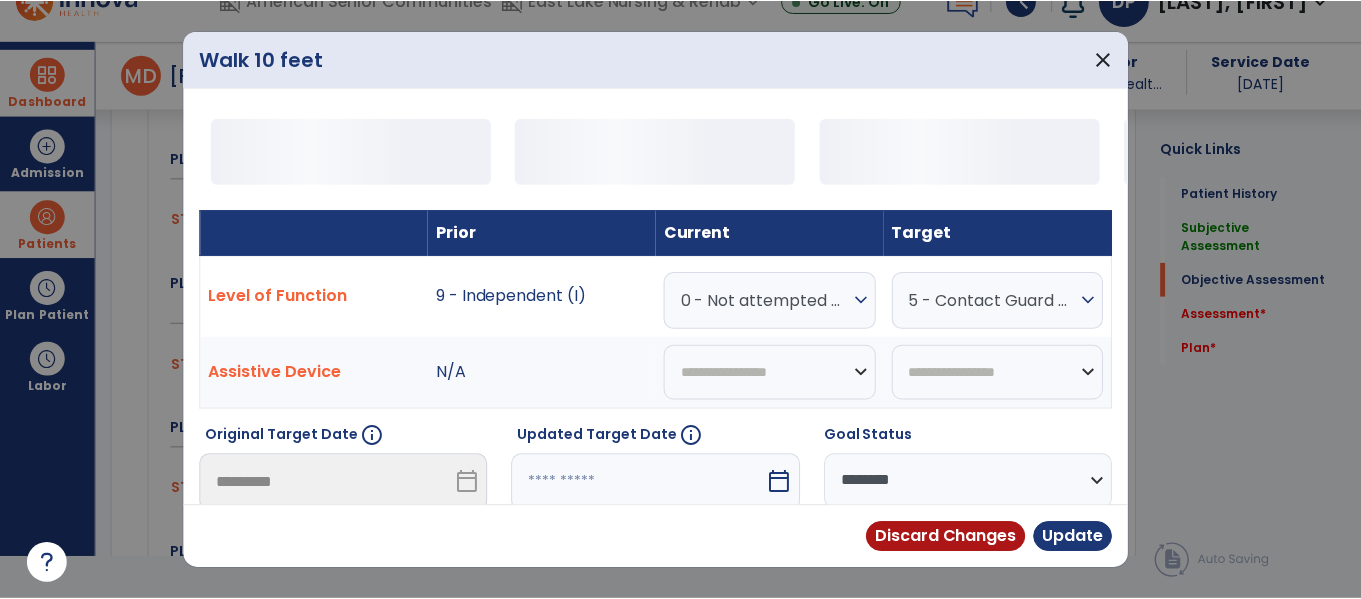 scroll, scrollTop: 0, scrollLeft: 0, axis: both 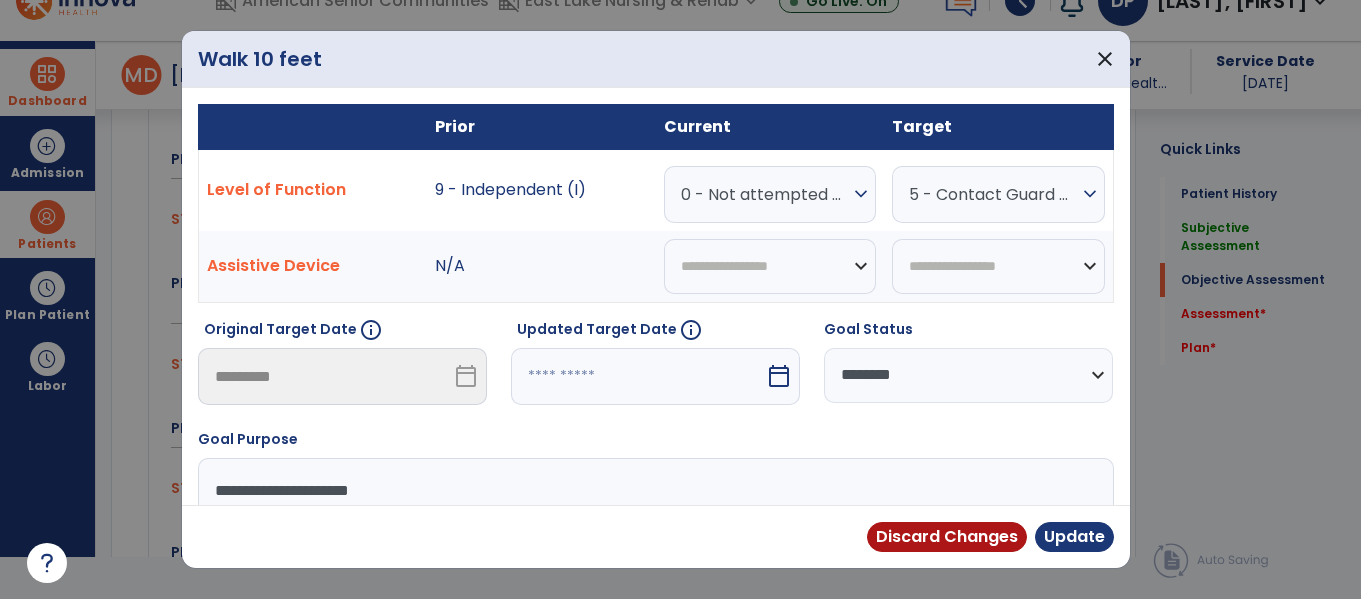 click on "0 - Not attempted due to medical condition or safety concerns" at bounding box center [765, 194] 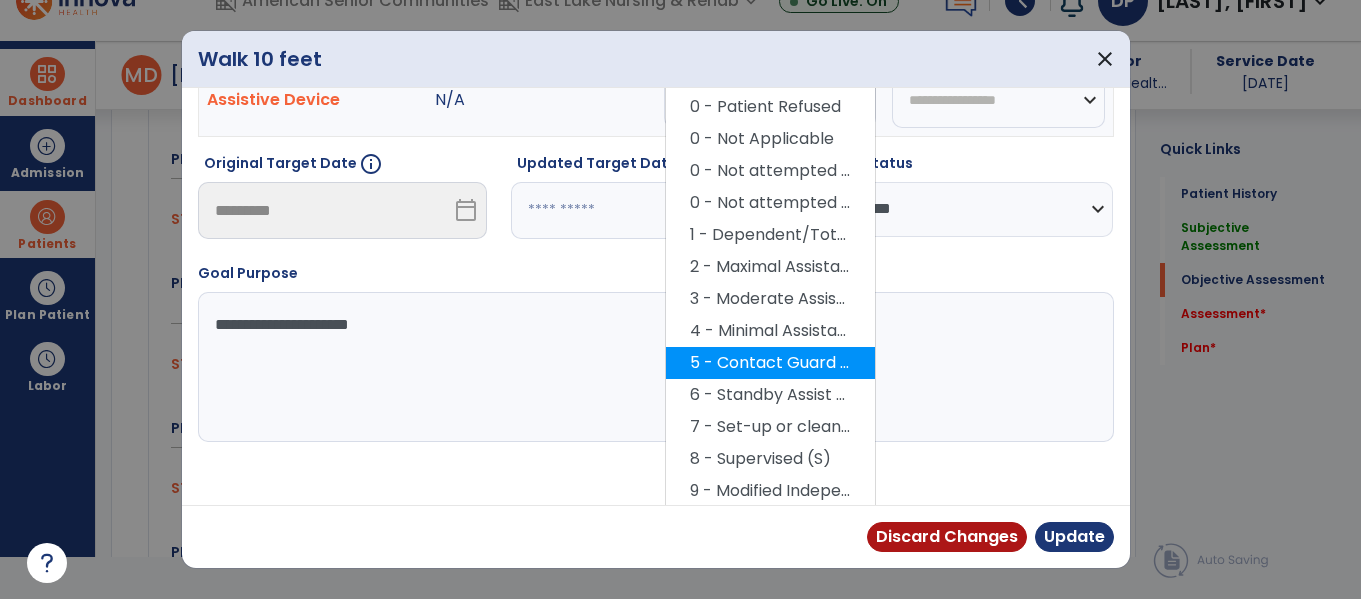 click on "5 - Contact Guard Assistance (CGA)" at bounding box center (770, 363) 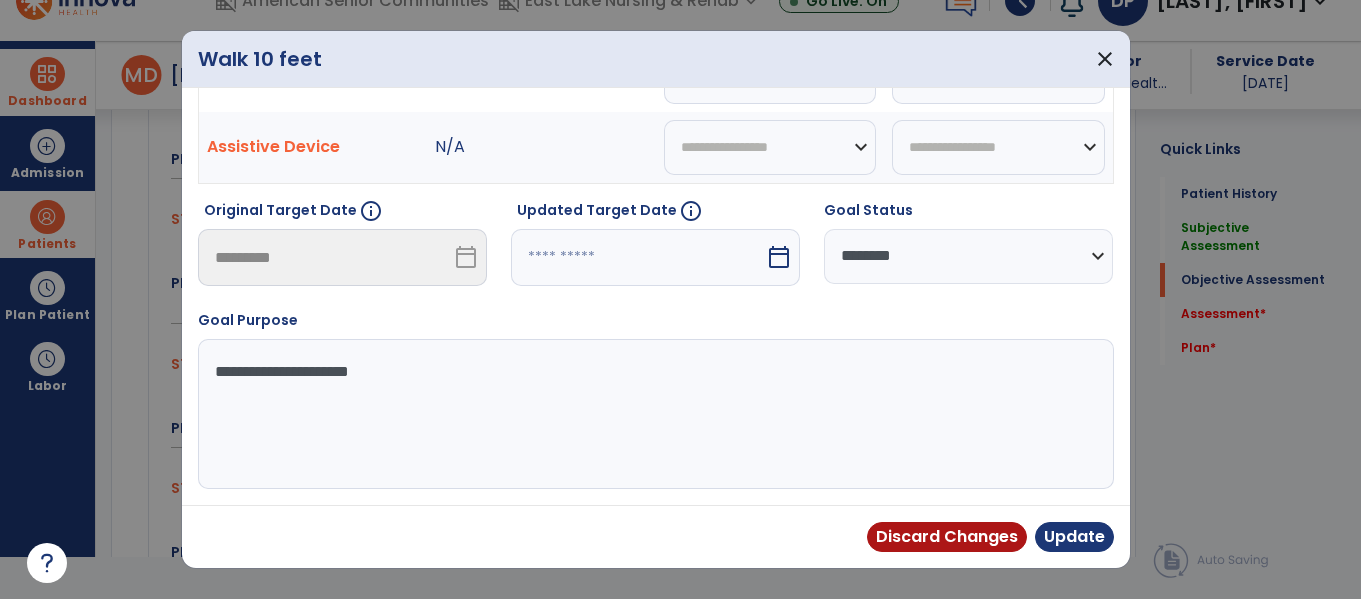 scroll, scrollTop: 119, scrollLeft: 0, axis: vertical 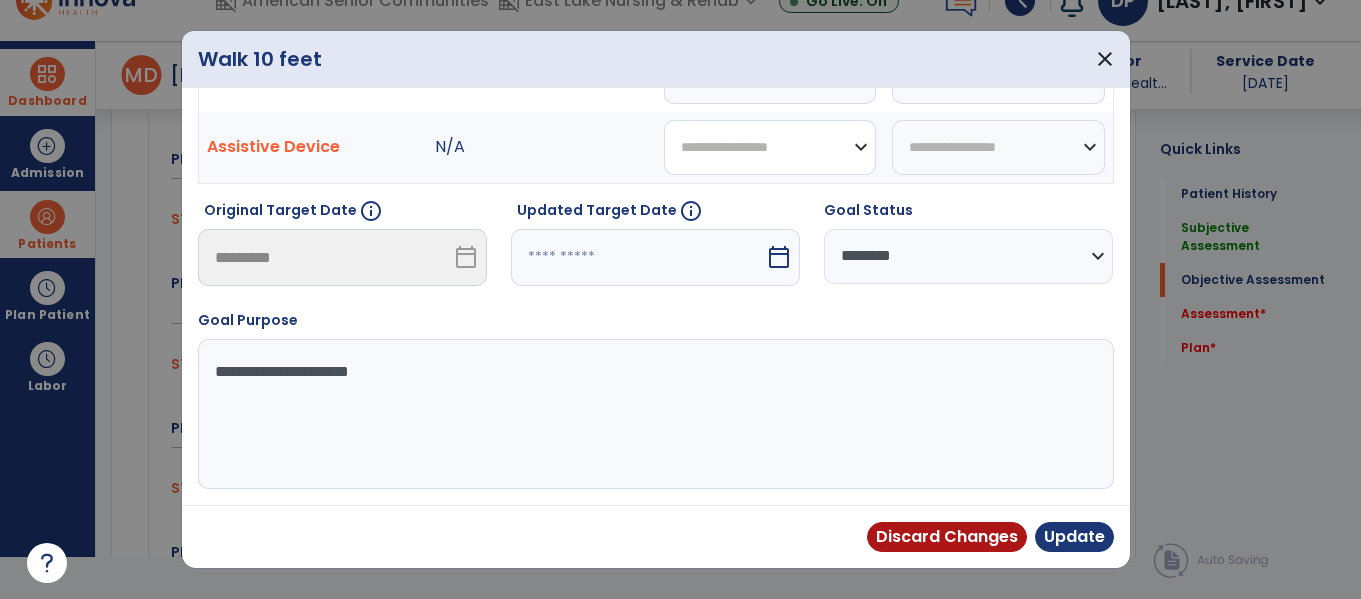 click on "**********" at bounding box center (770, 147) 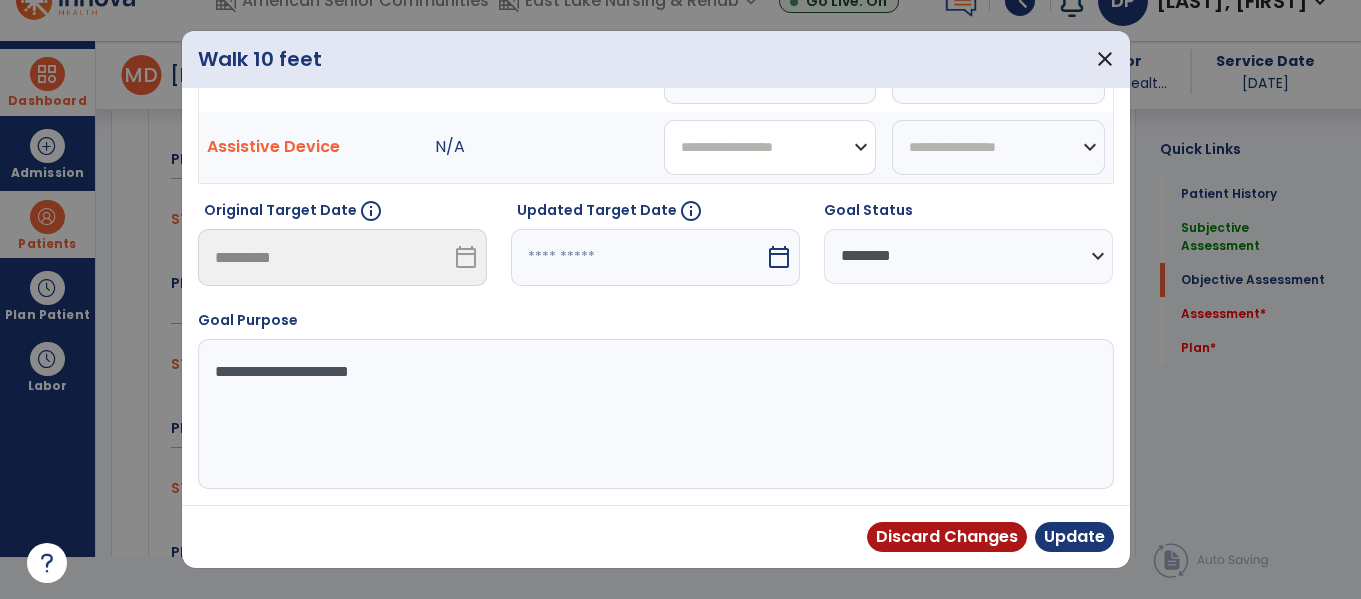 click on "**********" at bounding box center (770, 147) 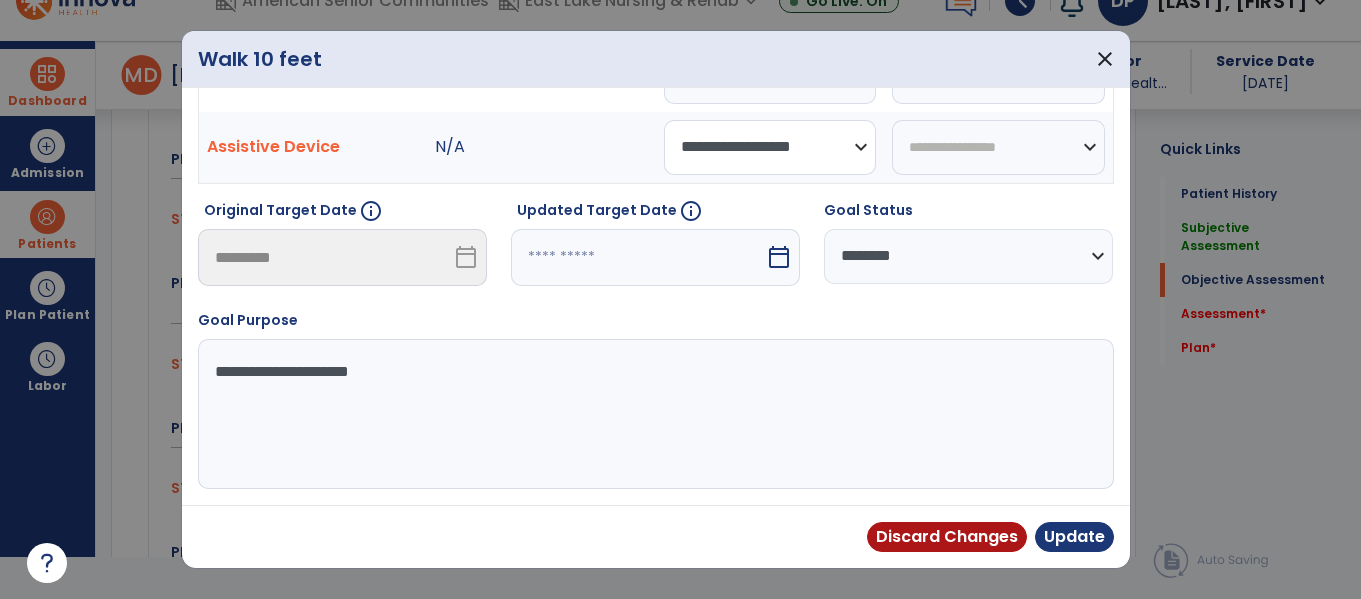 click on "**********" at bounding box center (770, 147) 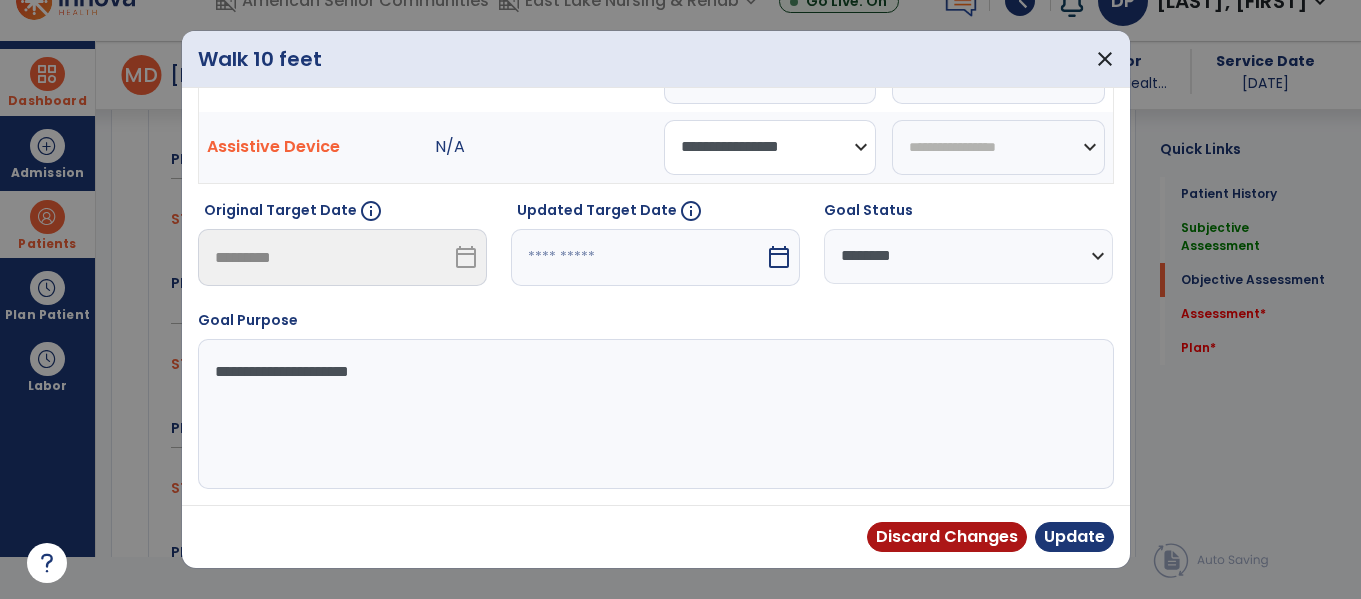 click on "**********" at bounding box center [770, 147] 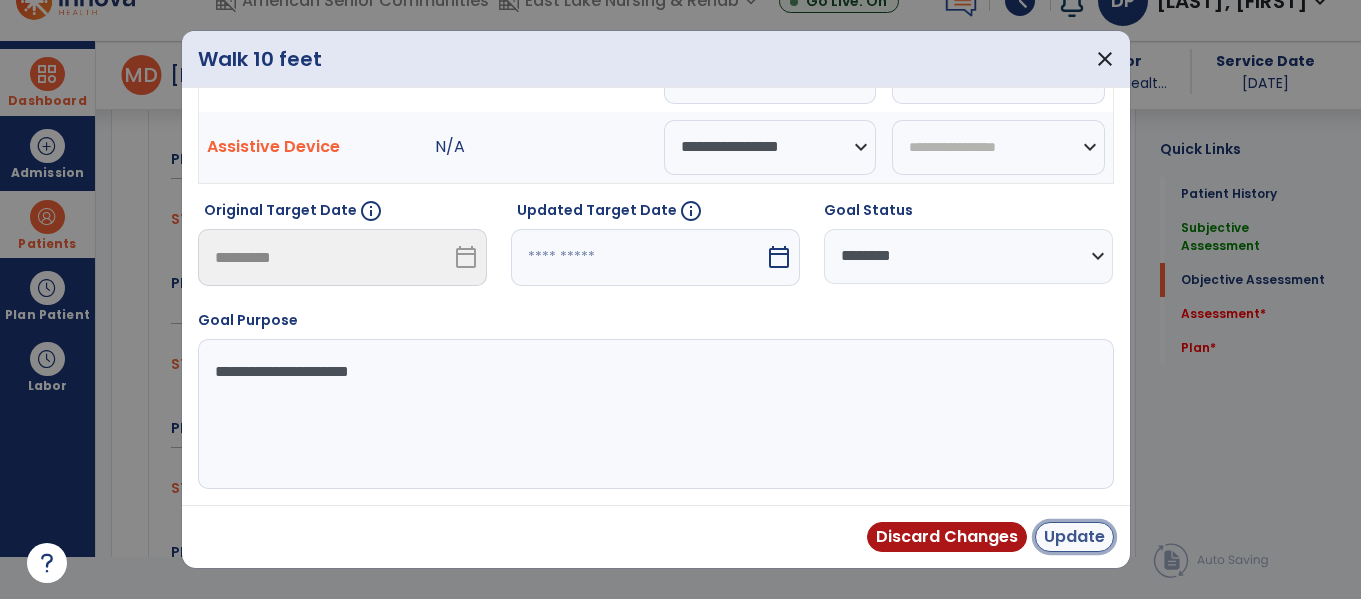 click on "Update" at bounding box center (1074, 537) 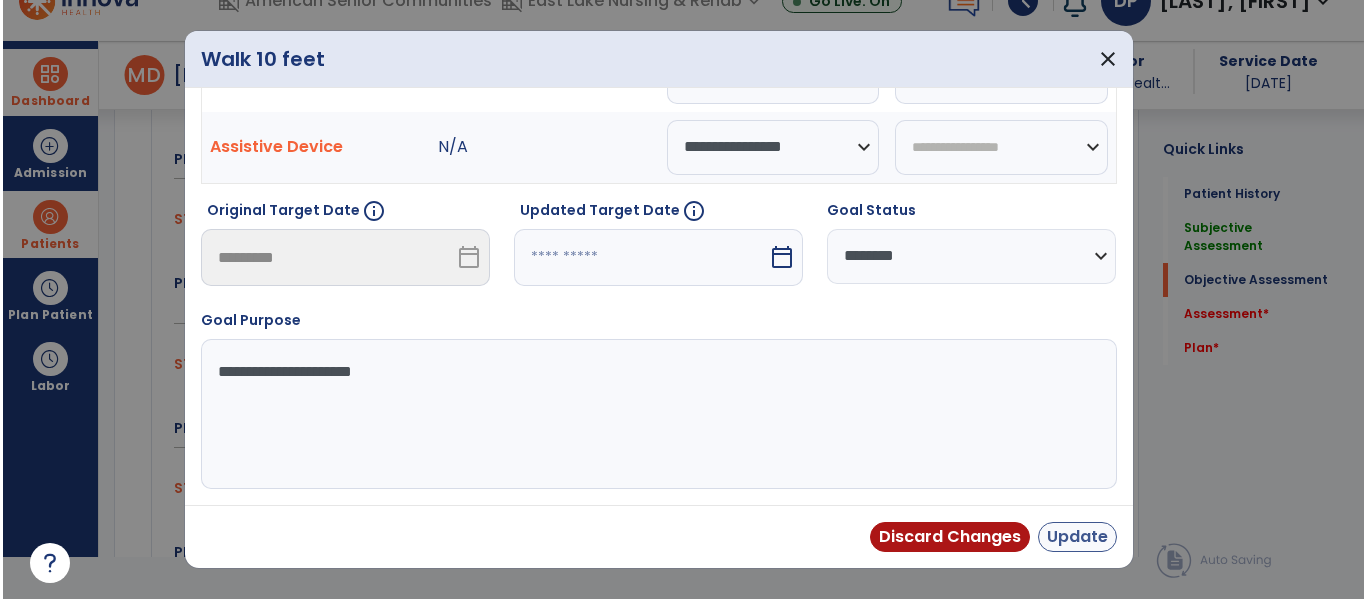 scroll, scrollTop: 42, scrollLeft: 0, axis: vertical 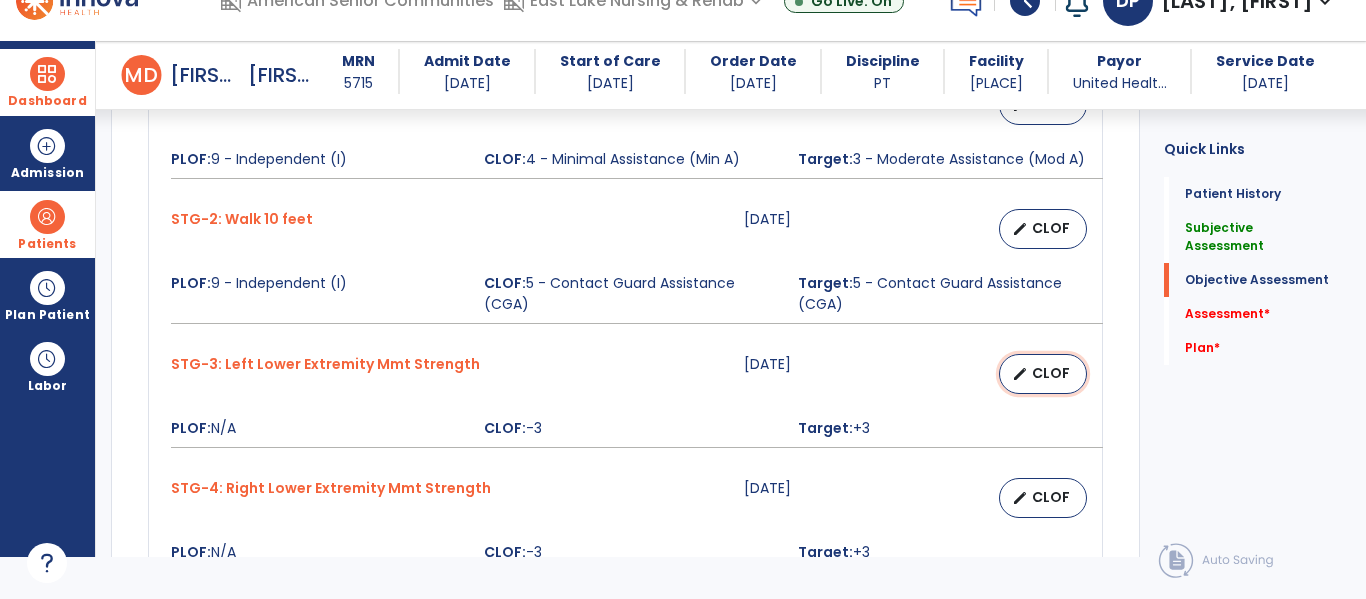 click on "edit   CLOF" at bounding box center [1043, 374] 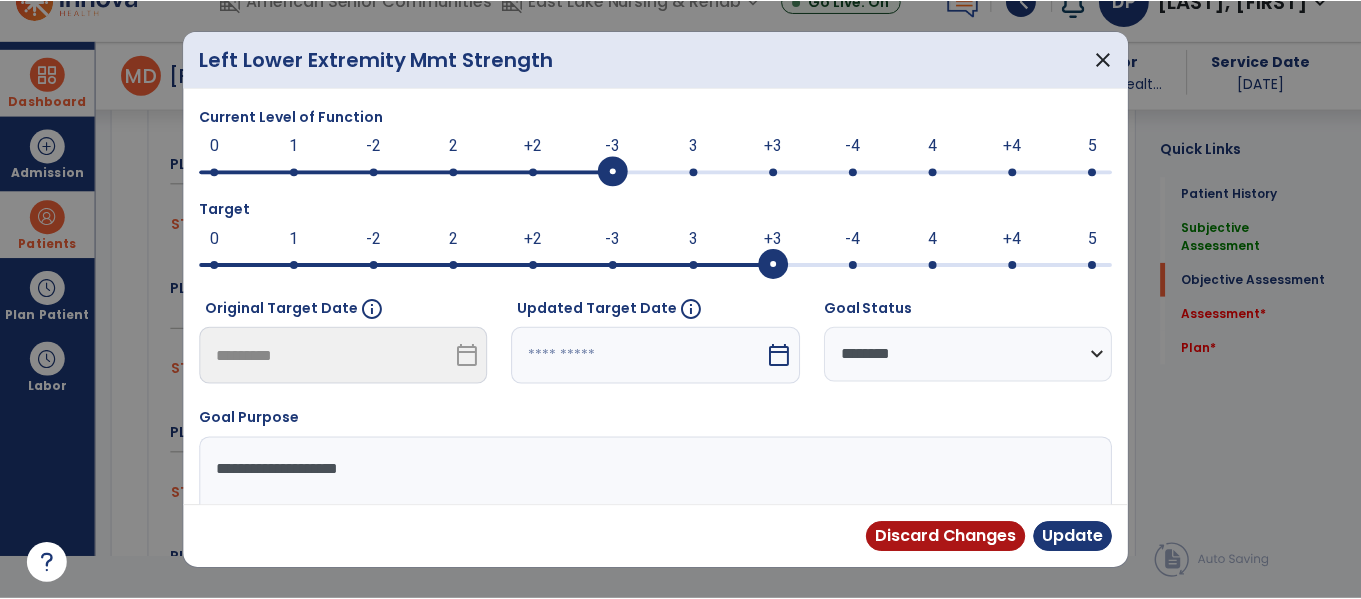 scroll, scrollTop: 0, scrollLeft: 0, axis: both 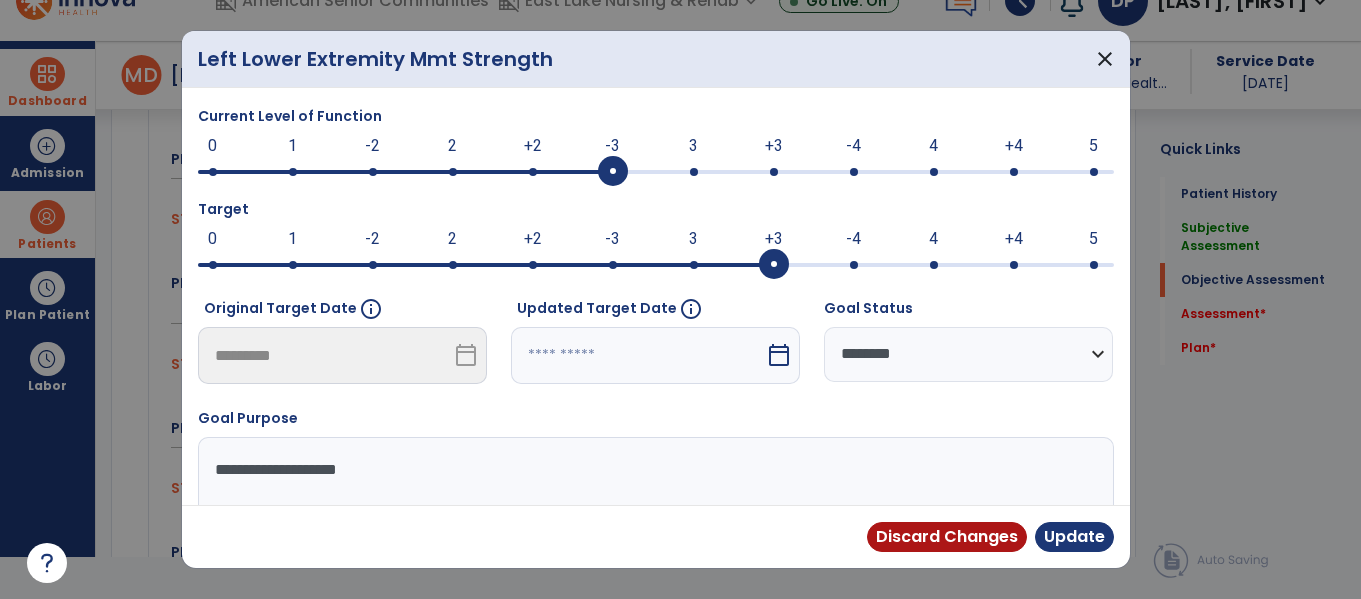 click at bounding box center [656, 172] 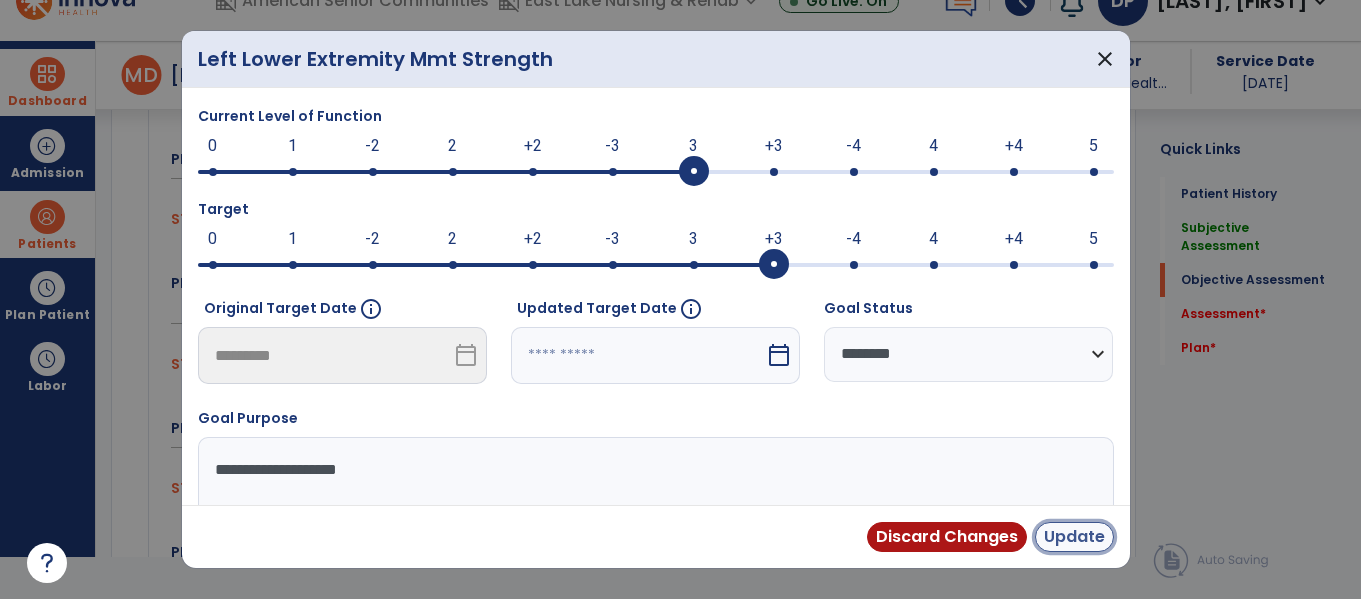 click on "Update" at bounding box center [1074, 537] 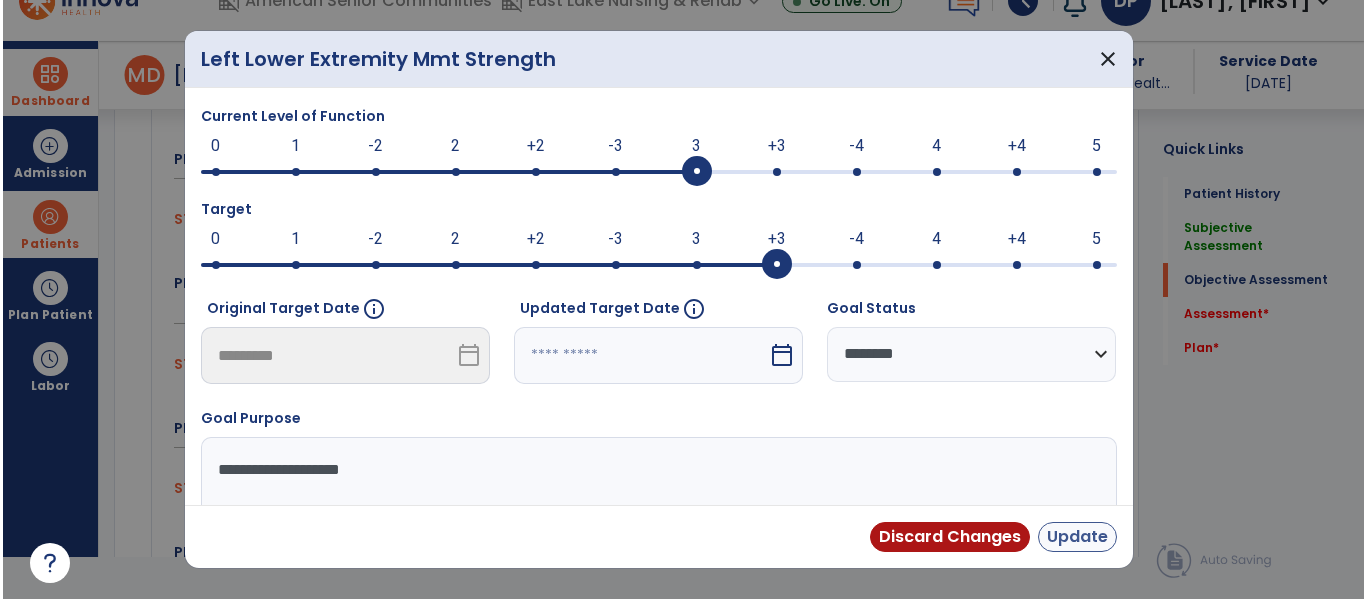 scroll, scrollTop: 42, scrollLeft: 0, axis: vertical 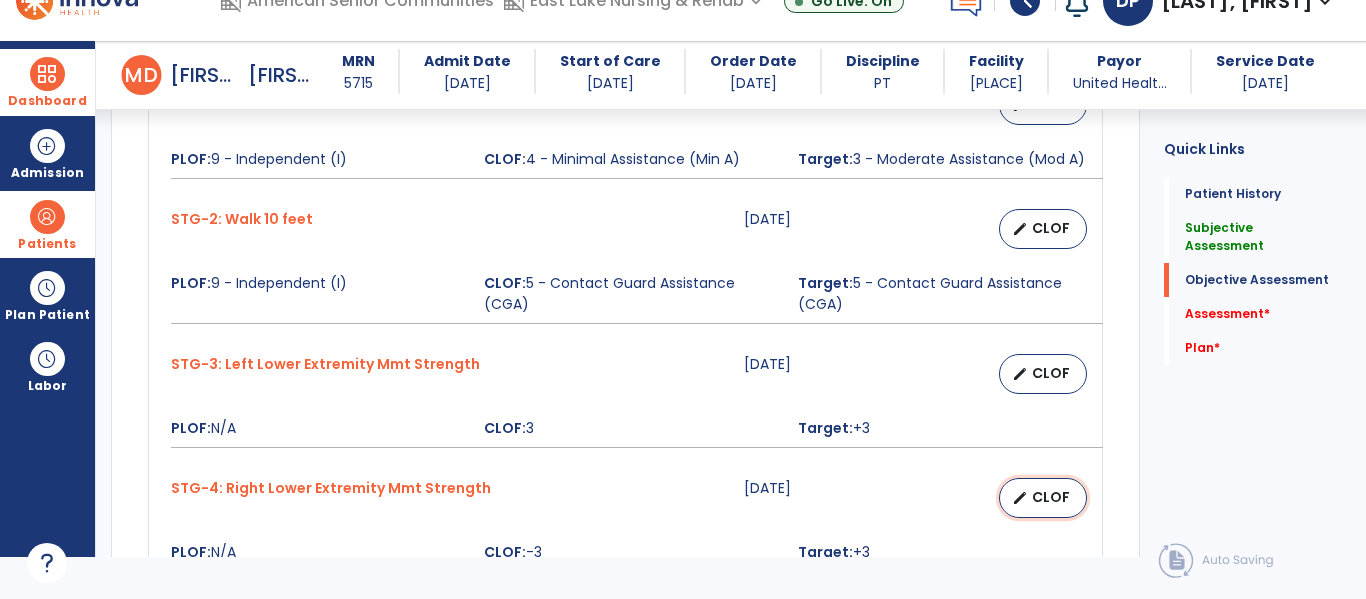 click on "CLOF" at bounding box center (1051, 497) 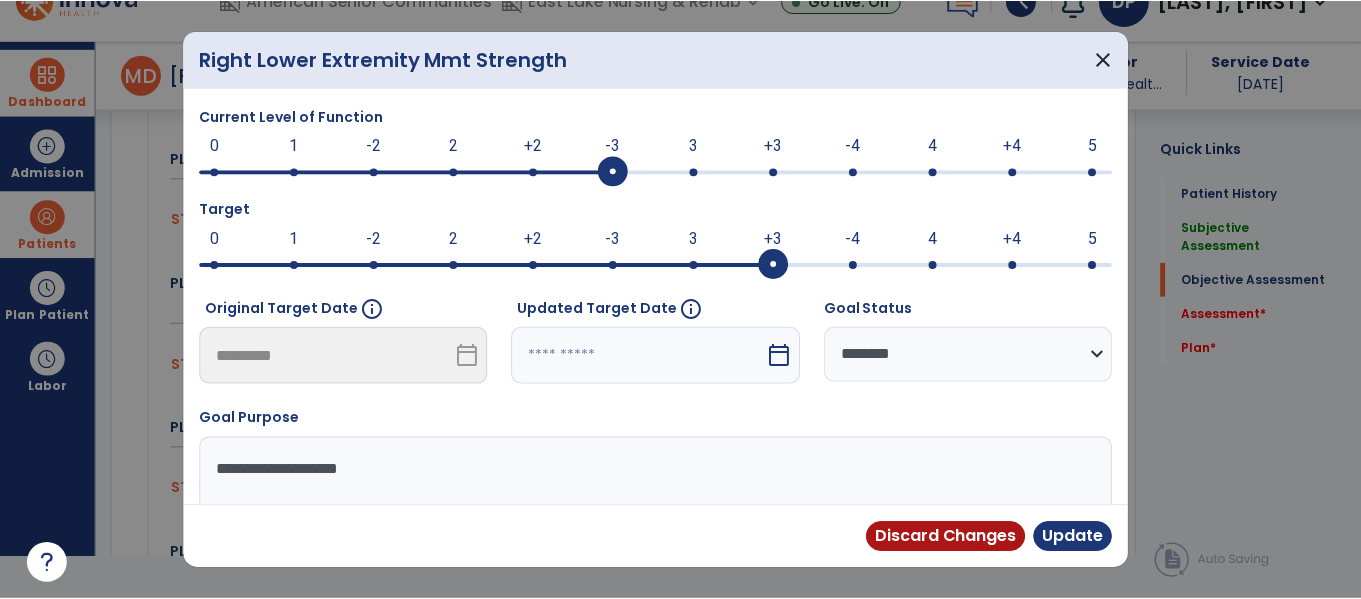 scroll, scrollTop: 0, scrollLeft: 0, axis: both 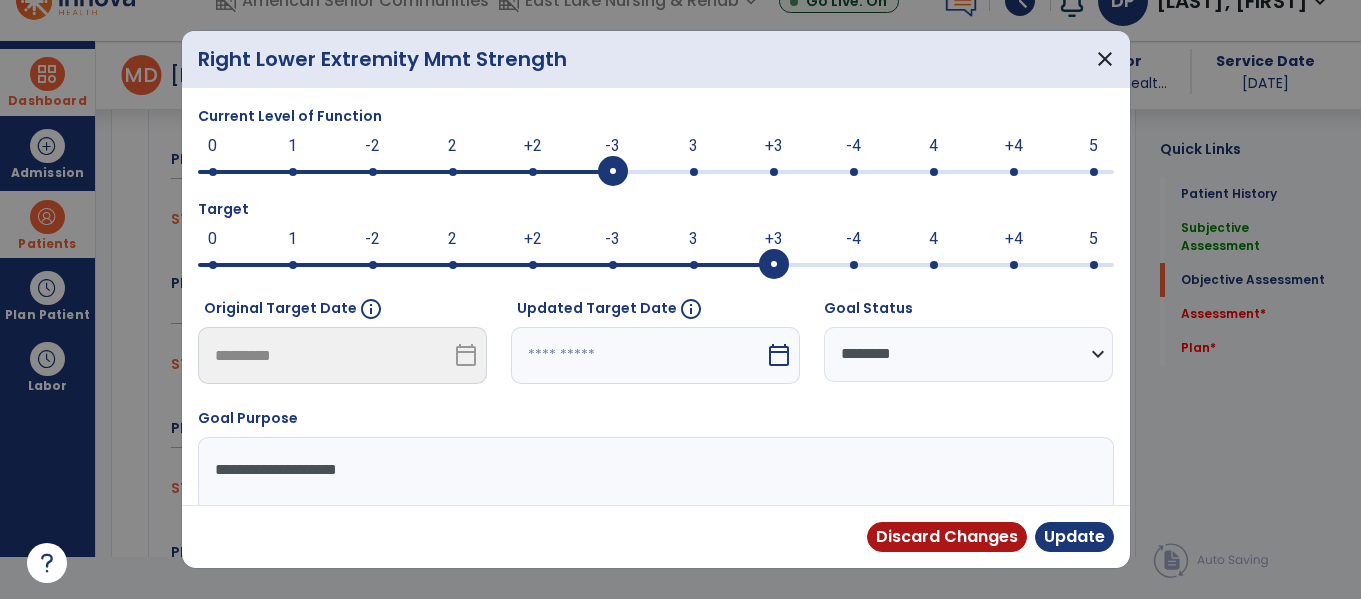 click at bounding box center (694, 172) 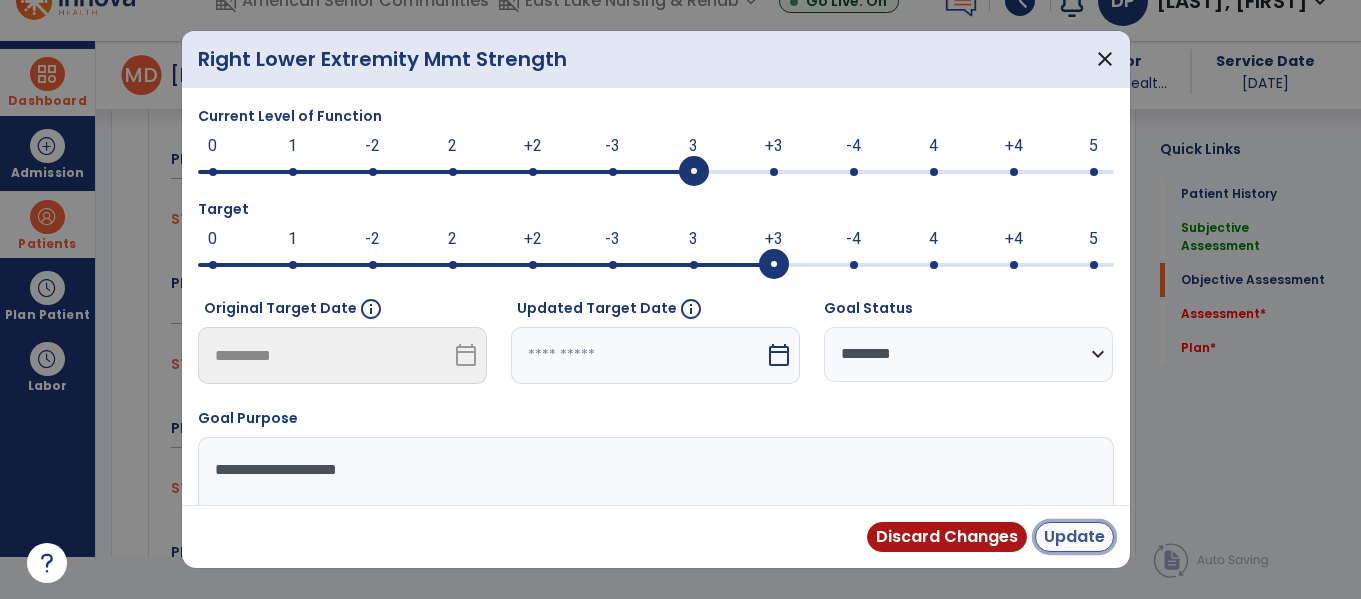 click on "Update" at bounding box center (1074, 537) 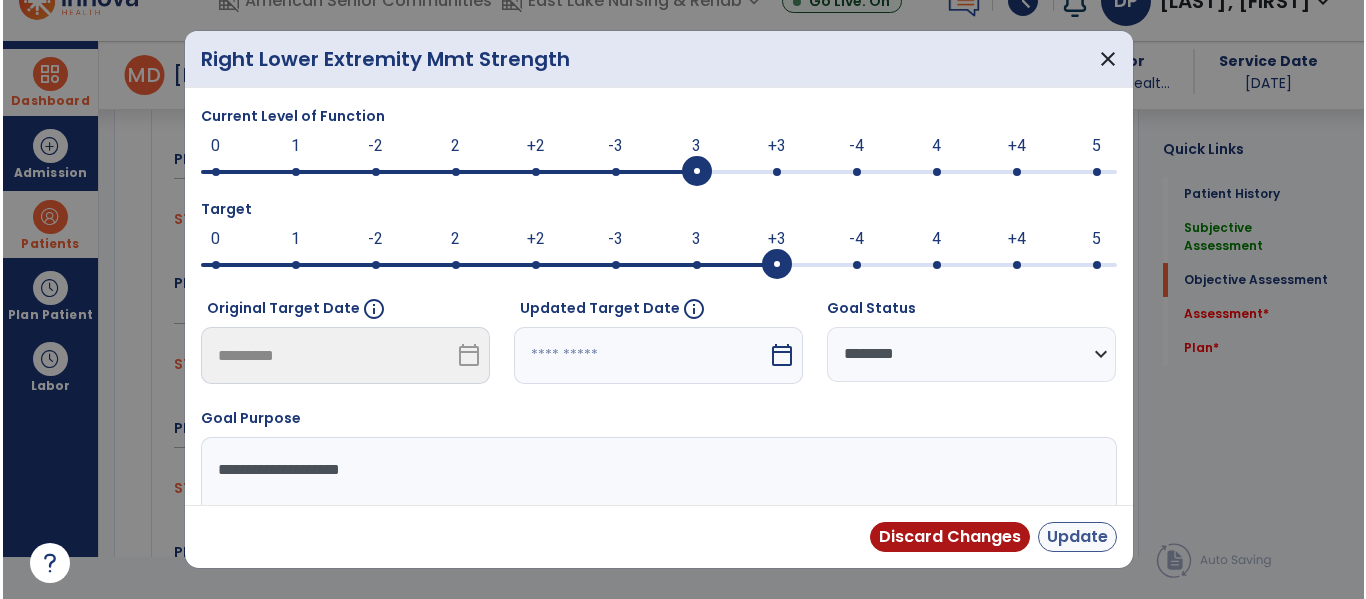 scroll, scrollTop: 42, scrollLeft: 0, axis: vertical 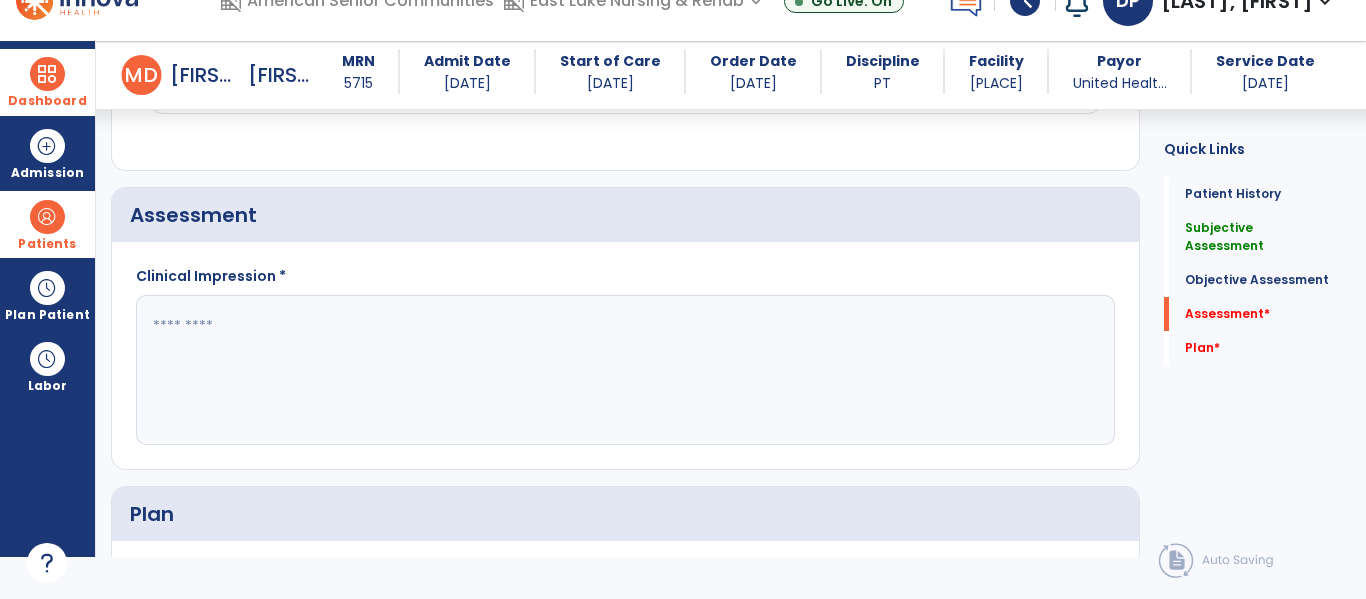 click 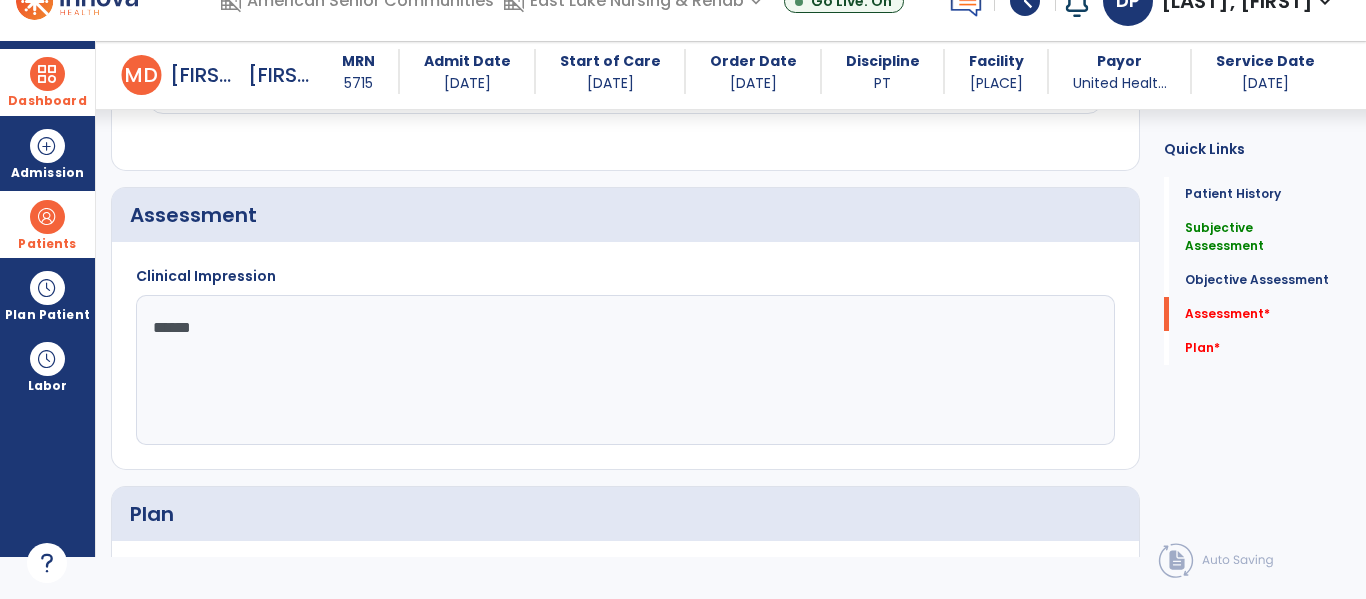 type on "*******" 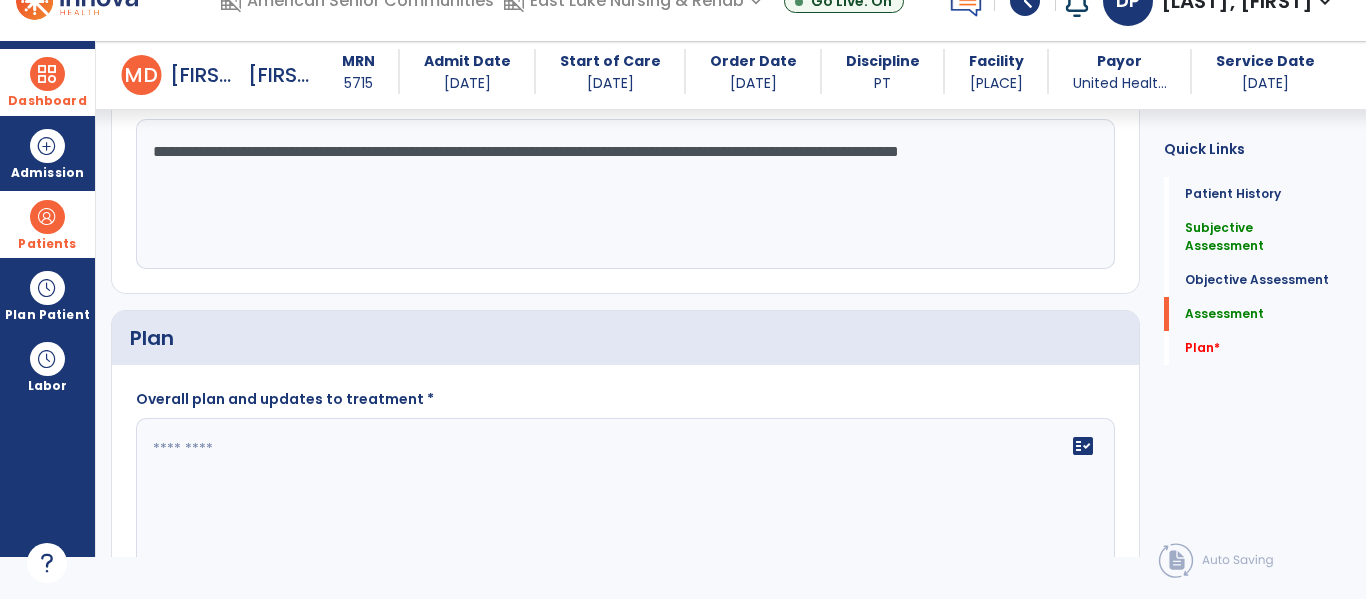 scroll, scrollTop: 2538, scrollLeft: 0, axis: vertical 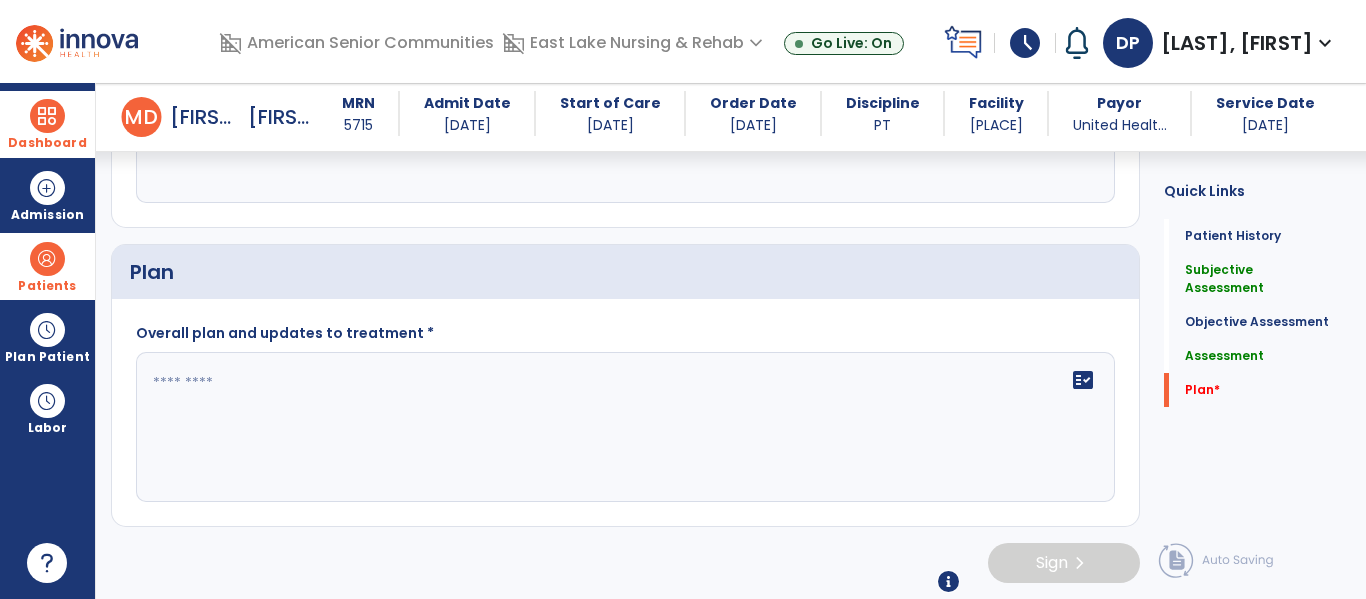 type on "**********" 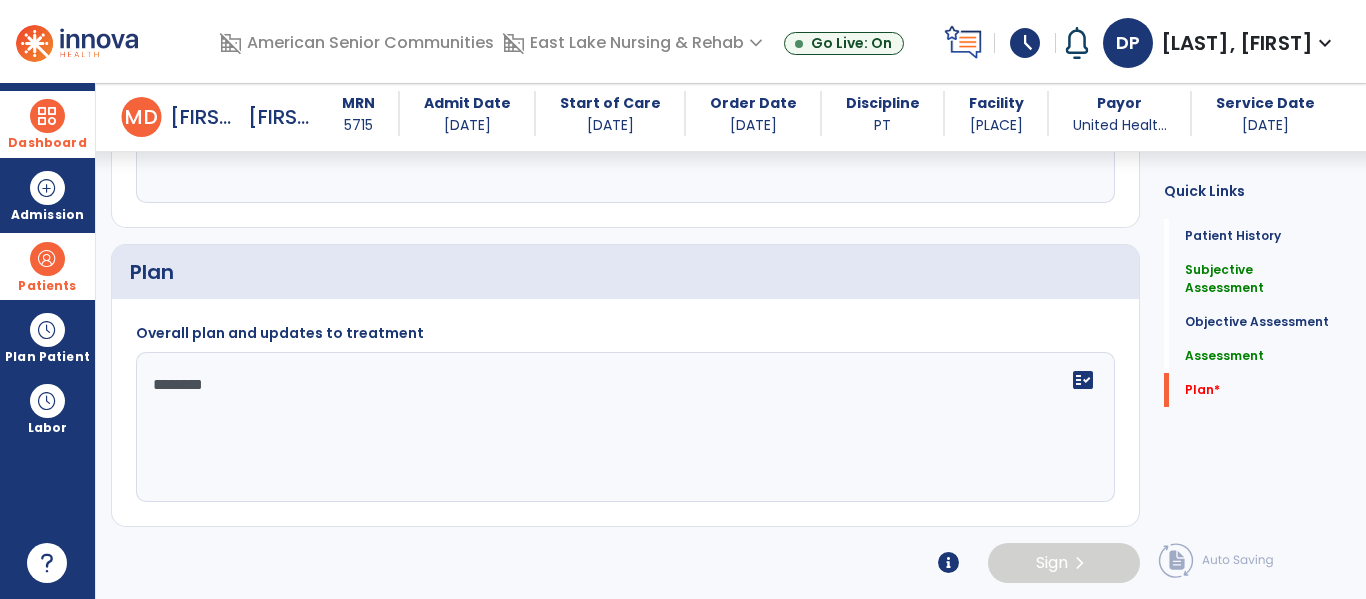 type on "*********" 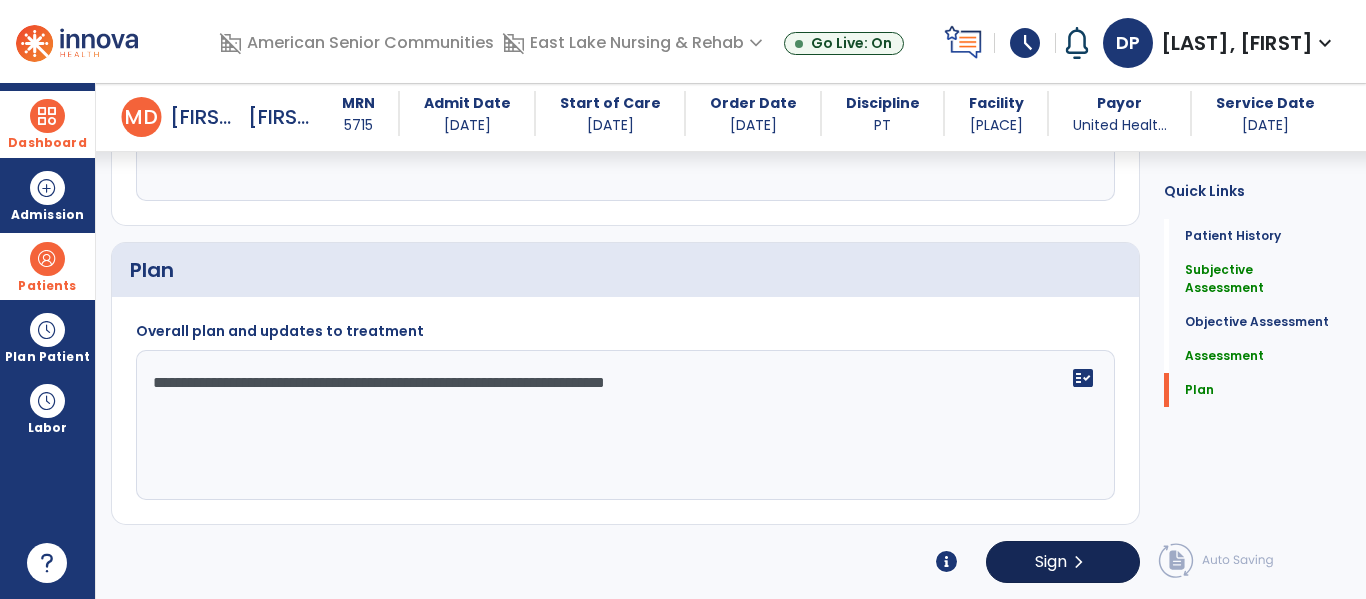 type on "**********" 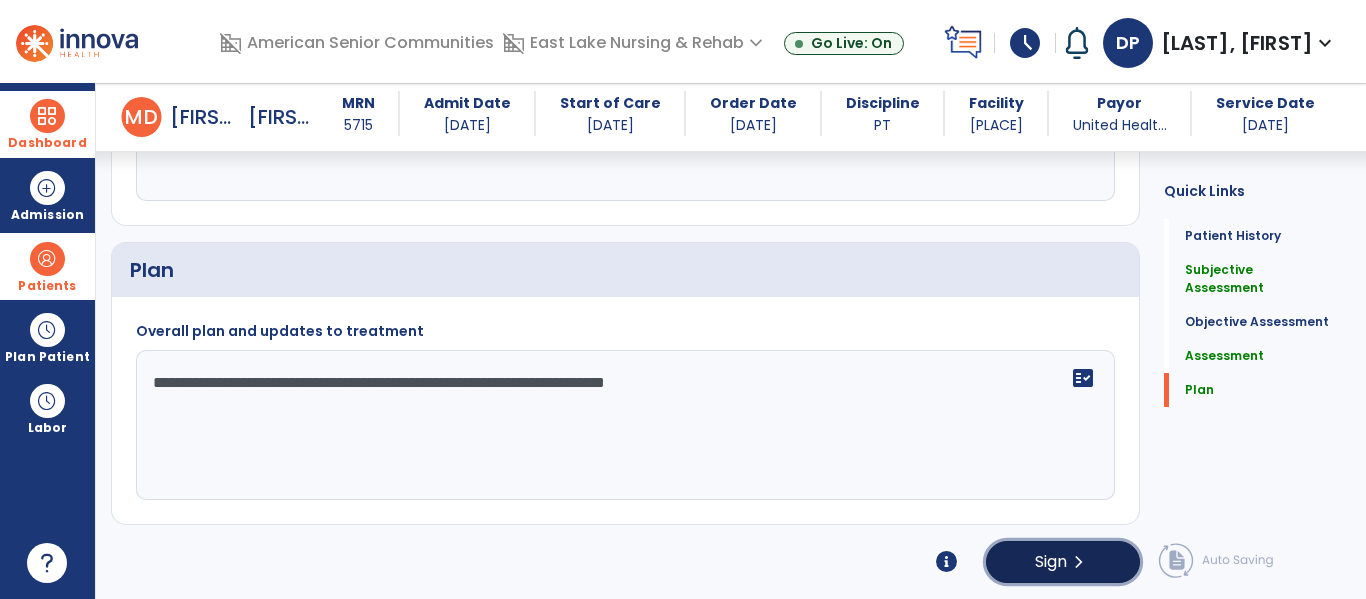 click on "Sign  chevron_right" 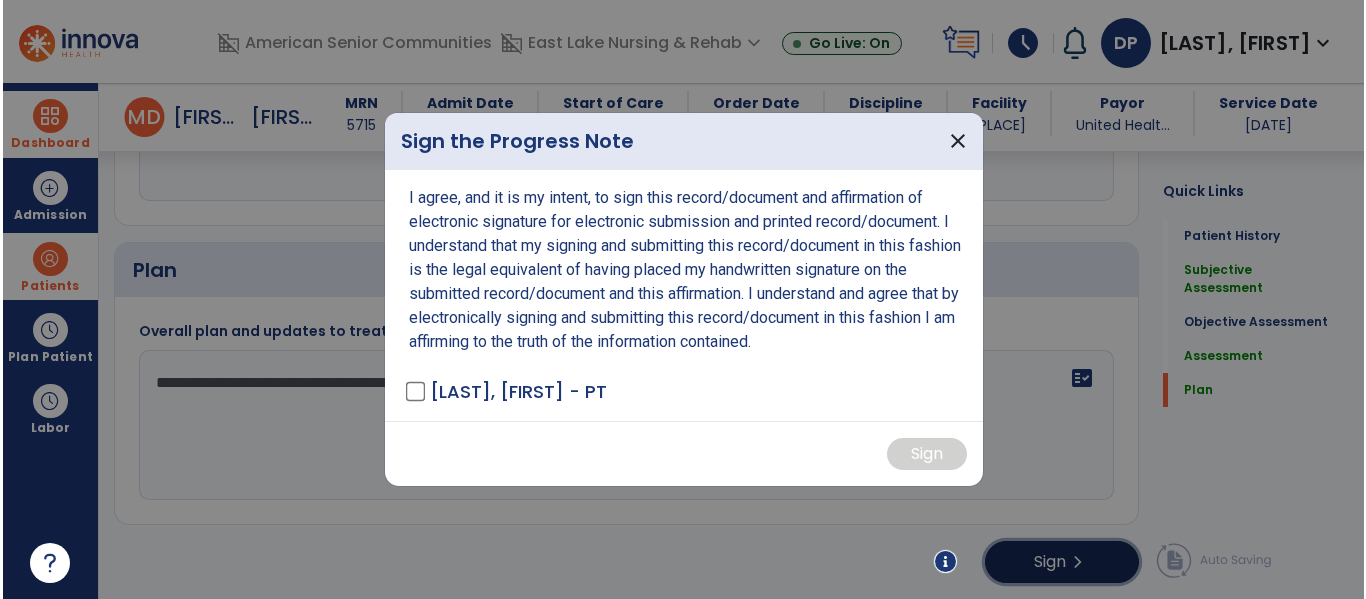 scroll, scrollTop: 2540, scrollLeft: 0, axis: vertical 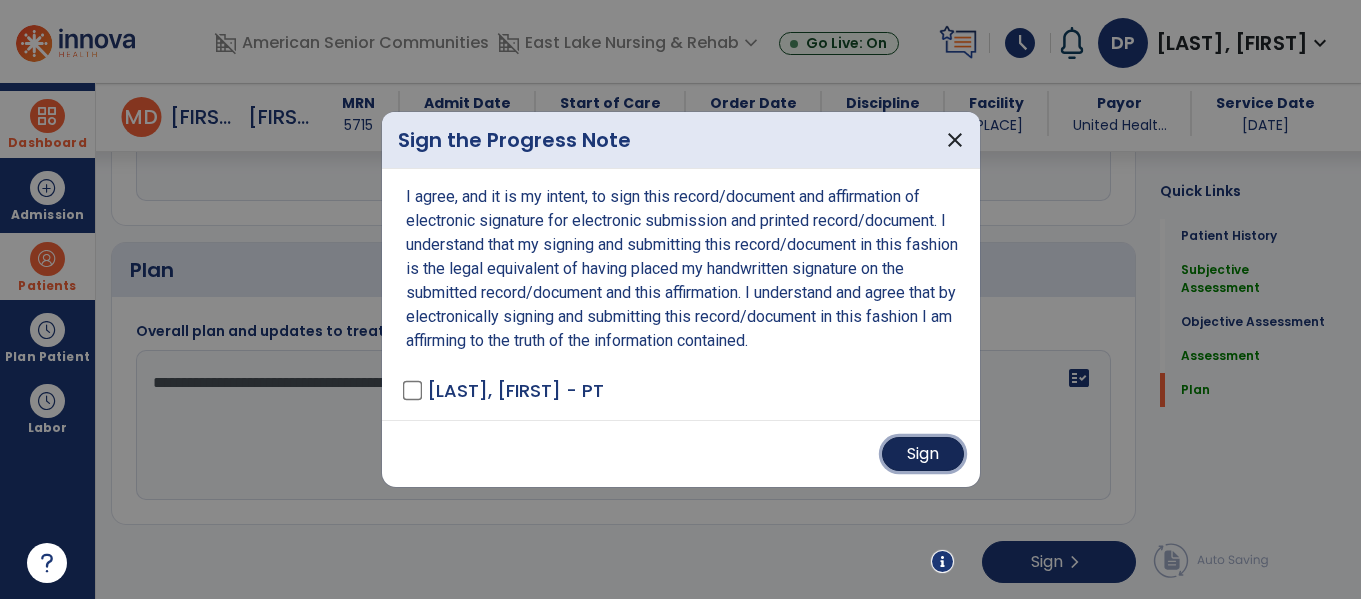 click on "Sign" at bounding box center [923, 454] 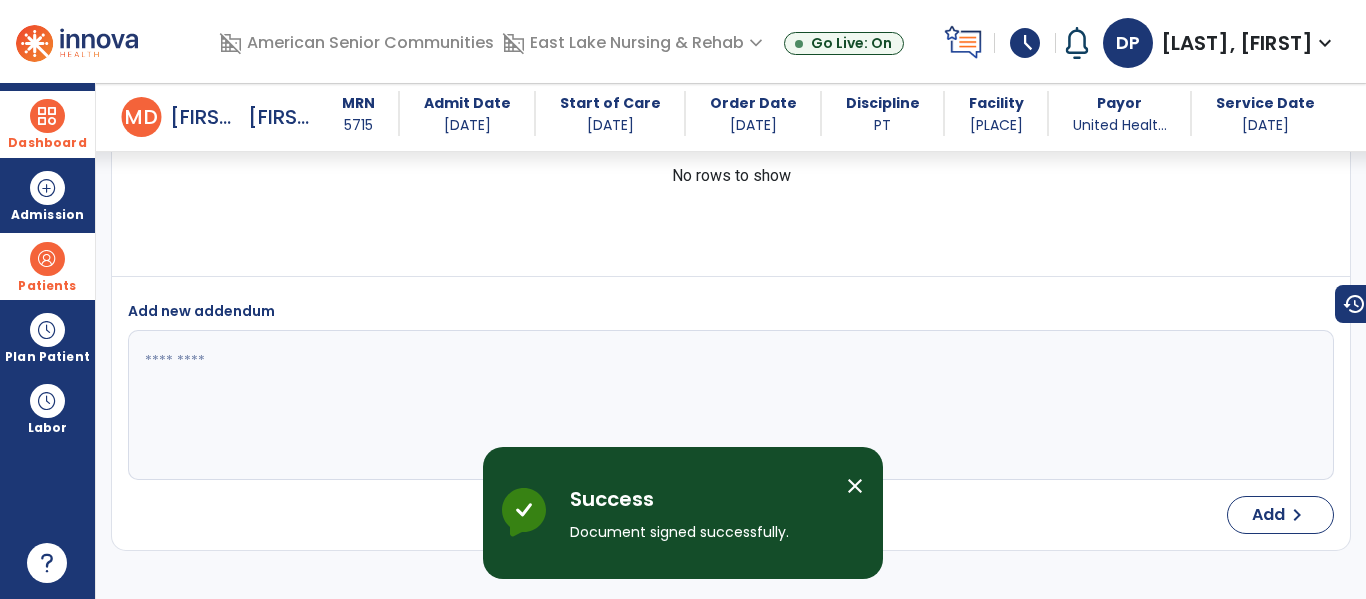 scroll, scrollTop: 3438, scrollLeft: 0, axis: vertical 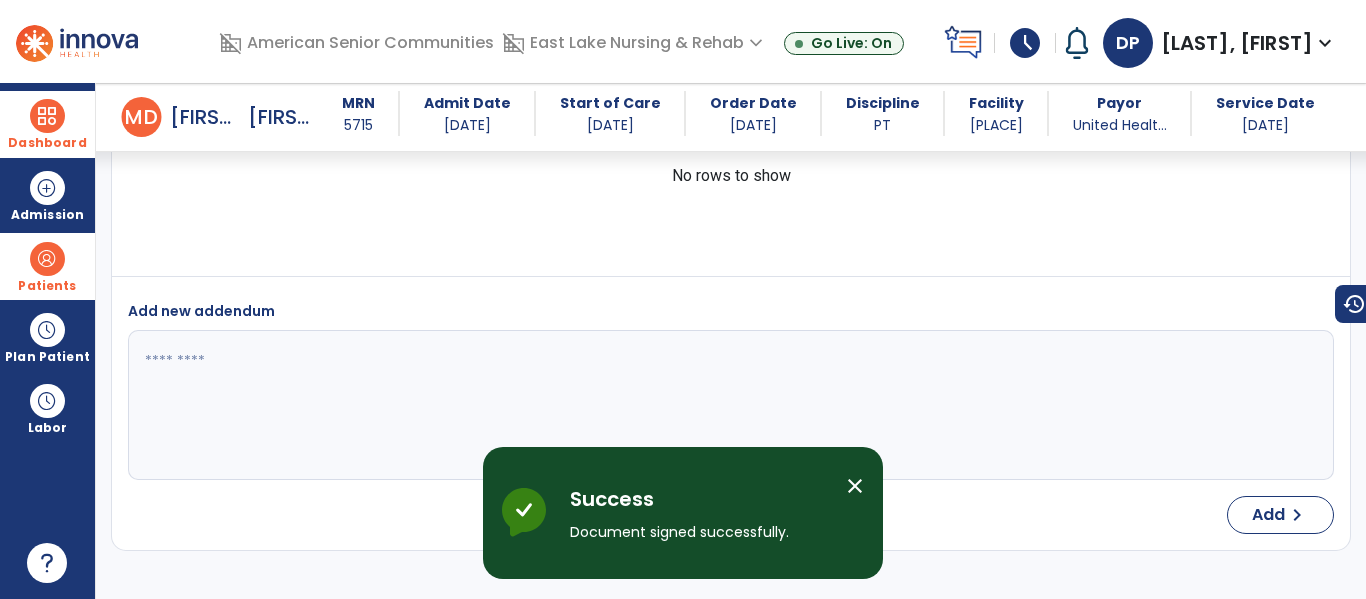click at bounding box center (47, 259) 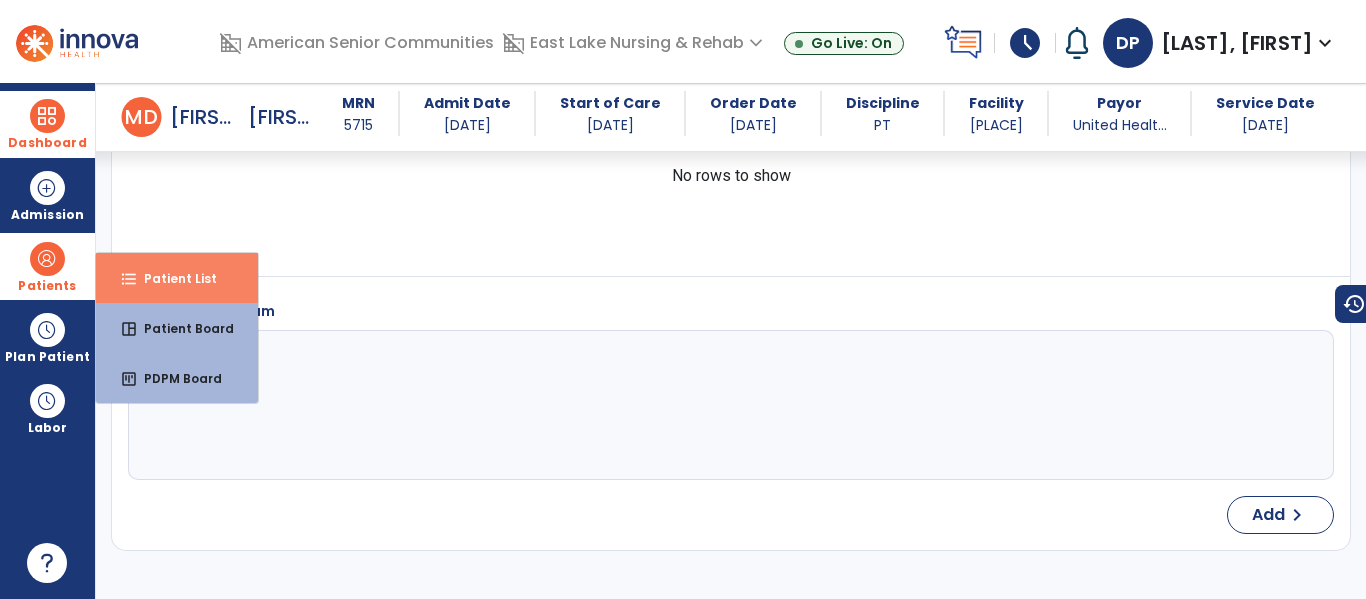 click on "Patient List" at bounding box center [172, 278] 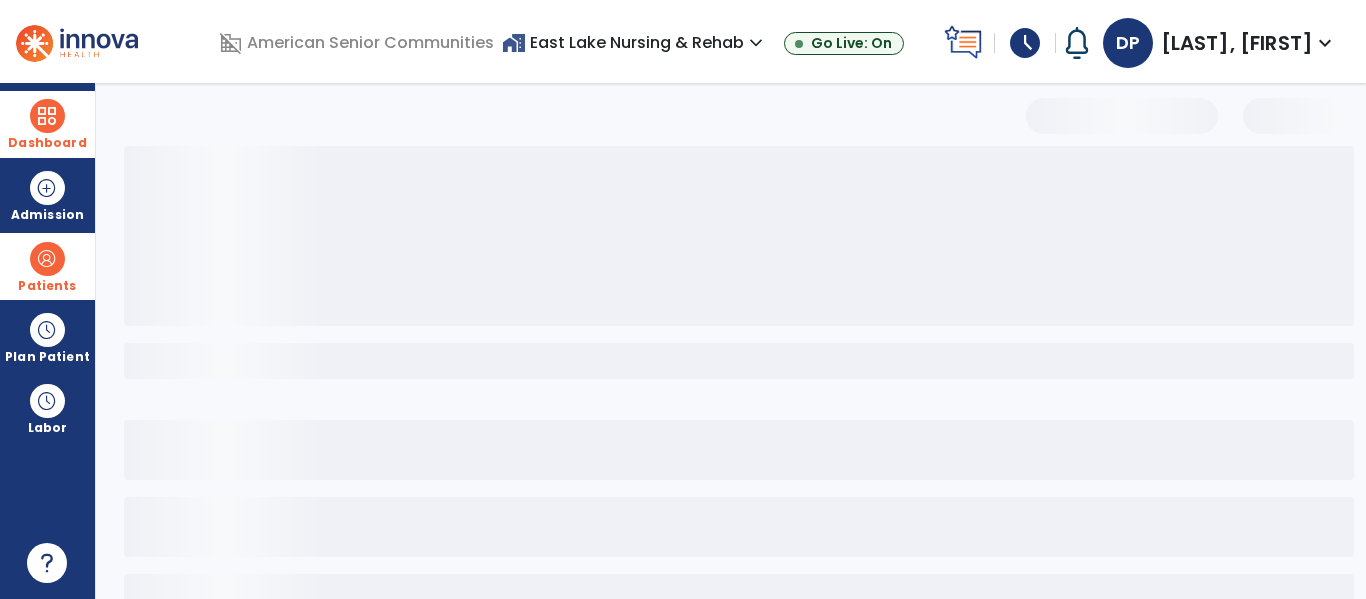 scroll, scrollTop: 0, scrollLeft: 0, axis: both 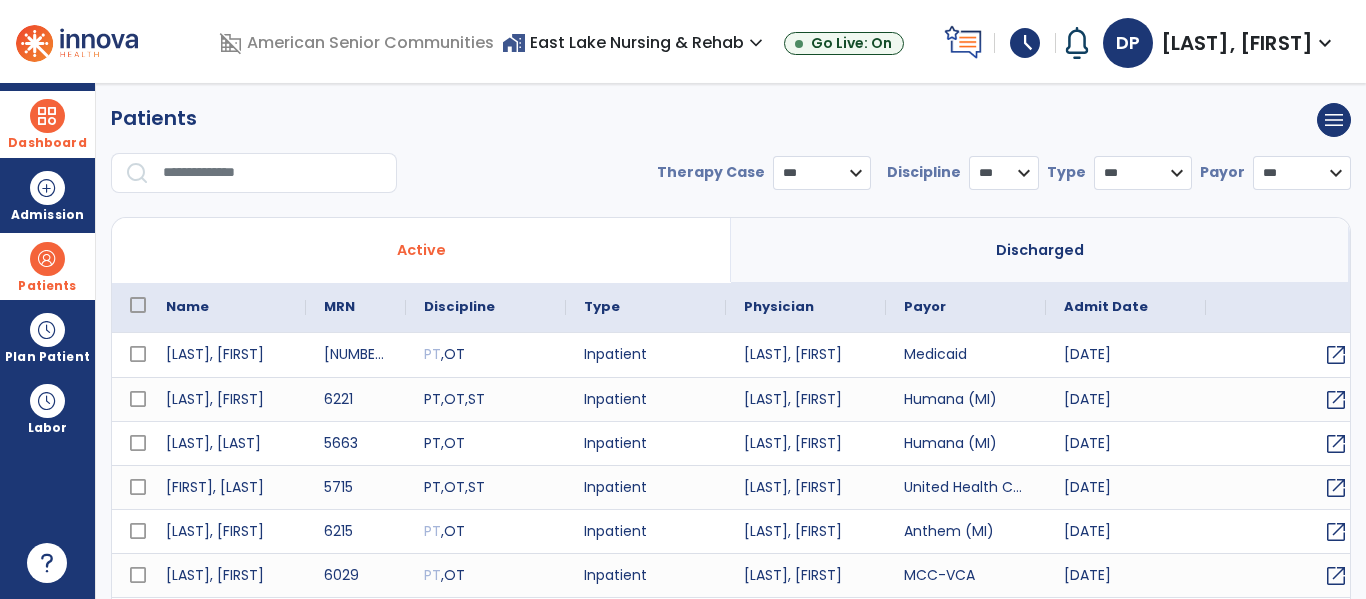 click at bounding box center [273, 173] 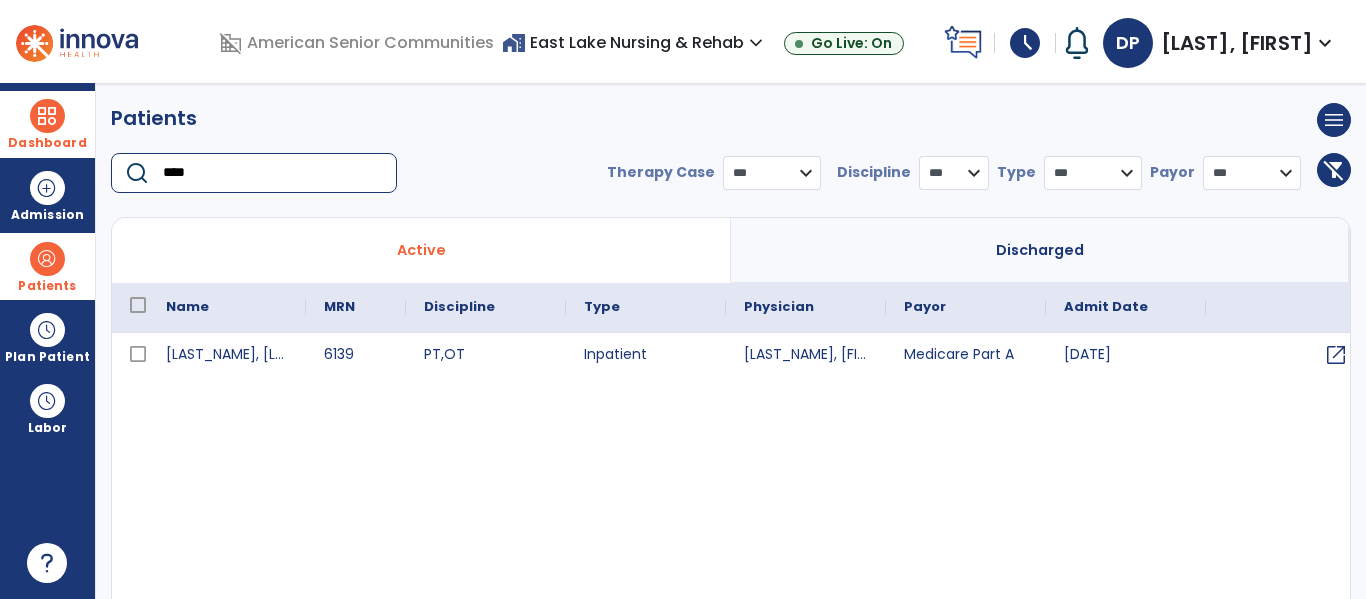 type on "***" 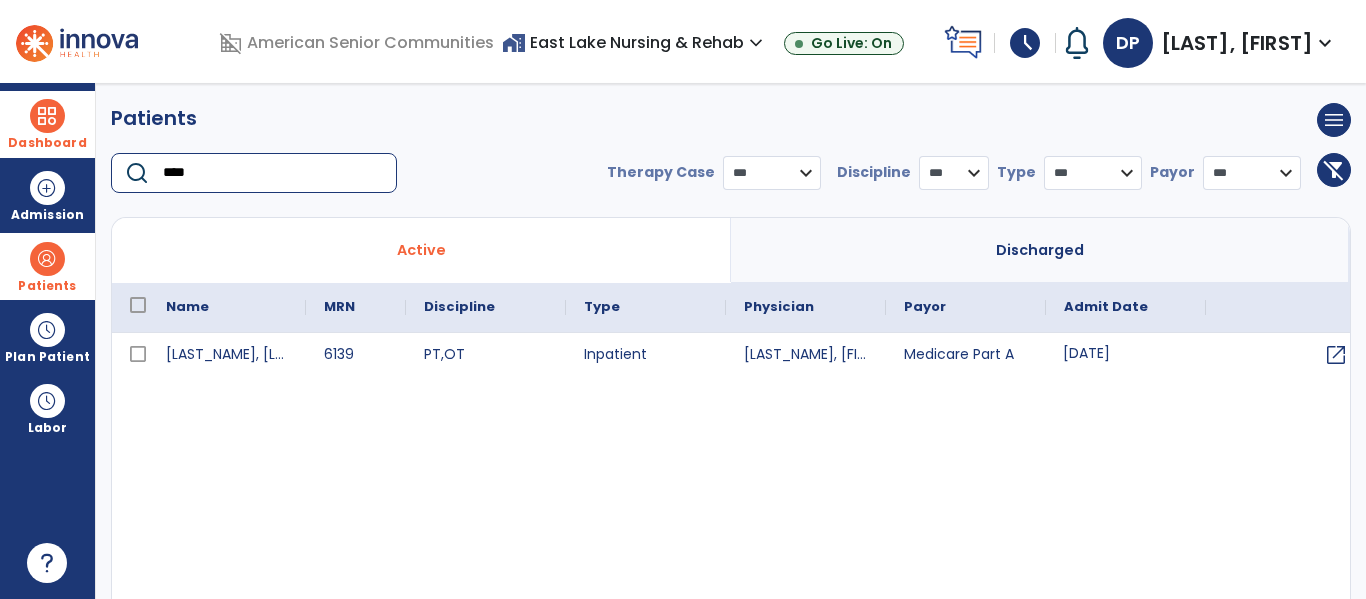 click on "[DATE]" at bounding box center (1126, 355) 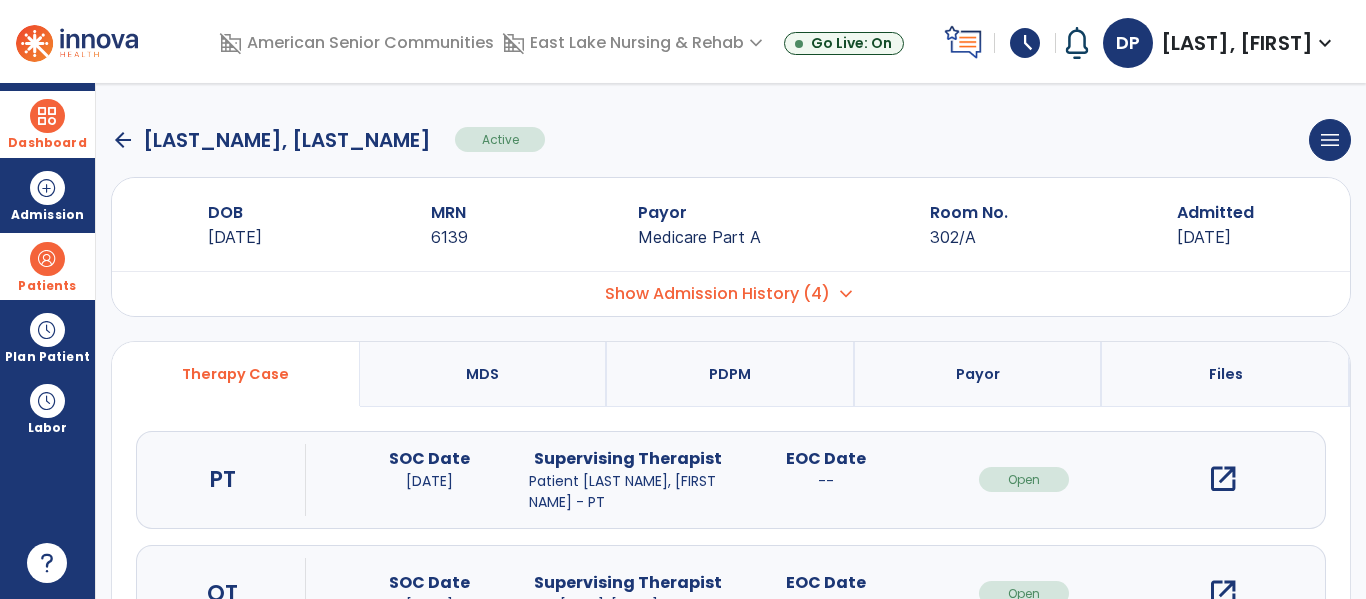 click on "open_in_new" at bounding box center [1223, 479] 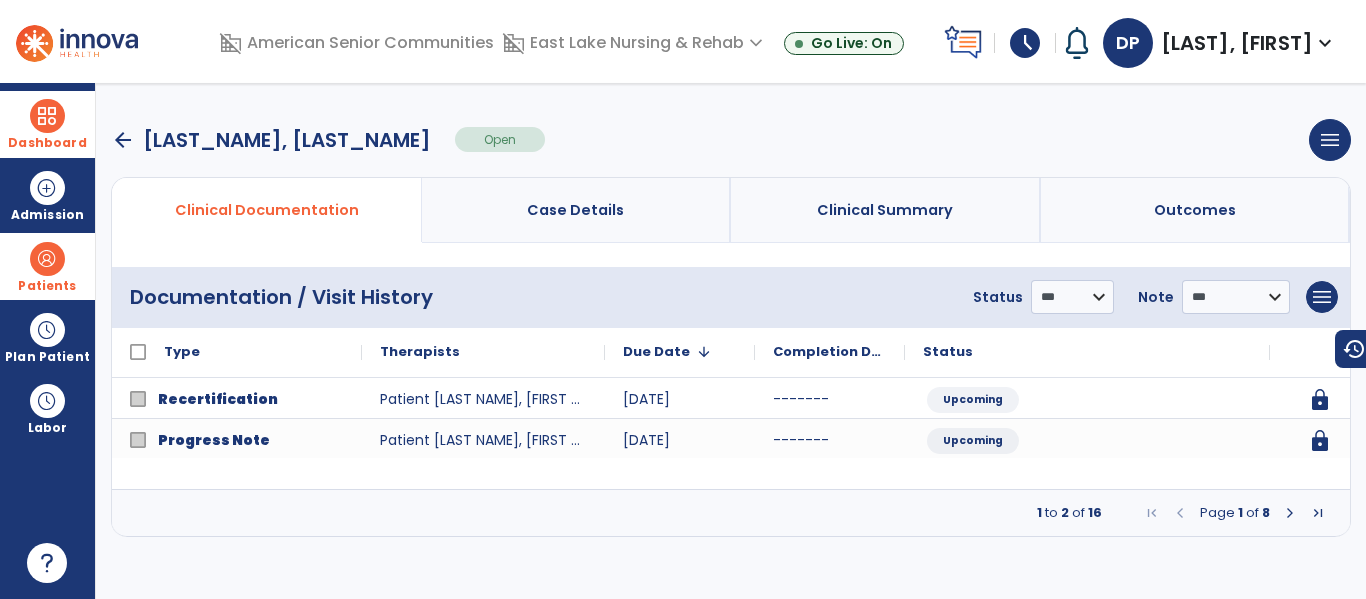 click at bounding box center (1290, 513) 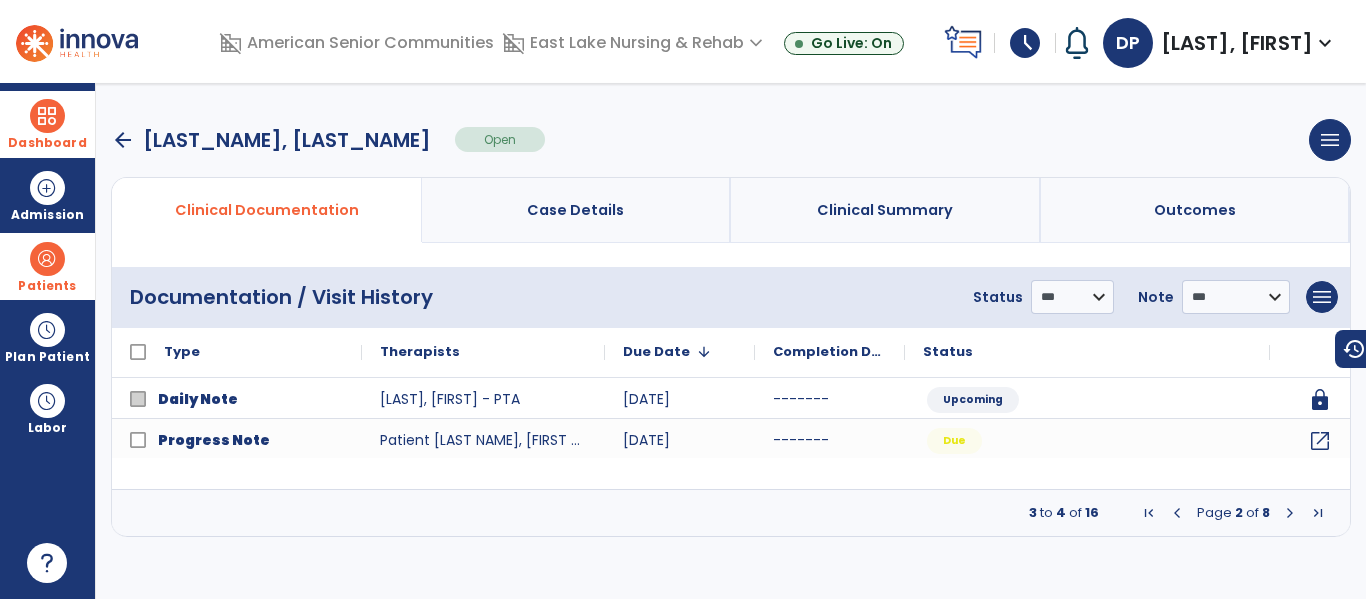 click at bounding box center (1290, 513) 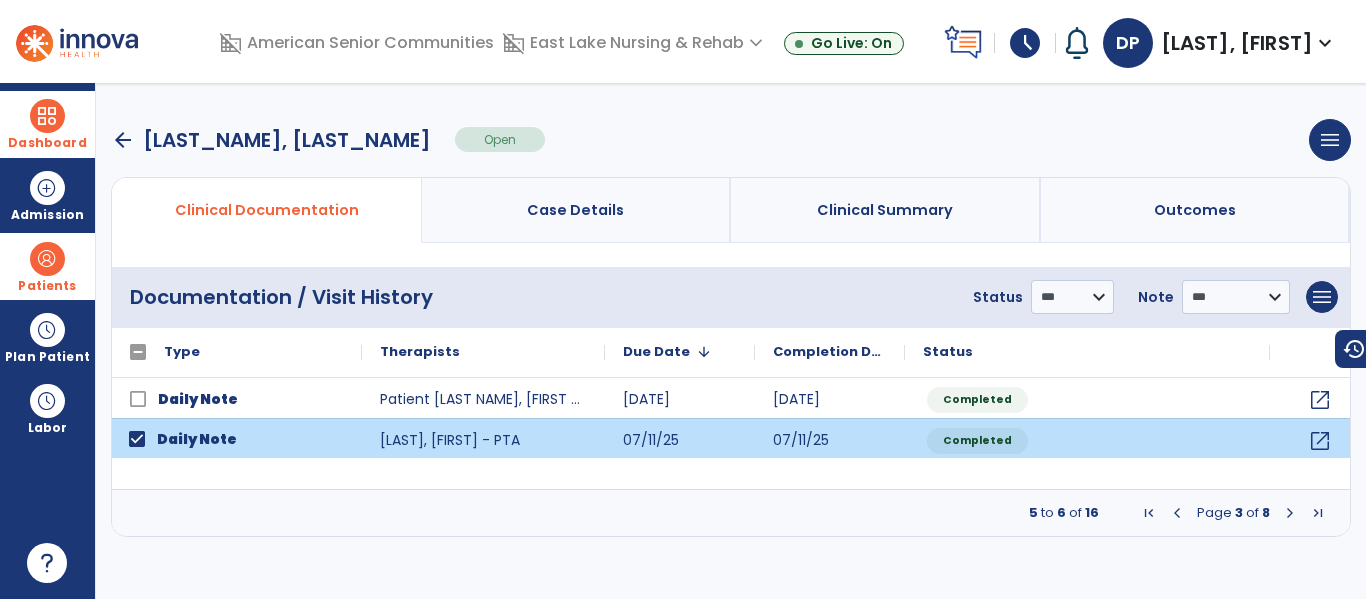 click at bounding box center [1290, 513] 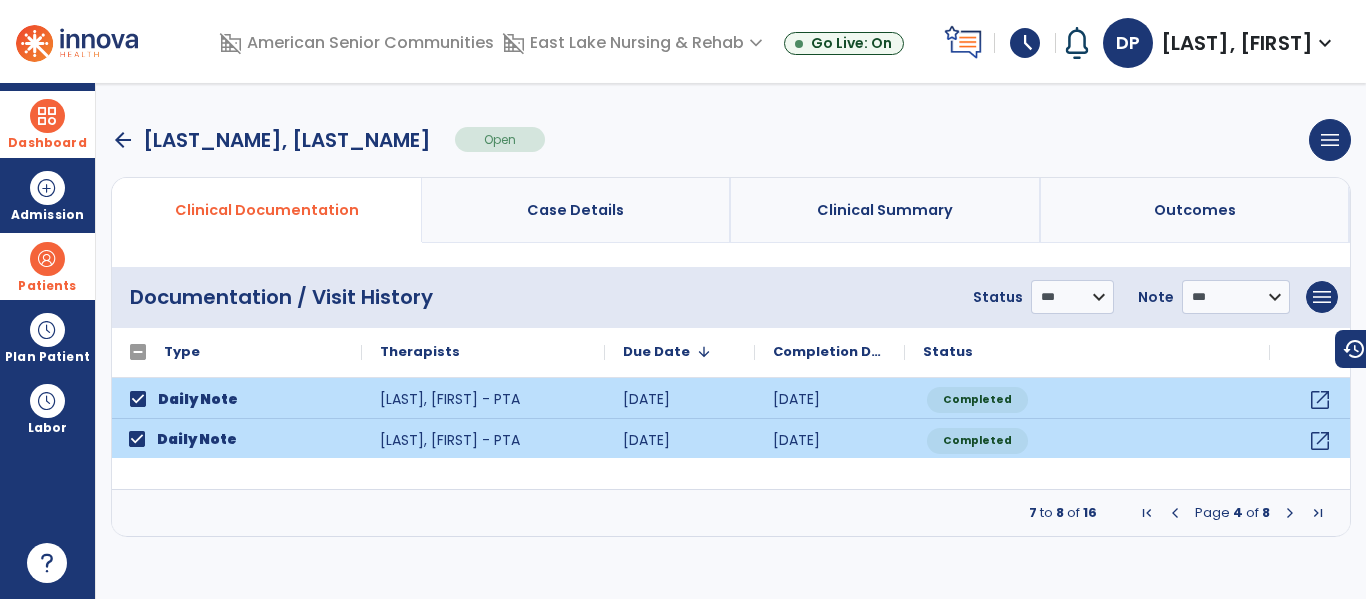 click at bounding box center [1290, 513] 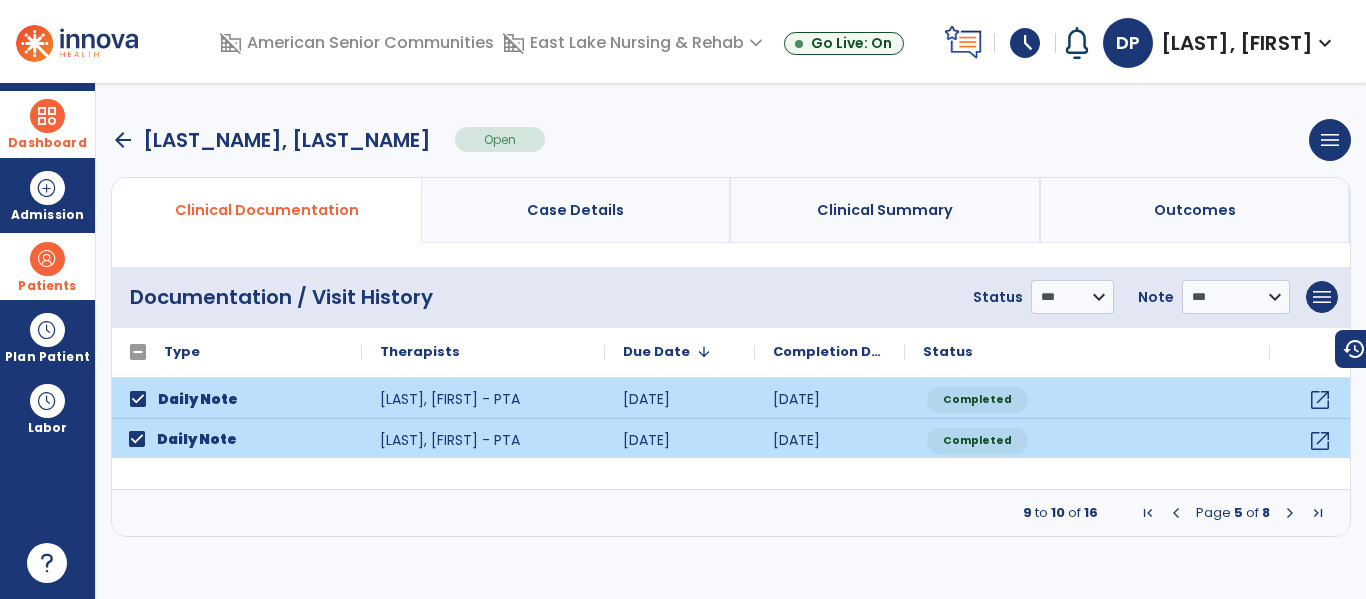 click at bounding box center [1290, 513] 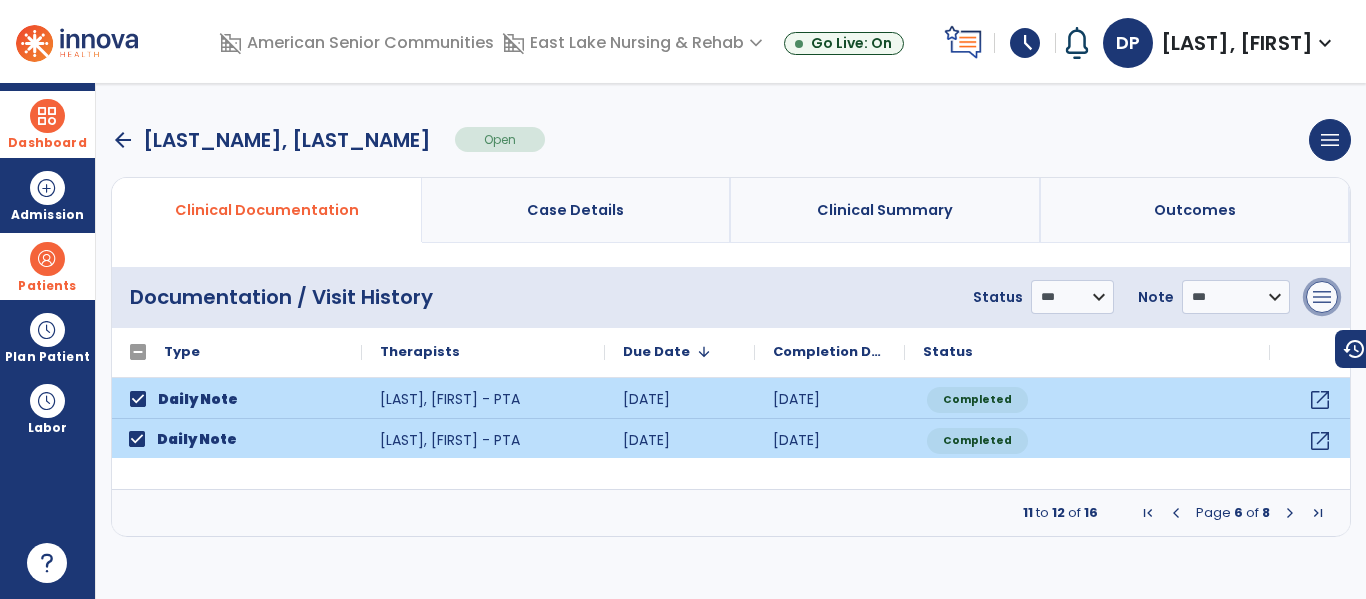 click on "menu" at bounding box center [1322, 297] 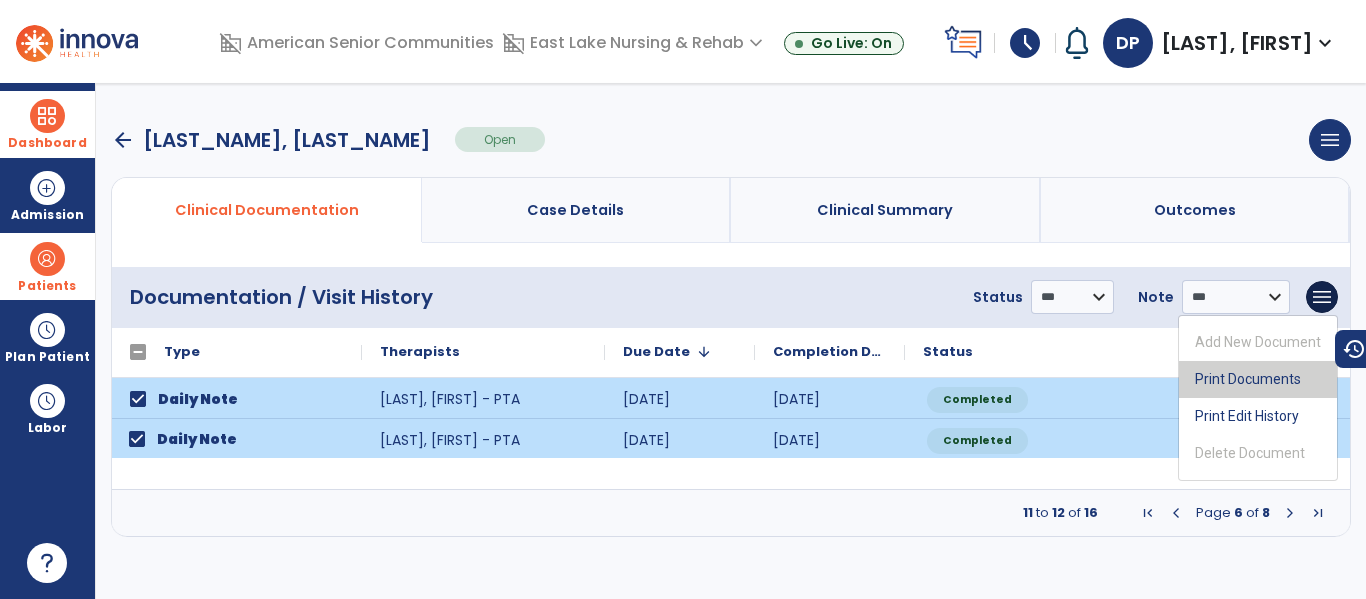 click on "Print Documents" at bounding box center [1258, 379] 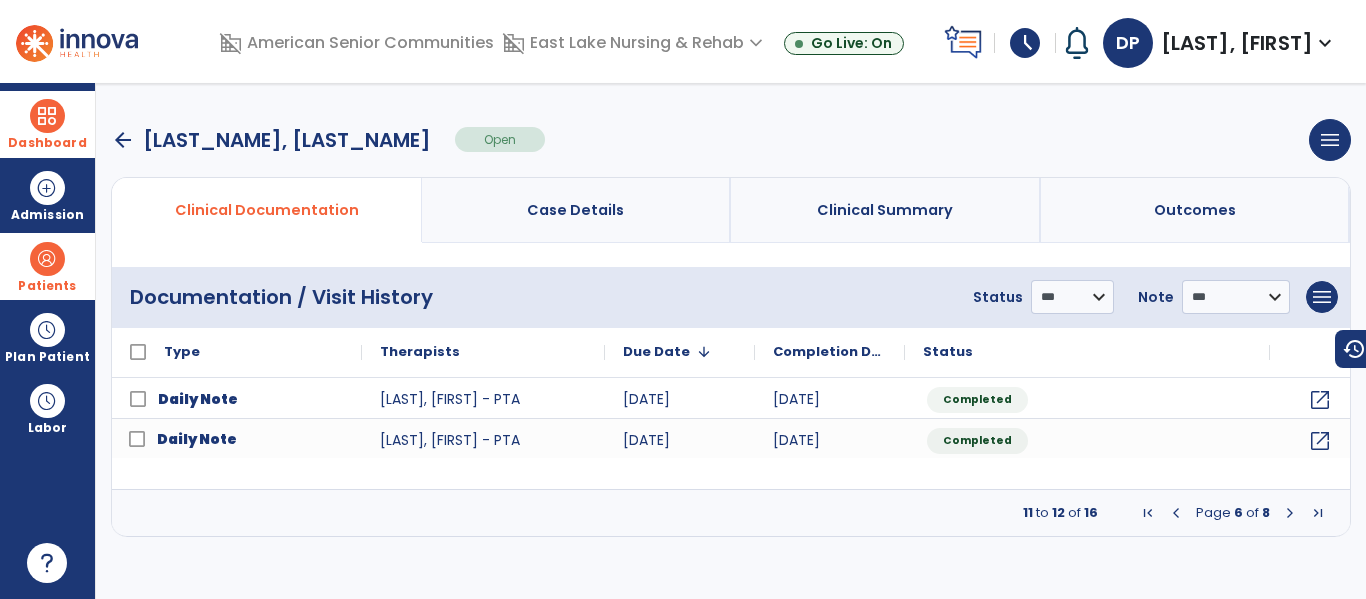 click at bounding box center (1176, 513) 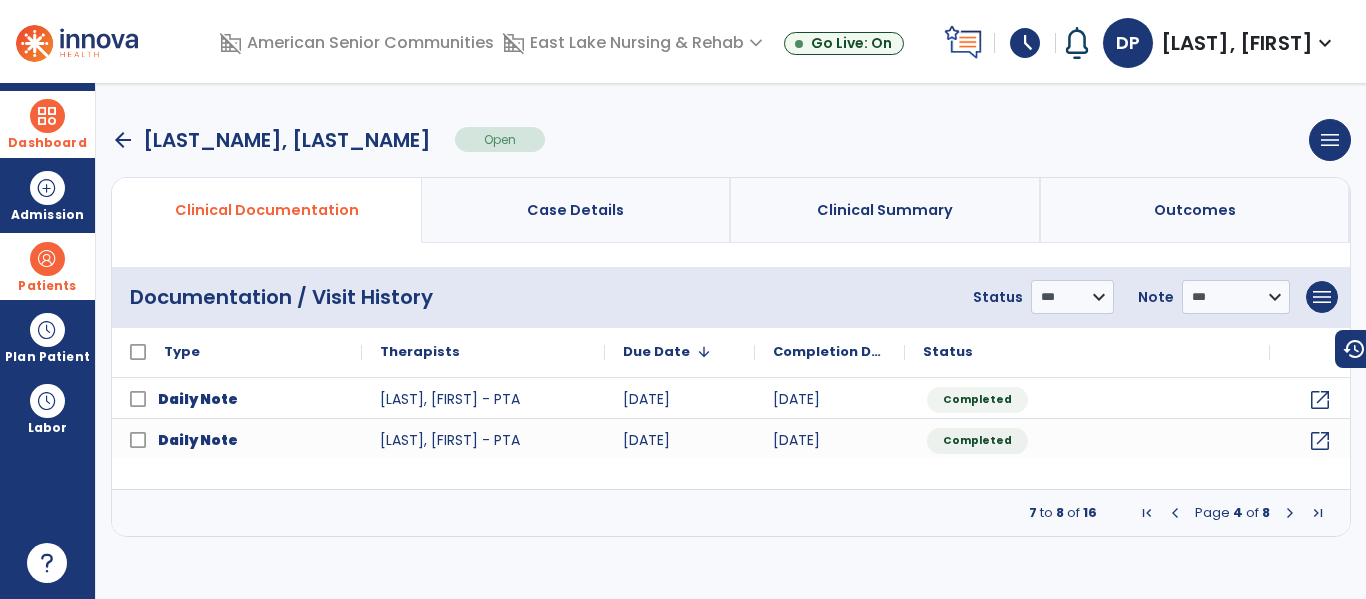 click at bounding box center (1175, 513) 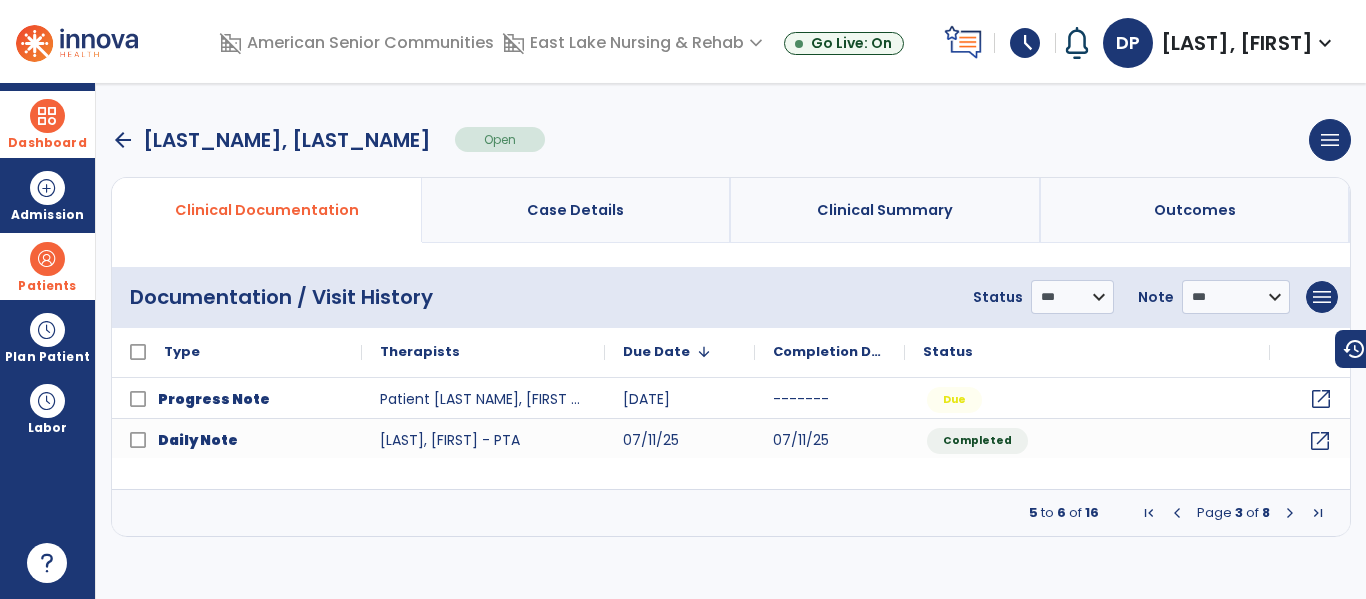 click on "open_in_new" 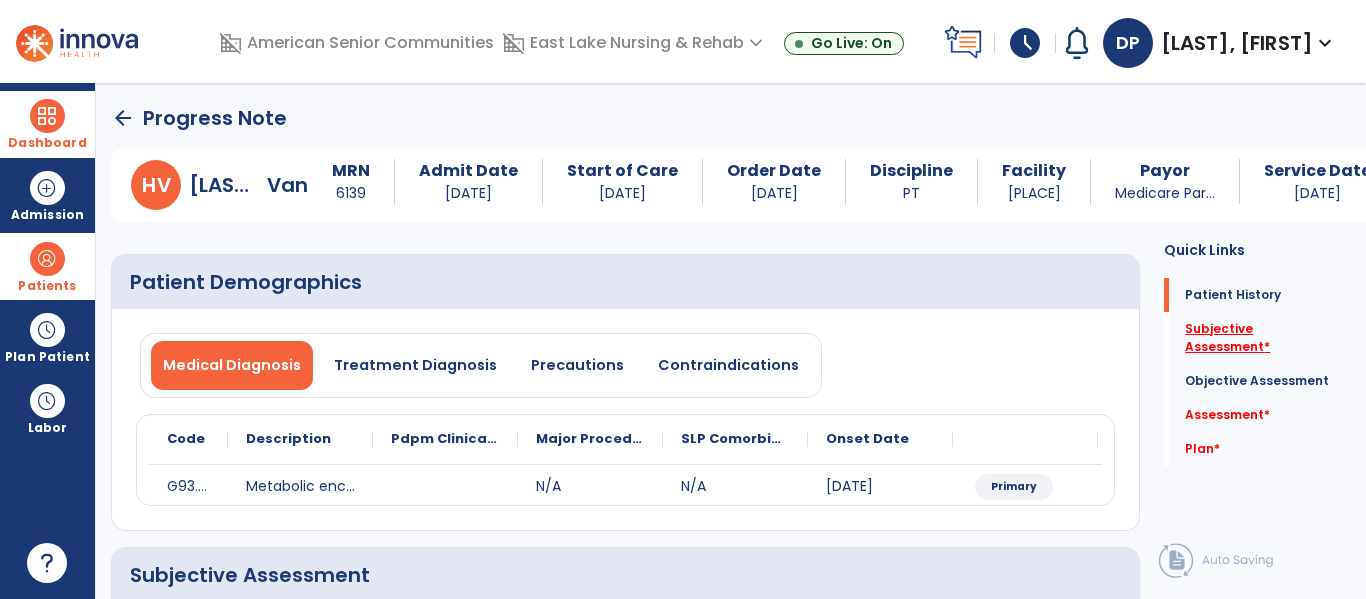 click on "Subjective Assessment   *" 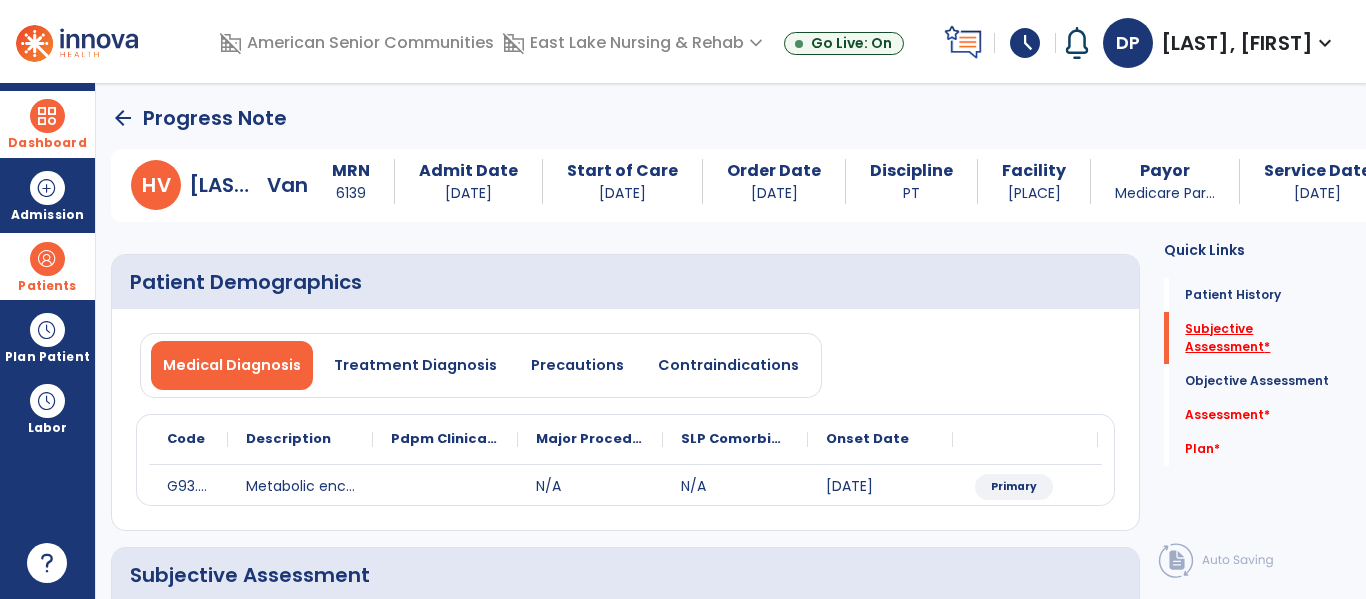 scroll, scrollTop: 195, scrollLeft: 0, axis: vertical 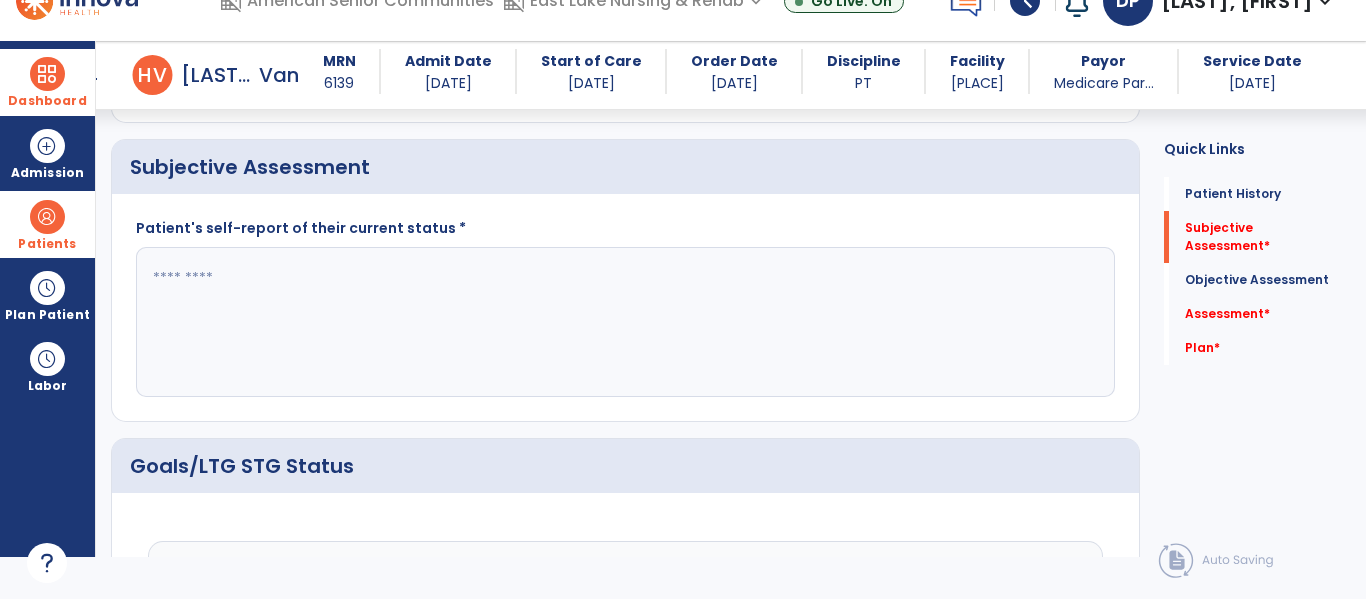 click 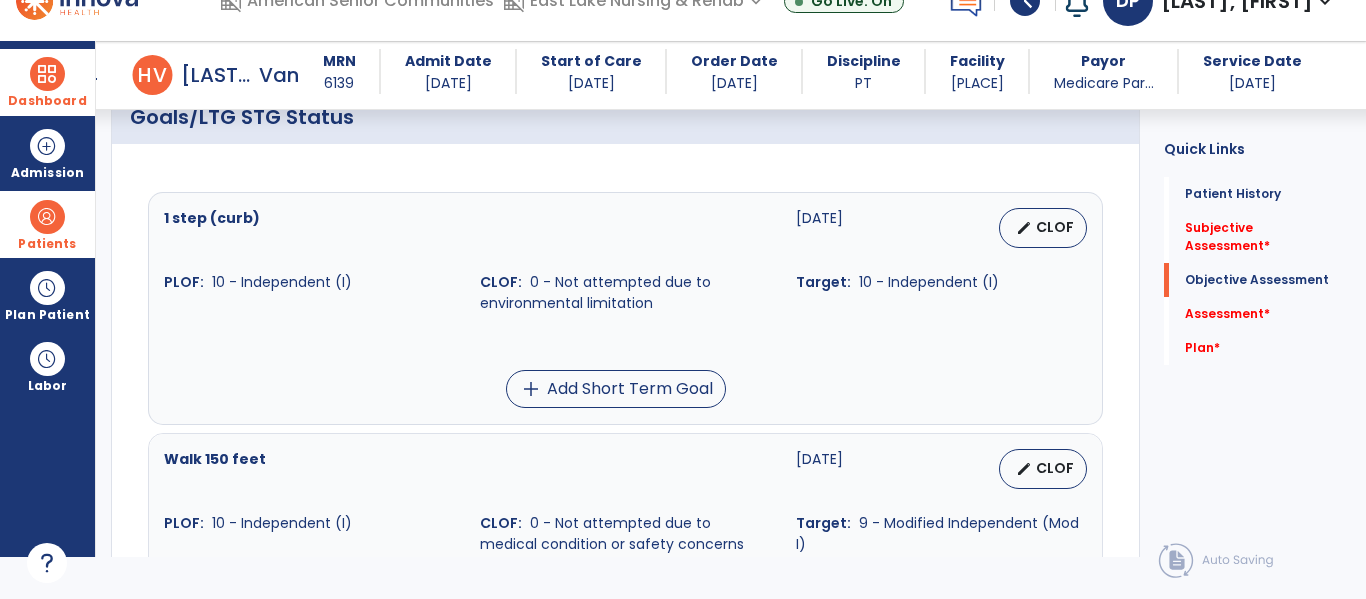 scroll, scrollTop: 704, scrollLeft: 0, axis: vertical 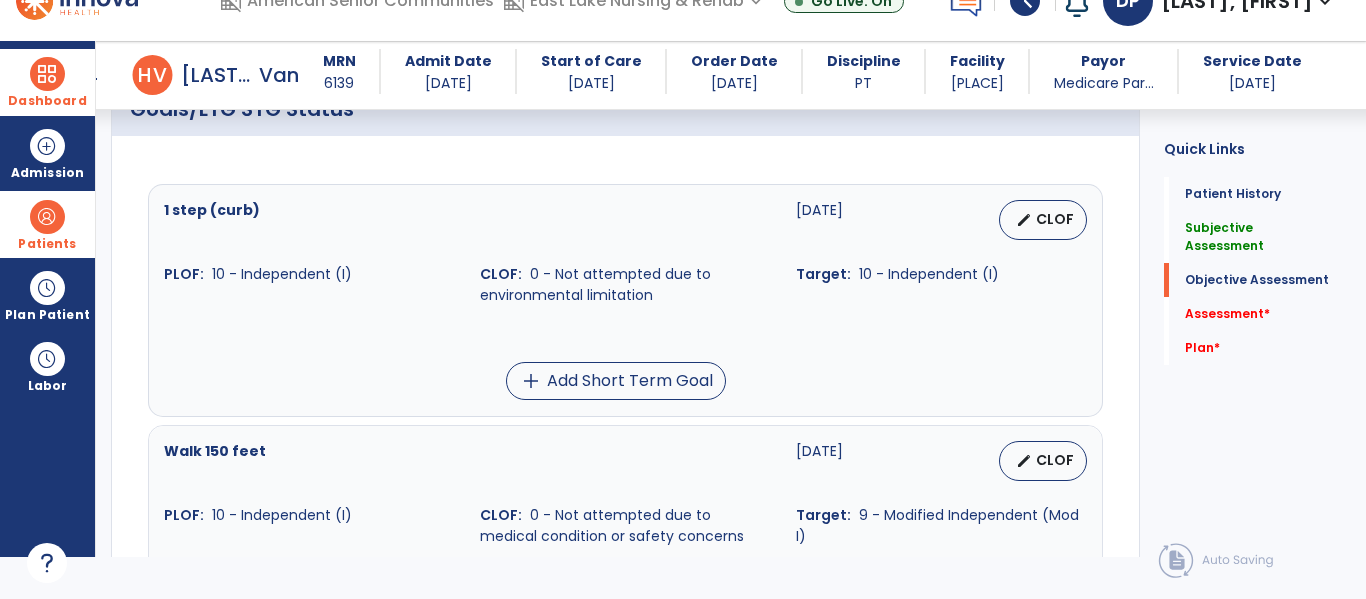 type on "**********" 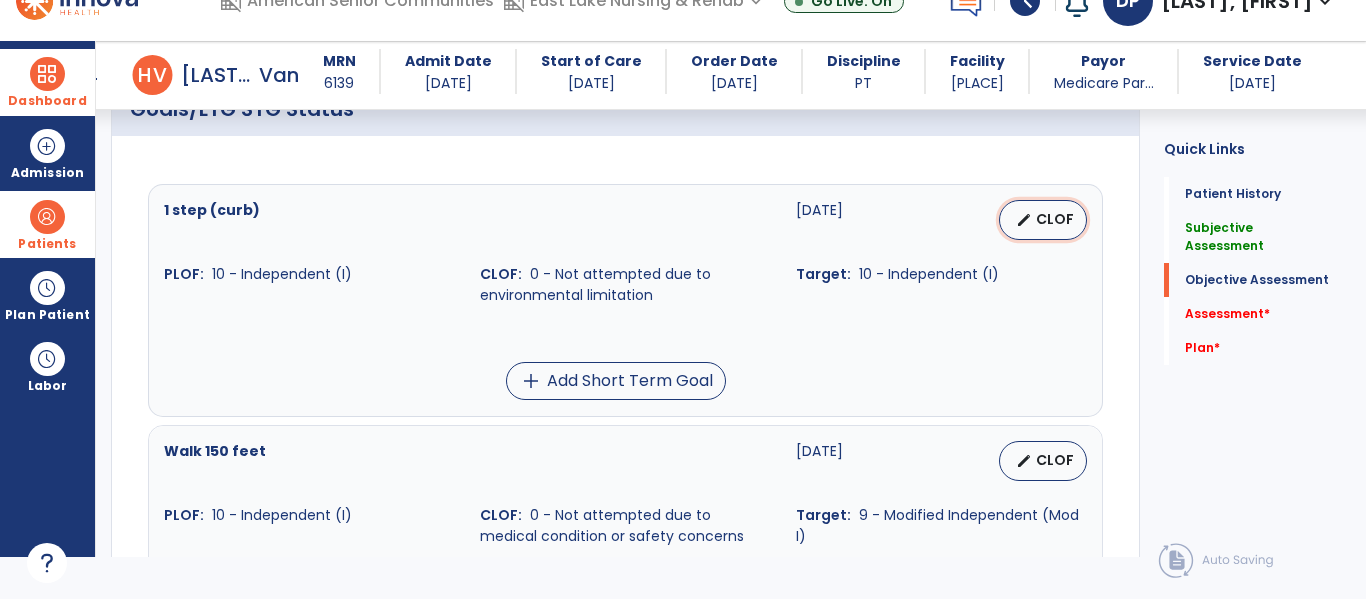 click on "edit   CLOF" at bounding box center (1043, 220) 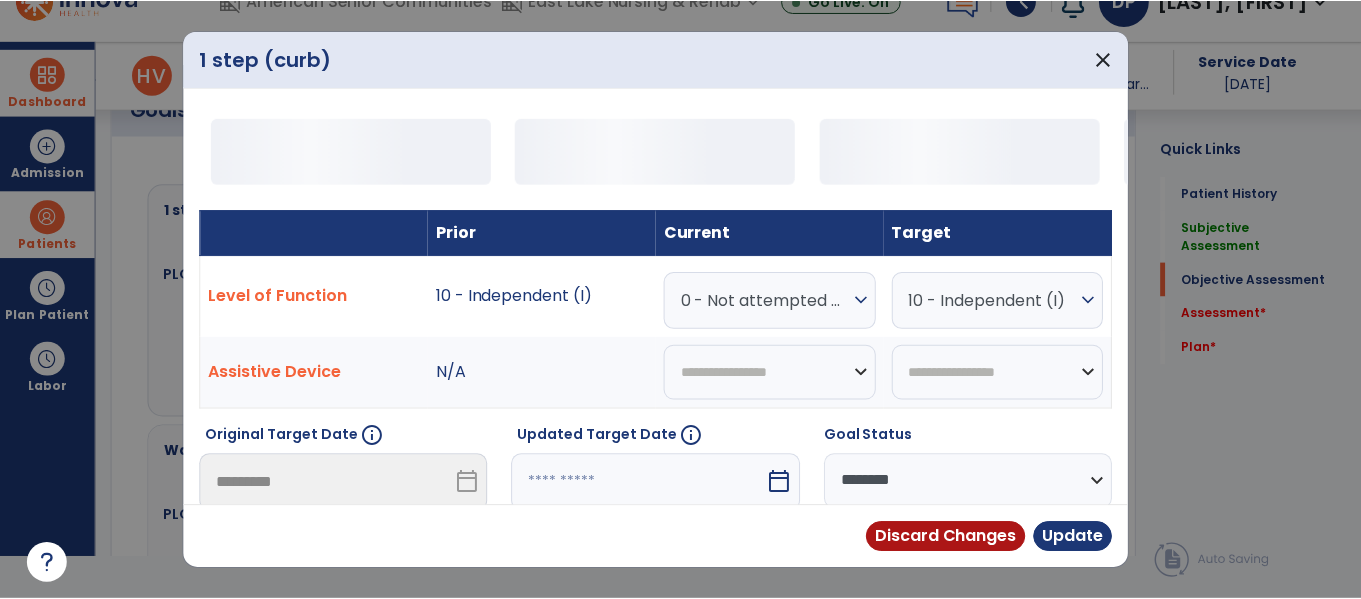 scroll, scrollTop: 0, scrollLeft: 0, axis: both 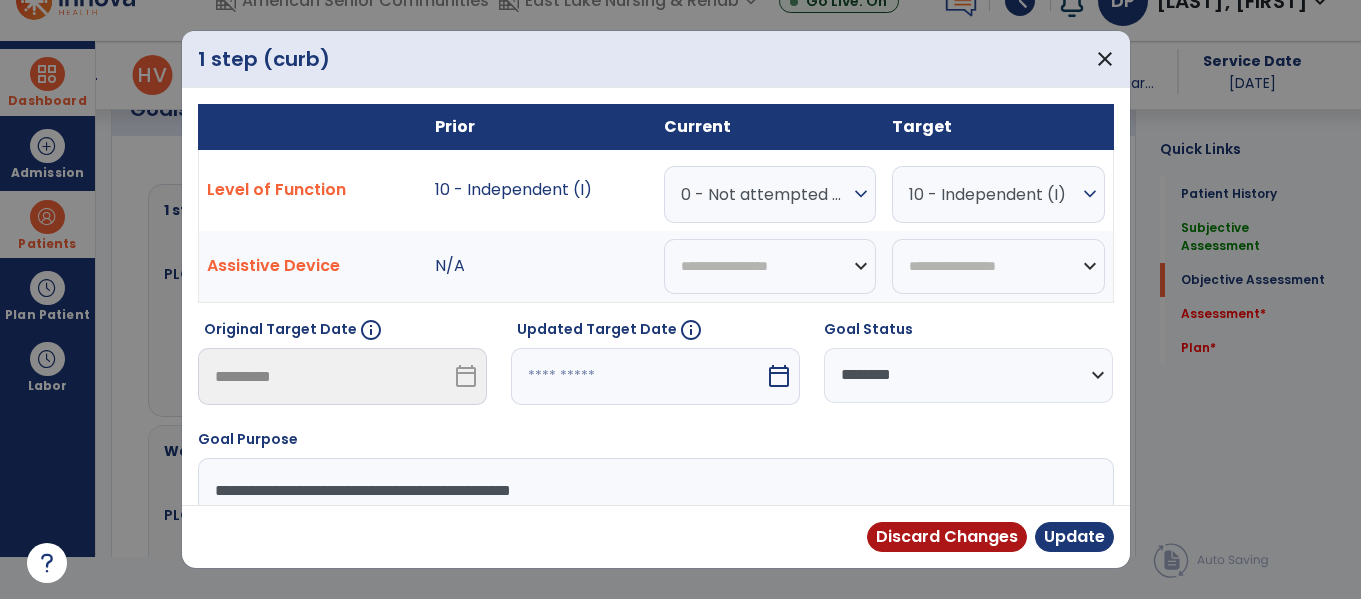 click on "0 - Not attempted due to environmental limitation   expand_more" at bounding box center [770, 194] 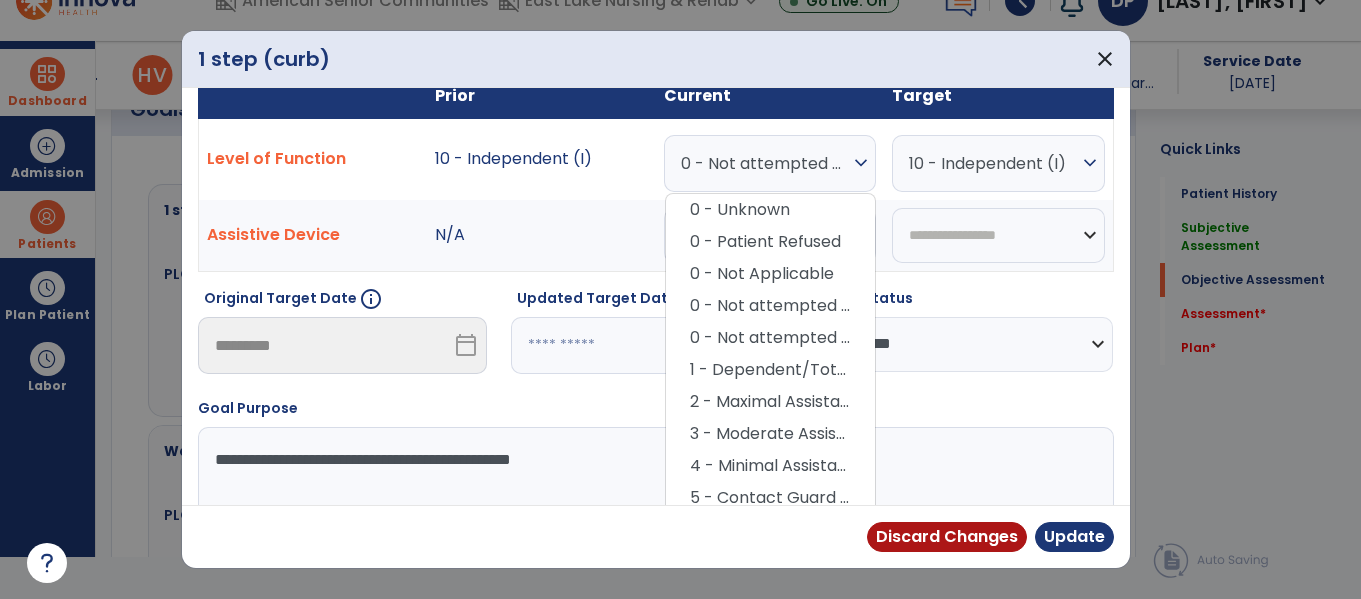 scroll, scrollTop: 34, scrollLeft: 0, axis: vertical 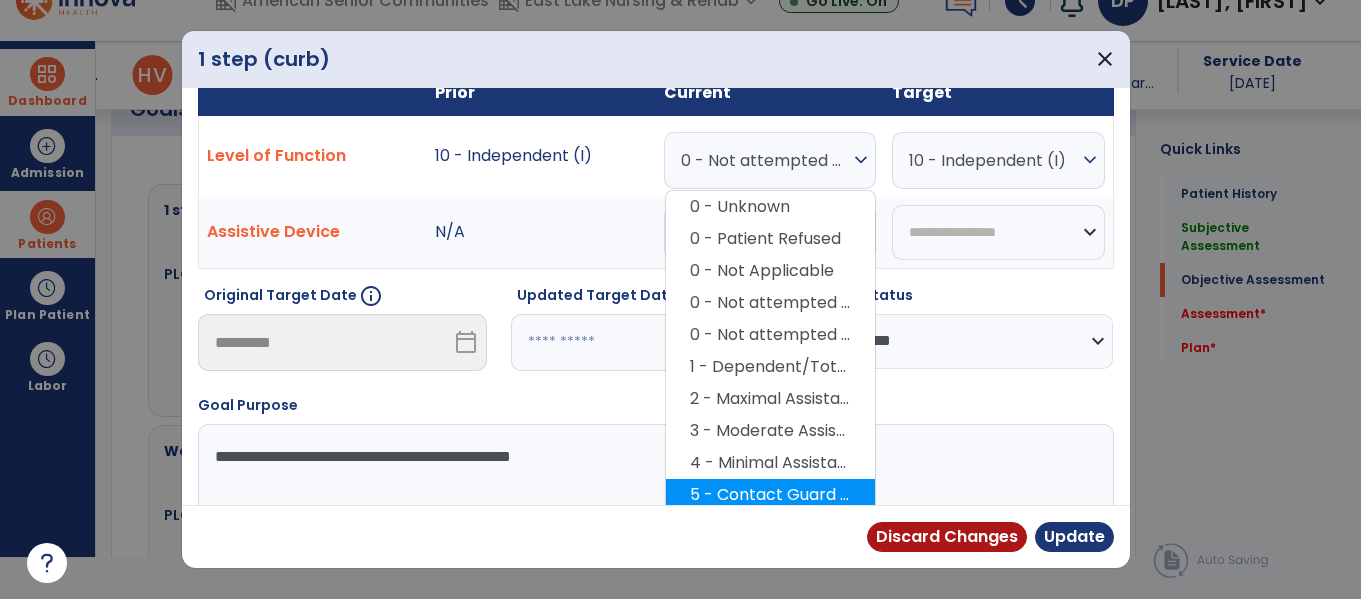 click on "5 - Contact Guard Assistance (CGA)" at bounding box center (770, 495) 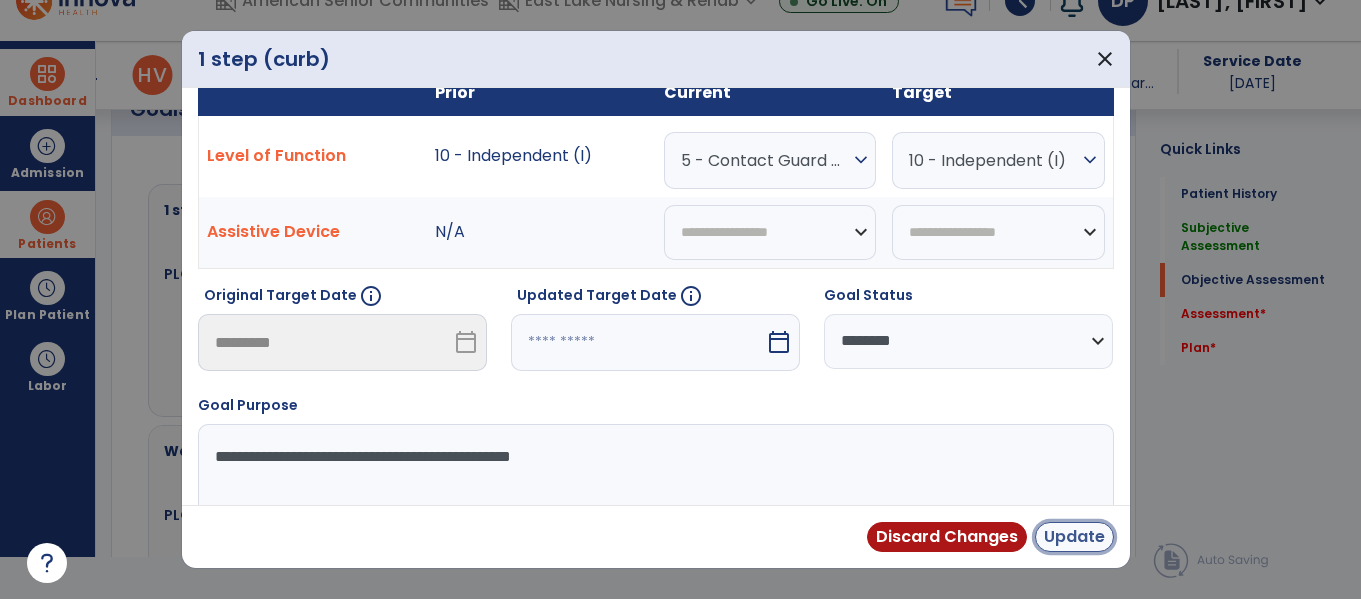 click on "Update" at bounding box center [1074, 537] 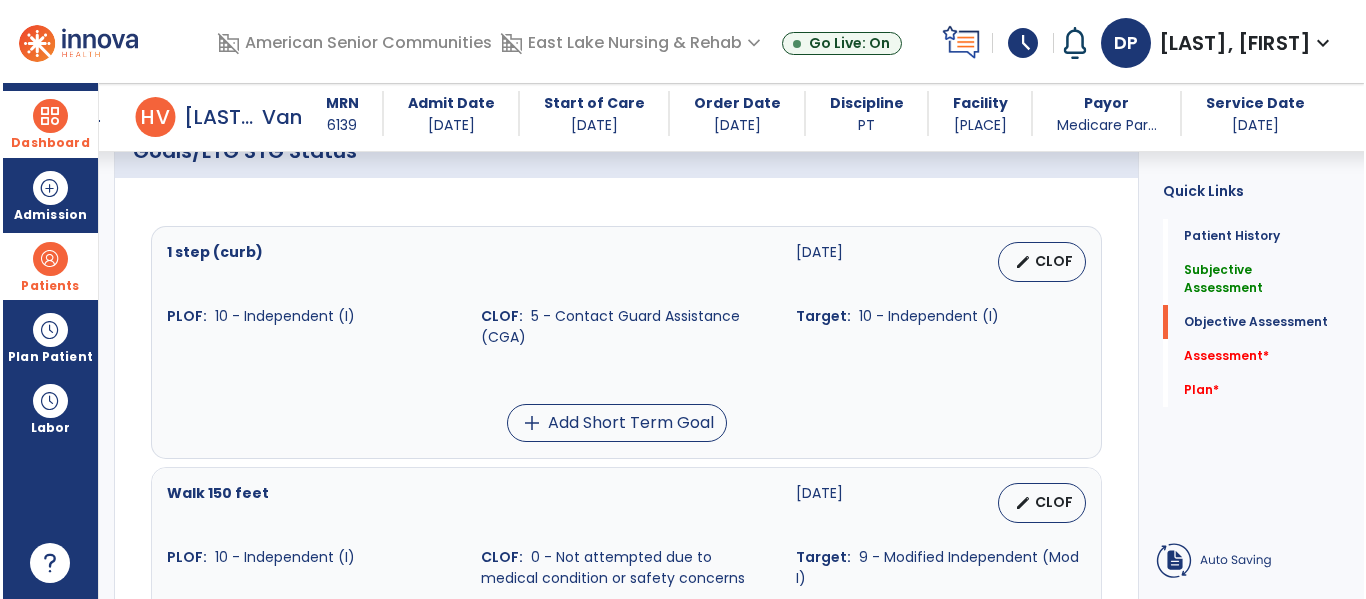 scroll, scrollTop: 42, scrollLeft: 0, axis: vertical 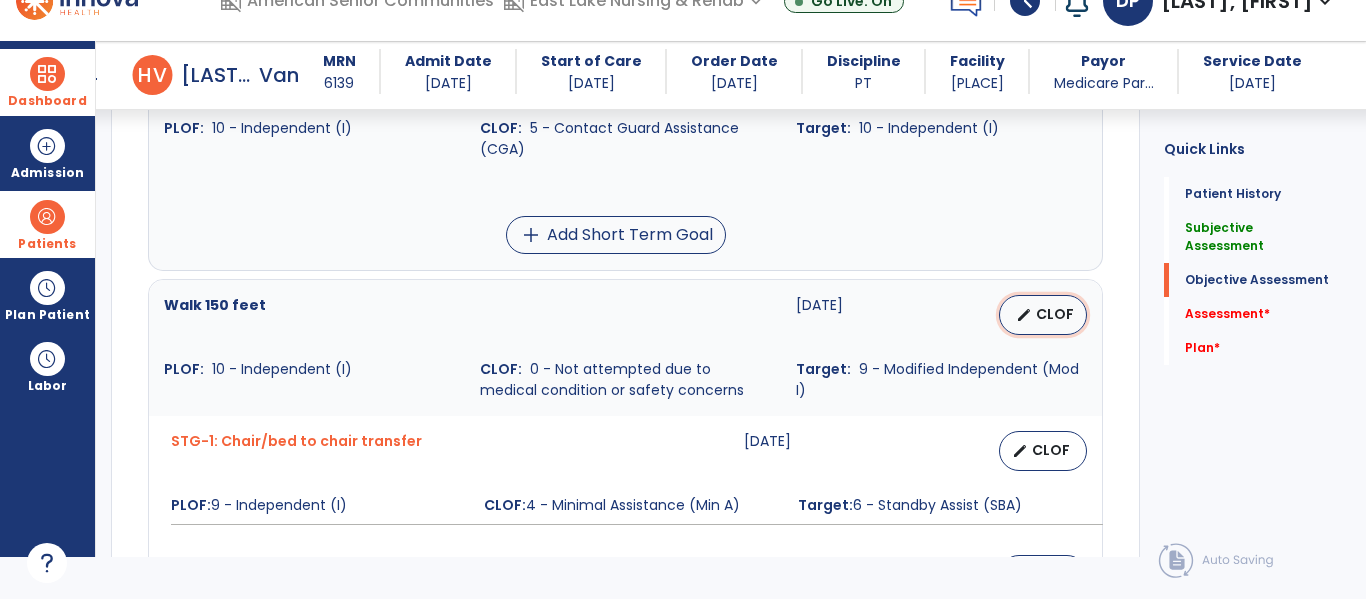 click on "CLOF" at bounding box center (1055, 314) 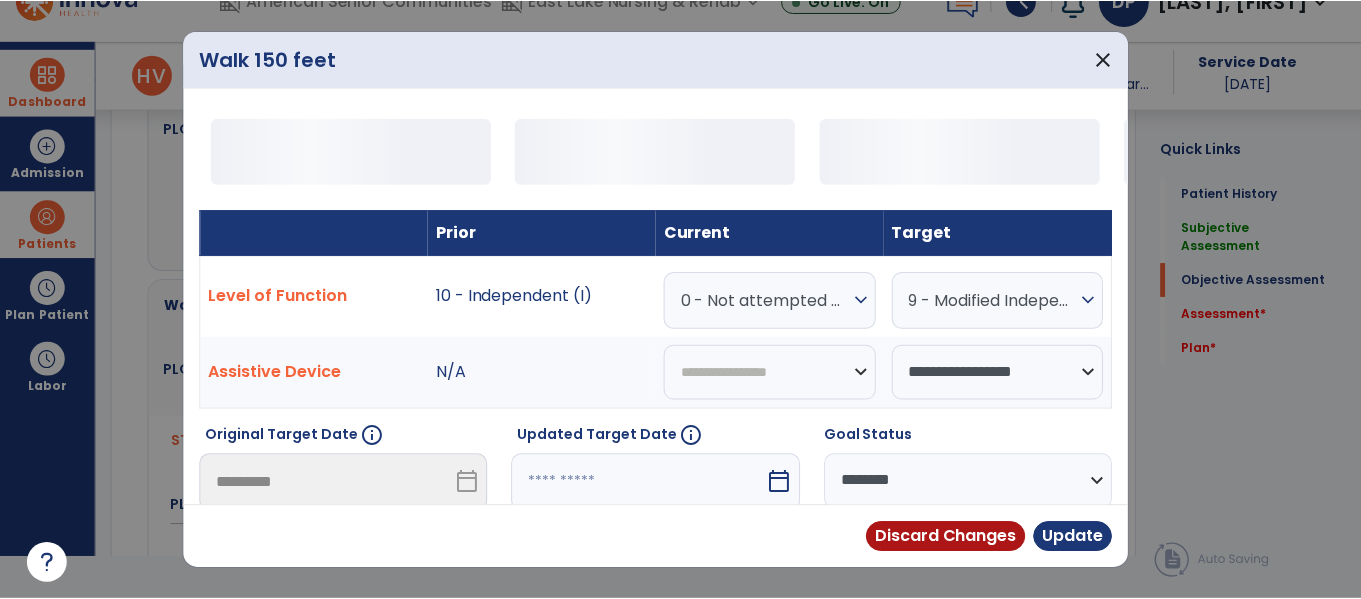 scroll, scrollTop: 0, scrollLeft: 0, axis: both 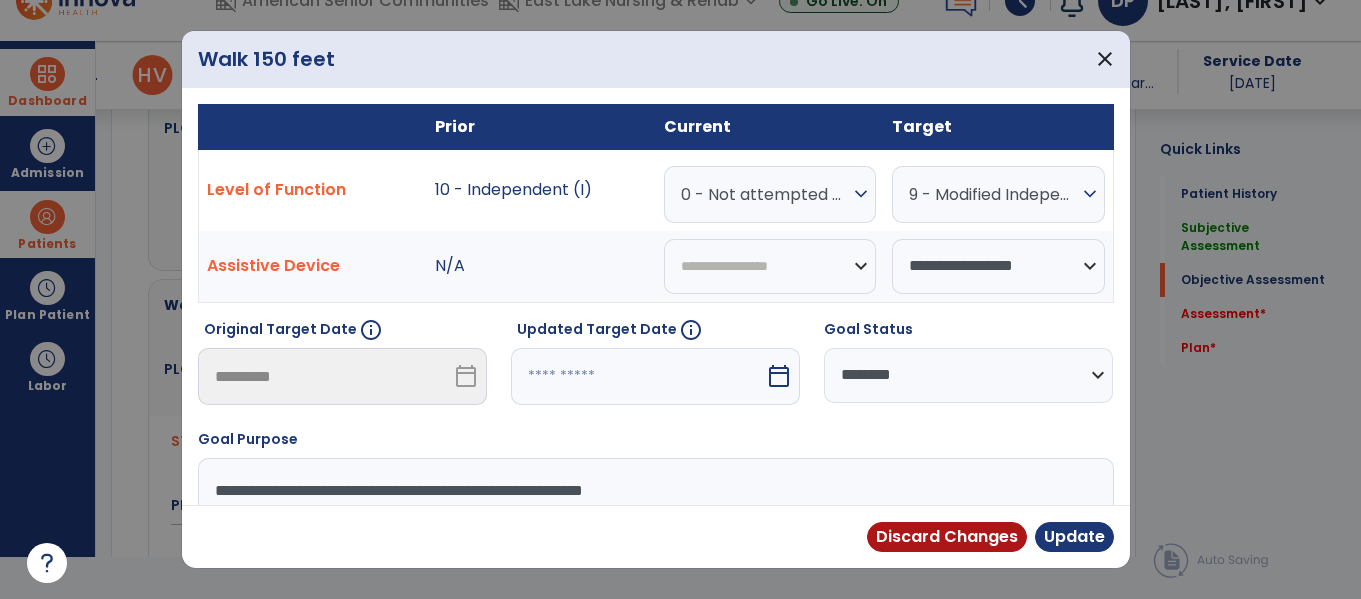 click on "expand_more" at bounding box center (861, 194) 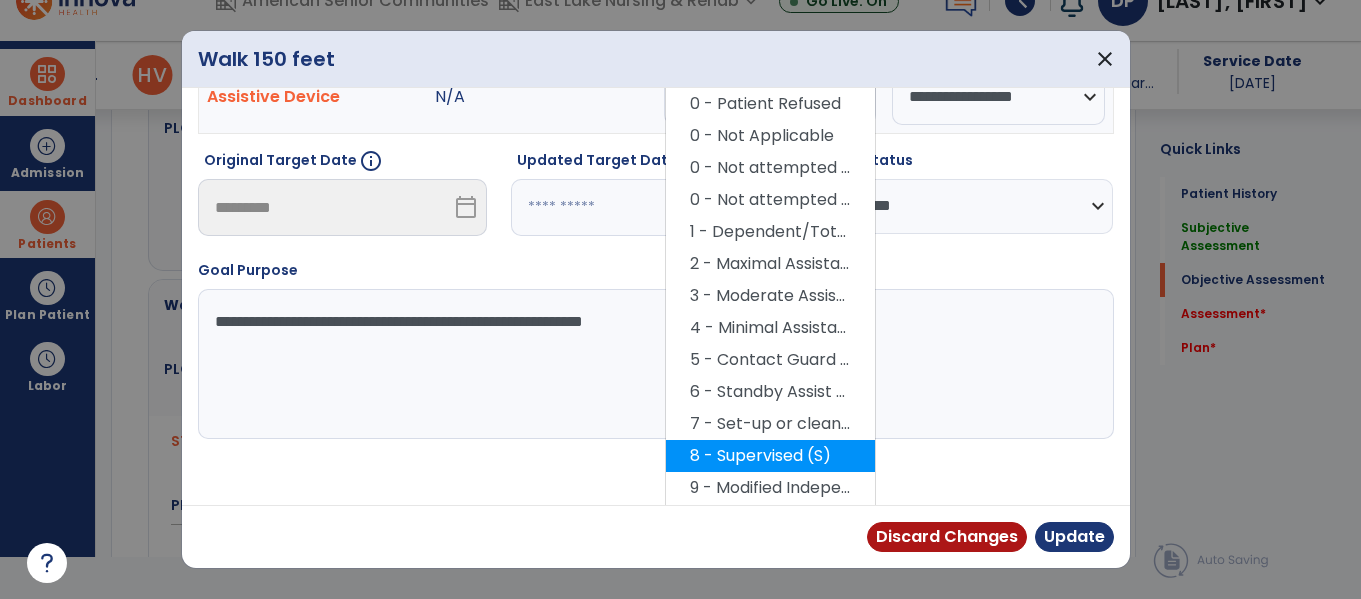 click on "8 - Supervised (S)" at bounding box center (770, 456) 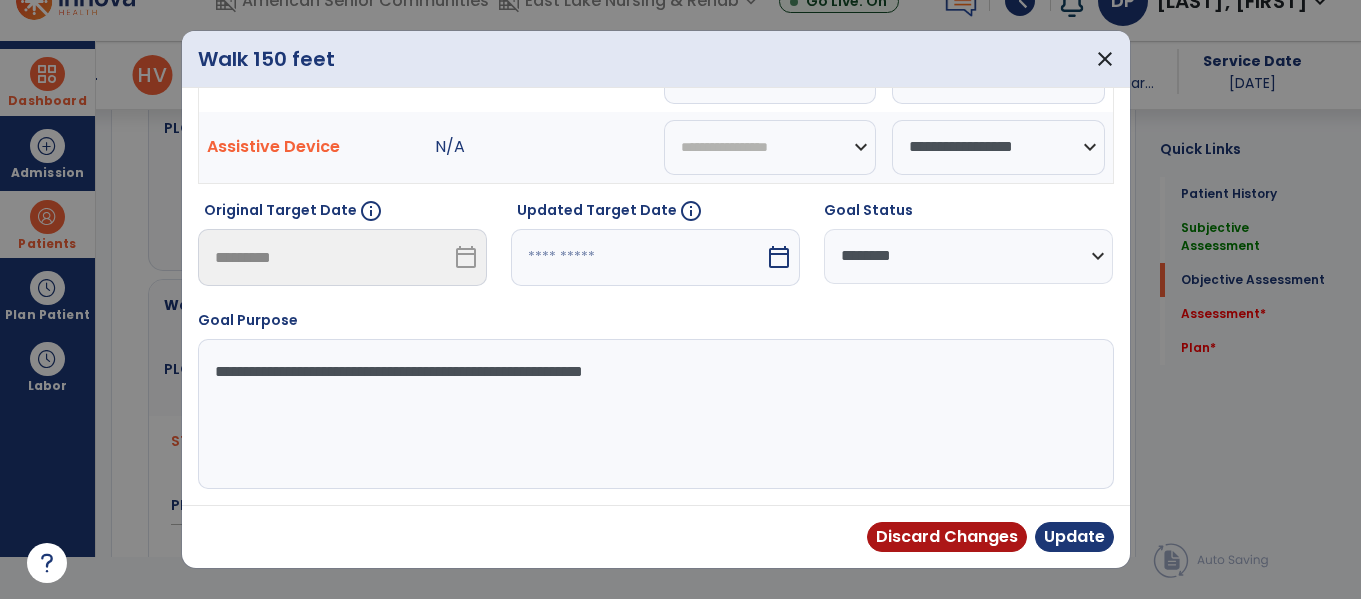 scroll, scrollTop: 119, scrollLeft: 0, axis: vertical 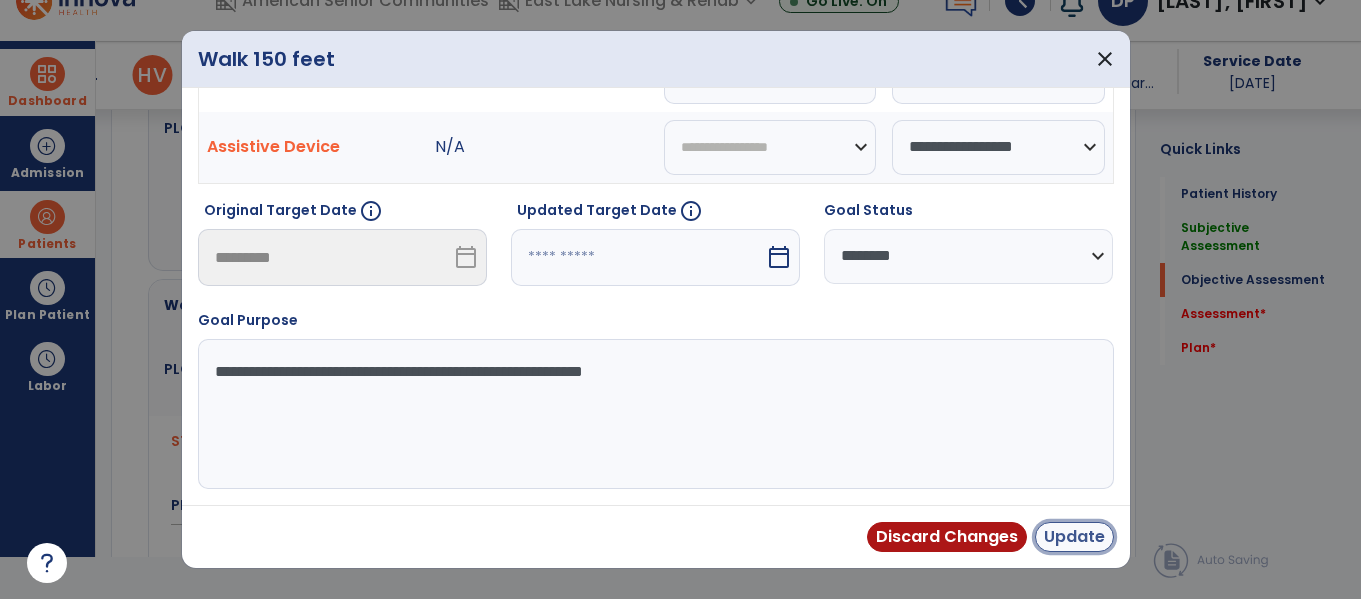 click on "Update" at bounding box center [1074, 537] 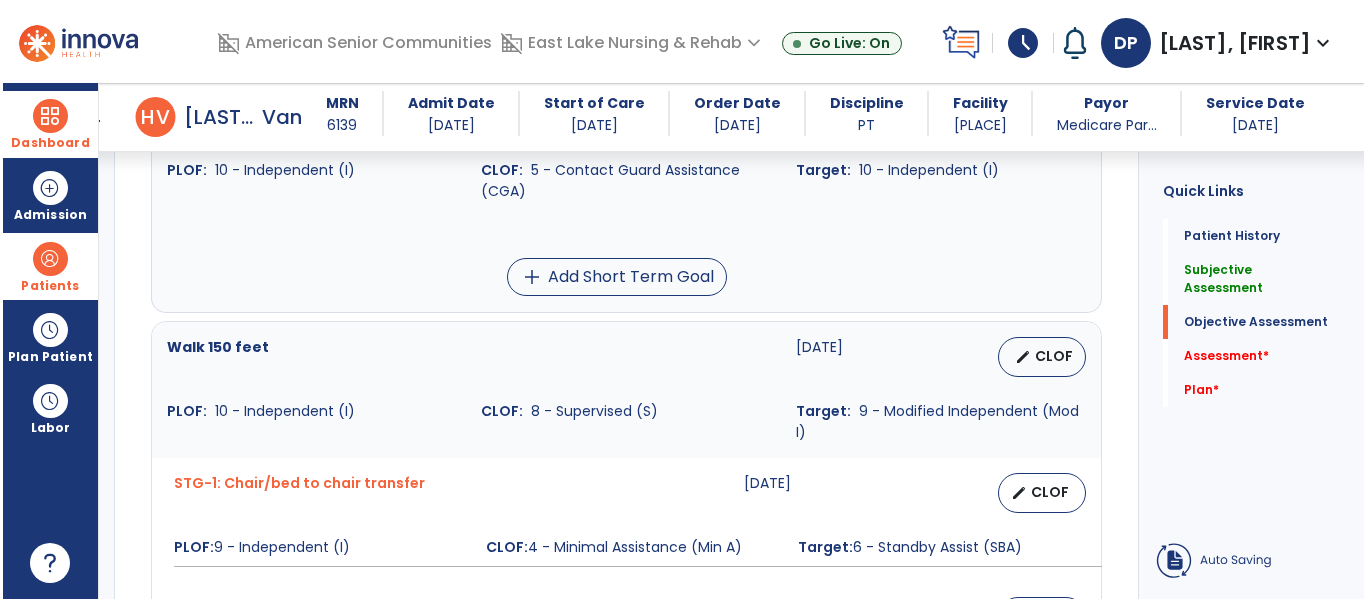 scroll, scrollTop: 42, scrollLeft: 0, axis: vertical 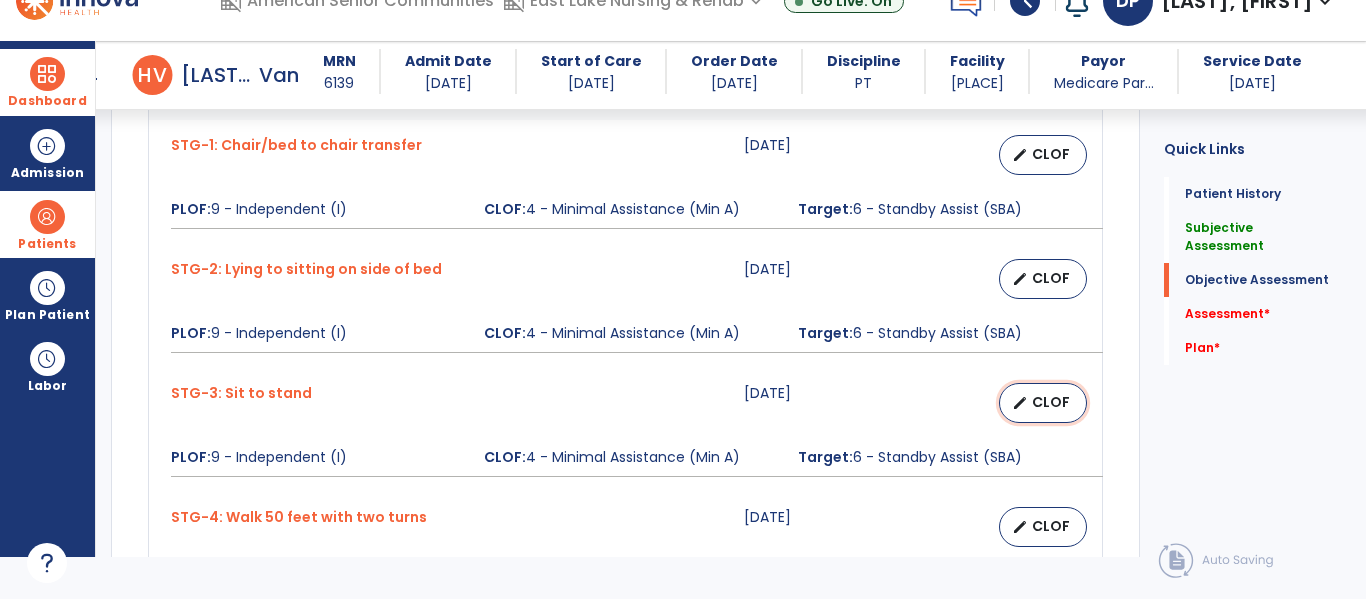 click on "edit   CLOF" at bounding box center [1043, 403] 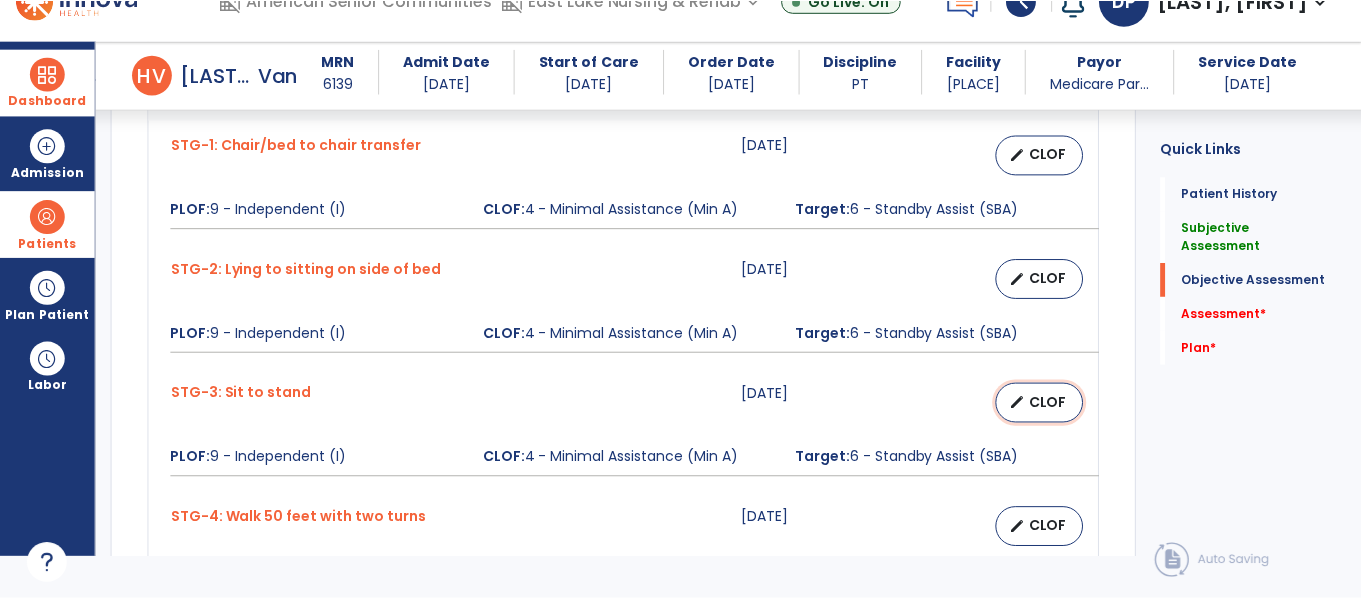 scroll, scrollTop: 0, scrollLeft: 0, axis: both 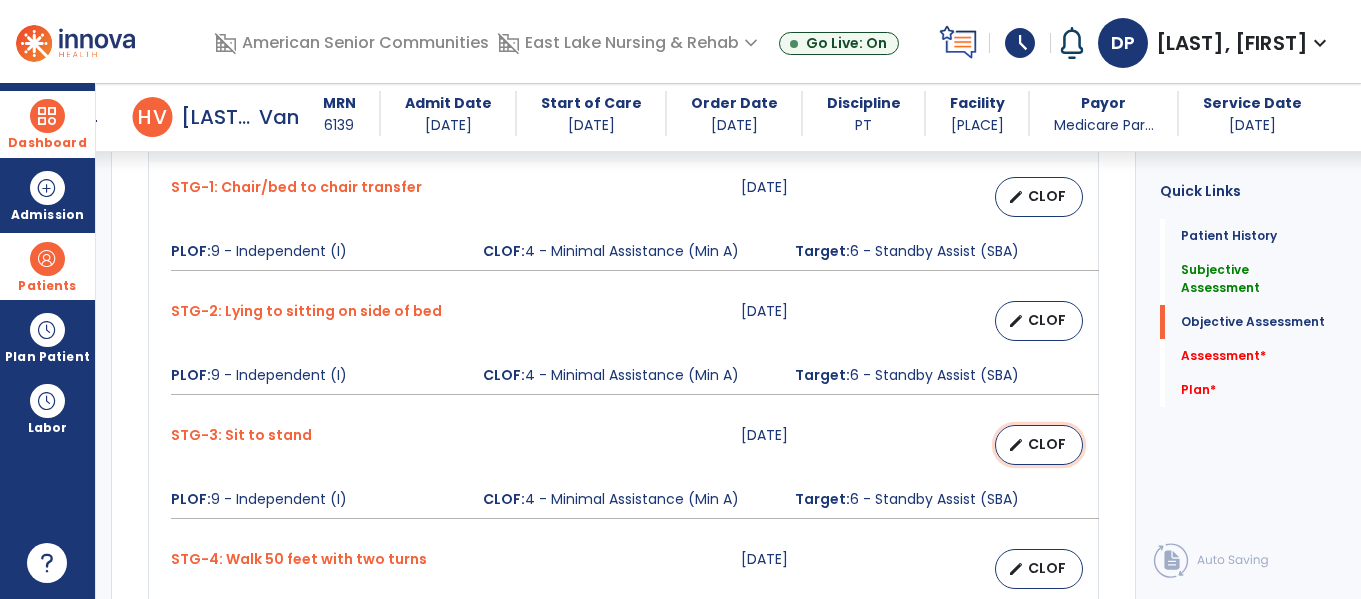 select on "********" 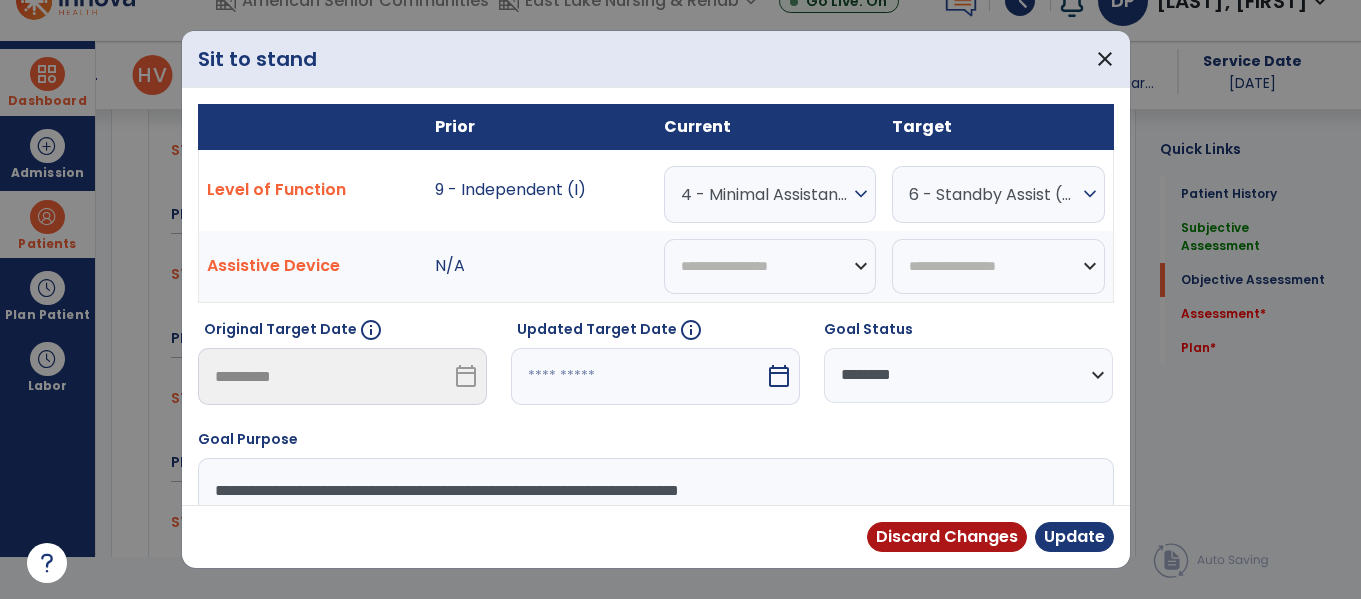 scroll, scrollTop: 1146, scrollLeft: 0, axis: vertical 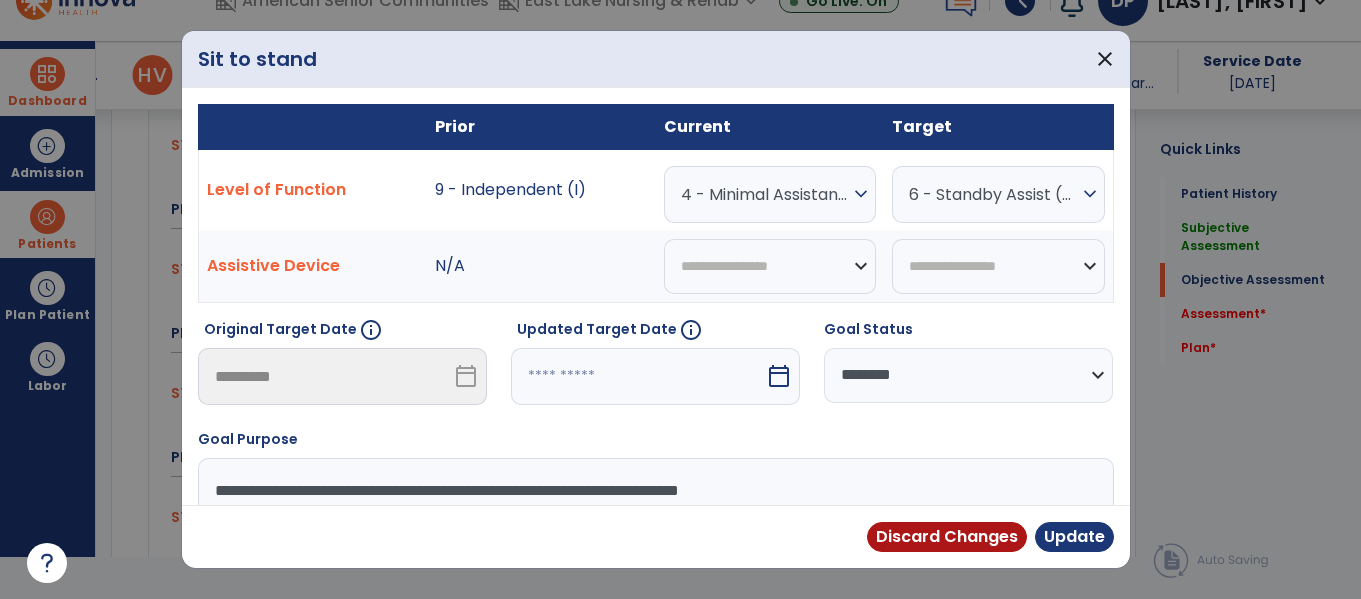 click on "expand_more" at bounding box center (861, 194) 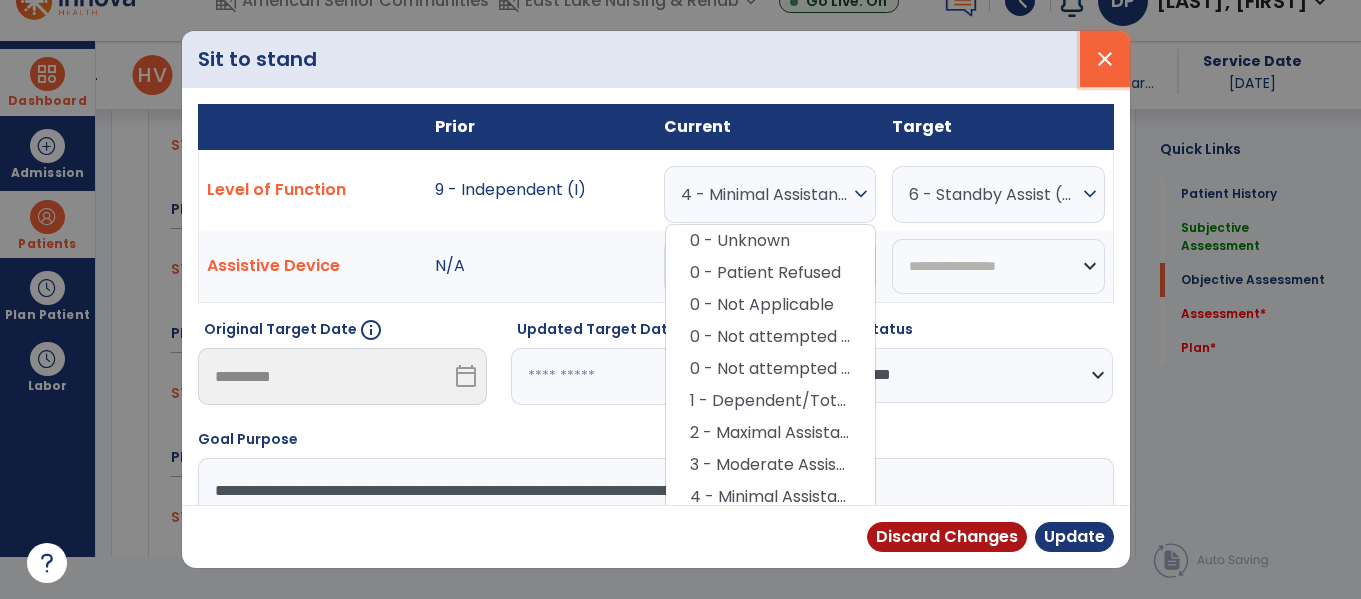 click on "close" at bounding box center [1105, 59] 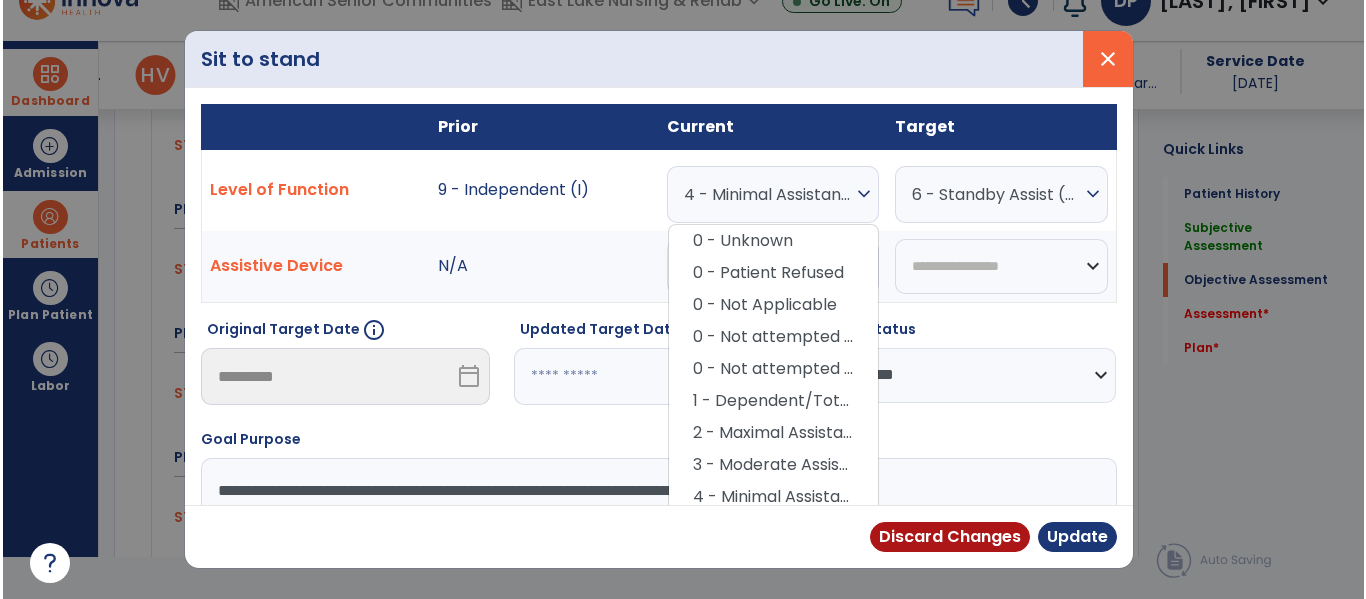 scroll, scrollTop: 42, scrollLeft: 0, axis: vertical 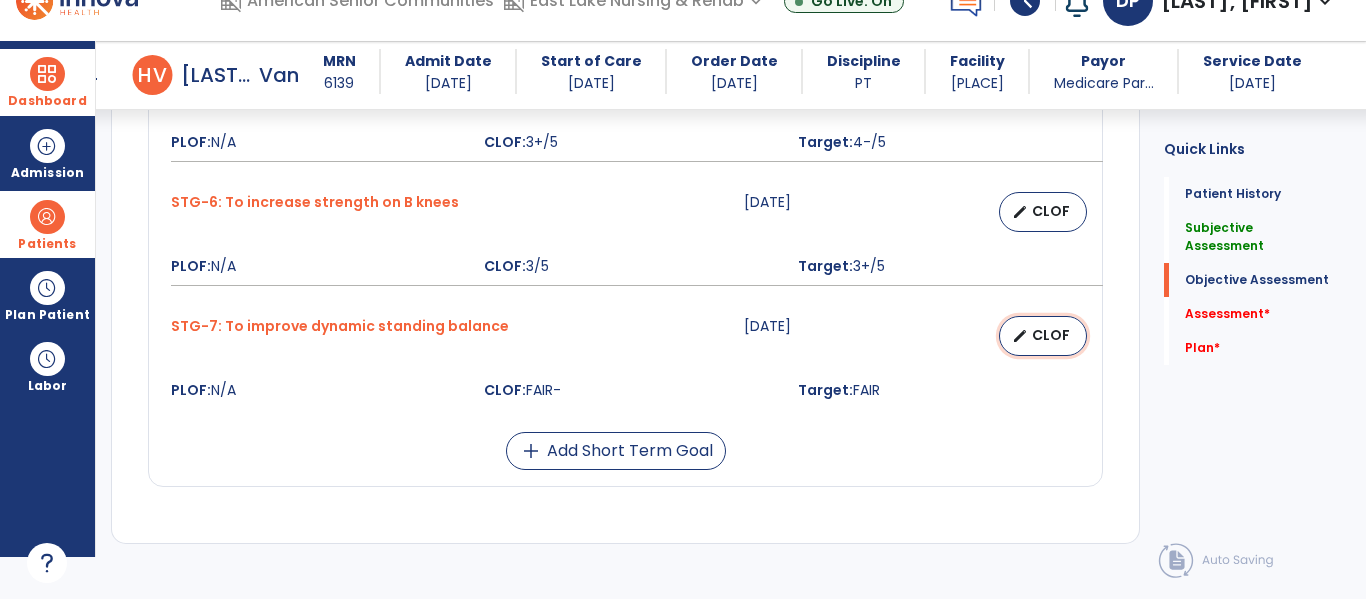 click on "edit   CLOF" at bounding box center (1043, 336) 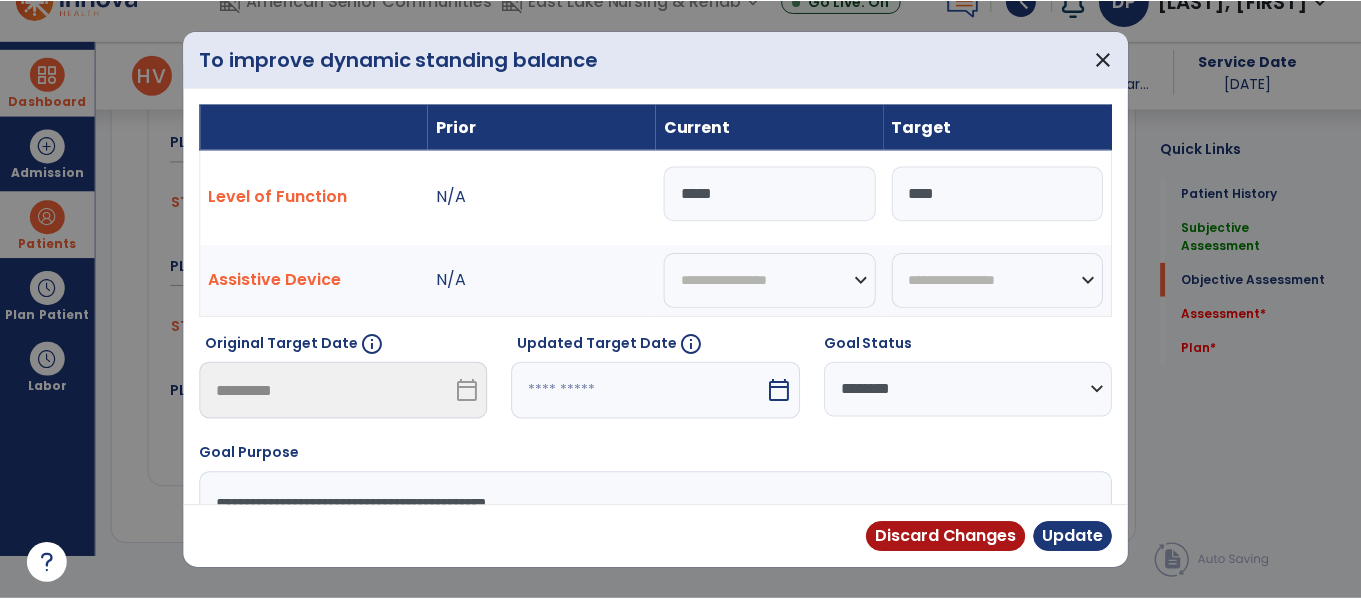 scroll, scrollTop: 0, scrollLeft: 0, axis: both 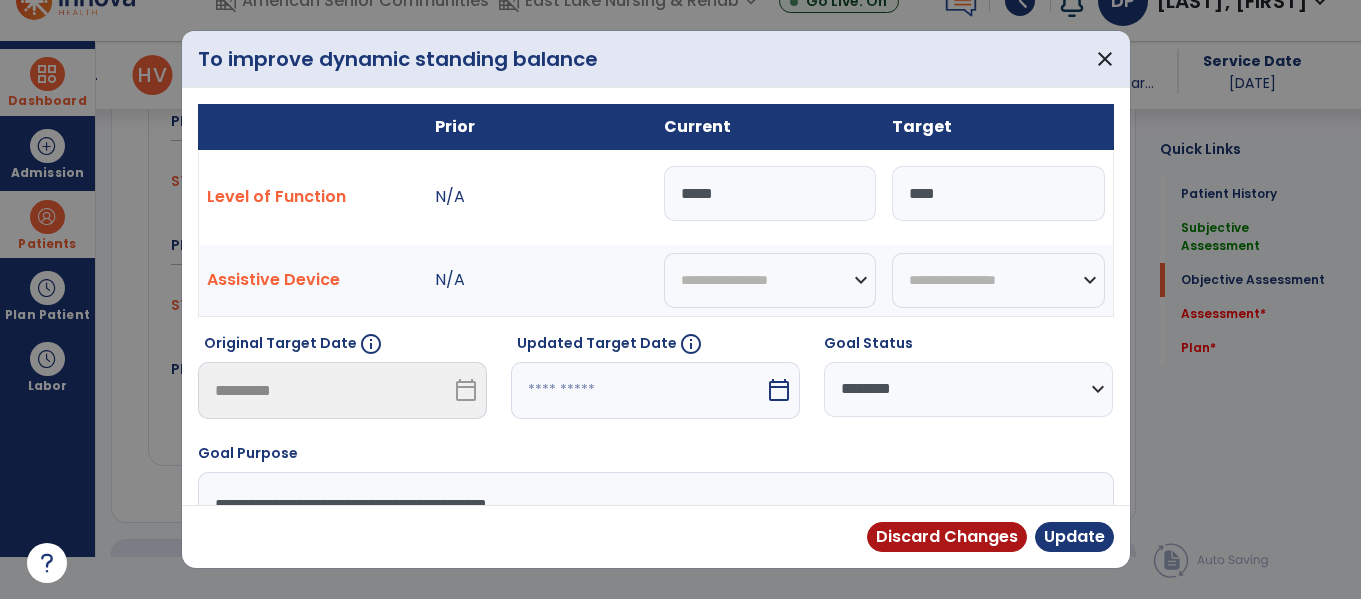 click on "*****" at bounding box center (770, 193) 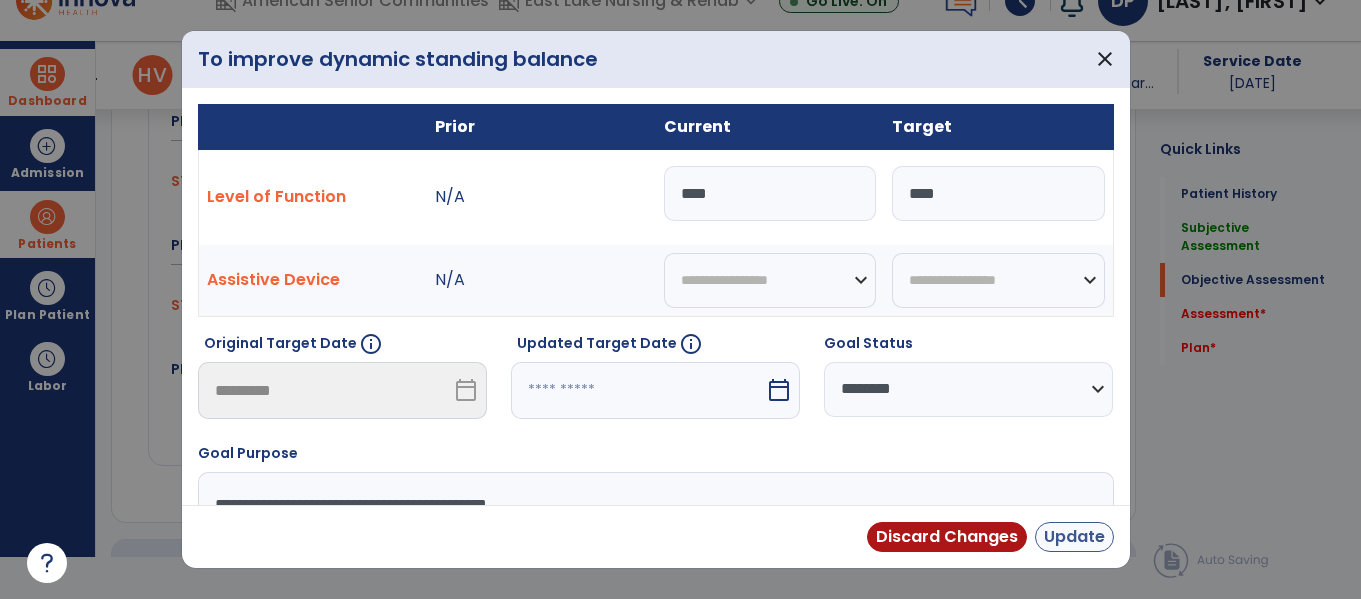 click on "Update" at bounding box center (1074, 537) 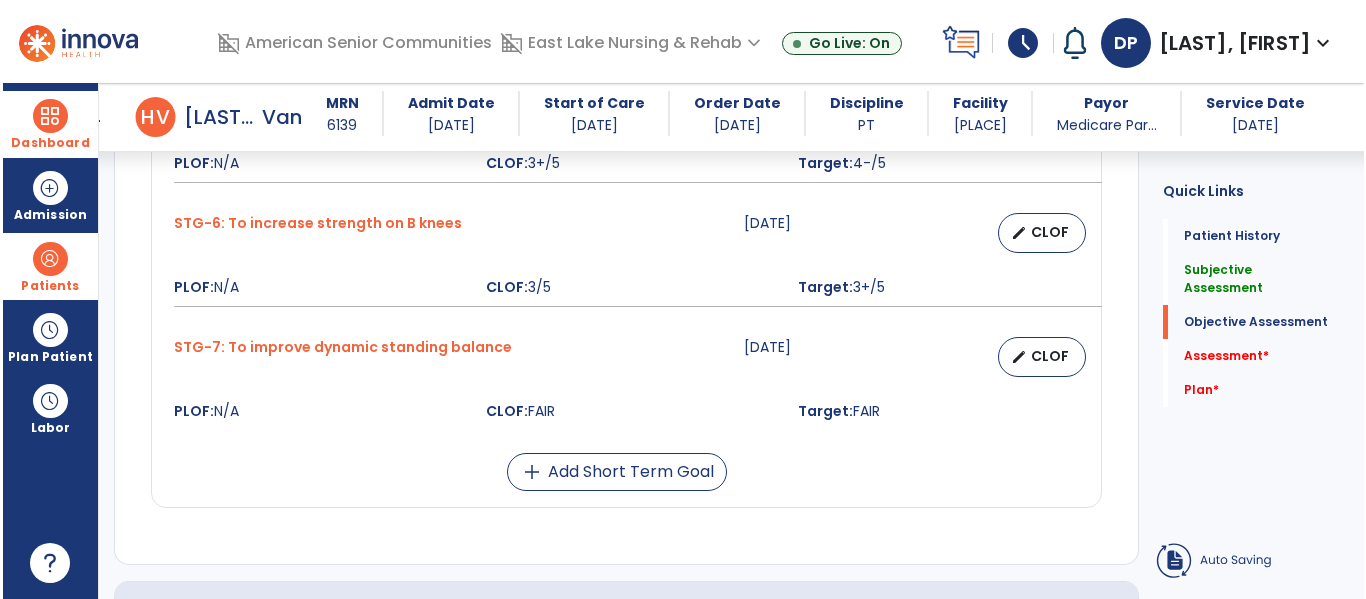 scroll, scrollTop: 42, scrollLeft: 0, axis: vertical 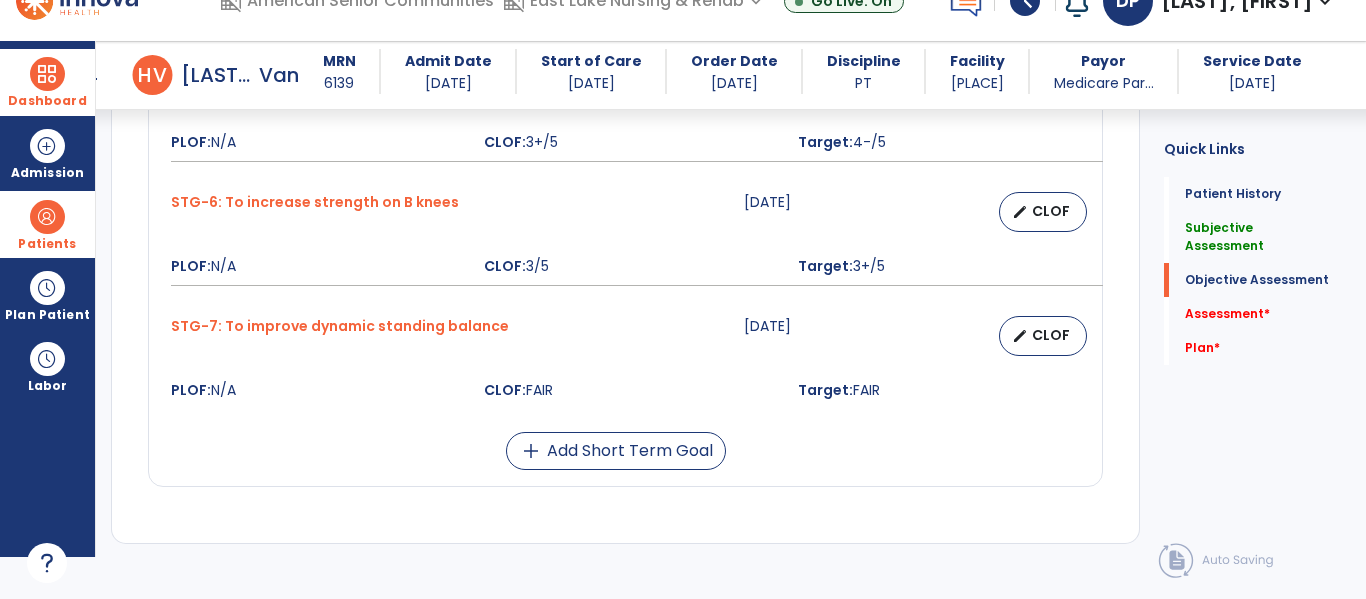 click on "CLOF" at bounding box center (1051, 335) 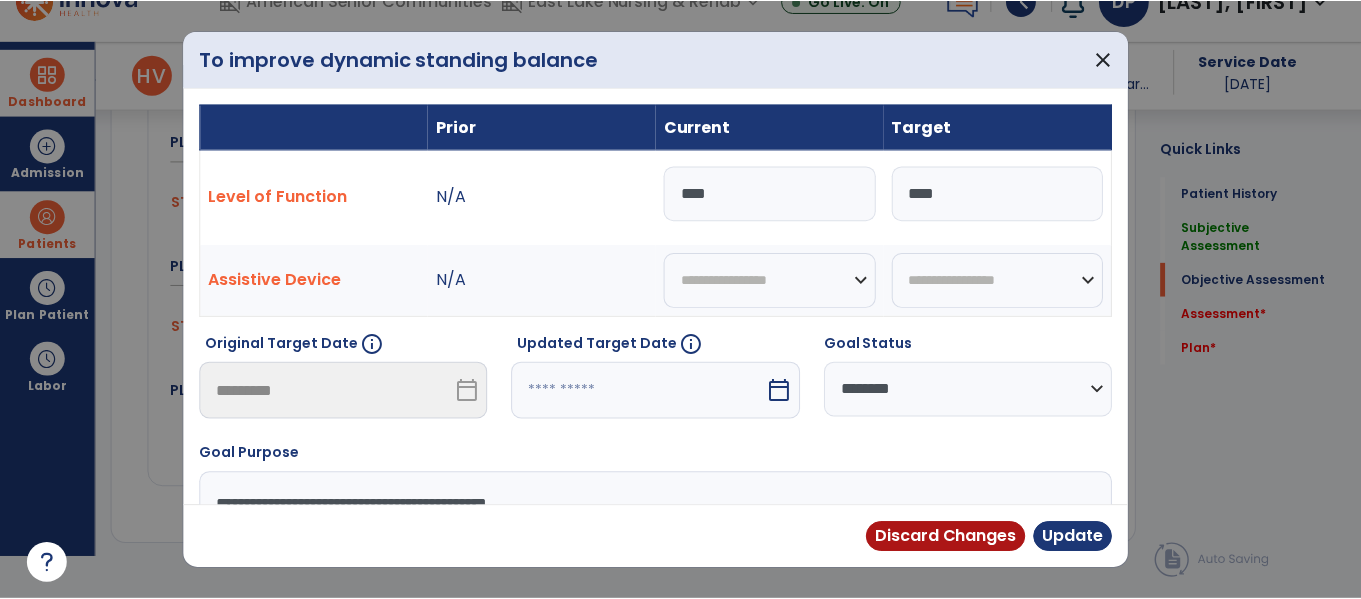 scroll, scrollTop: 0, scrollLeft: 0, axis: both 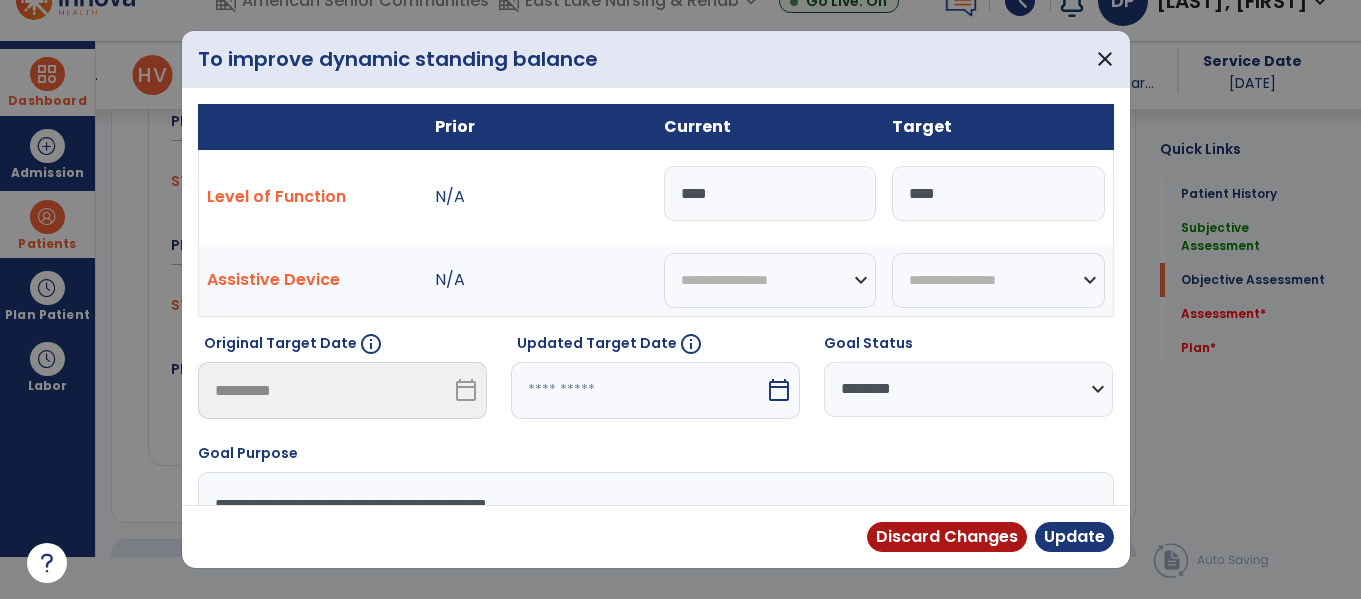 click on "**********" at bounding box center [968, 389] 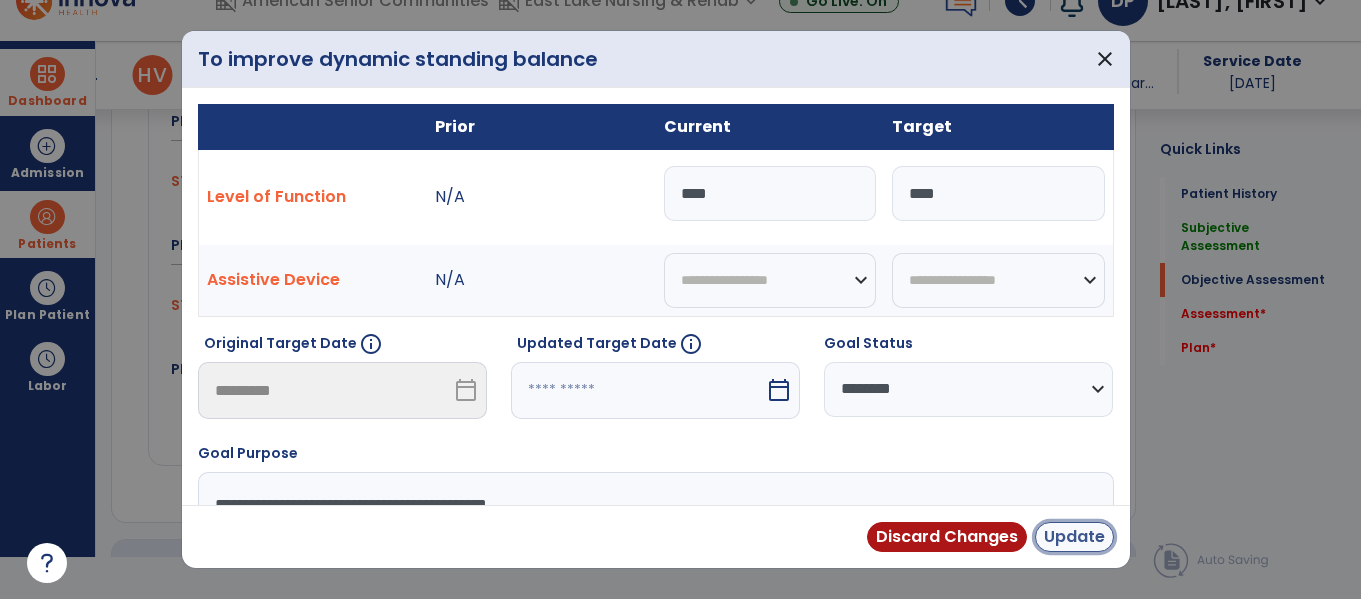 click on "Update" at bounding box center [1074, 537] 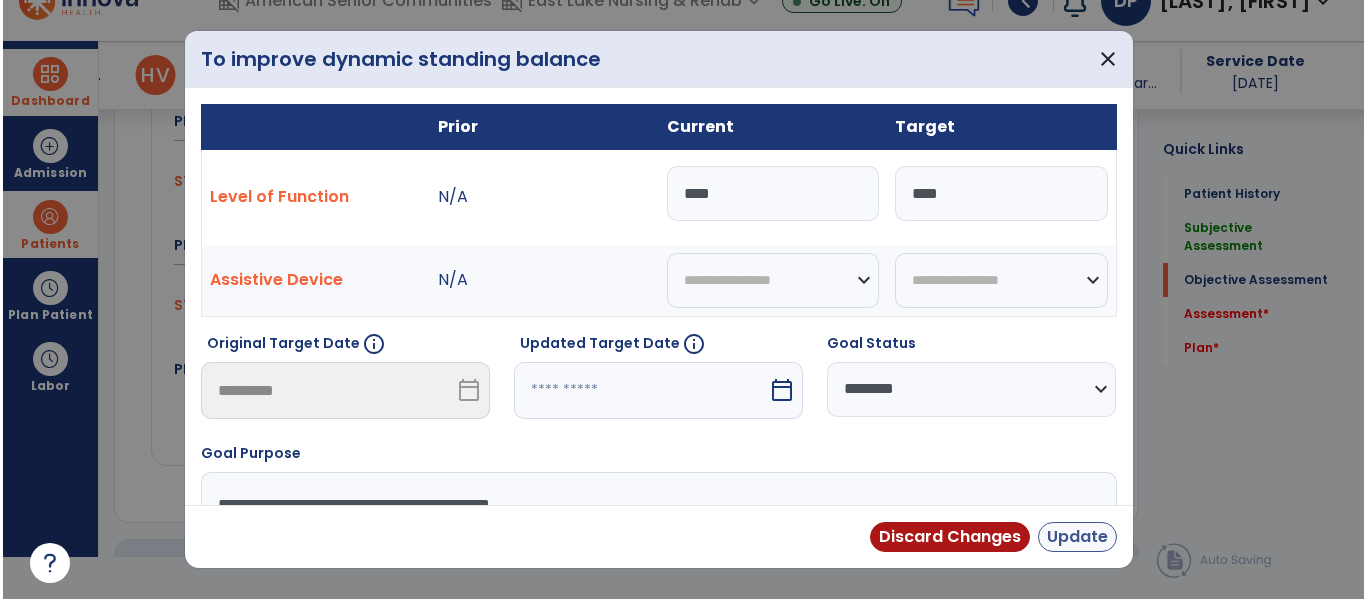 scroll, scrollTop: 42, scrollLeft: 0, axis: vertical 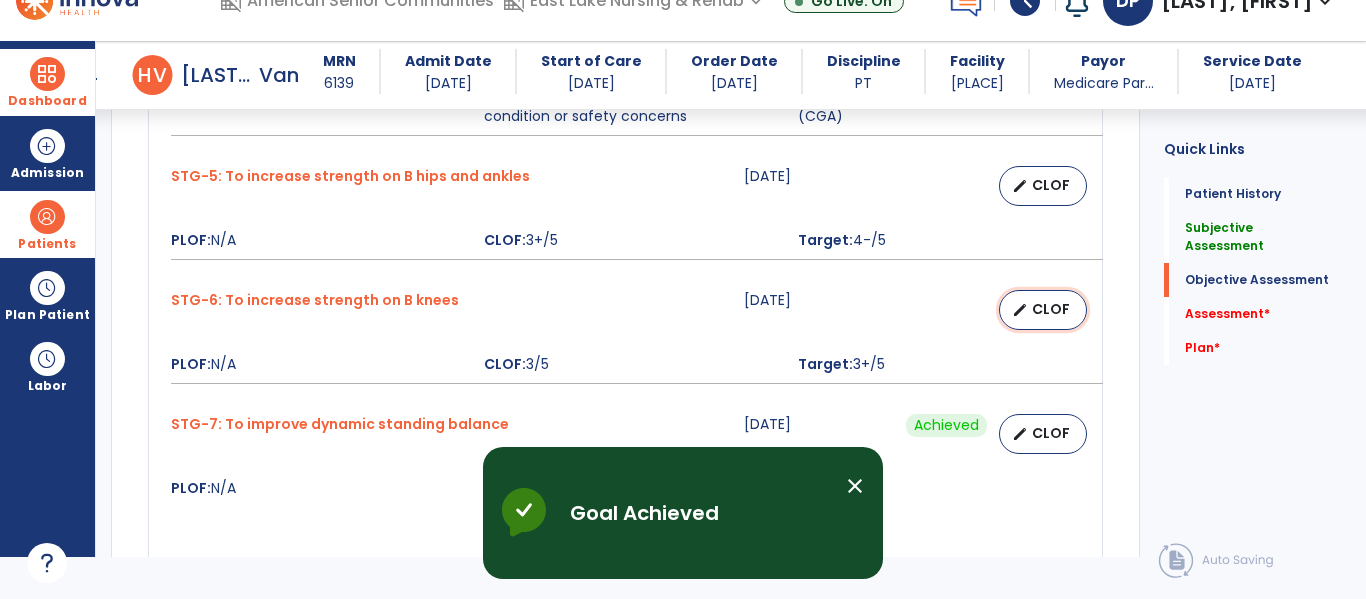 click on "CLOF" at bounding box center [1051, 309] 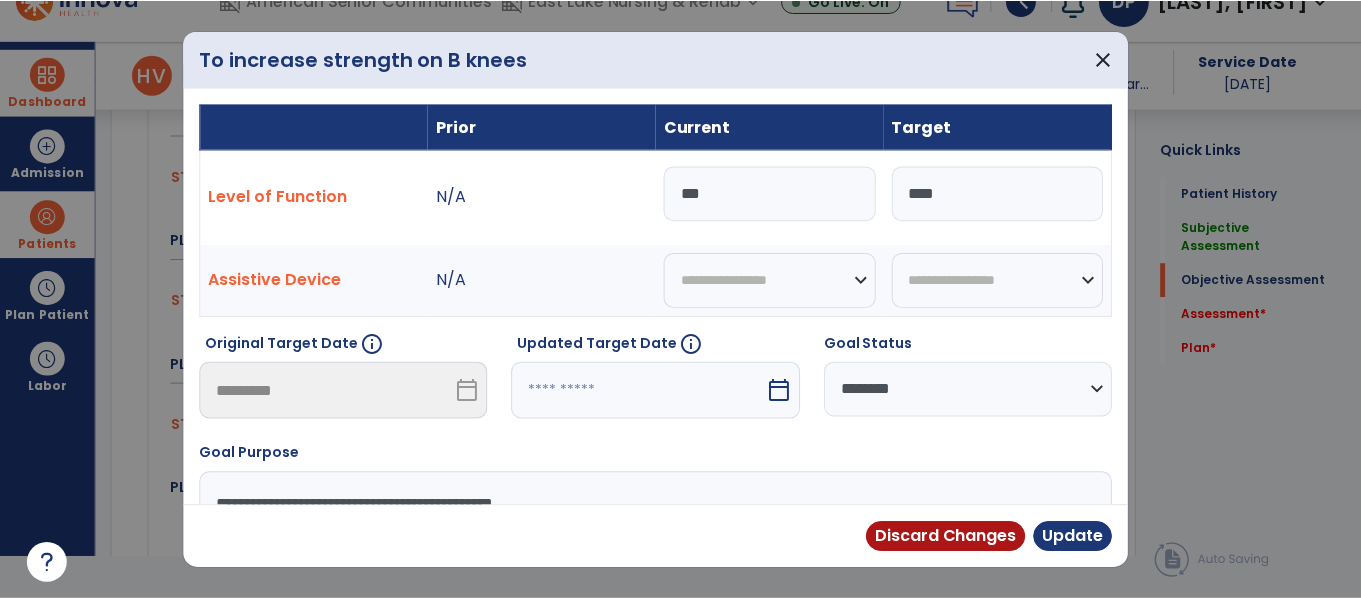 scroll, scrollTop: 0, scrollLeft: 0, axis: both 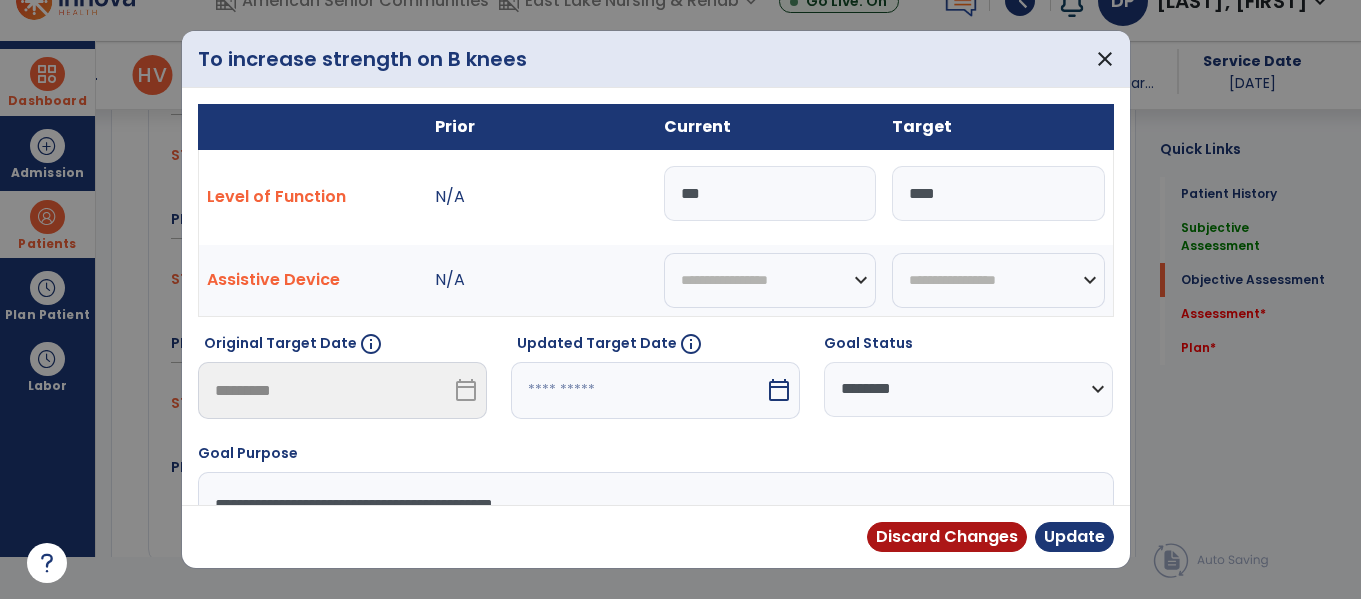 click on "***" at bounding box center (770, 193) 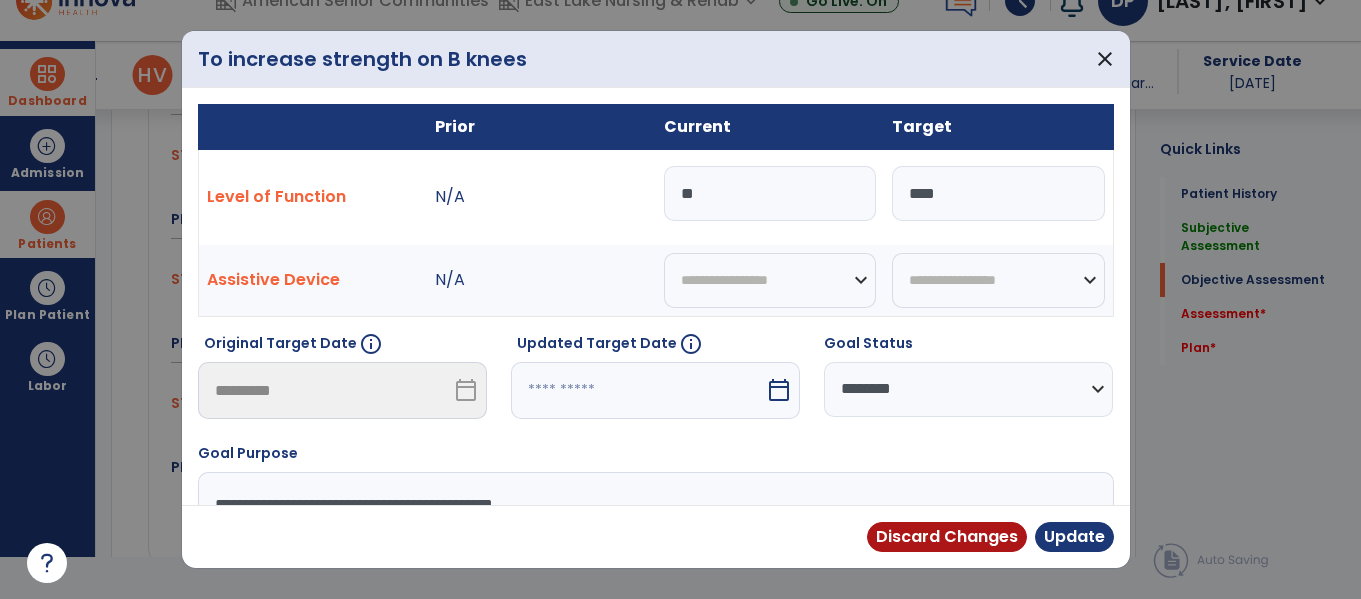 type on "*" 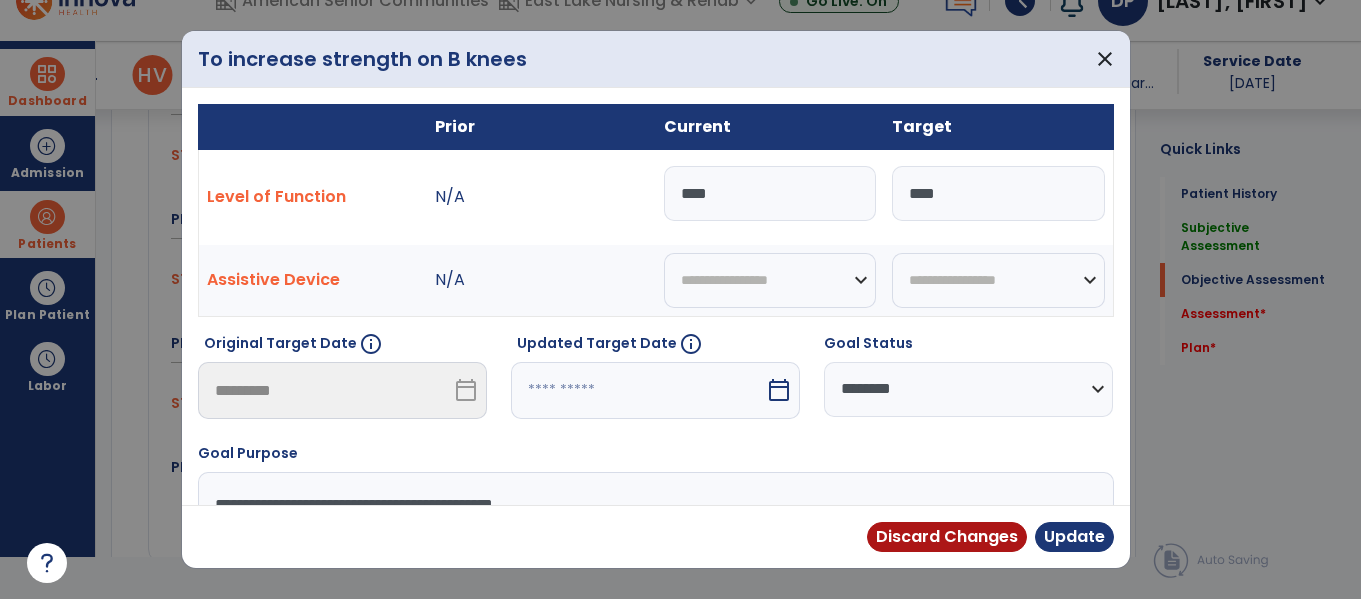 type on "****" 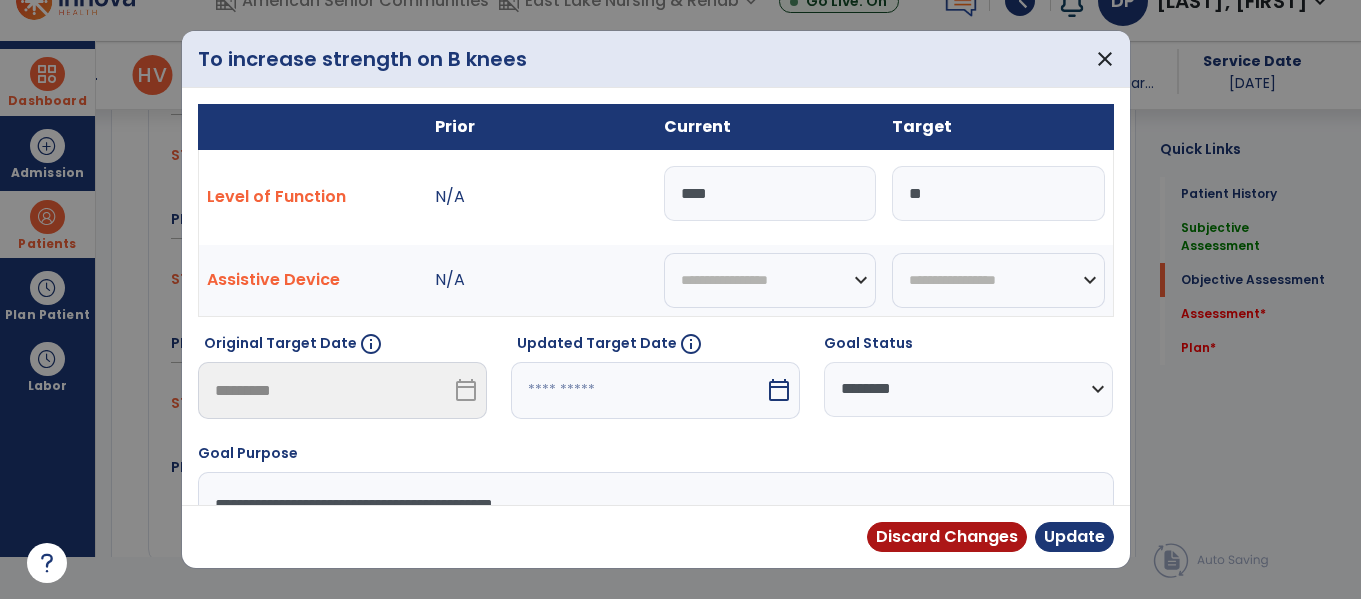 type on "*" 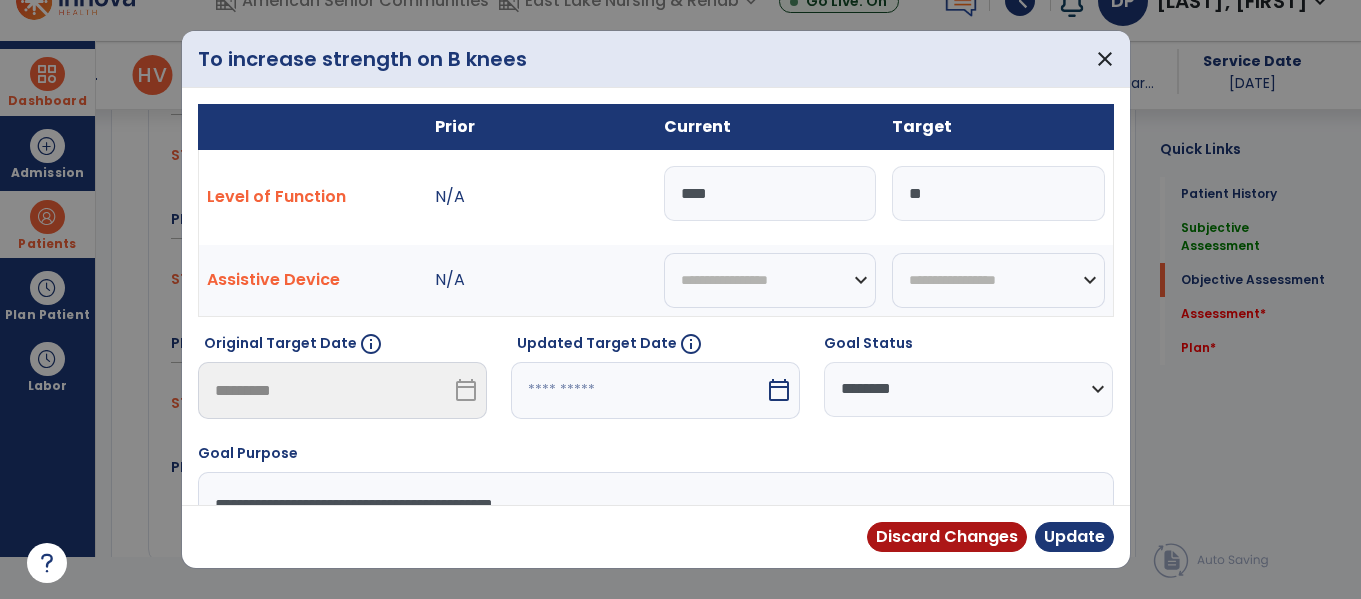 type on "***" 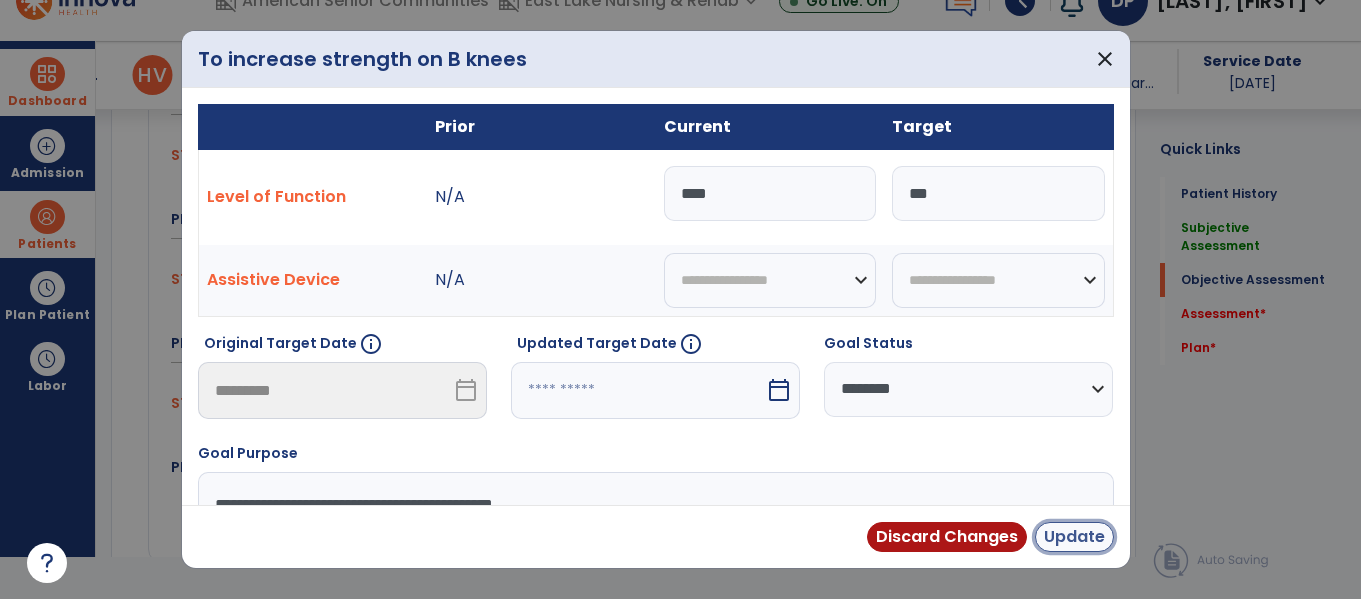 click on "Update" at bounding box center [1074, 537] 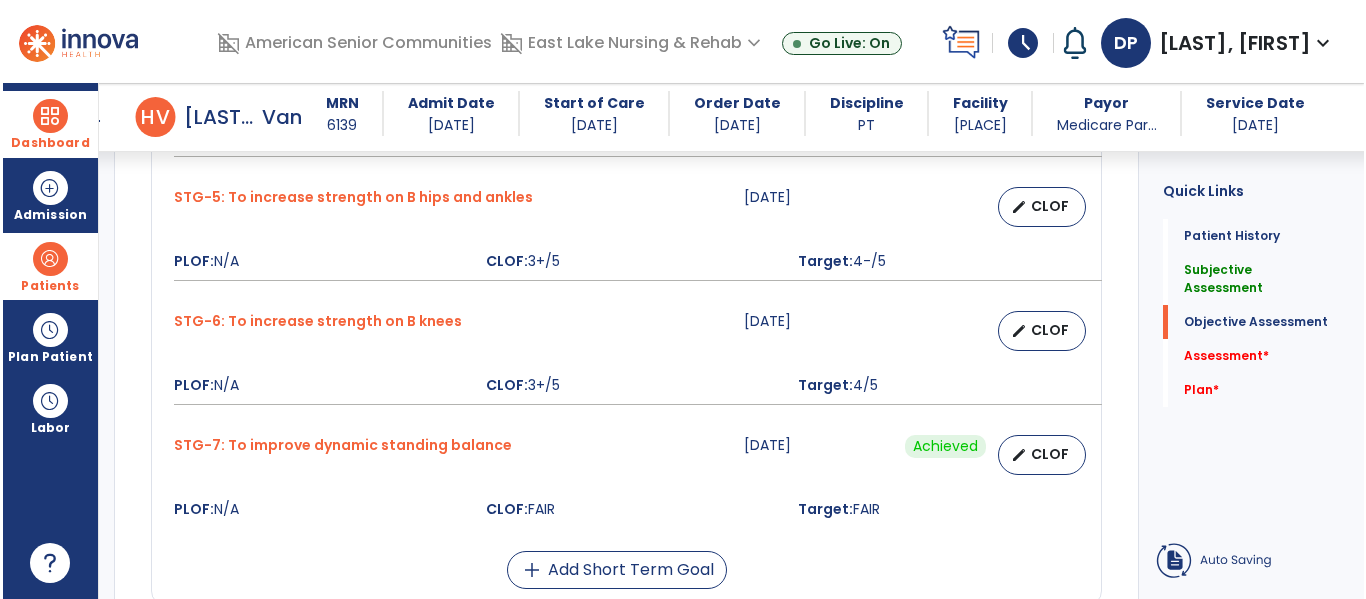 scroll, scrollTop: 42, scrollLeft: 0, axis: vertical 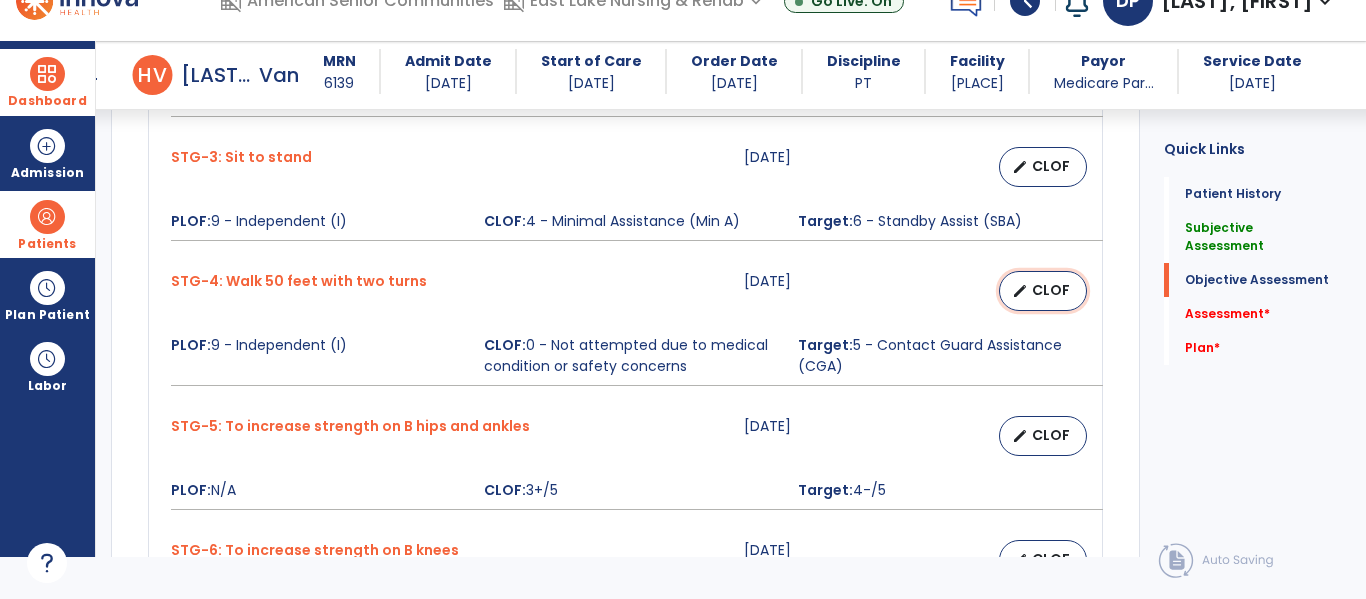 click on "CLOF" at bounding box center [1051, 290] 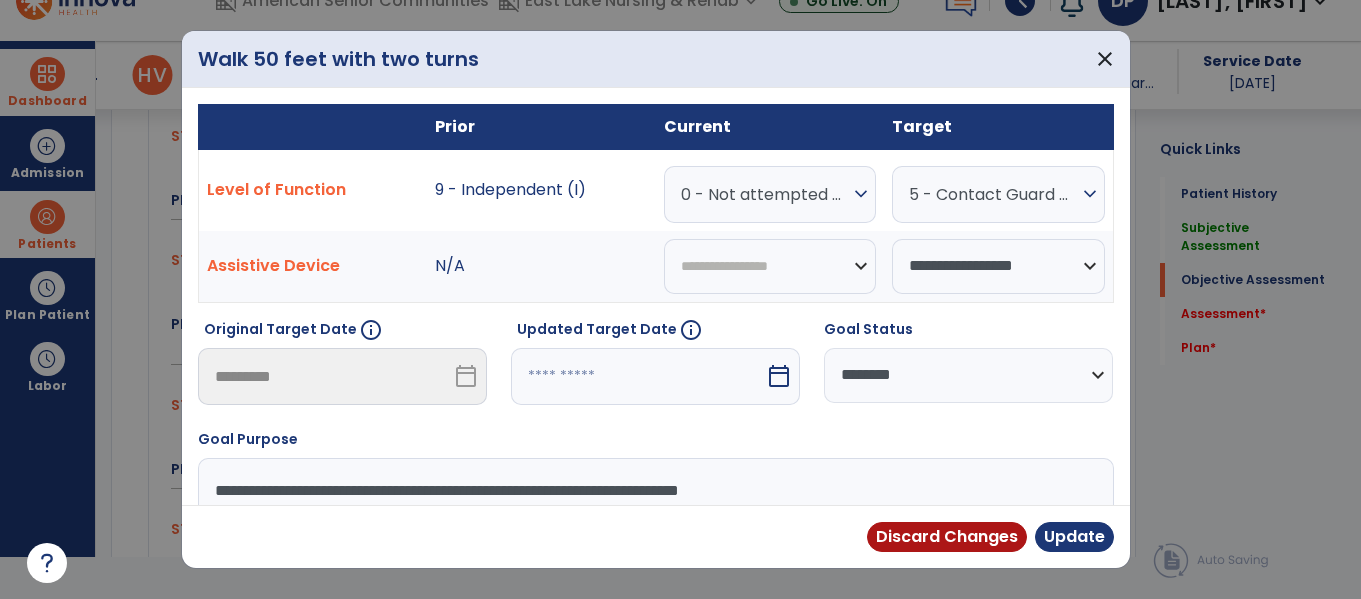 click on "expand_more" at bounding box center (861, 194) 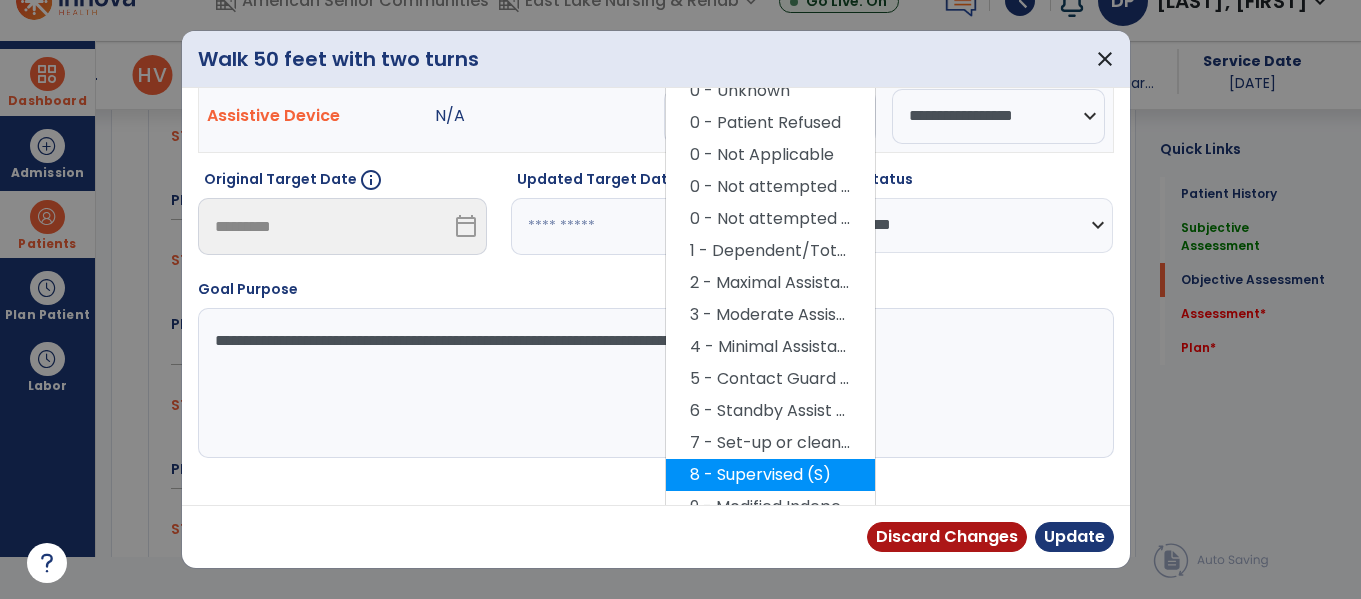 click on "8 - Supervised (S)" at bounding box center (770, 475) 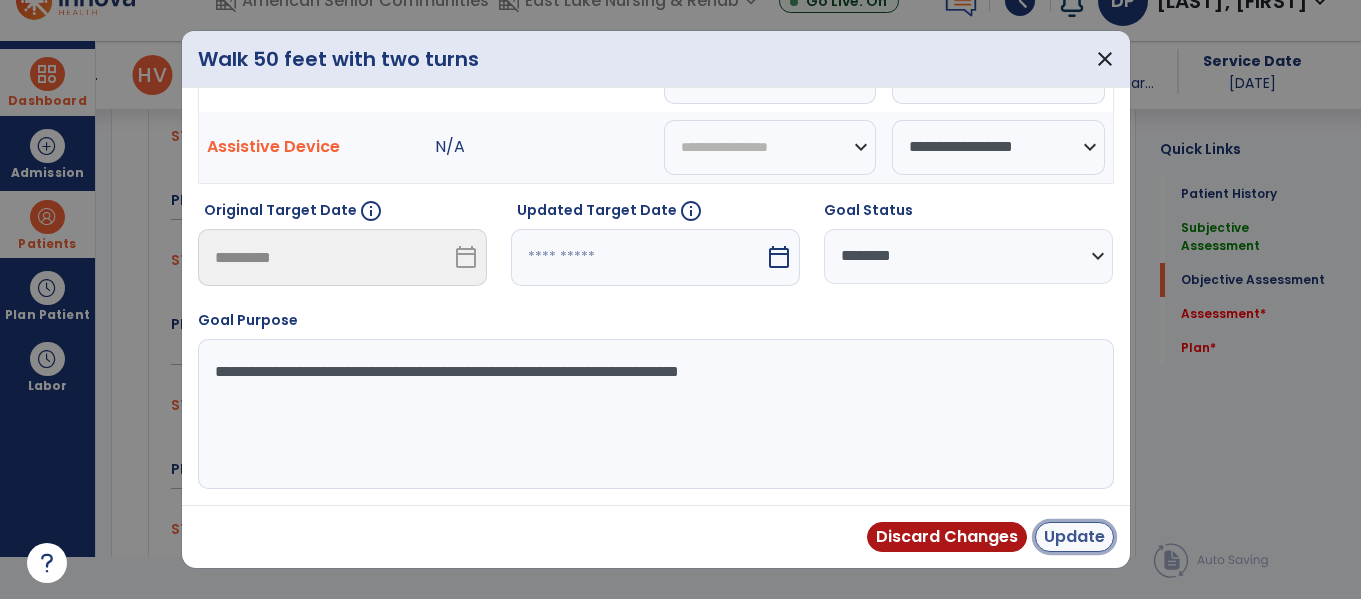 click on "Update" at bounding box center [1074, 537] 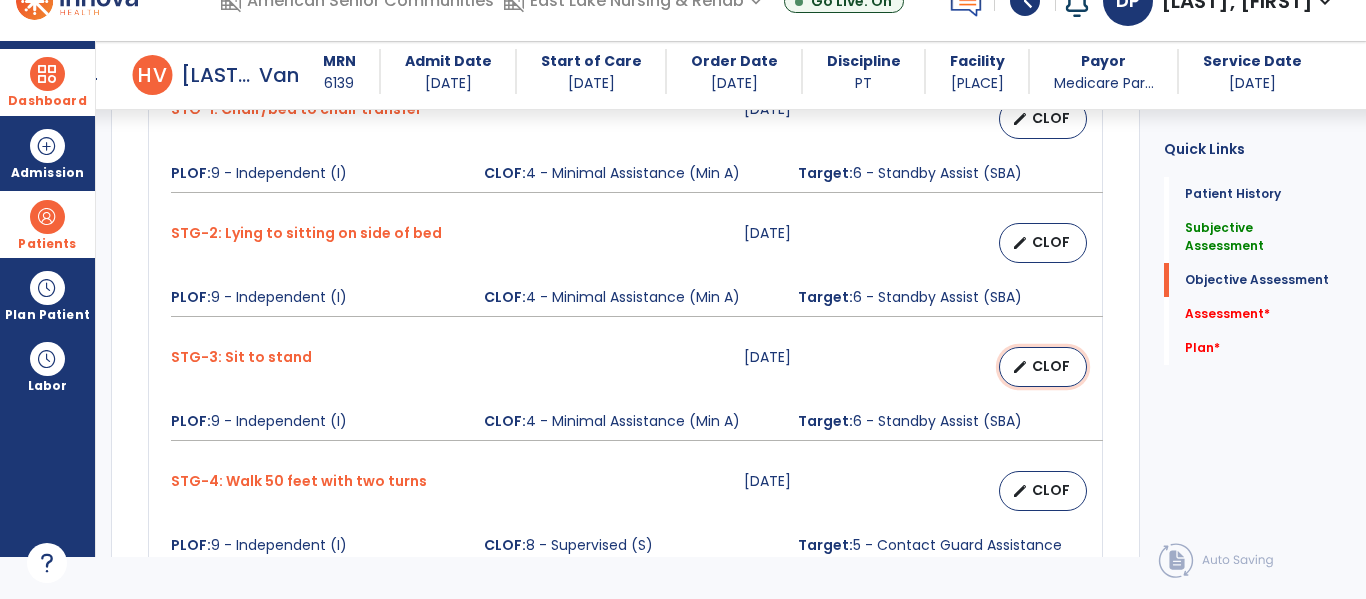 click on "CLOF" at bounding box center [1051, 366] 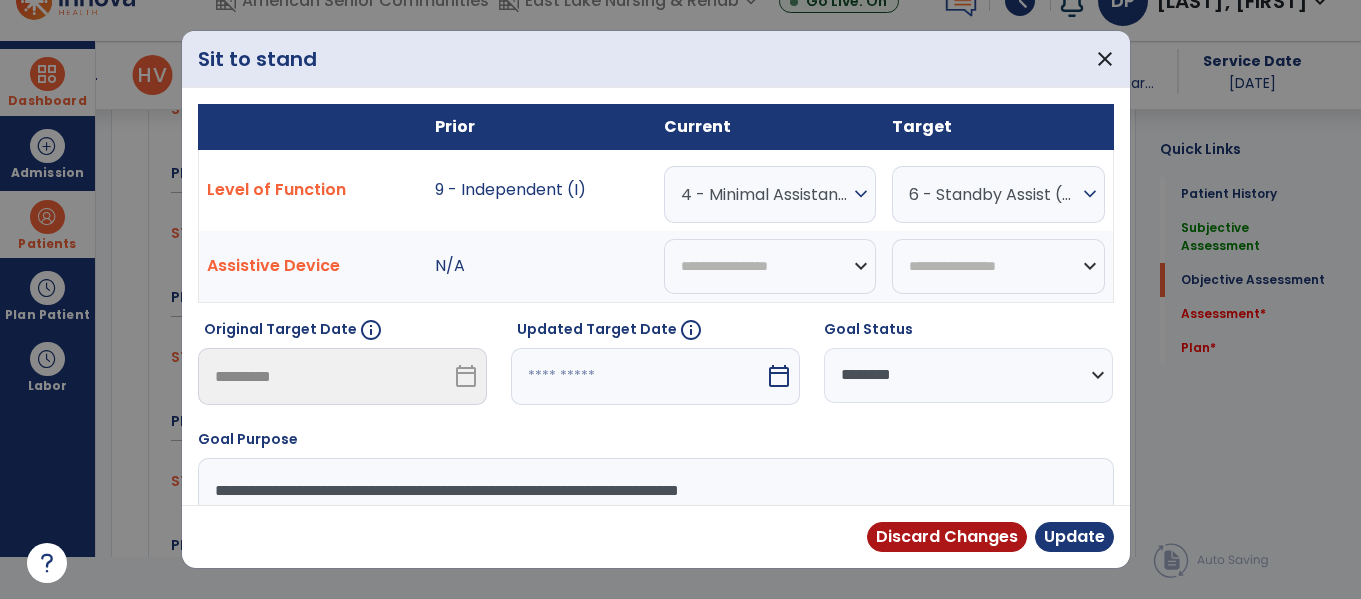 click on "4 - Minimal Assistance (Min A)" at bounding box center (765, 194) 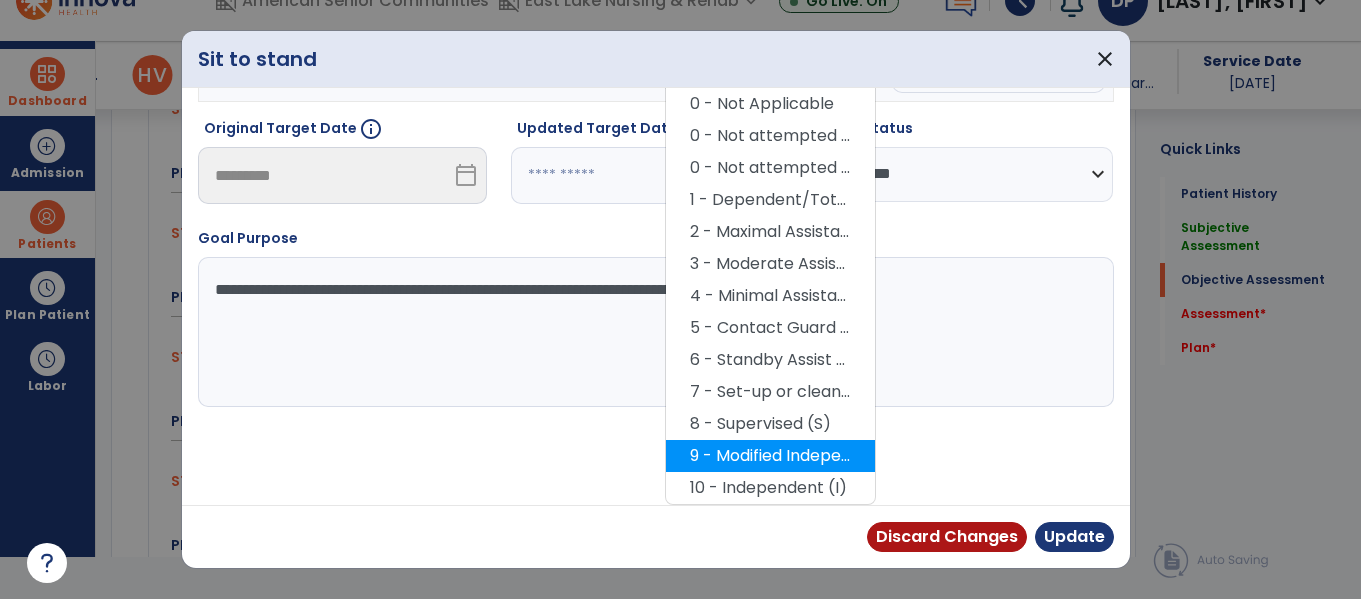 click on "9 - Modified Independent (Mod I)" at bounding box center [770, 456] 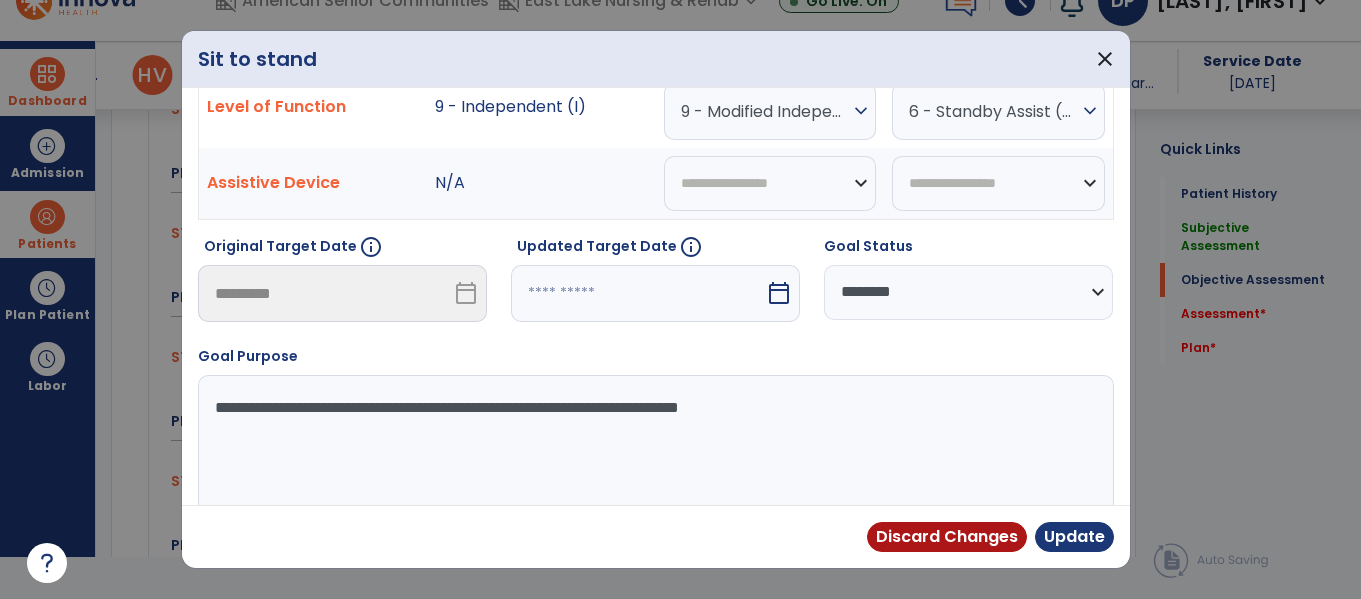 click on "**********" at bounding box center [968, 292] 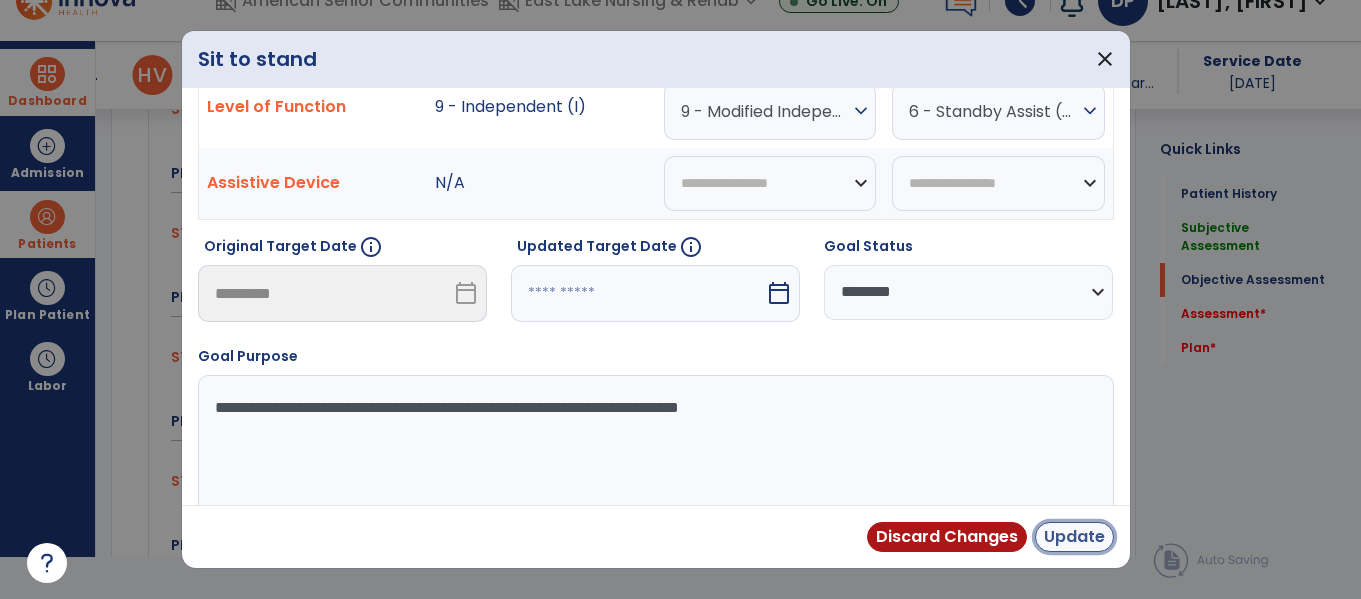 click on "Update" at bounding box center [1074, 537] 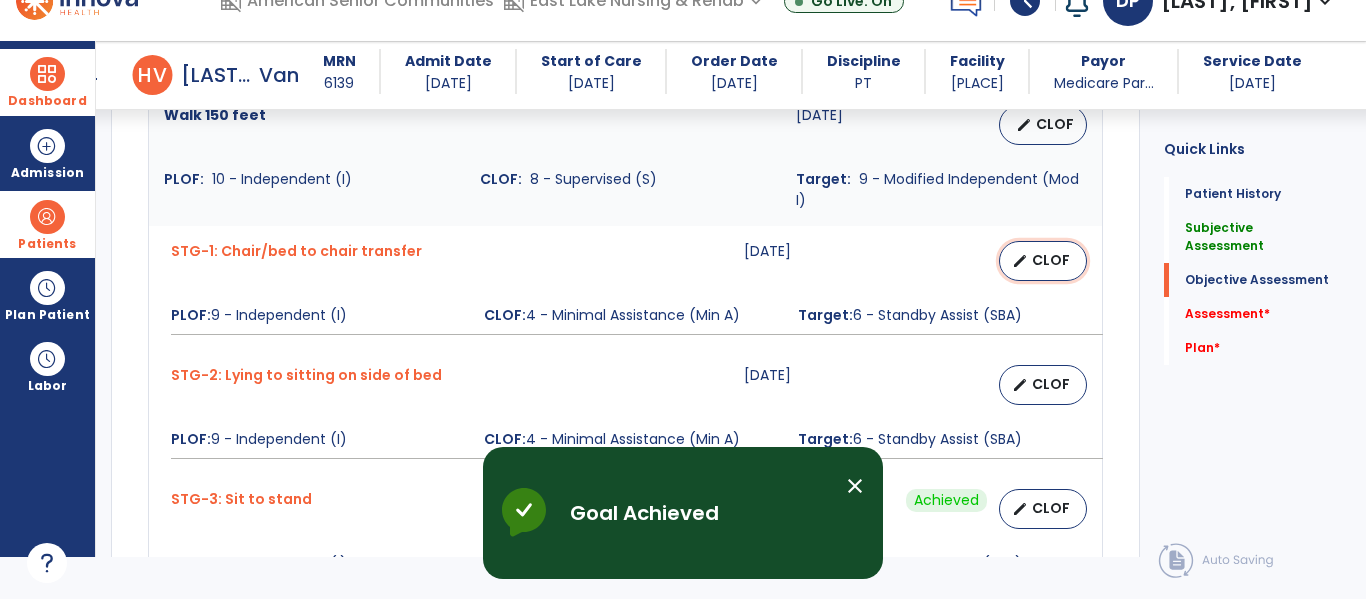 click on "CLOF" at bounding box center (1051, 260) 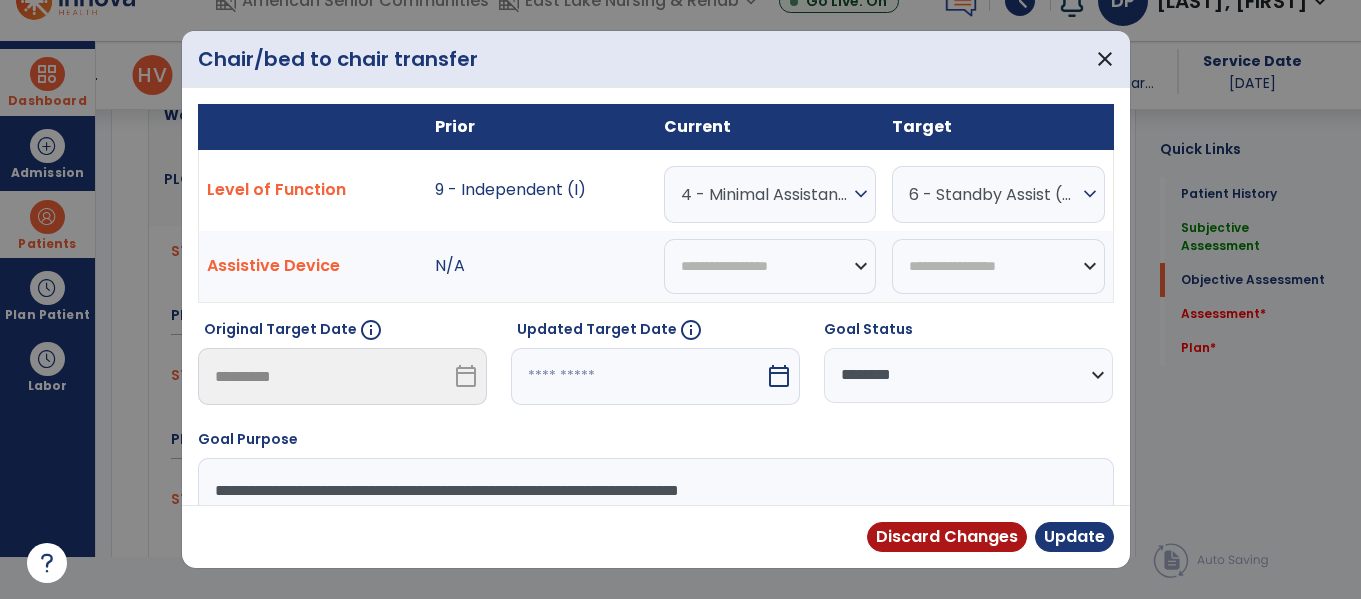 click on "4 - Minimal Assistance (Min A)" at bounding box center (765, 194) 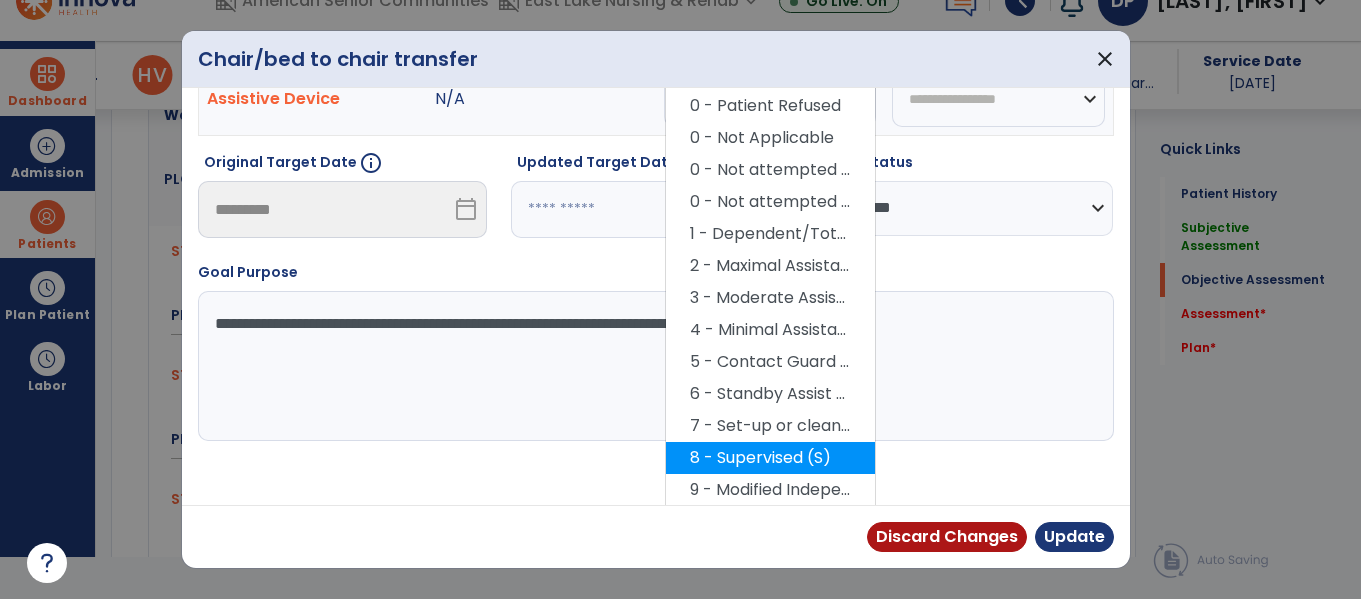 click on "8 - Supervised (S)" at bounding box center [770, 458] 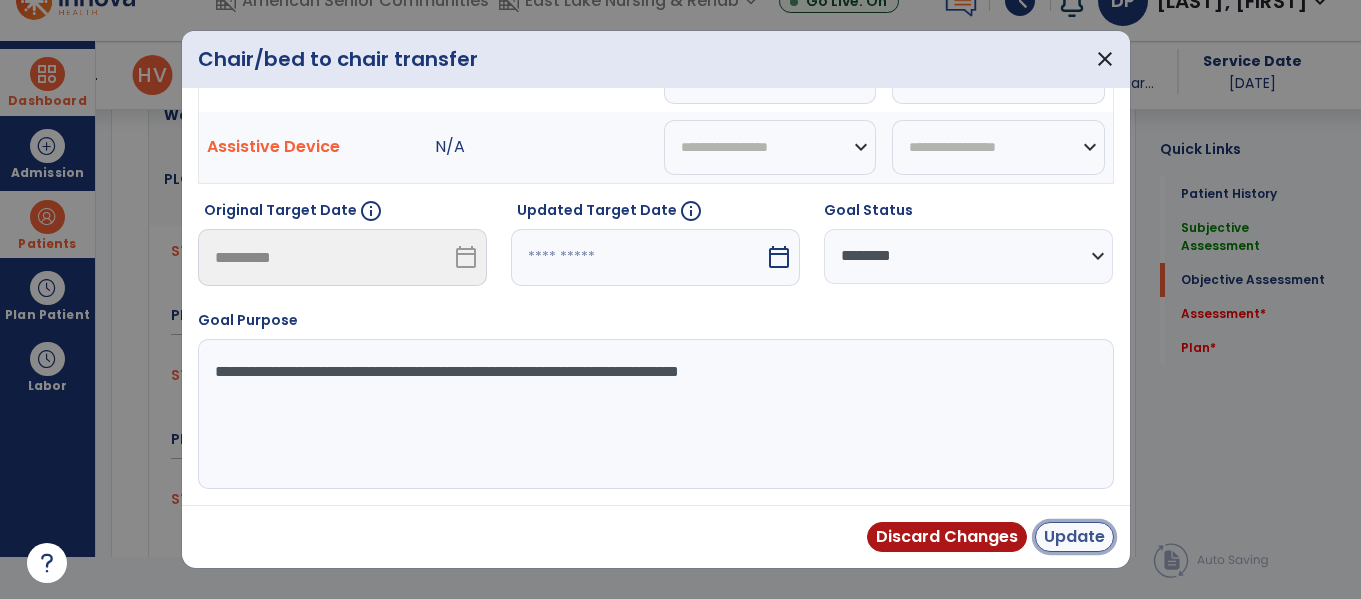 click on "Update" at bounding box center [1074, 537] 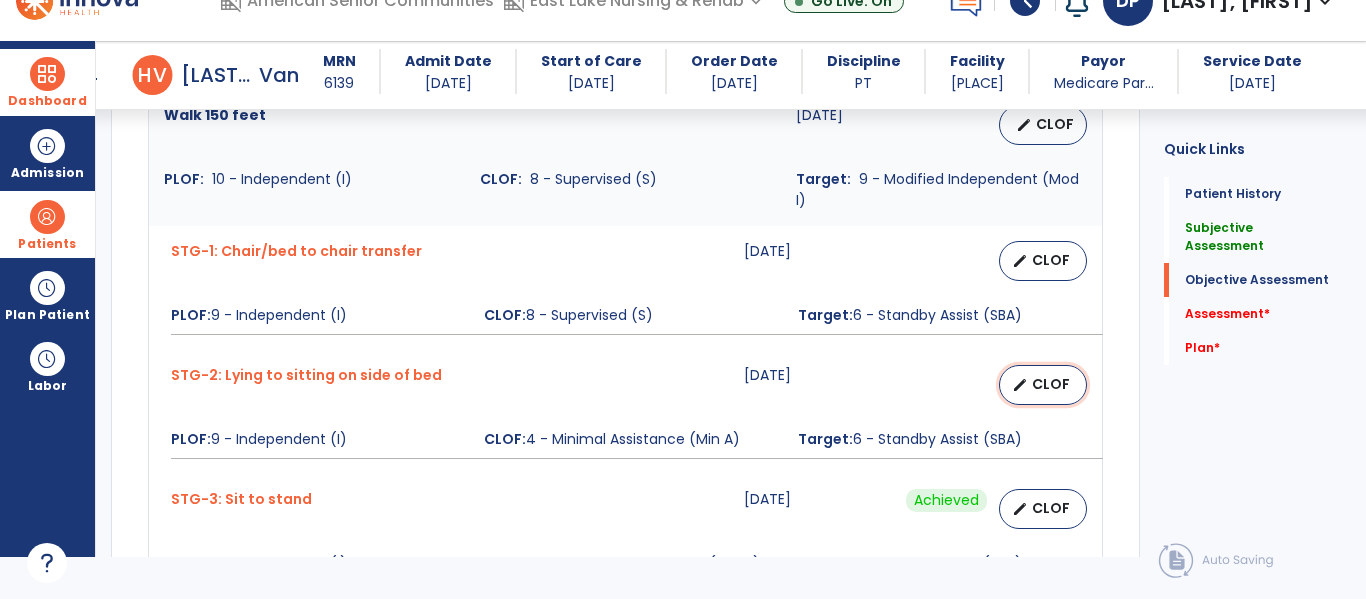 click on "edit   CLOF" at bounding box center (1043, 385) 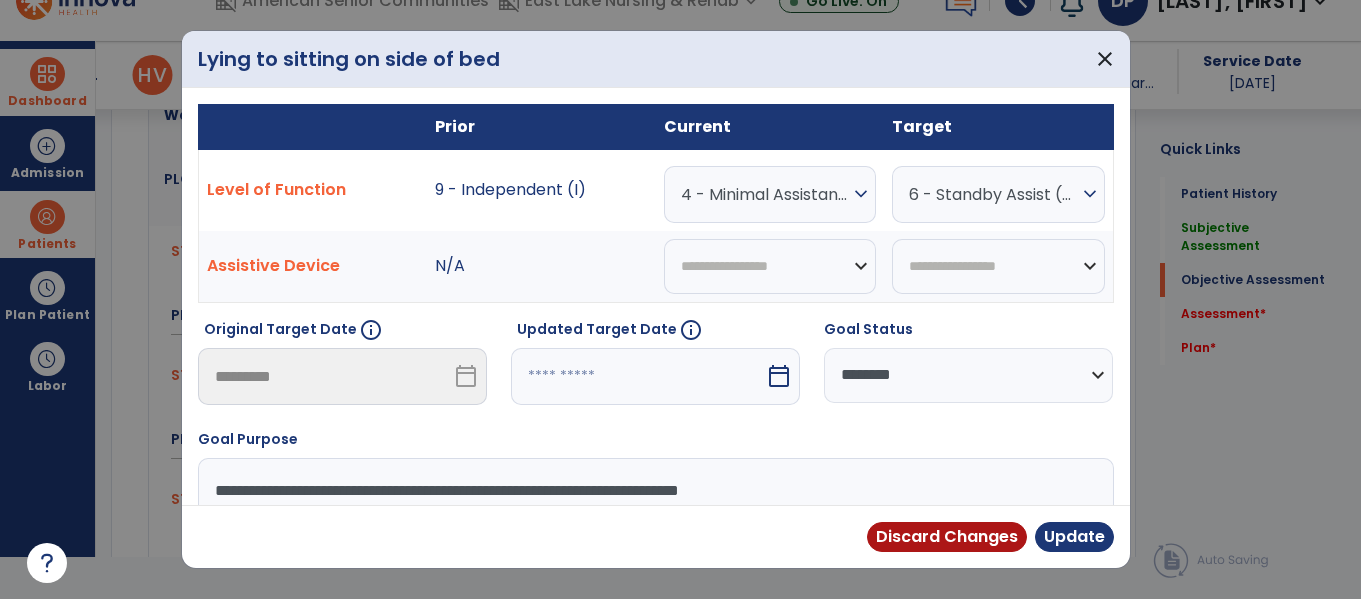 click on "4 - Minimal Assistance (Min A)" at bounding box center (765, 194) 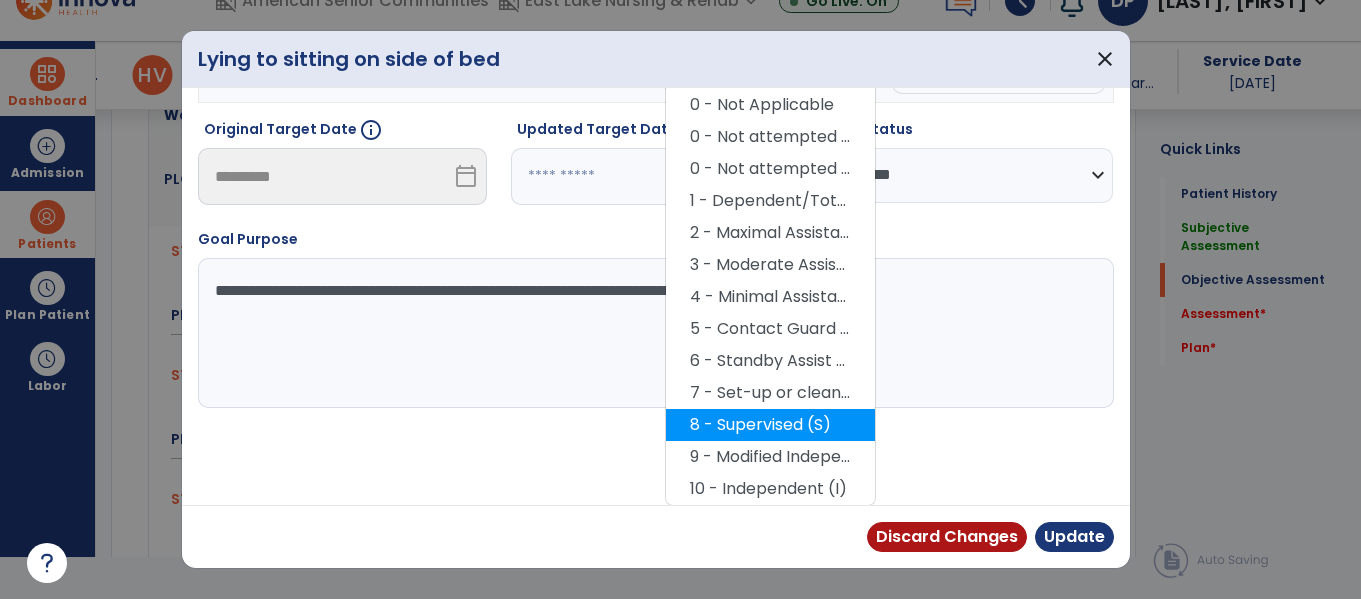 click on "8 - Supervised (S)" at bounding box center (770, 425) 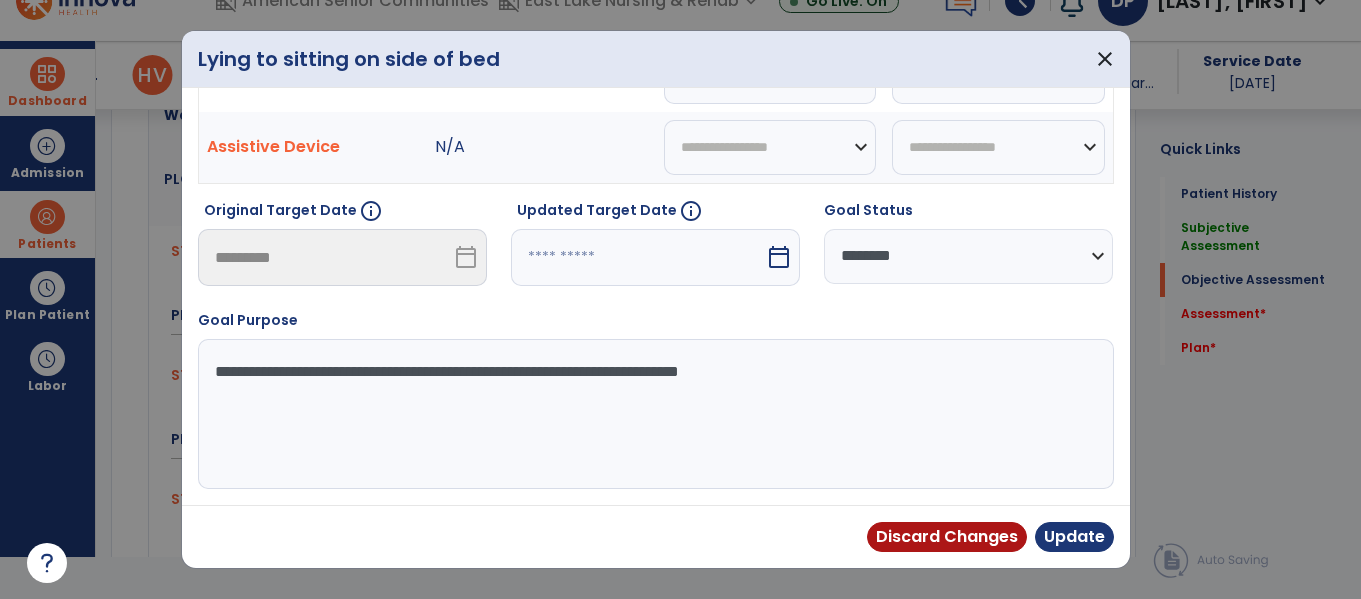 click on "Discard Changes  Update" at bounding box center [656, 536] 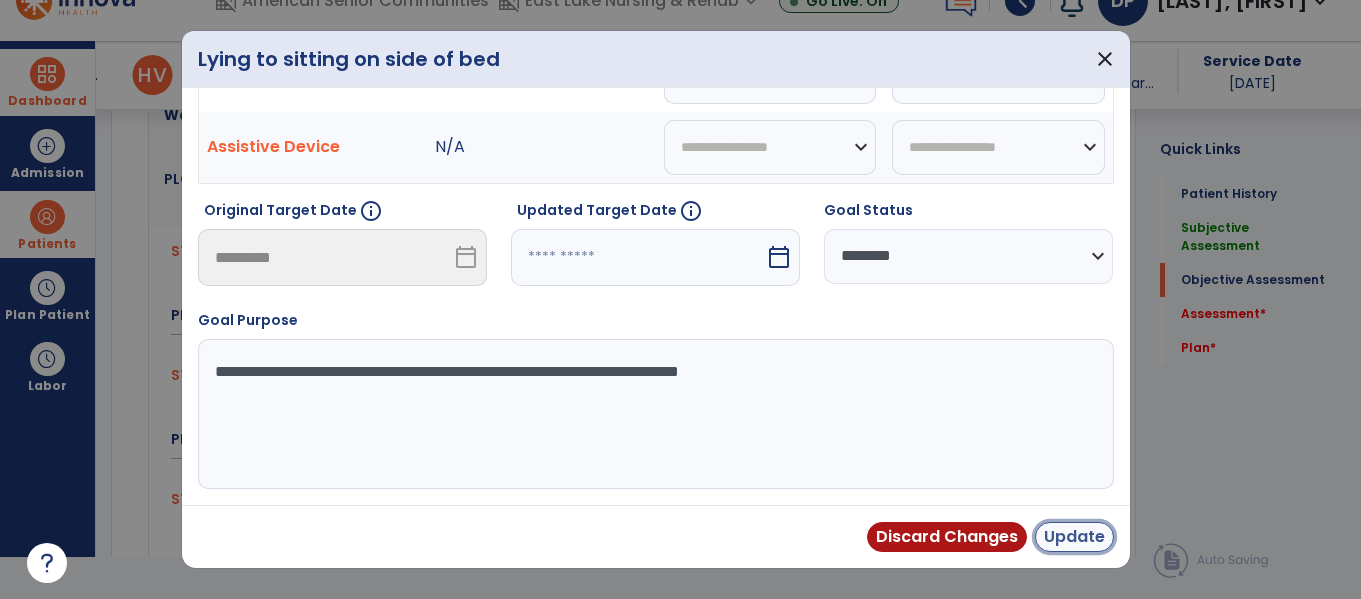 click on "Update" at bounding box center [1074, 537] 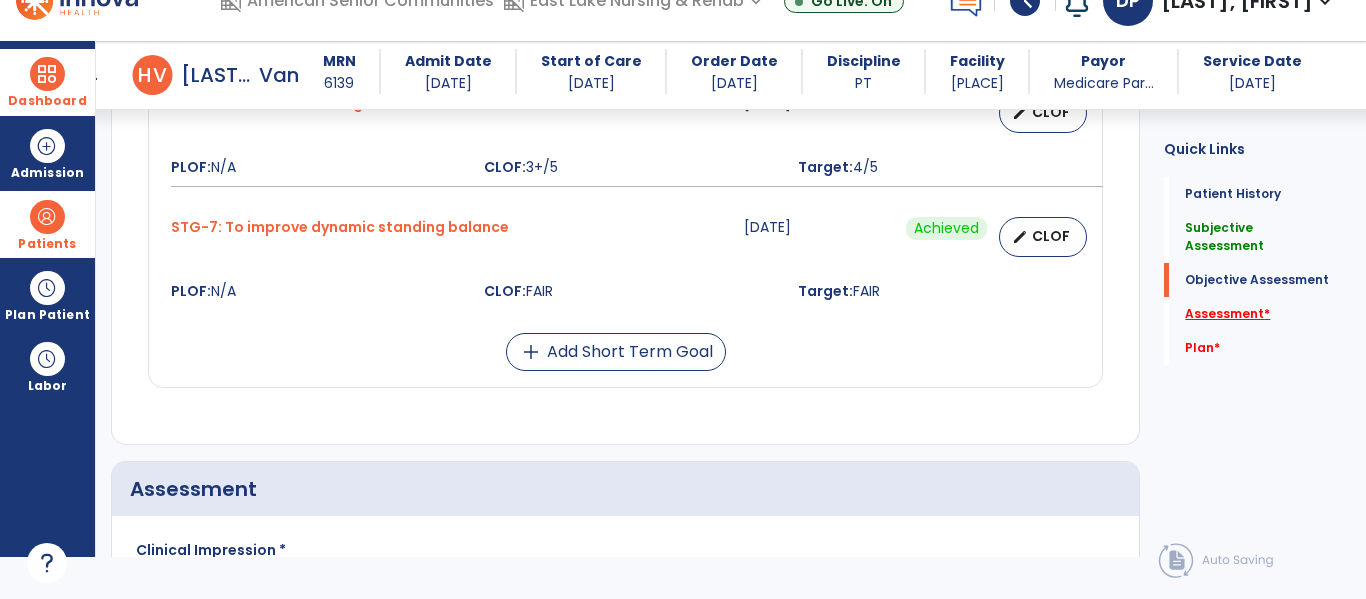 click on "Assessment   *" 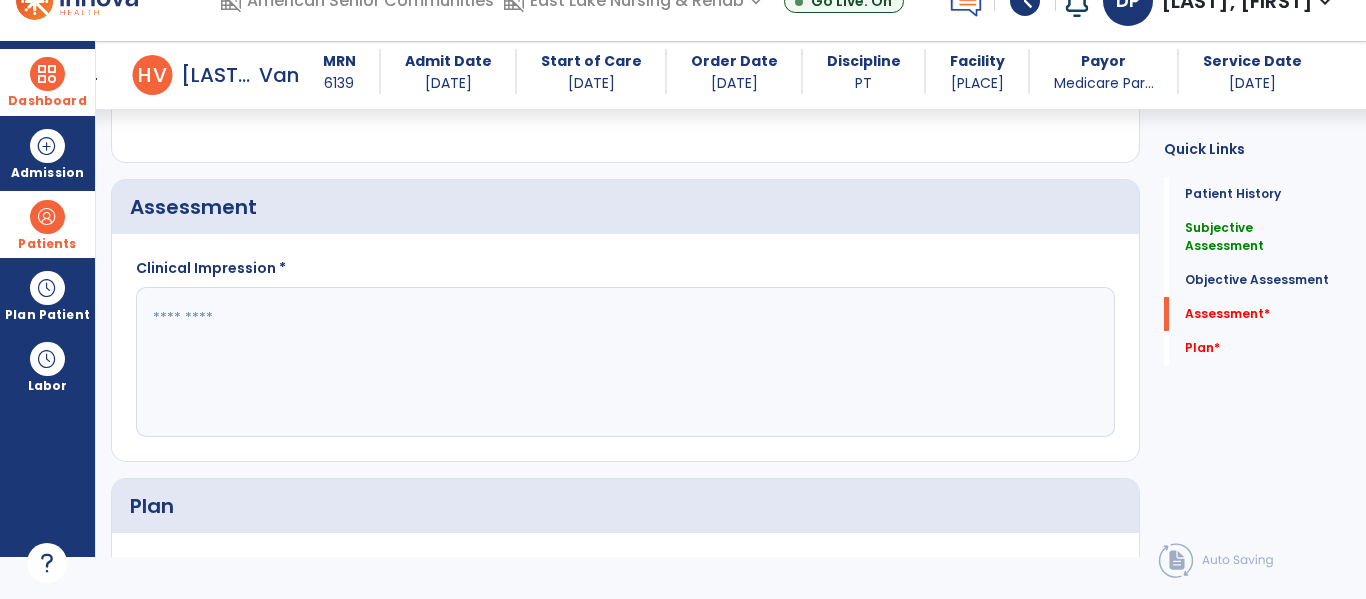 click 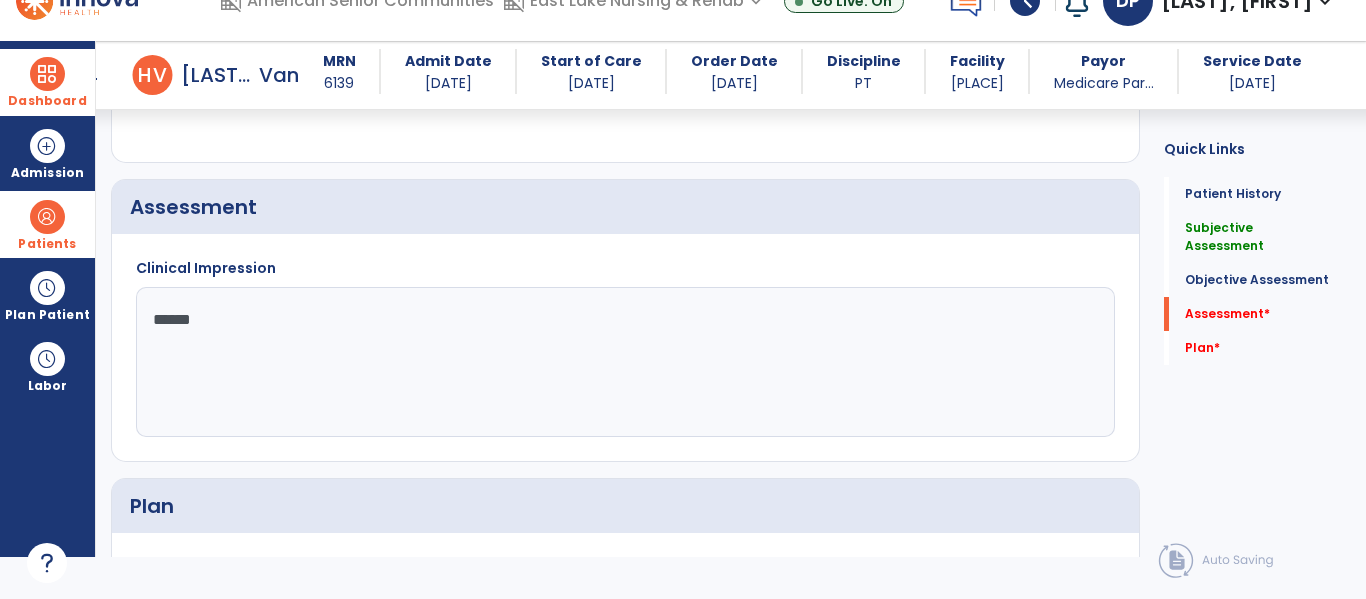 type on "*******" 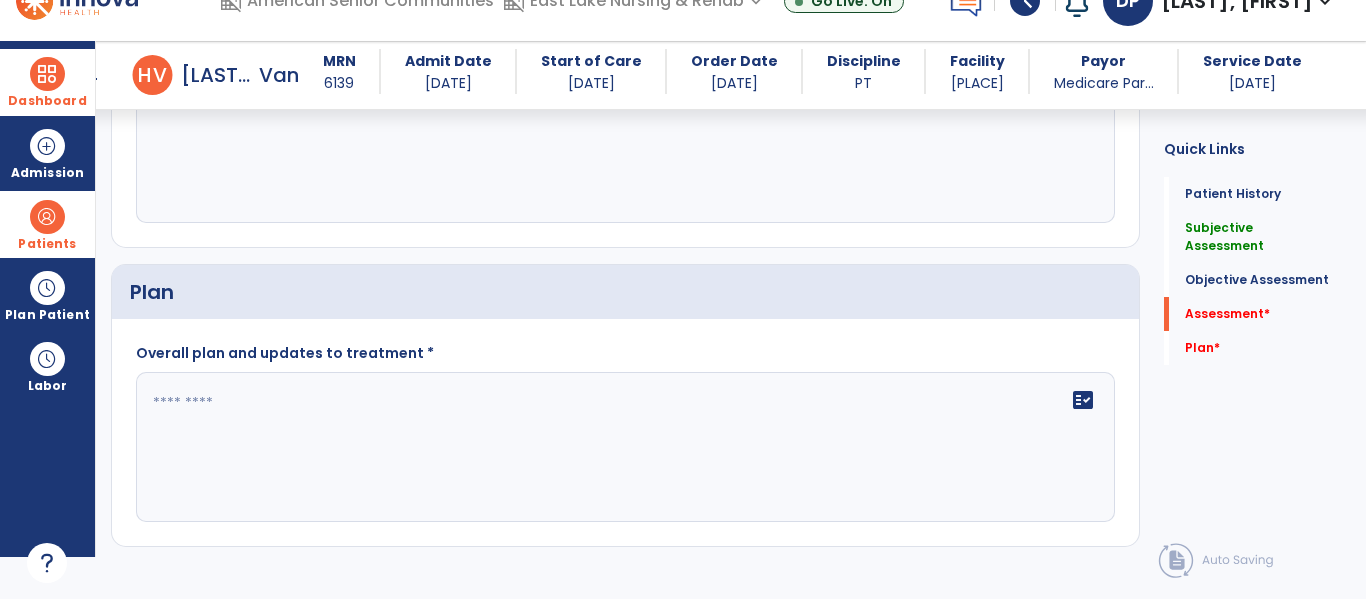 scroll, scrollTop: 2366, scrollLeft: 0, axis: vertical 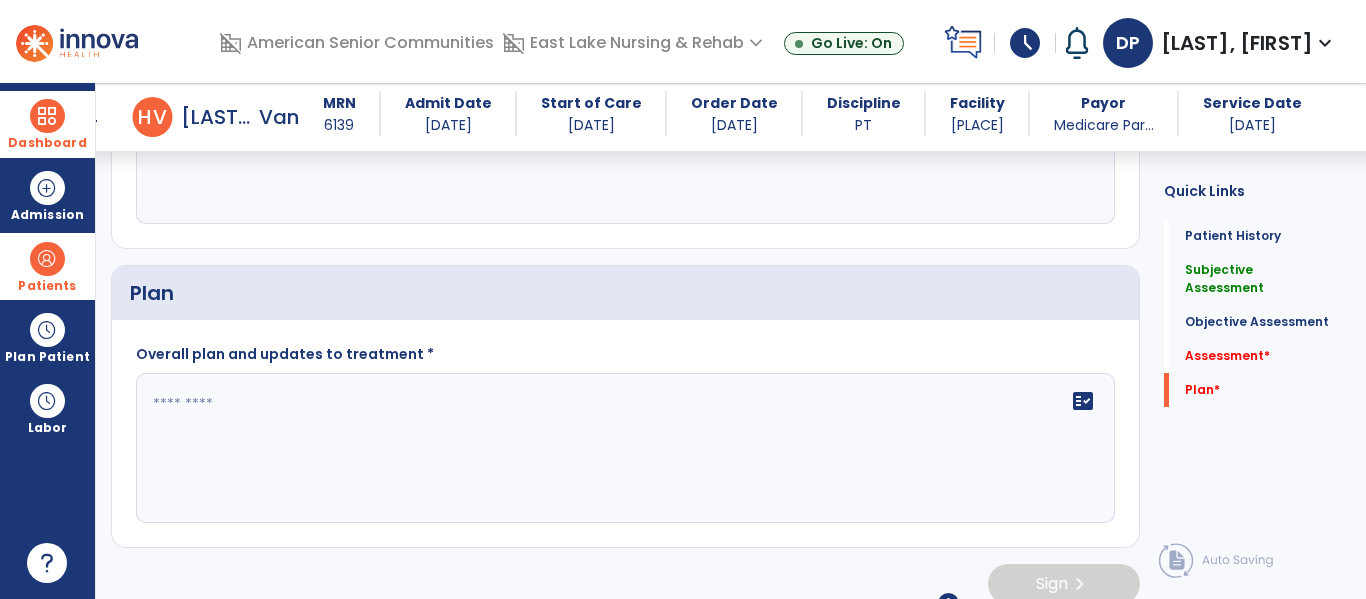 type on "**********" 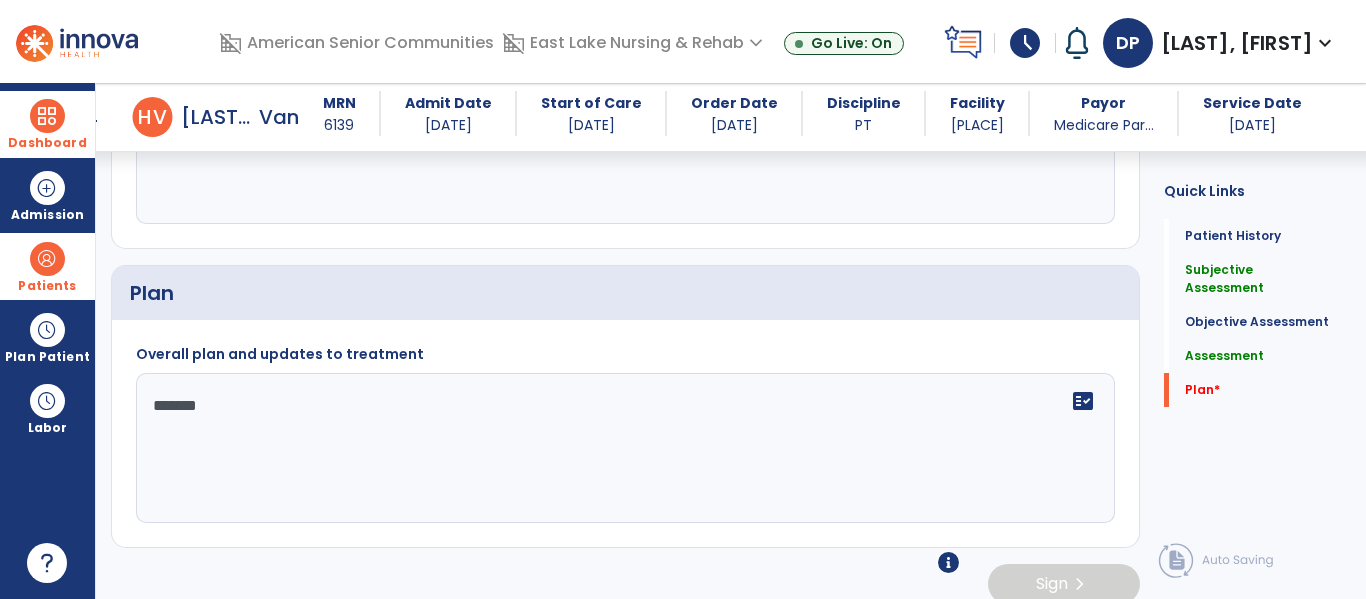 type on "********" 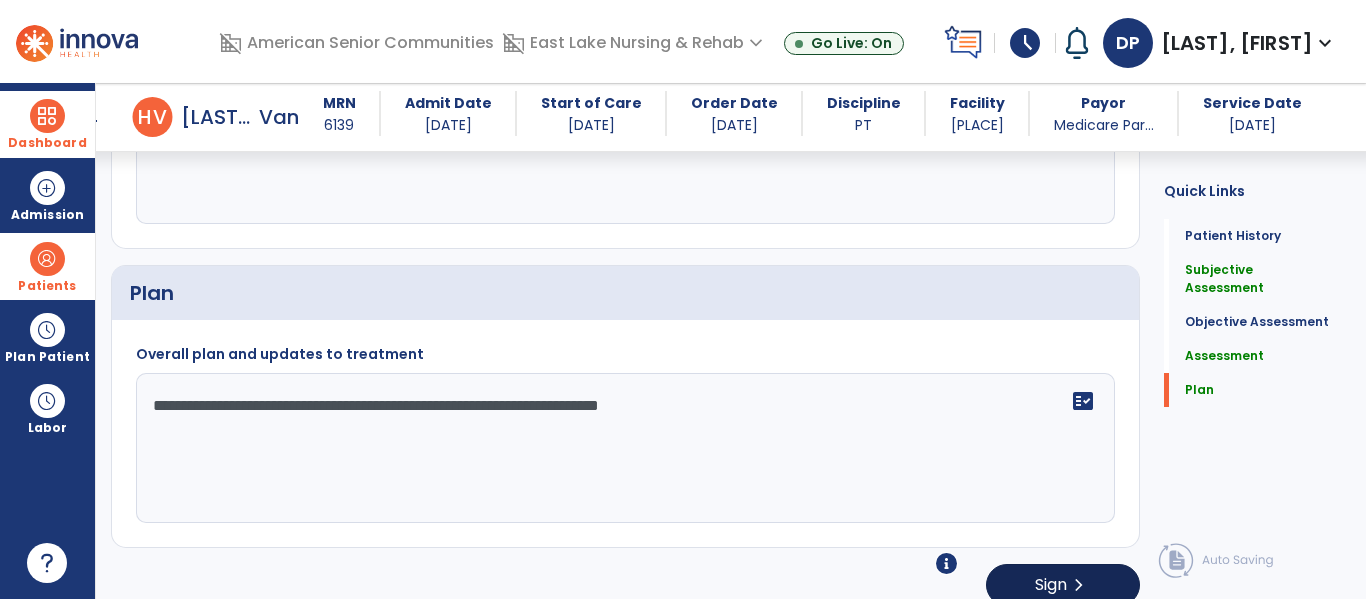 type on "**********" 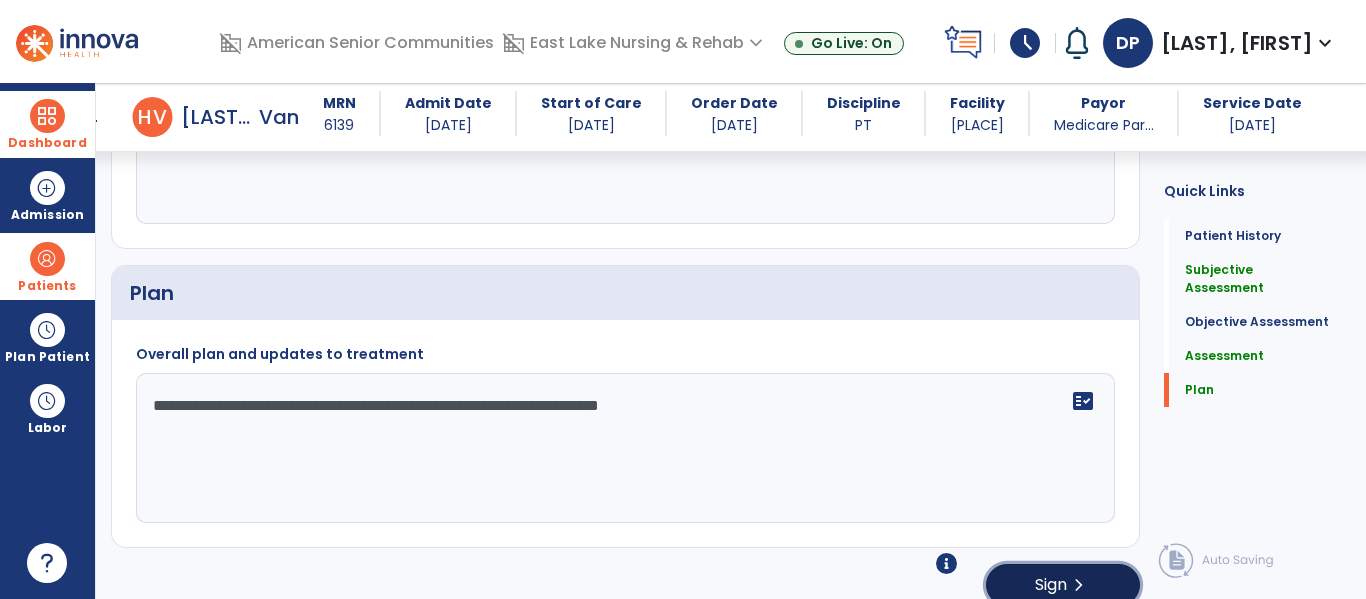 click on "Sign  chevron_right" 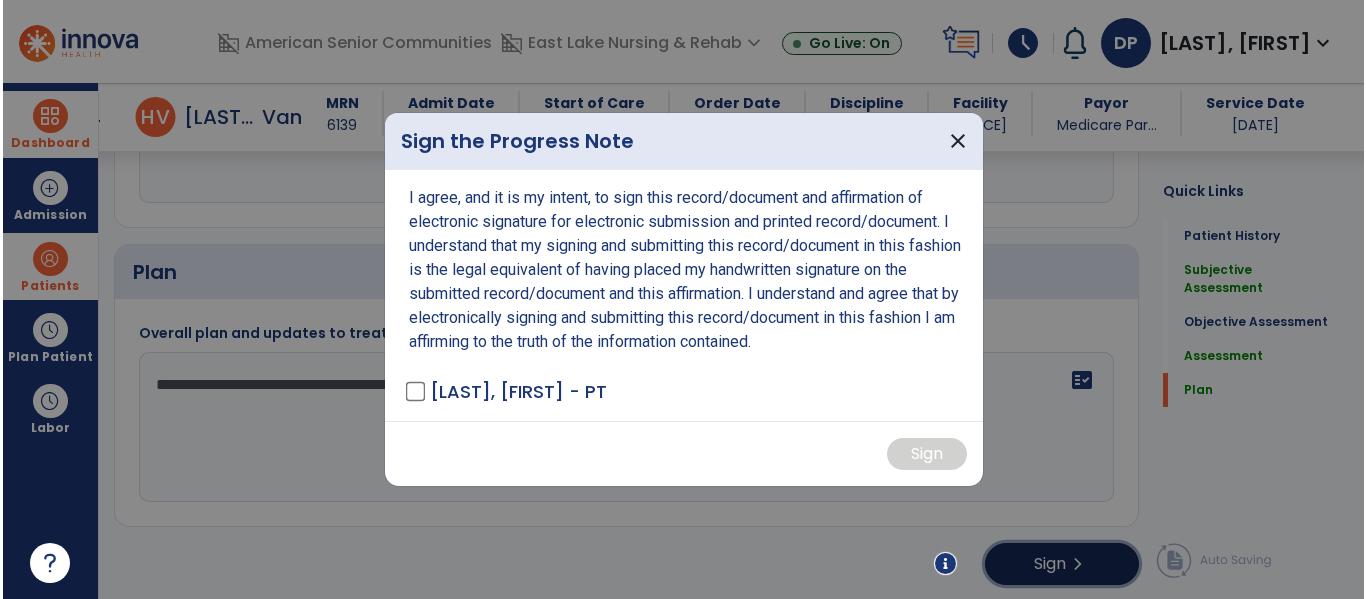 scroll, scrollTop: 2387, scrollLeft: 0, axis: vertical 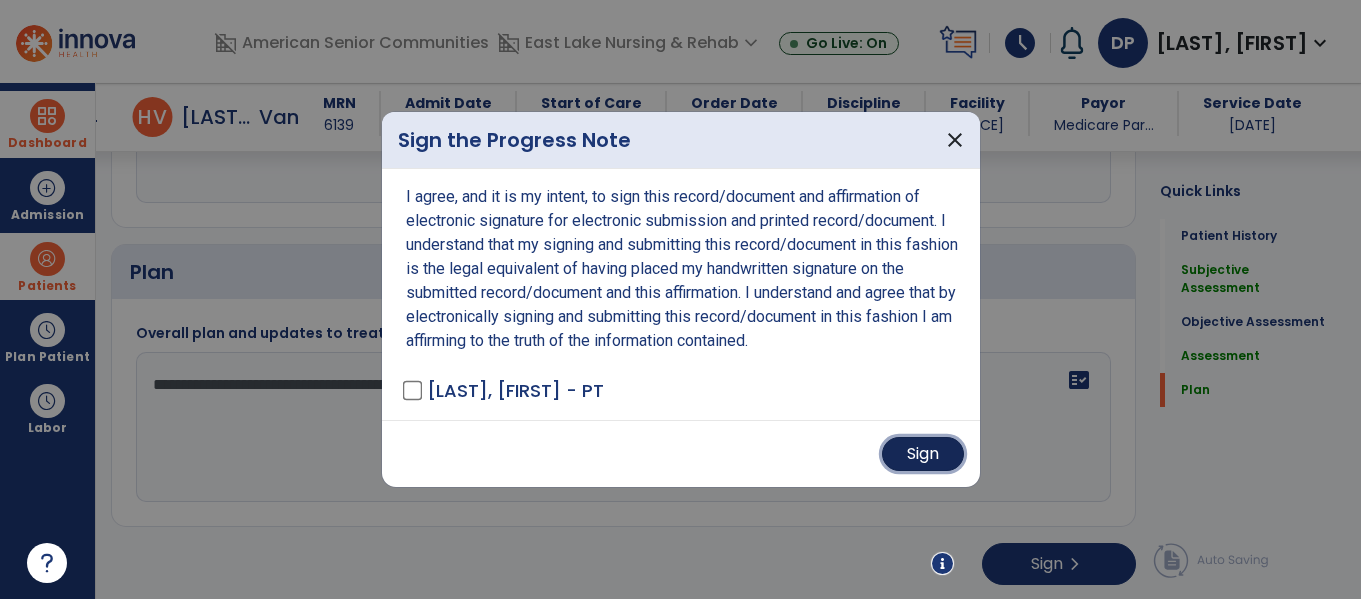 click on "Sign" at bounding box center (923, 454) 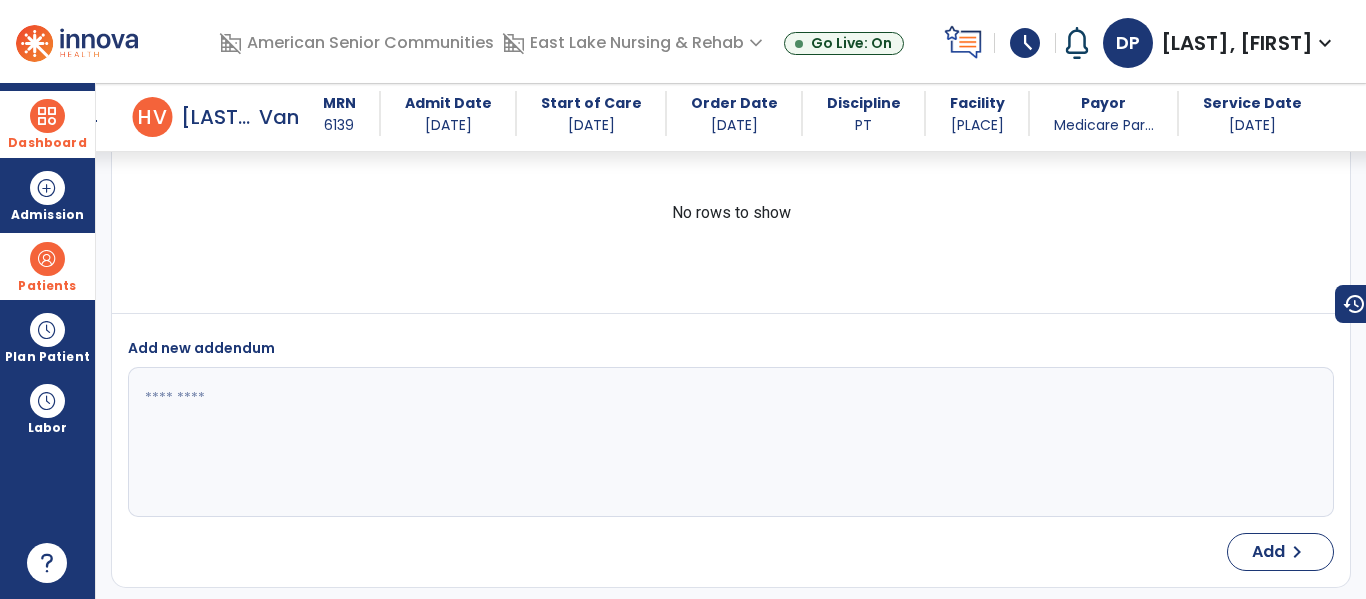 scroll, scrollTop: 3232, scrollLeft: 0, axis: vertical 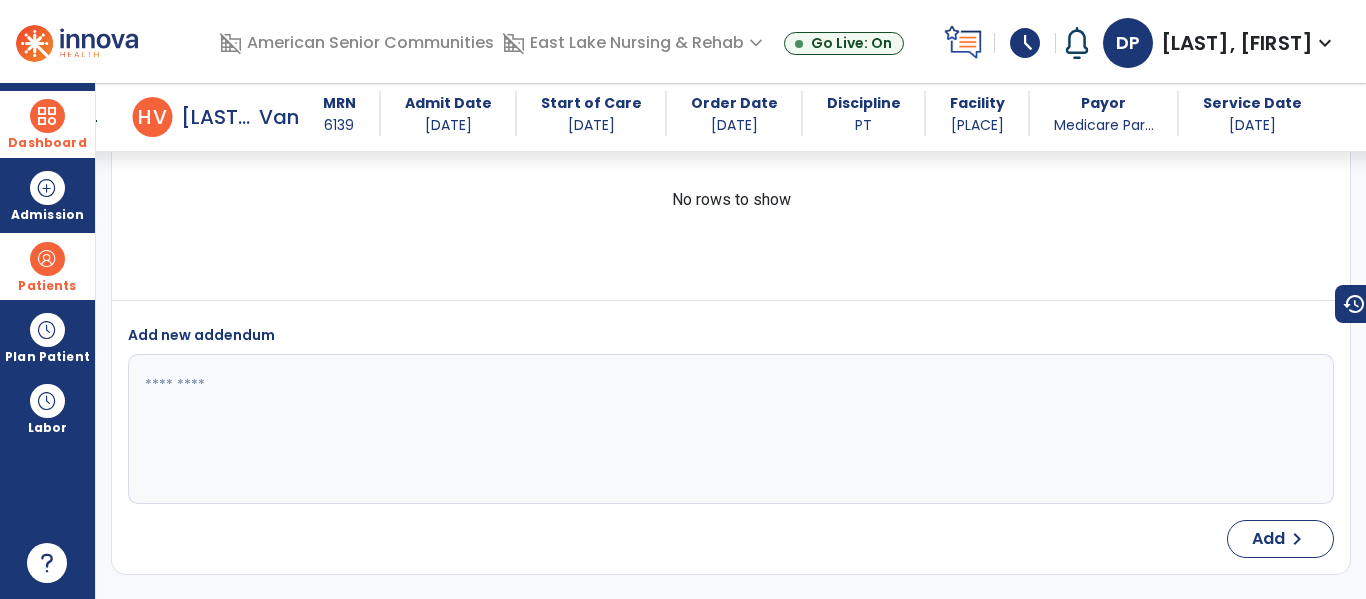click at bounding box center (47, 259) 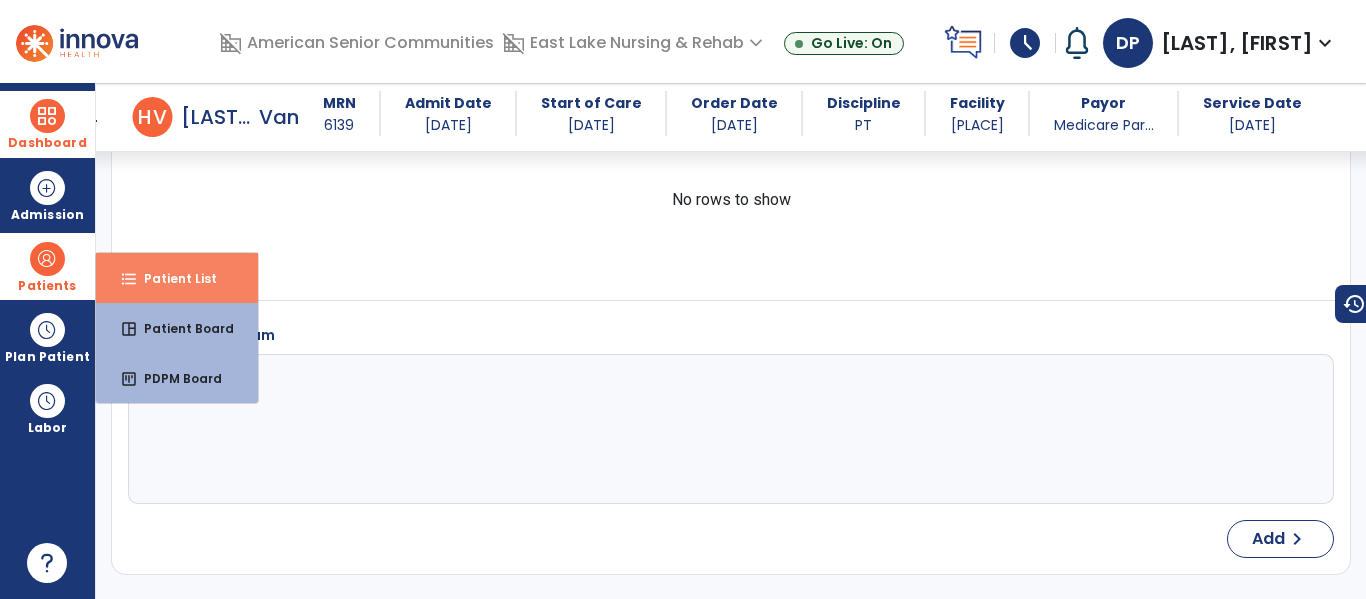 click on "format_list_bulleted  Patient List" at bounding box center (177, 278) 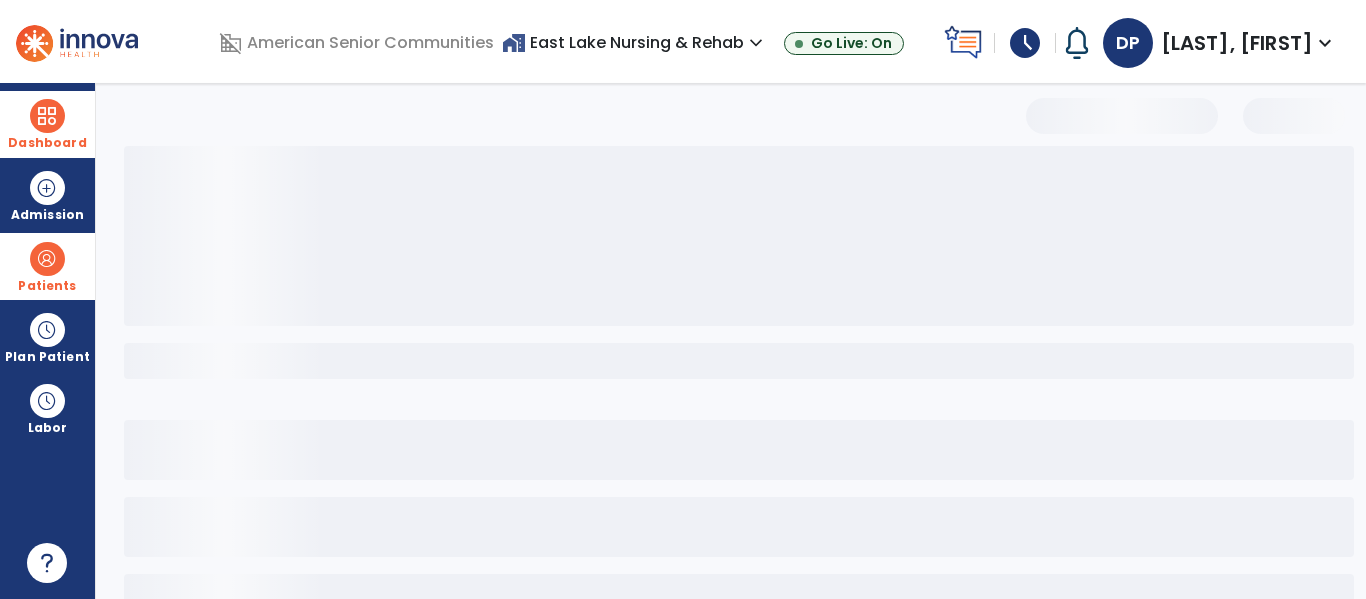scroll, scrollTop: 0, scrollLeft: 0, axis: both 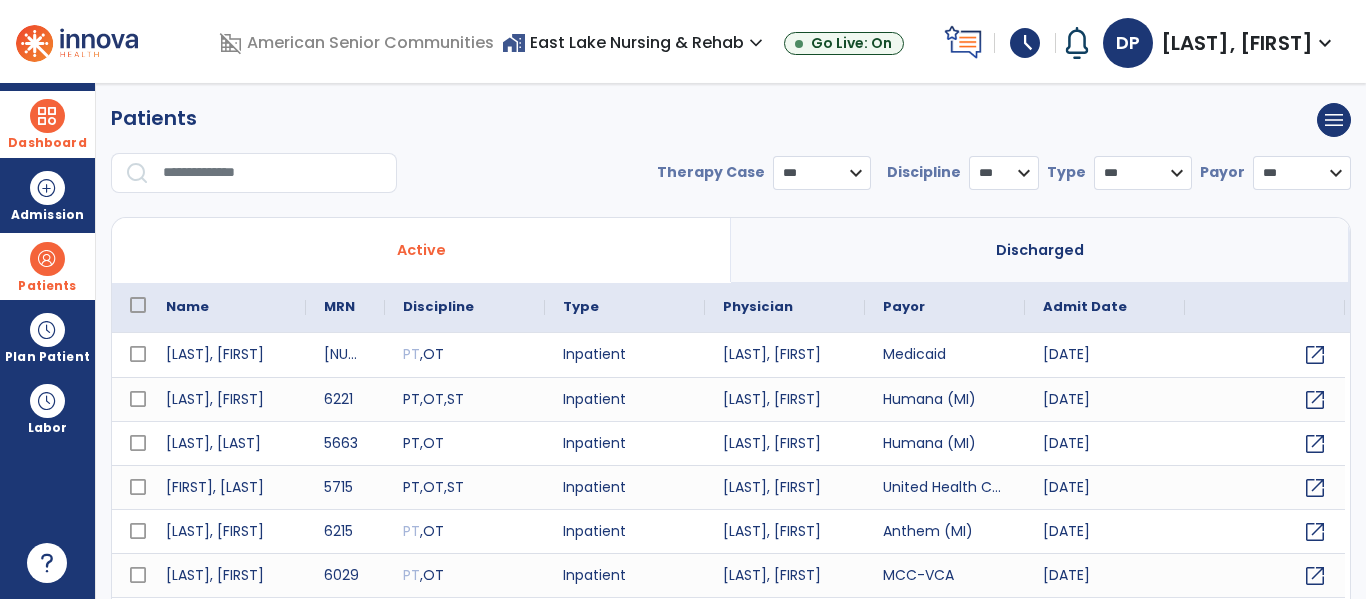 click at bounding box center (273, 173) 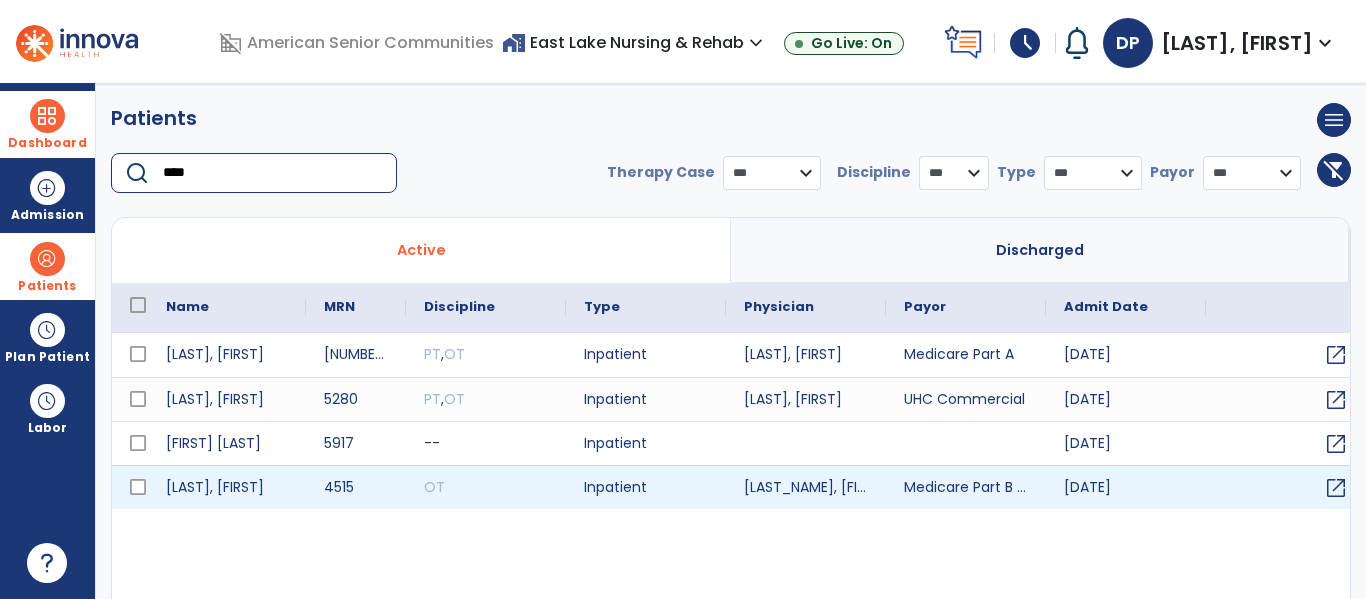 type on "****" 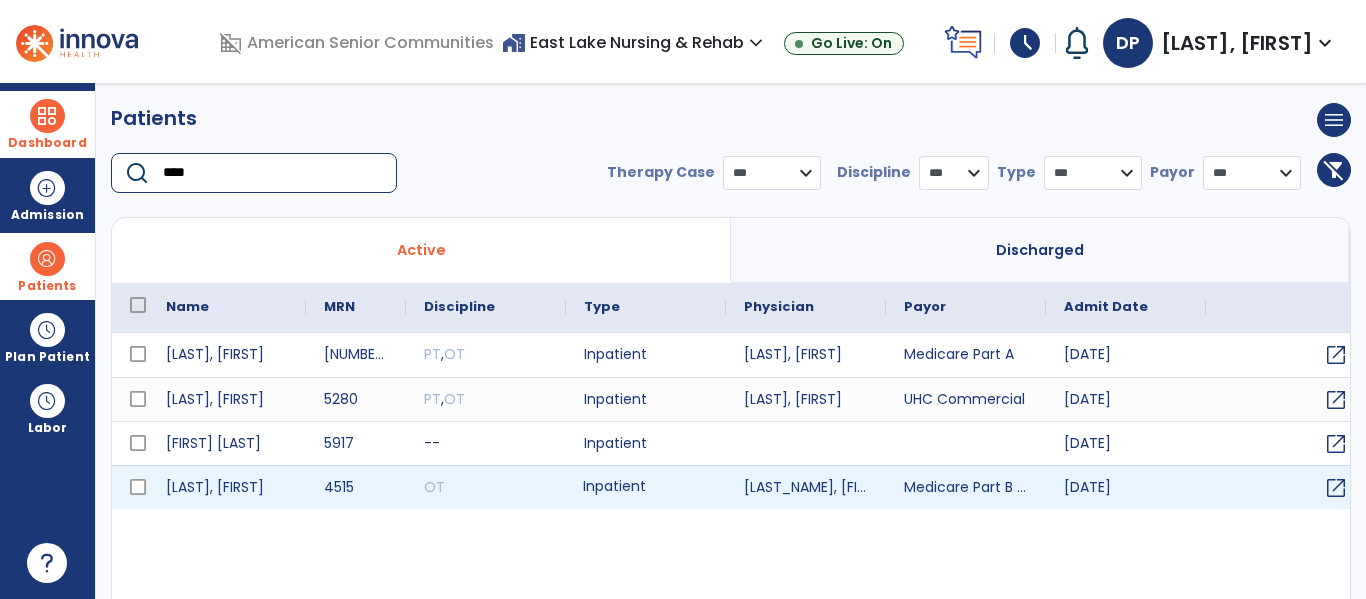 click on "Inpatient" at bounding box center (646, 487) 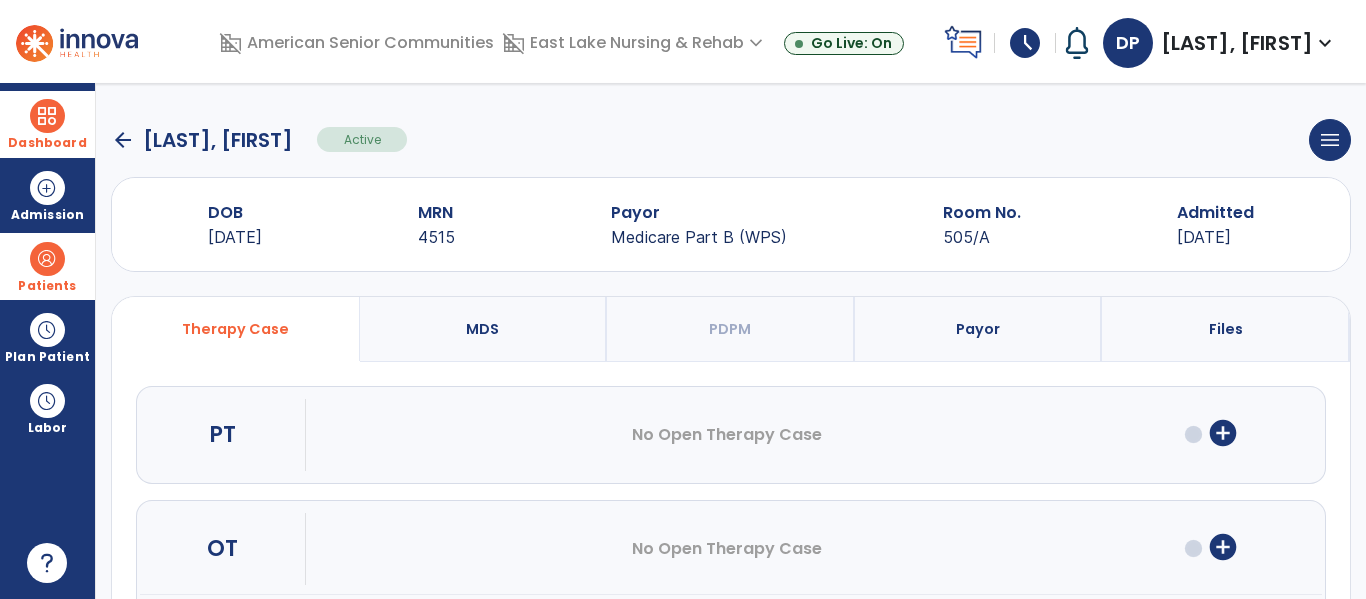 click on "add_circle" at bounding box center [1223, 433] 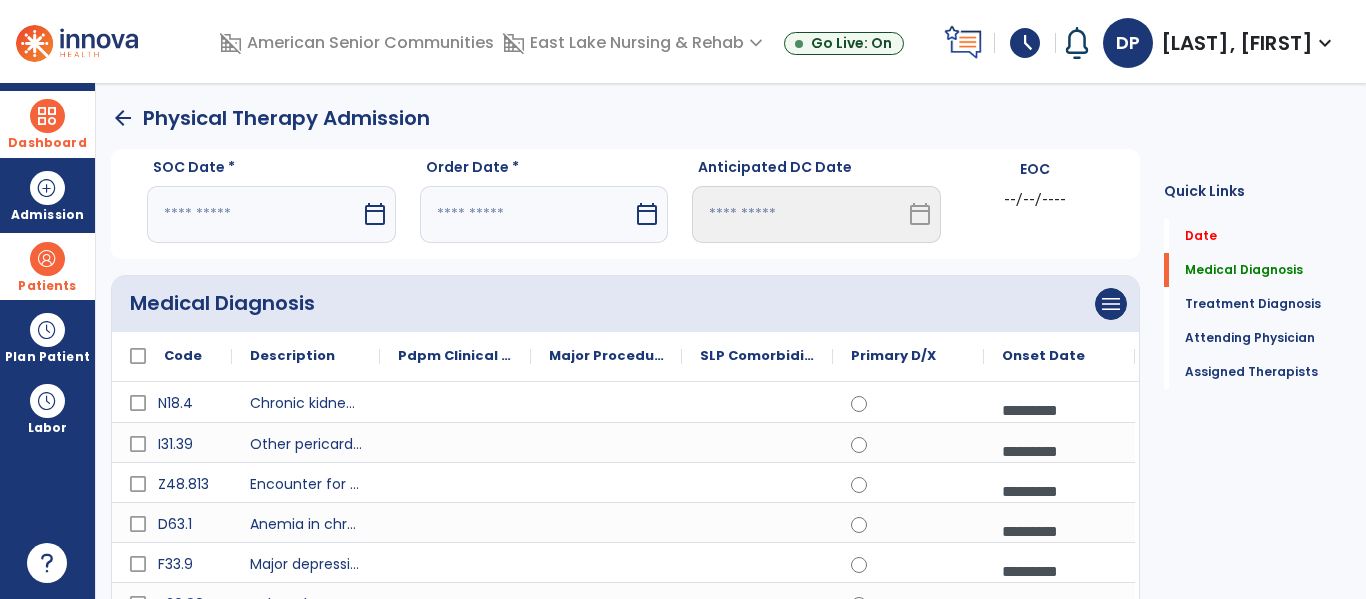 click on "calendar_today" at bounding box center [375, 214] 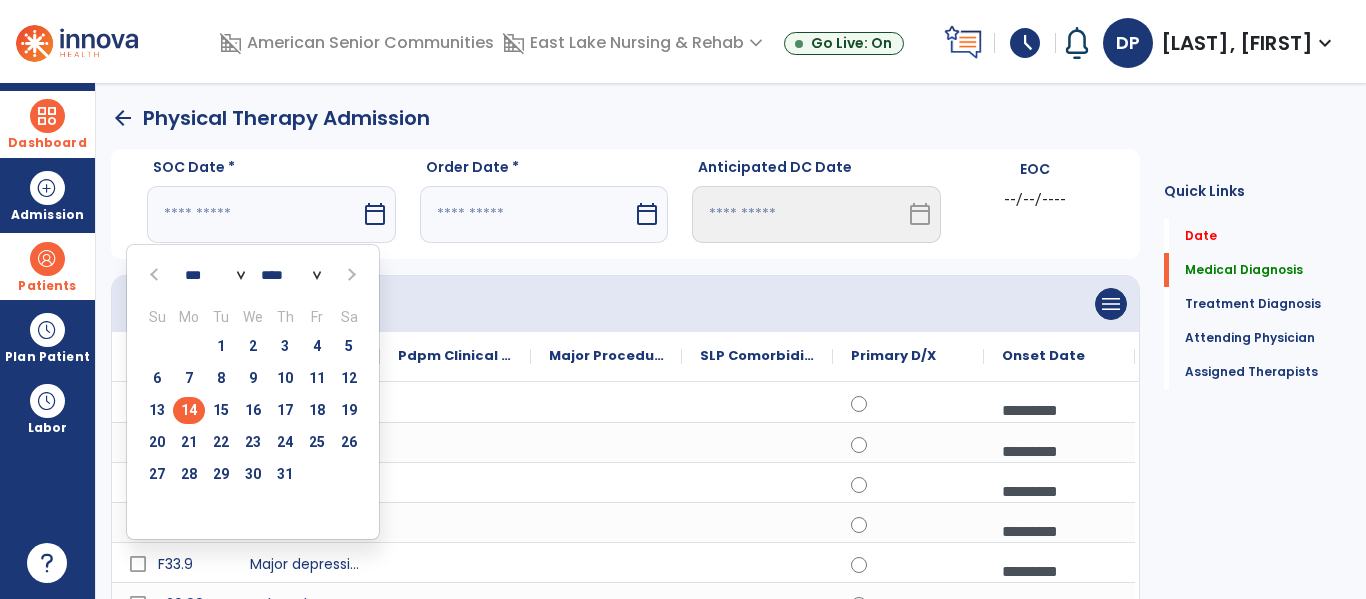 click on "14" at bounding box center [189, 410] 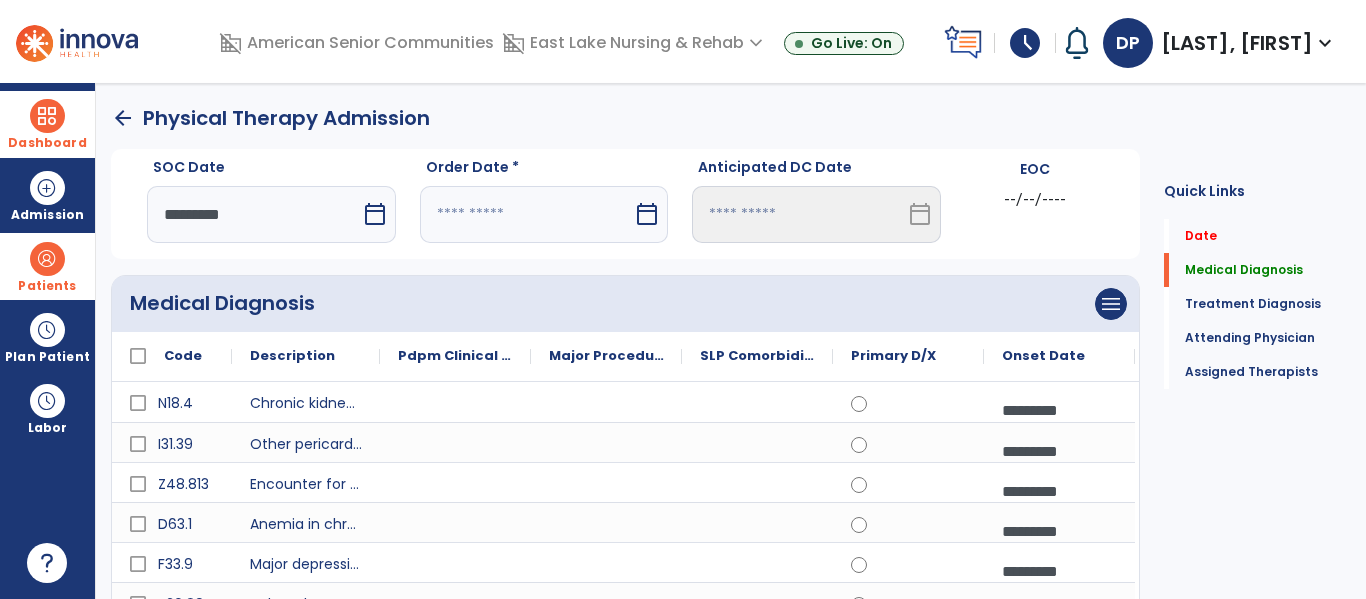 click on "calendar_today" at bounding box center [647, 214] 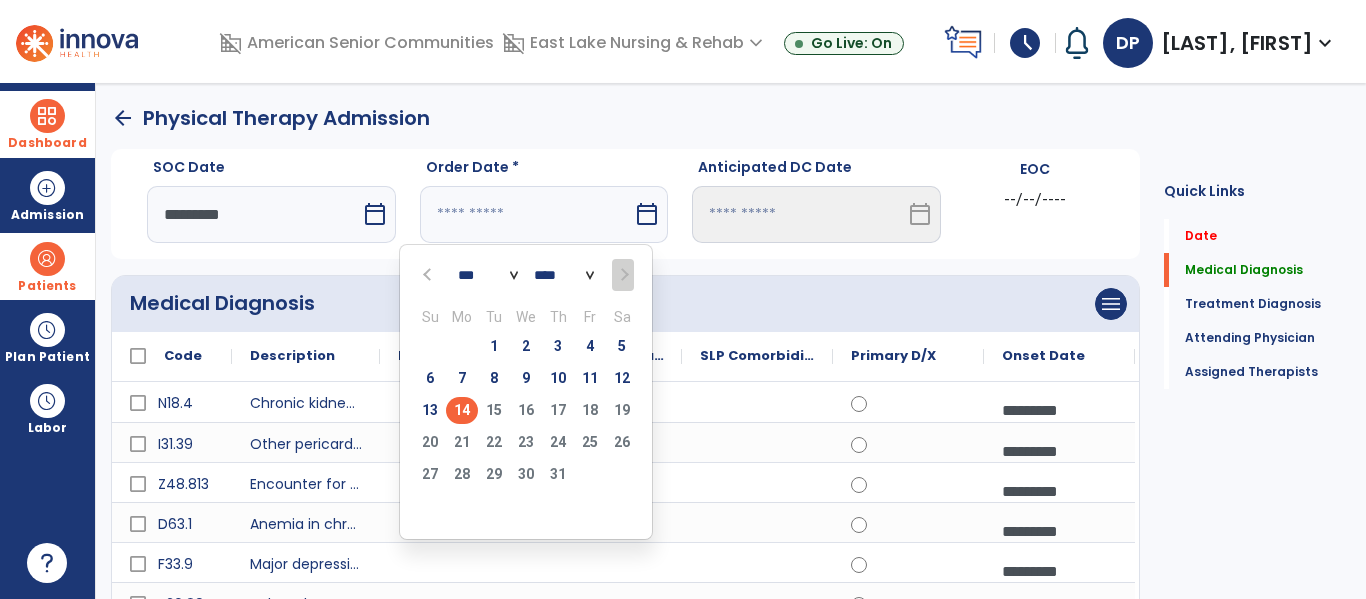 click on "14" at bounding box center (462, 410) 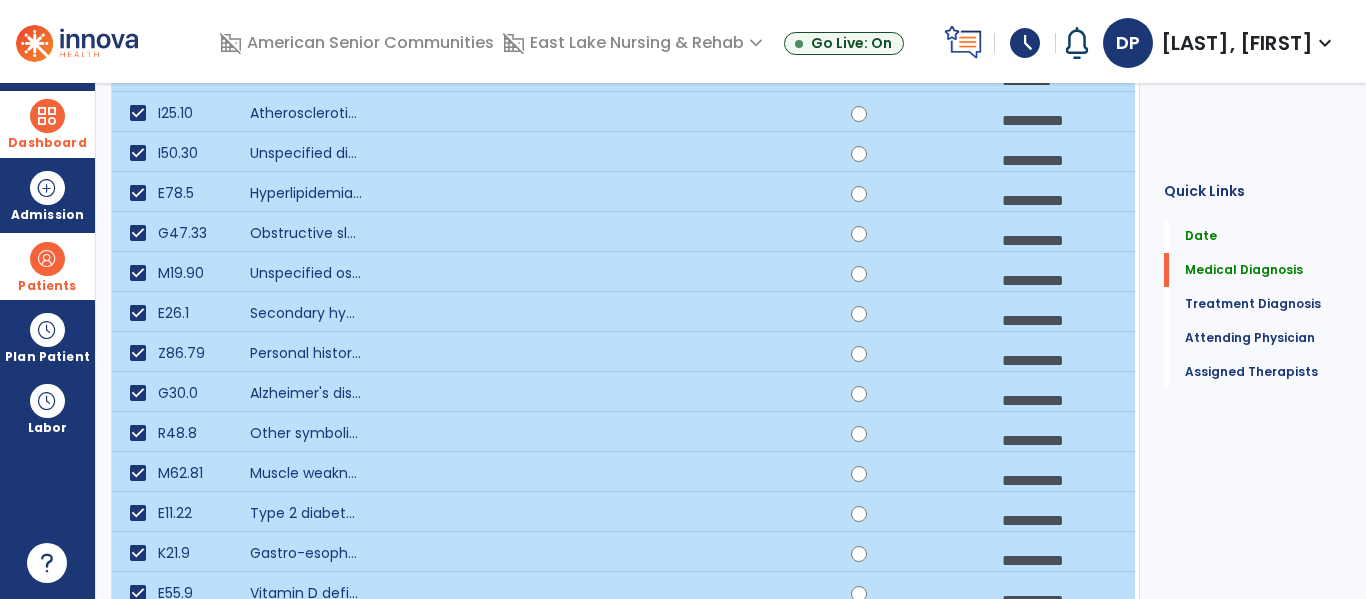 scroll, scrollTop: 1292, scrollLeft: 0, axis: vertical 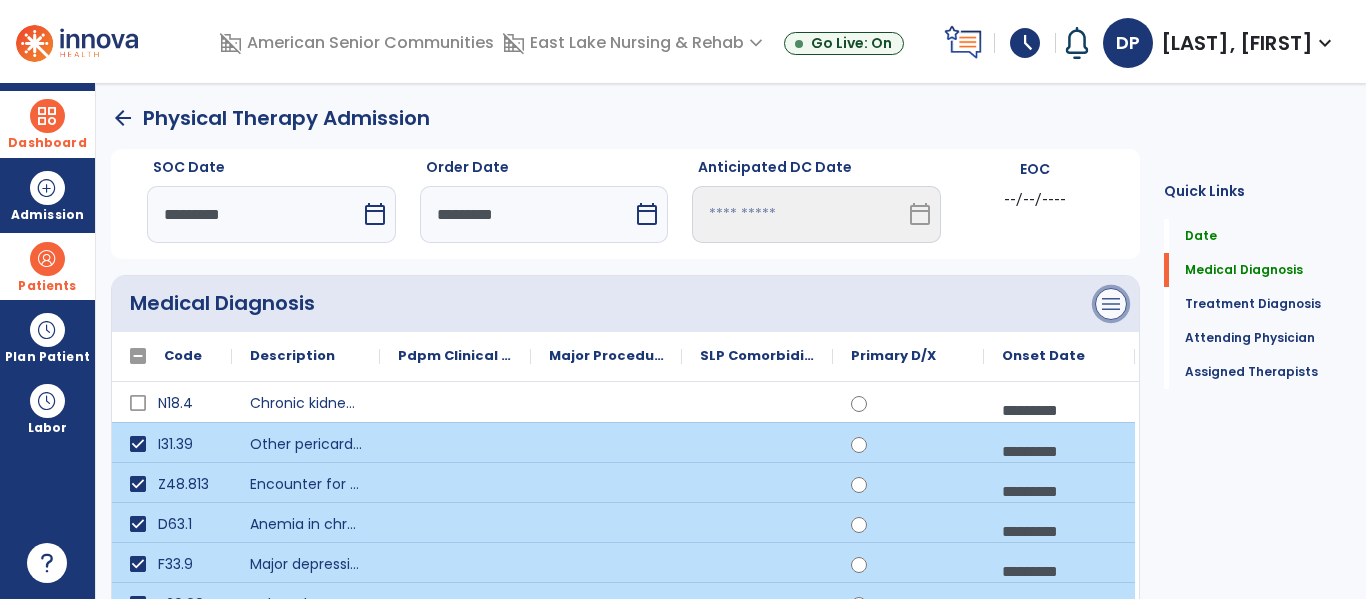 click on "menu" at bounding box center [1111, 304] 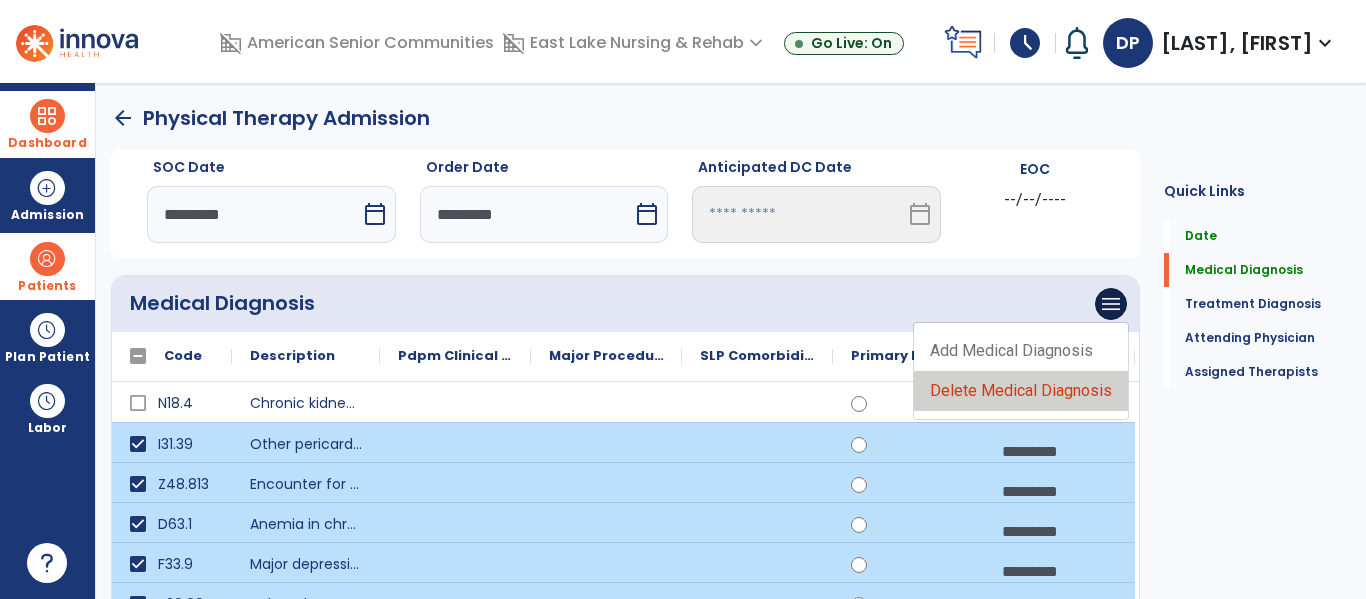 click on "Delete Medical Diagnosis" 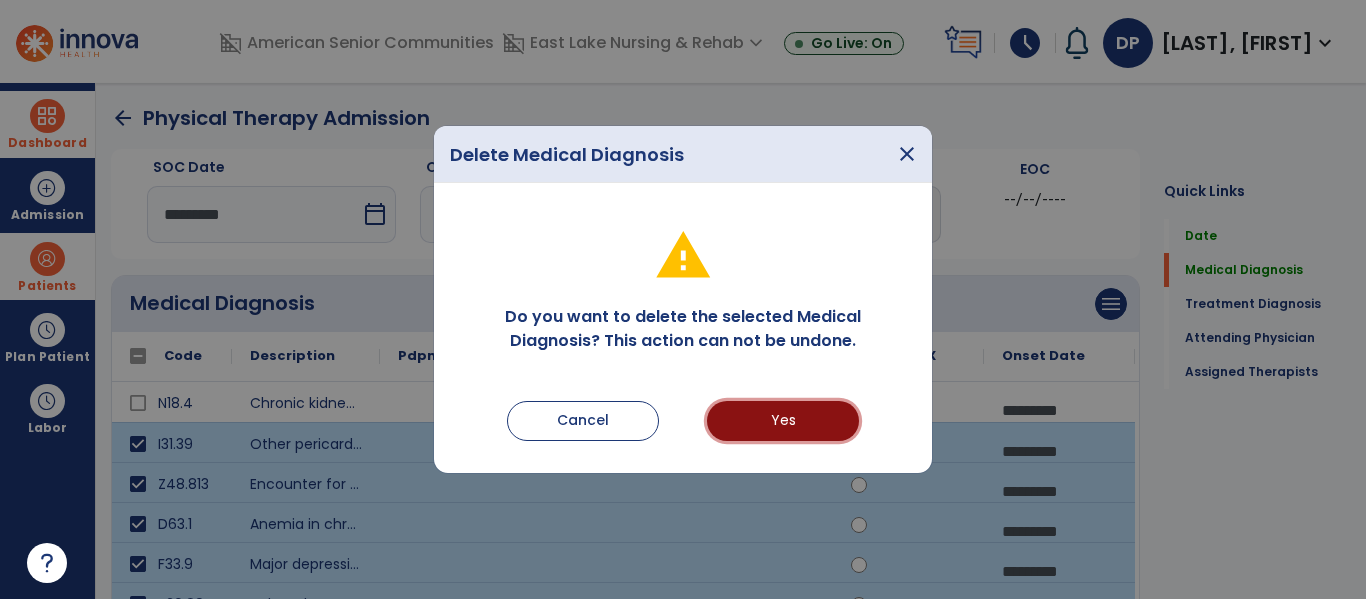 click on "Yes" at bounding box center (783, 421) 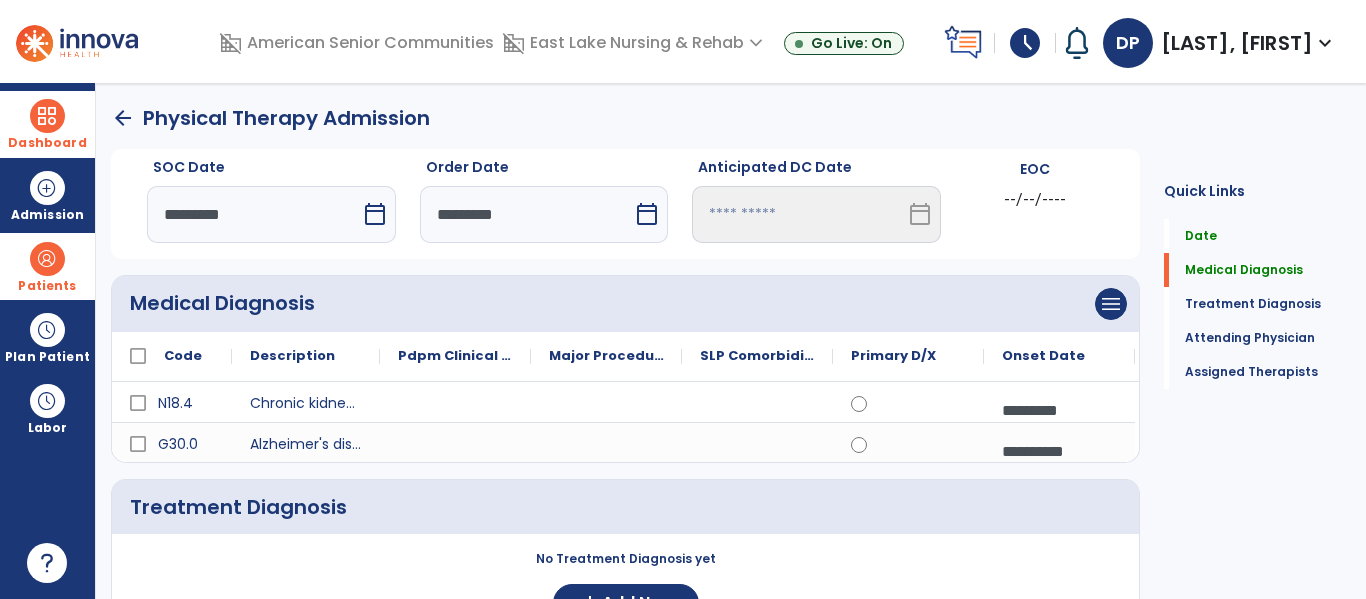 click on "*********" at bounding box center [1059, 410] 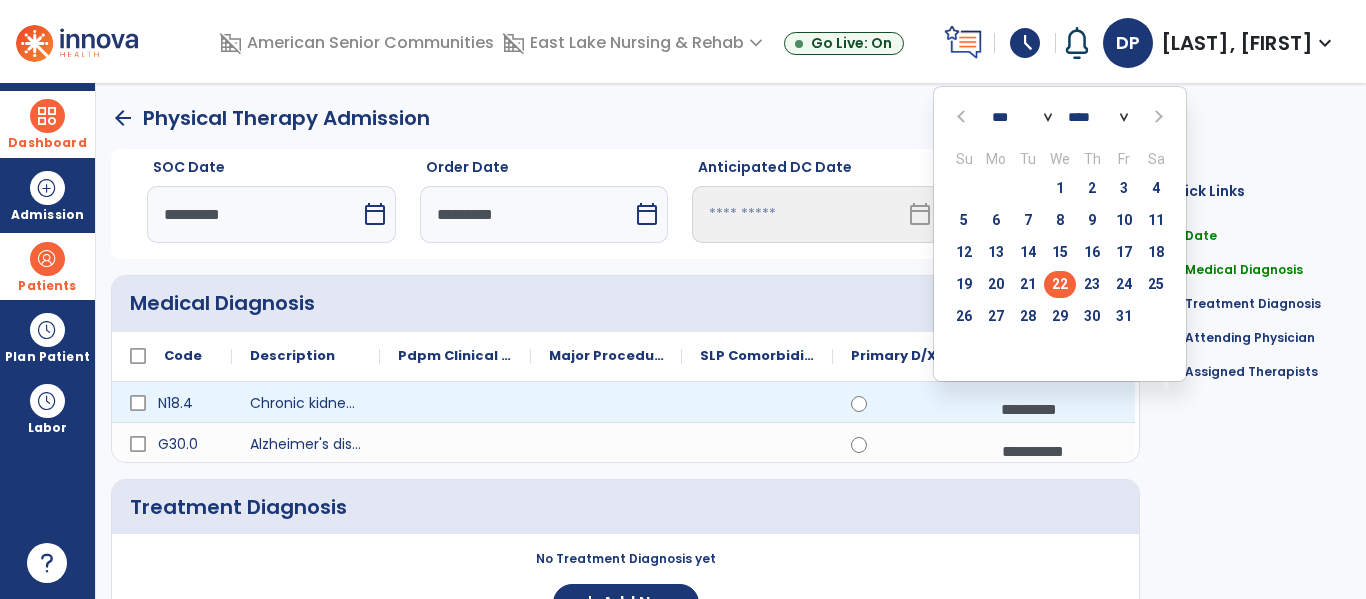 click on "*** *** *** *** *** *** *** *** *** *** *** ***" 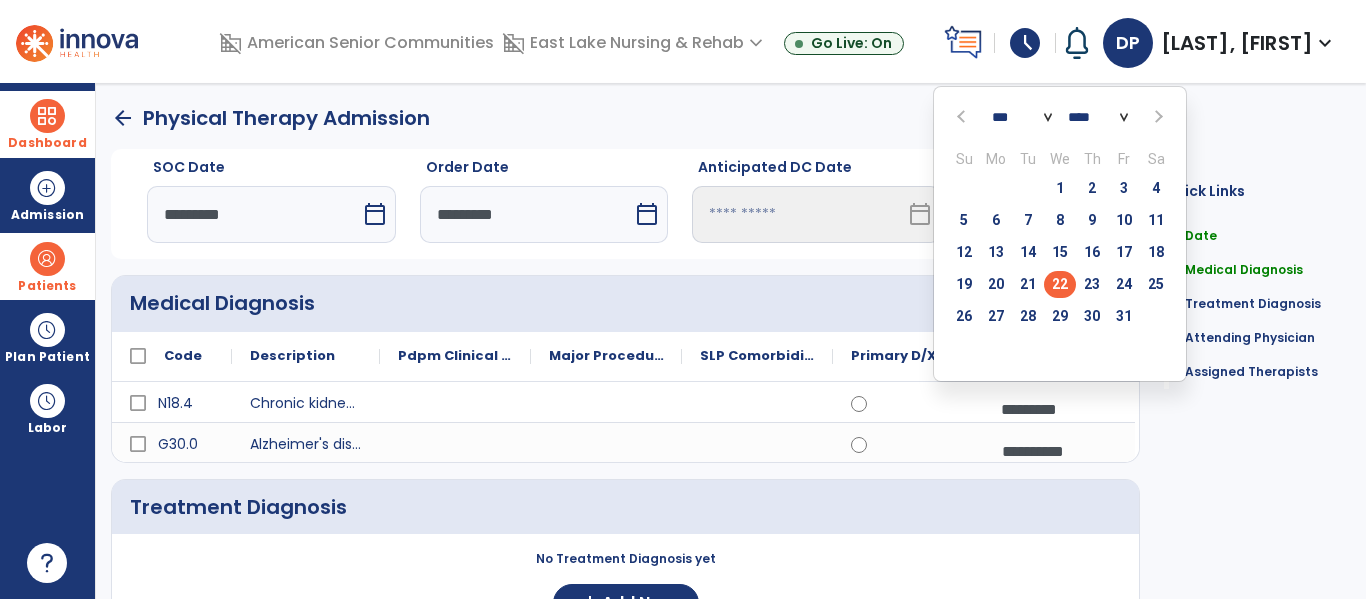 select on "*" 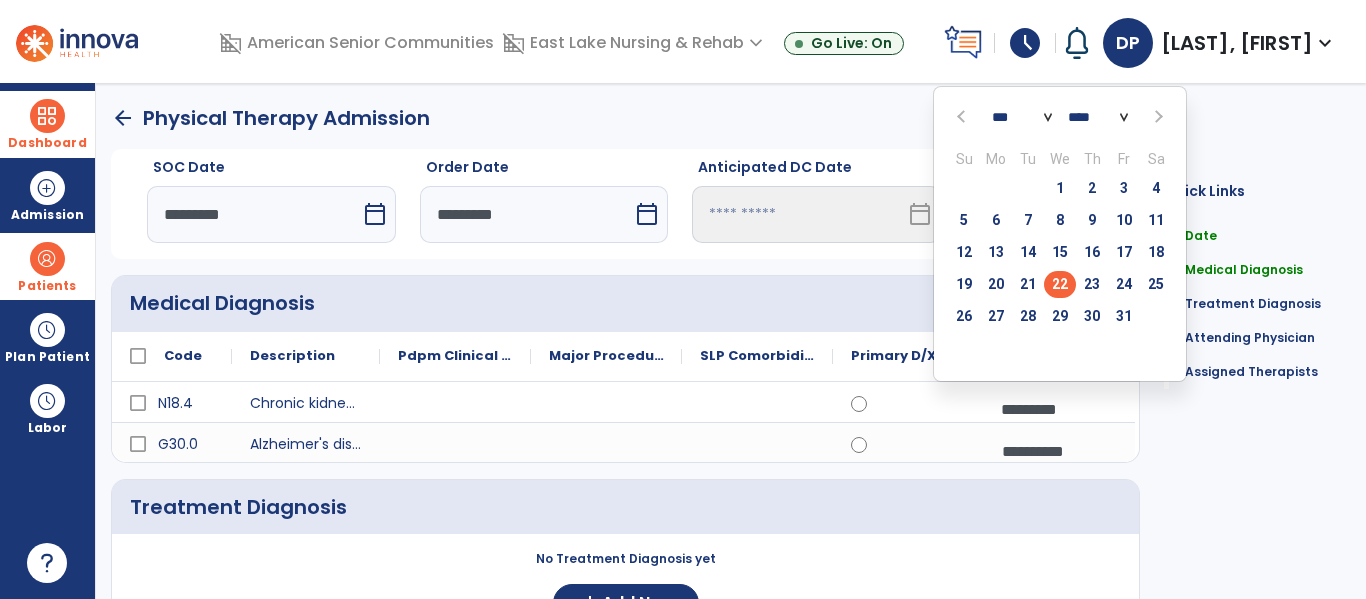 click on "*** *** *** *** *** *** *** *** *** *** *** ***" 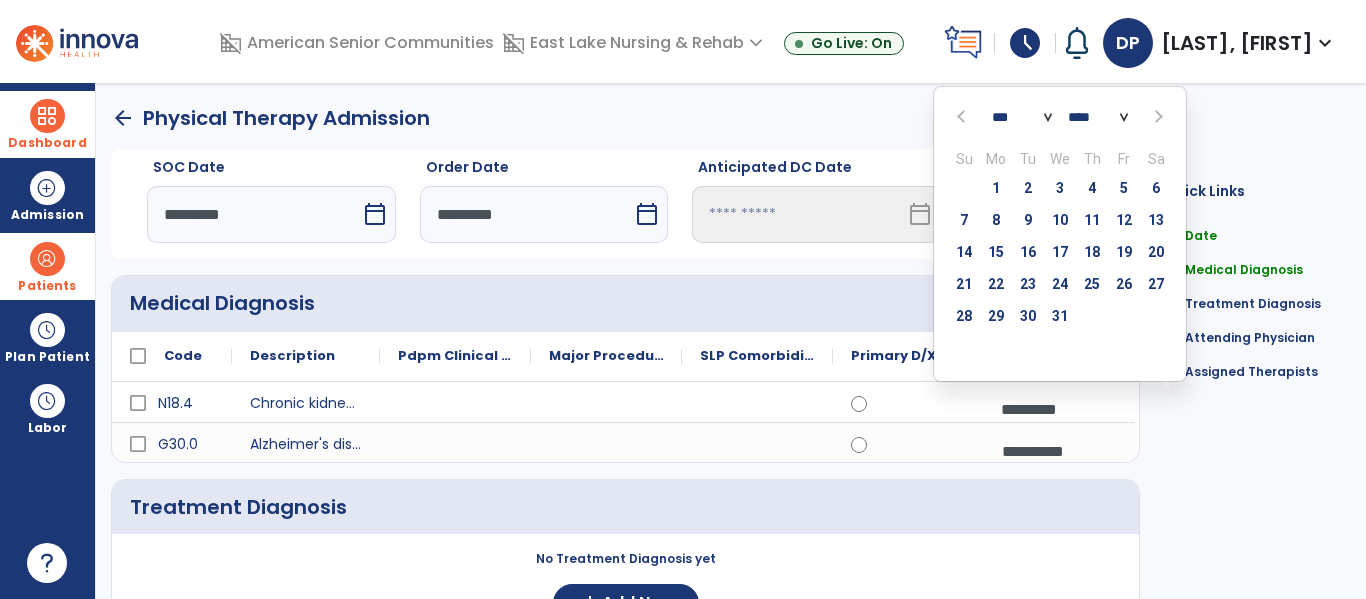 click on "**** **** **** **** **** **** **** **** **** **** **** **** **** **** **** **** **** **** **** **** **** **** **** **** **** **** **** **** **** **** **** **** **** **** **** **** **** **** **** **** **** **** **** **** **** **** **** **** **** **** **** **** **** **** **** **** **** **** **** **** **** **** **** **** **** **** **** **** **** **** **** **** **** **** **** **** **** **** **** **** **** **** **** **** **** **** **** **** **** **** **** **** **** **** **** **** **** **** **** **** **** **** **** **** **** **** **** **** **** **** **** **** **** **** **** **** **** **** **** **** **** **** **** **** **** ****" 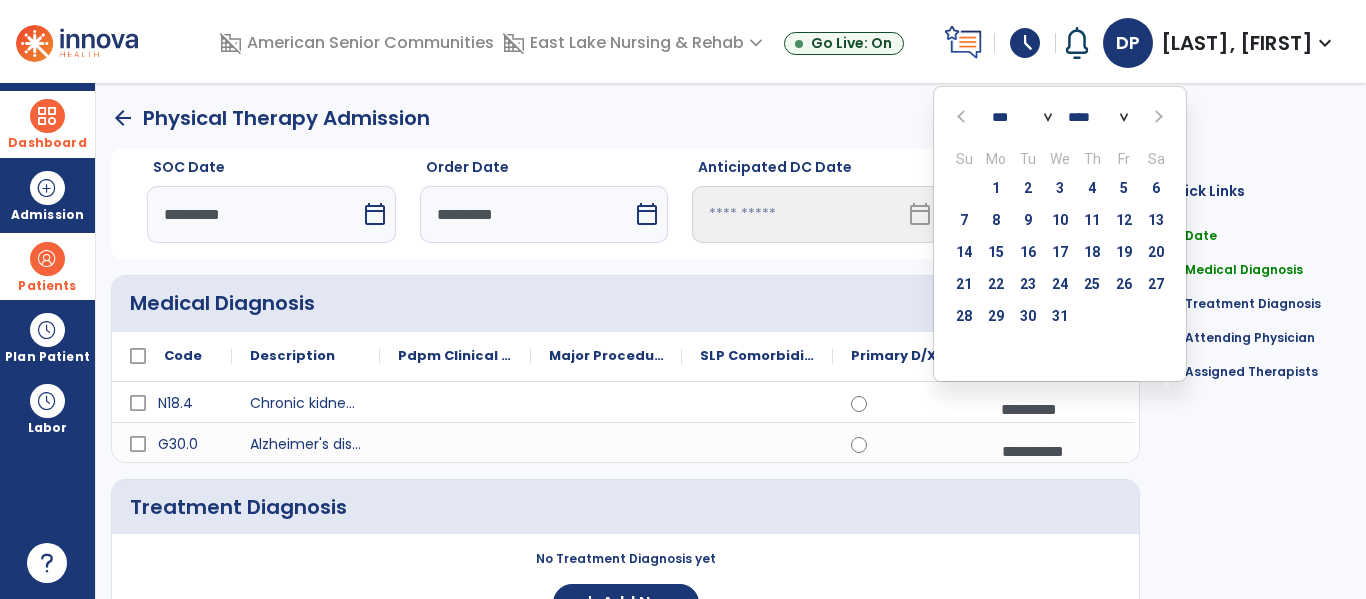 select on "****" 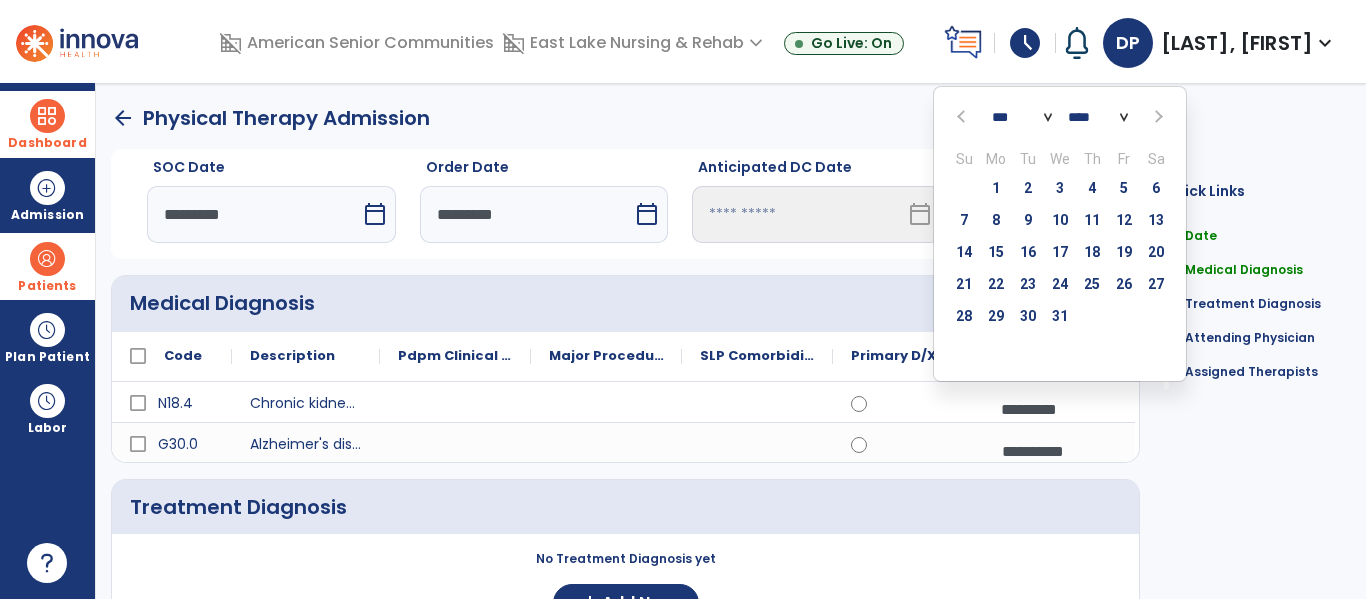 click on "**** **** **** **** **** **** **** **** **** **** **** **** **** **** **** **** **** **** **** **** **** **** **** **** **** **** **** **** **** **** **** **** **** **** **** **** **** **** **** **** **** **** **** **** **** **** **** **** **** **** **** **** **** **** **** **** **** **** **** **** **** **** **** **** **** **** **** **** **** **** **** **** **** **** **** **** **** **** **** **** **** **** **** **** **** **** **** **** **** **** **** **** **** **** **** **** **** **** **** **** **** **** **** **** **** **** **** **** **** **** **** **** **** **** **** **** **** **** **** **** **** **** **** **** **** ****" 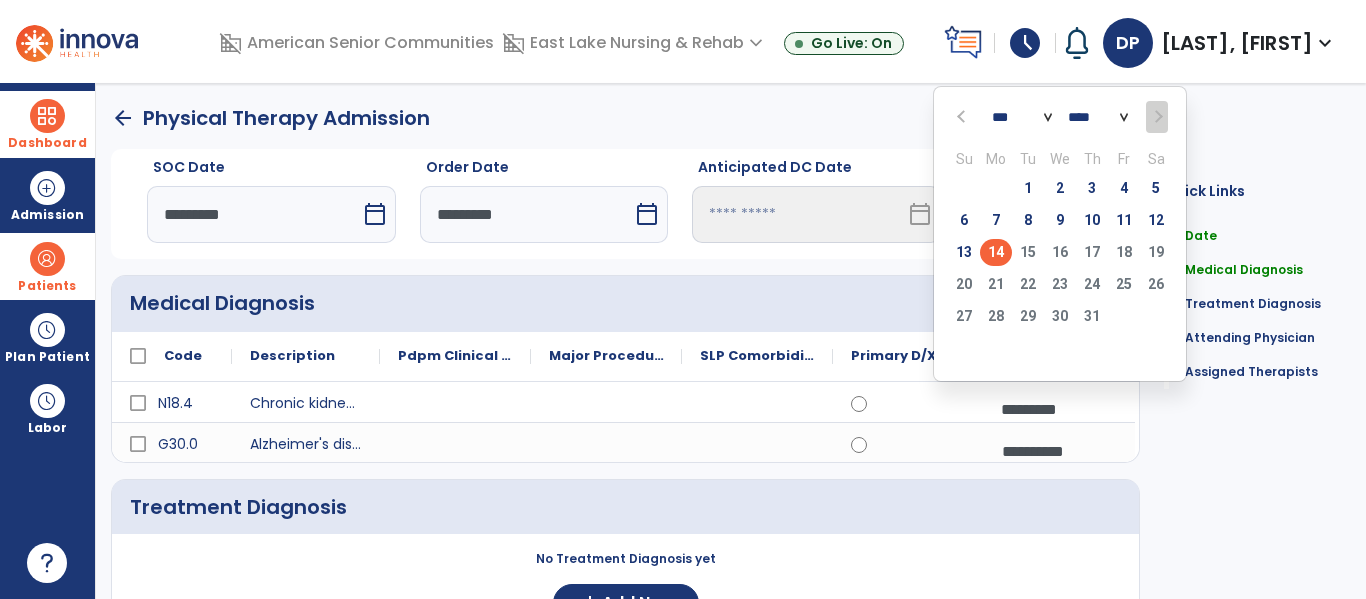 click on "14" 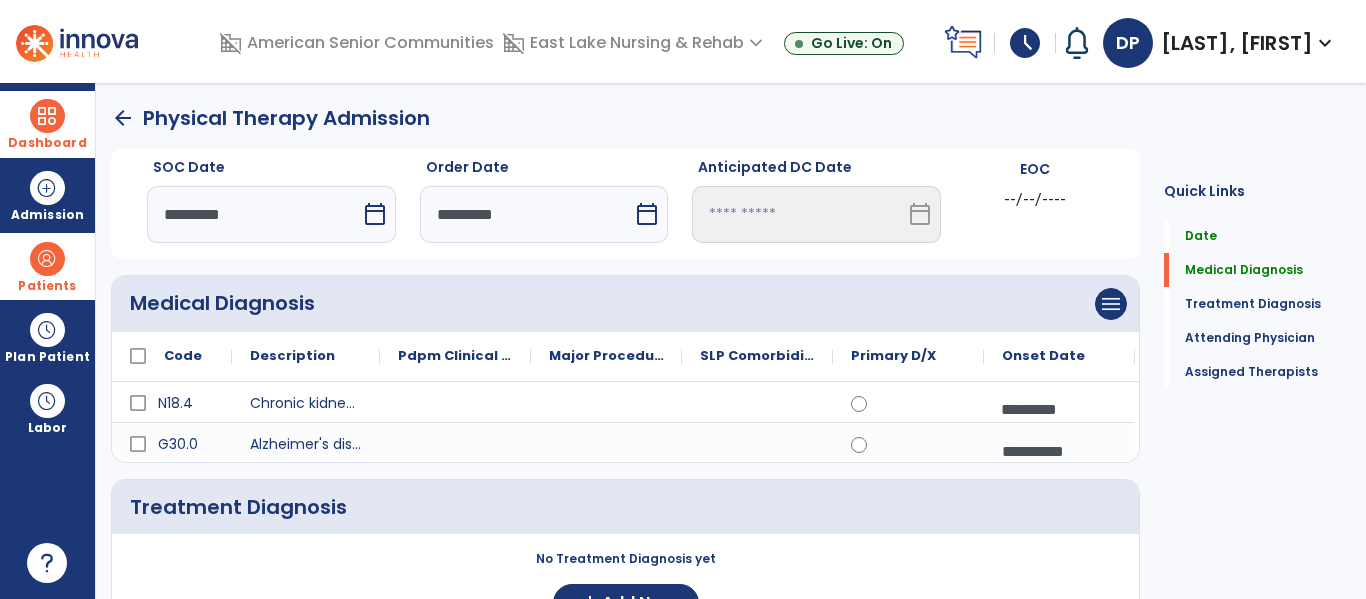 click on "**********" at bounding box center (1059, 451) 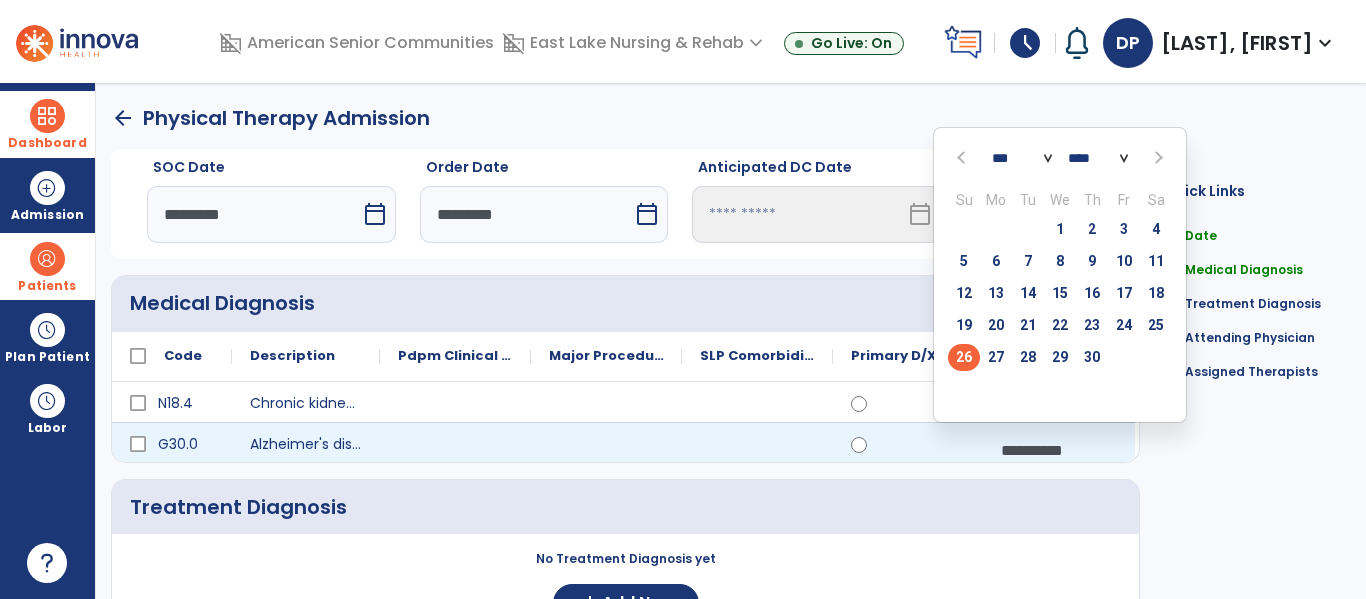 click on "**** **** **** **** **** **** **** **** **** **** **** **** **** **** **** **** **** **** **** **** **** **** **** **** **** **** **** **** **** **** **** **** **** **** **** **** **** **** **** **** **** **** **** **** **** **** **** **** **** **** **** **** **** **** **** **** **** **** **** **** **** **** **** **** **** **** **** **** **** **** **** **** **** **** **** **** **** **** **** **** **** **** **** **** **** **** **** **** **** **** **** **** **** **** **** **** **** **** **** **** **** **** **** **** **** **** **** **** **** **** **** **** **** **** **** **** **** **** **** **** **** **** **** **** **** ****" 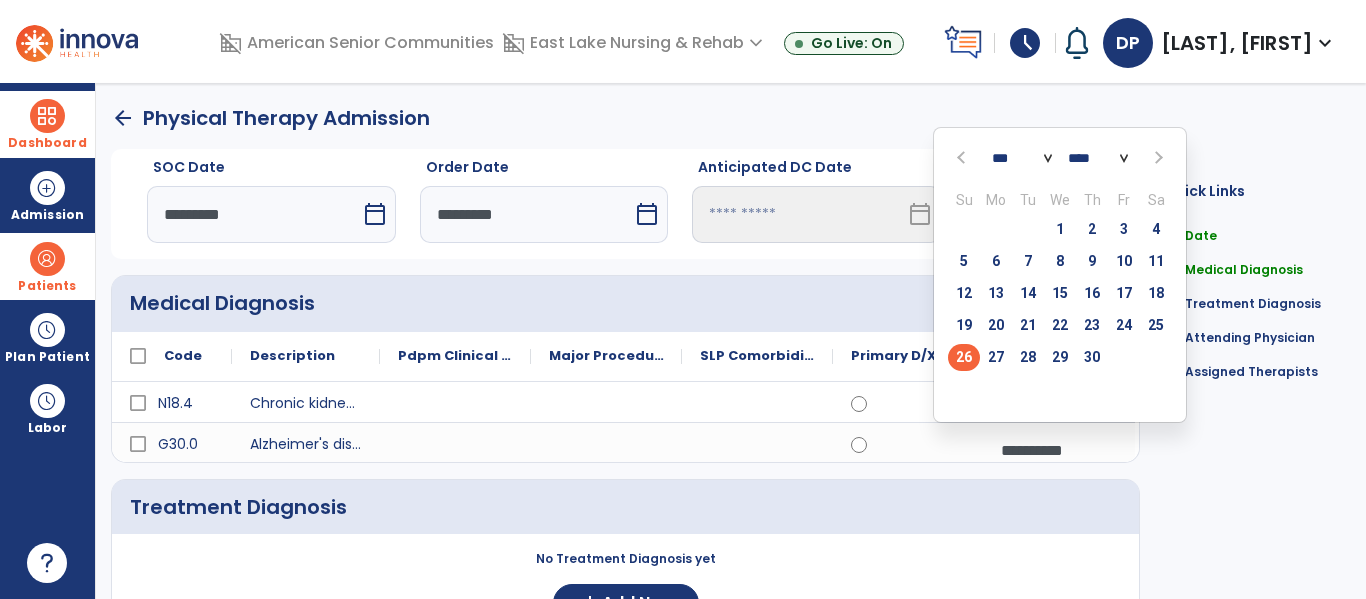 select on "****" 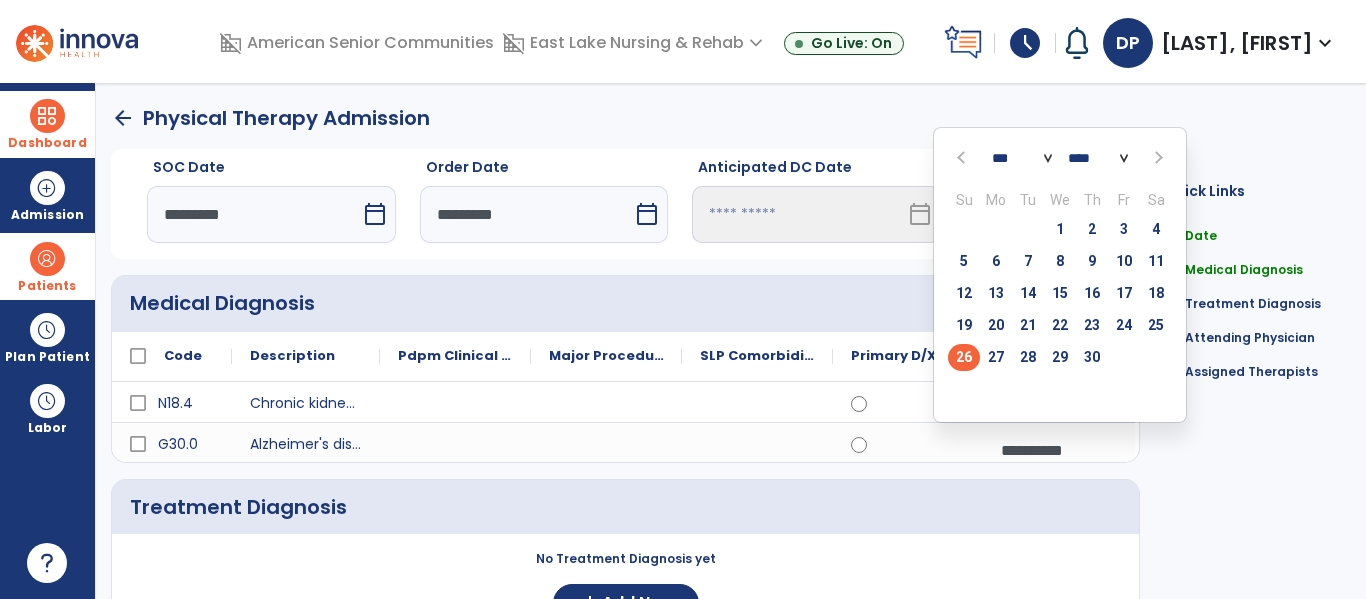 click on "**** **** **** **** **** **** **** **** **** **** **** **** **** **** **** **** **** **** **** **** **** **** **** **** **** **** **** **** **** **** **** **** **** **** **** **** **** **** **** **** **** **** **** **** **** **** **** **** **** **** **** **** **** **** **** **** **** **** **** **** **** **** **** **** **** **** **** **** **** **** **** **** **** **** **** **** **** **** **** **** **** **** **** **** **** **** **** **** **** **** **** **** **** **** **** **** **** **** **** **** **** **** **** **** **** **** **** **** **** **** **** **** **** **** **** **** **** **** **** **** **** **** **** **** **** ****" 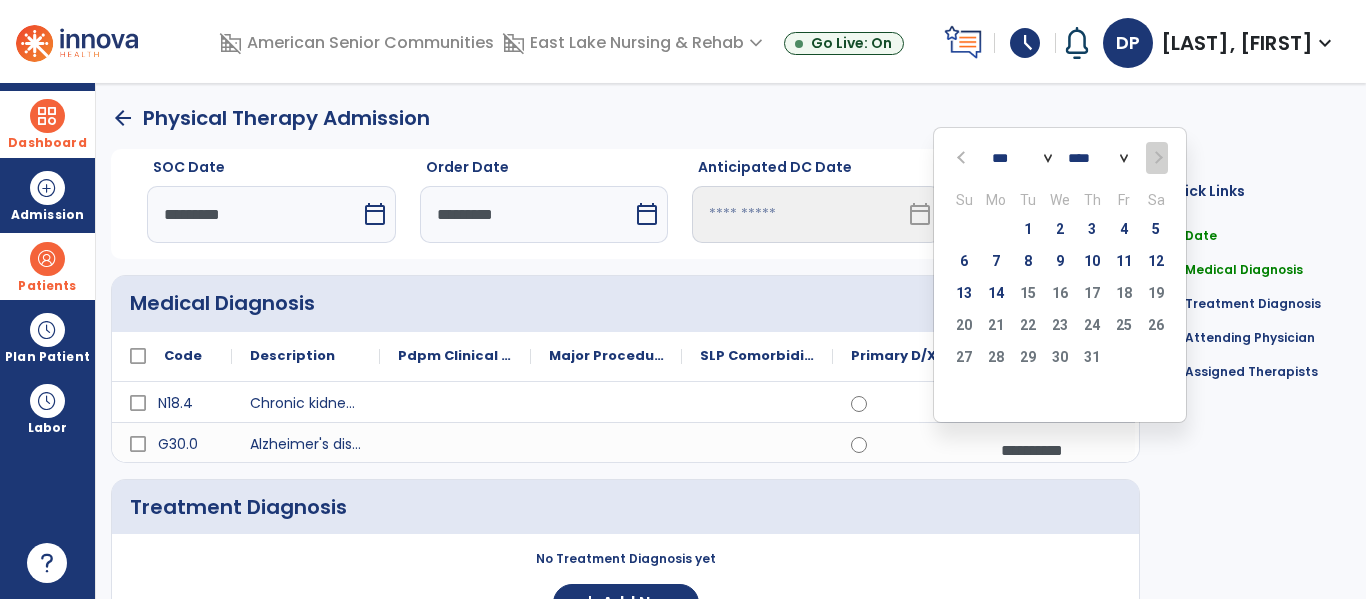 click on "*** *** *** *** *** *** ***" 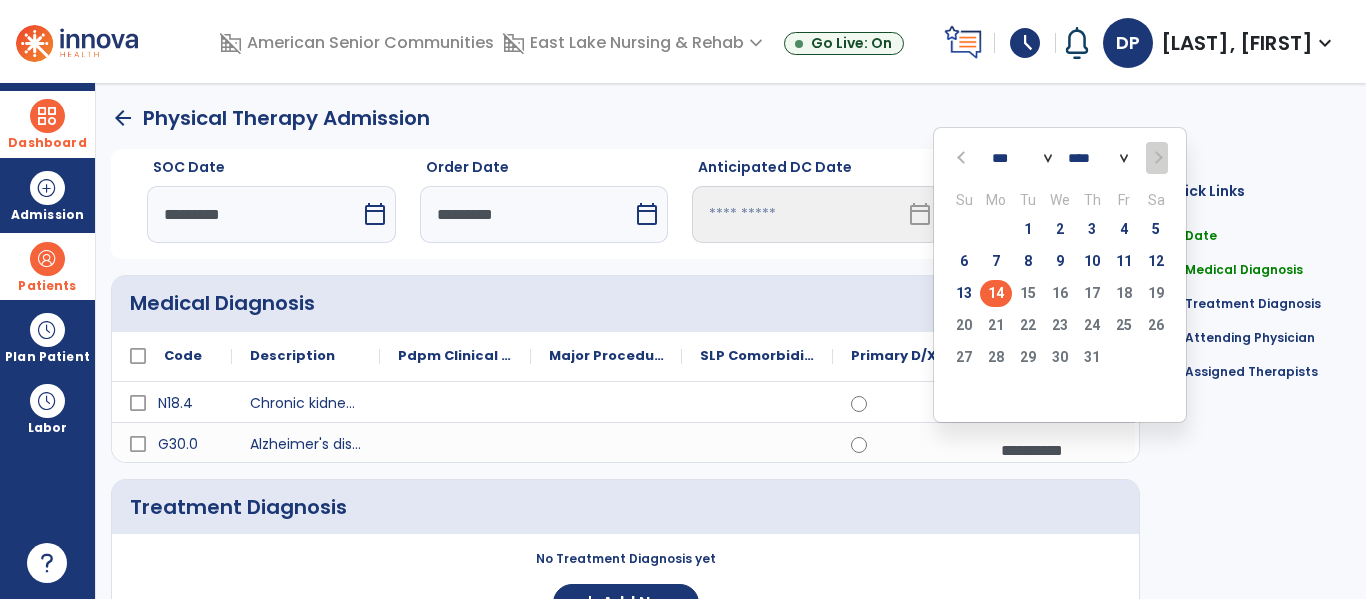 click on "14" 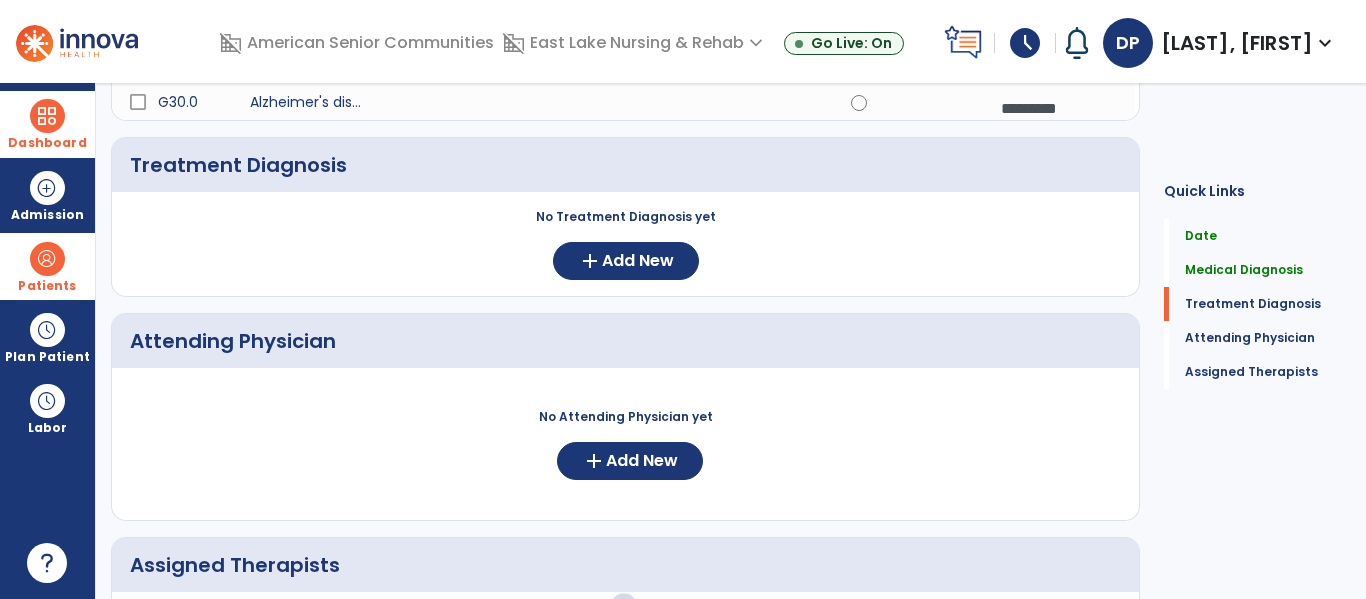 scroll, scrollTop: 344, scrollLeft: 0, axis: vertical 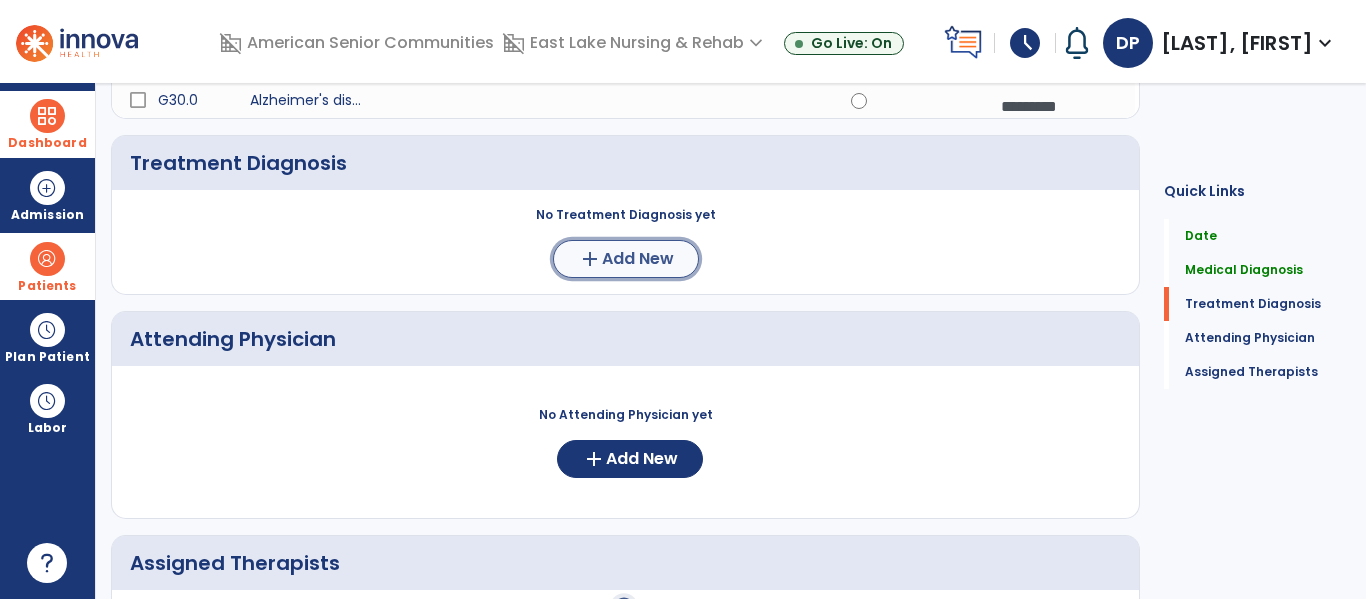 click on "Add New" 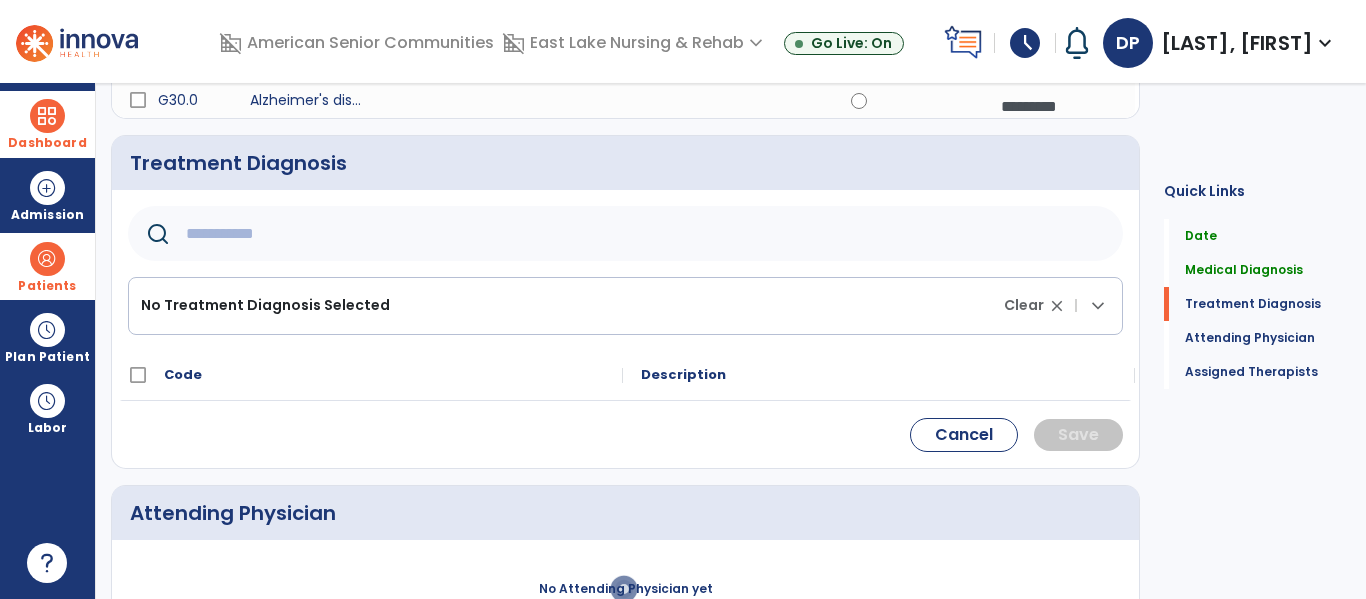 click 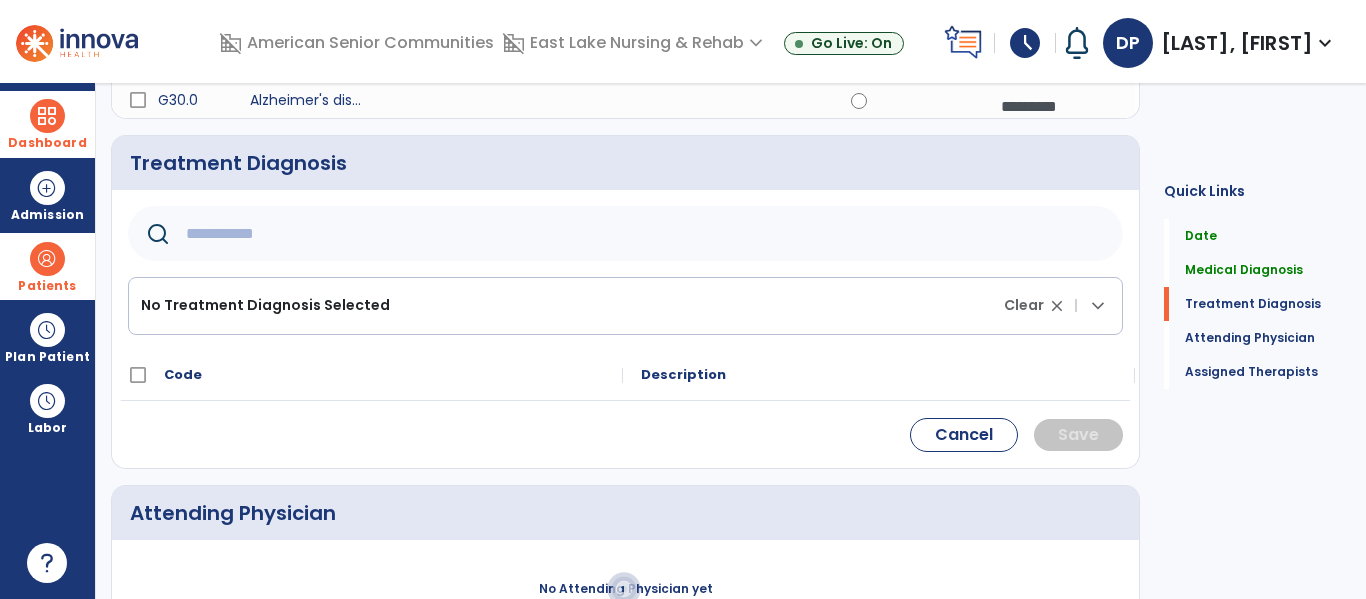 paste on "*****" 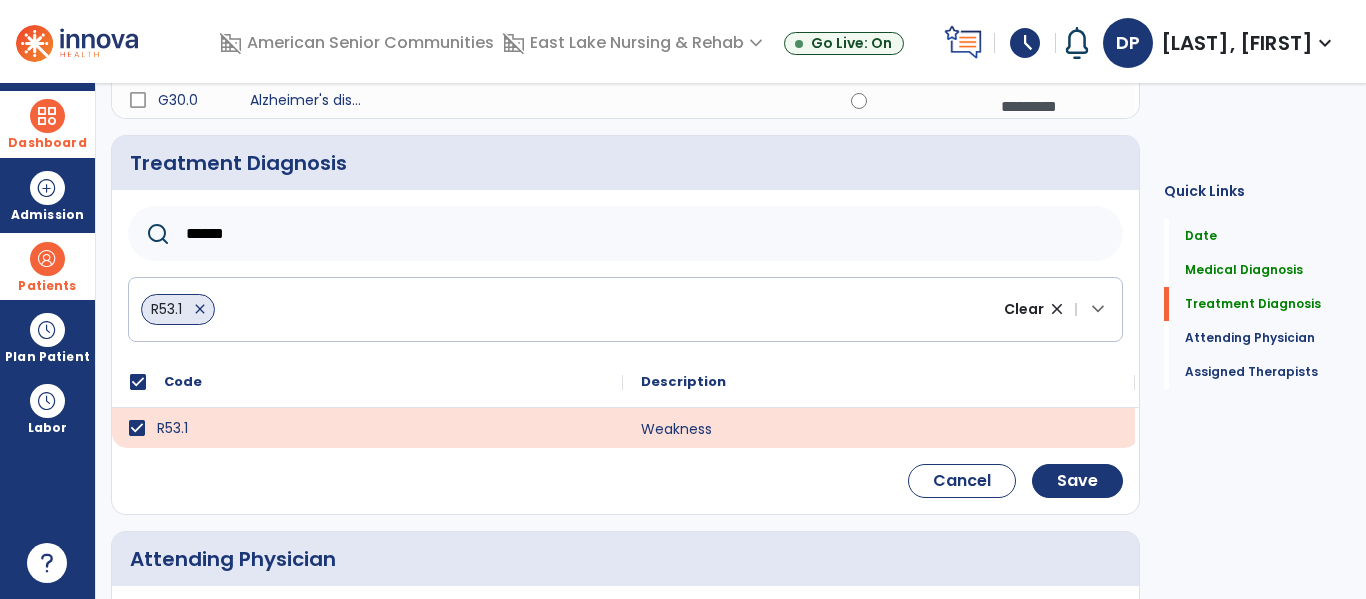 click on "*****" 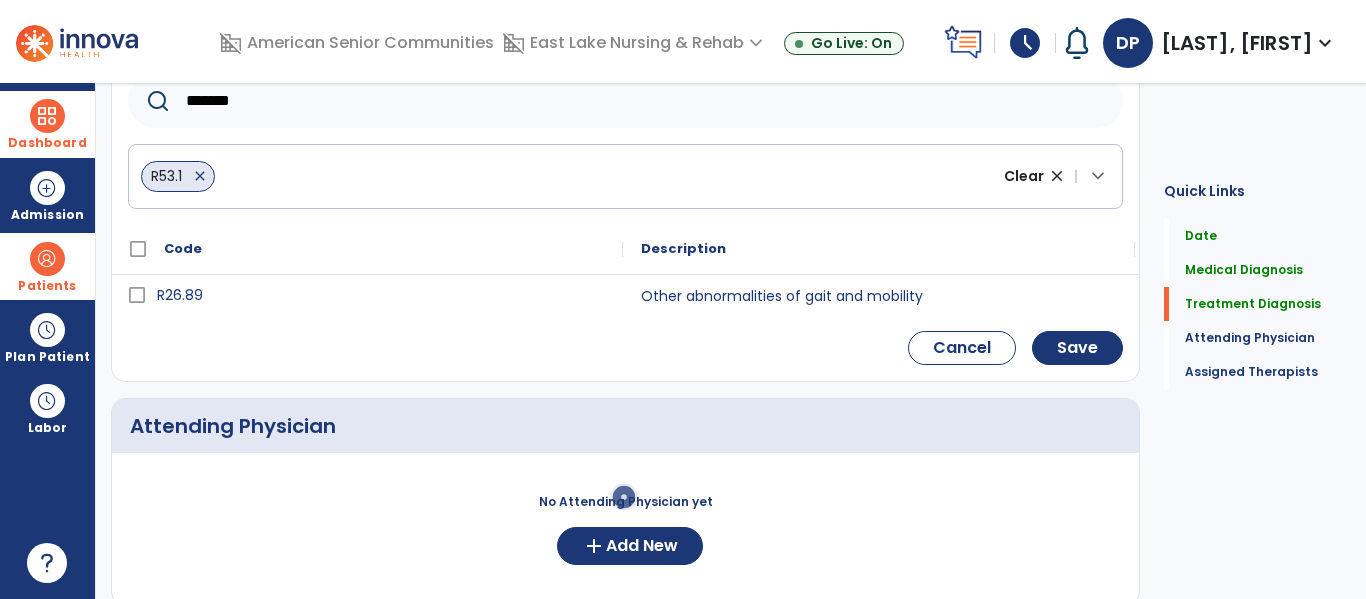scroll, scrollTop: 482, scrollLeft: 0, axis: vertical 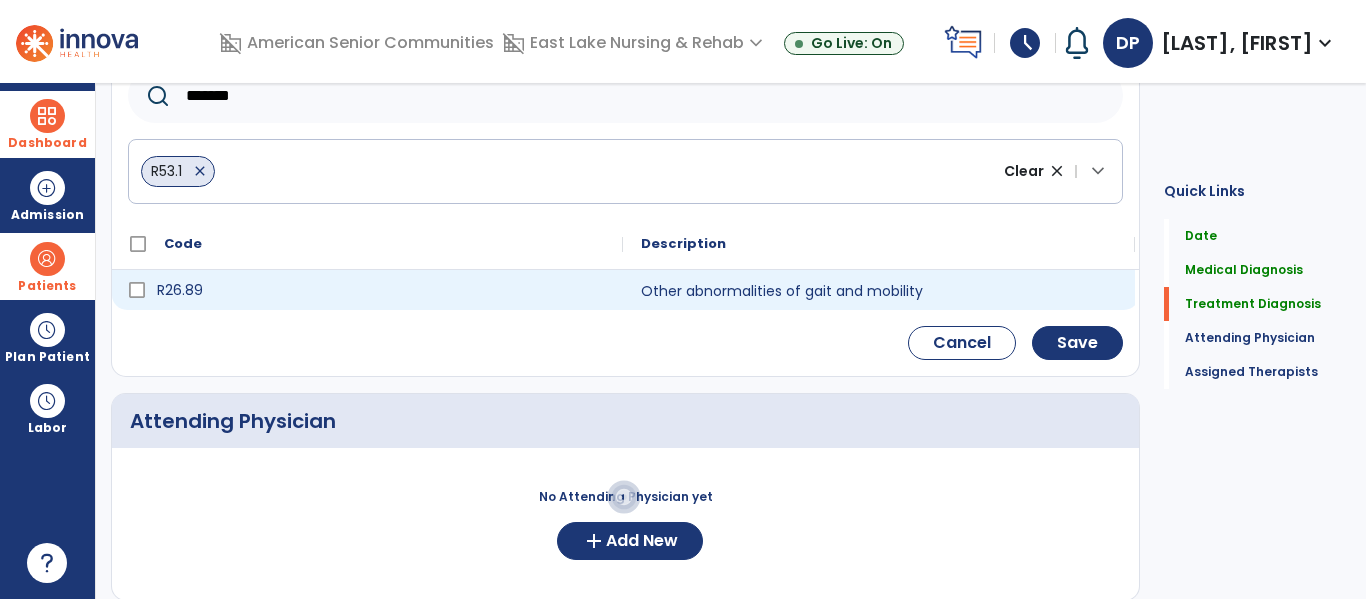 type on "******" 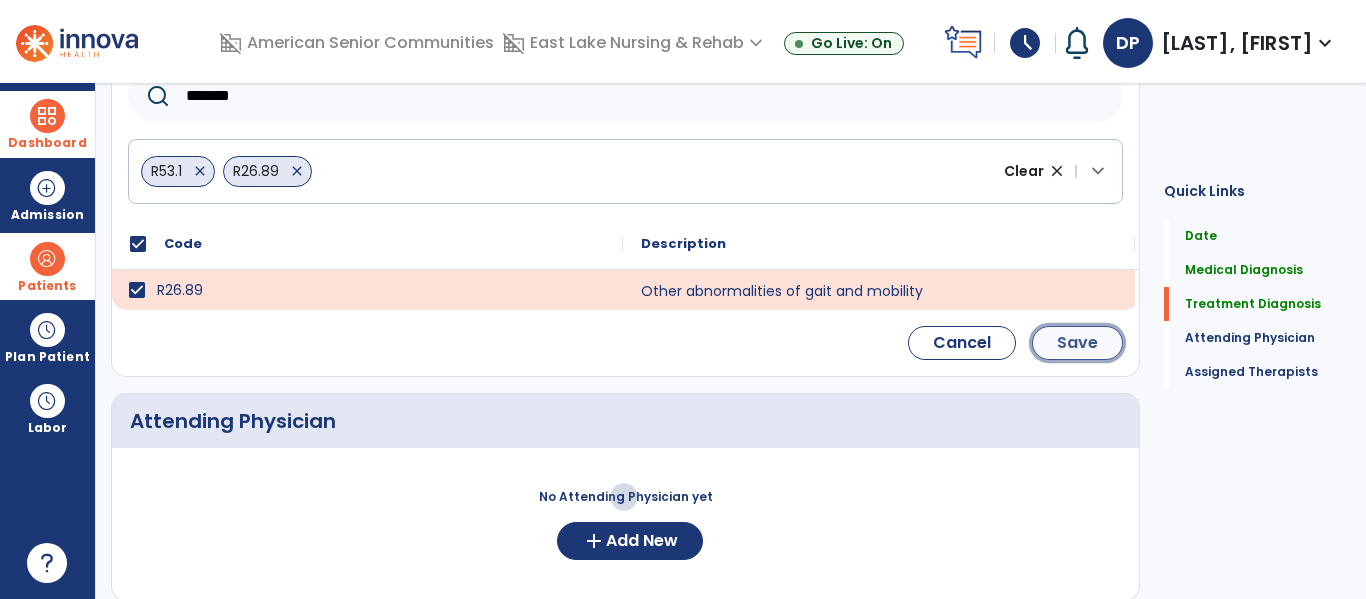 click on "Save" 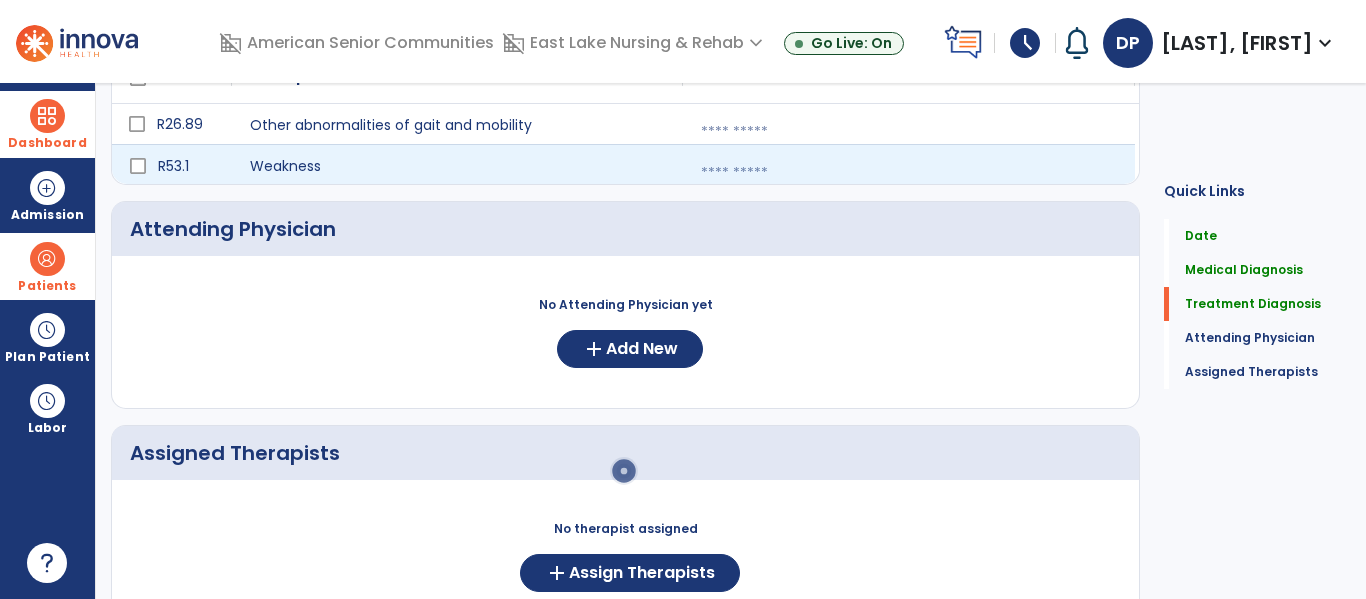 scroll, scrollTop: 316, scrollLeft: 0, axis: vertical 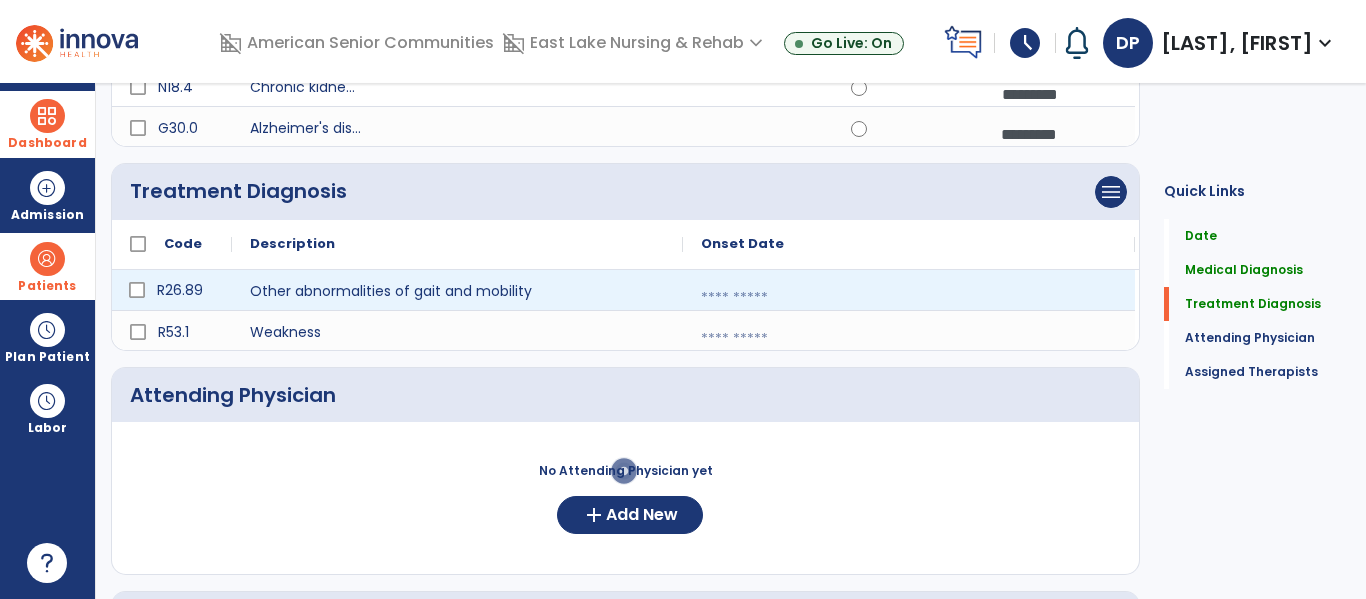 click at bounding box center [909, 298] 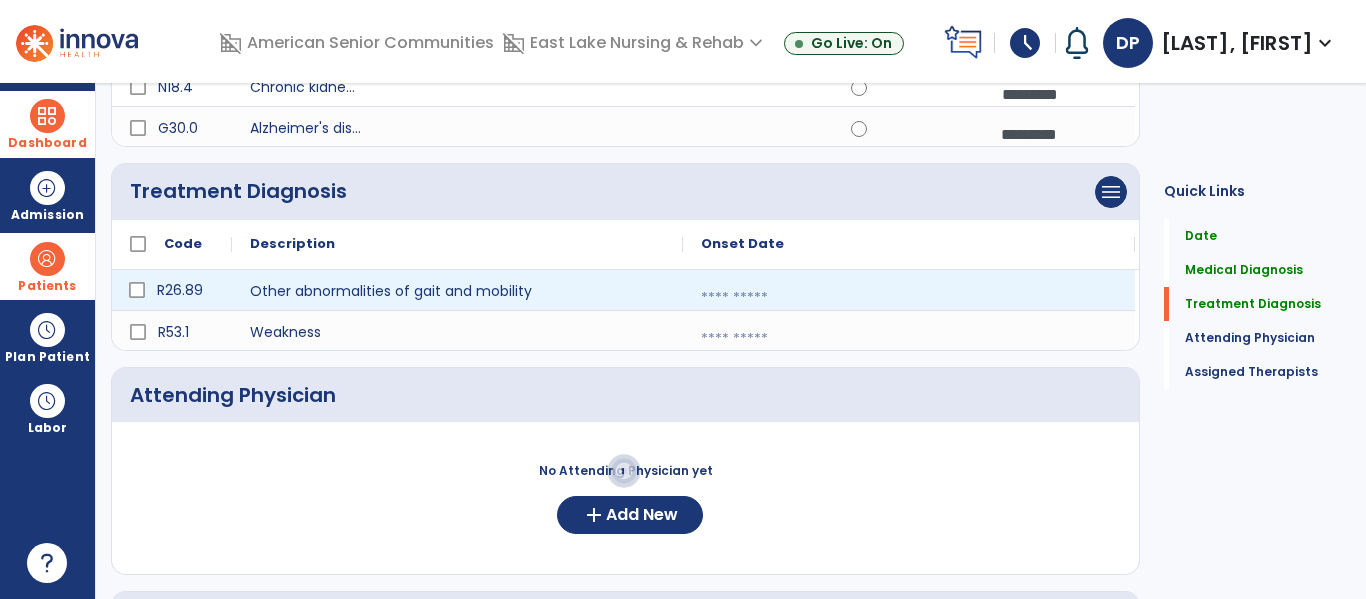 select on "*" 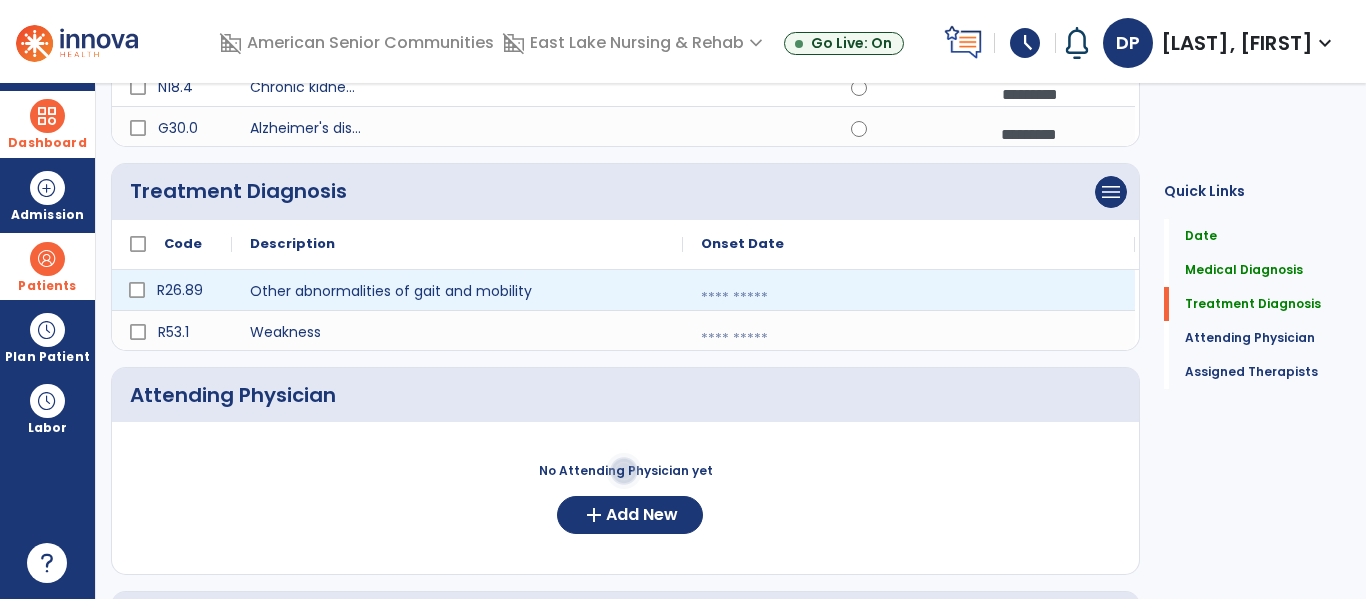 select on "****" 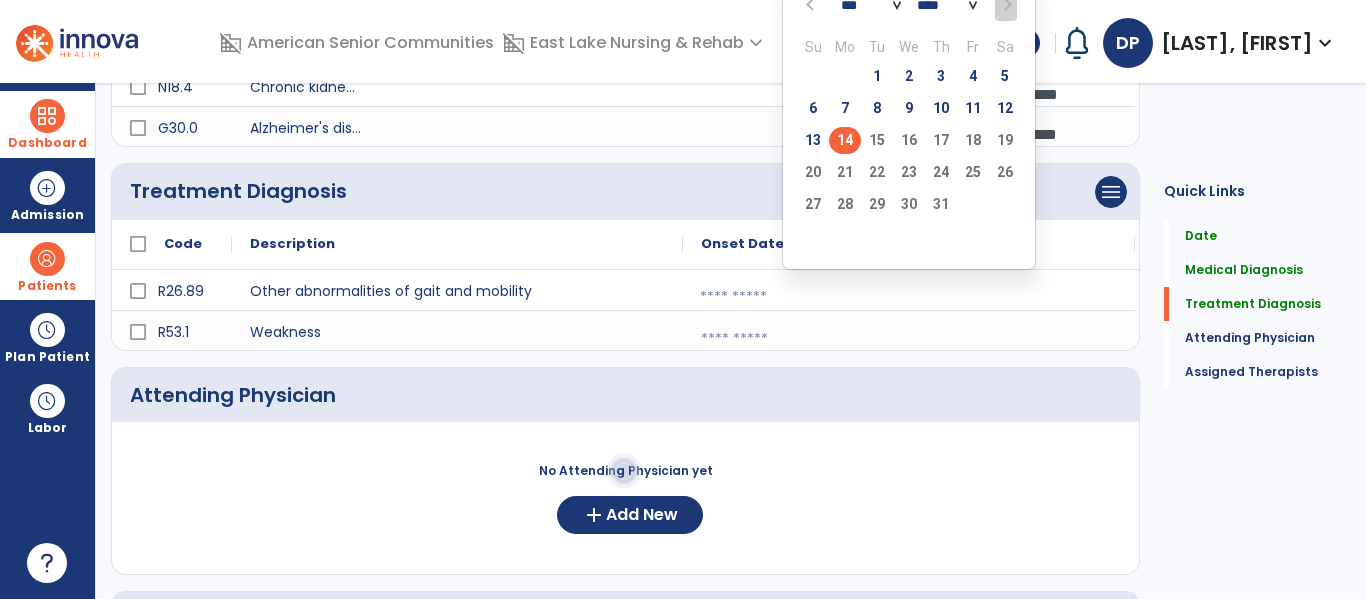 click on "14" 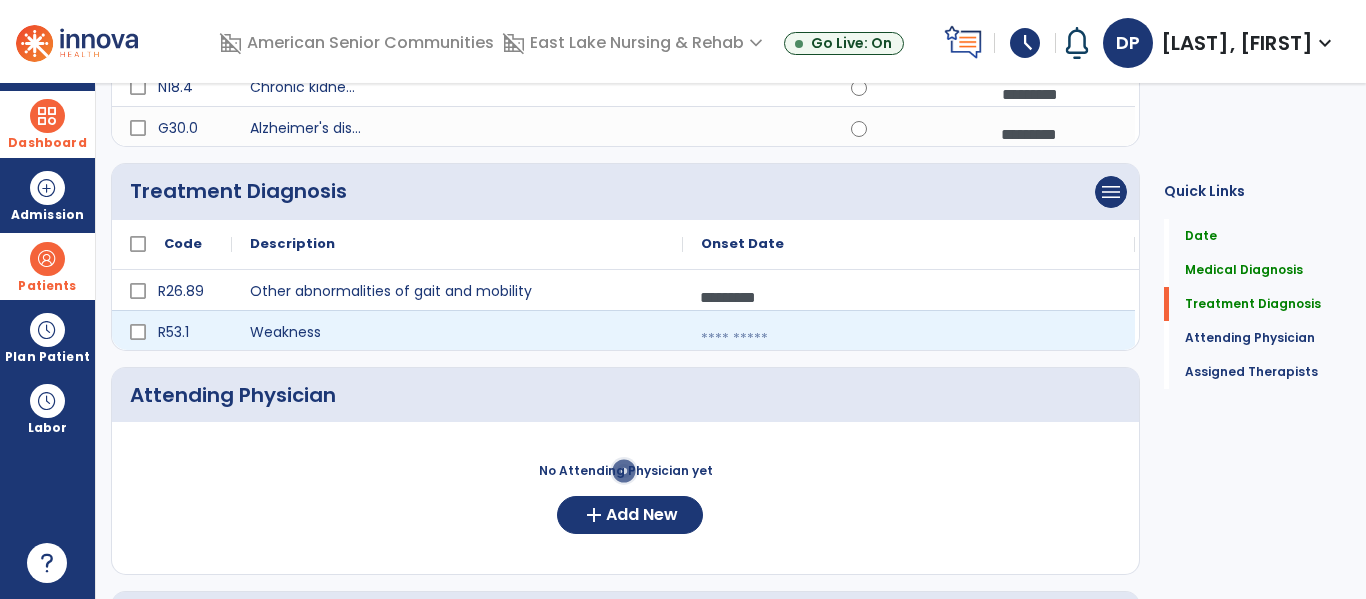 click at bounding box center [909, 339] 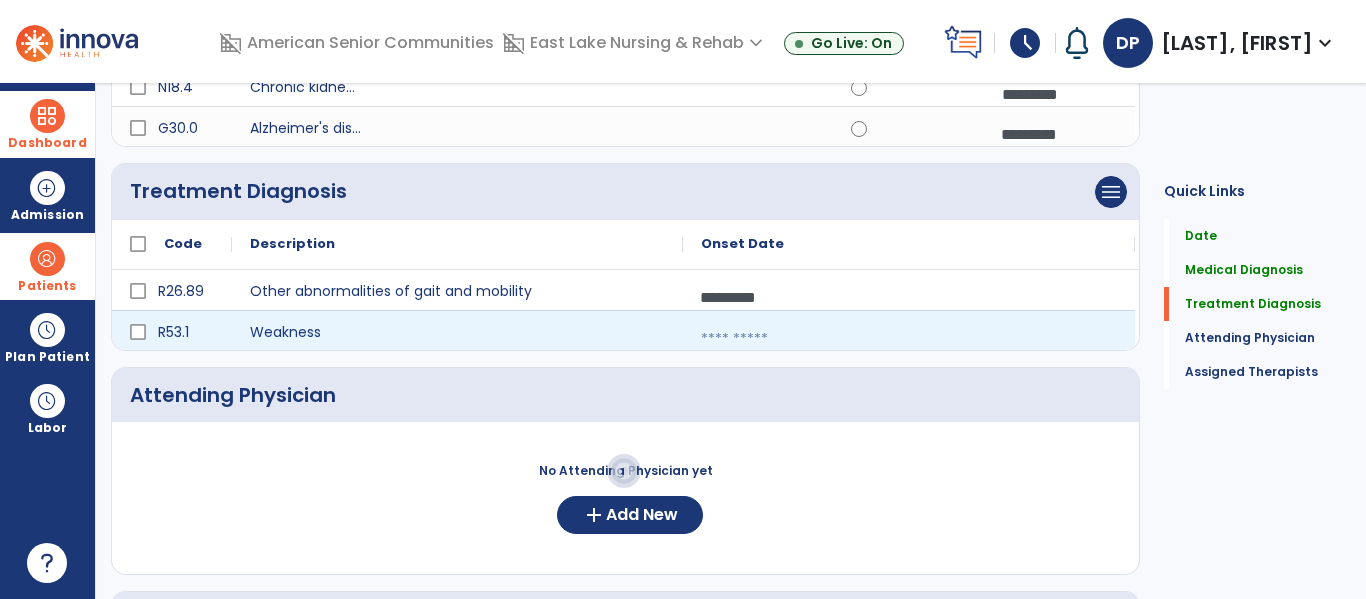 select on "*" 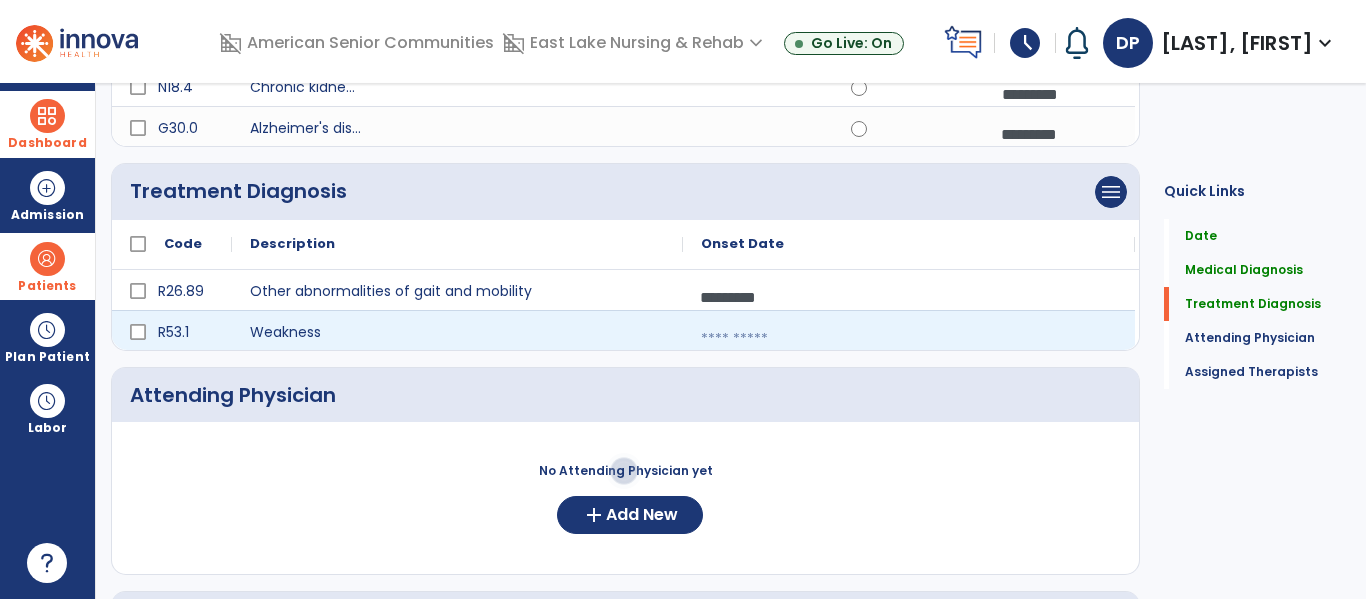 select on "****" 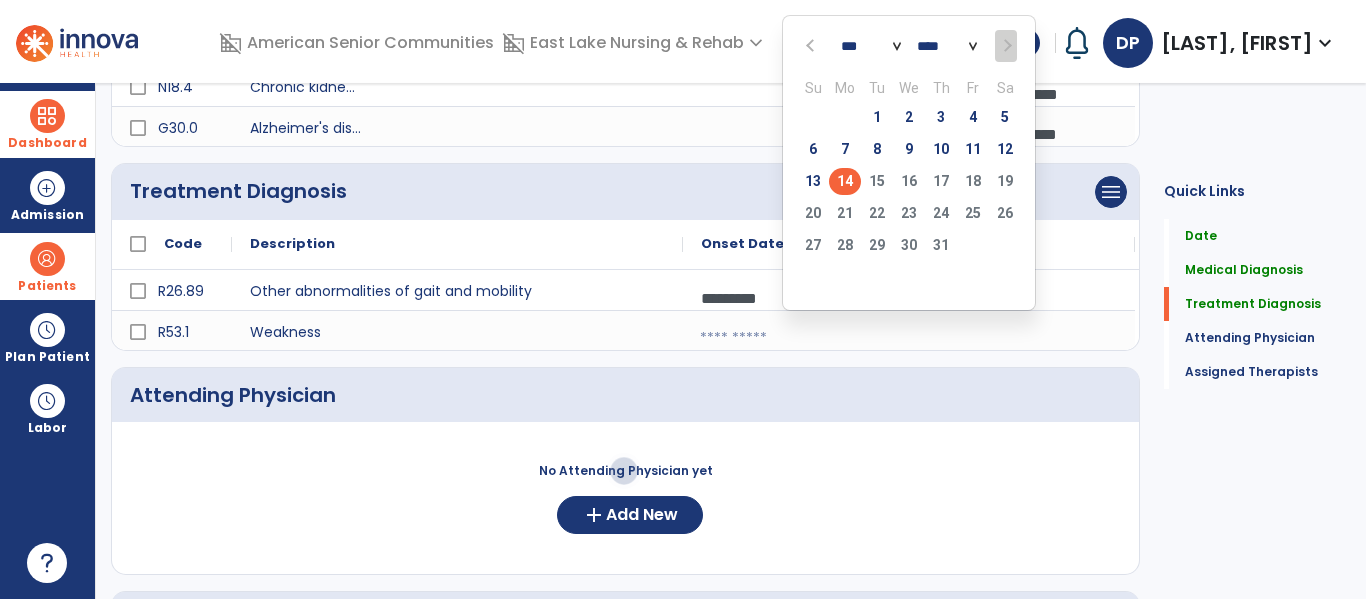 click on "14" 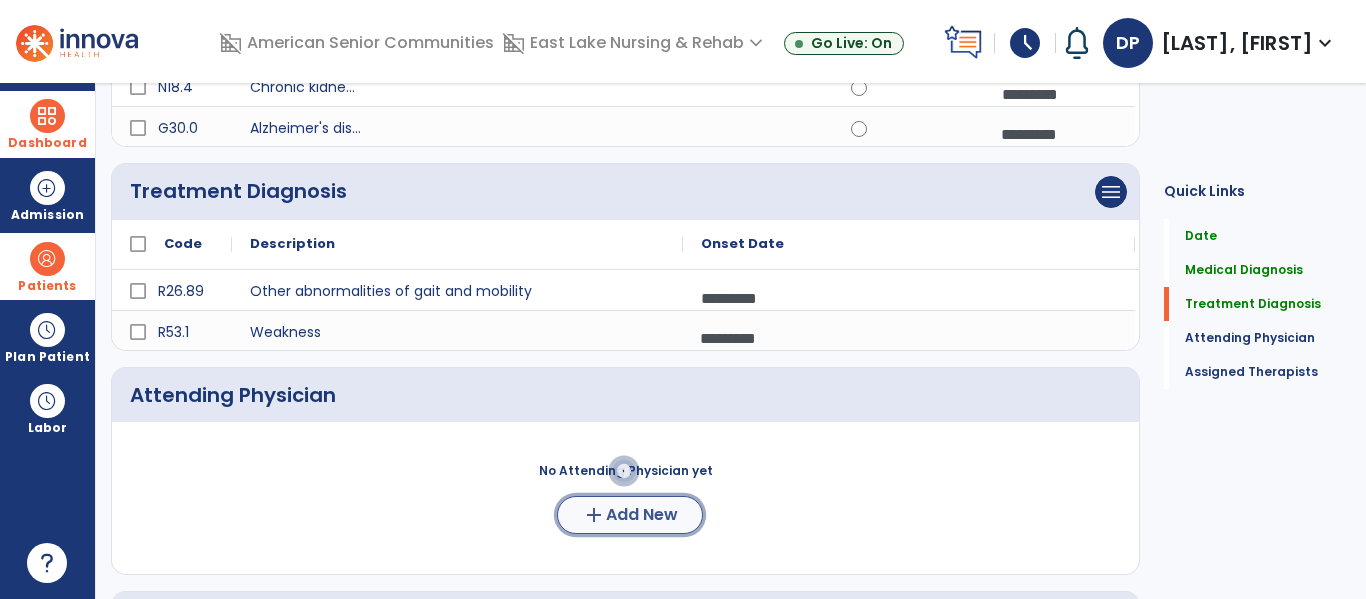 click on "Add New" 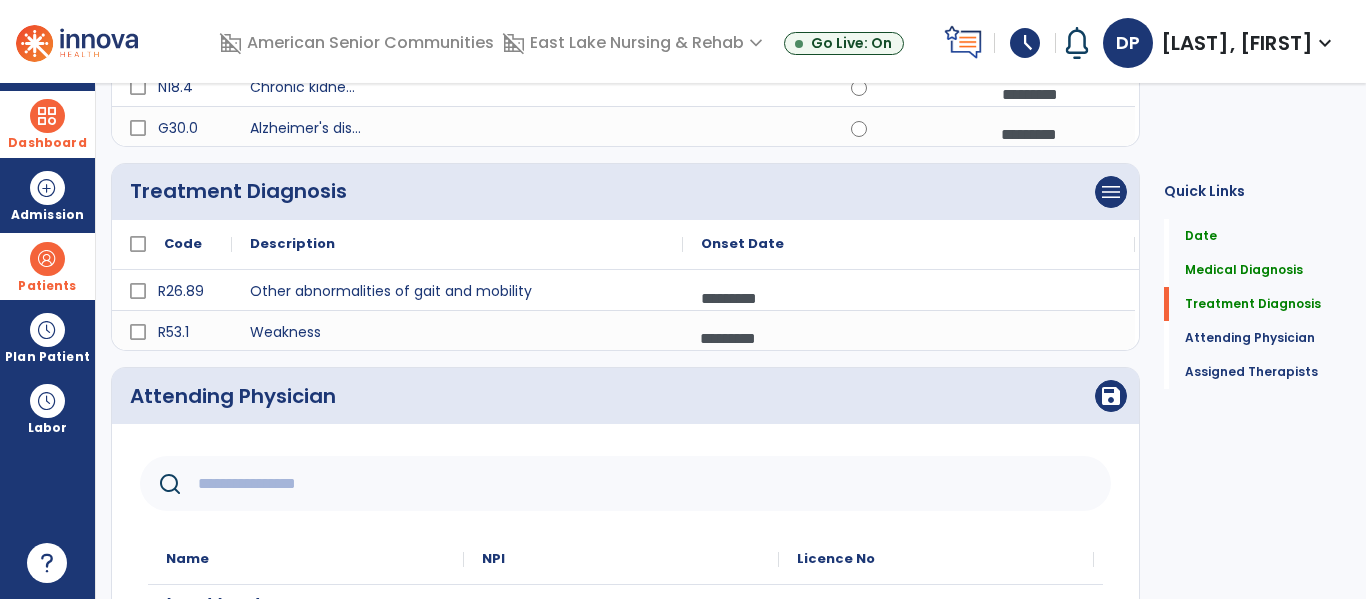 click 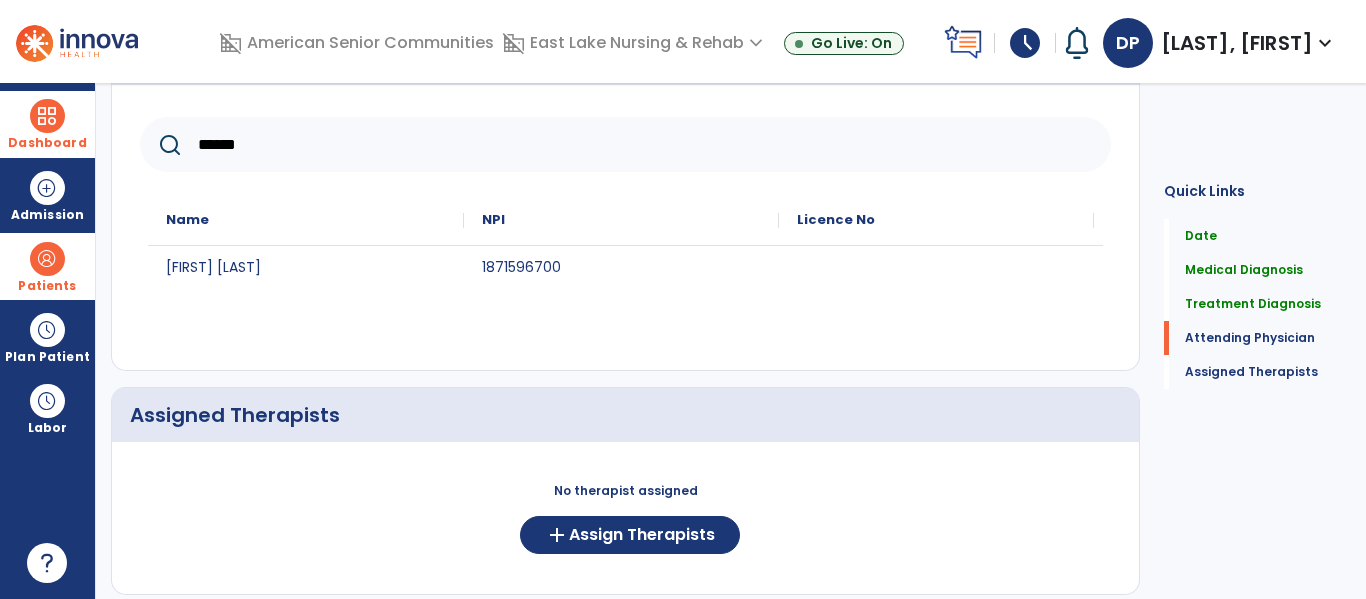 scroll, scrollTop: 677, scrollLeft: 0, axis: vertical 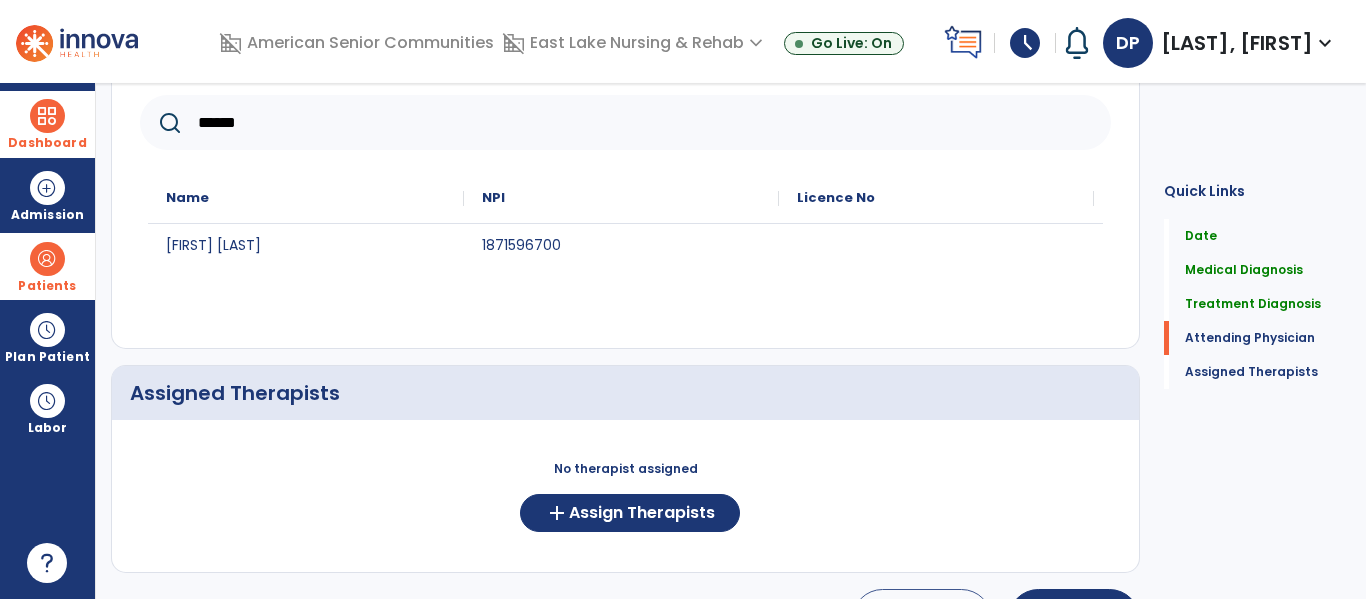 type on "******" 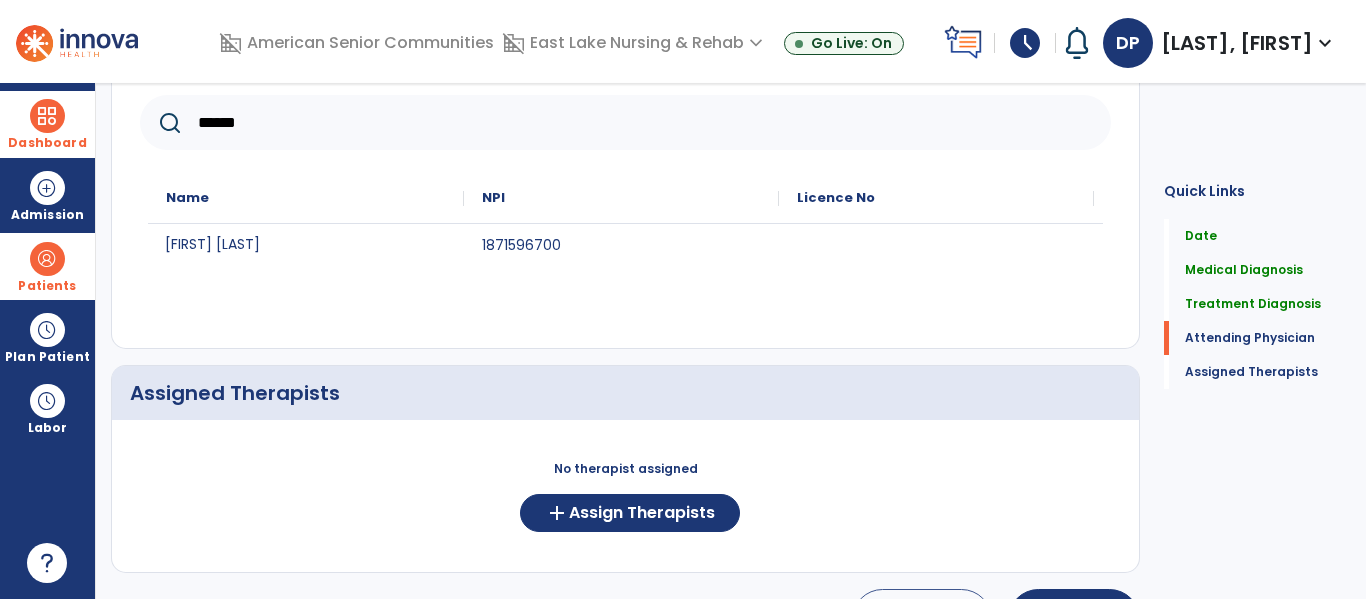click on "[FIRST] [LAST]" 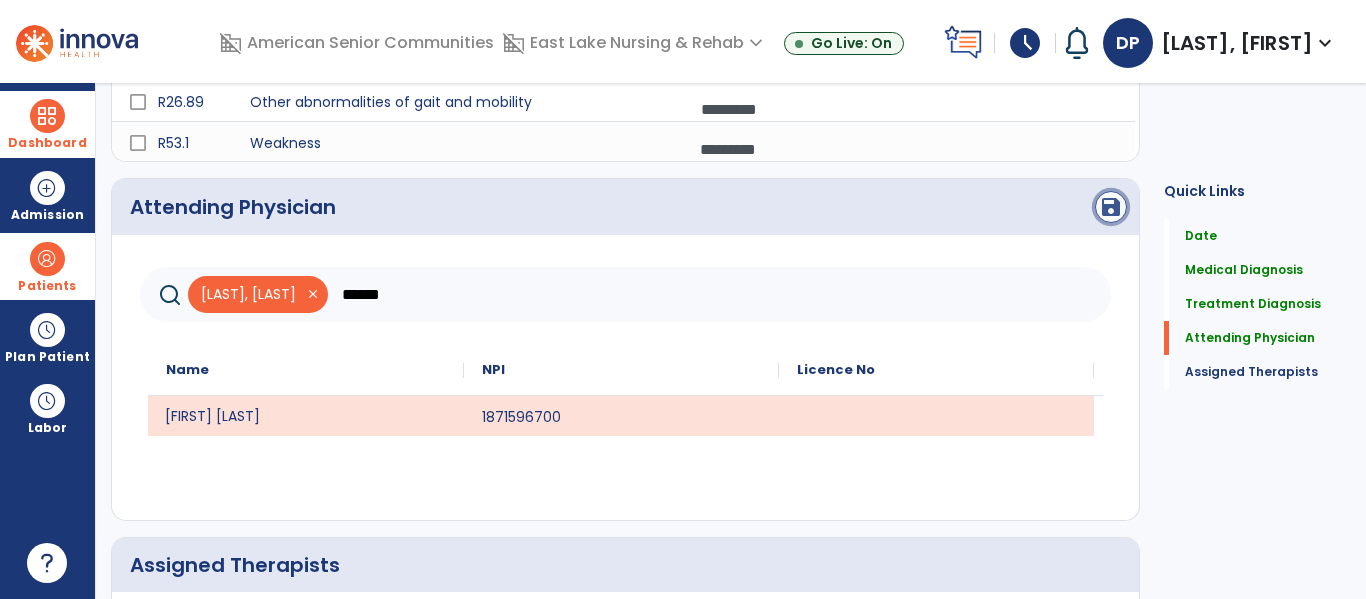 click on "save" 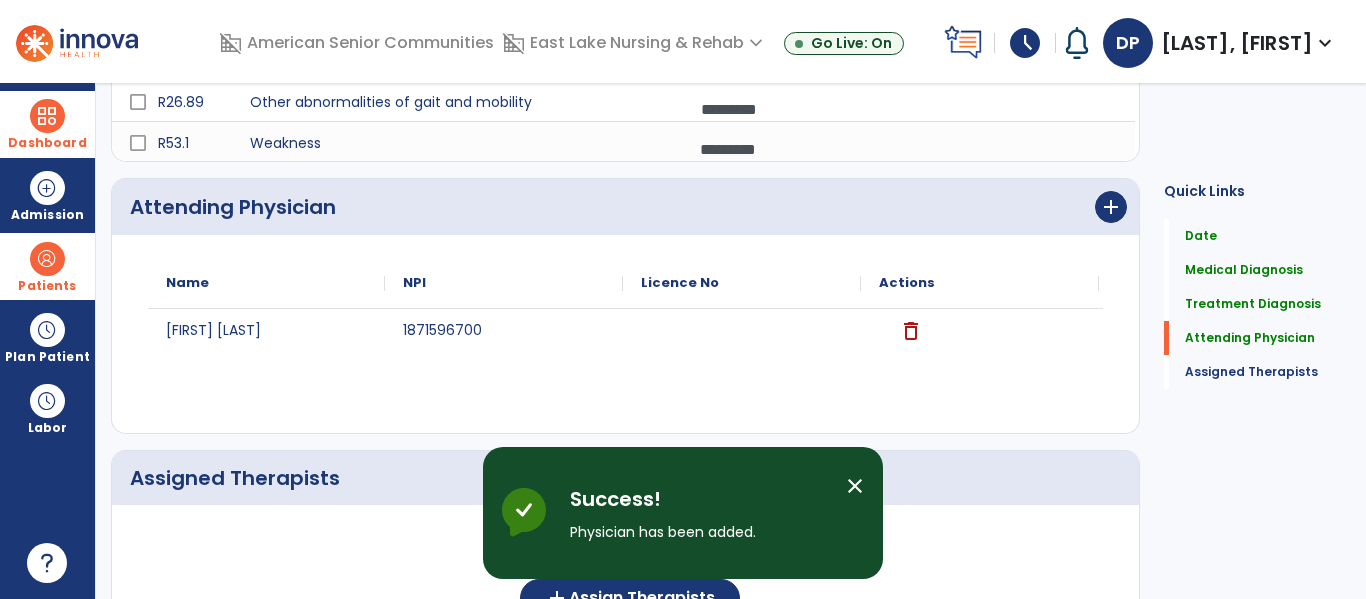 scroll, scrollTop: 657, scrollLeft: 0, axis: vertical 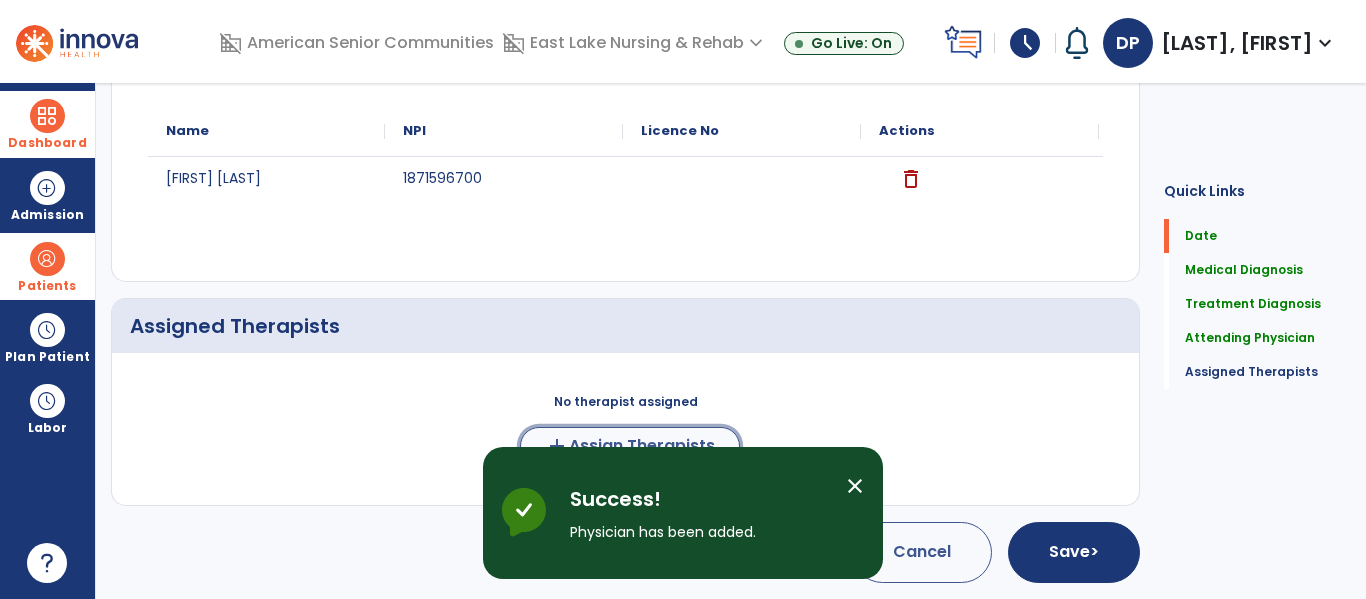 click on "add  Assign Therapists" 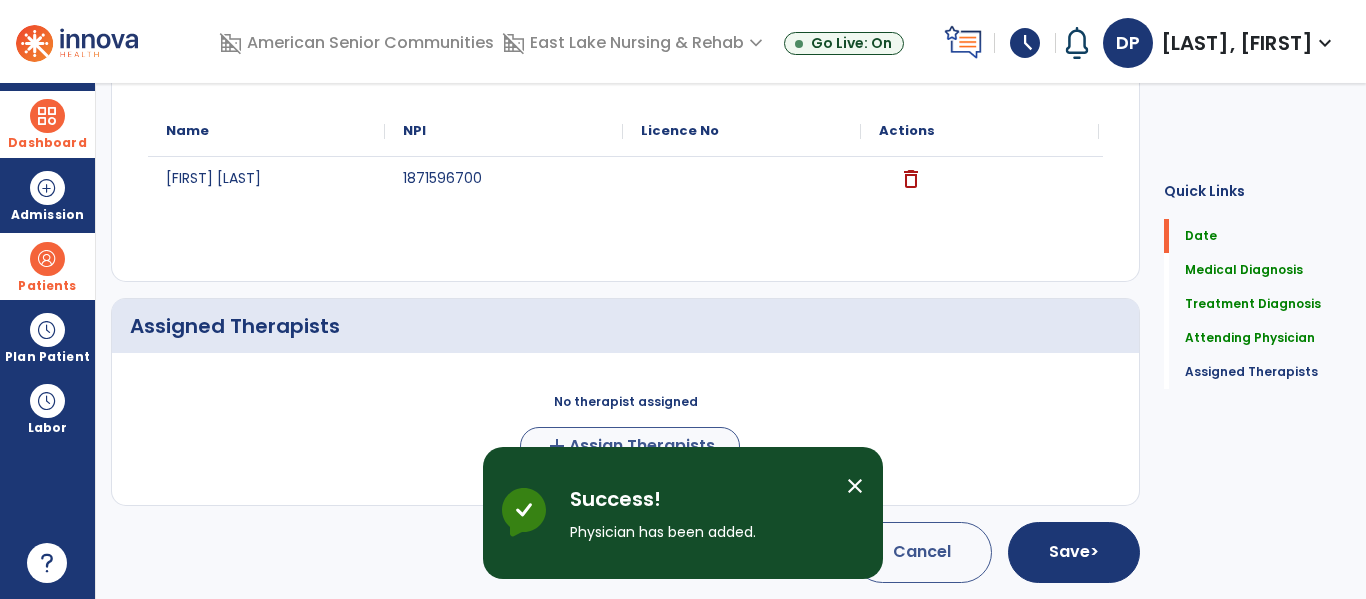 scroll, scrollTop: 653, scrollLeft: 0, axis: vertical 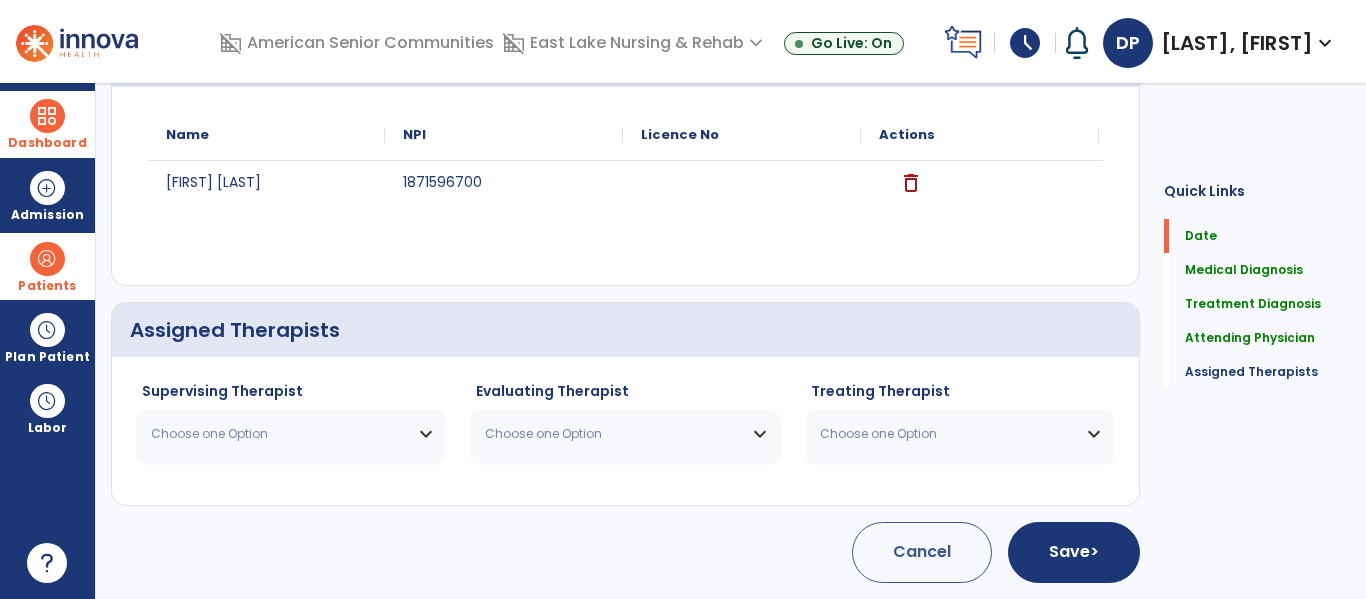 click on "Choose one Option" at bounding box center (278, 434) 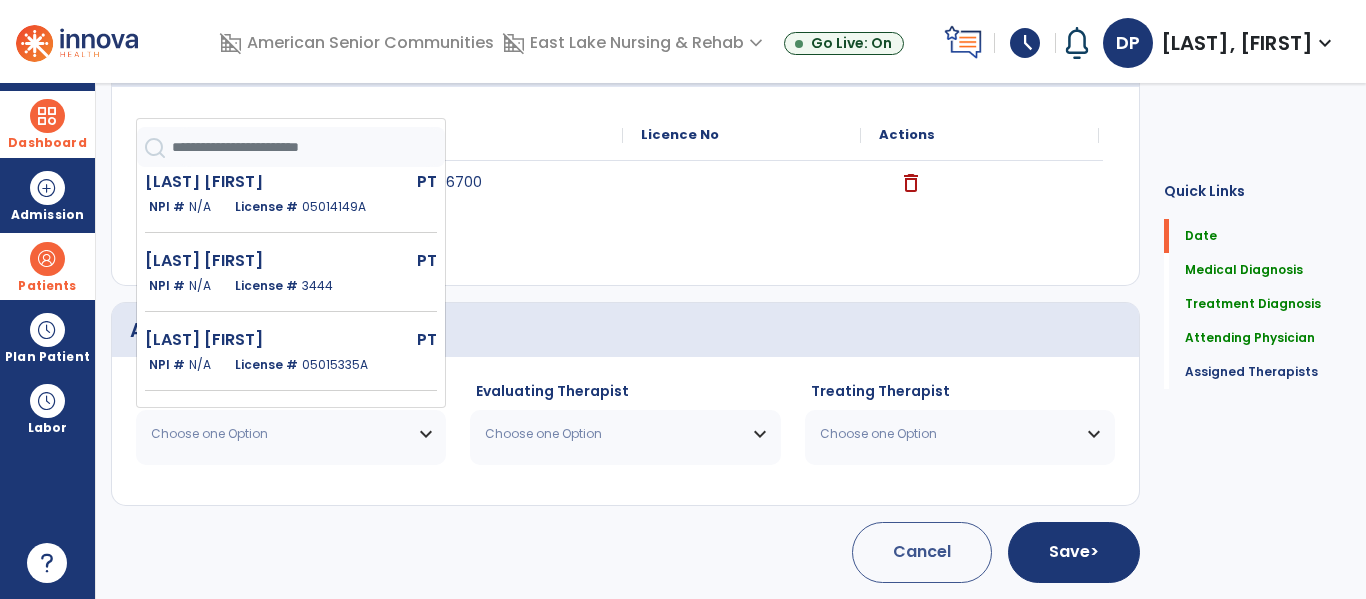 scroll, scrollTop: 511, scrollLeft: 0, axis: vertical 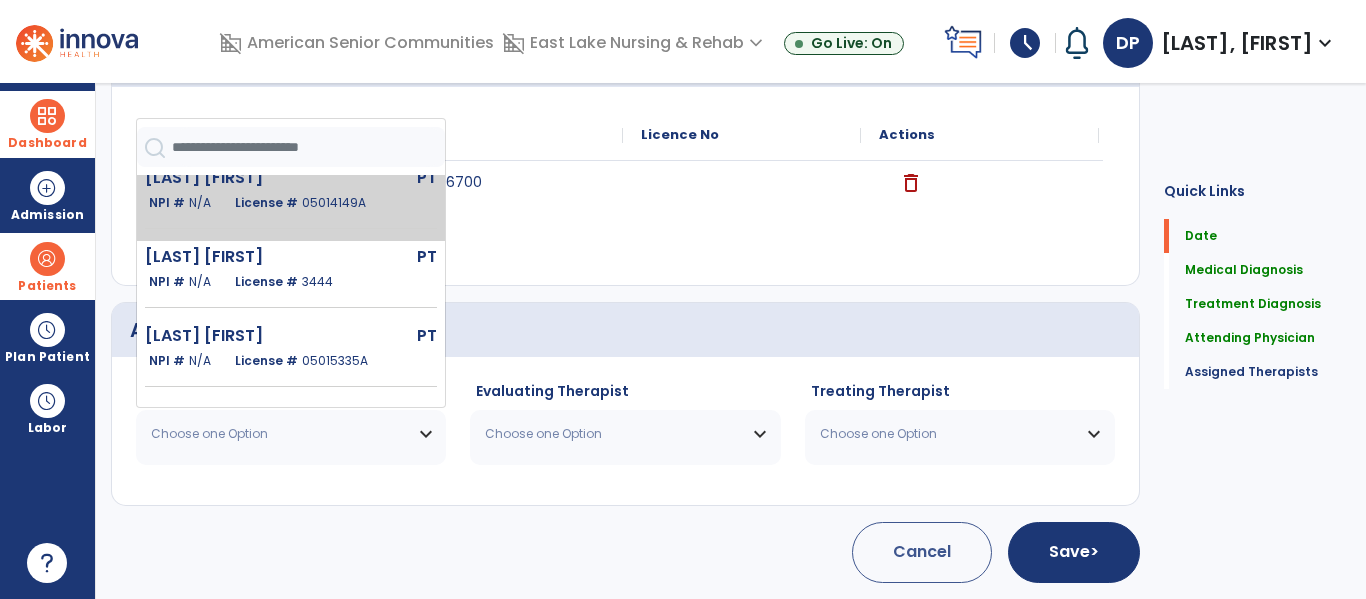click on "NPI #  N/A" 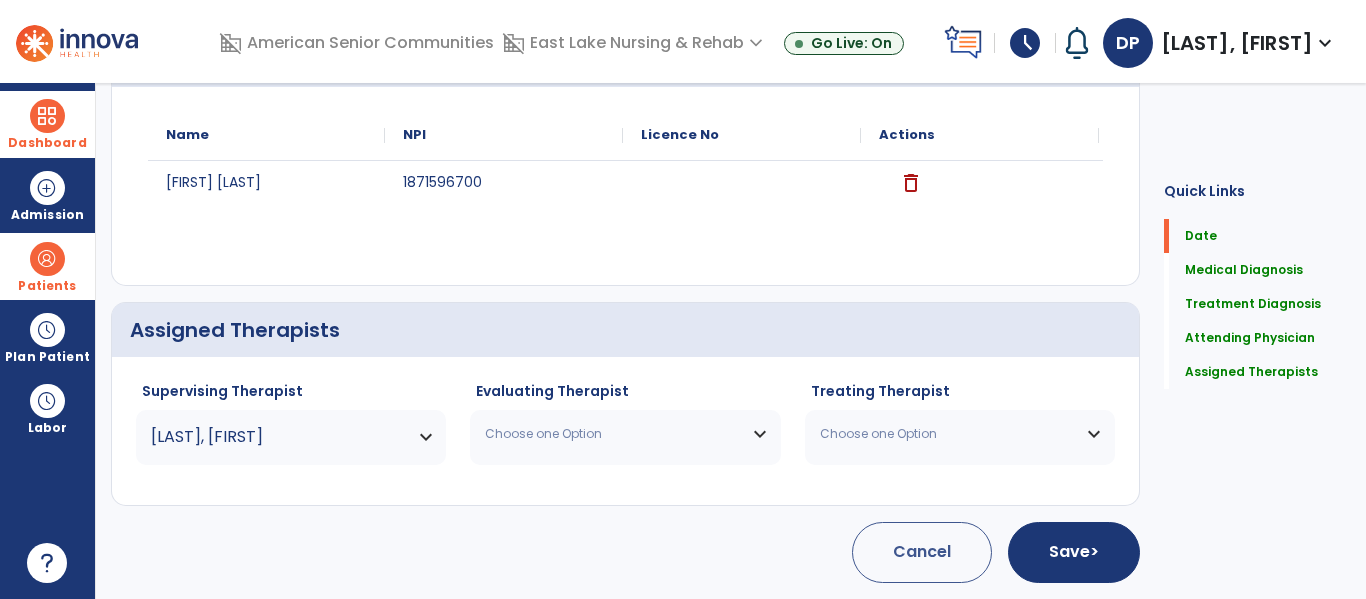 click on "Choose one Option" at bounding box center (612, 434) 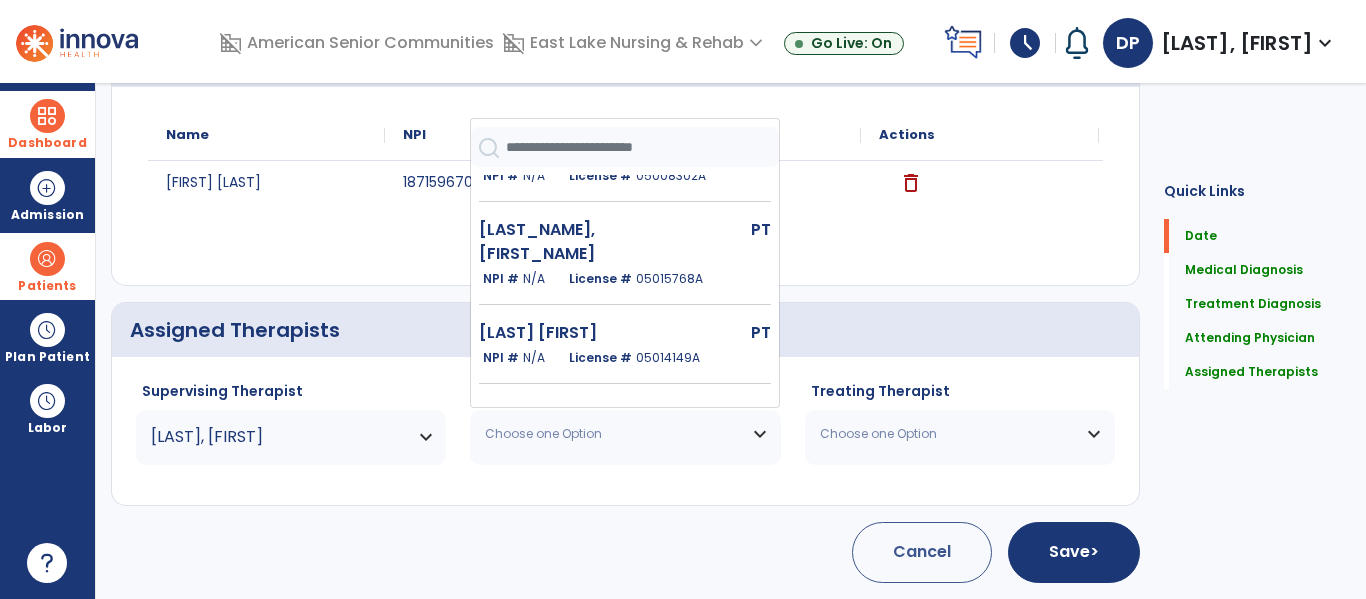scroll, scrollTop: 361, scrollLeft: 0, axis: vertical 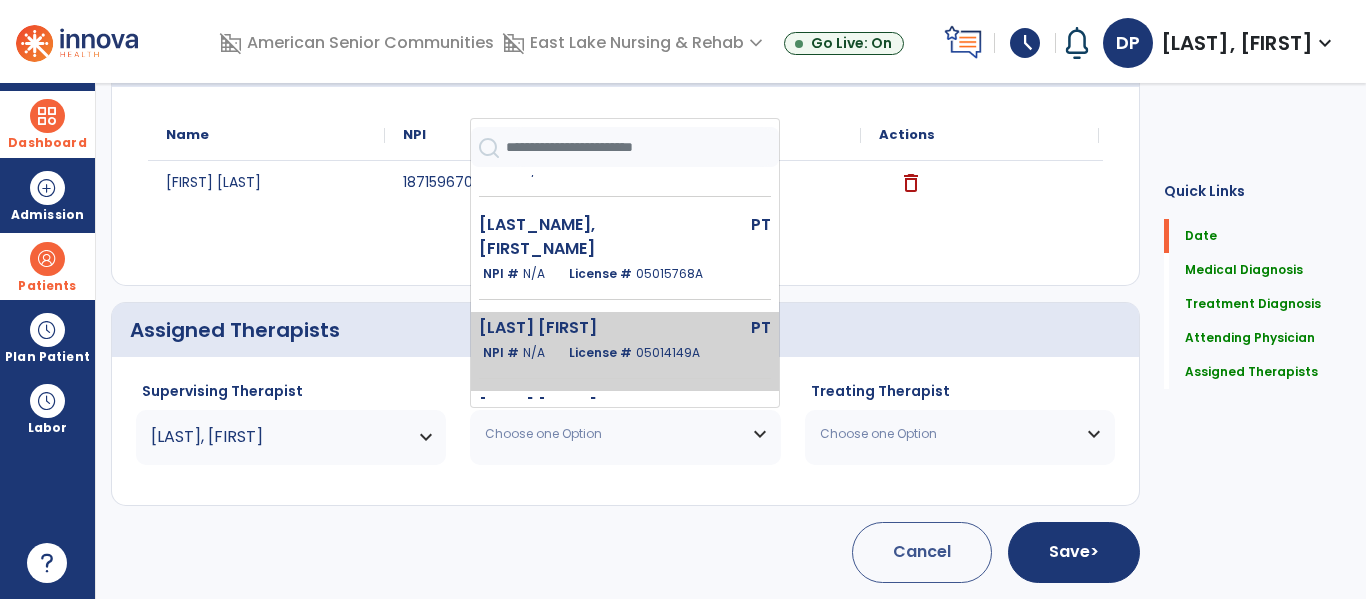 click on "[LAST] [FIRST]" 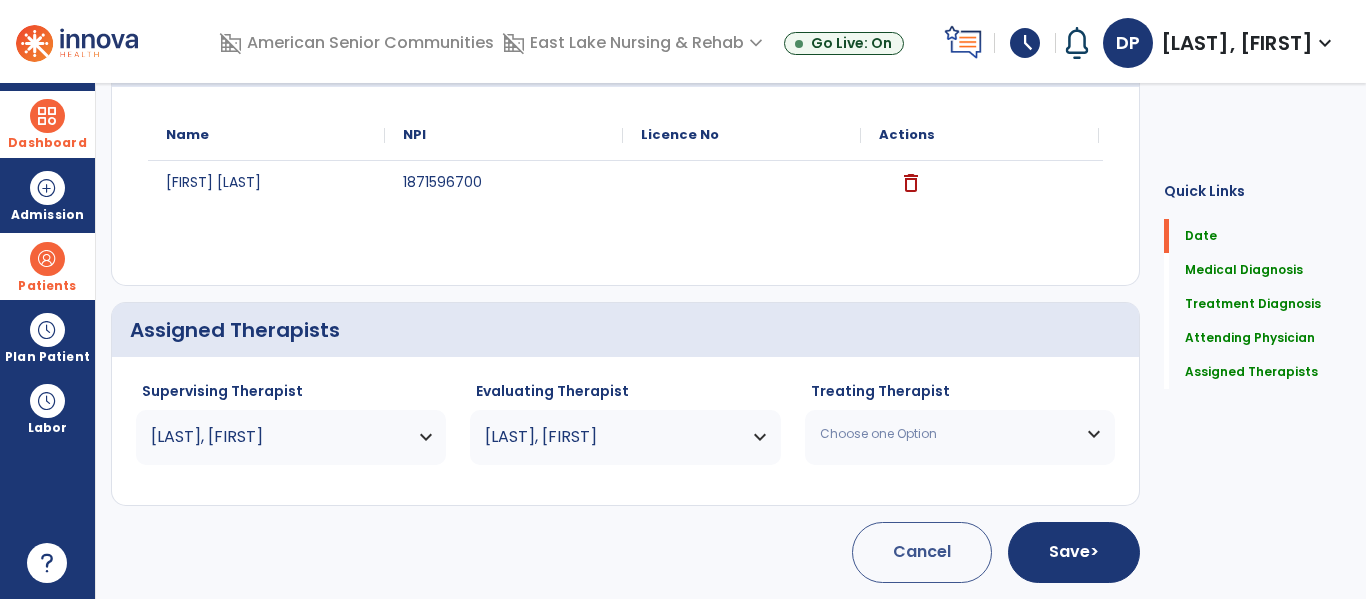 click on "Choose one Option" at bounding box center [960, 434] 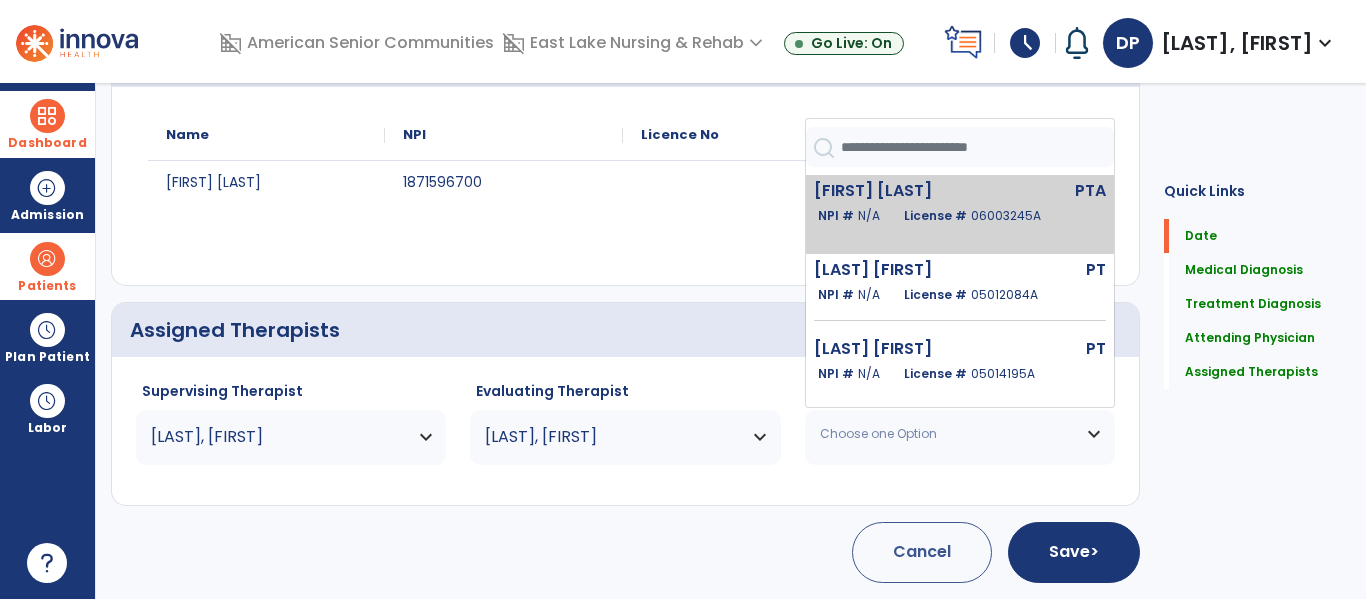 click on "[FIRST] [LAST]" 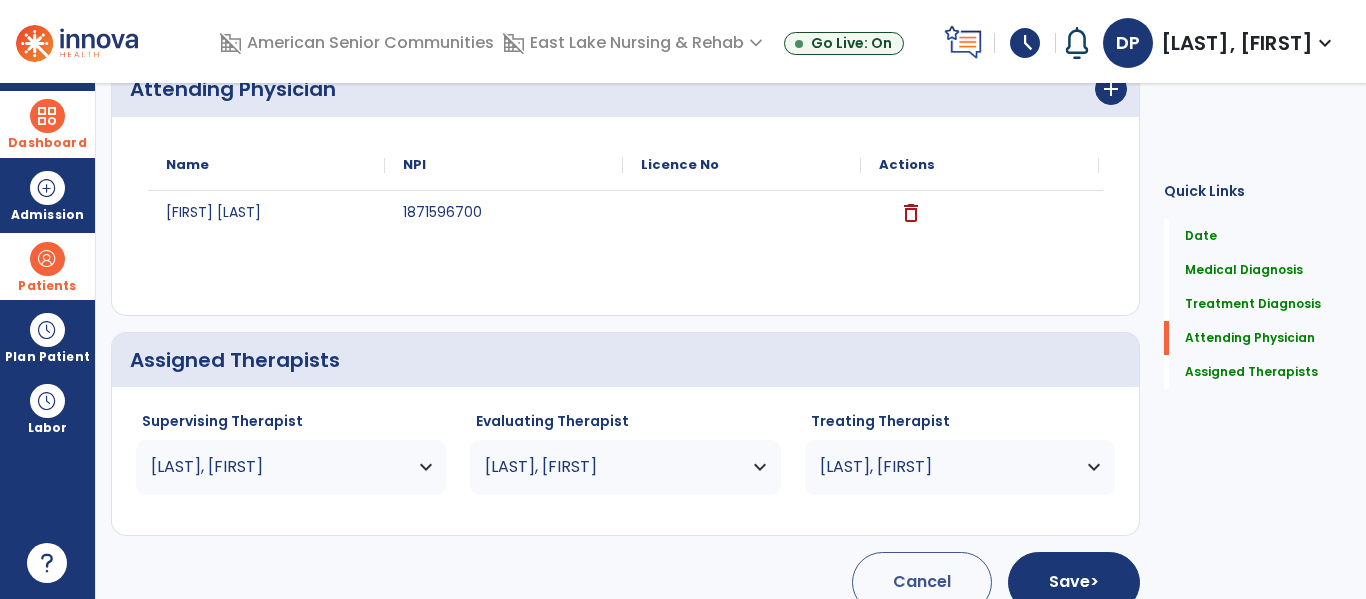 scroll, scrollTop: 622, scrollLeft: 0, axis: vertical 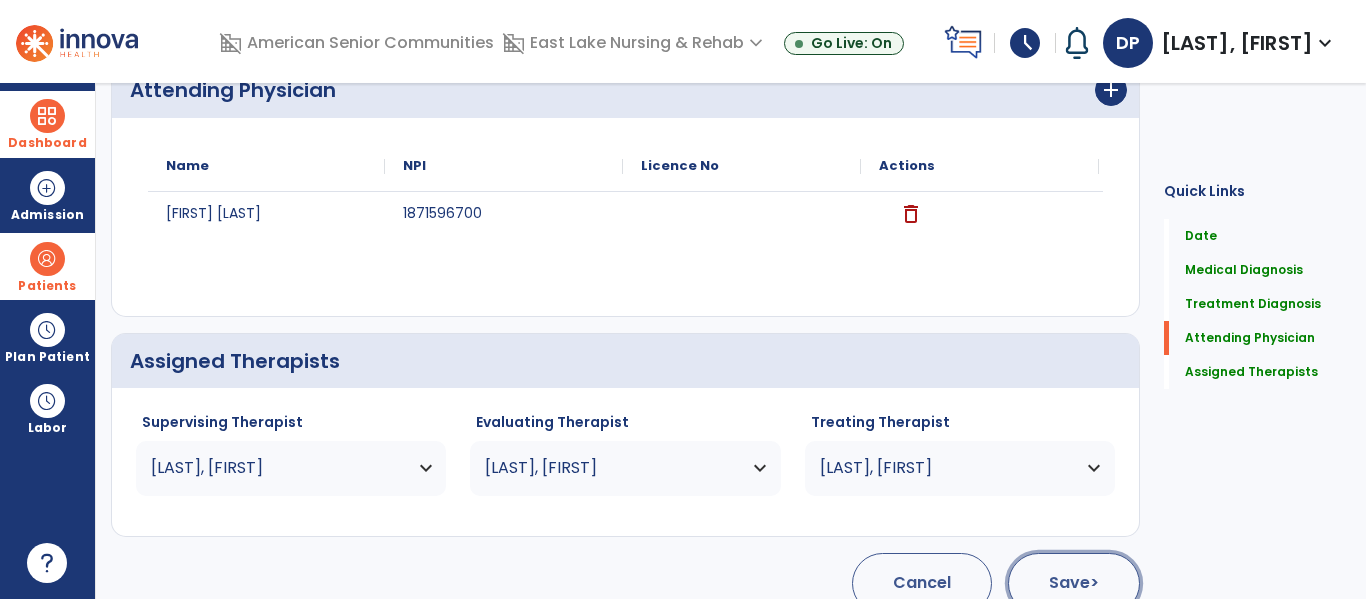 click on ">" 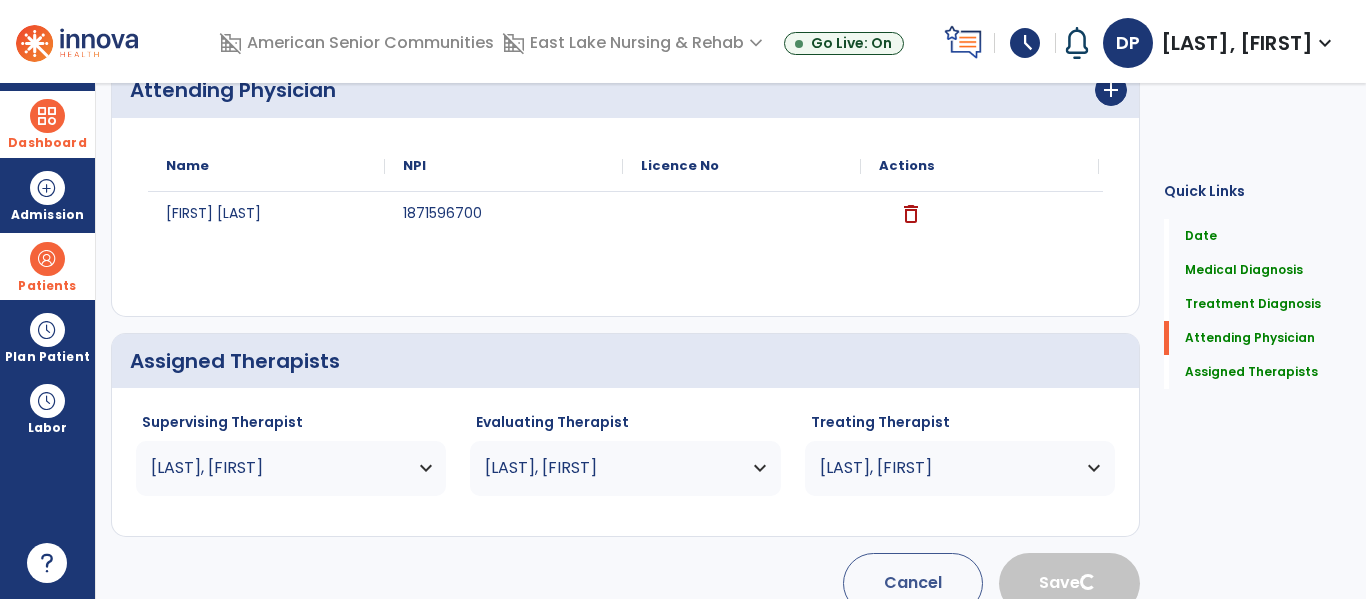 type 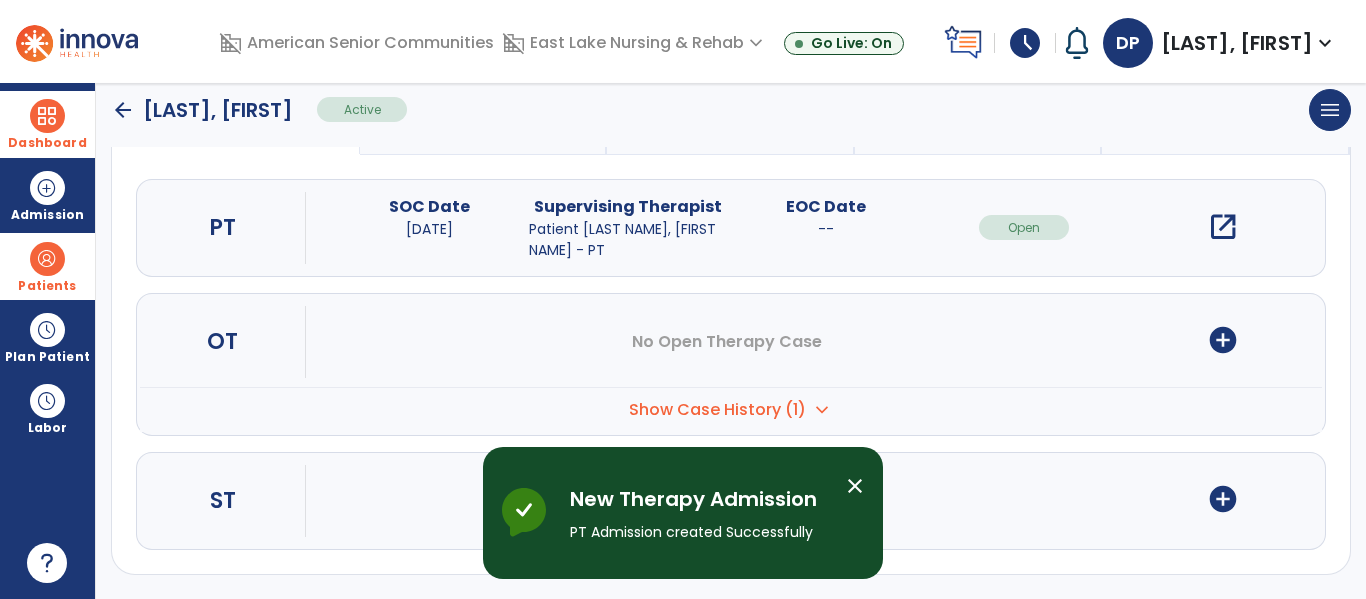 scroll, scrollTop: 207, scrollLeft: 0, axis: vertical 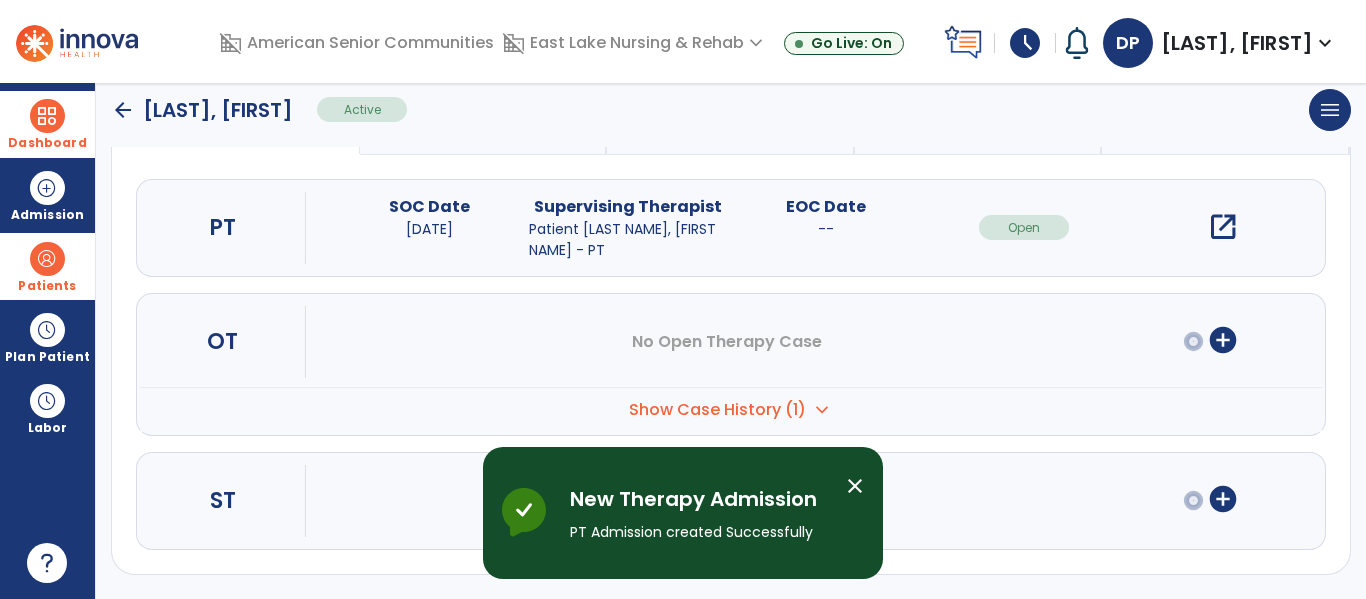 click on "open_in_new" at bounding box center [1223, 227] 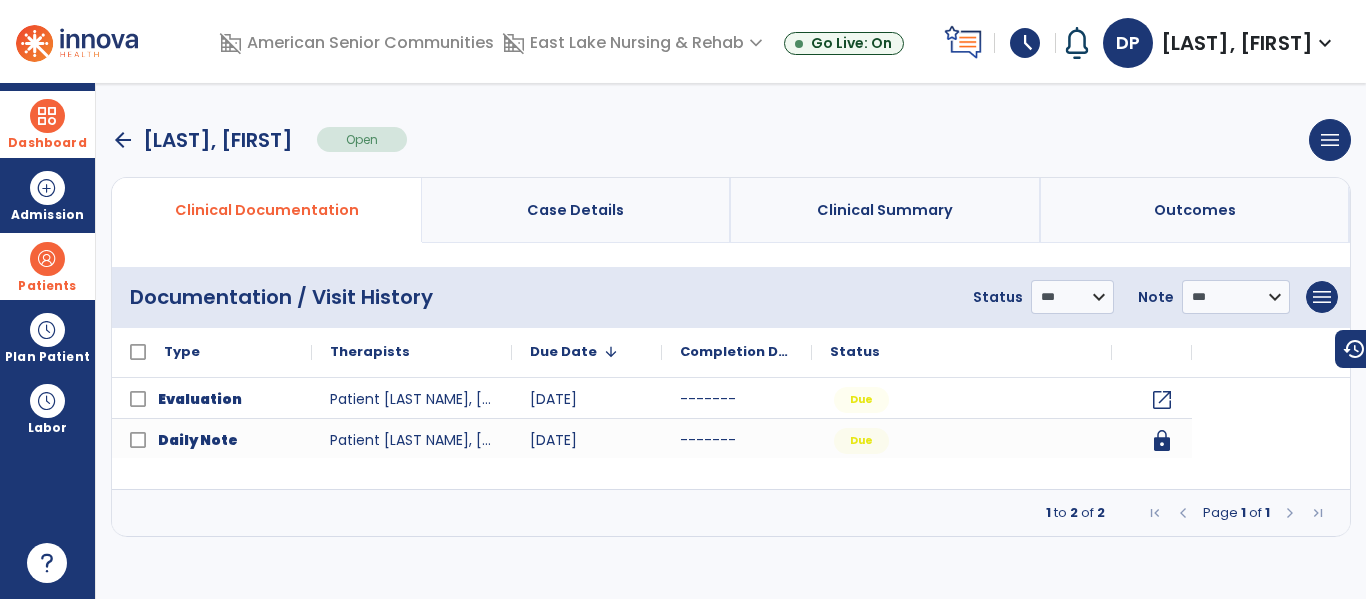 scroll, scrollTop: 0, scrollLeft: 0, axis: both 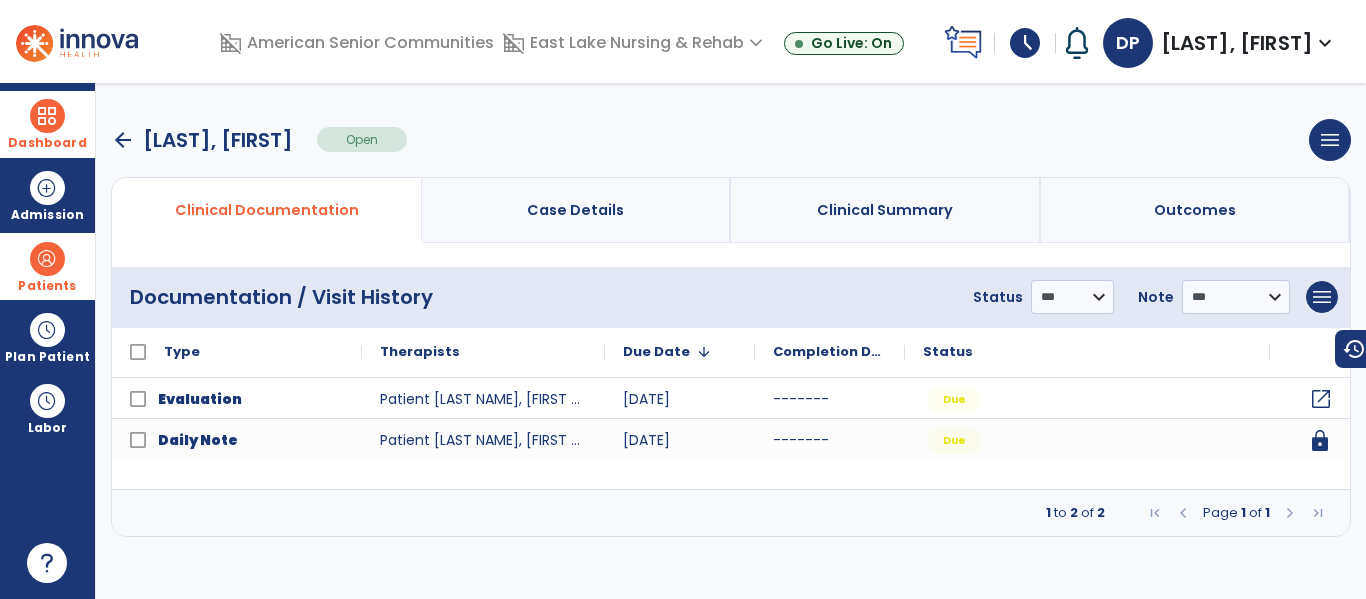 click on "open_in_new" 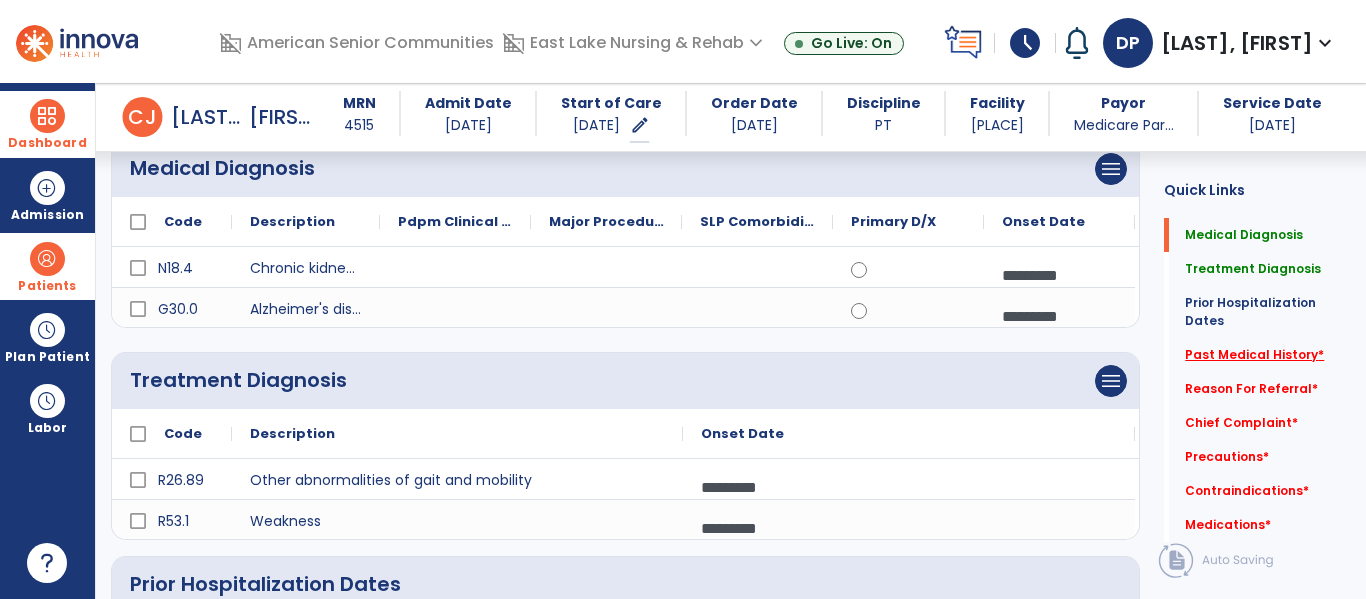 click on "Past Medical History   *" 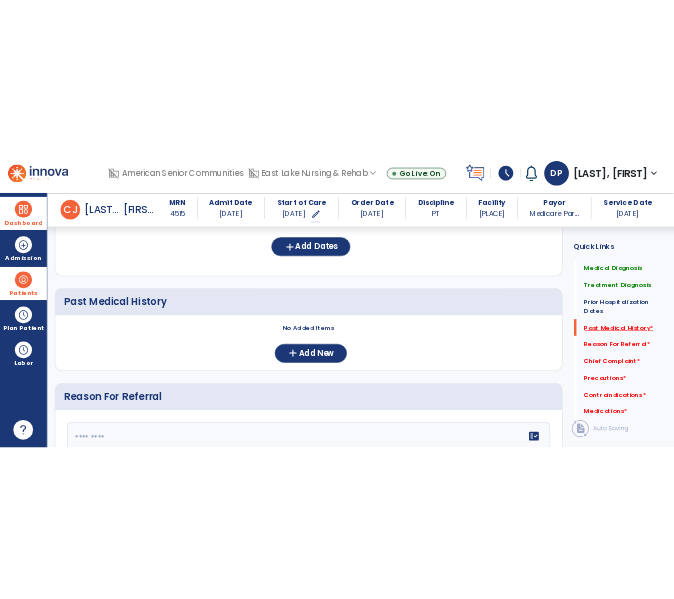 scroll, scrollTop: 725, scrollLeft: 0, axis: vertical 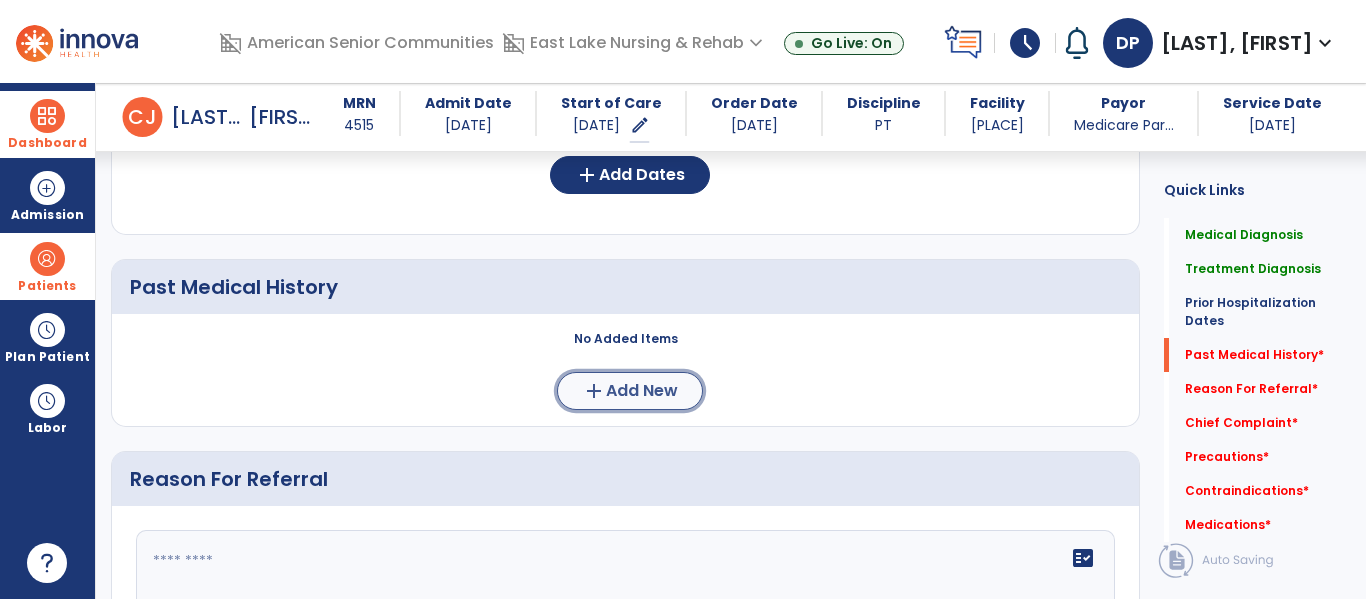 click on "add  Add New" 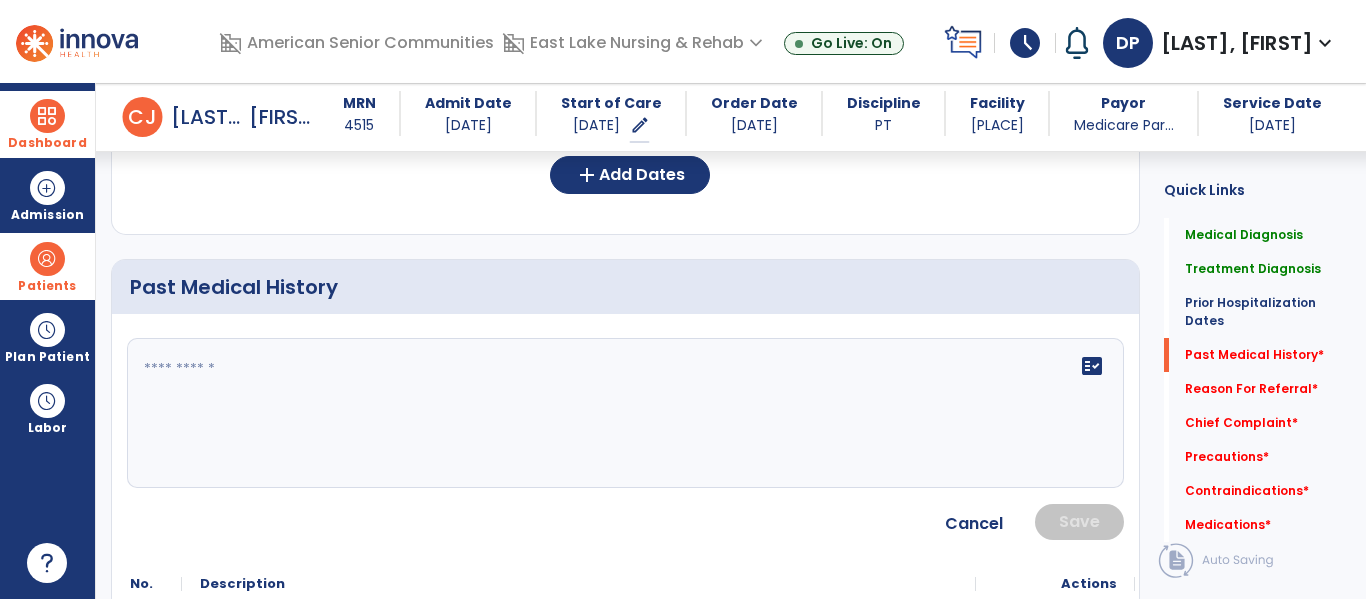 click 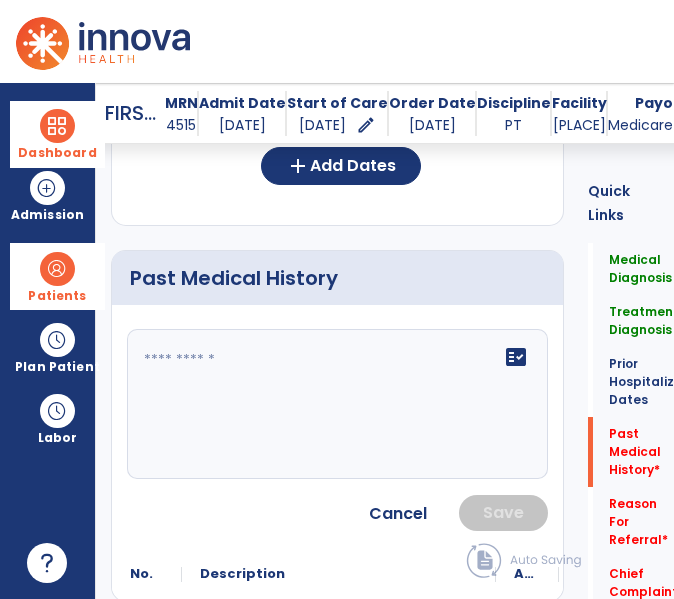 scroll, scrollTop: 821, scrollLeft: 0, axis: vertical 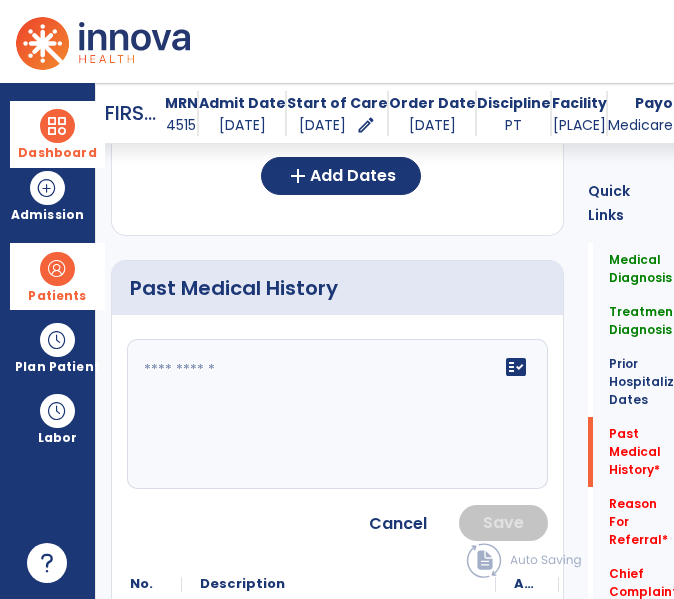 click on "fact_check" 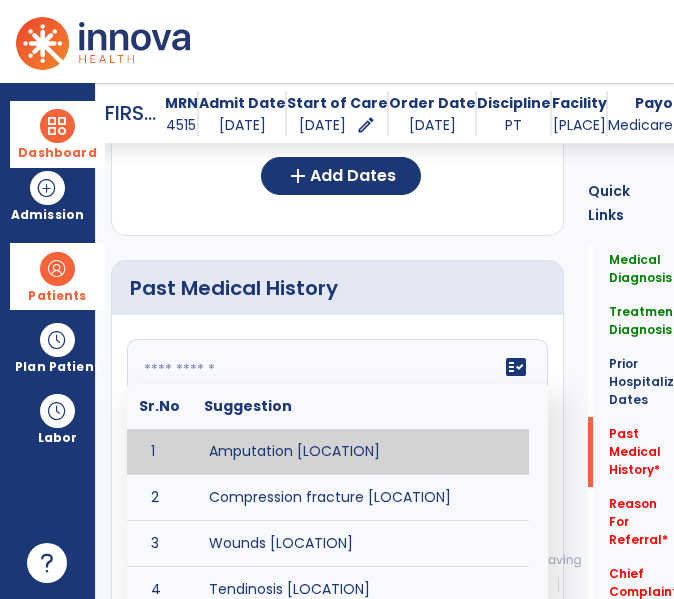 paste on "**********" 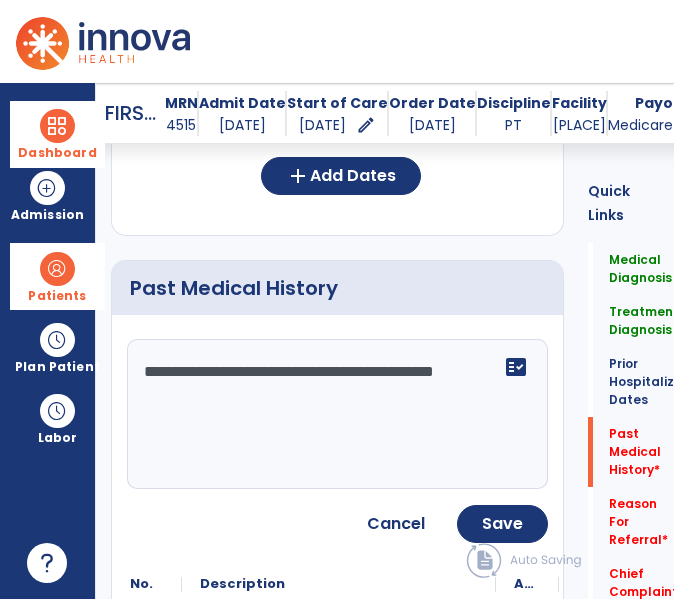 click on "**********" 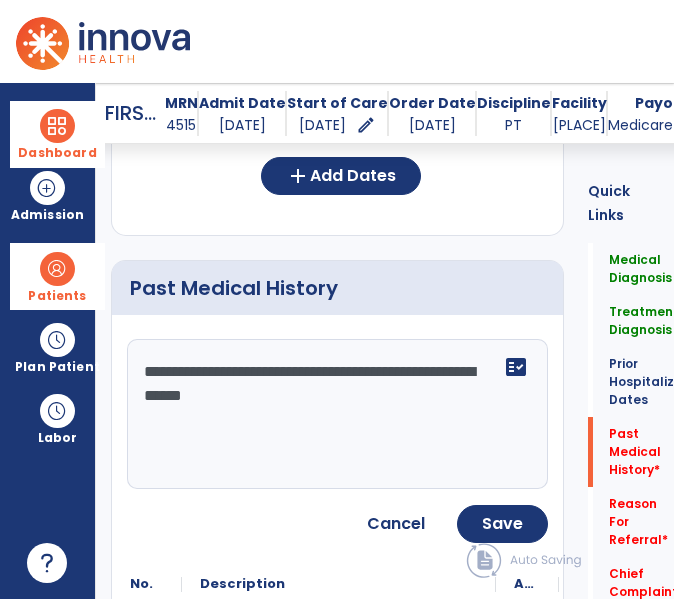 type on "**********" 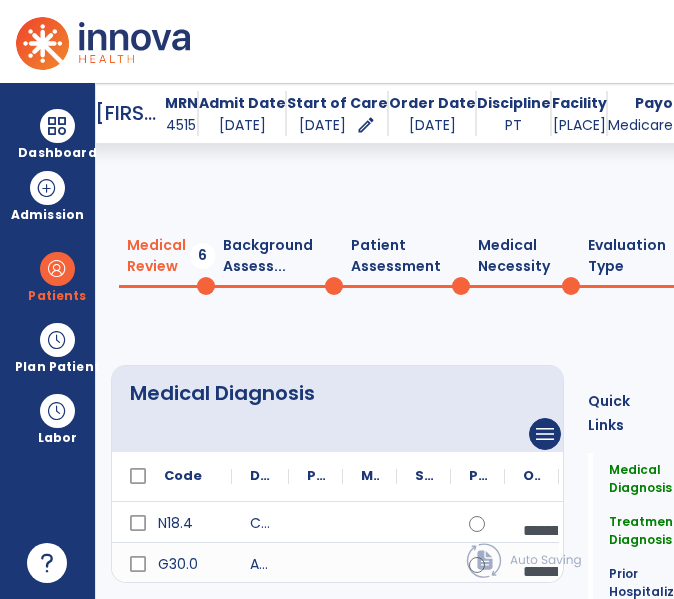 scroll, scrollTop: 0, scrollLeft: 0, axis: both 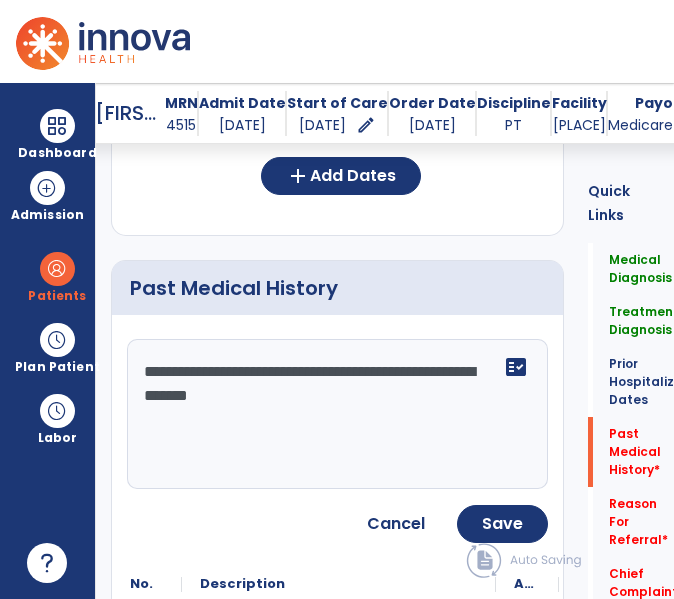 type on "**********" 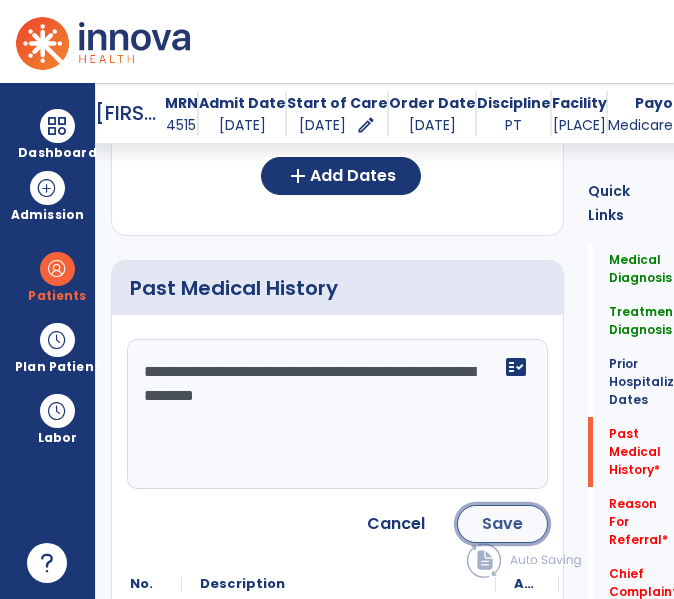 click on "Save" 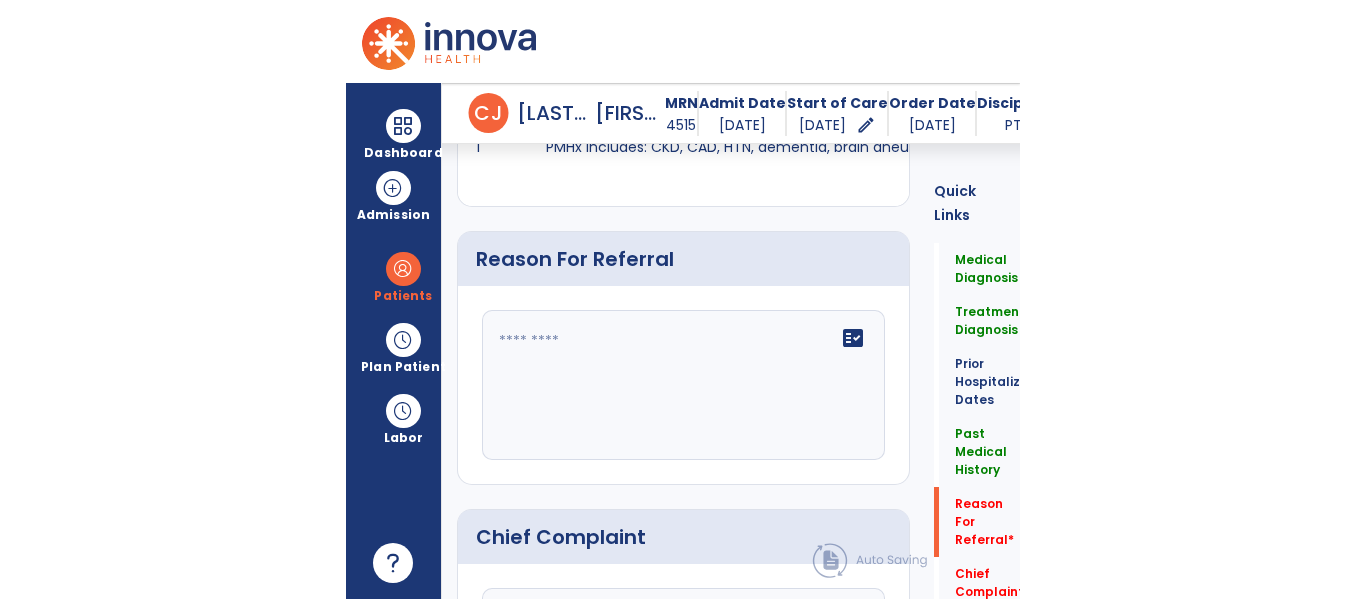 scroll, scrollTop: 982, scrollLeft: 0, axis: vertical 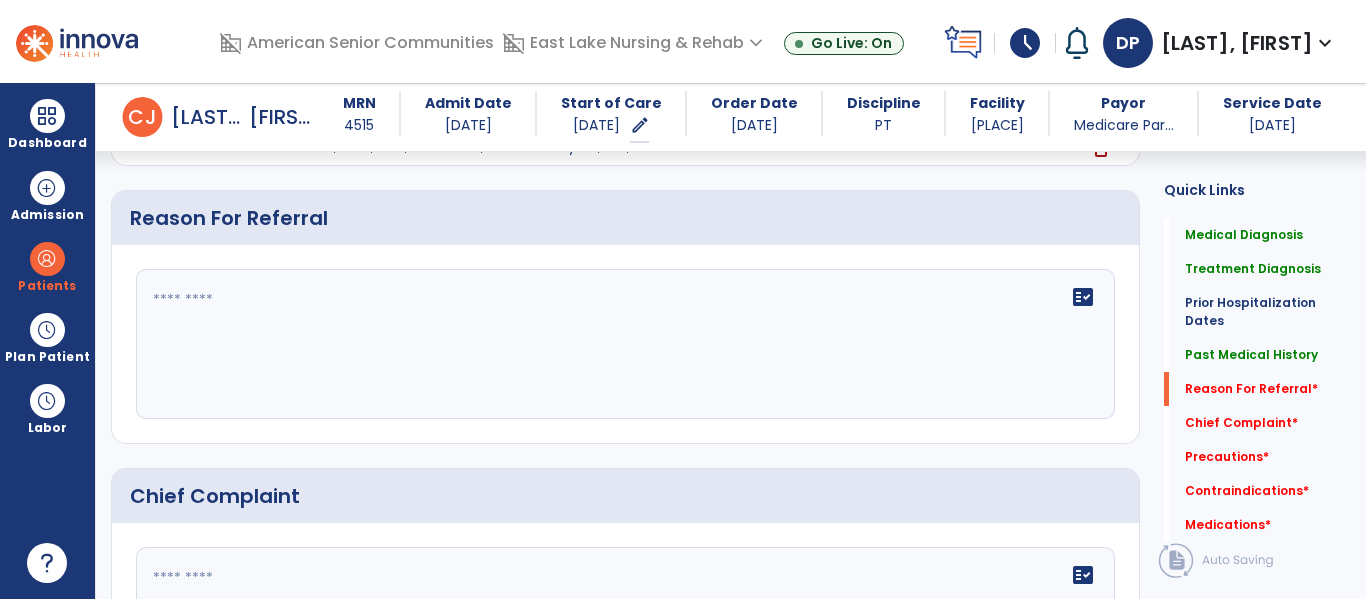 click on "fact_check" 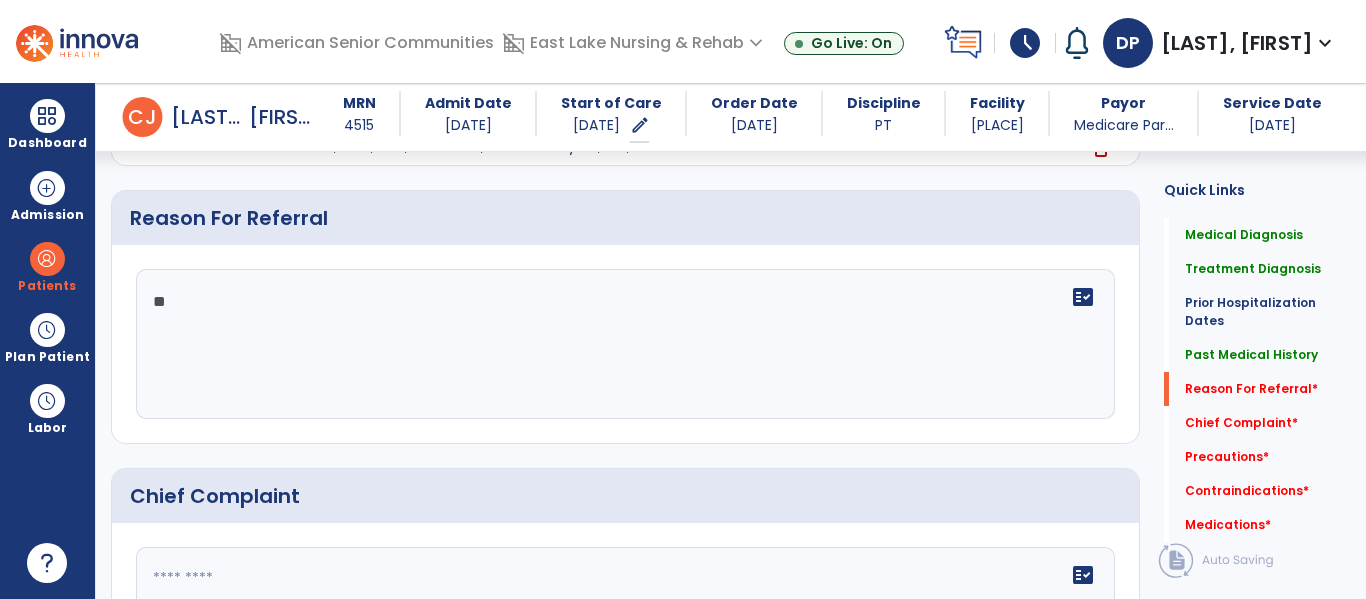 type on "*" 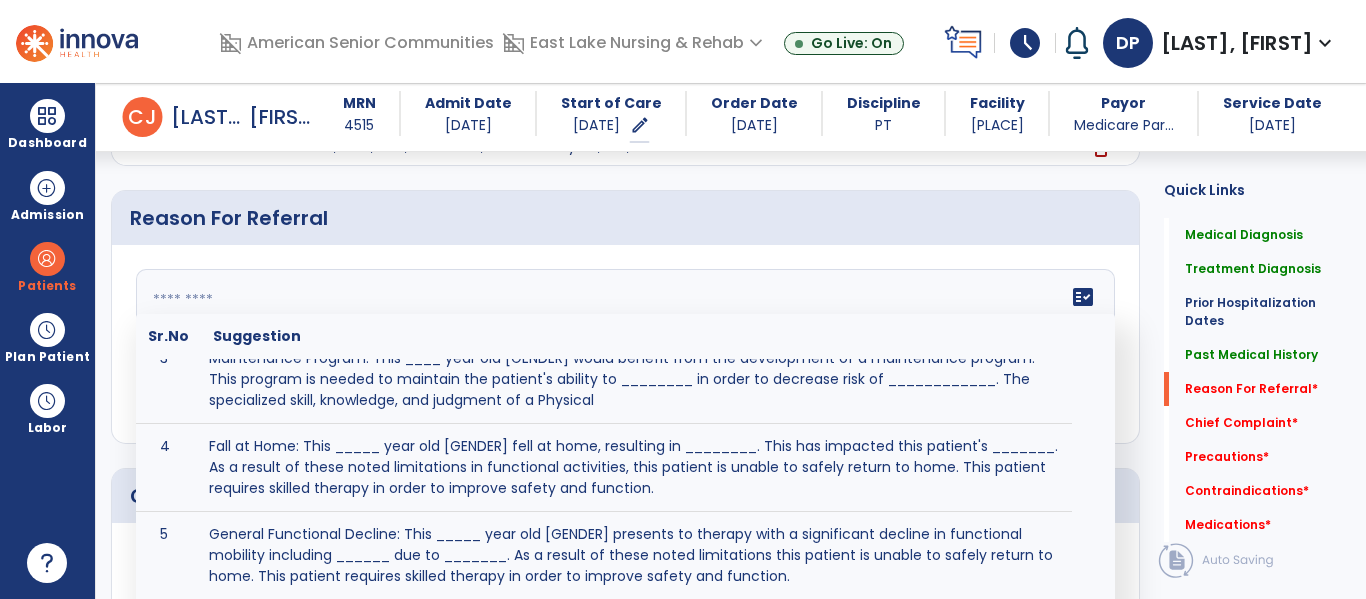 scroll, scrollTop: 162, scrollLeft: 0, axis: vertical 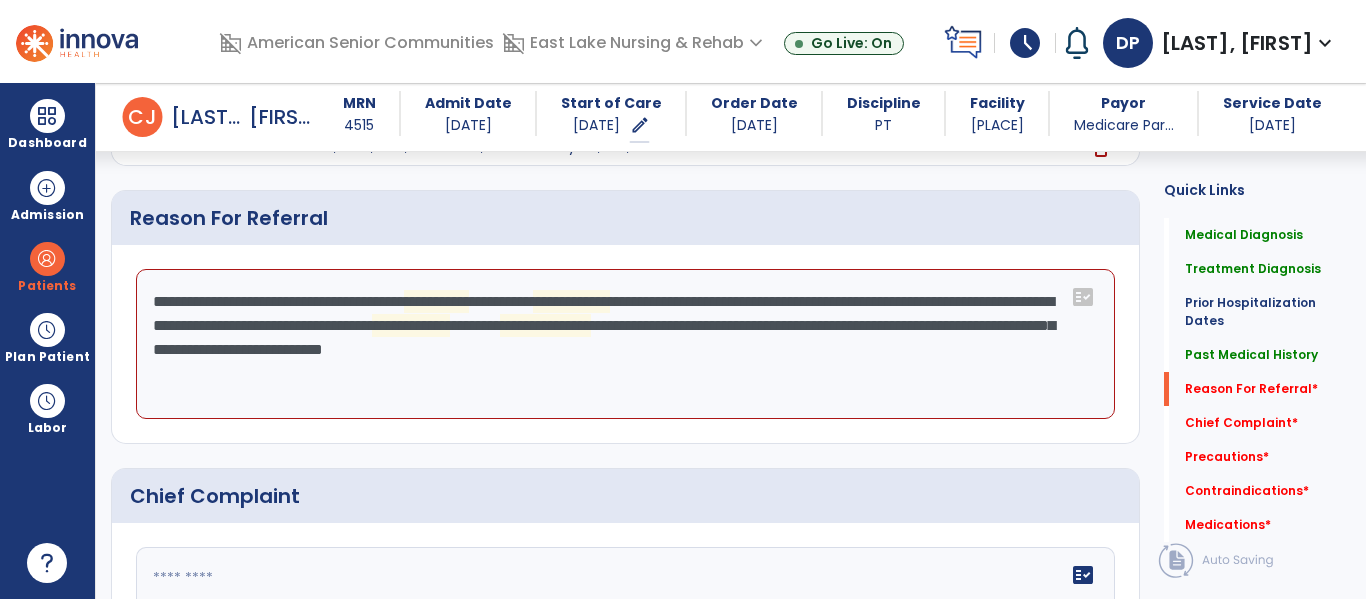click on "**********" 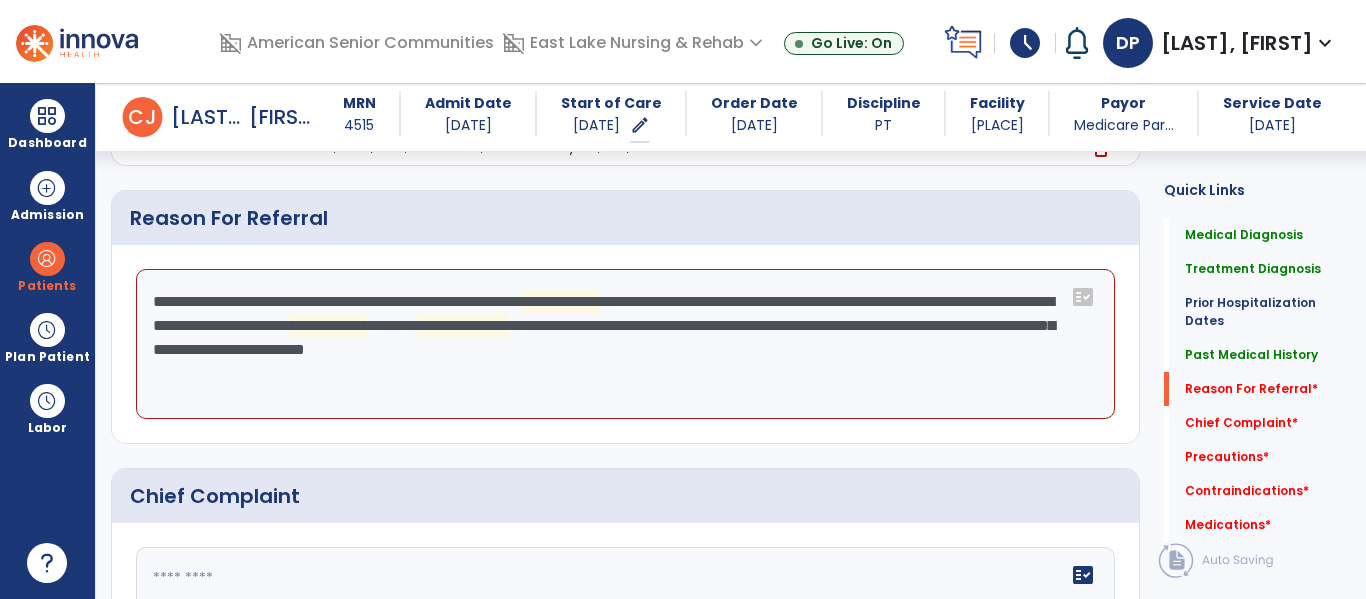 click on "**********" 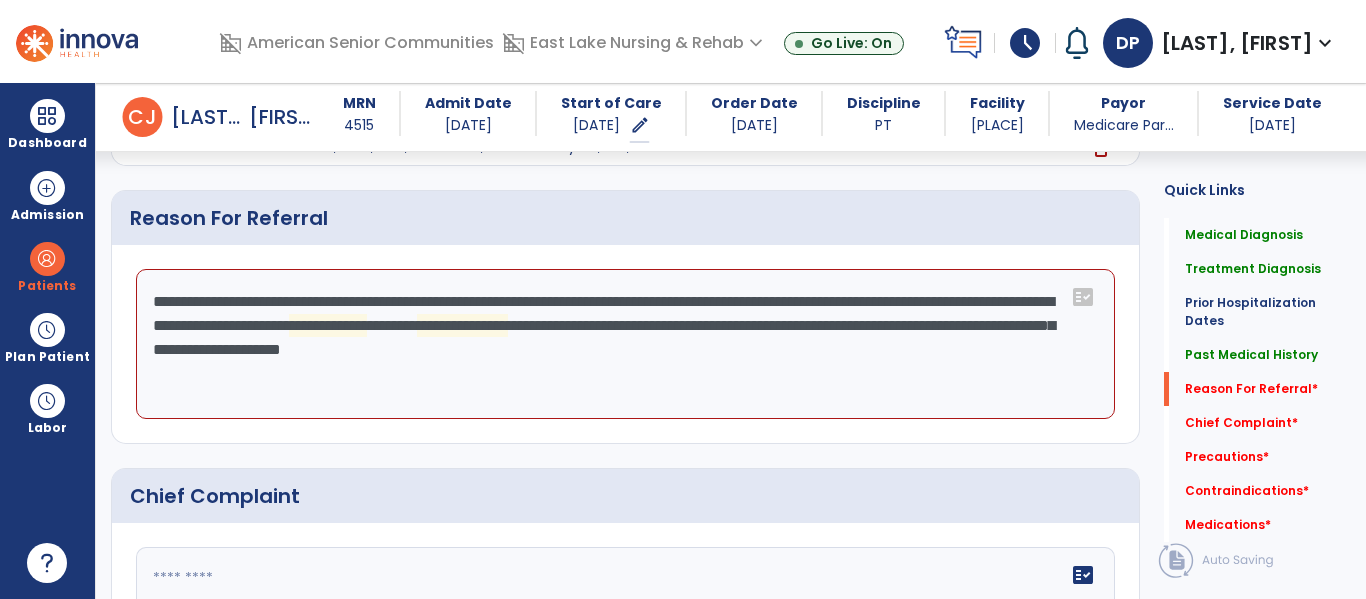 click on "**********" 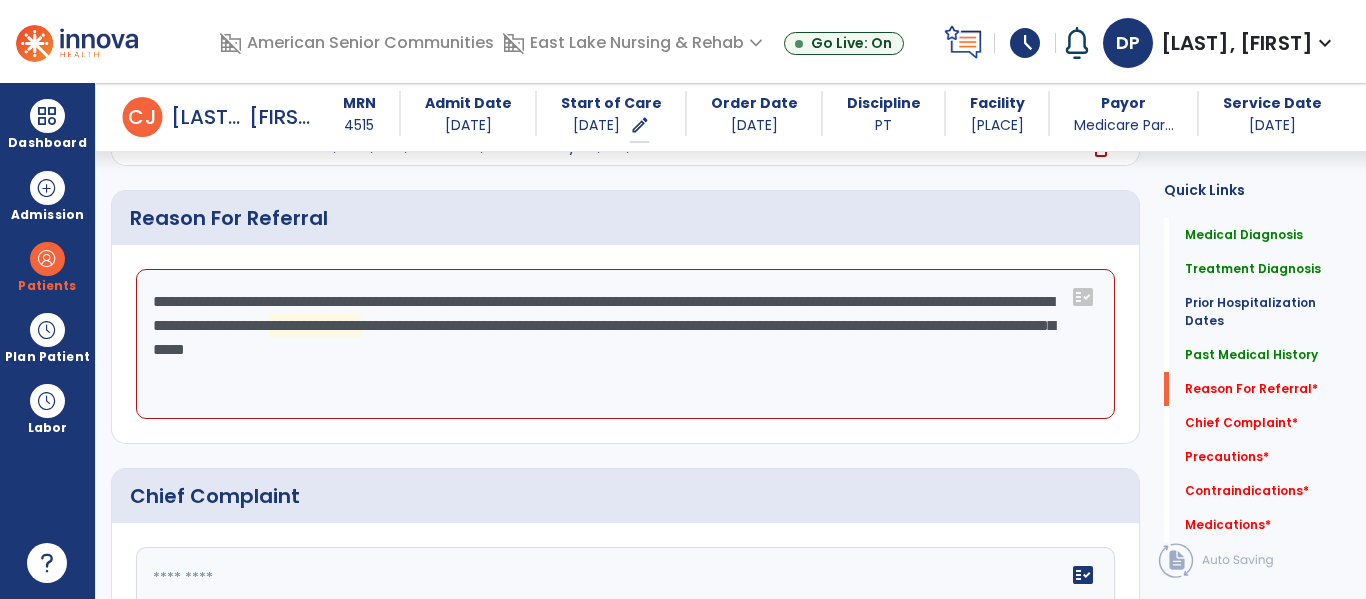 click on "**********" 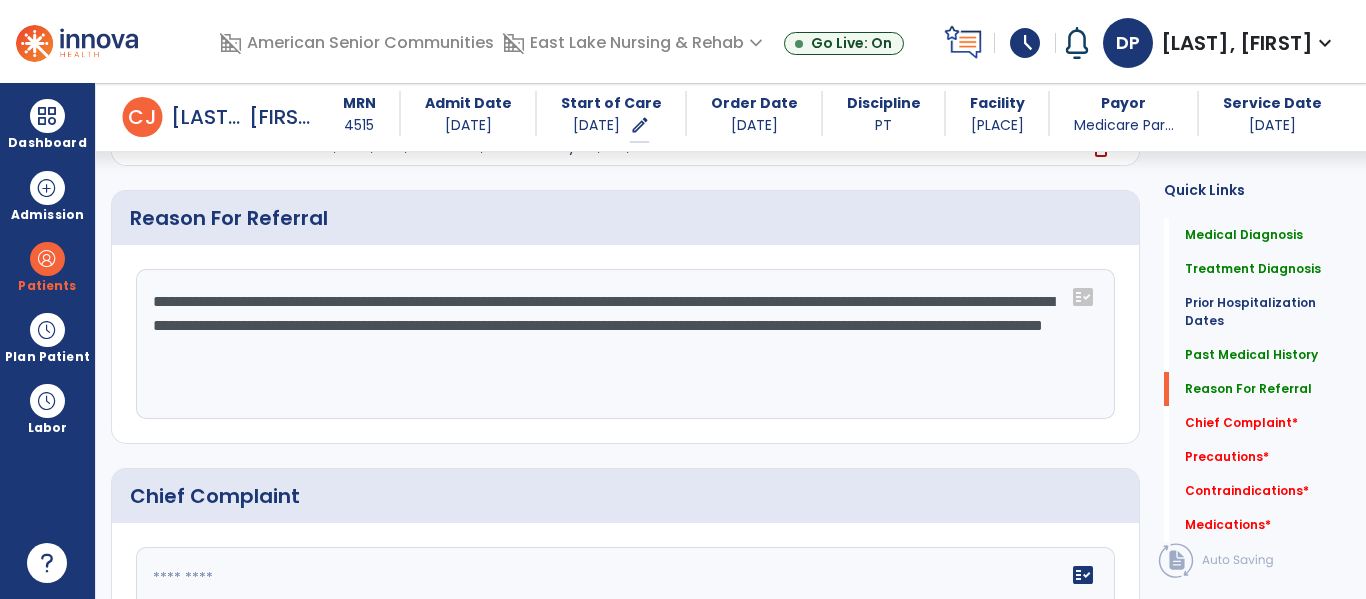 drag, startPoint x: 150, startPoint y: 303, endPoint x: 702, endPoint y: 364, distance: 555.3602 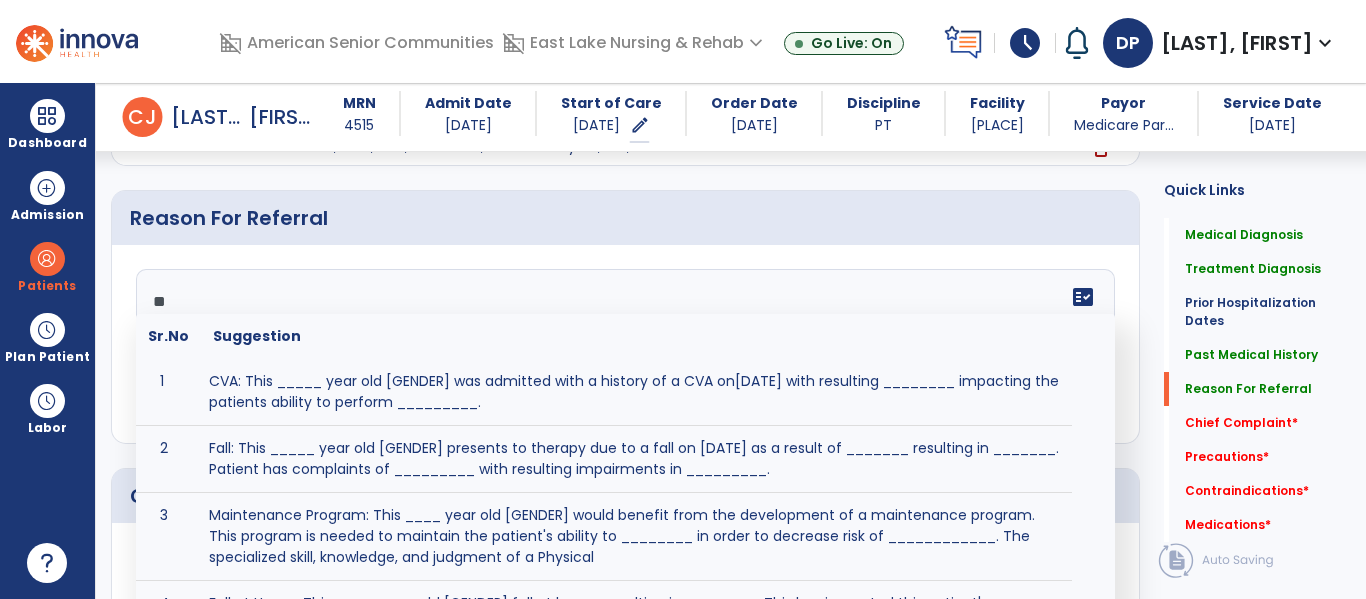 scroll, scrollTop: 0, scrollLeft: 0, axis: both 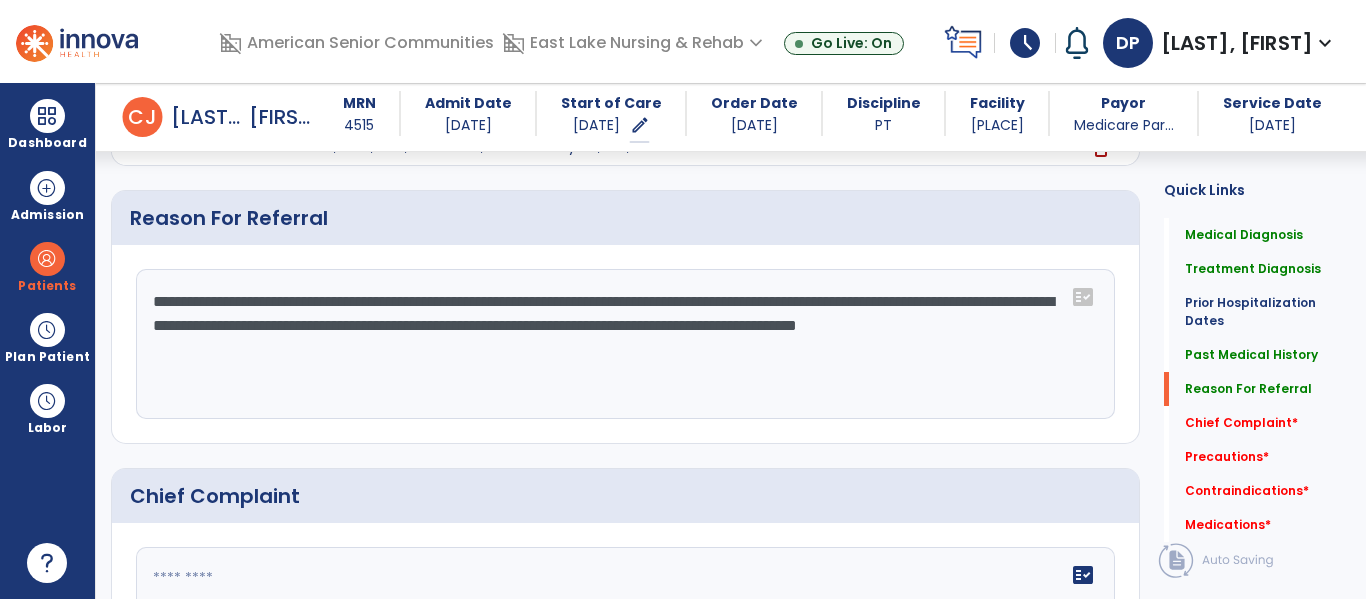 click on "**********" 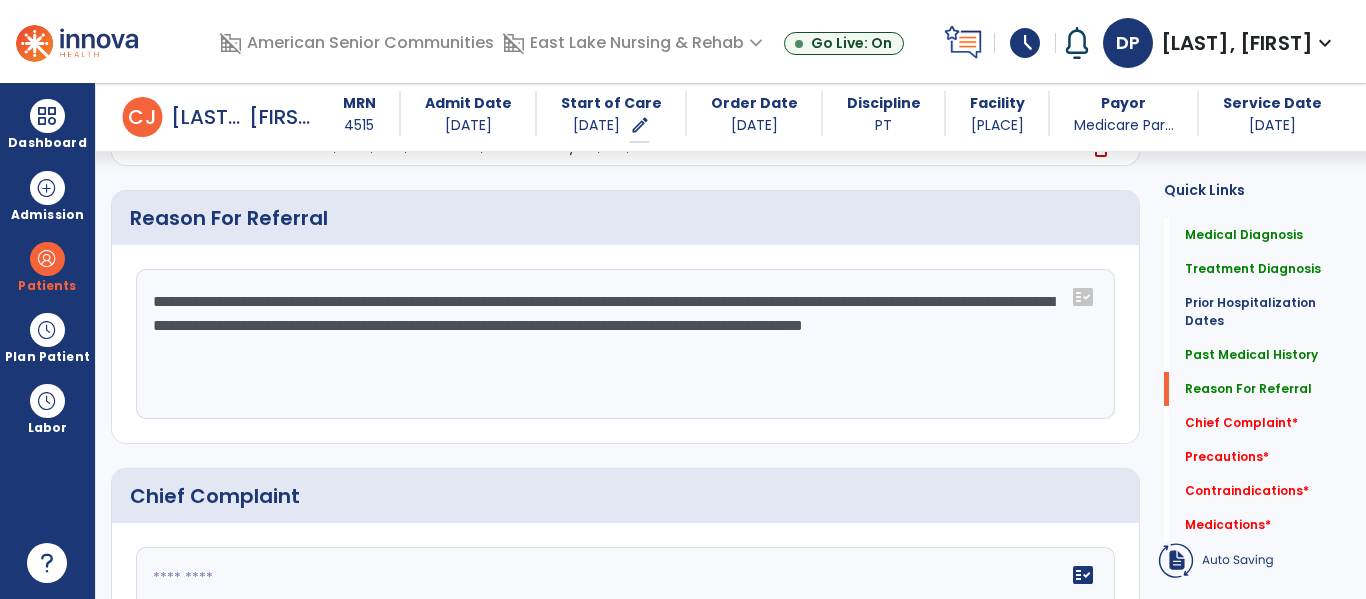 click on "**********" 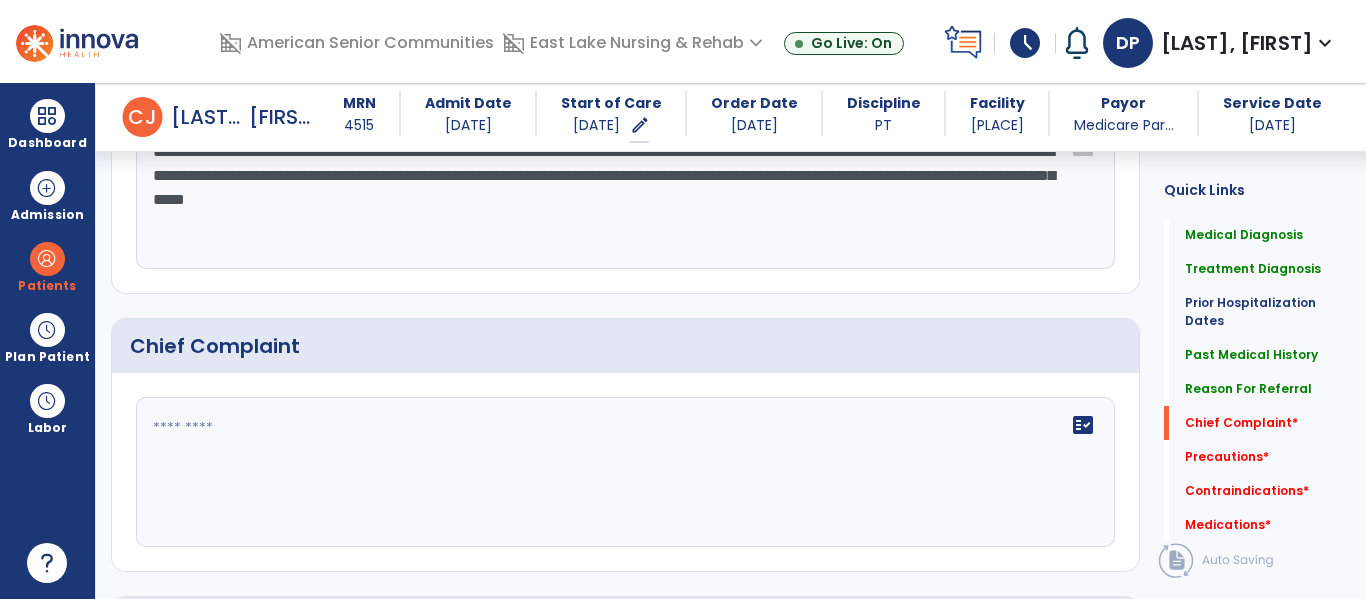 scroll, scrollTop: 1247, scrollLeft: 0, axis: vertical 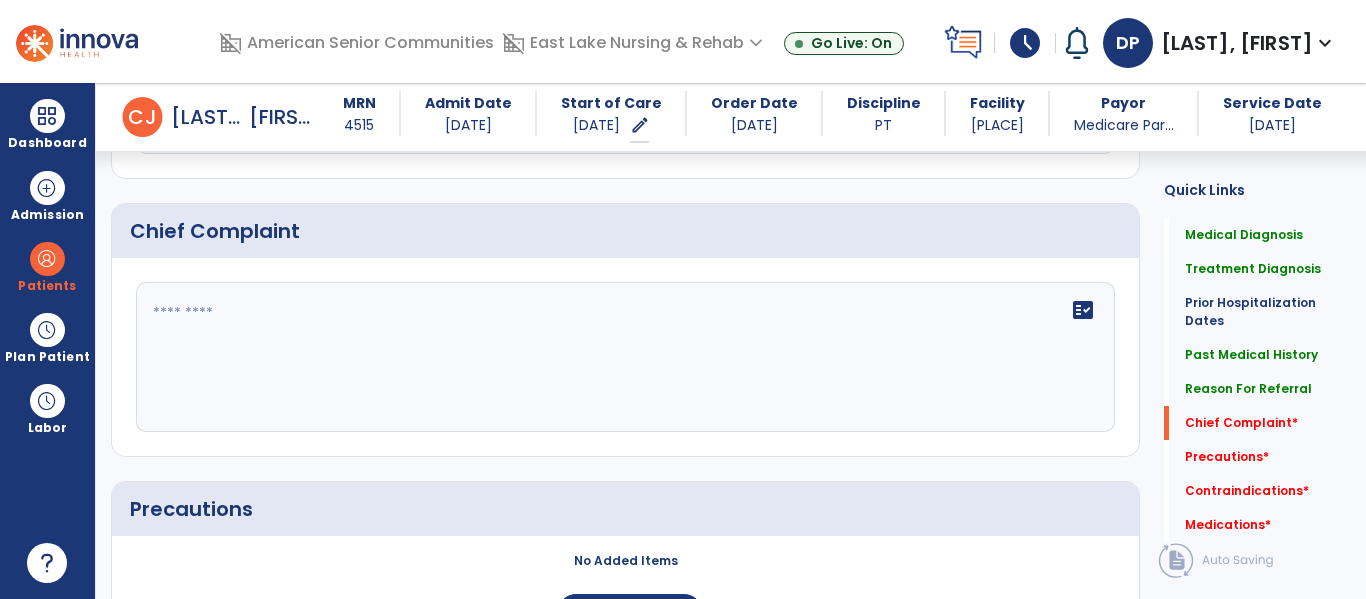 type on "**********" 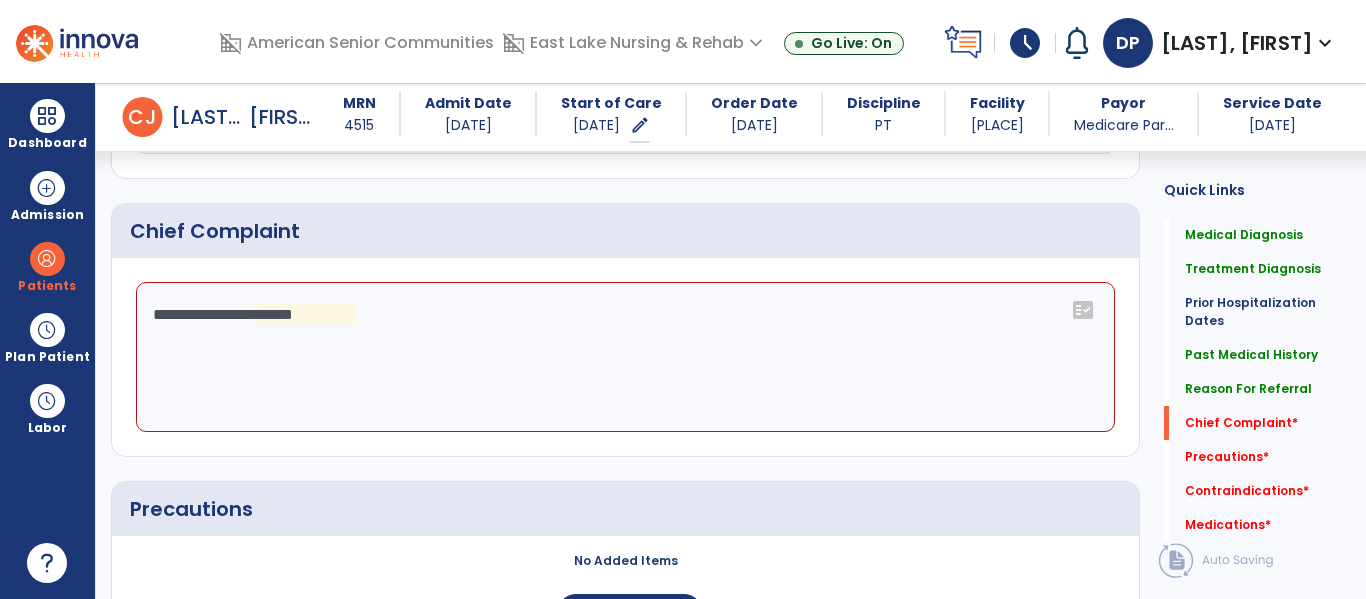 click on "**********" 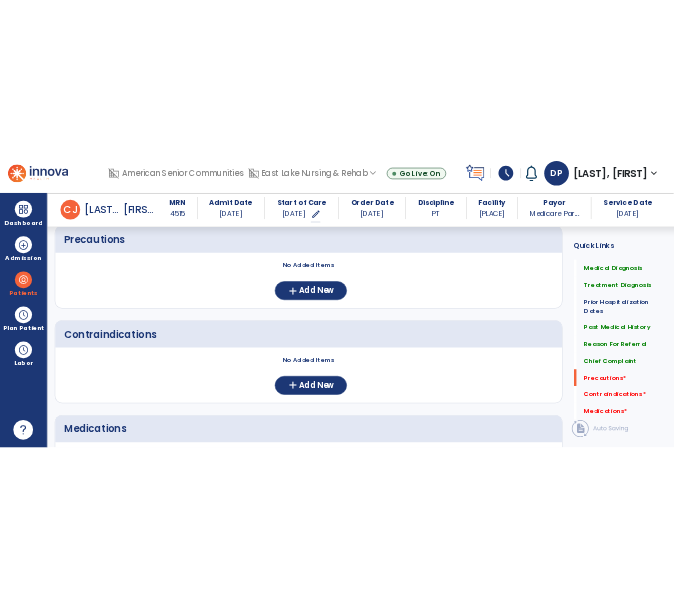 scroll, scrollTop: 1583, scrollLeft: 0, axis: vertical 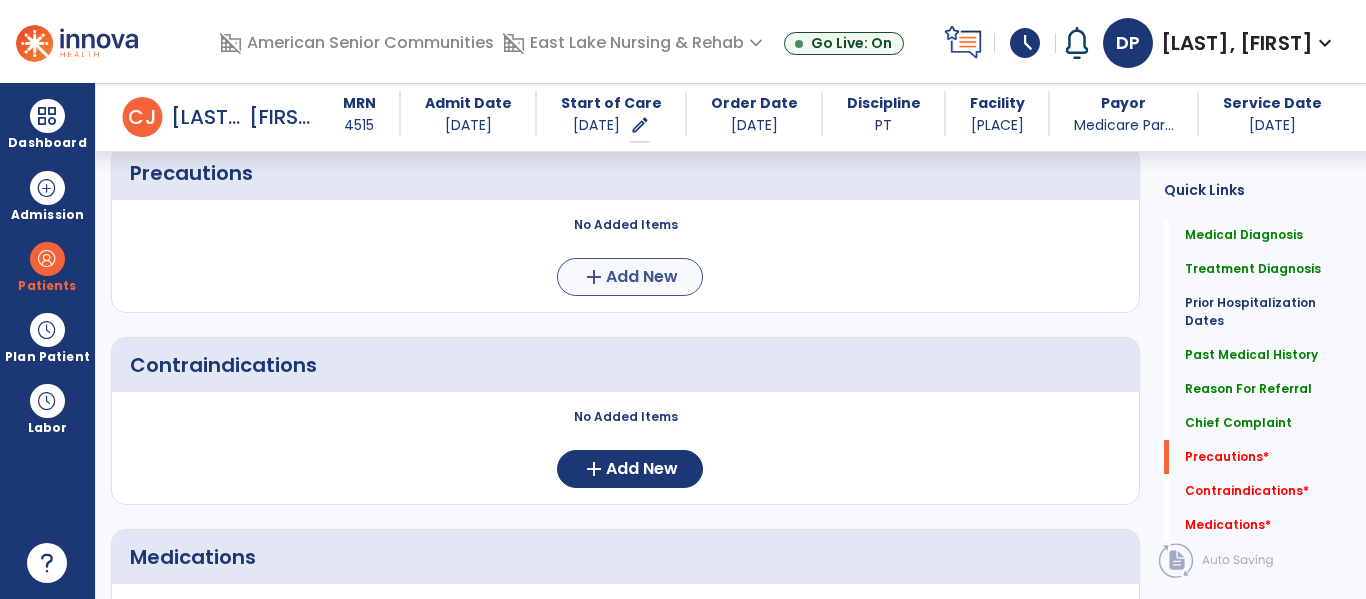 type on "**********" 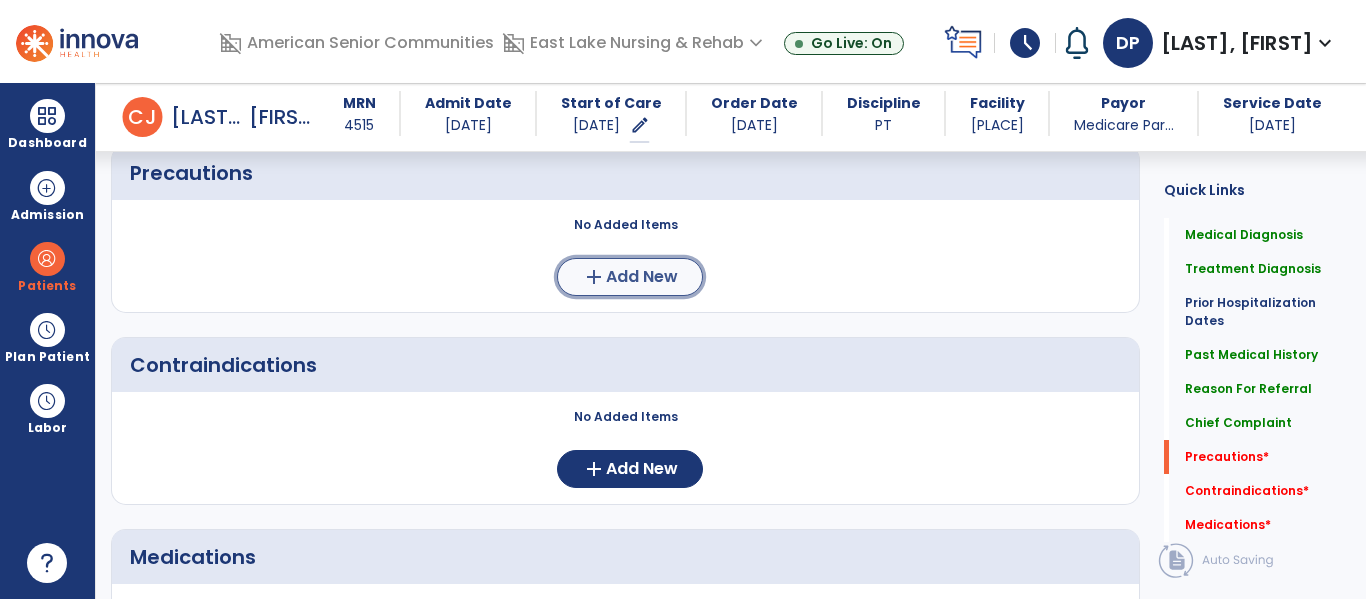 click on "Add New" 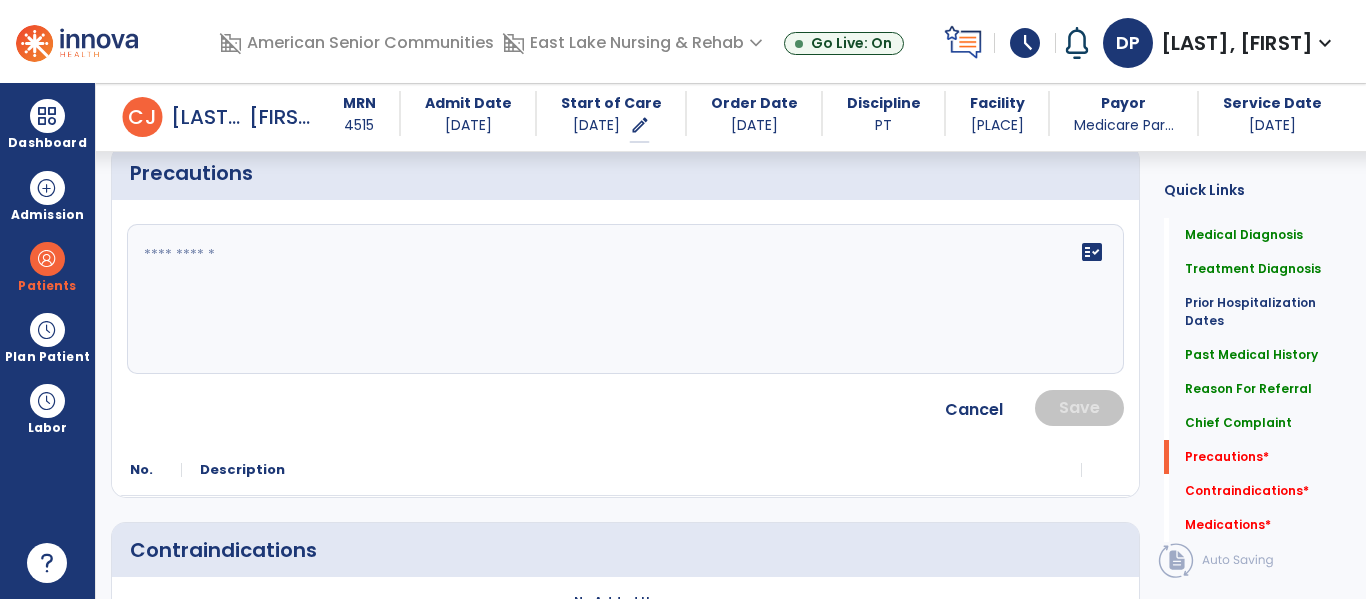 click 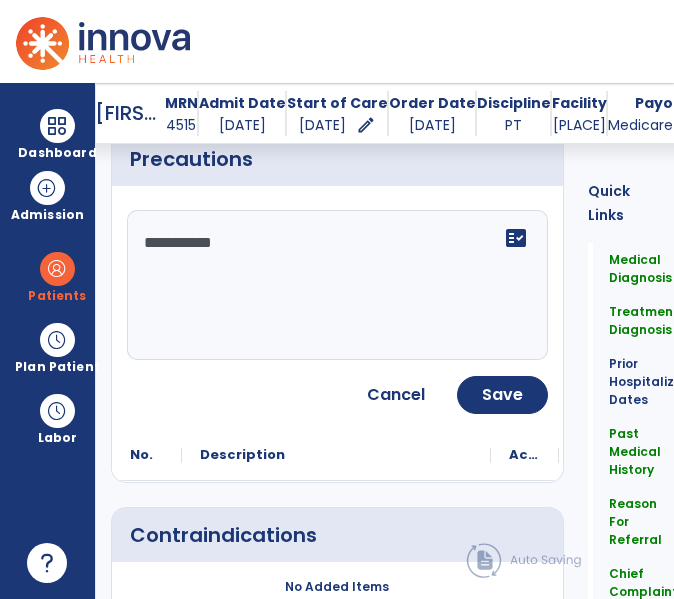 scroll, scrollTop: 1749, scrollLeft: 0, axis: vertical 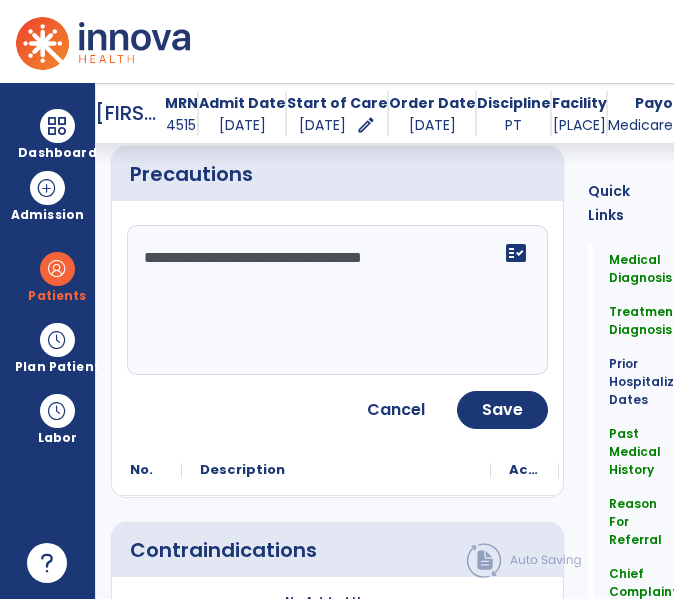 type on "**********" 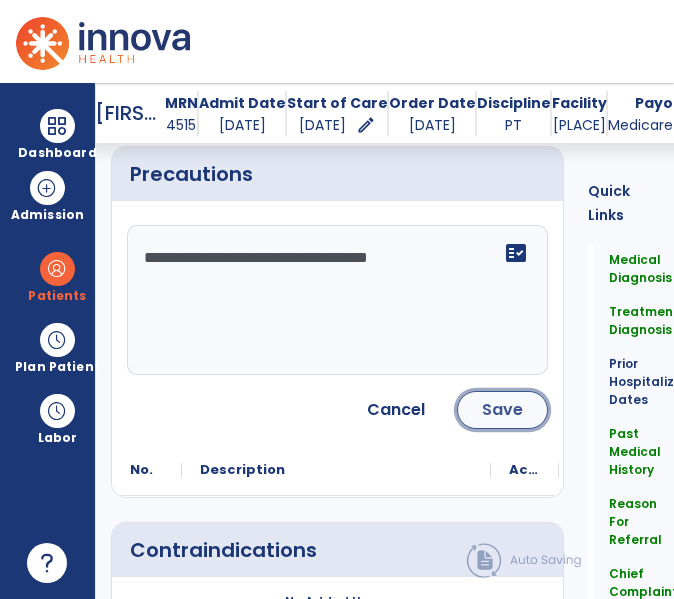 click on "Save" 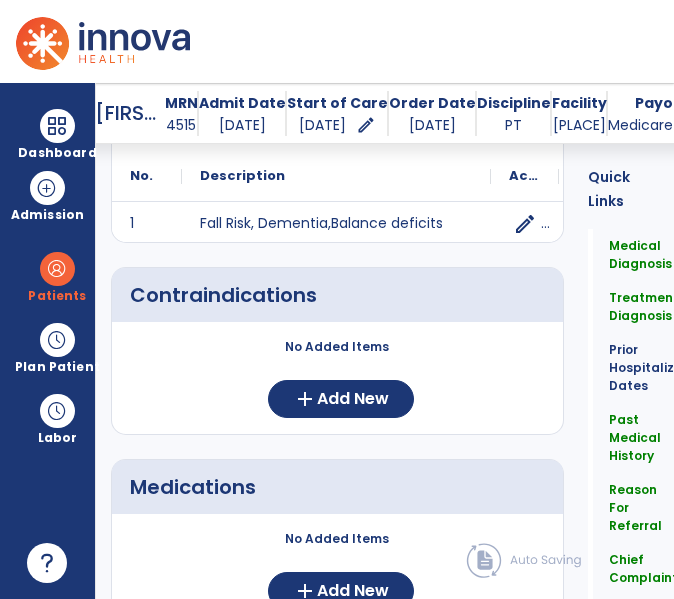 scroll, scrollTop: 1857, scrollLeft: 0, axis: vertical 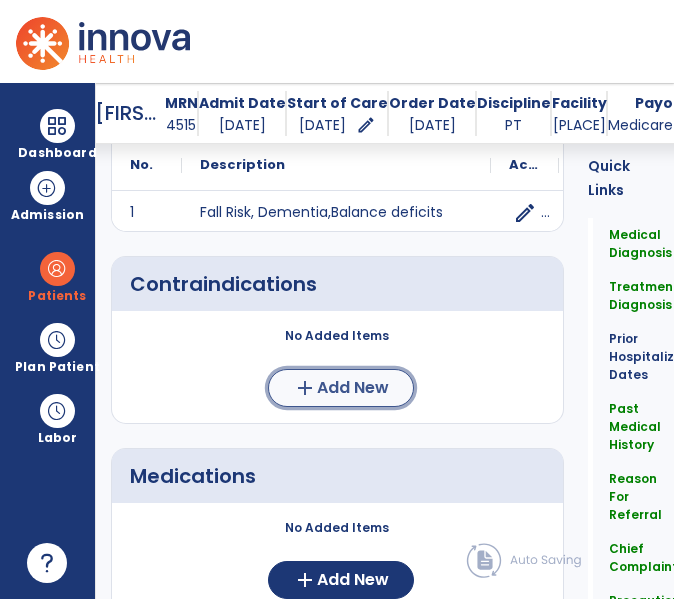 click on "Add New" 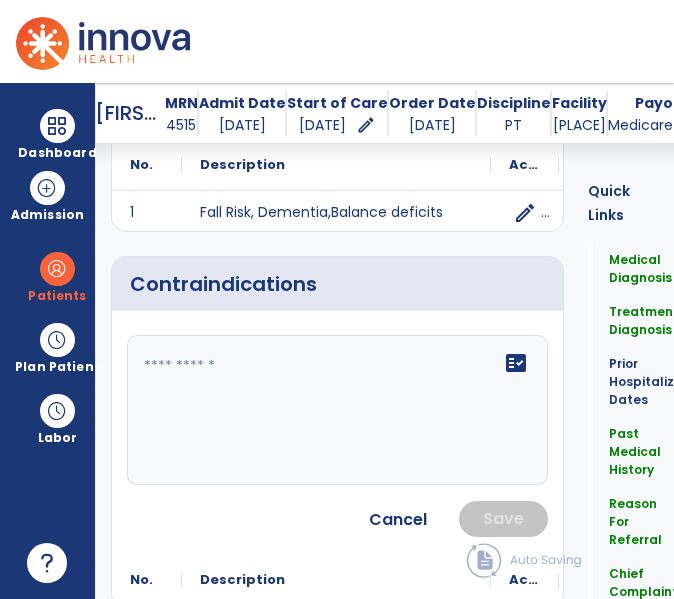 click on "fact_check" 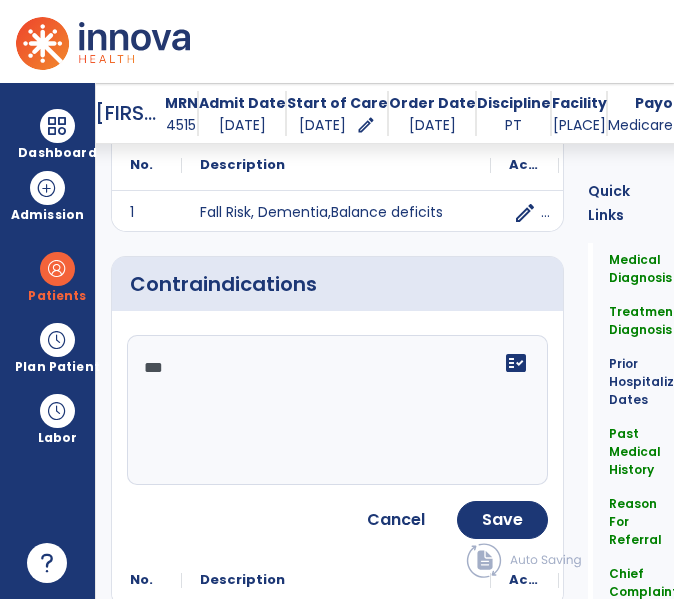 type on "****" 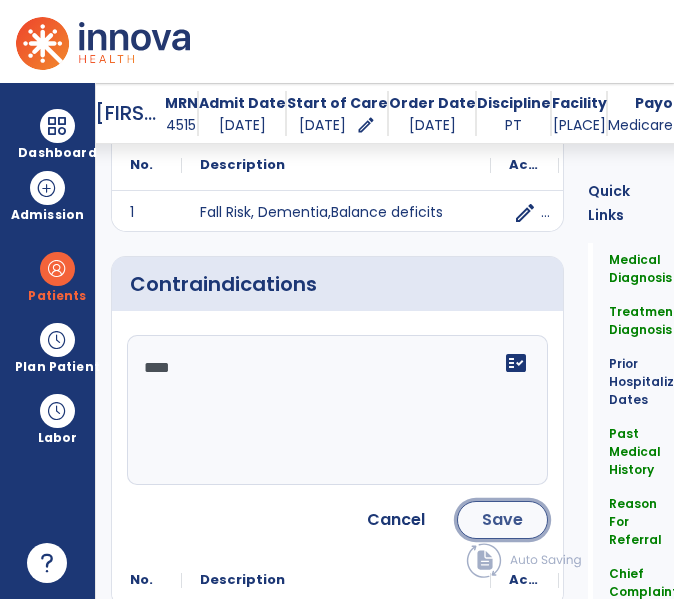 click on "Save" 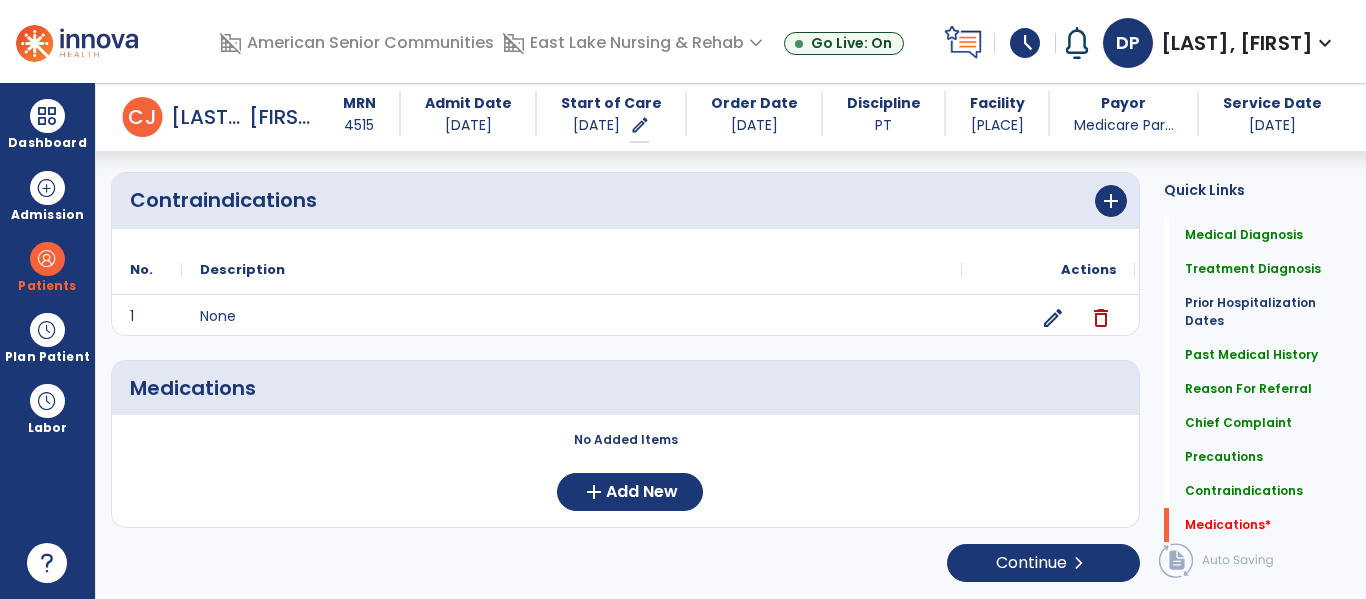 scroll, scrollTop: 1744, scrollLeft: 0, axis: vertical 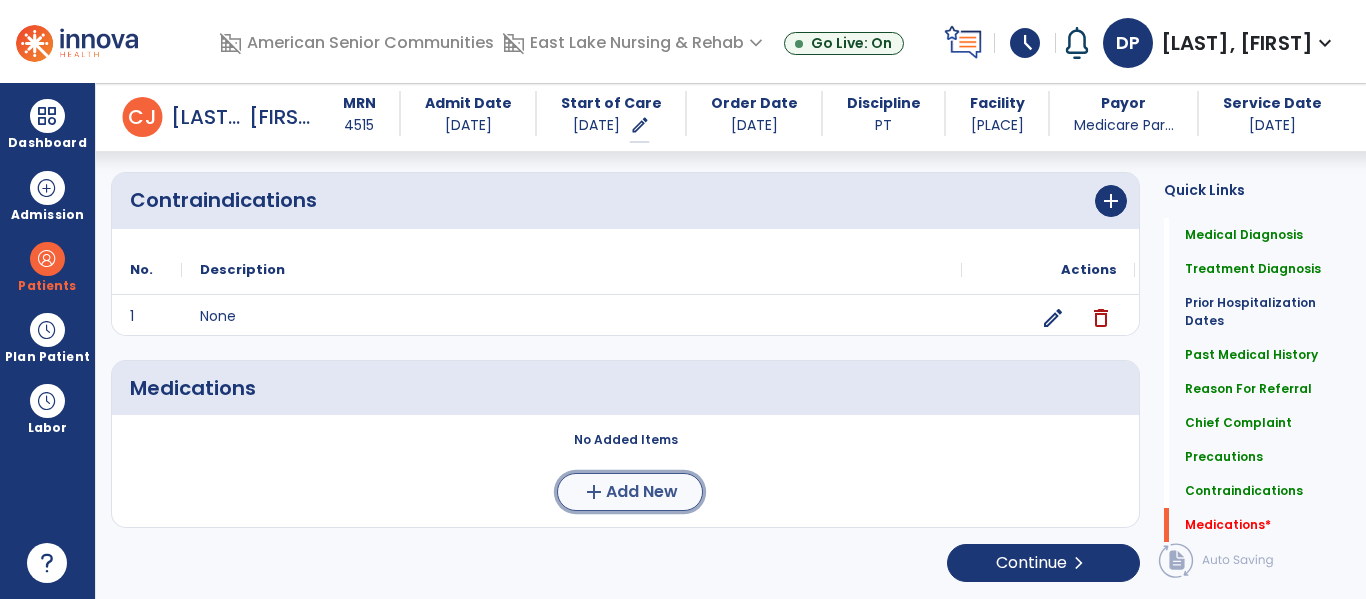 click on "Add New" 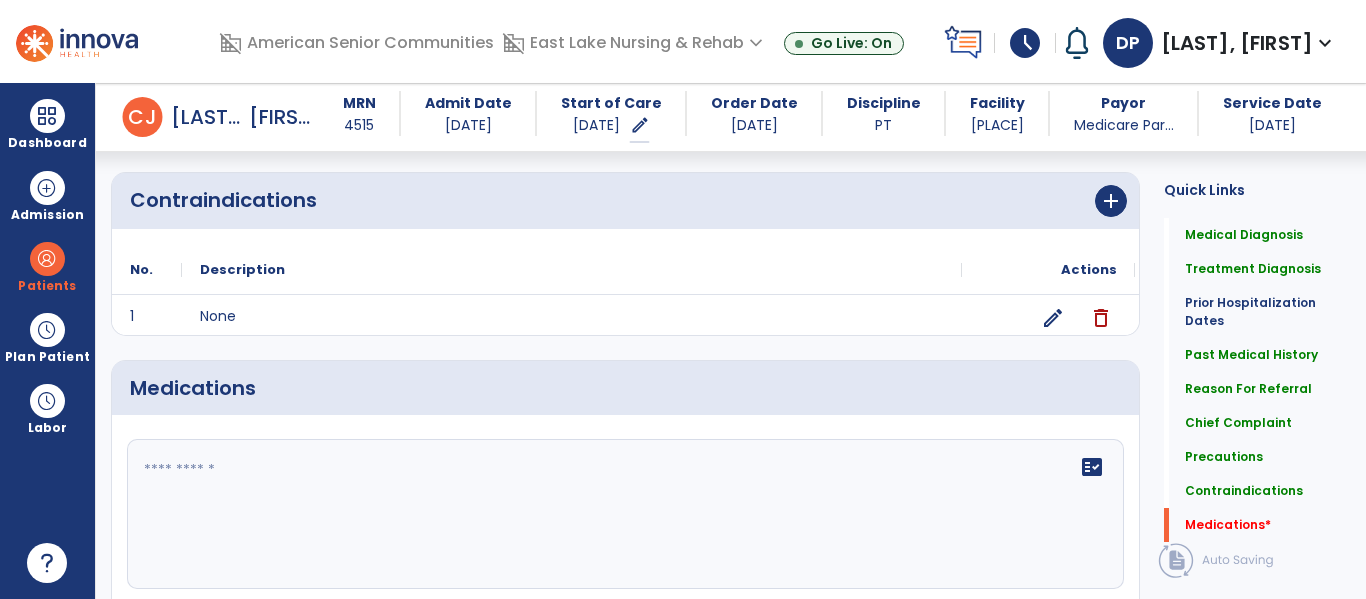 click 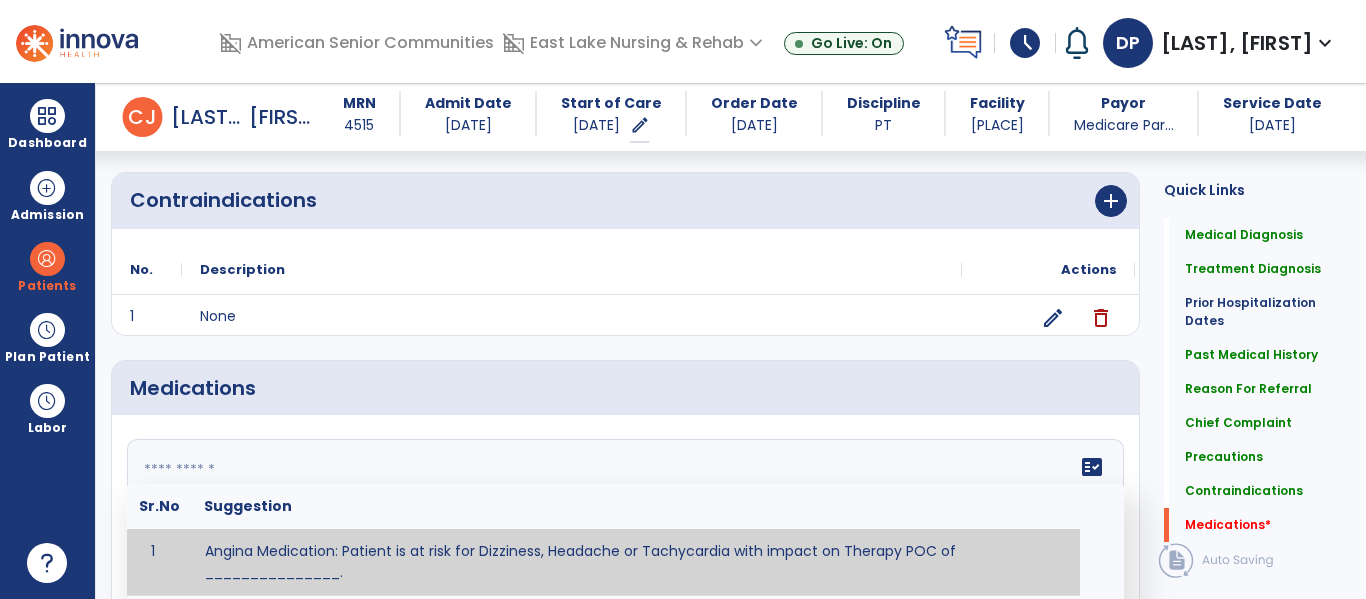 paste on "**********" 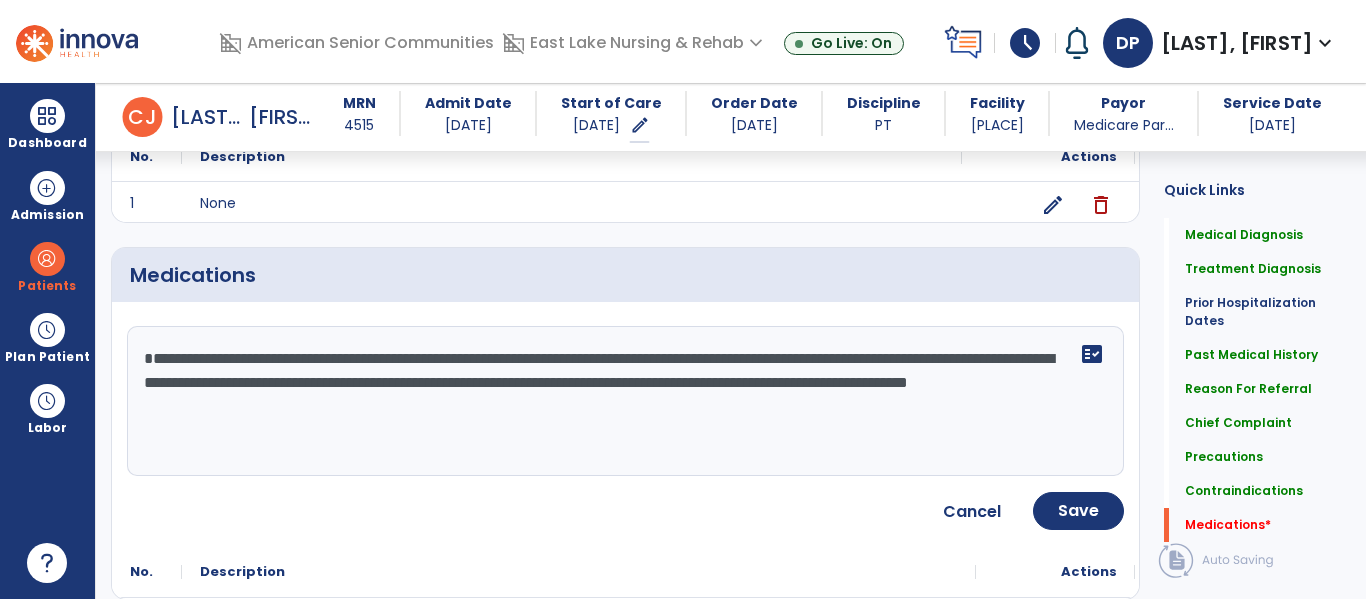 scroll, scrollTop: 1861, scrollLeft: 0, axis: vertical 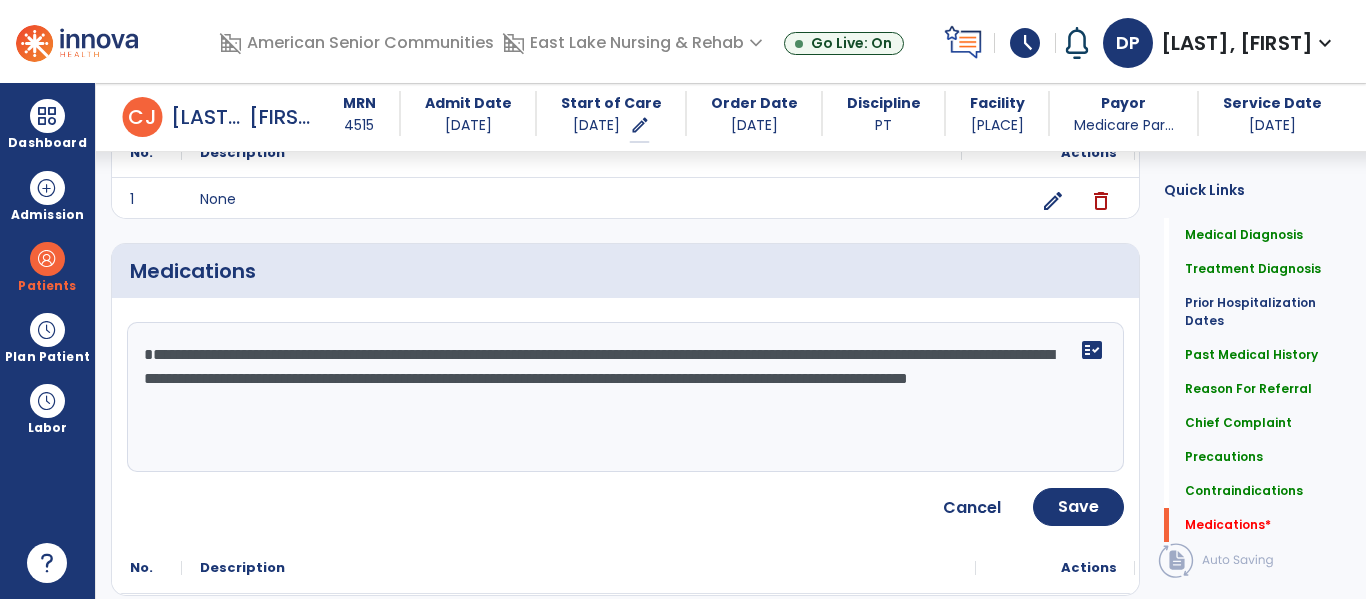 click on "**********" 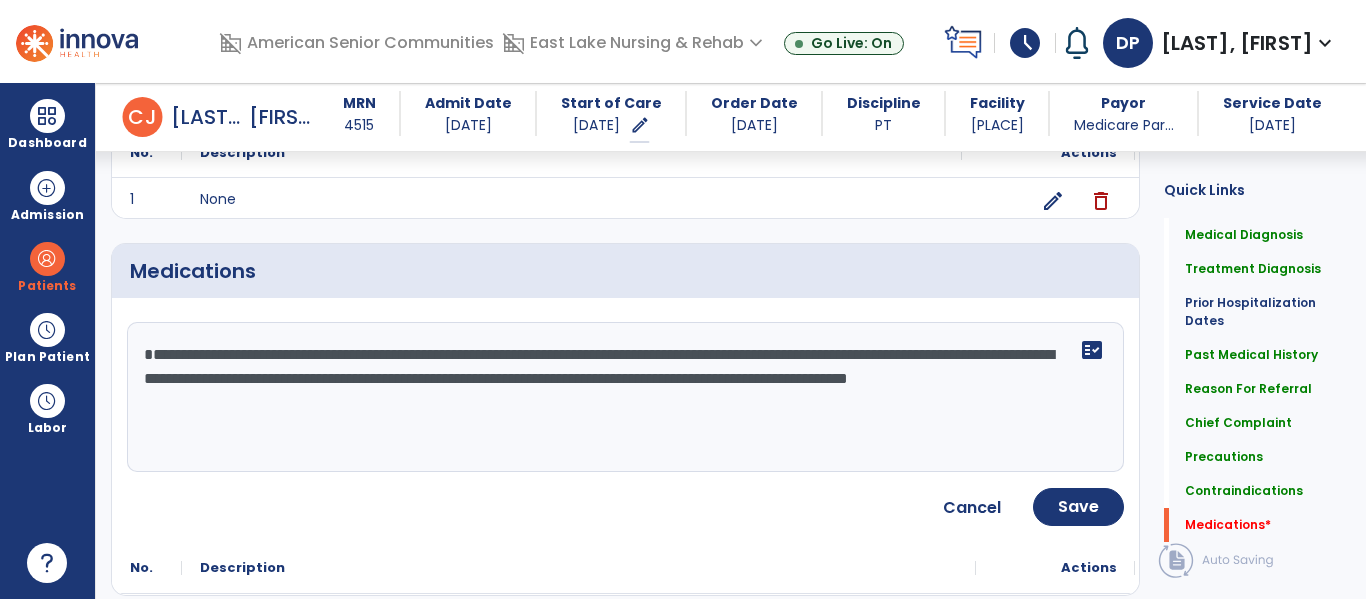 type on "**********" 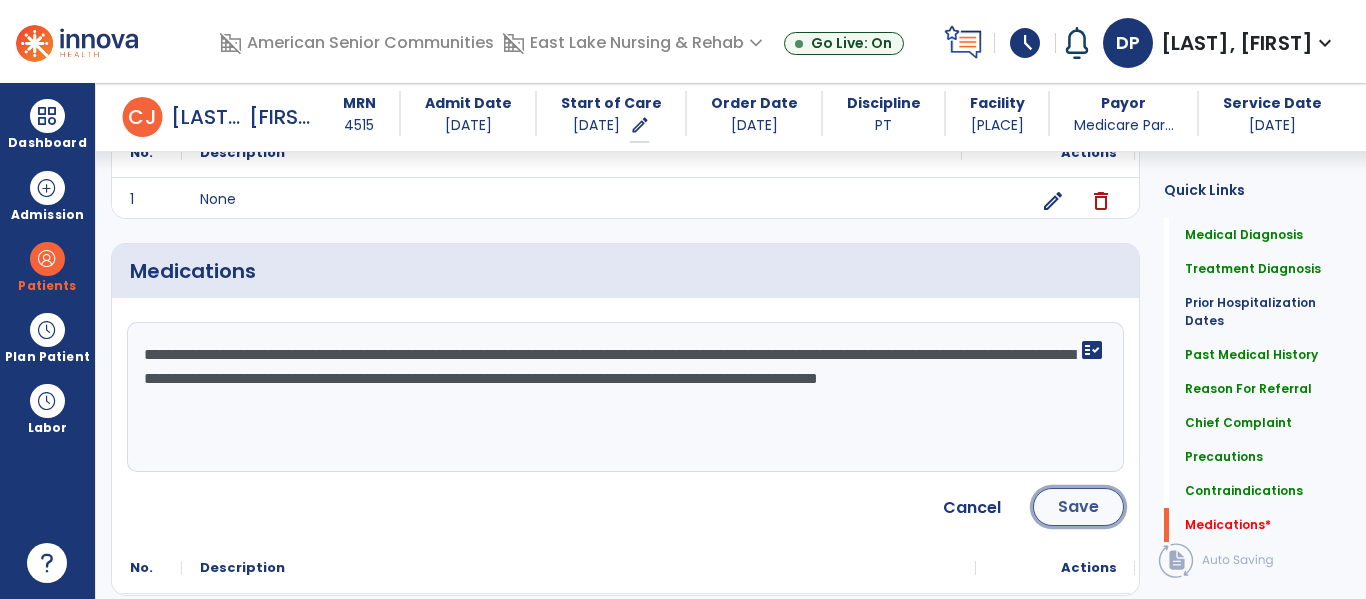 click on "Save" 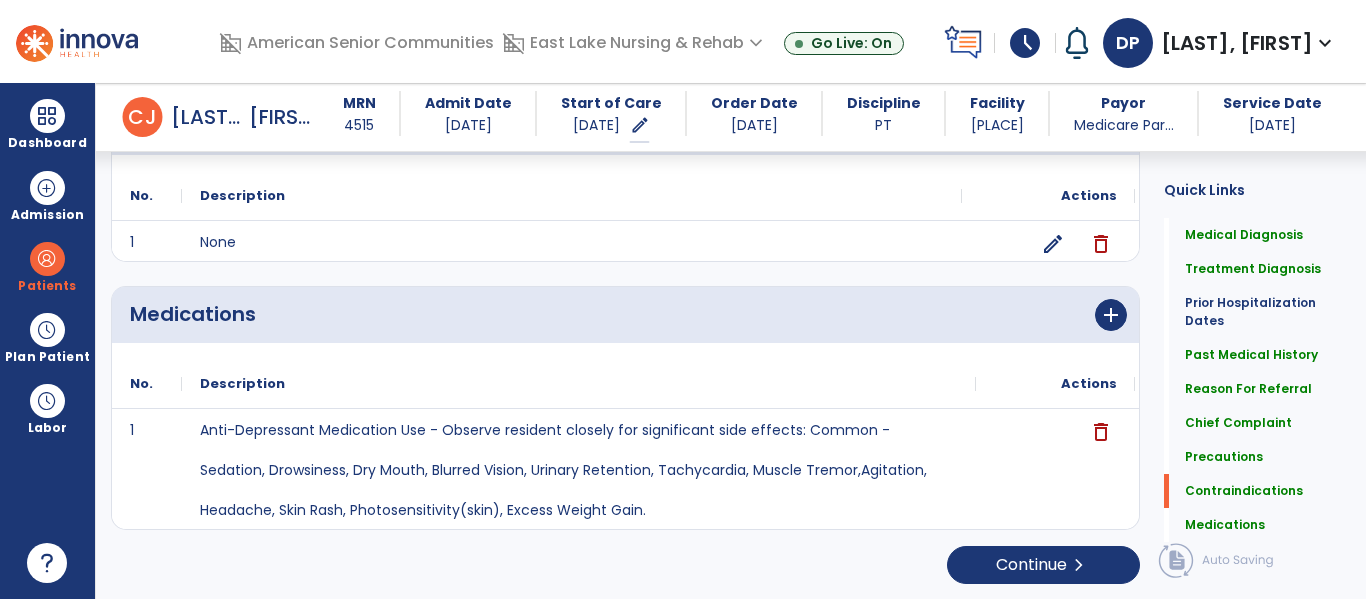 scroll, scrollTop: 1820, scrollLeft: 0, axis: vertical 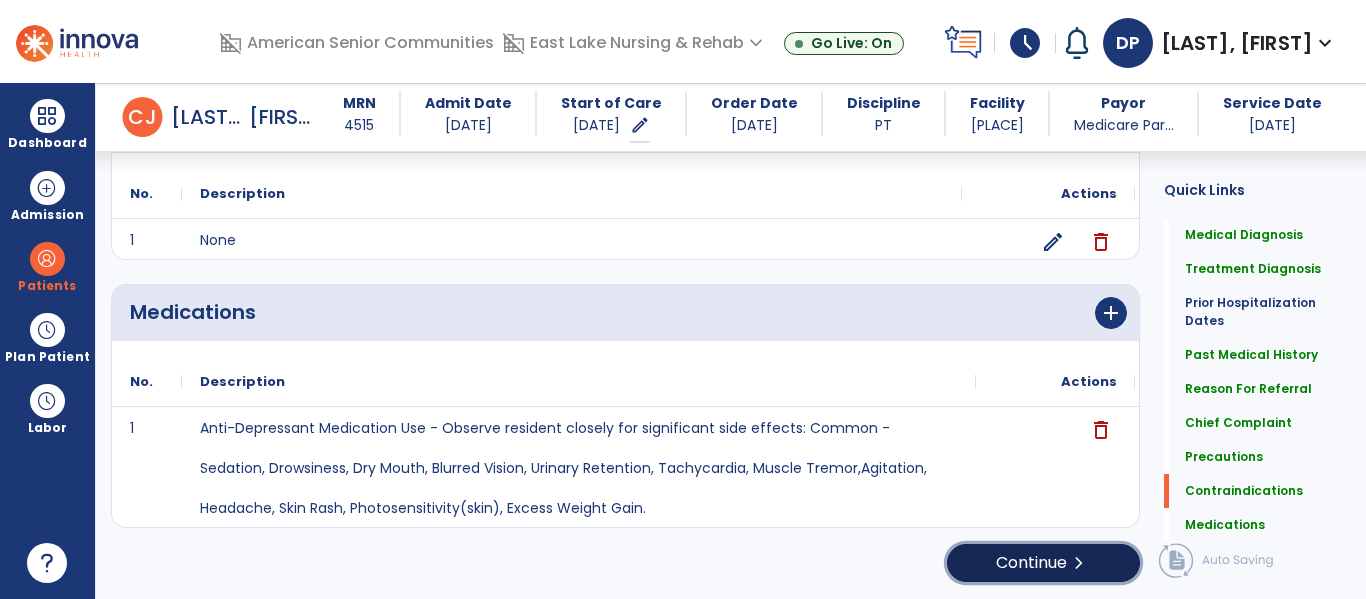 click on "chevron_right" 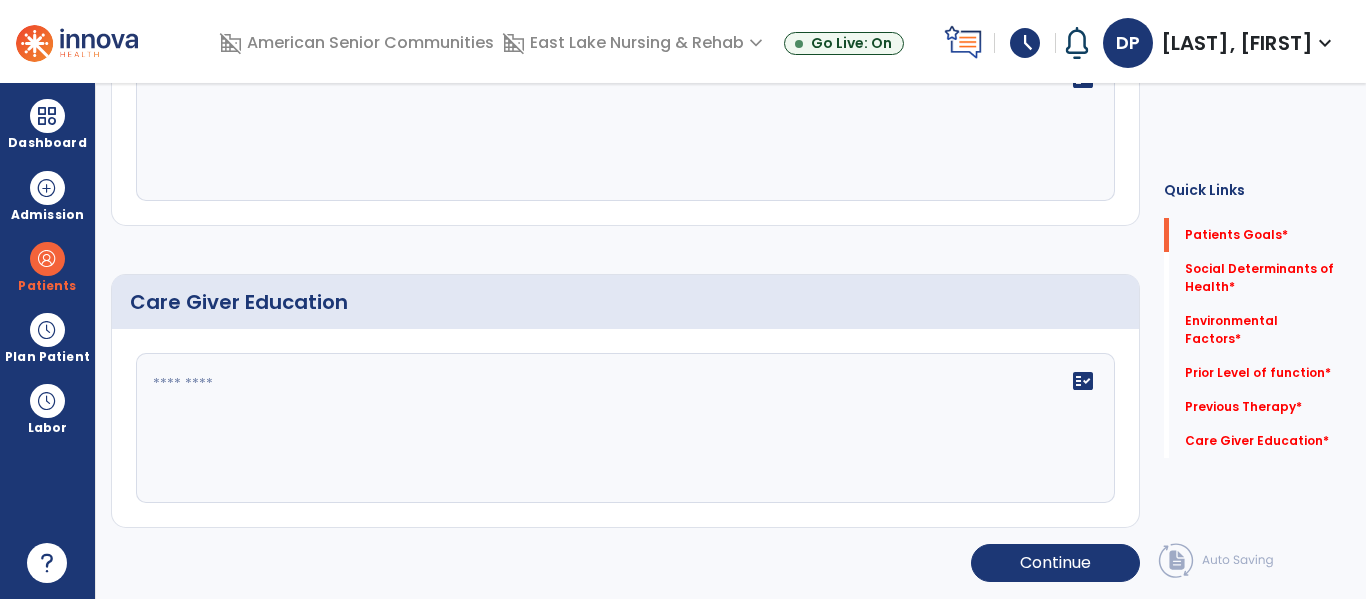 scroll, scrollTop: 0, scrollLeft: 0, axis: both 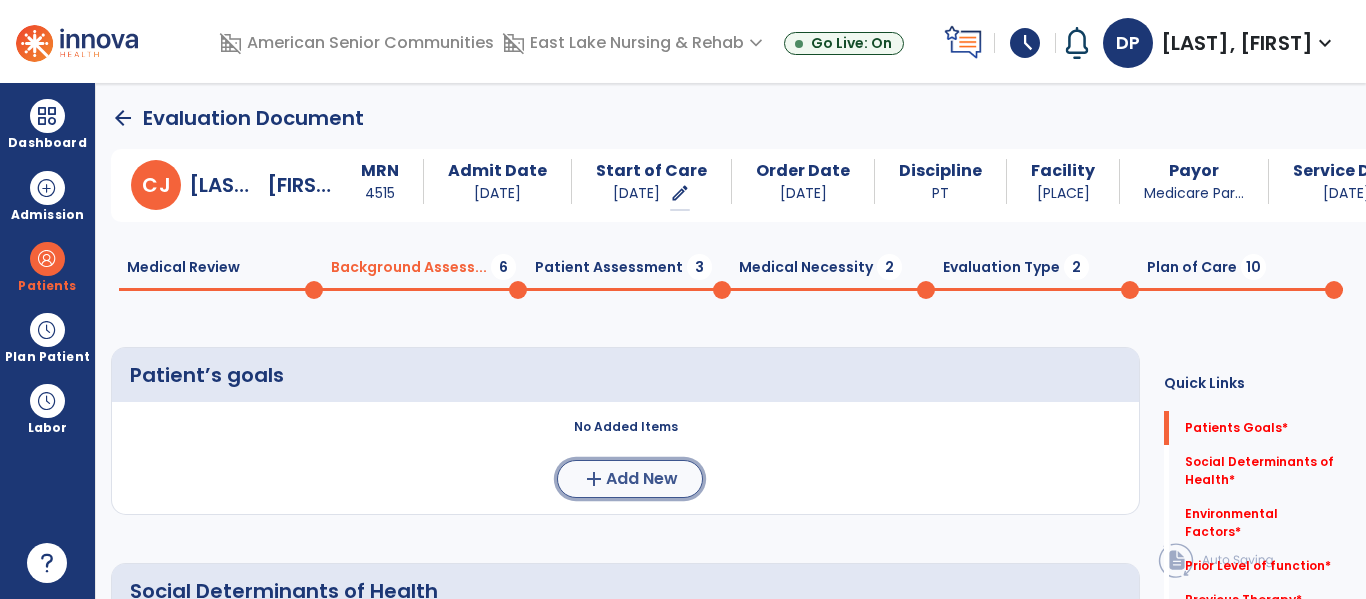click on "add  Add New" 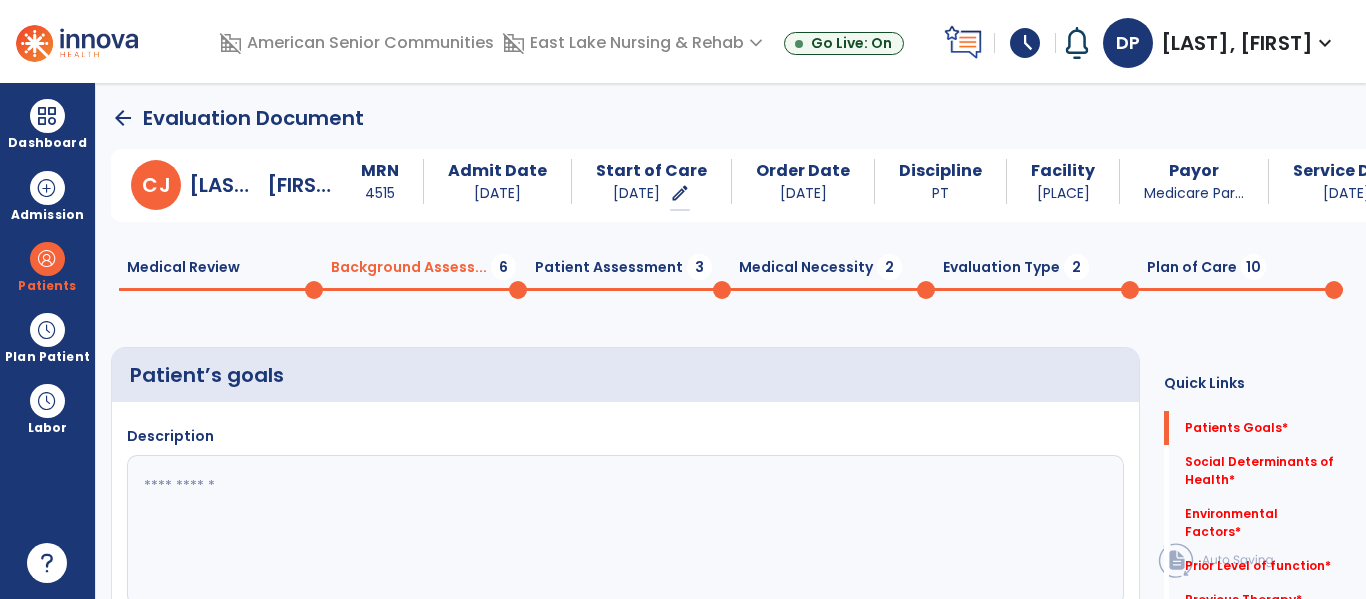 click 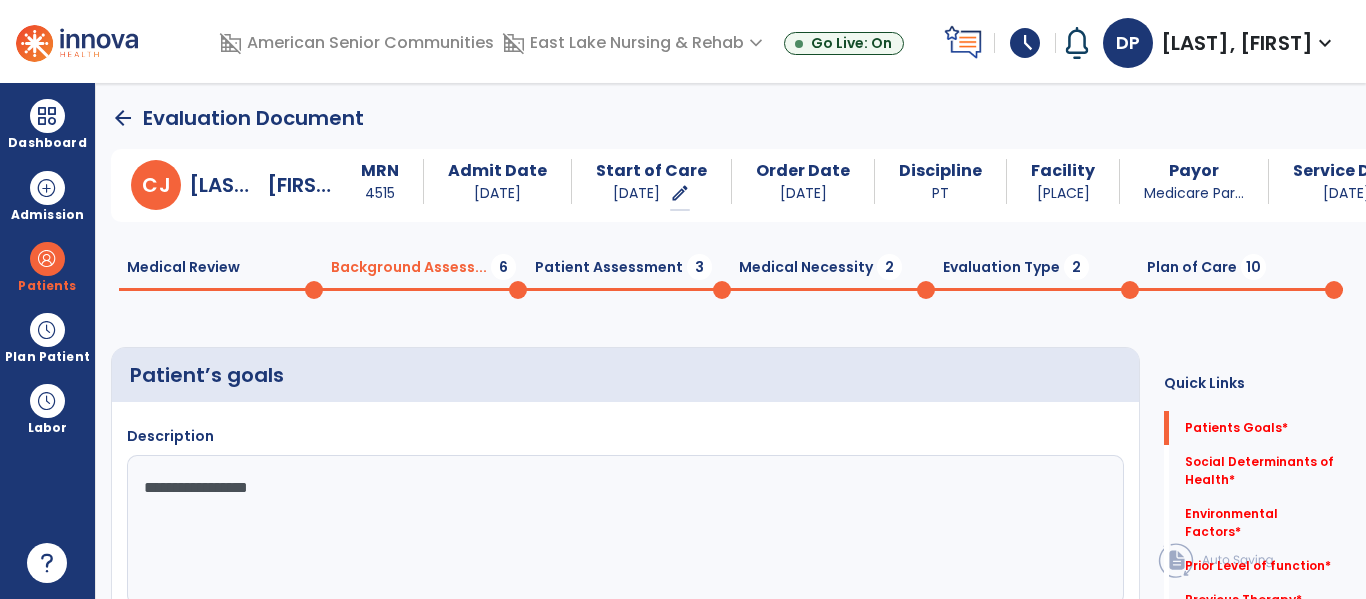 type on "**********" 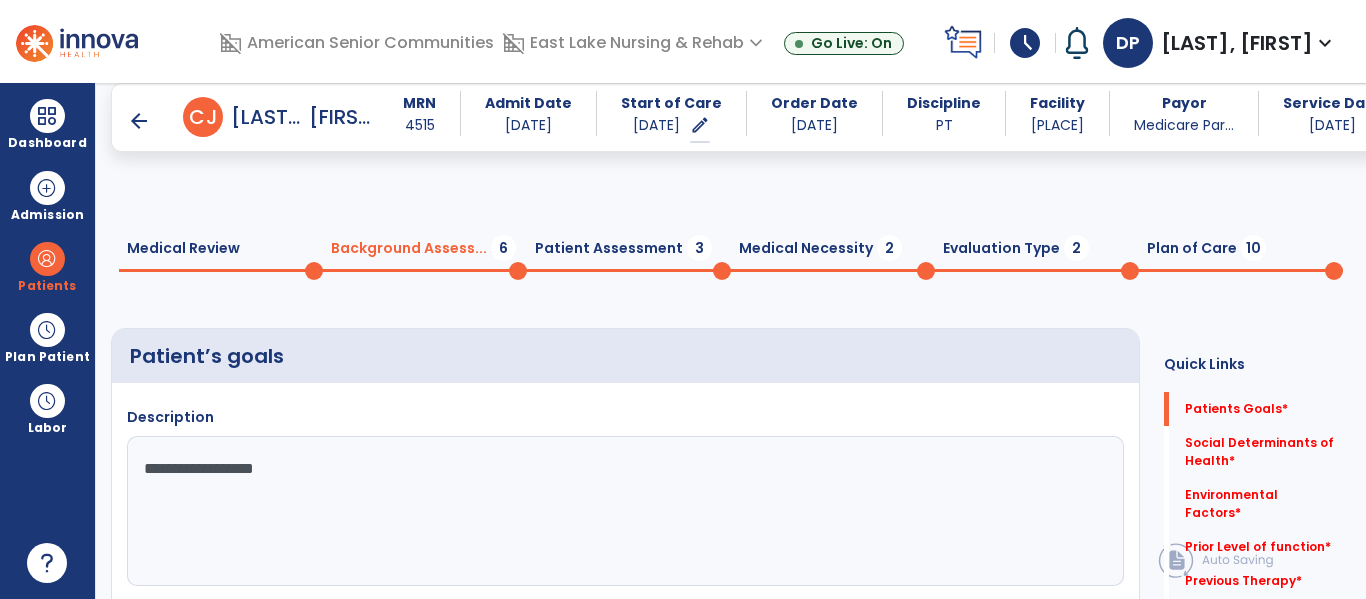 scroll, scrollTop: 171, scrollLeft: 0, axis: vertical 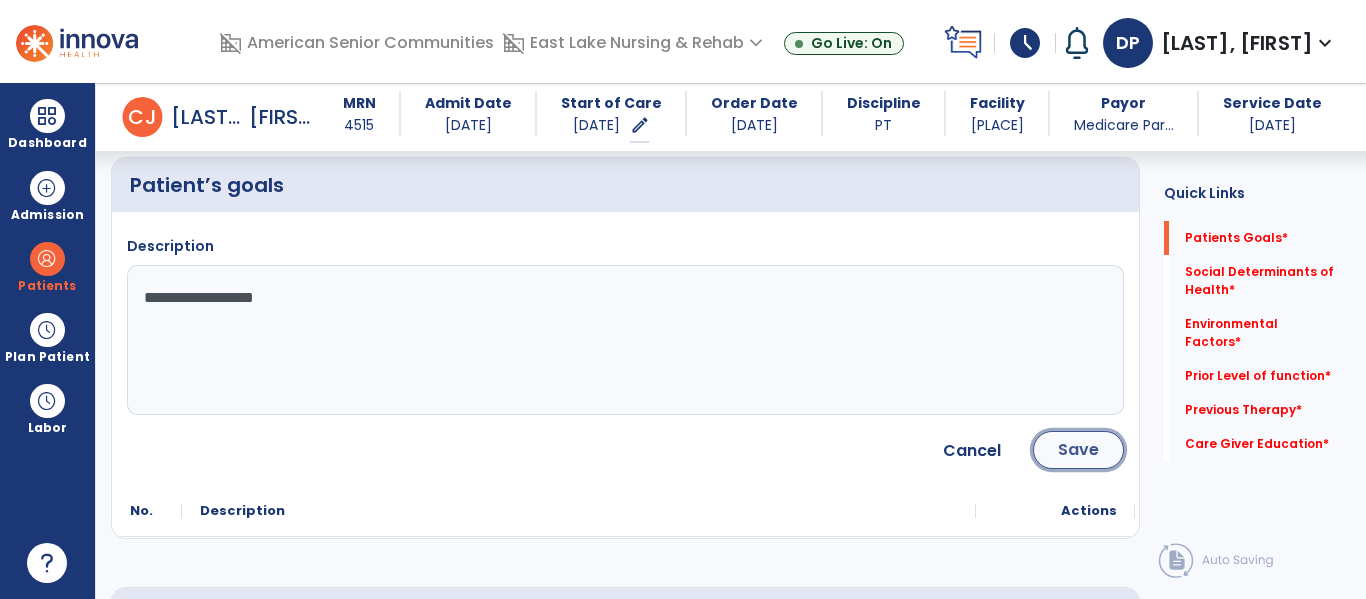 click on "Save" 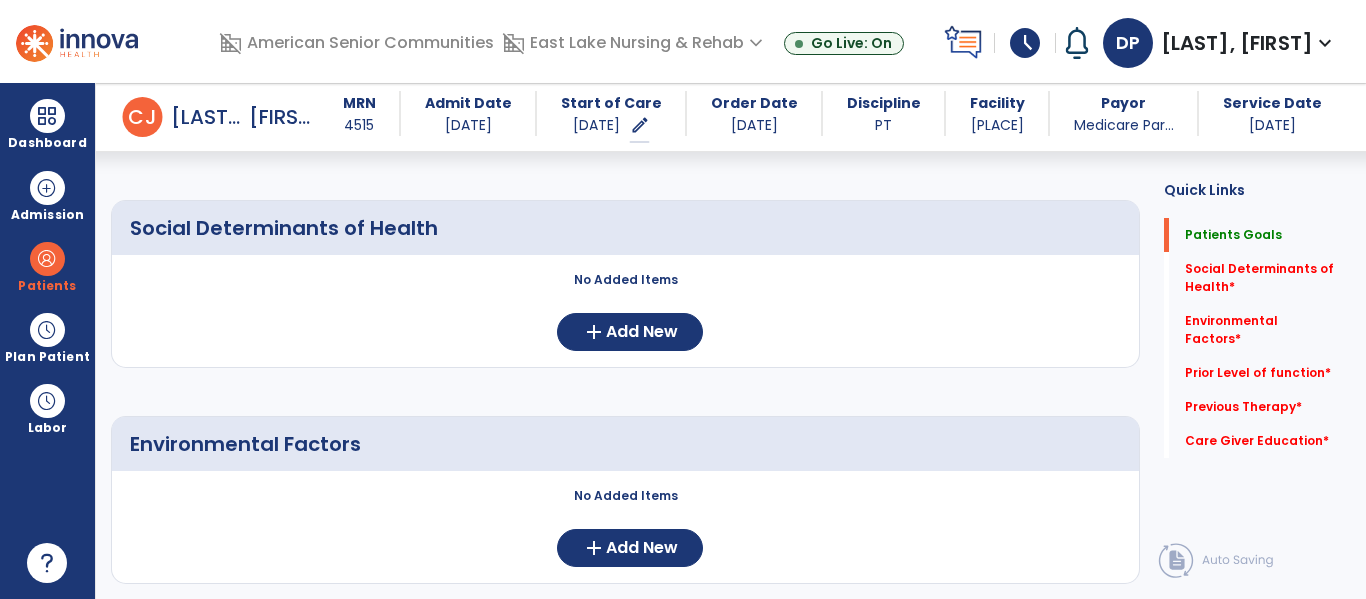 scroll, scrollTop: 347, scrollLeft: 0, axis: vertical 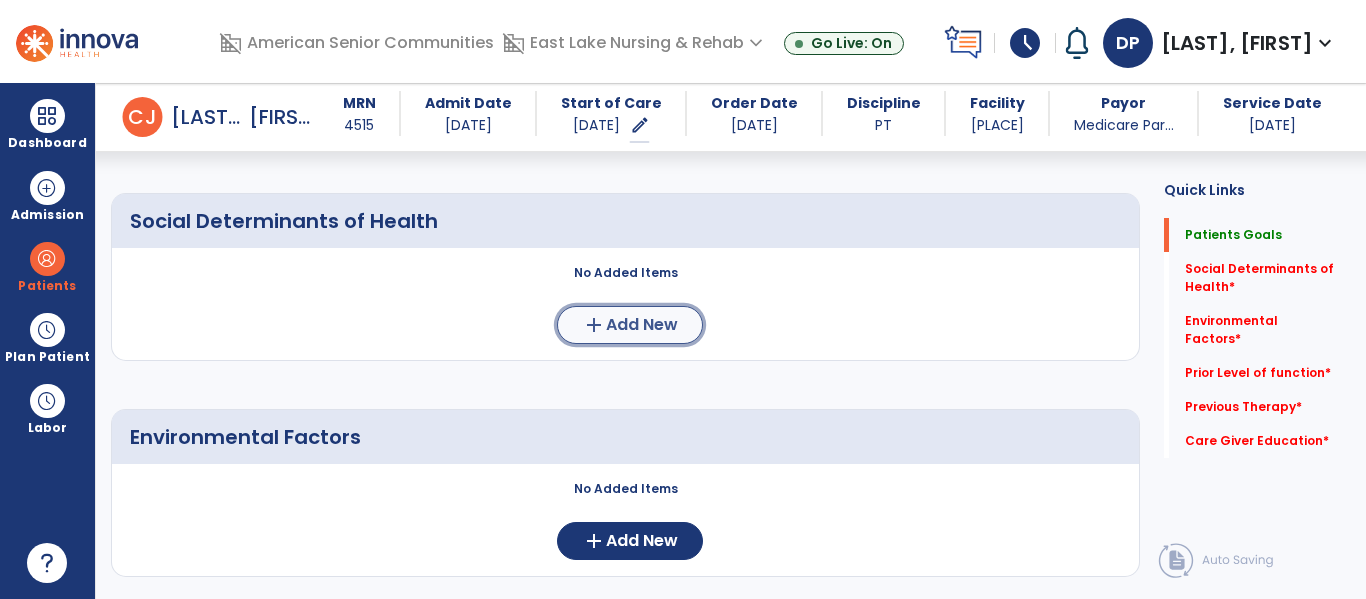 click on "Add New" 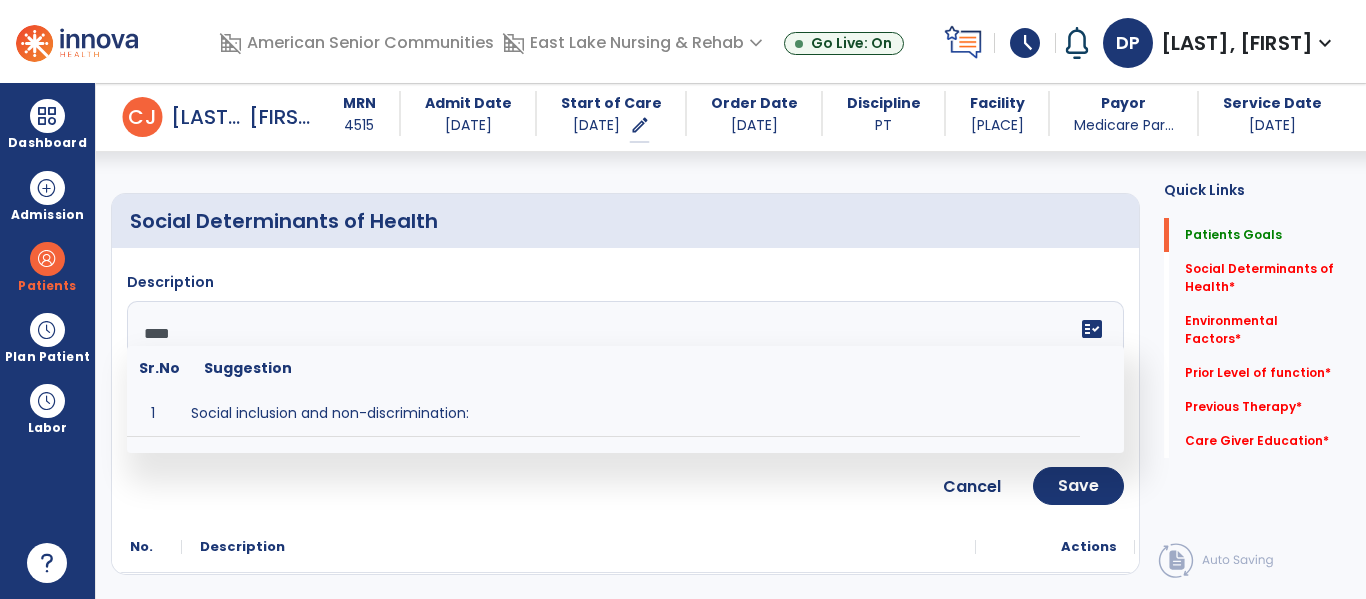 type on "****" 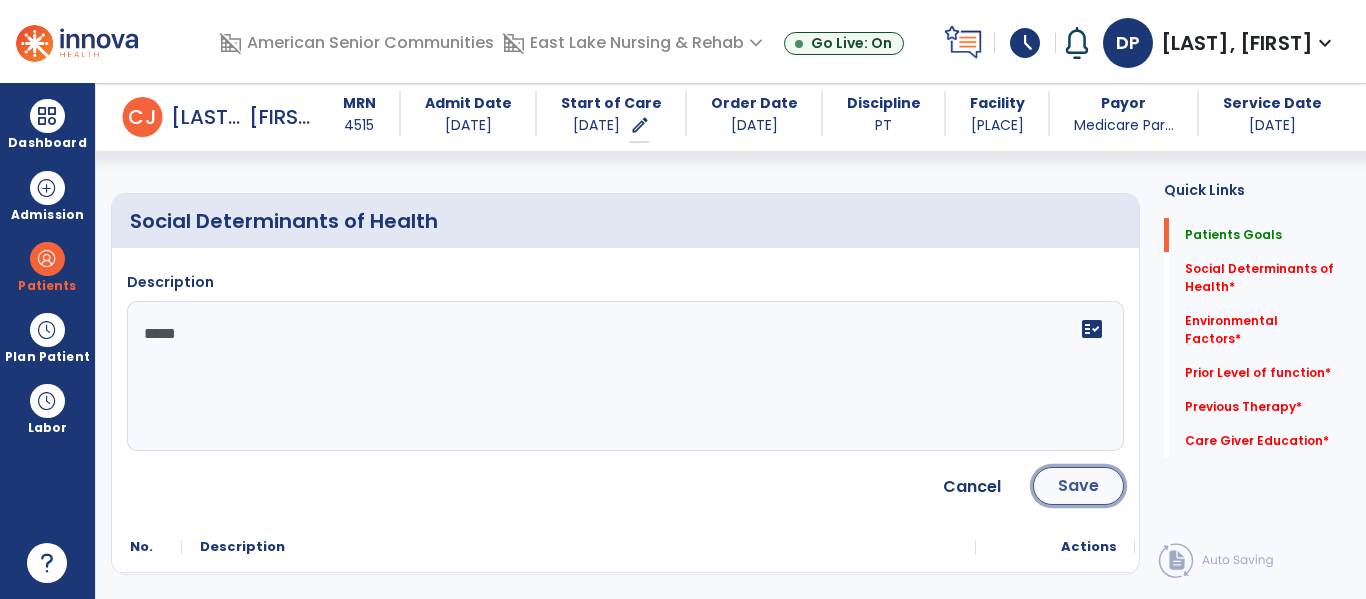 click on "Save" 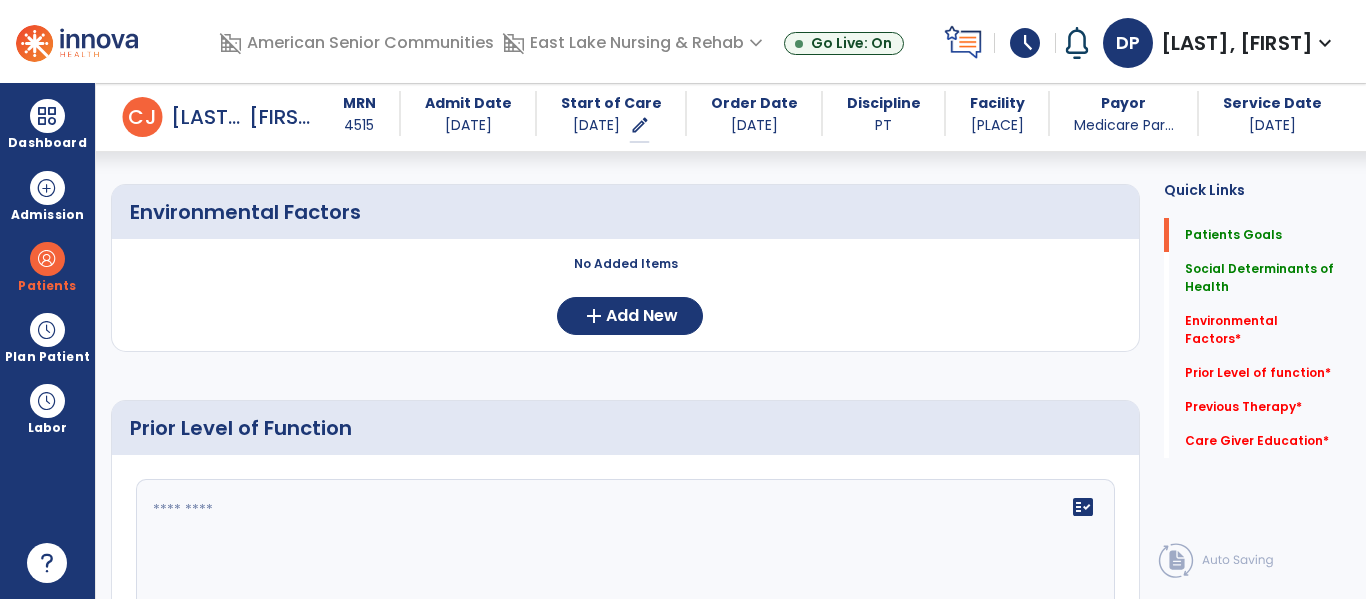 scroll, scrollTop: 611, scrollLeft: 0, axis: vertical 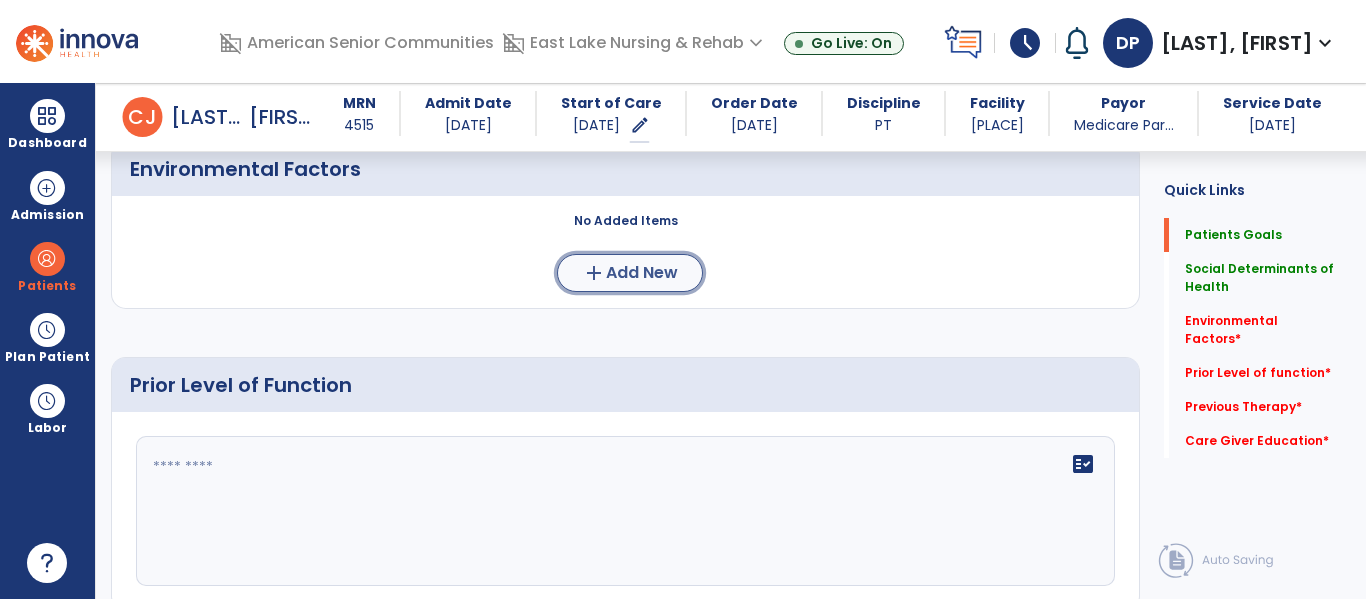click on "add  Add New" 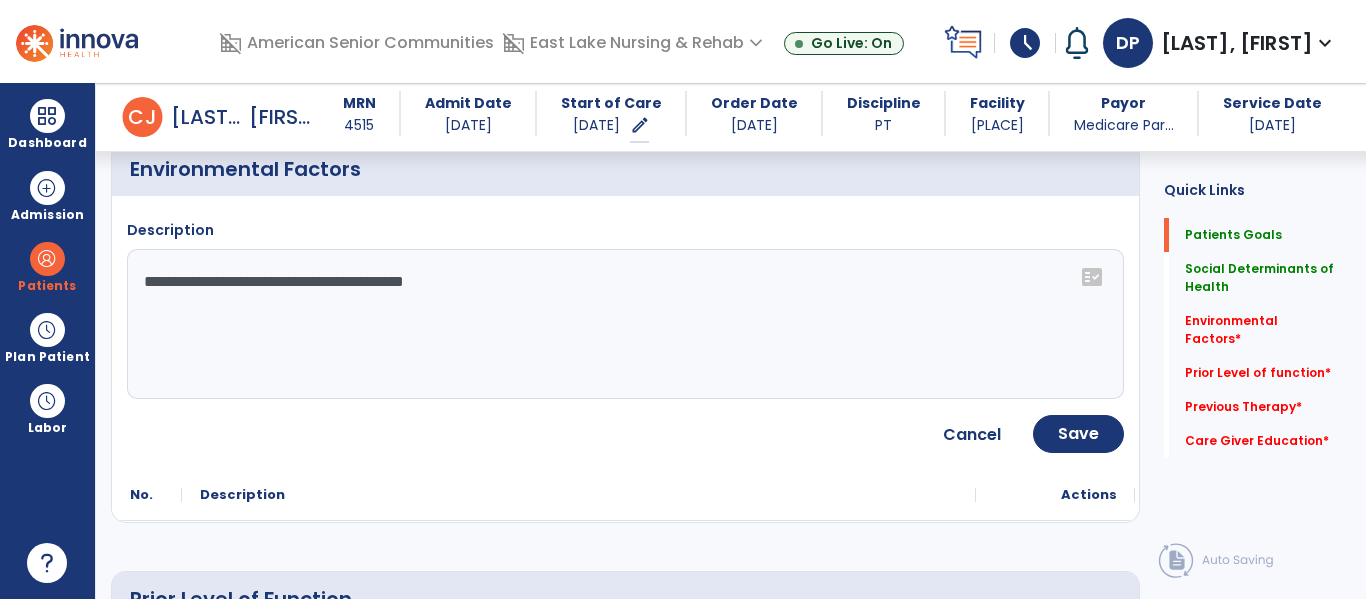 type on "**********" 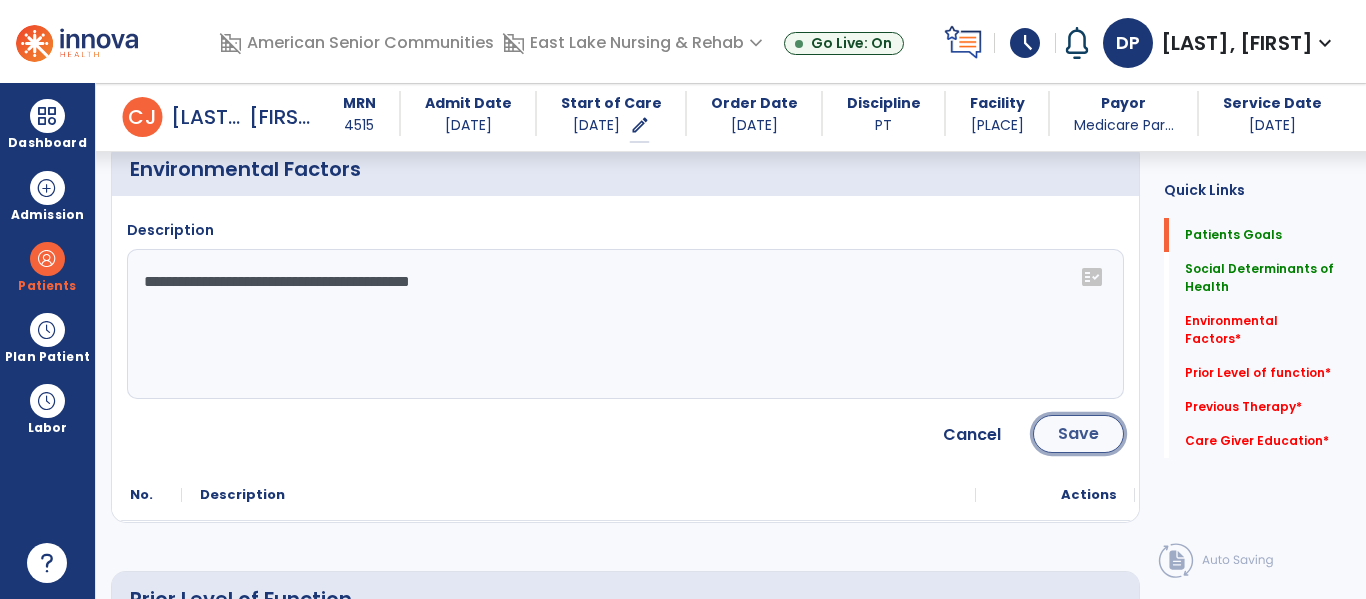 click on "Save" 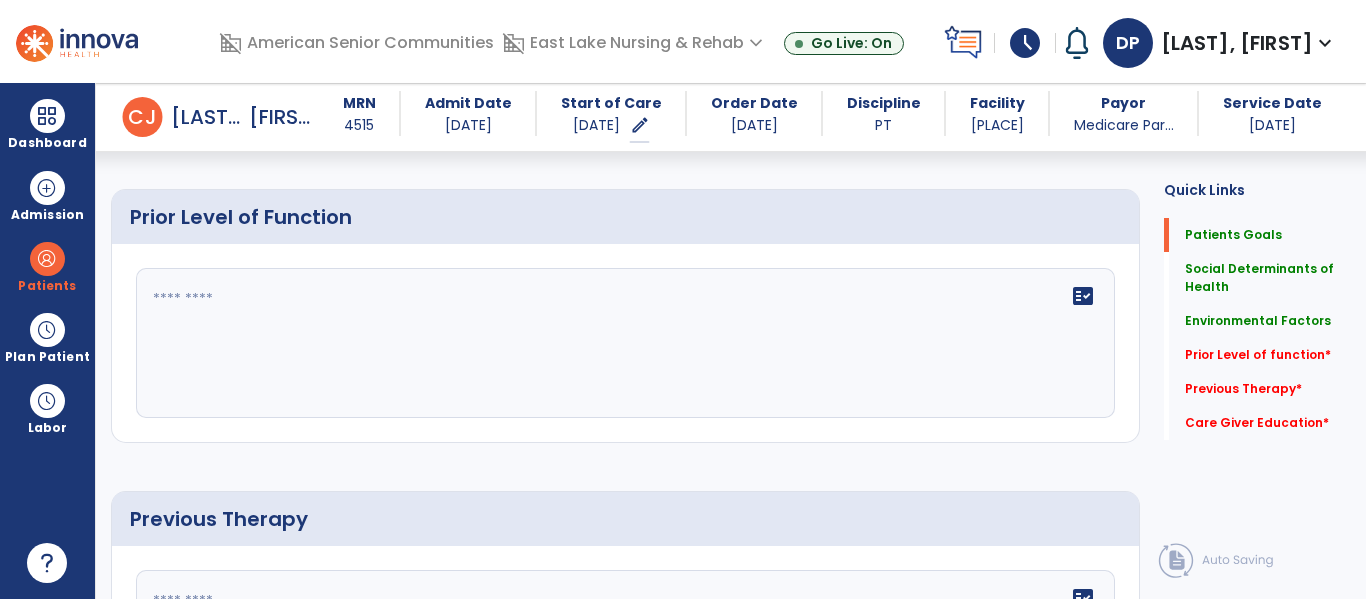 scroll, scrollTop: 789, scrollLeft: 0, axis: vertical 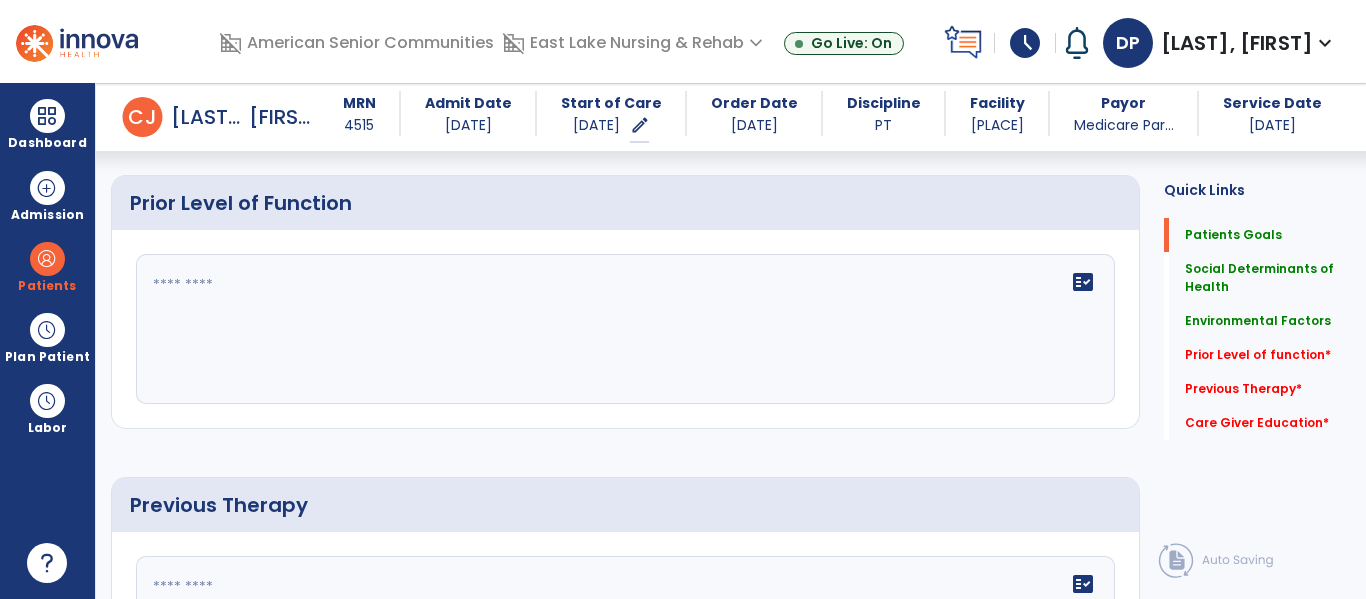 click on "fact_check" 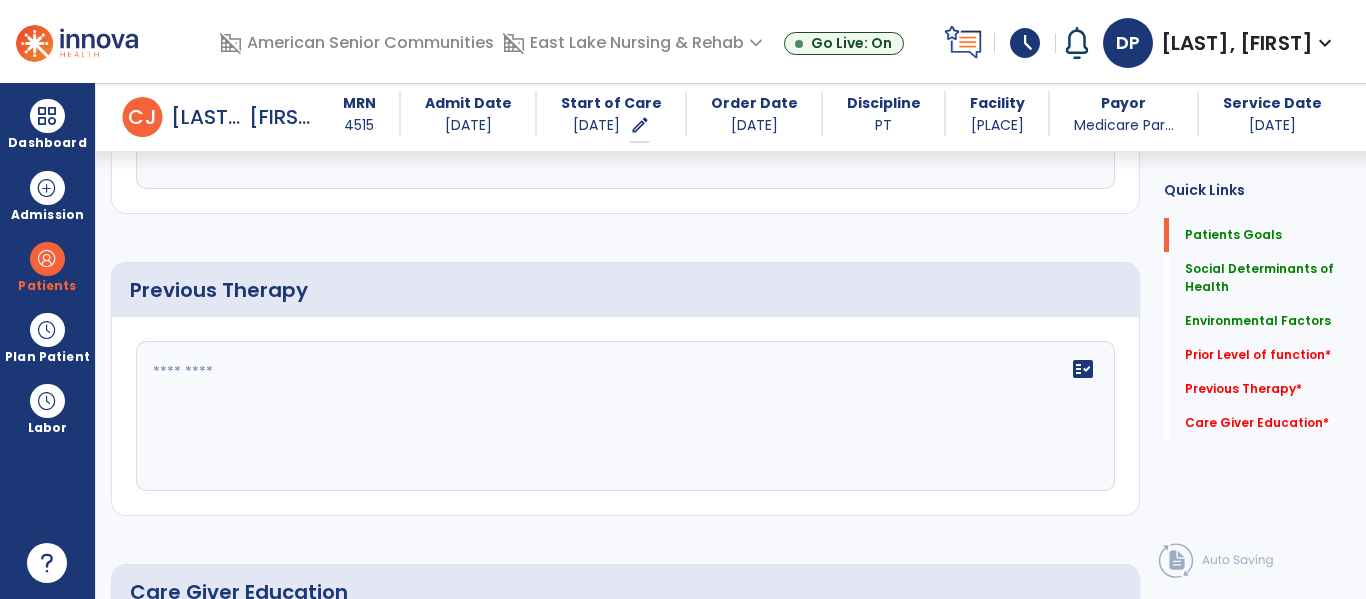 scroll, scrollTop: 1010, scrollLeft: 0, axis: vertical 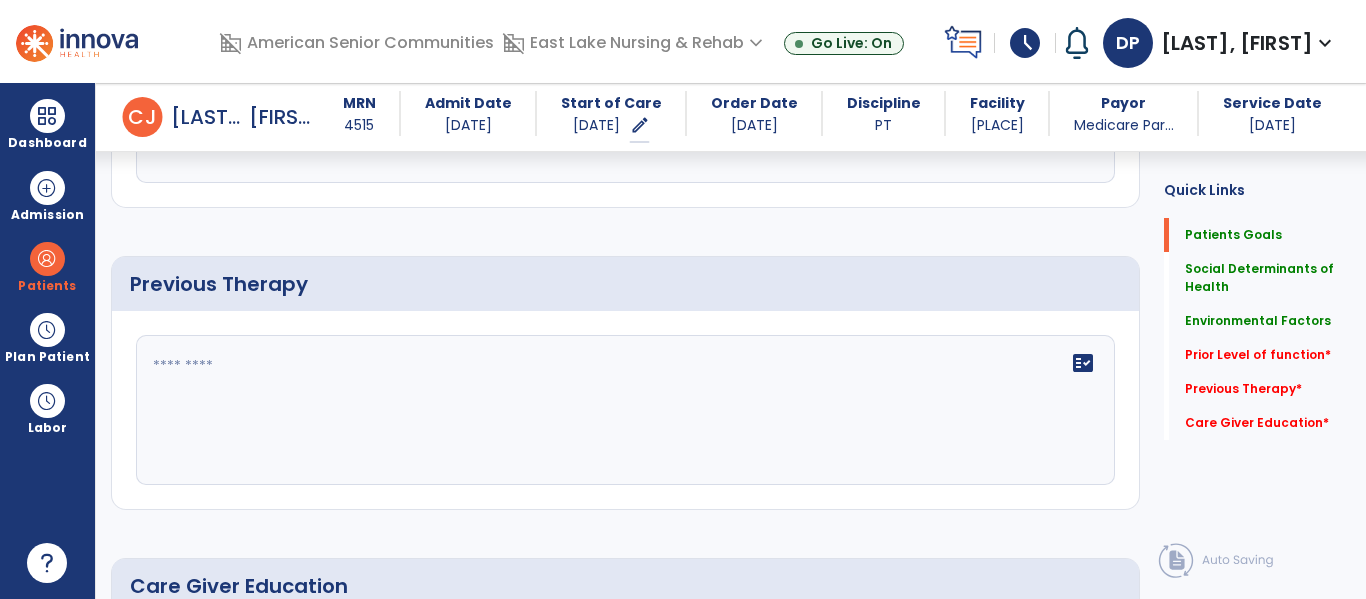 type on "**********" 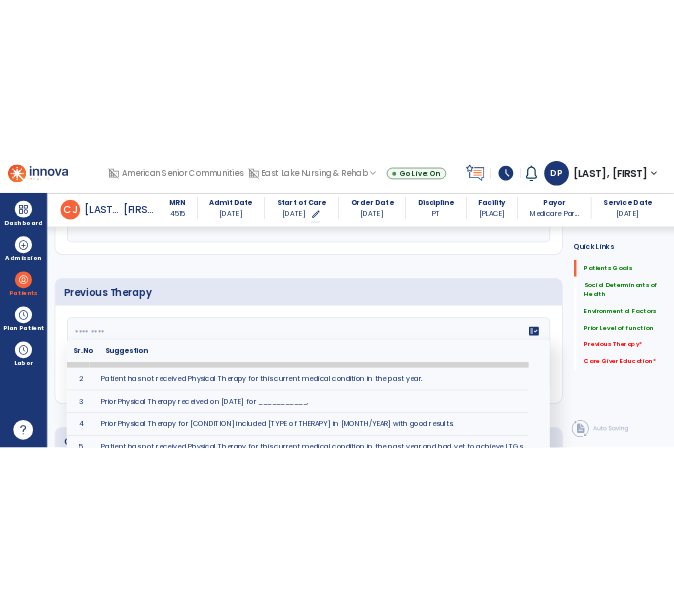 scroll, scrollTop: 56, scrollLeft: 0, axis: vertical 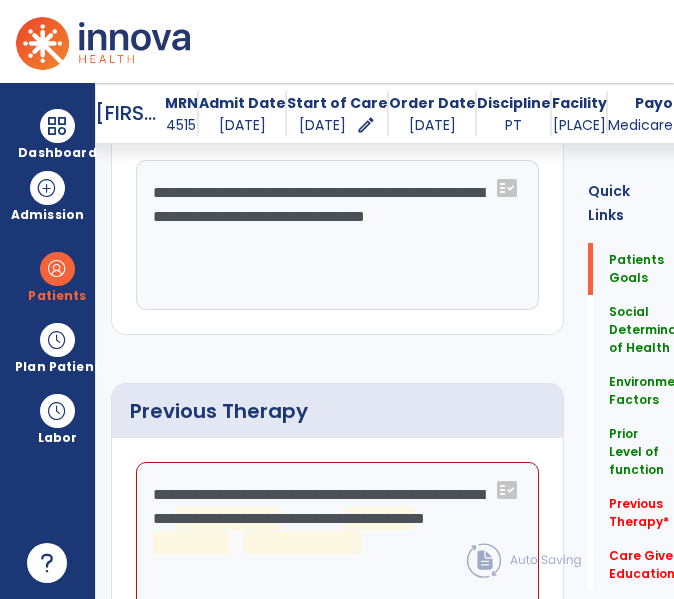 click on "**********" 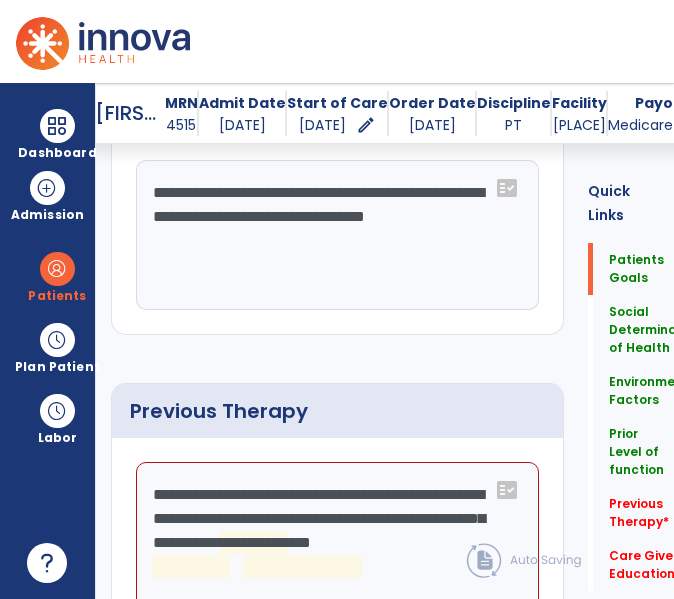 click on "**********" 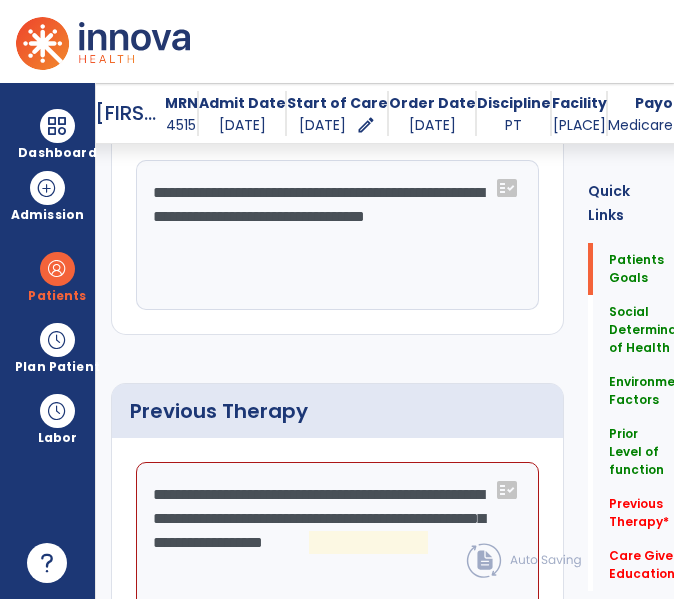 click on "**********" 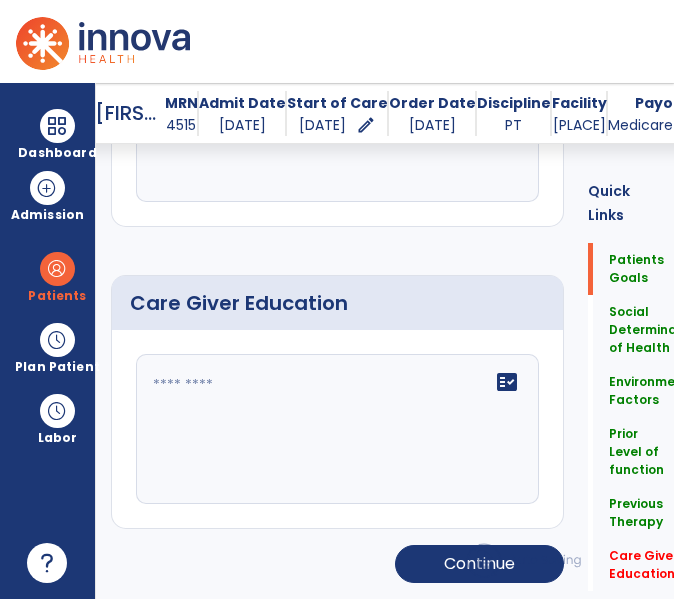 type on "**********" 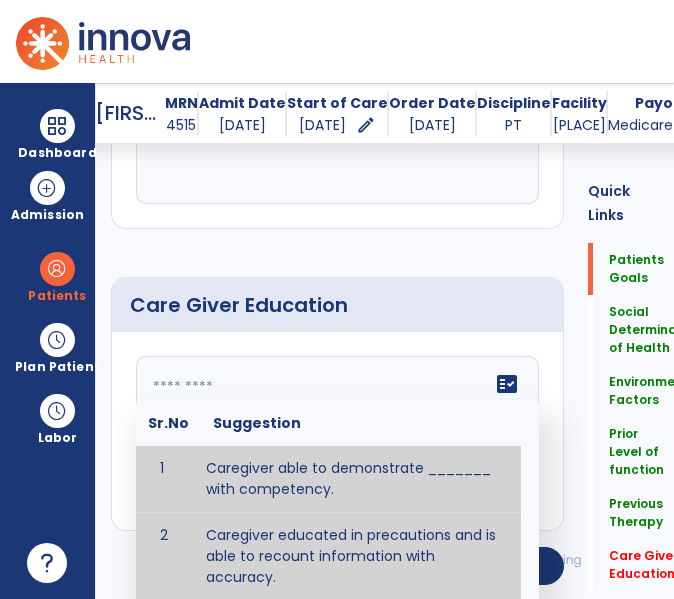 type on "**********" 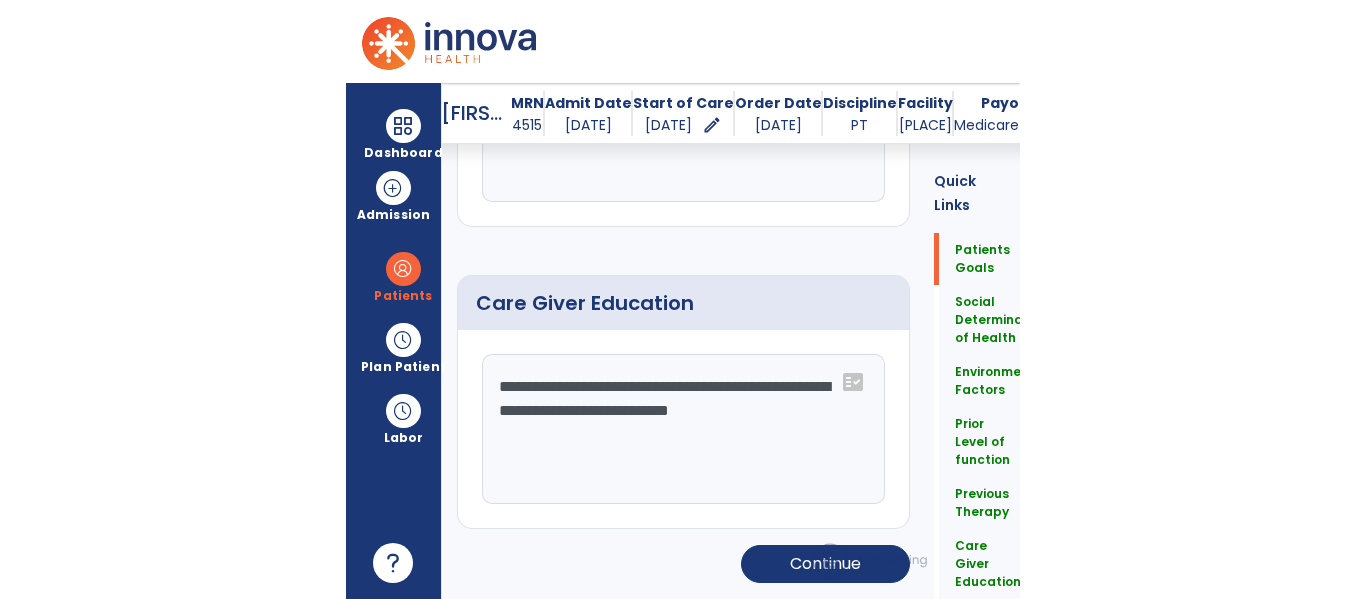 scroll, scrollTop: 1458, scrollLeft: 0, axis: vertical 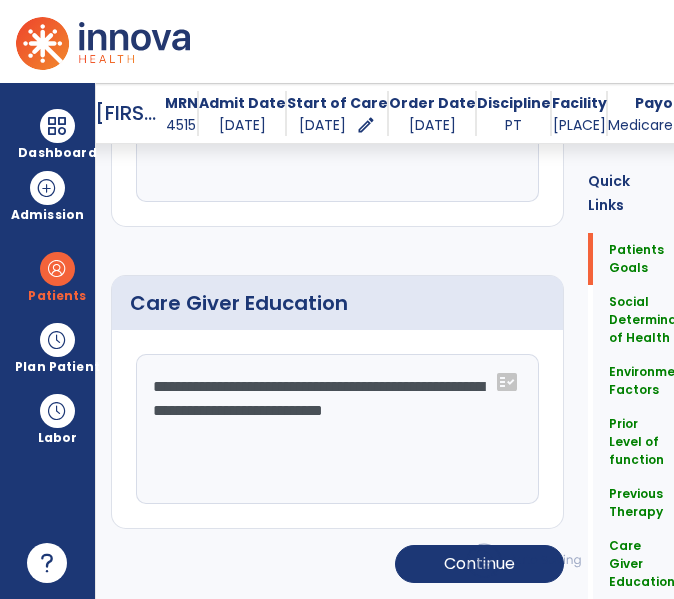 click 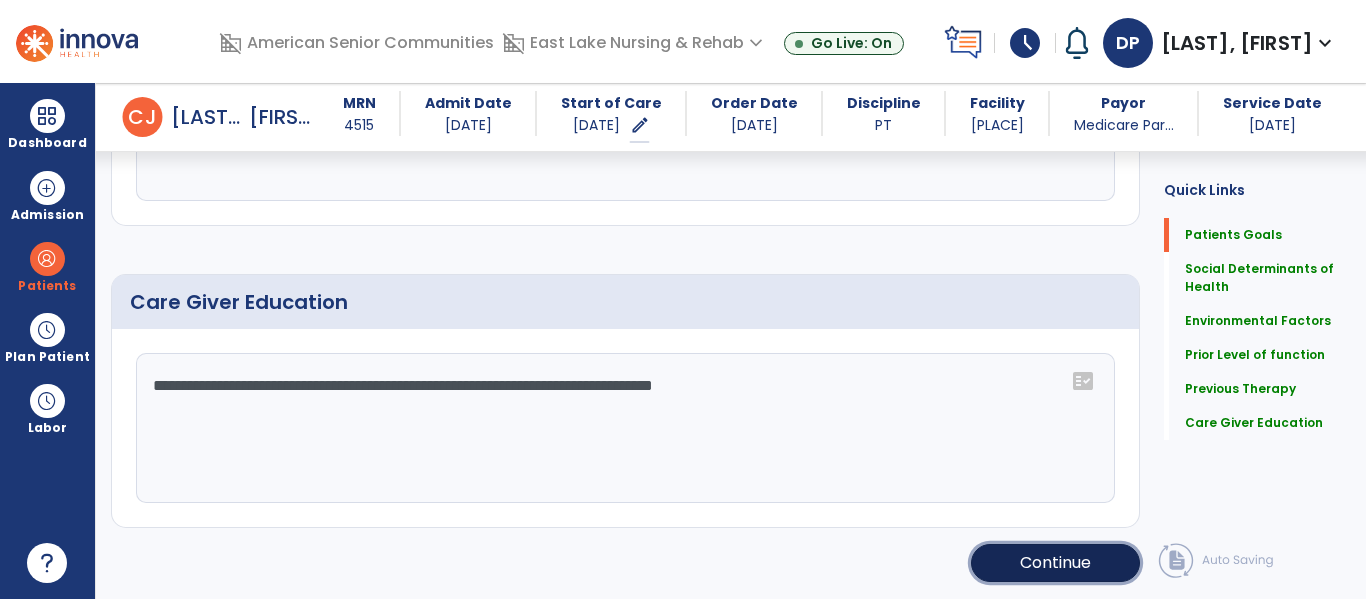 click on "Continue" 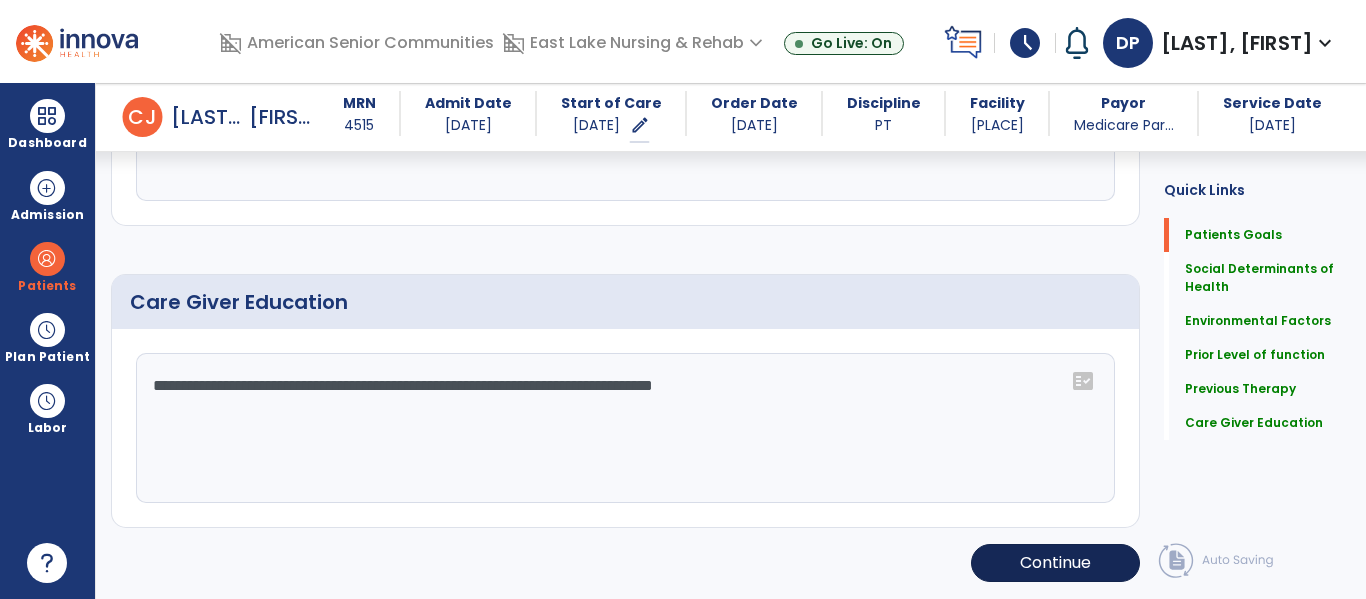 scroll, scrollTop: 352, scrollLeft: 0, axis: vertical 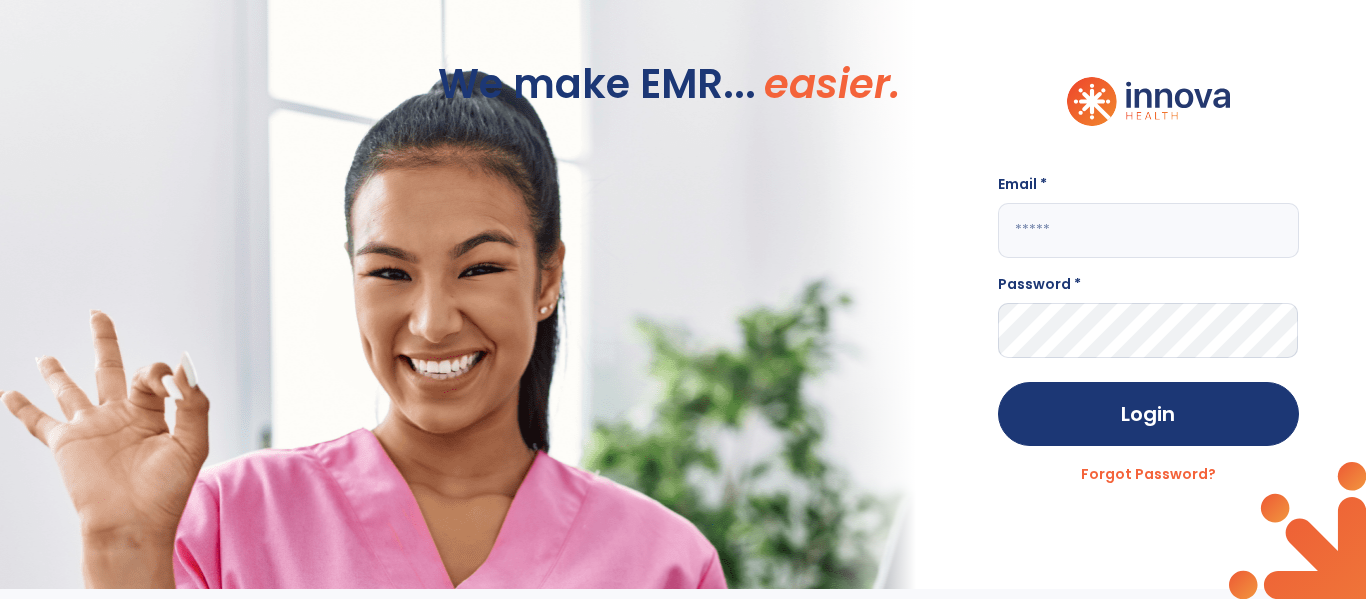 click 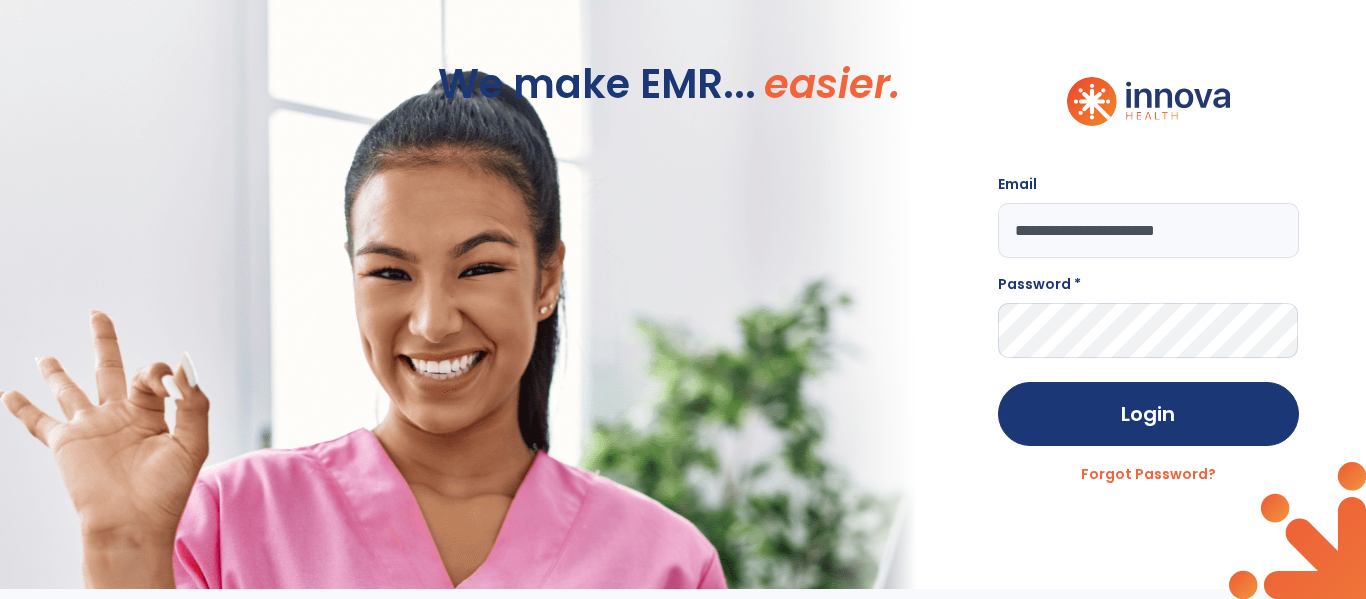 click on "**********" 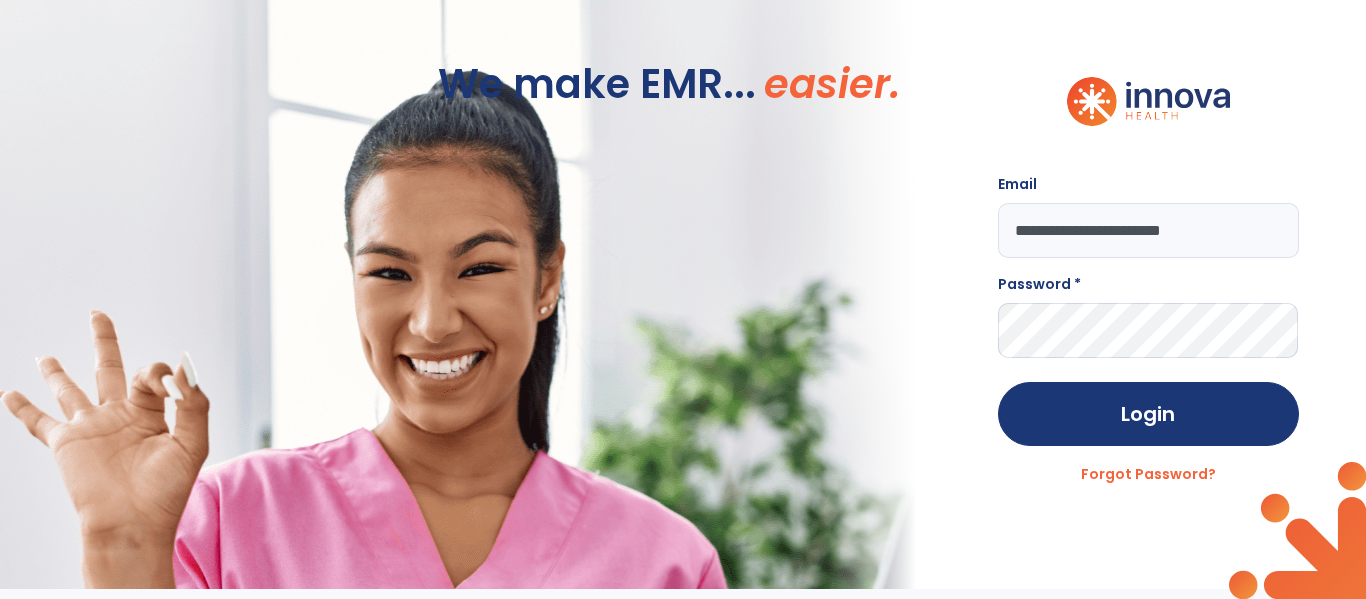 type on "**********" 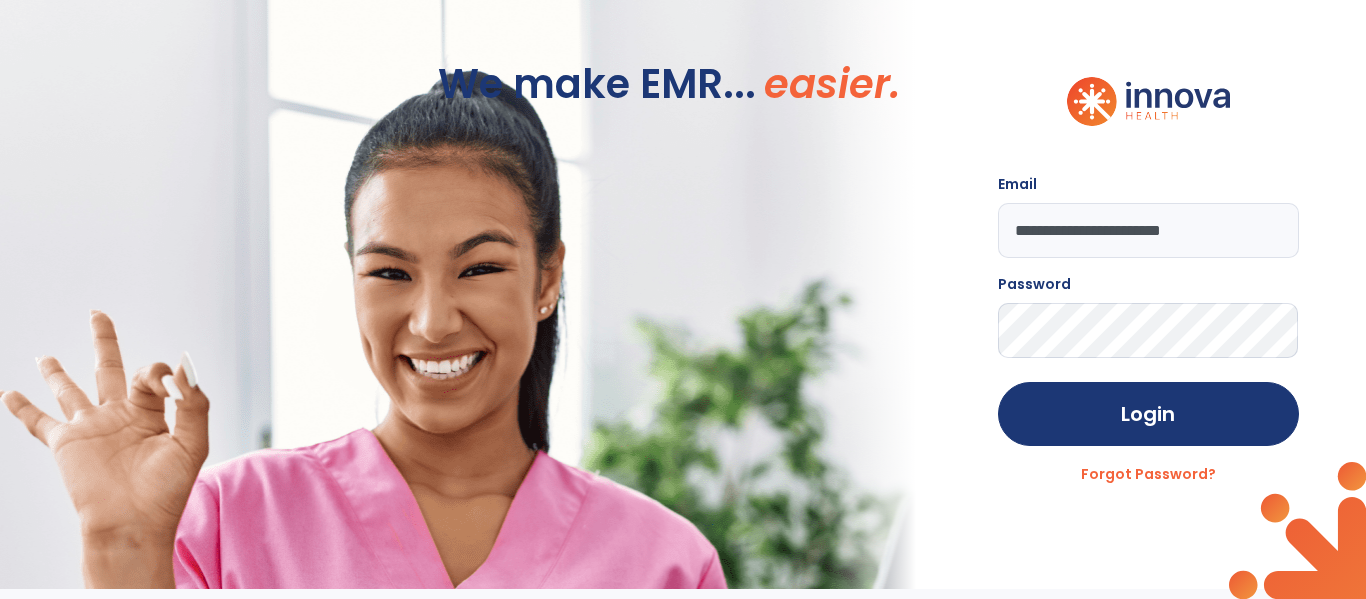 click on "Login" 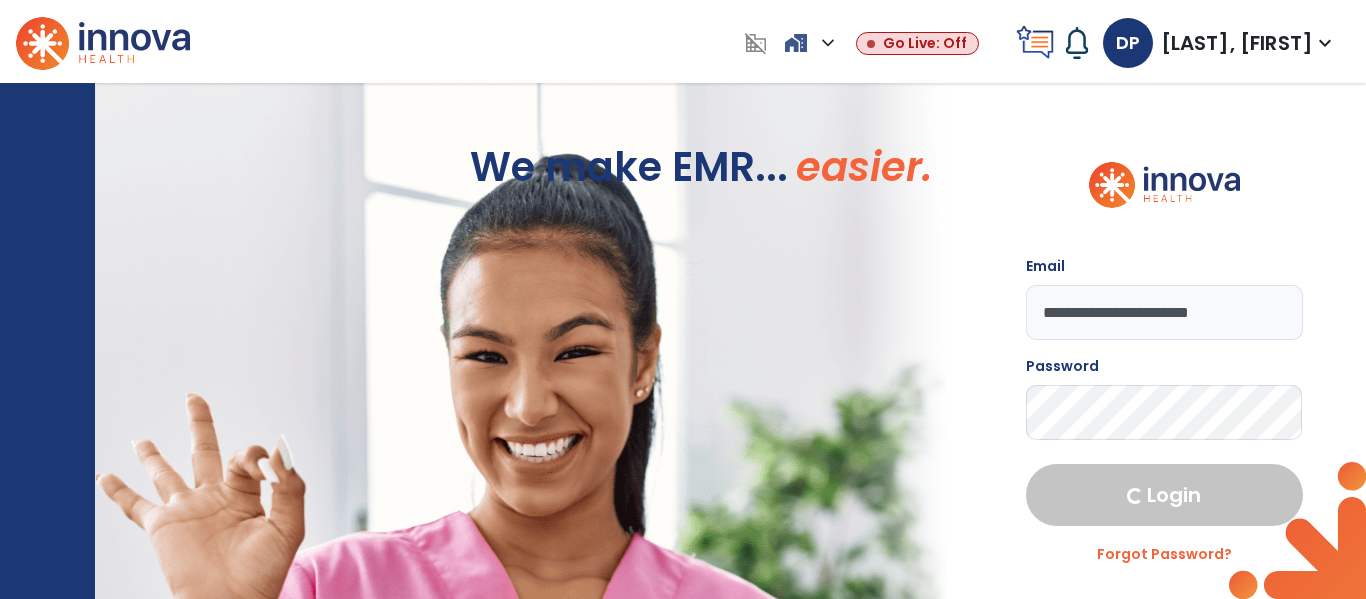select on "****" 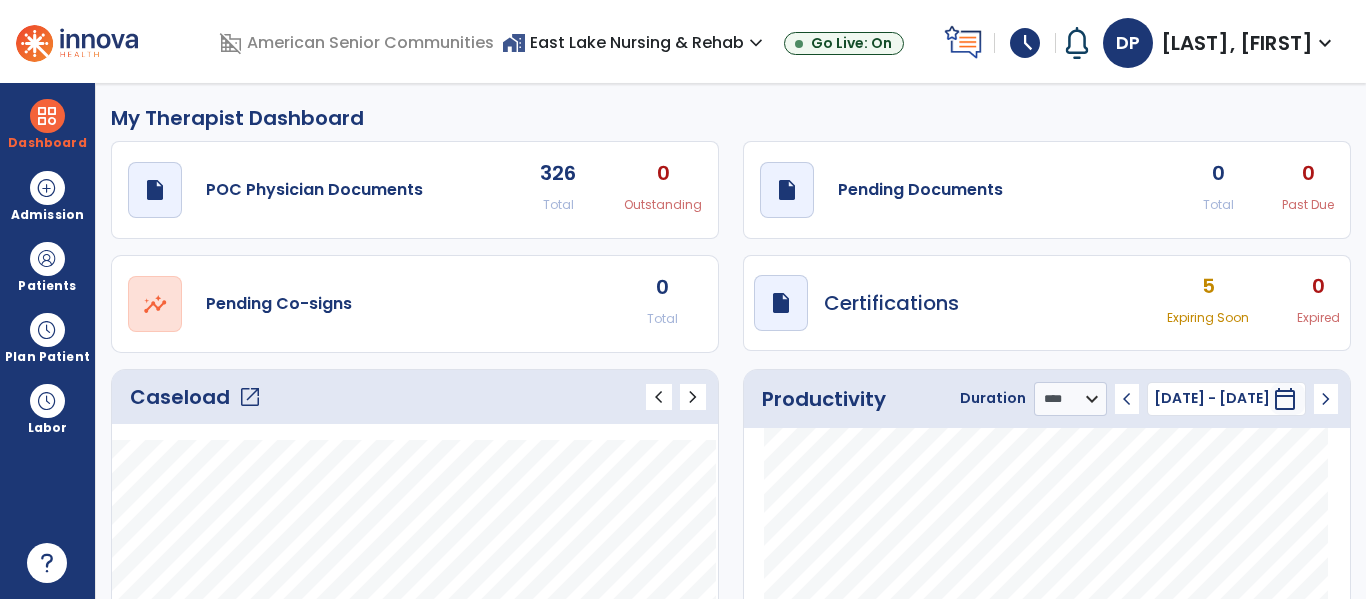 click on "0" 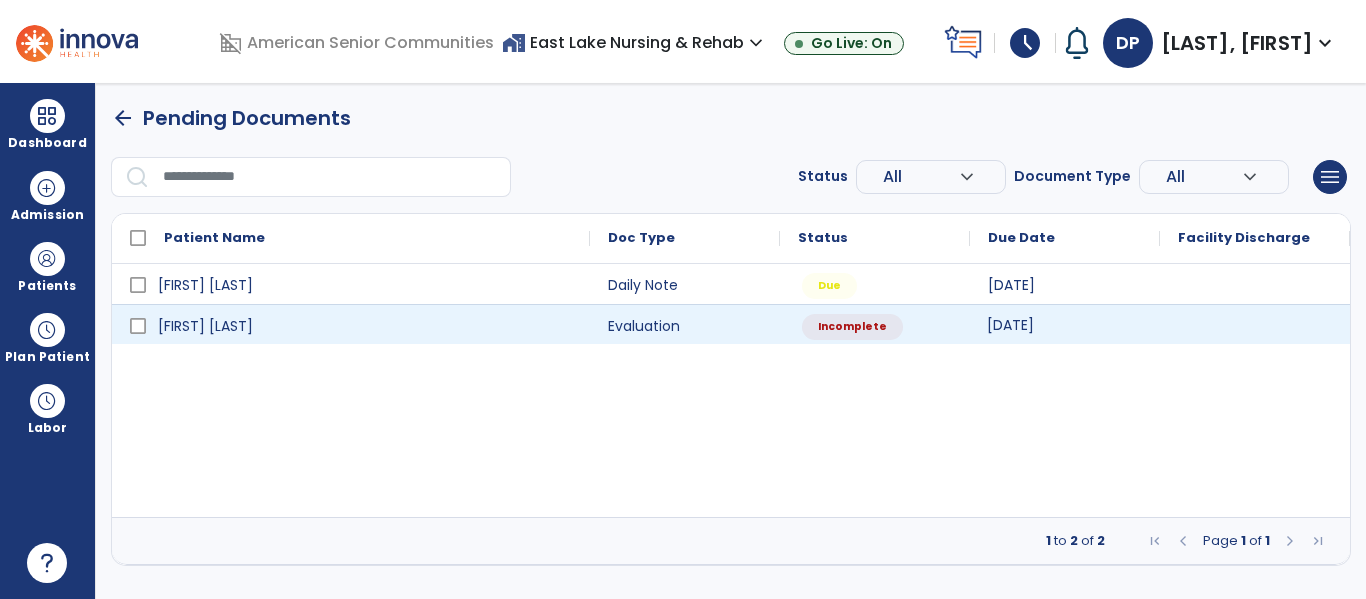 click on "[DATE]" at bounding box center [1065, 324] 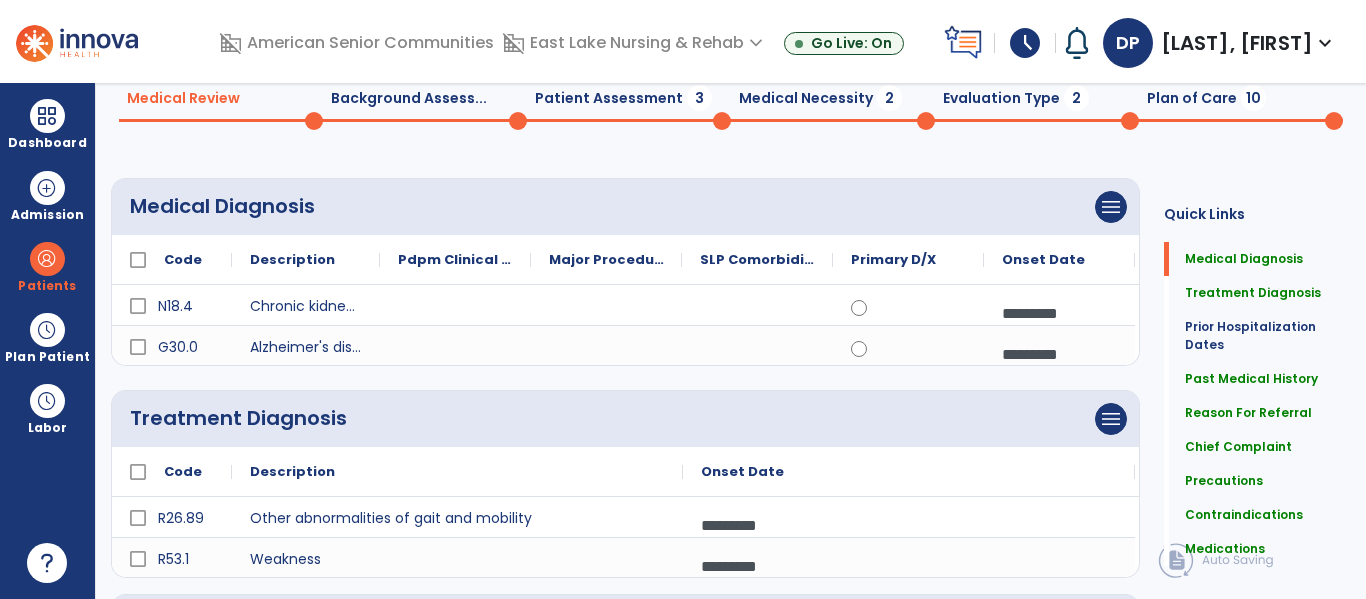 scroll, scrollTop: 0, scrollLeft: 0, axis: both 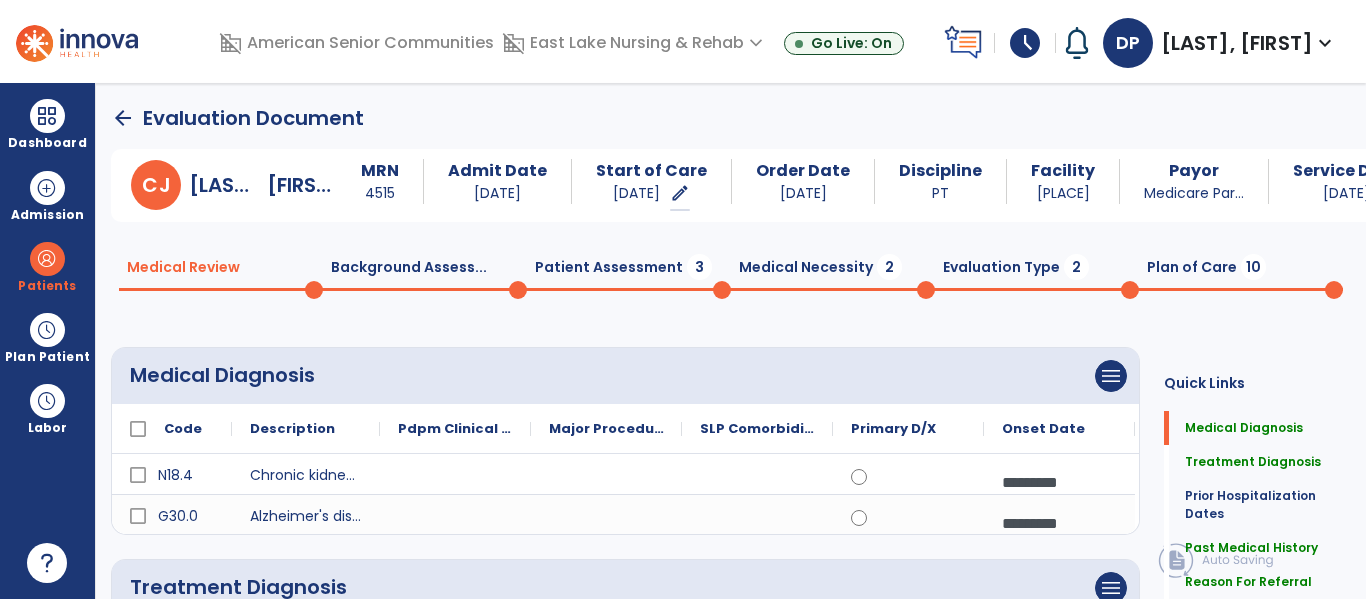 click on "Patient Assessment  3" 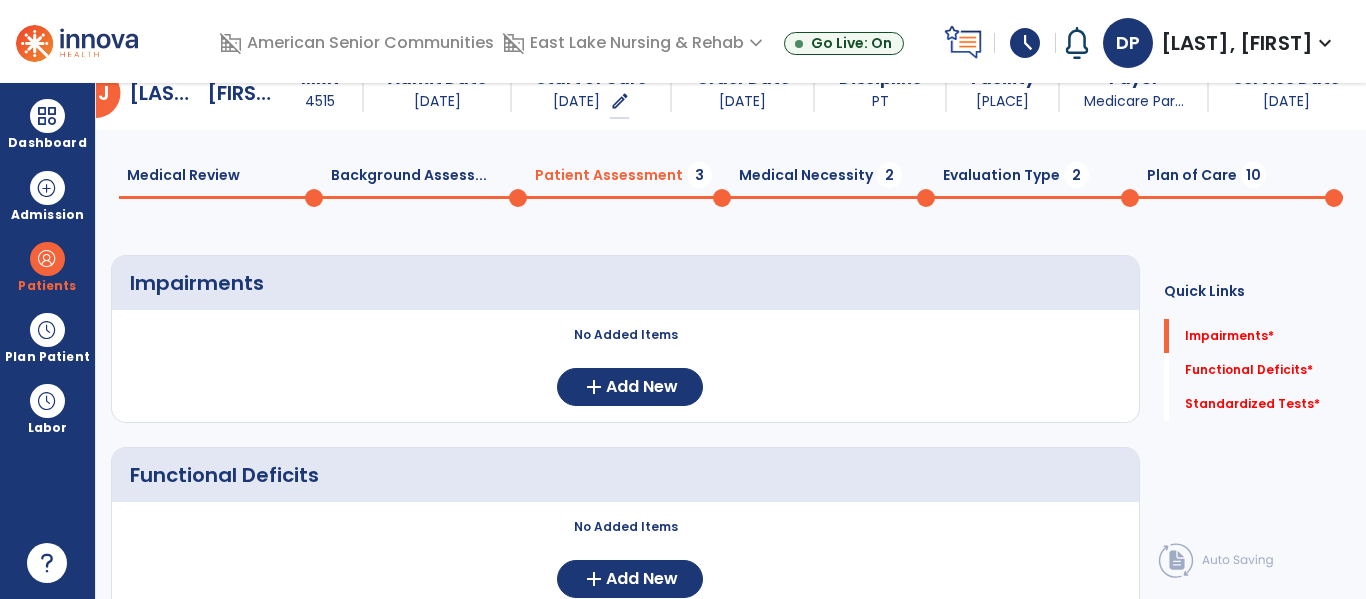 scroll, scrollTop: 0, scrollLeft: 0, axis: both 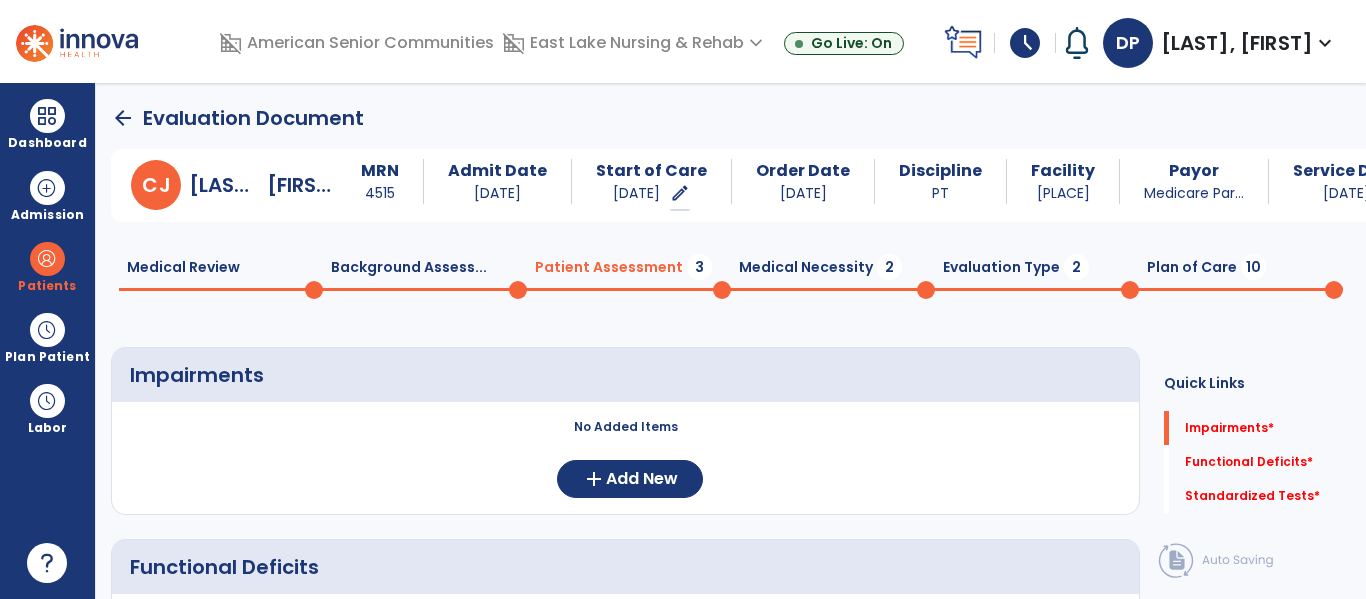 click on "Background Assess...  0" 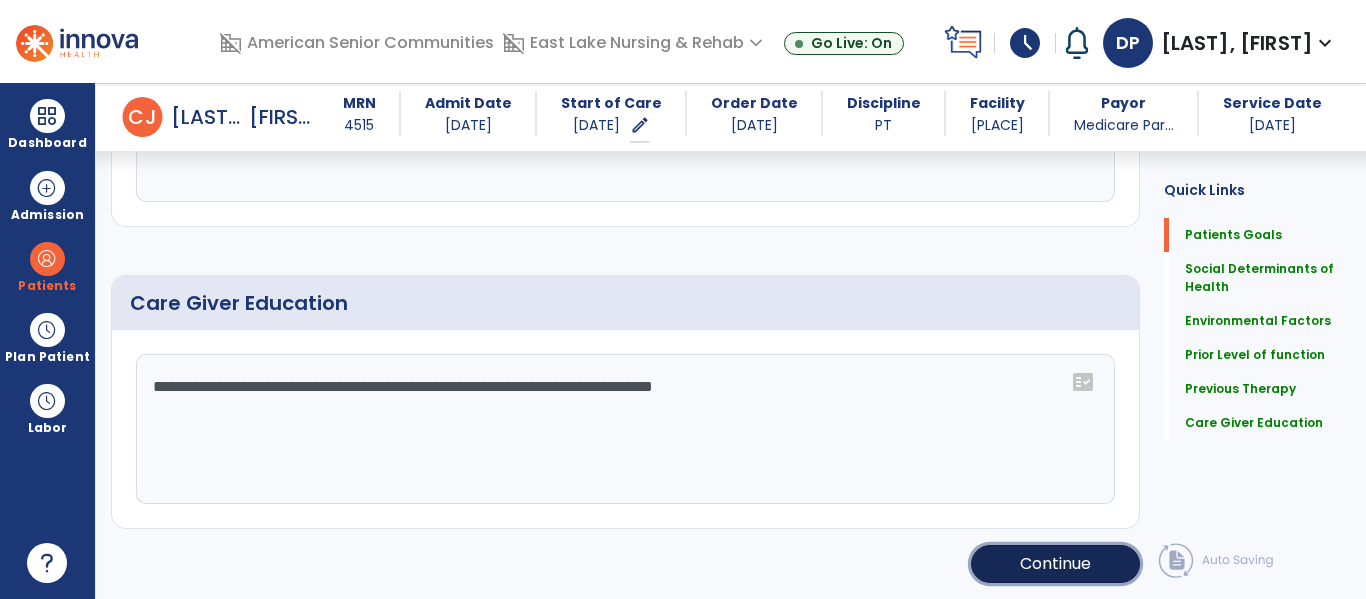 click on "Continue" 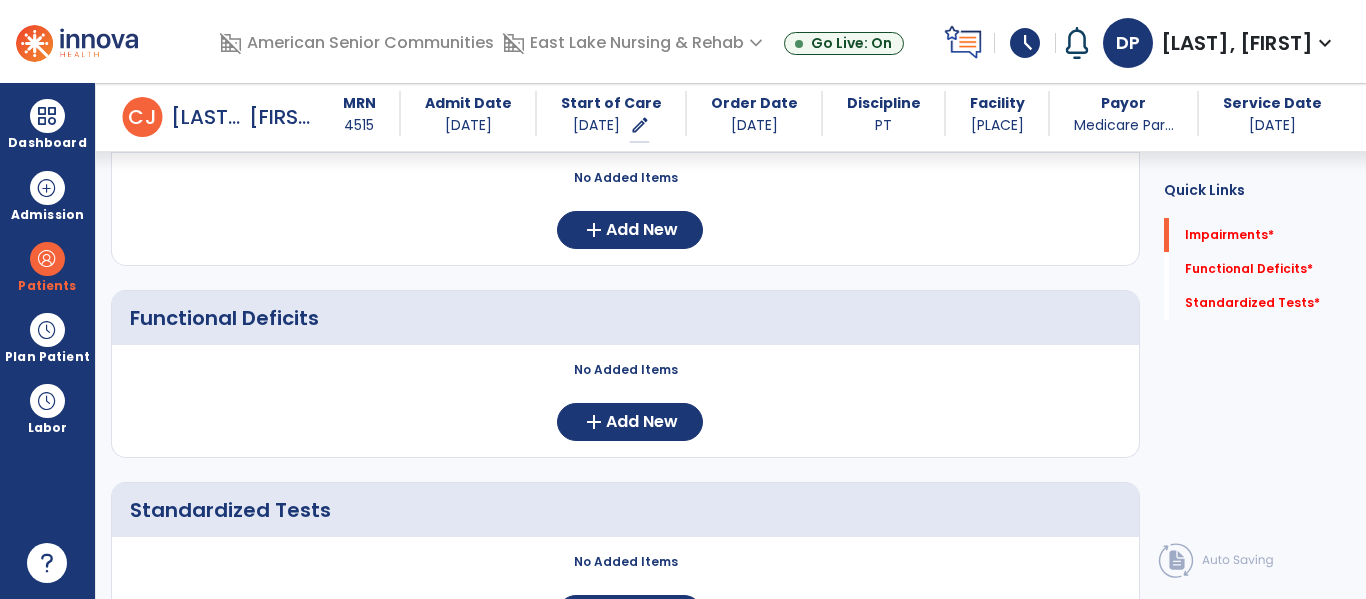 scroll, scrollTop: 137, scrollLeft: 0, axis: vertical 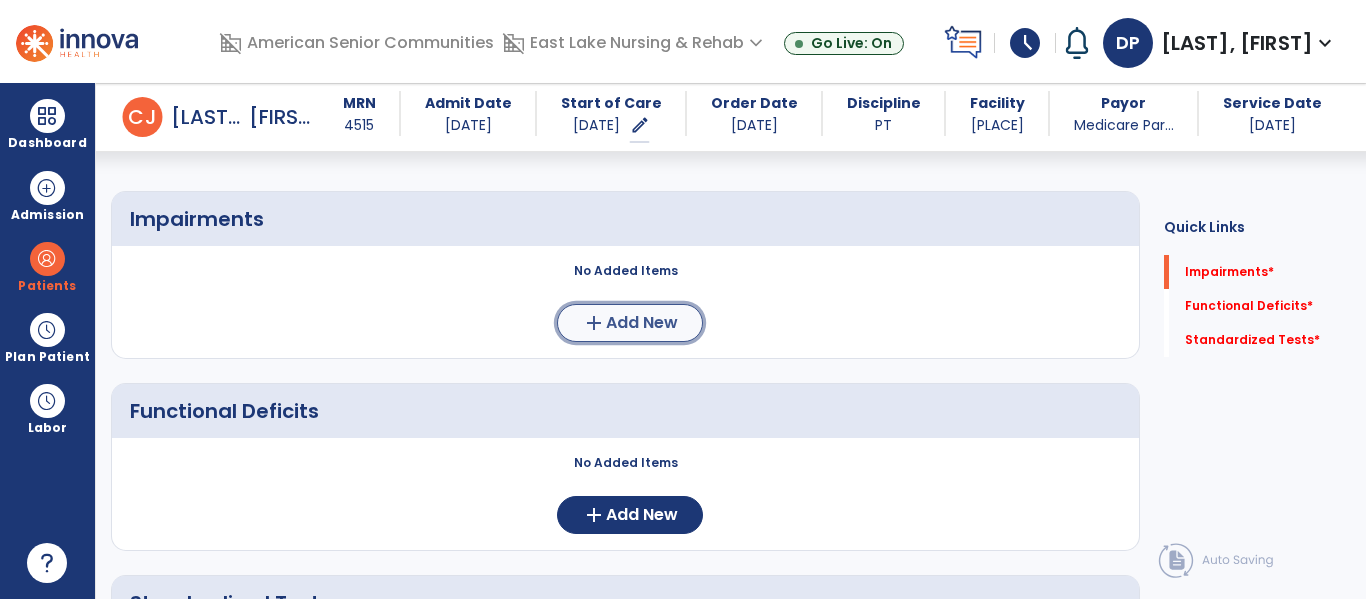click on "add  Add New" 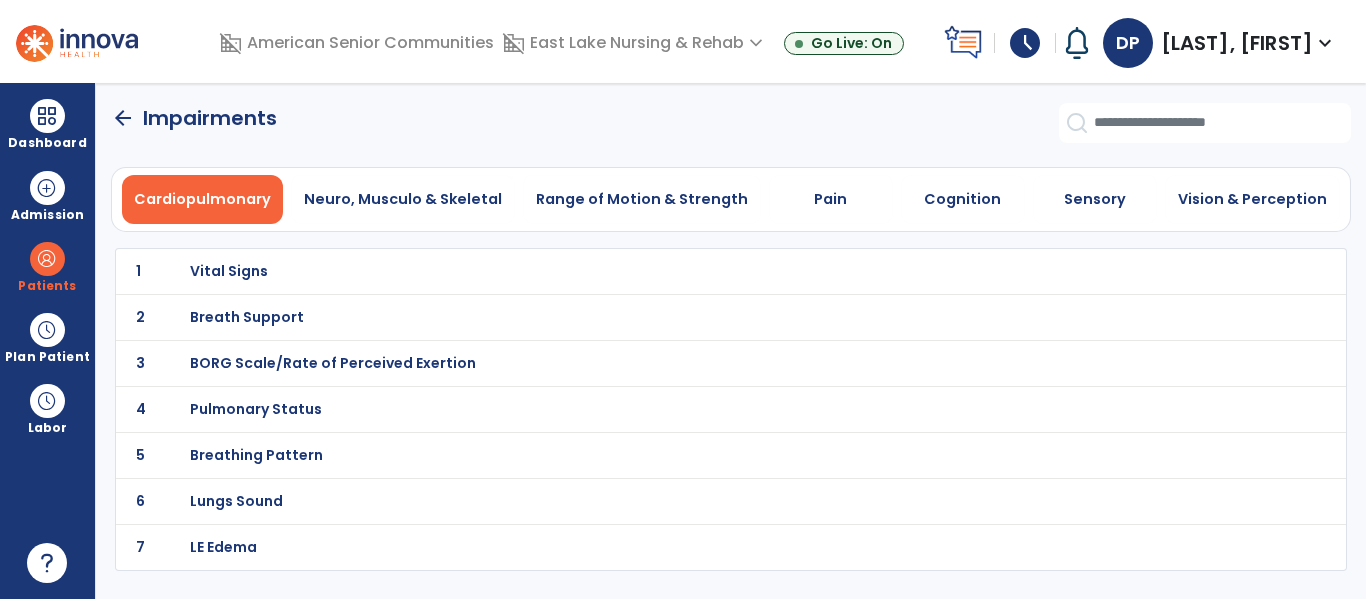 scroll, scrollTop: 0, scrollLeft: 0, axis: both 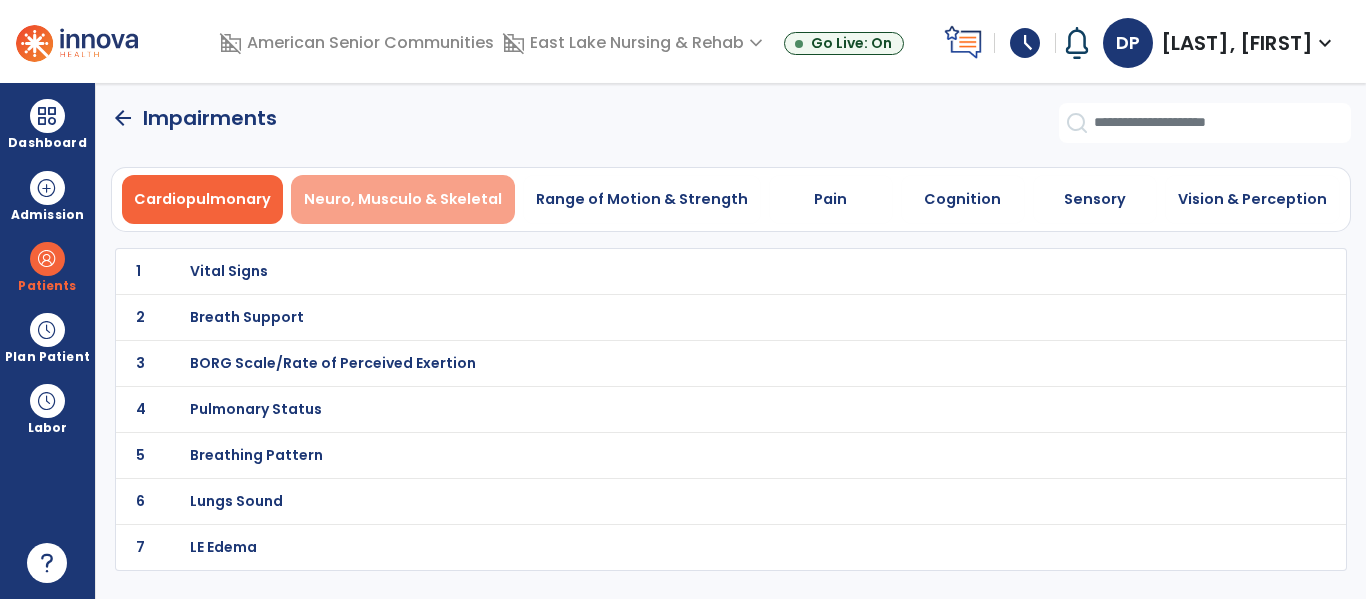 click on "Neuro, Musculo & Skeletal" at bounding box center (403, 199) 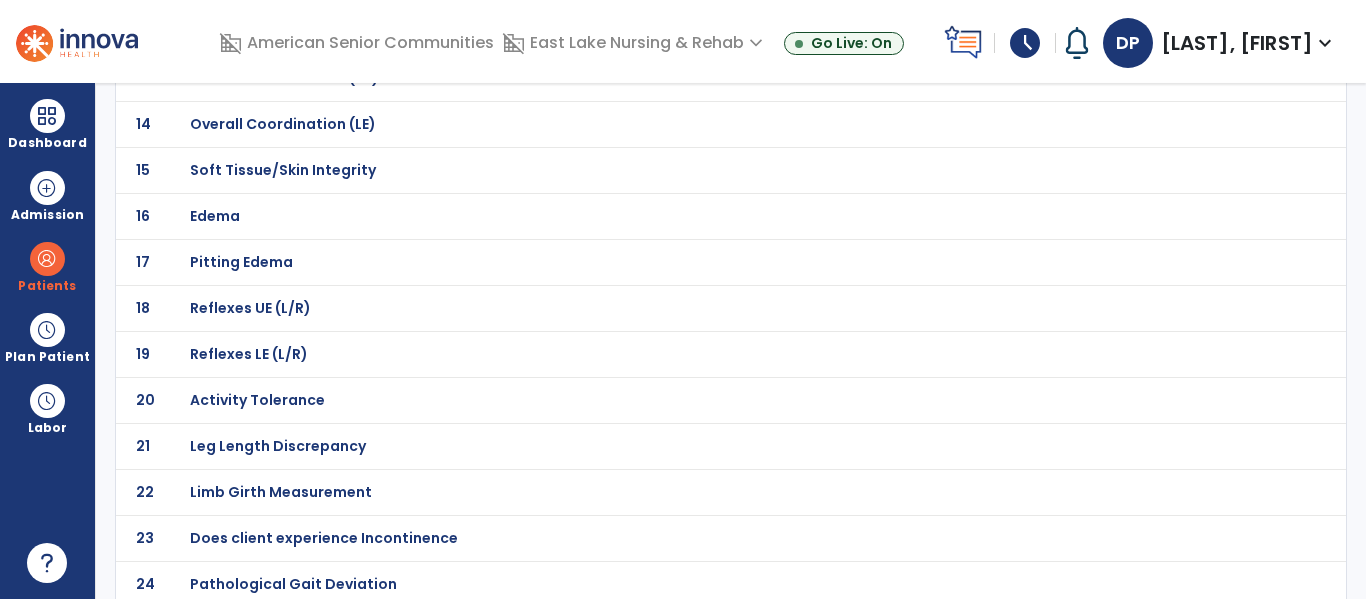 scroll, scrollTop: 749, scrollLeft: 0, axis: vertical 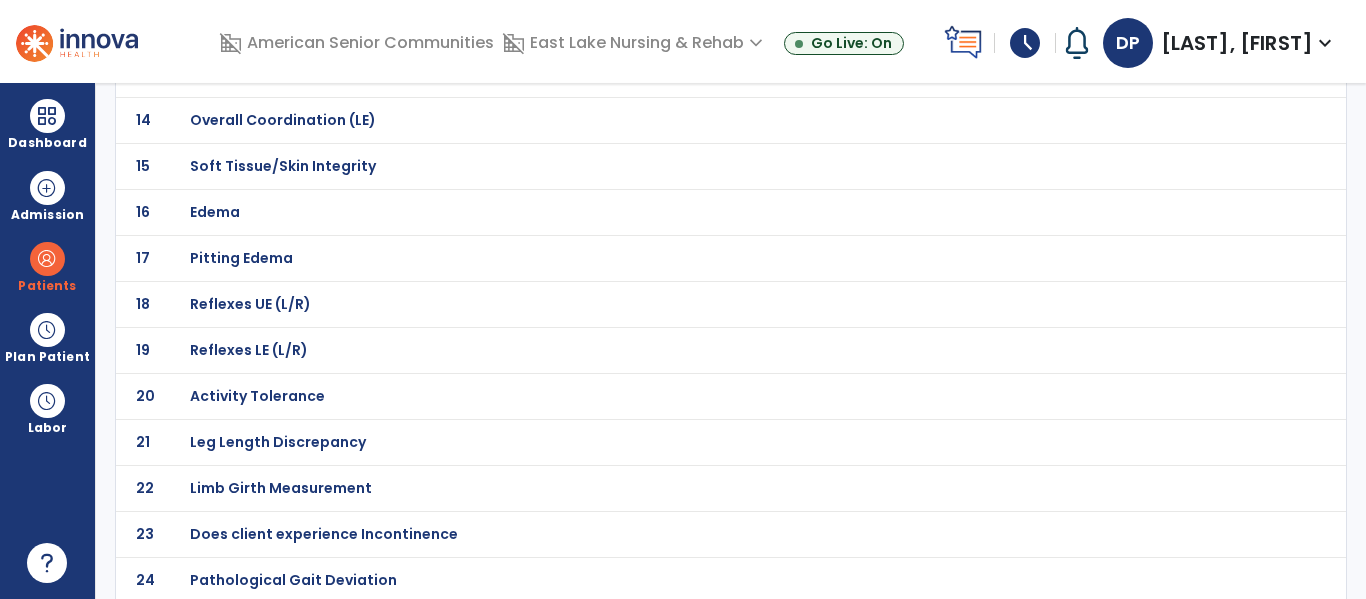 click on "Activity Tolerance" at bounding box center (261, -478) 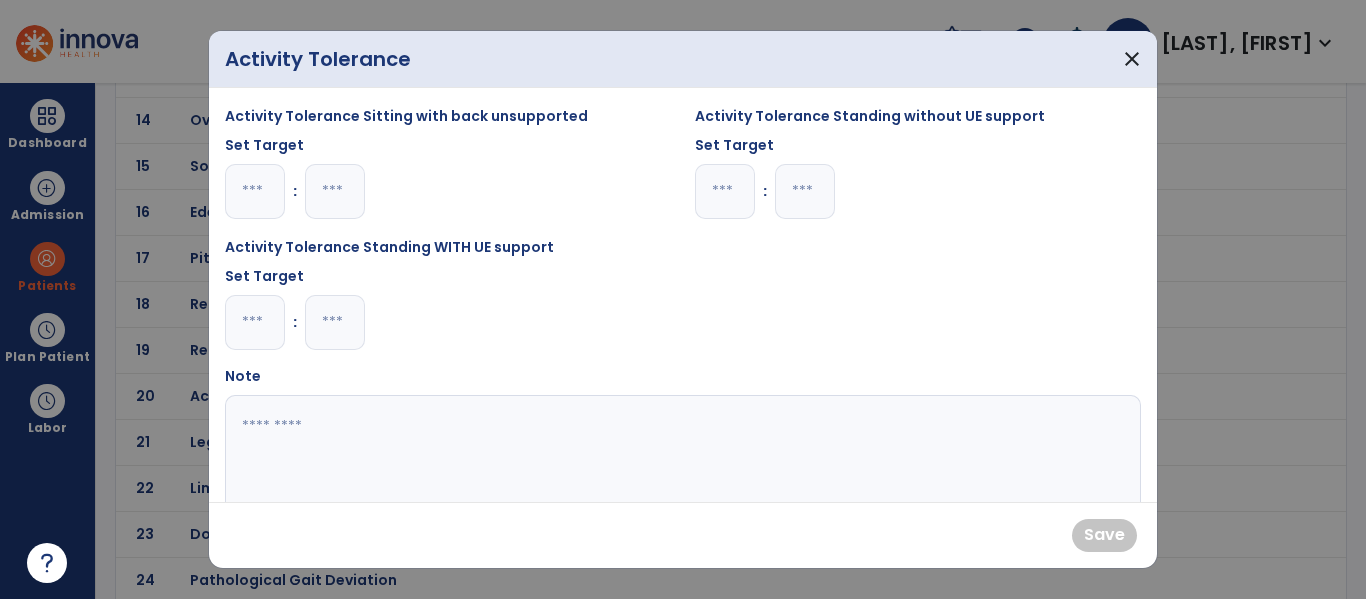 click at bounding box center [335, 322] 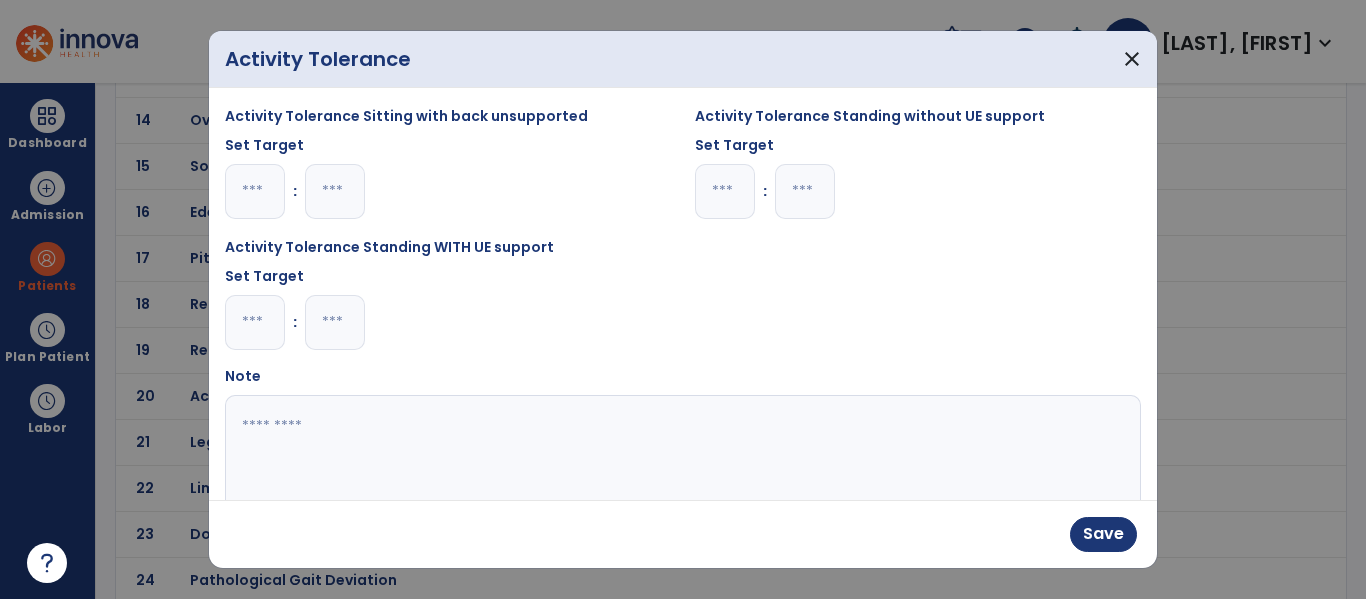 type on "**" 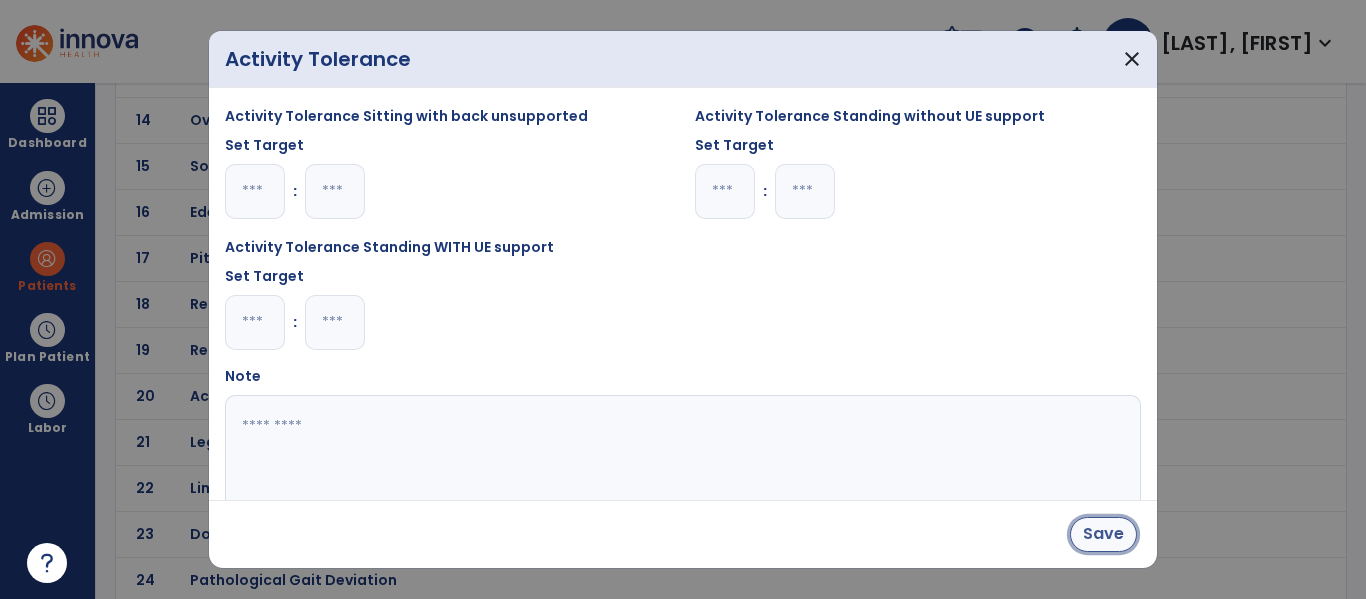 click on "Save" at bounding box center (1103, 534) 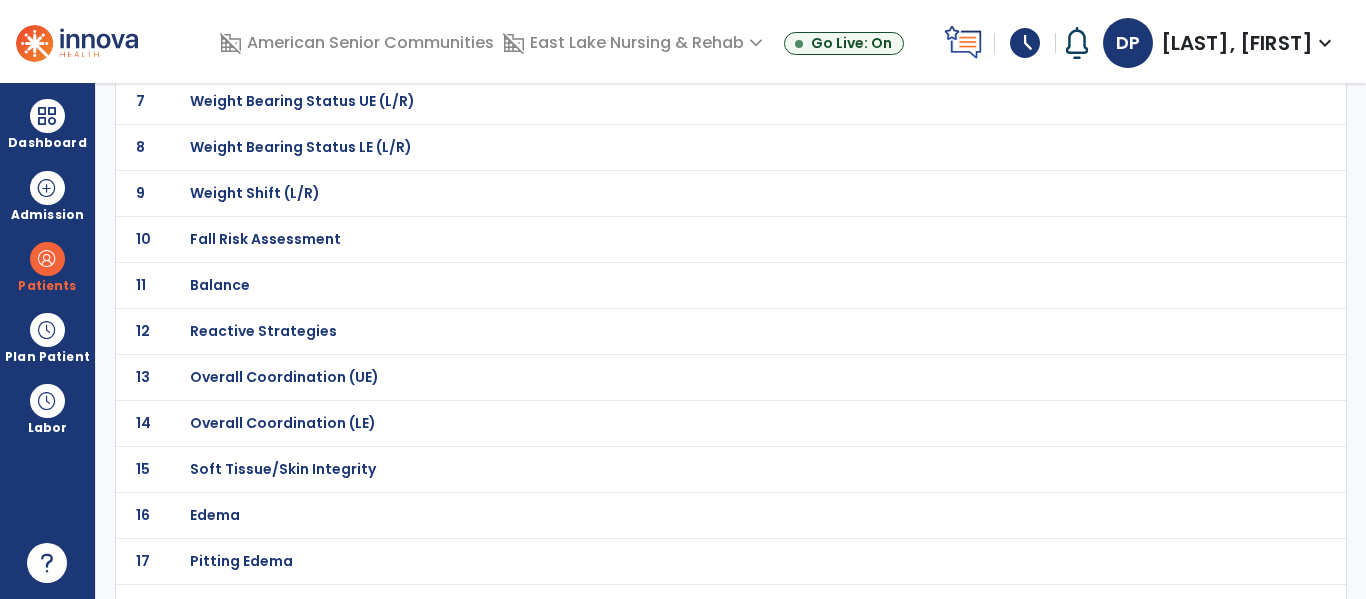 scroll, scrollTop: 0, scrollLeft: 0, axis: both 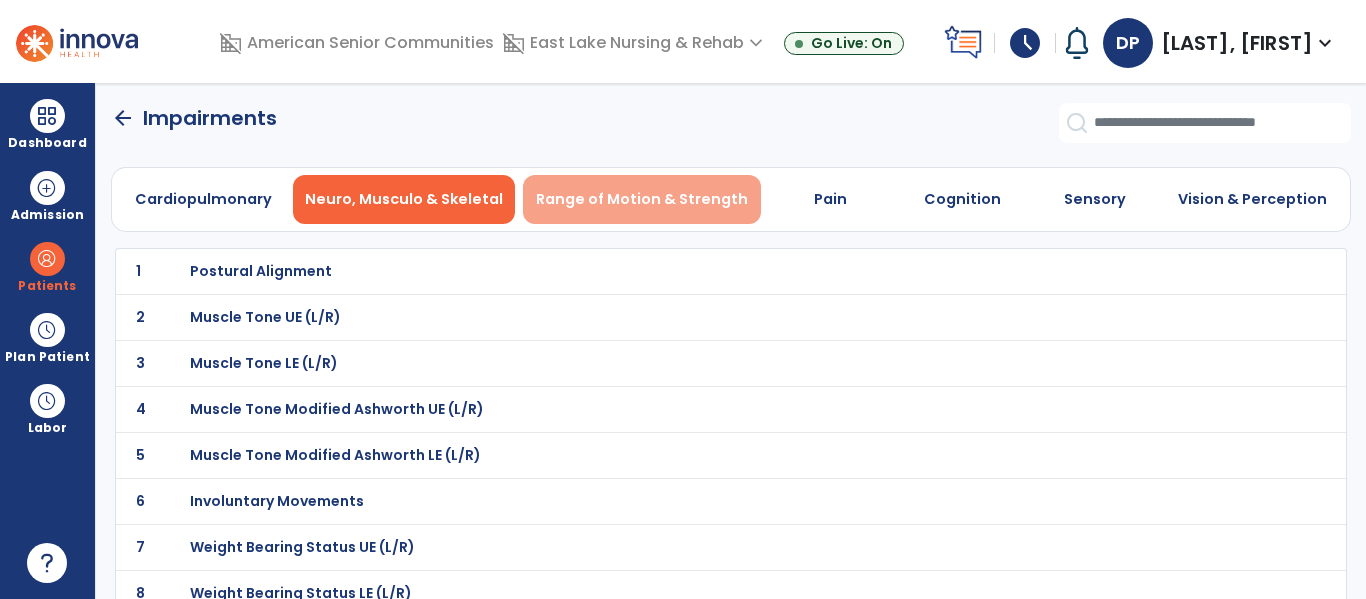 click on "Range of Motion & Strength" at bounding box center [642, 199] 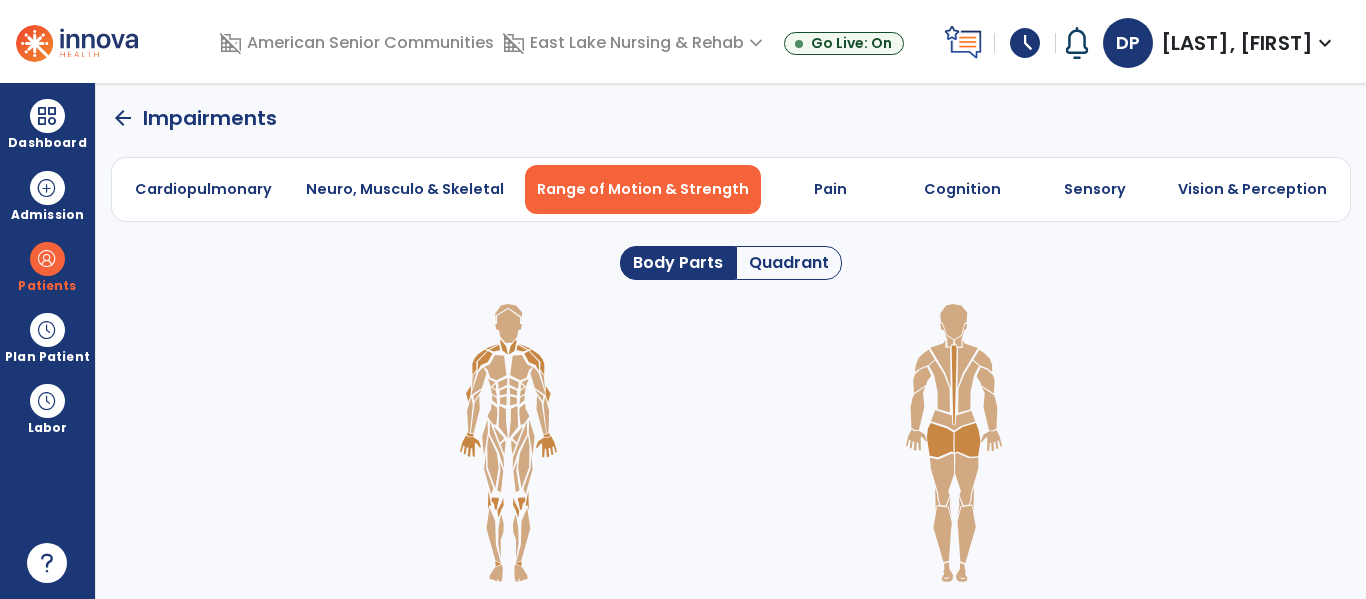 click on "Quadrant" 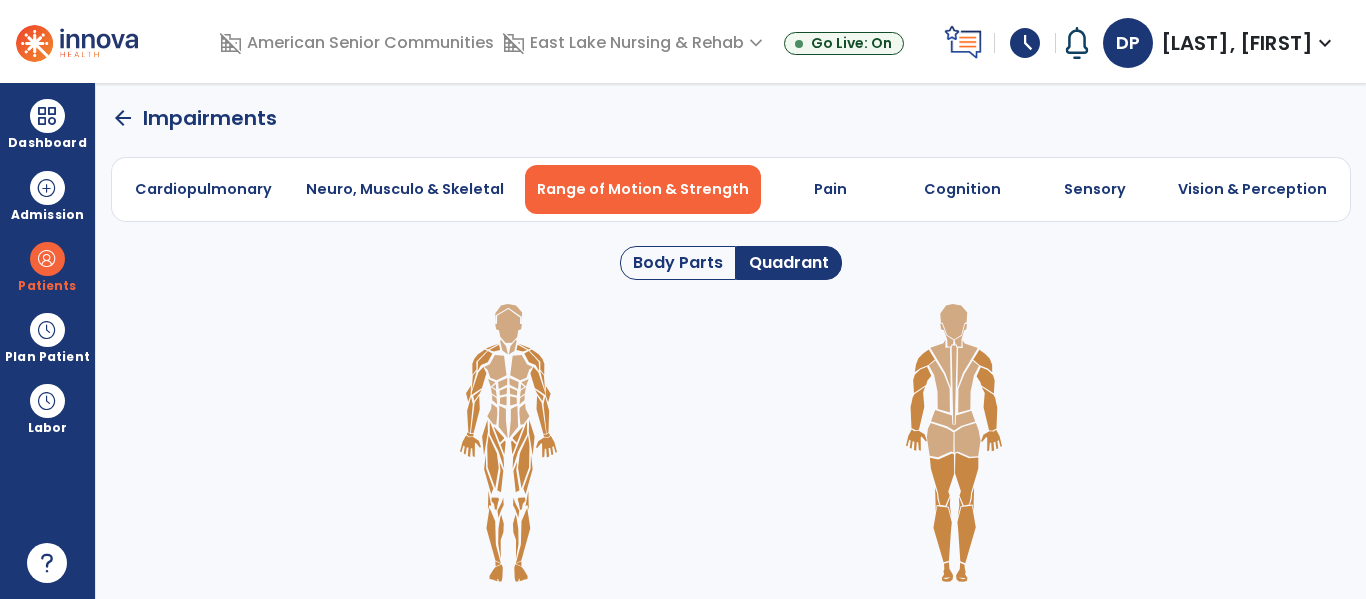 click 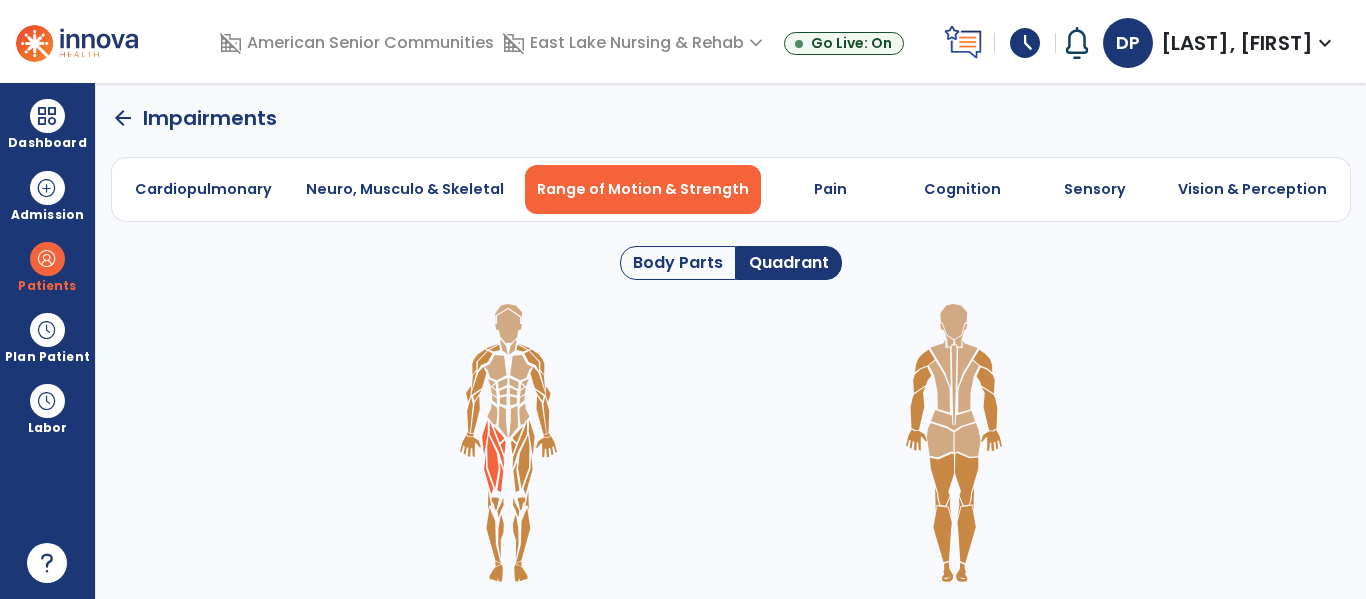 click 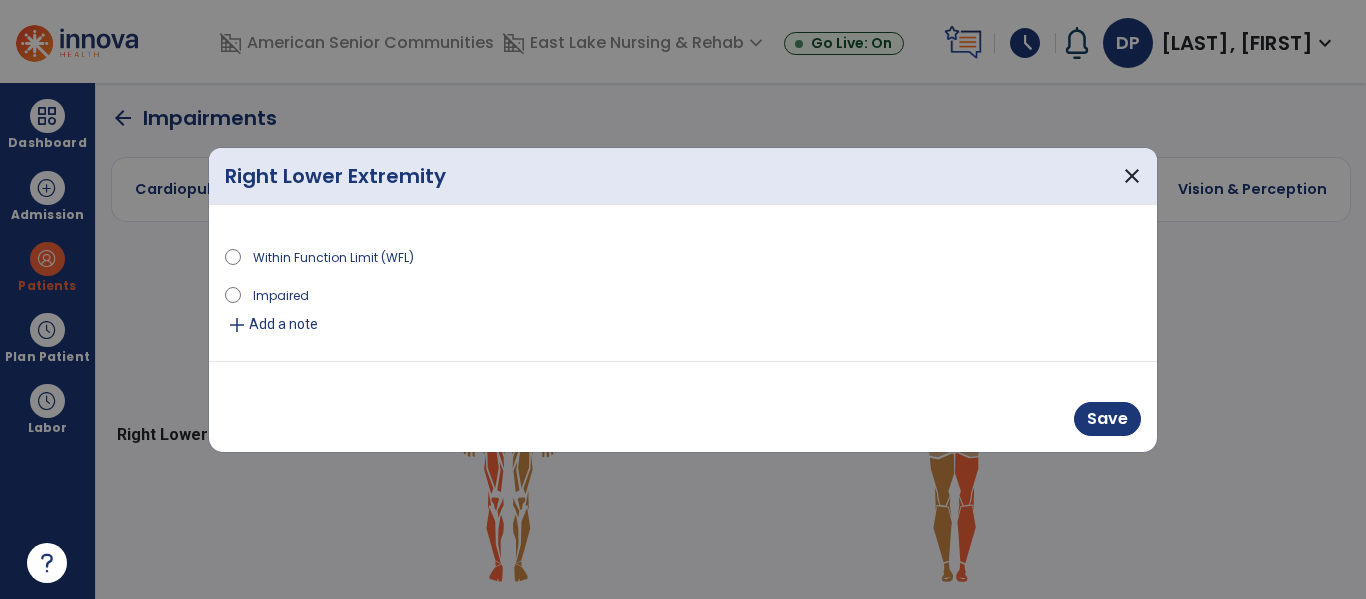 click on "add Add a note" at bounding box center [683, 325] 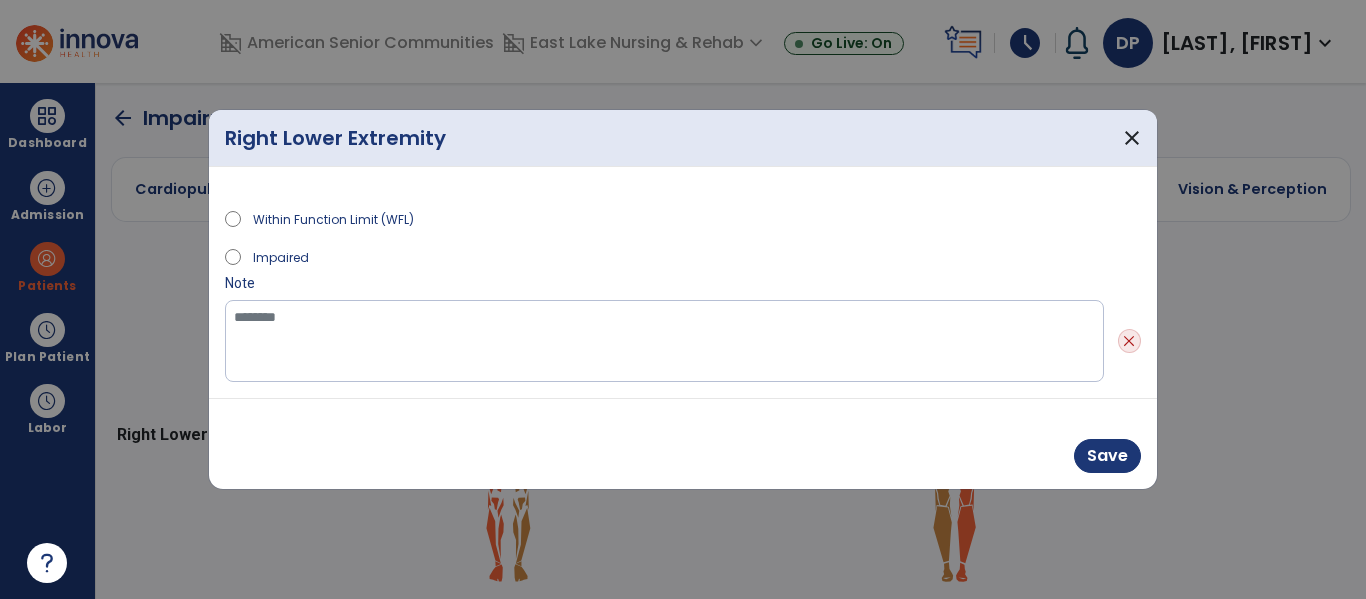 click on "Impaired" at bounding box center [281, 256] 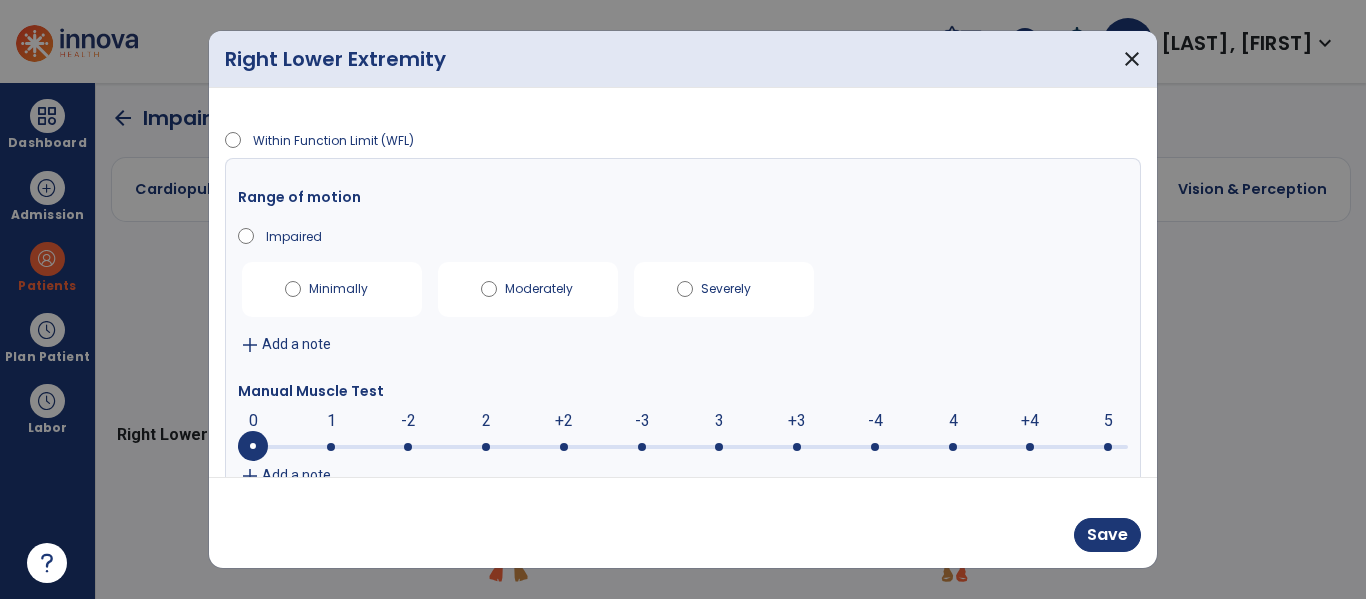click at bounding box center [642, 447] 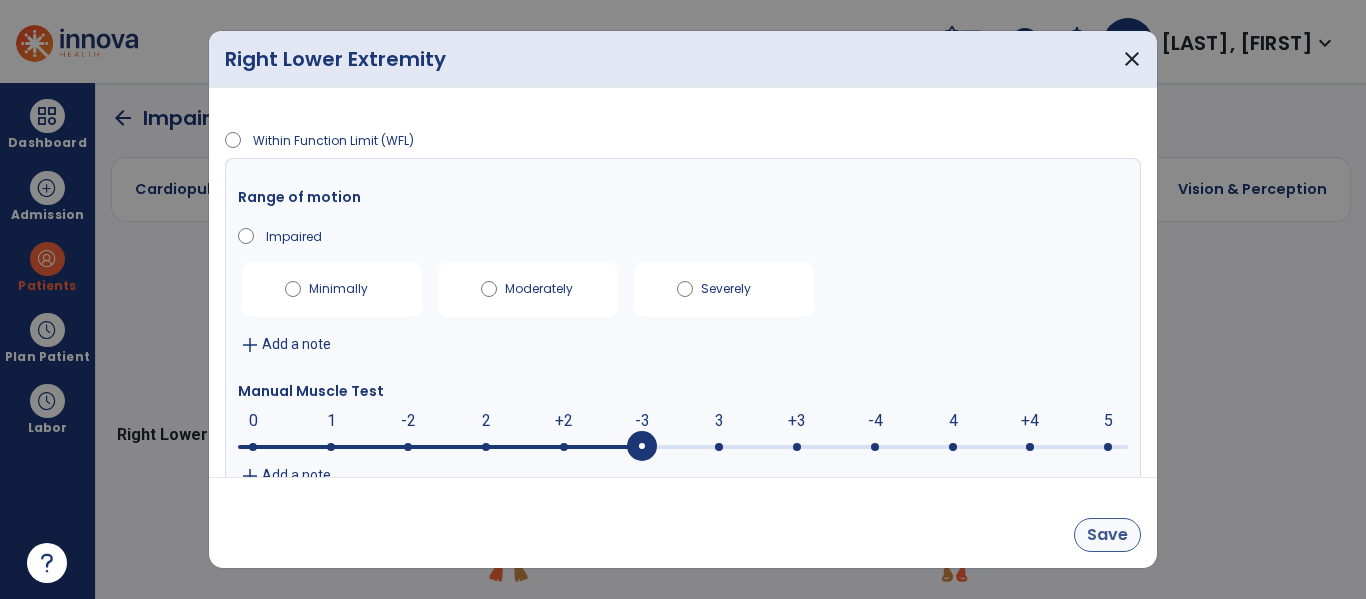 click on "Save" at bounding box center [1107, 535] 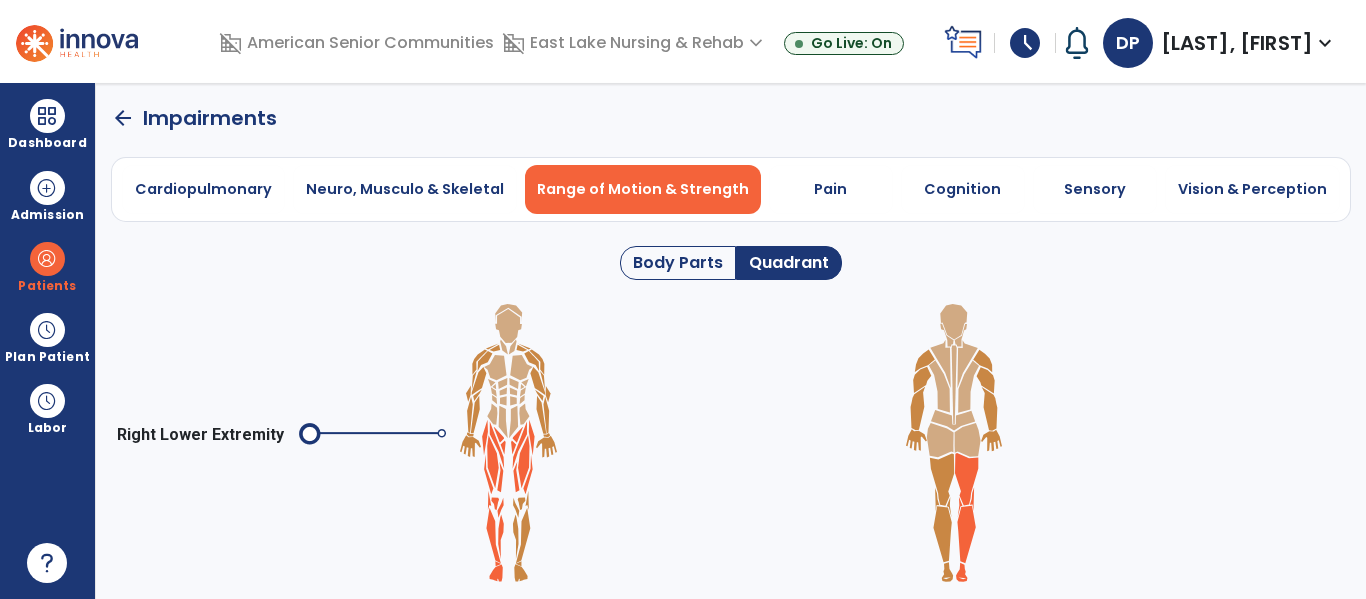 click 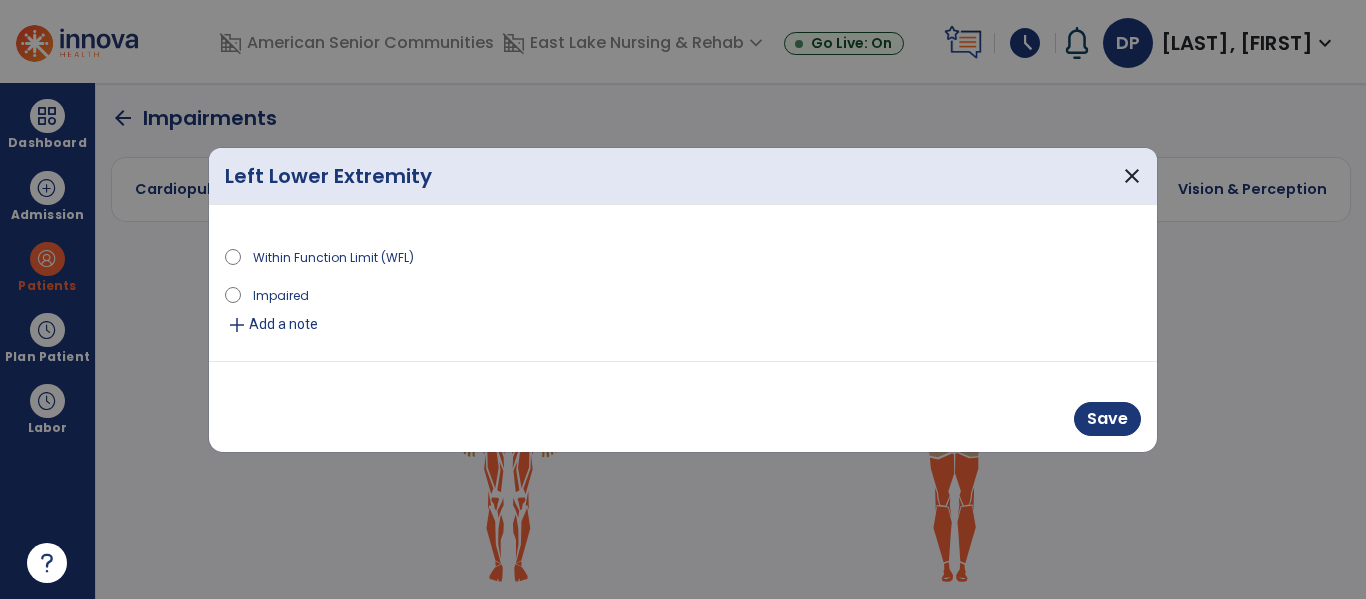 click on "Impaired" at bounding box center (281, 294) 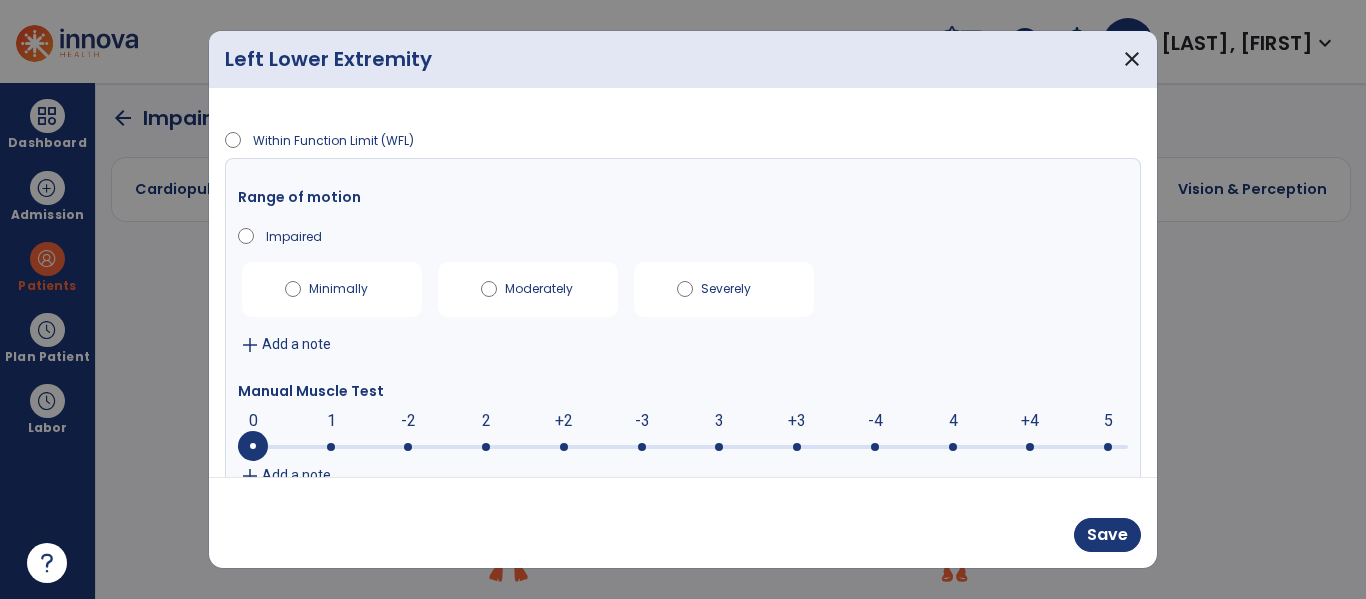 click at bounding box center [683, 447] 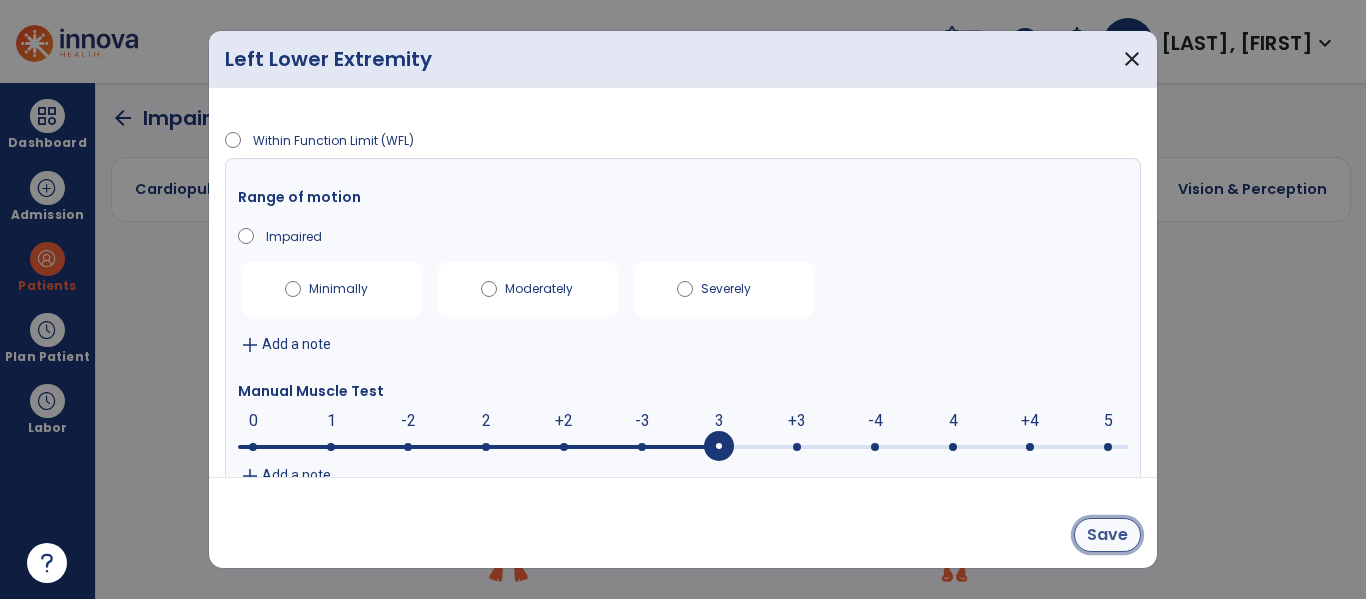 click on "Save" at bounding box center [1107, 535] 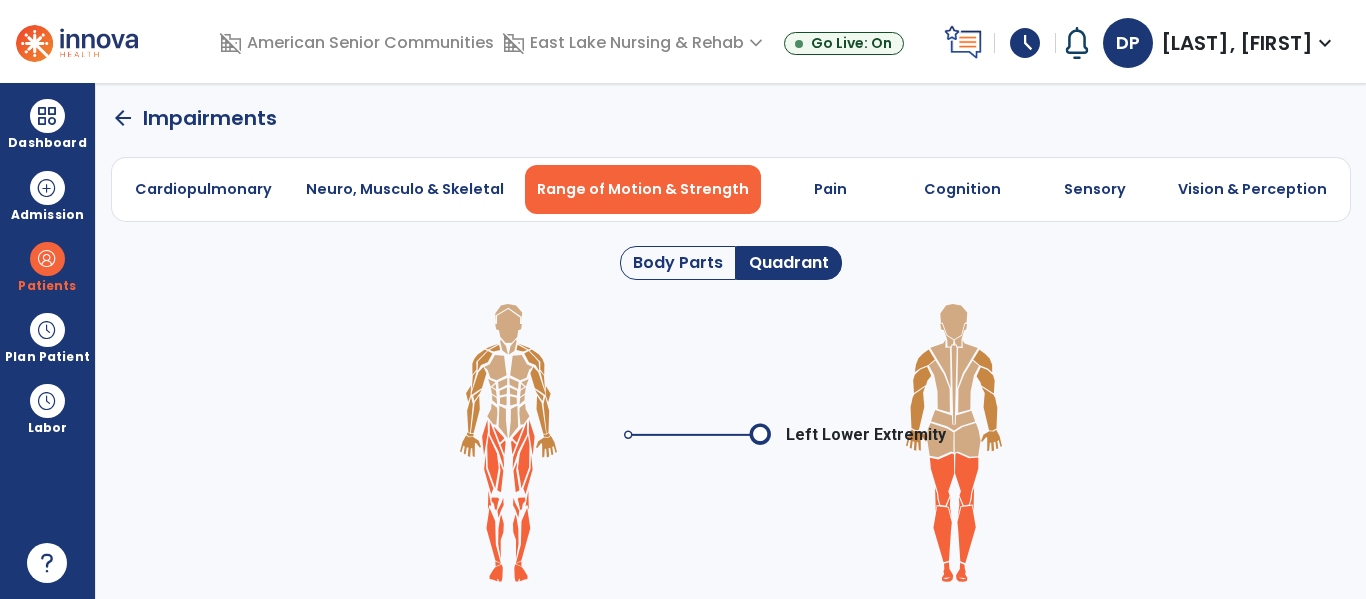 click 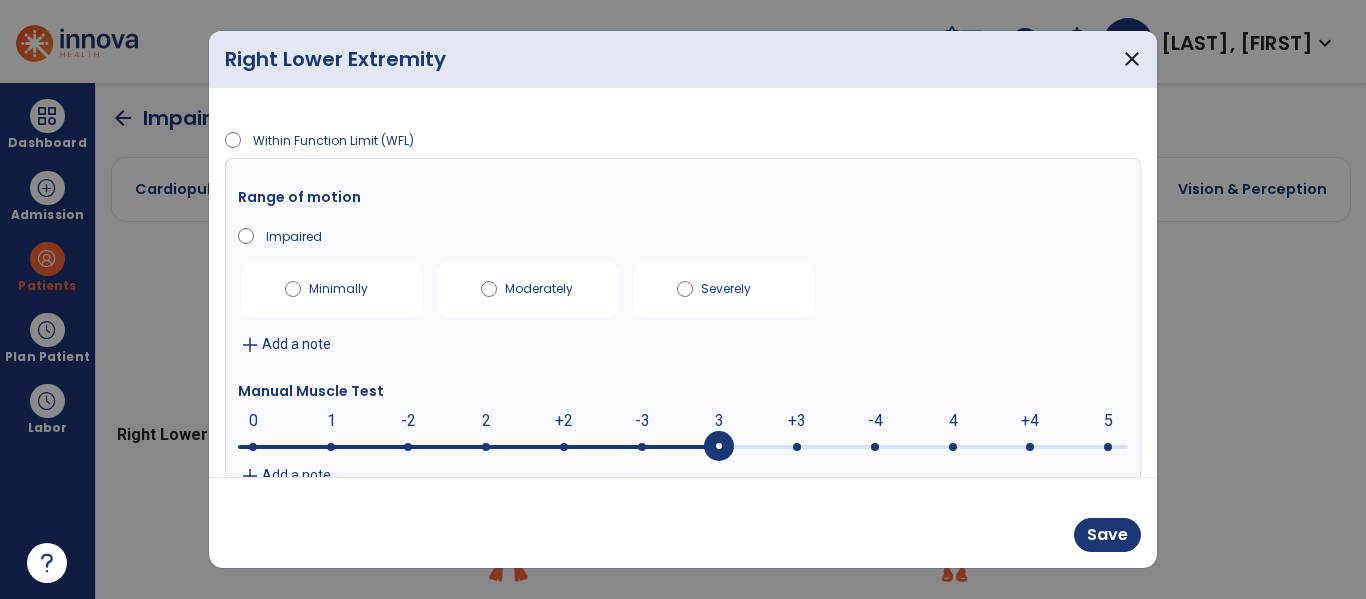 click at bounding box center (719, 447) 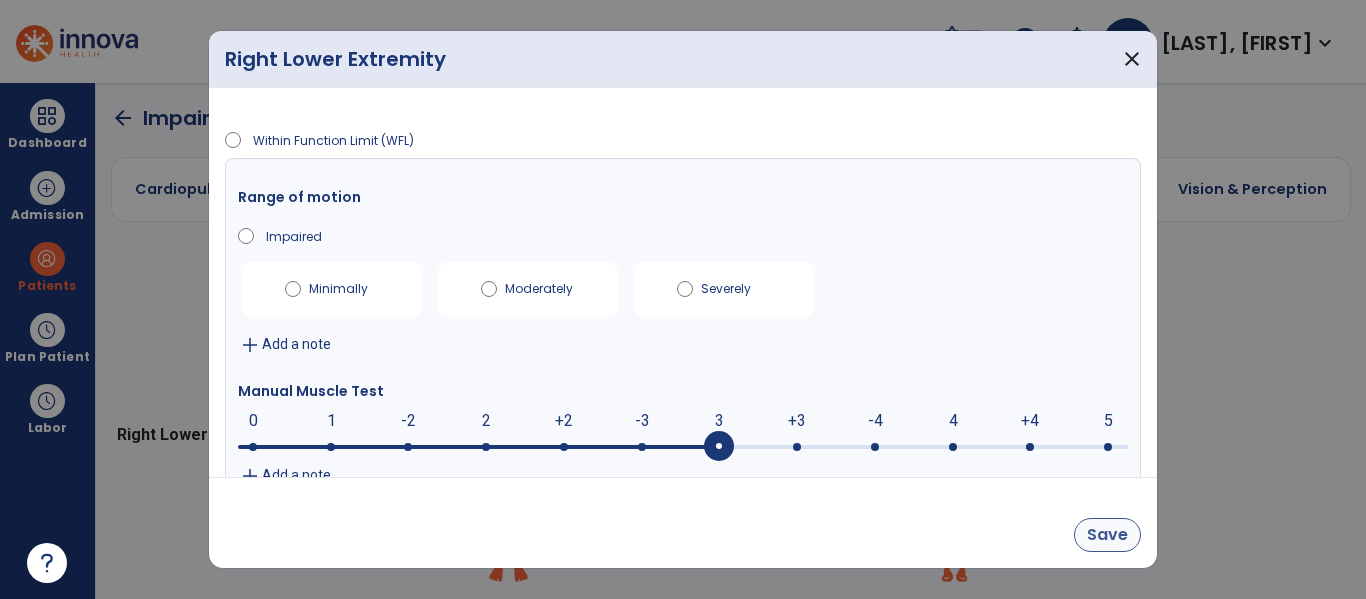 click on "Save" at bounding box center [1107, 535] 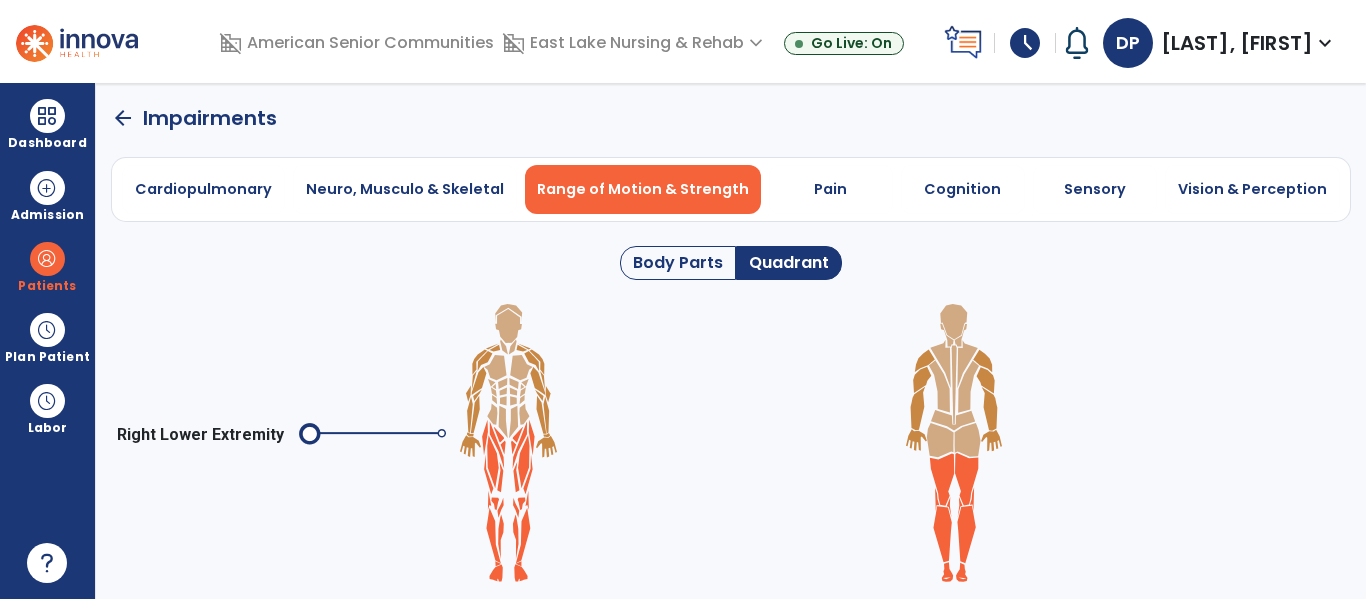 click on "arrow_back" 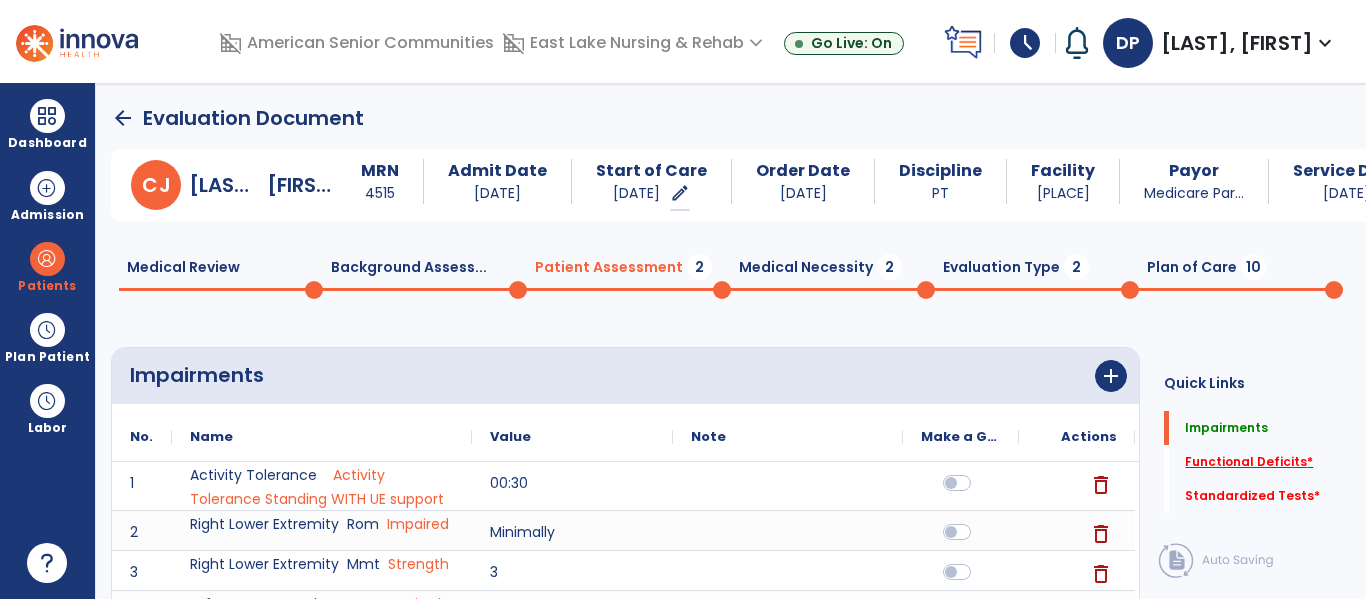 click on "Functional Deficits   *" 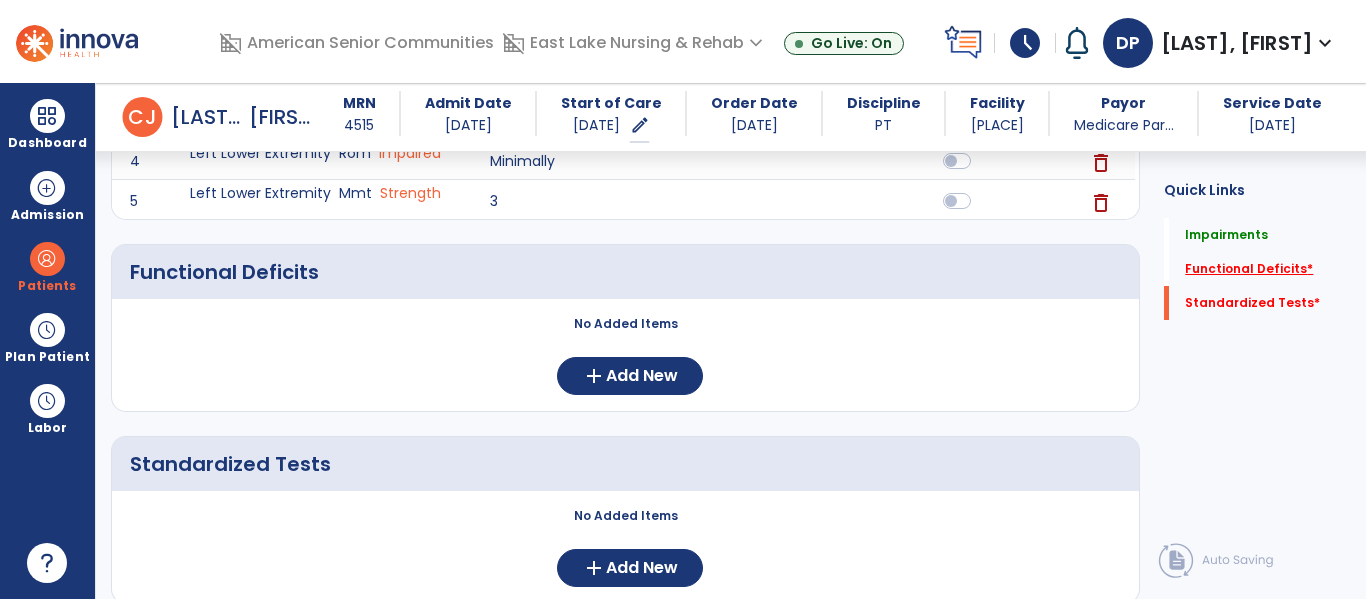 scroll, scrollTop: 439, scrollLeft: 0, axis: vertical 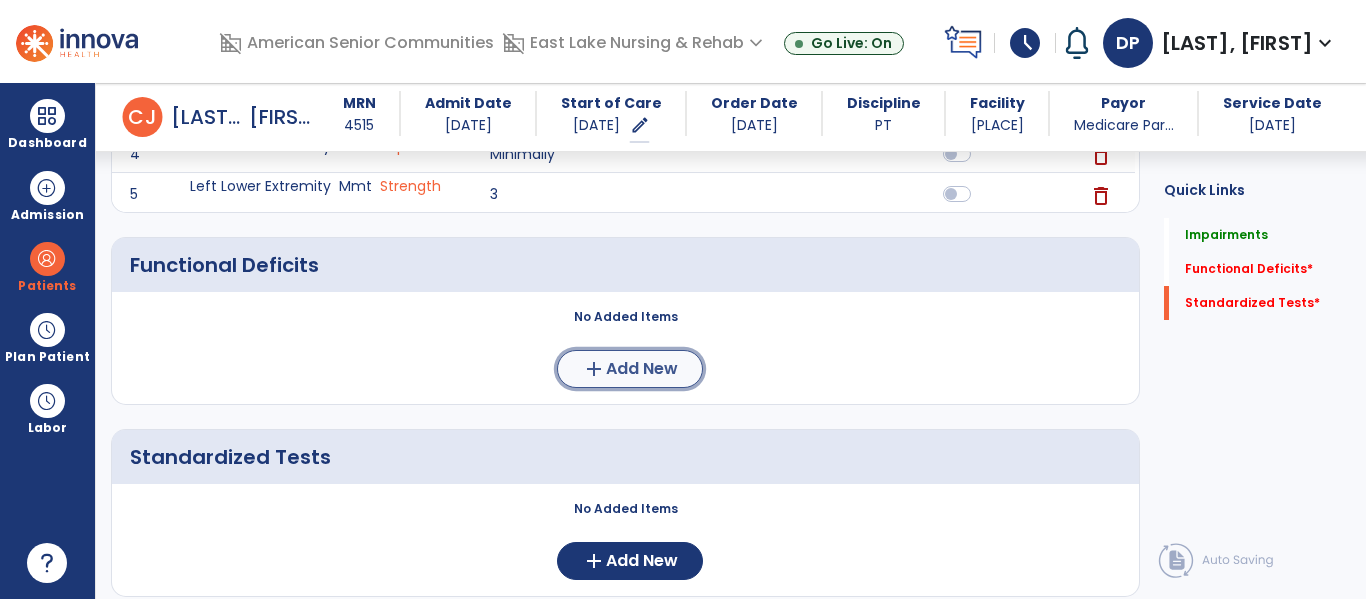 click on "add  Add New" 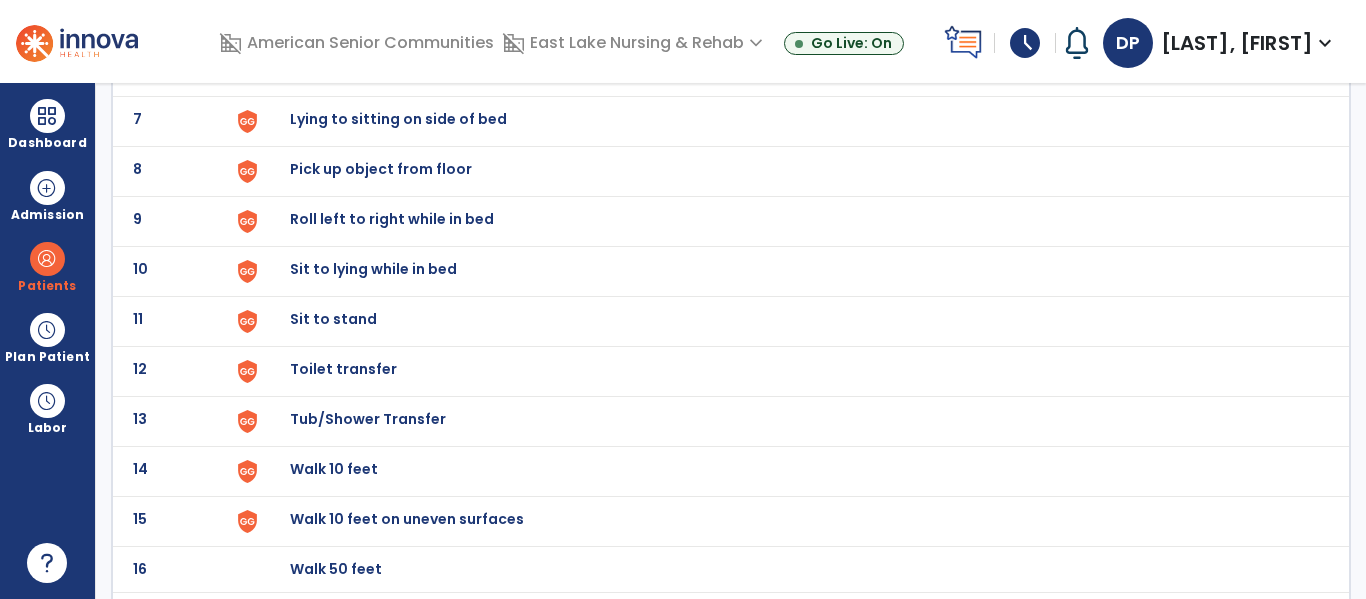 scroll, scrollTop: 0, scrollLeft: 0, axis: both 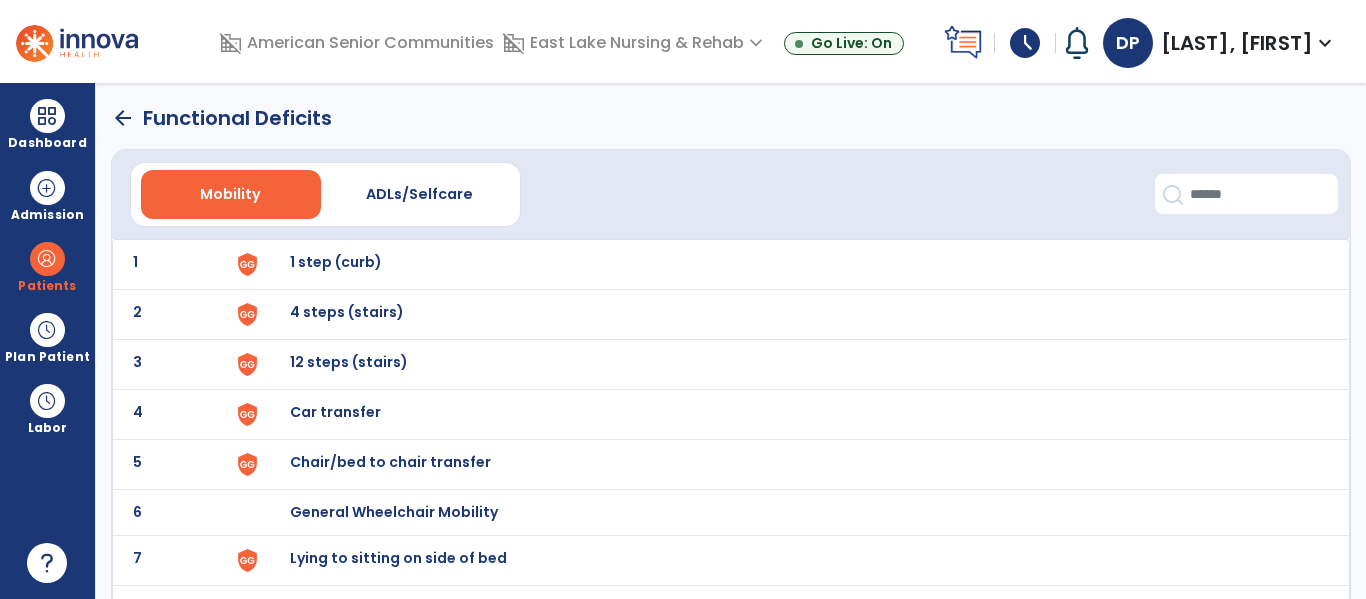 click on "5 Chair/bed to chair transfer" 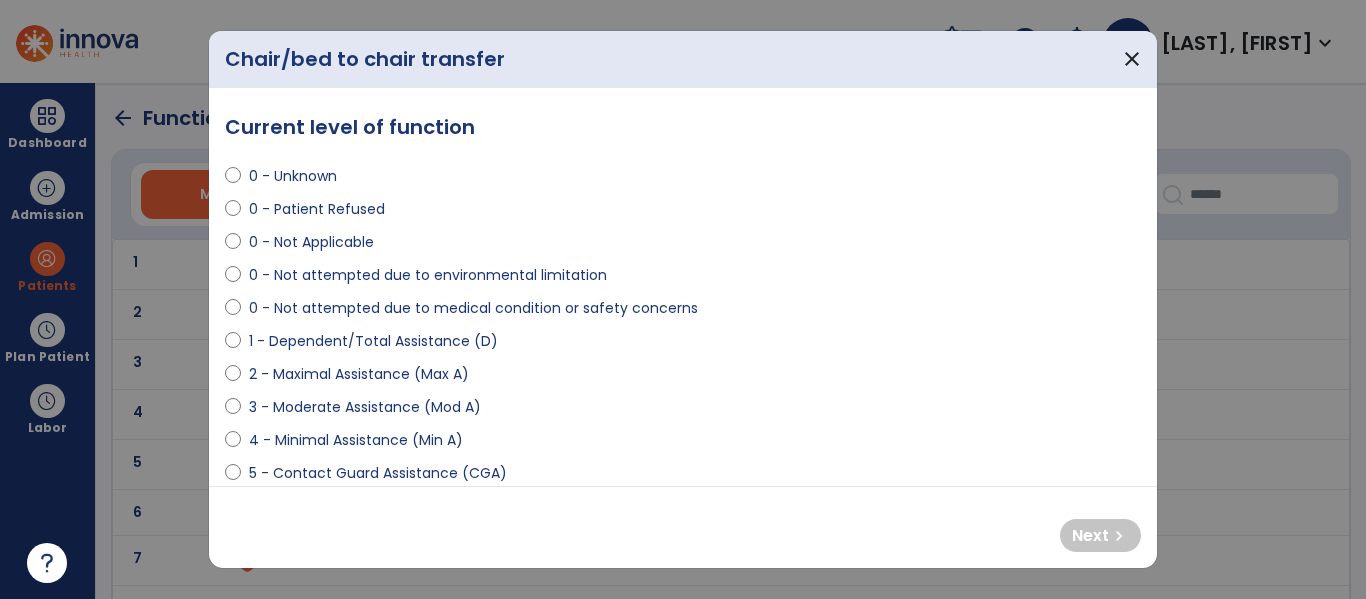 click on "3 - Moderate Assistance (Mod A)" at bounding box center (683, 411) 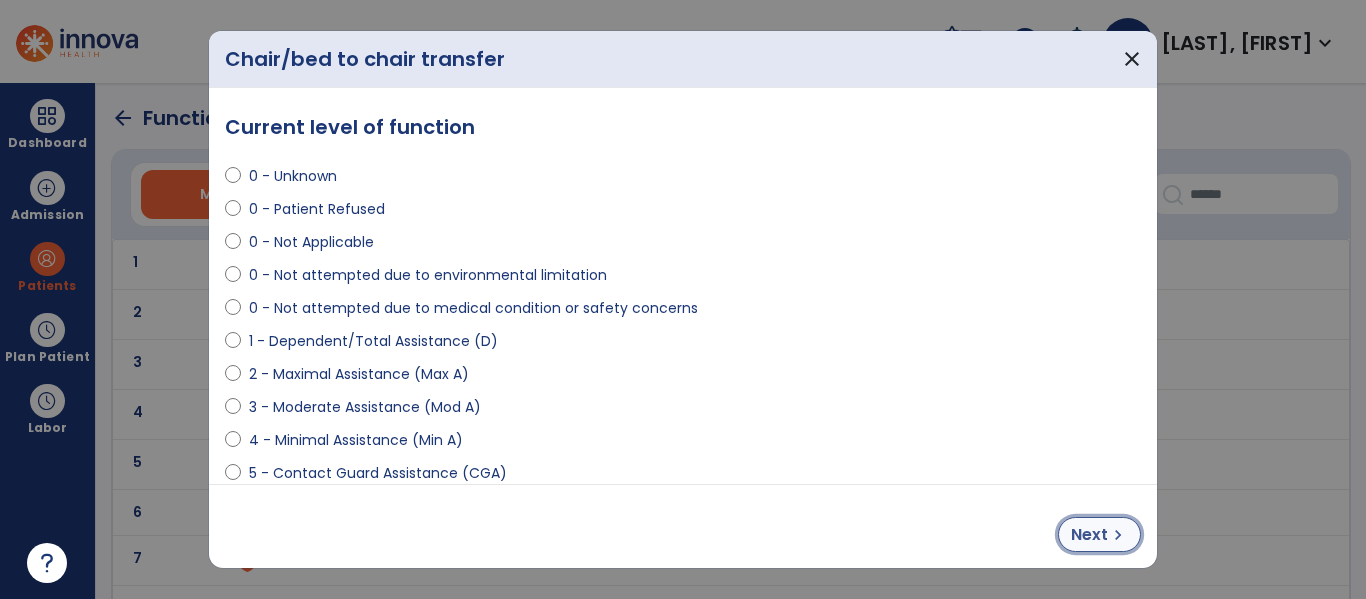 click on "chevron_right" at bounding box center (1118, 535) 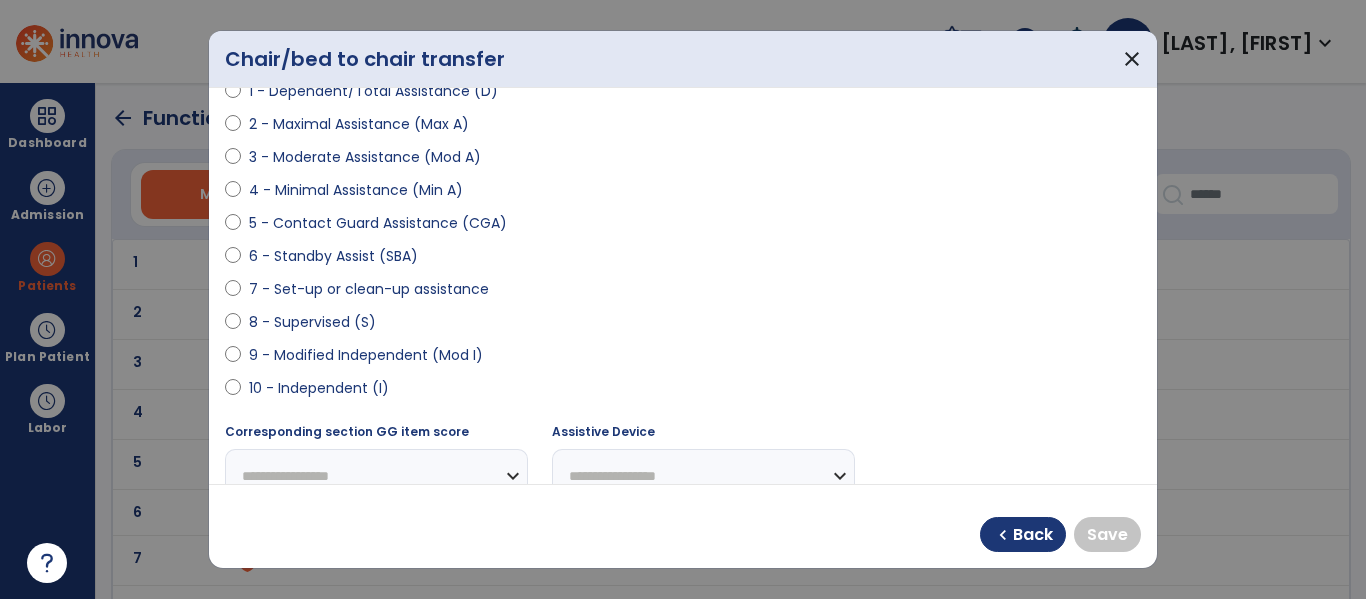 scroll, scrollTop: 251, scrollLeft: 0, axis: vertical 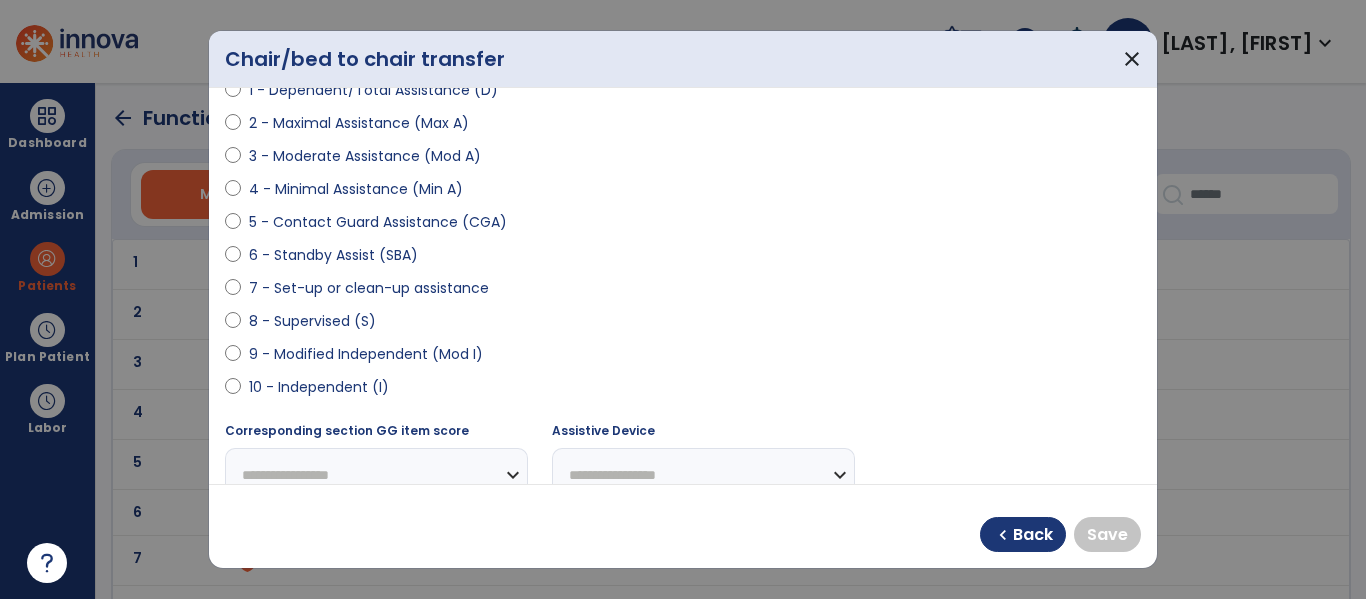 select on "**********" 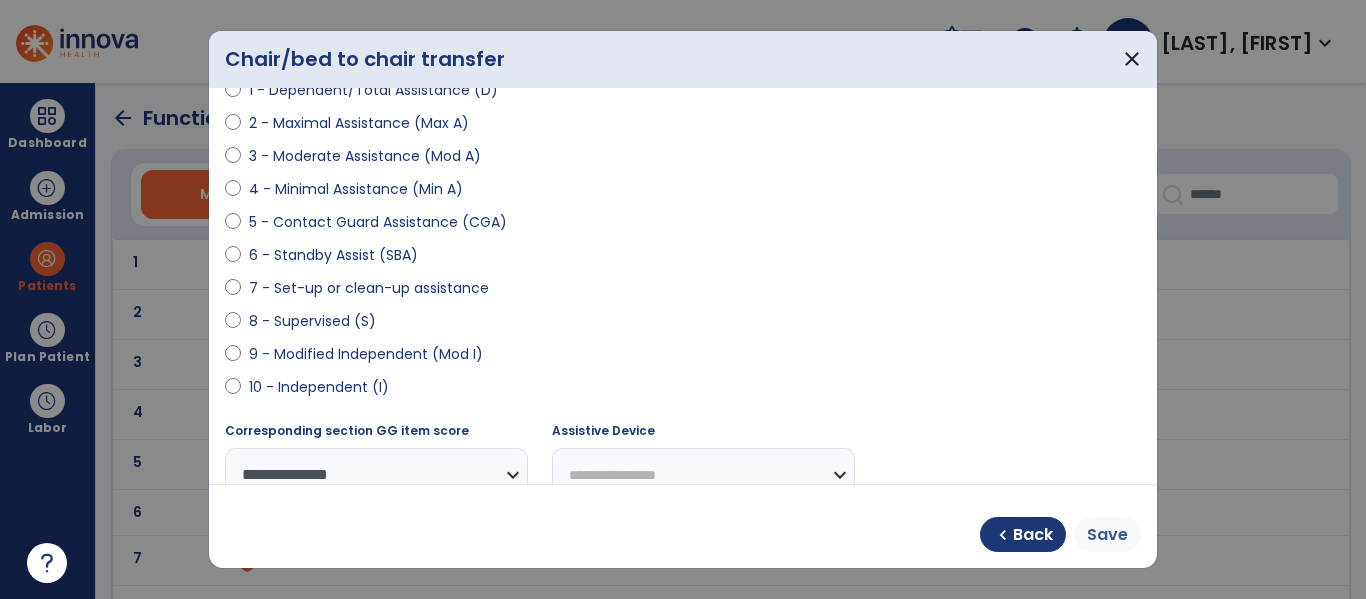 click on "Save" at bounding box center (1107, 535) 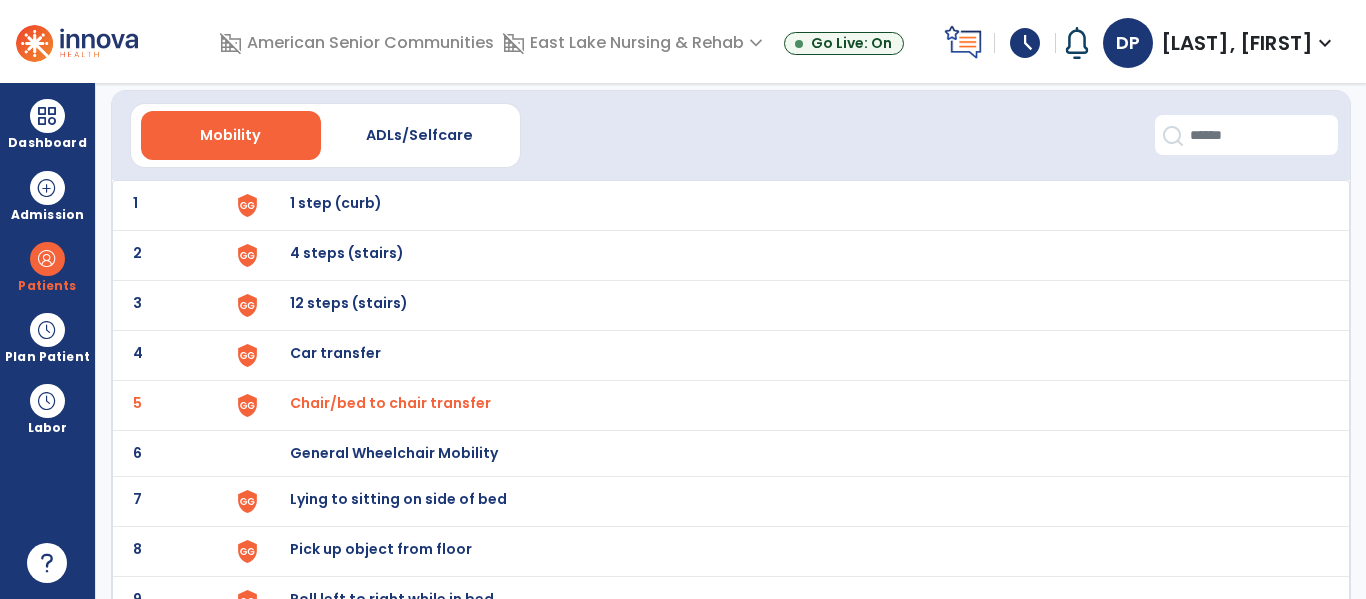 scroll, scrollTop: 115, scrollLeft: 0, axis: vertical 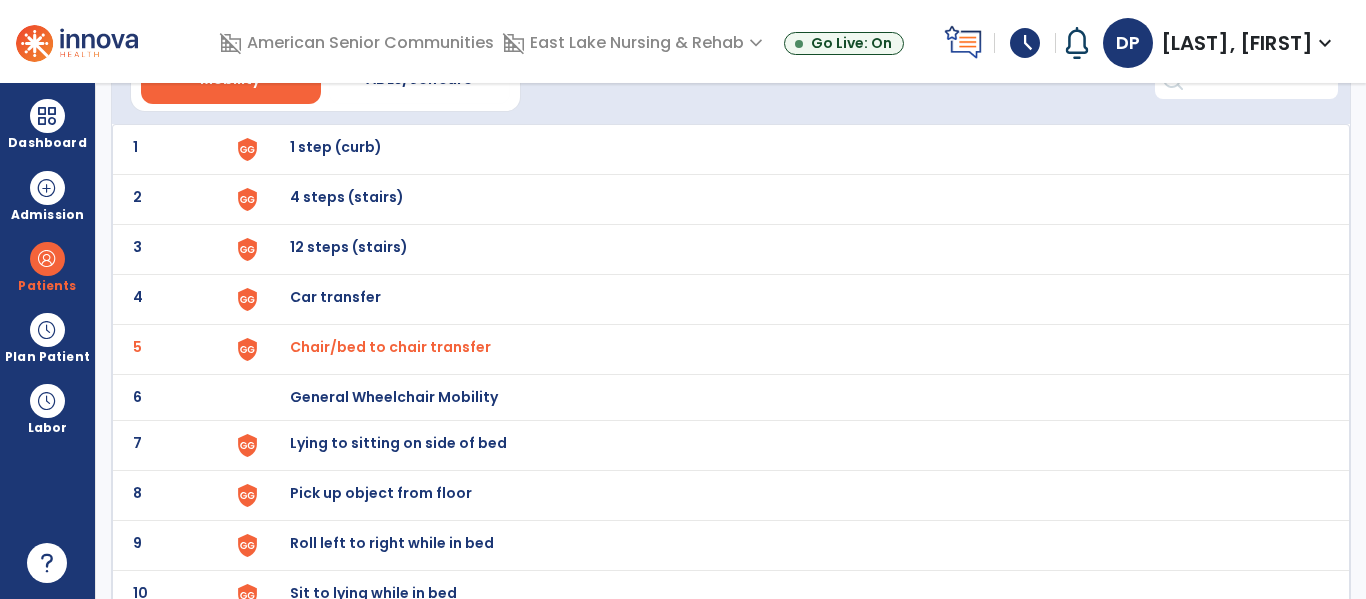 click on "Lying to sitting on side of bed" at bounding box center [336, 147] 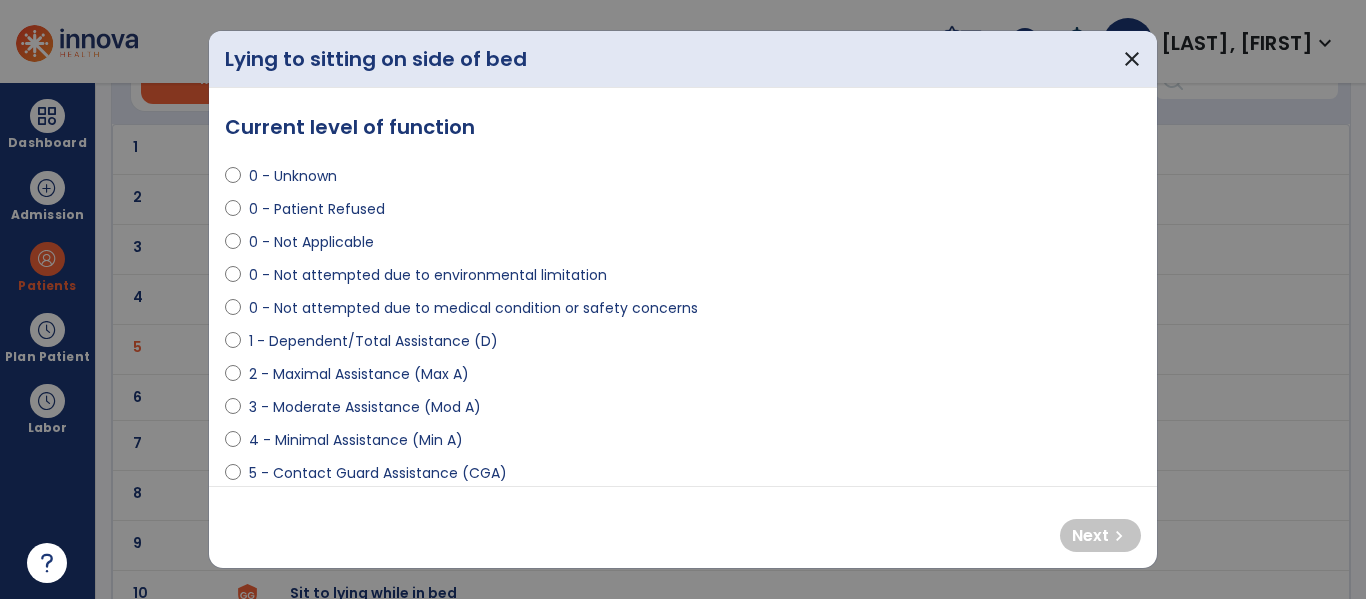 select on "**********" 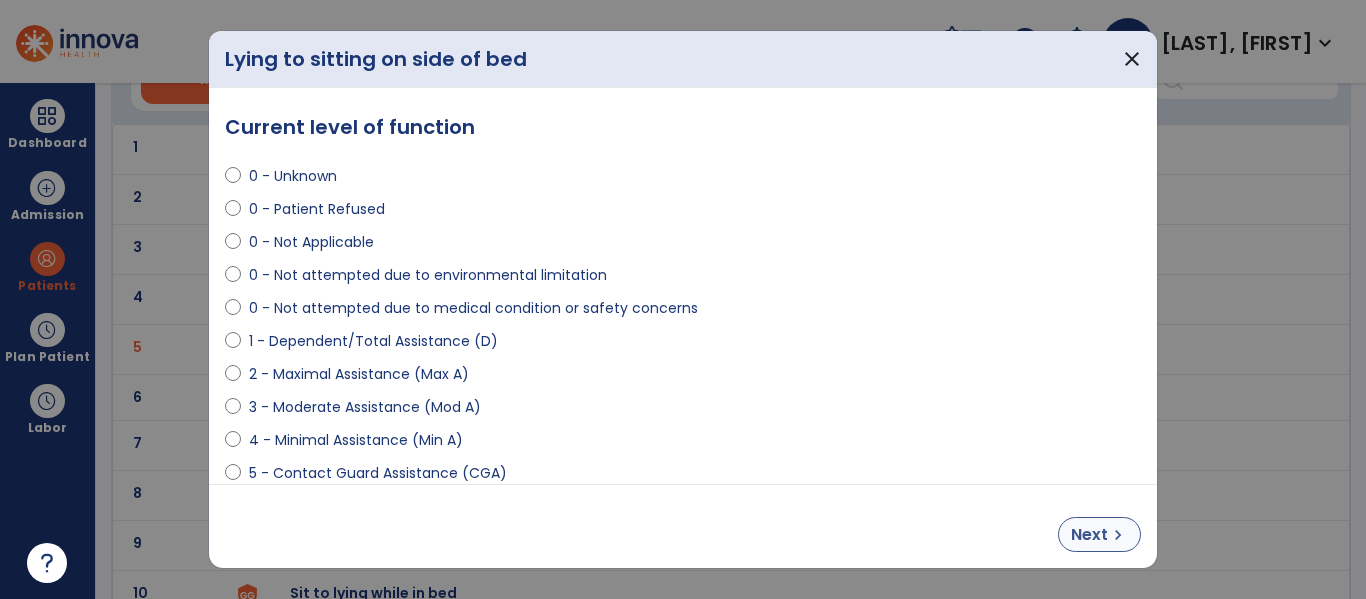 click on "chevron_right" at bounding box center [1118, 535] 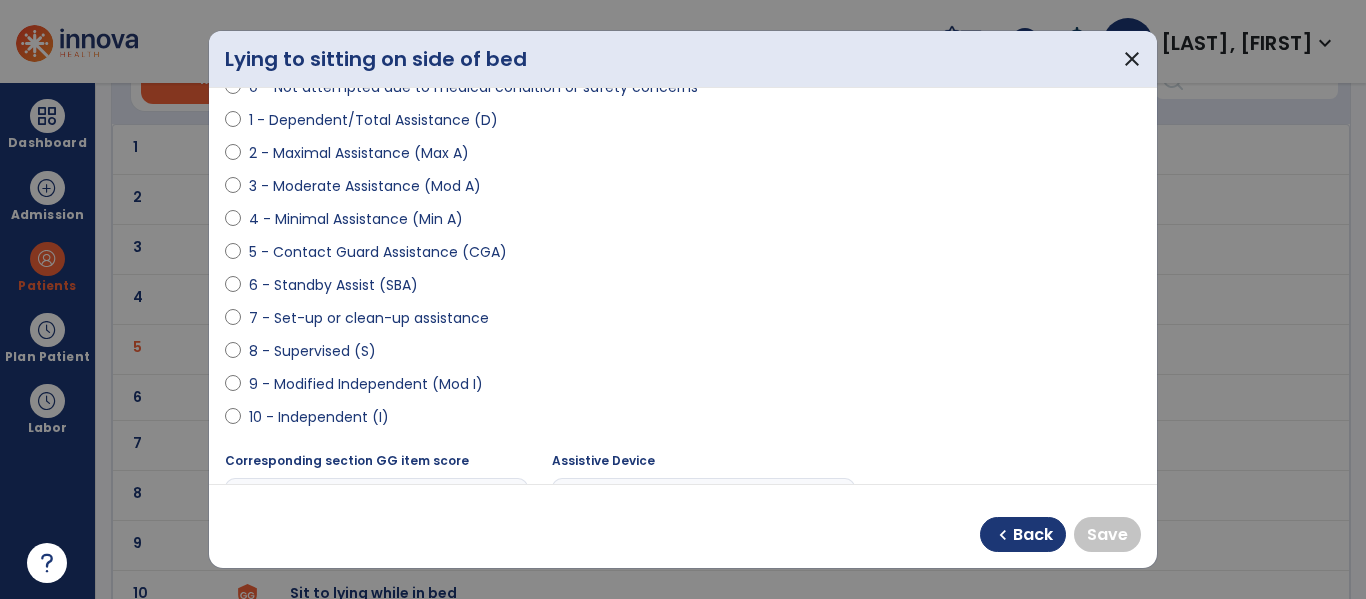 scroll, scrollTop: 232, scrollLeft: 0, axis: vertical 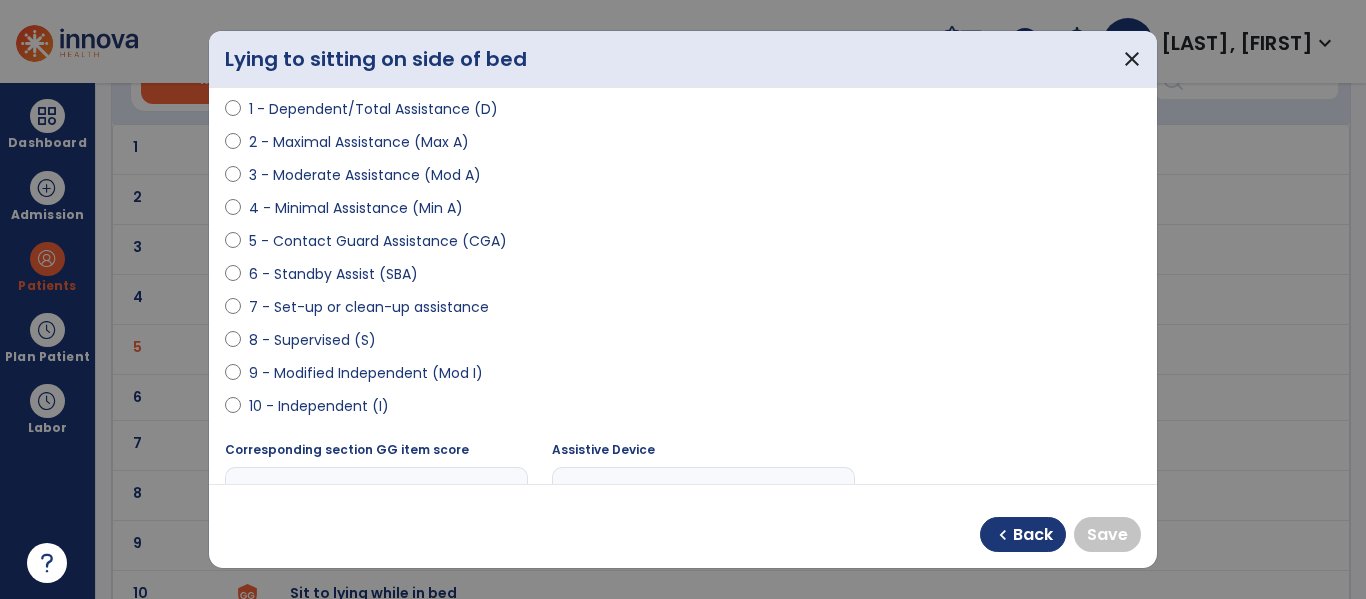 select on "**********" 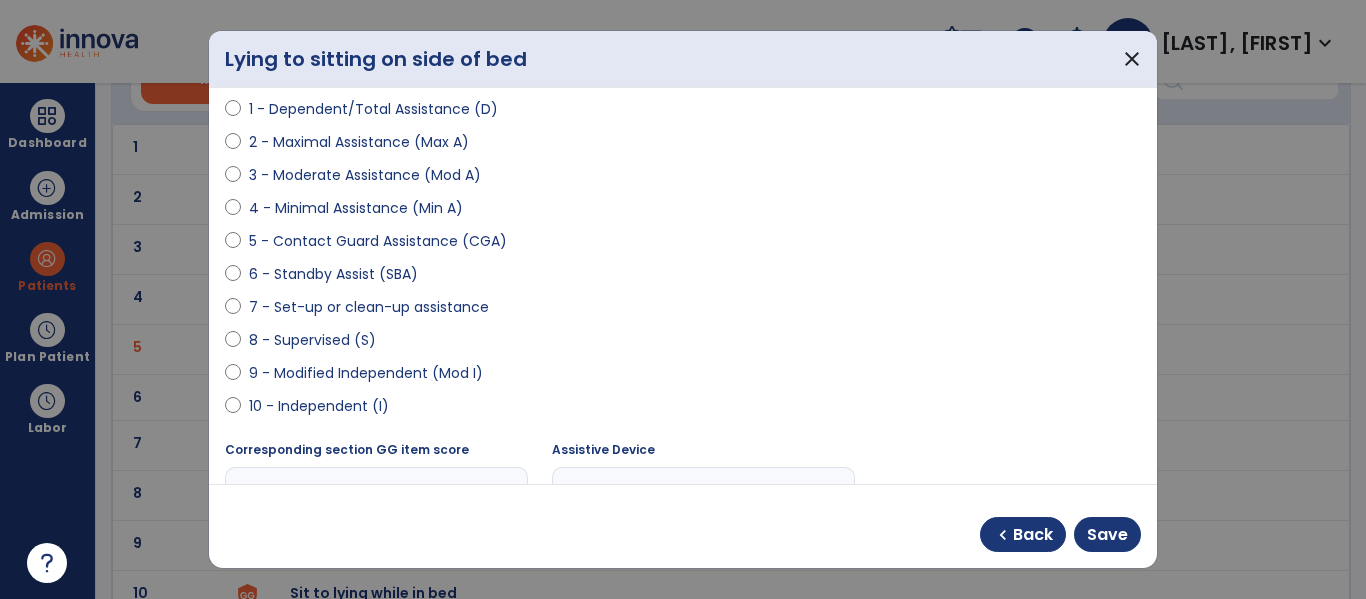 click on "chevron_left  Back Save" at bounding box center [1060, 534] 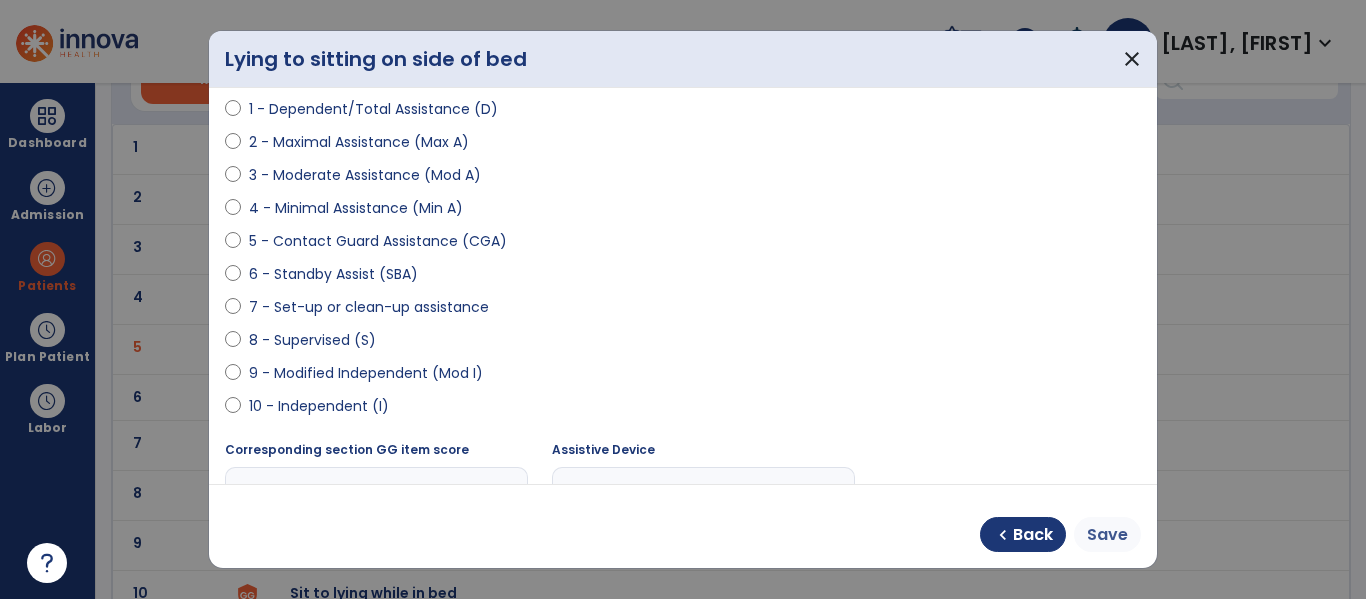 click on "Save" at bounding box center (1107, 535) 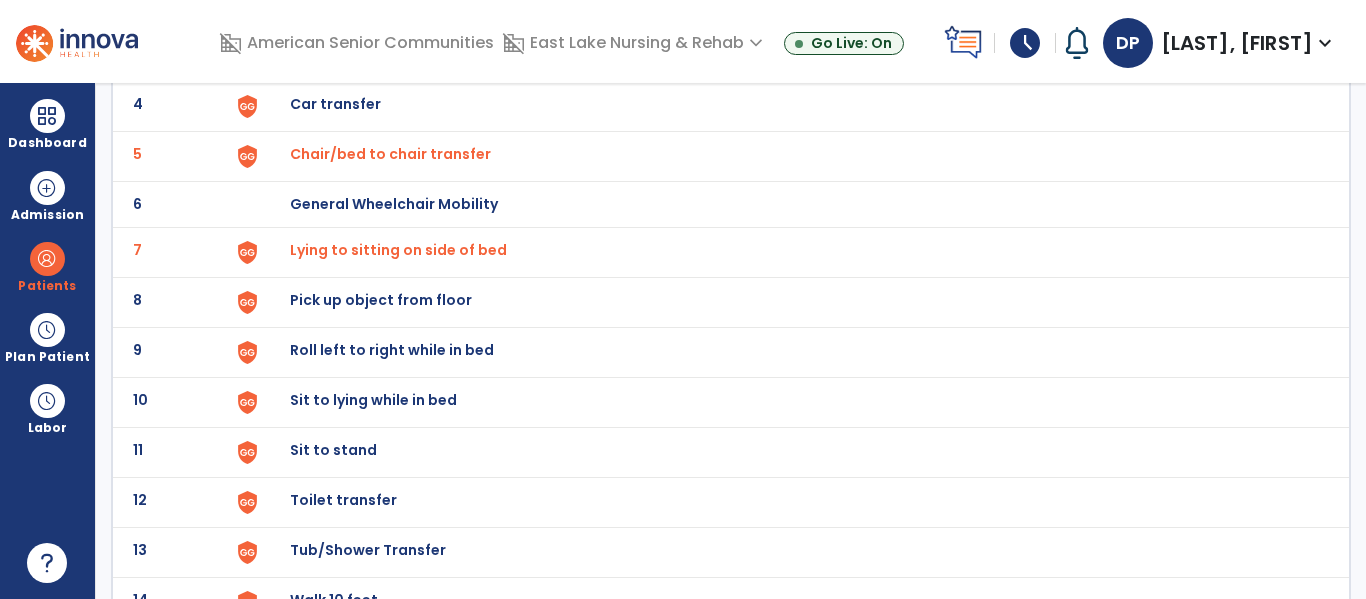 scroll, scrollTop: 312, scrollLeft: 0, axis: vertical 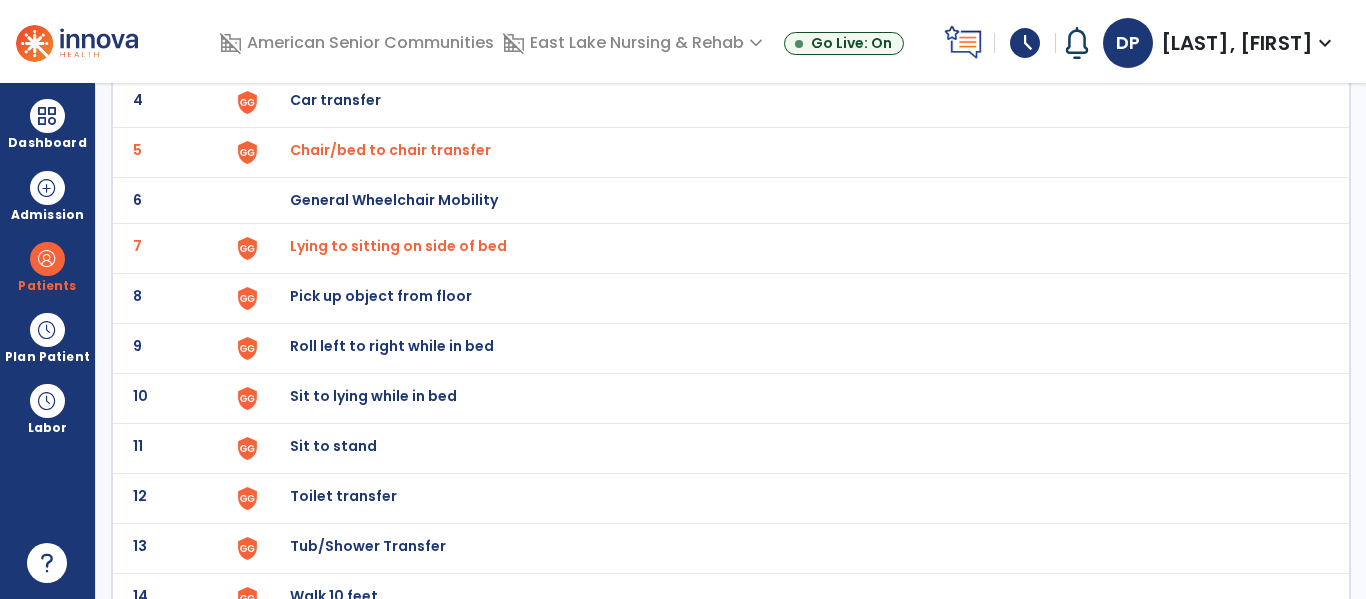 click on "Sit to stand" at bounding box center [336, -50] 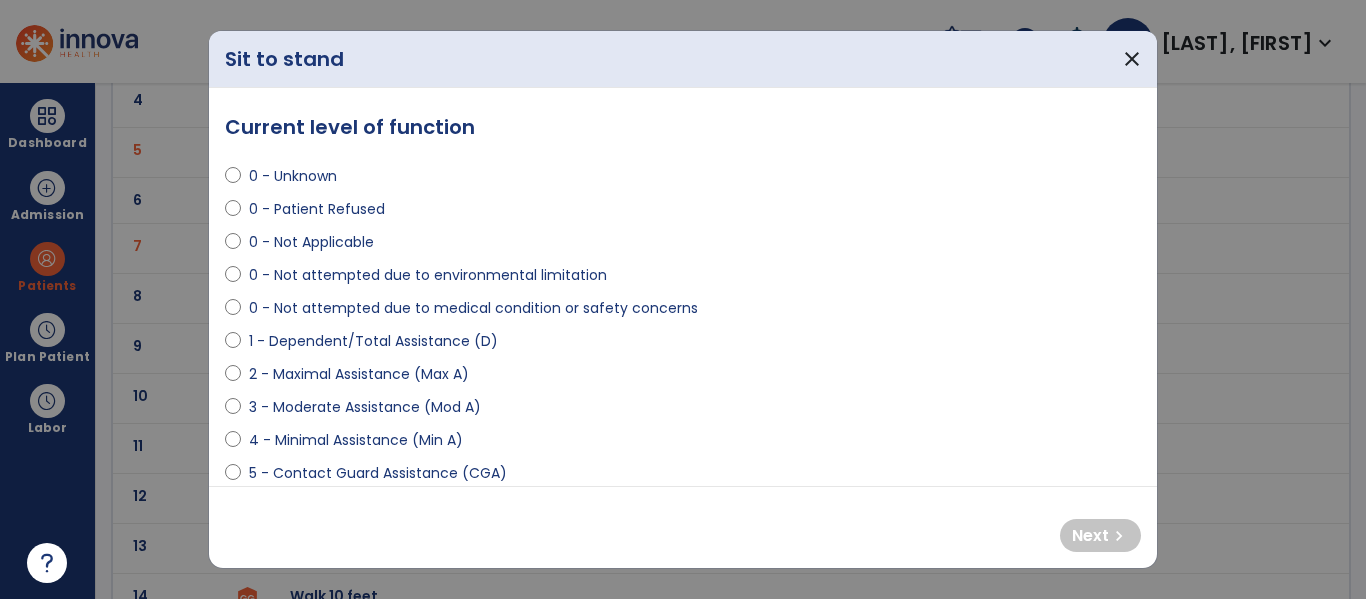 select on "**********" 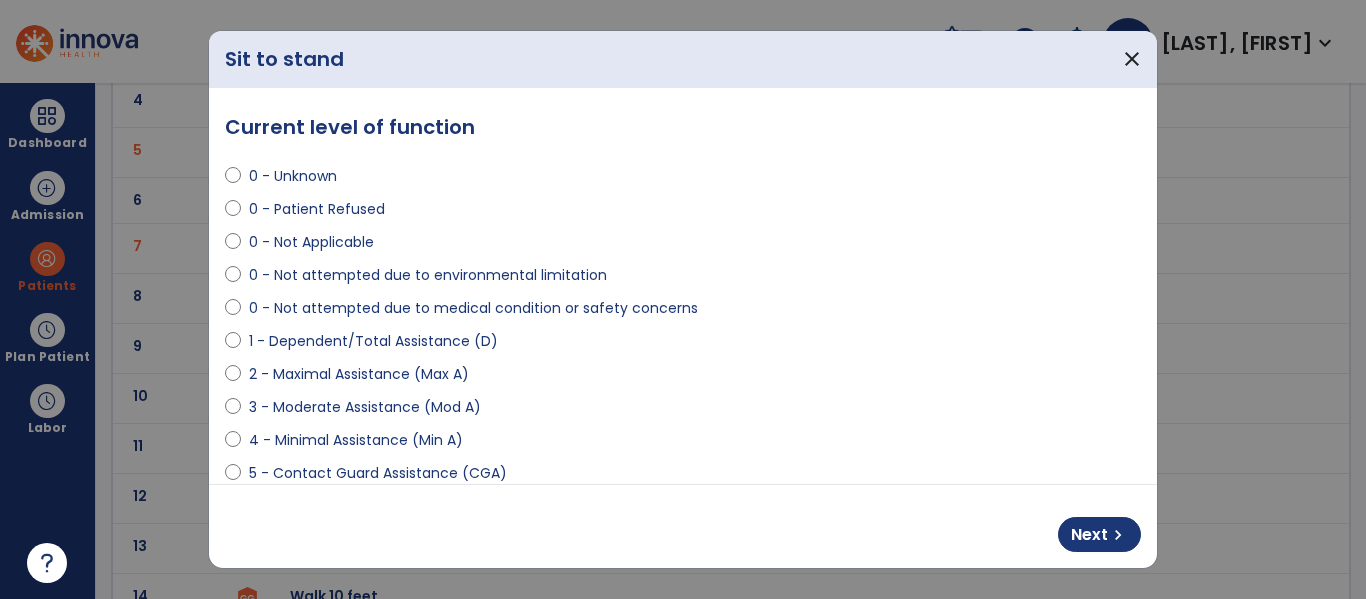 click on "Next  chevron_right" at bounding box center (683, 526) 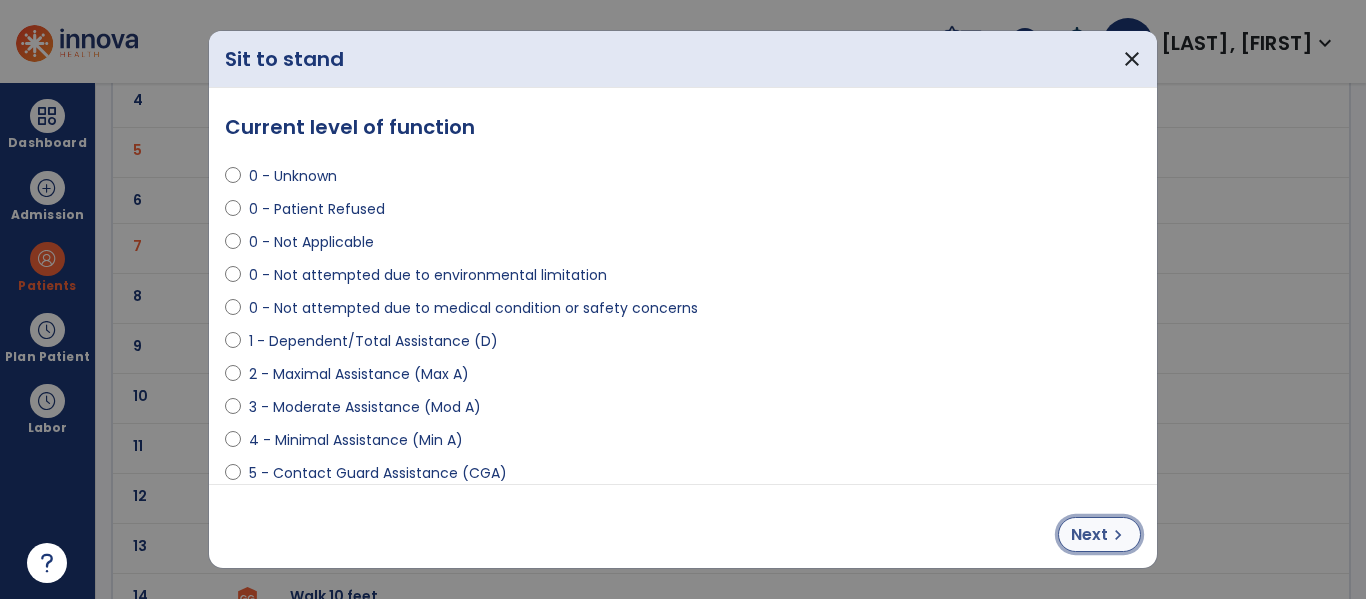 click on "Next" at bounding box center [1089, 535] 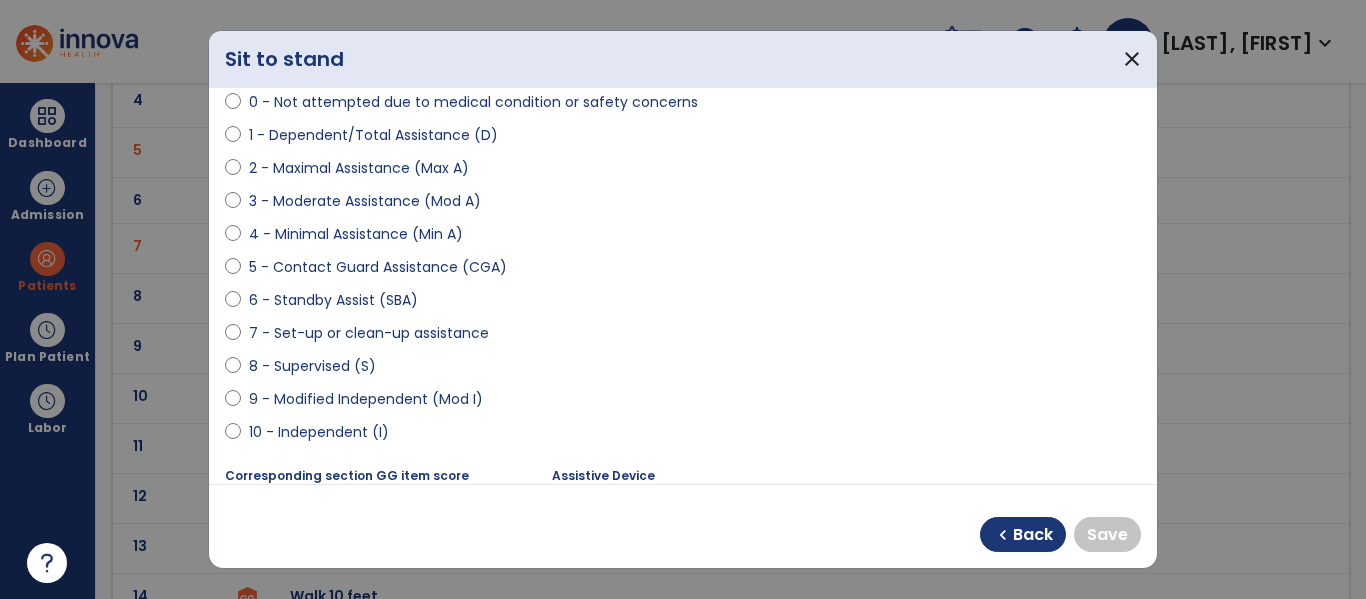 scroll, scrollTop: 214, scrollLeft: 0, axis: vertical 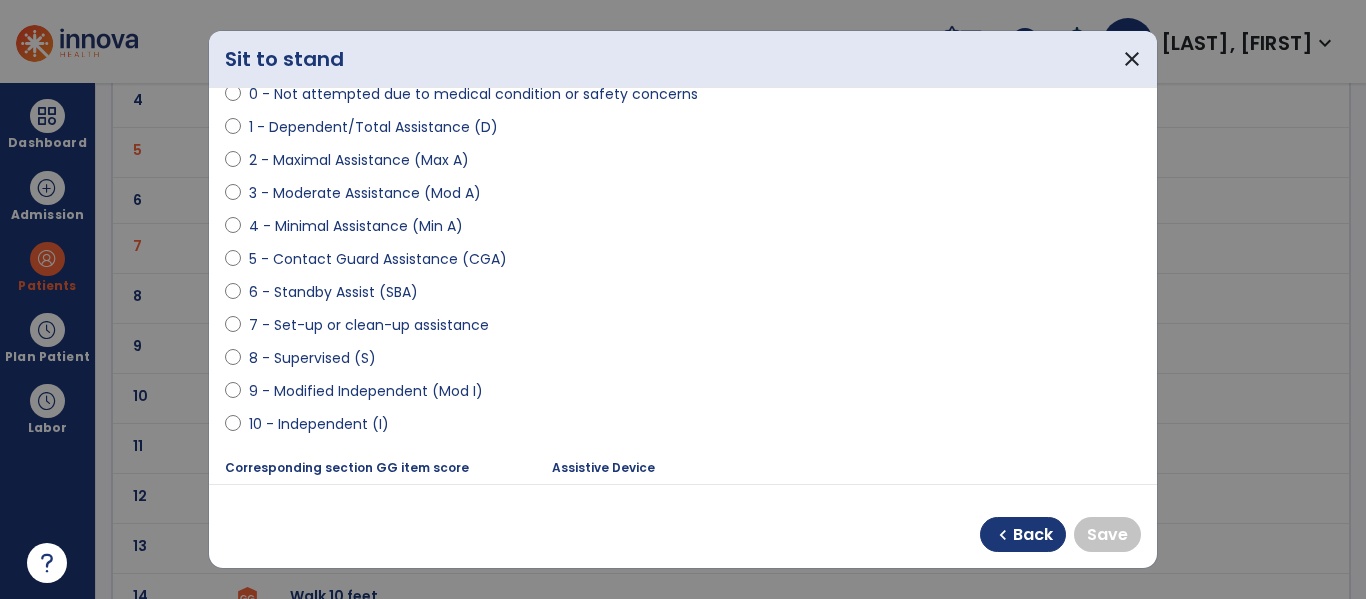 select on "**********" 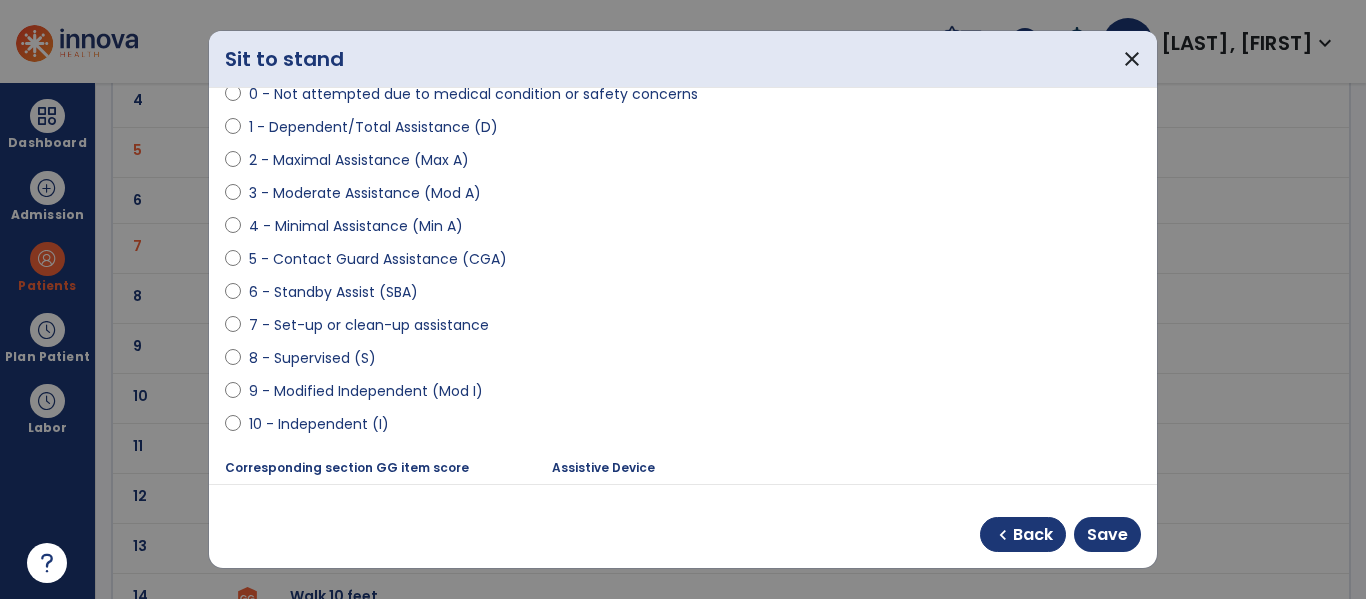 click on "chevron_left  Back Save" at bounding box center [1060, 534] 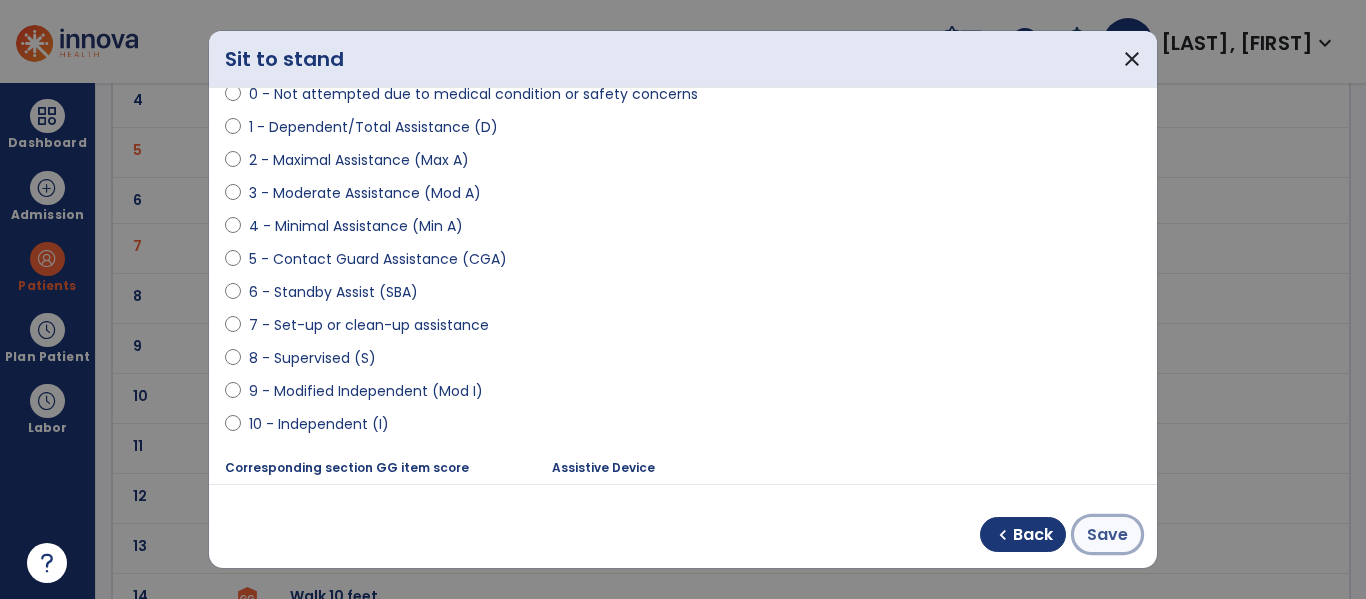 click on "Save" at bounding box center [1107, 534] 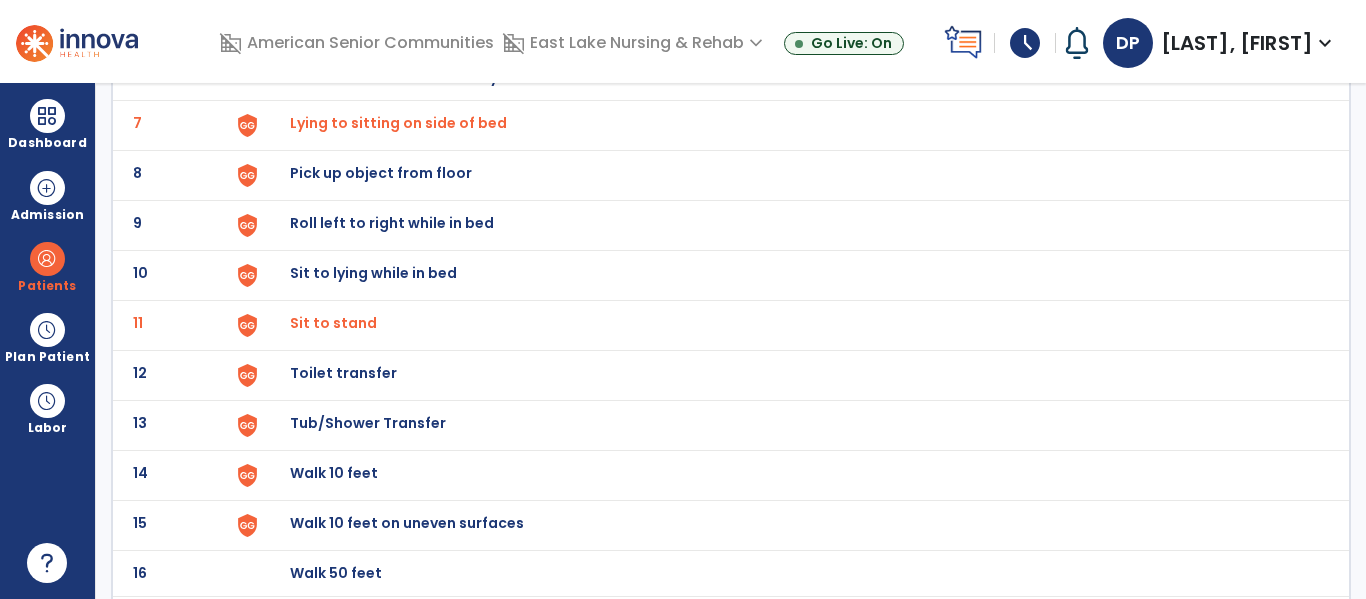 scroll, scrollTop: 436, scrollLeft: 0, axis: vertical 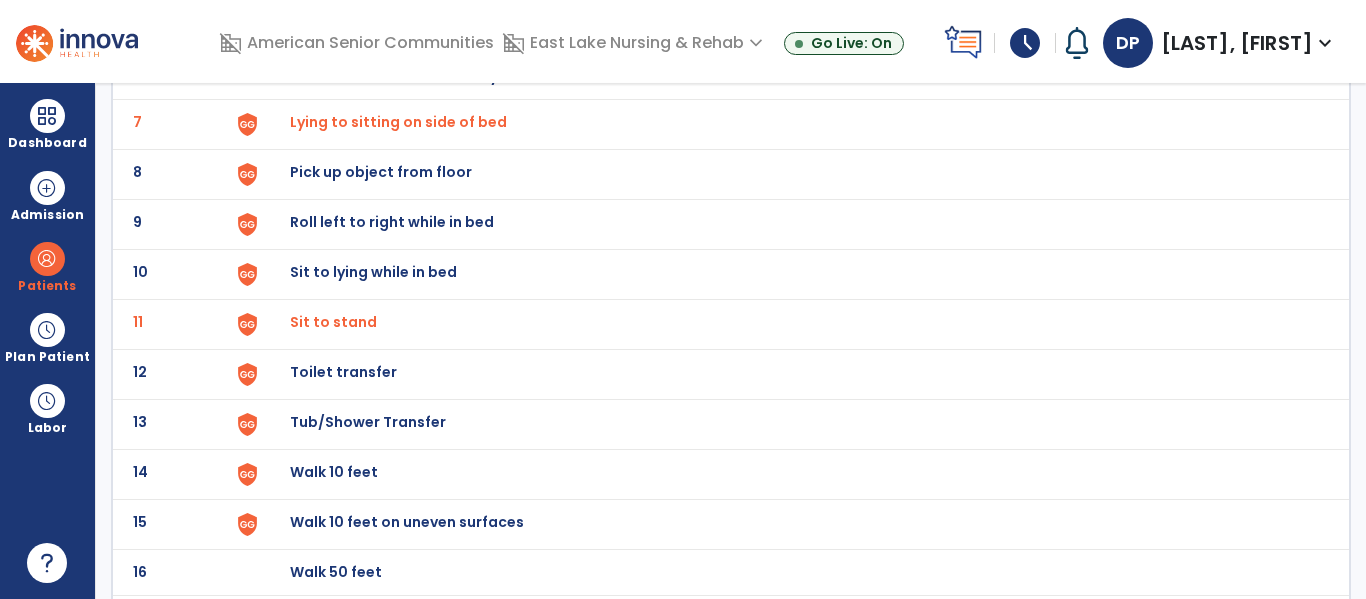 click on "Toilet transfer" at bounding box center (336, -174) 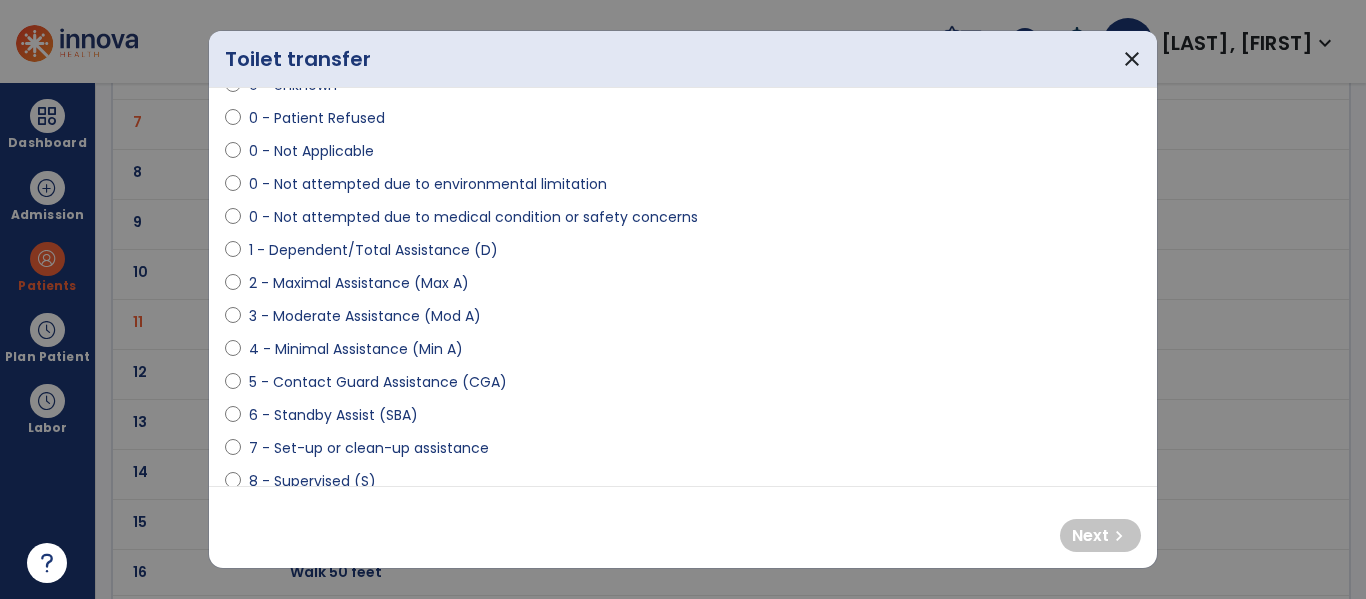scroll, scrollTop: 92, scrollLeft: 0, axis: vertical 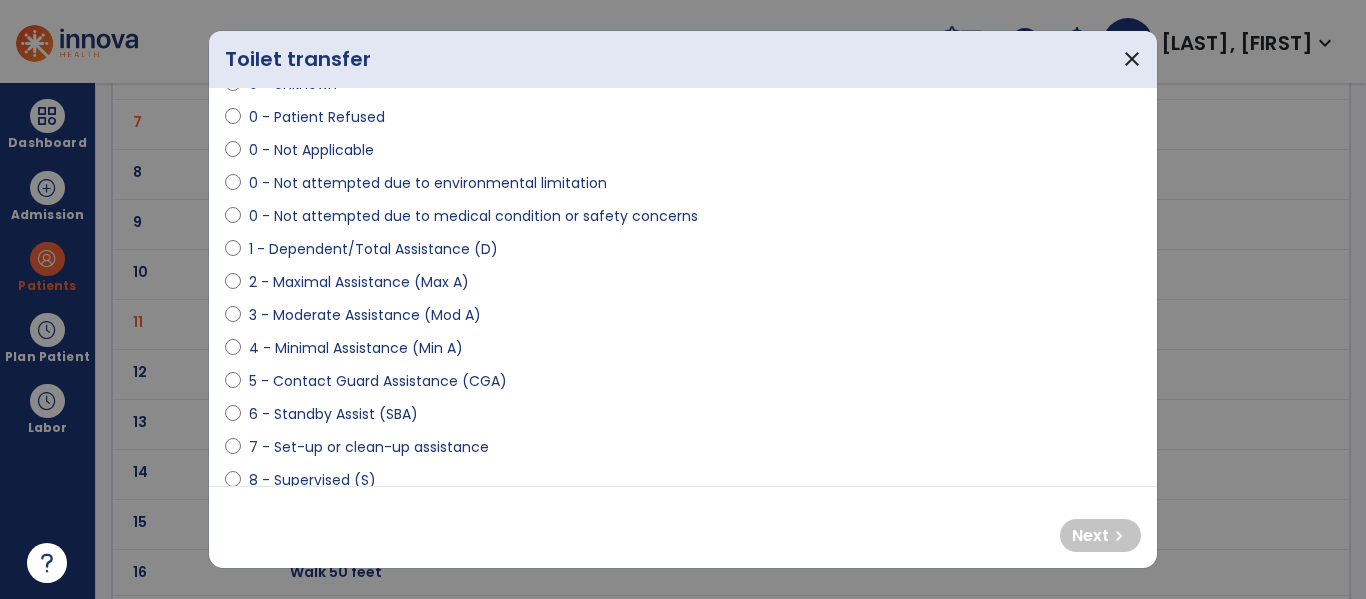 select on "**********" 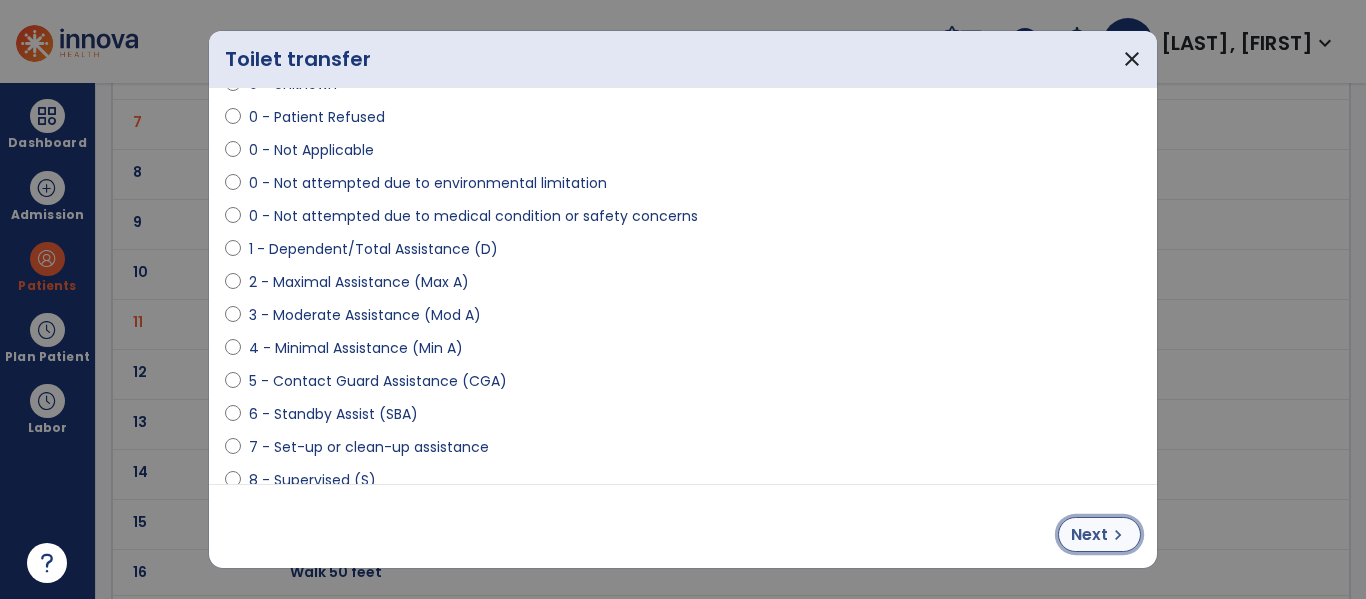 click on "chevron_right" at bounding box center (1118, 535) 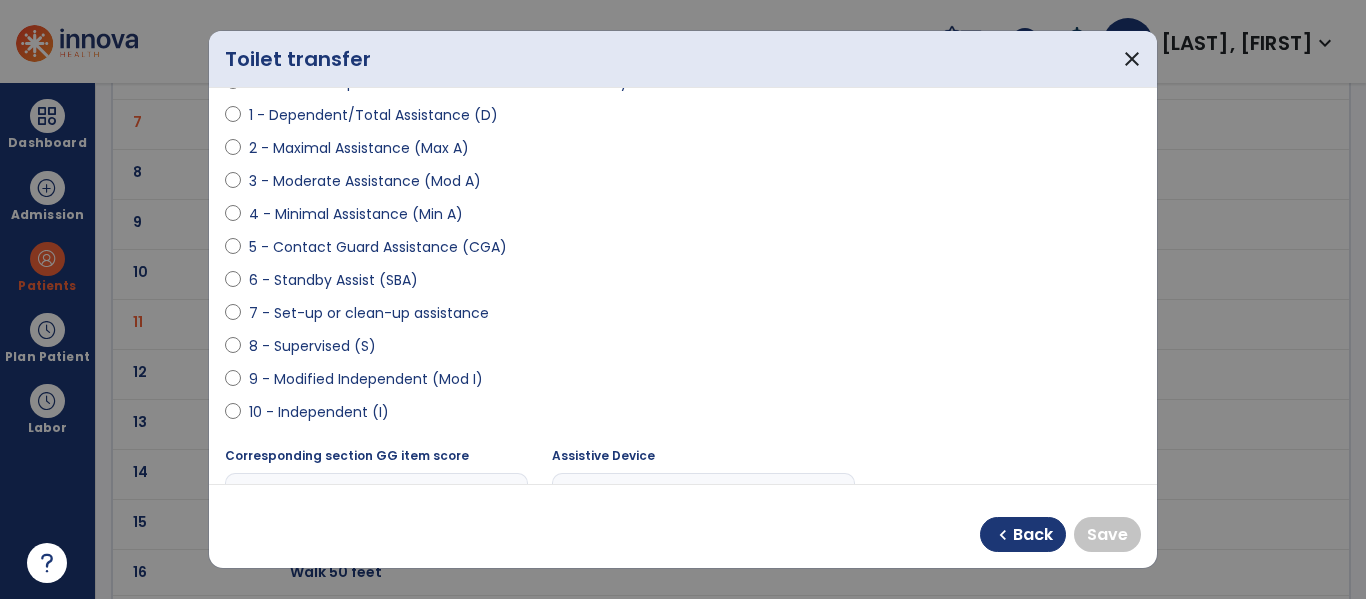 scroll, scrollTop: 230, scrollLeft: 0, axis: vertical 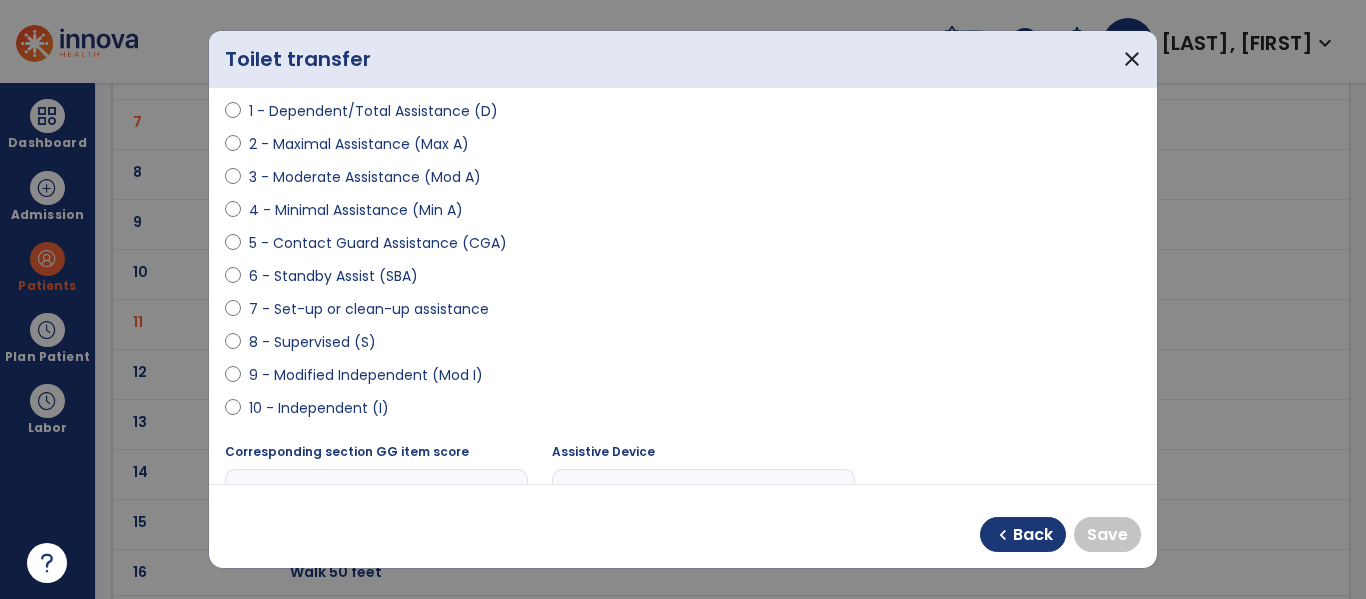 select on "**********" 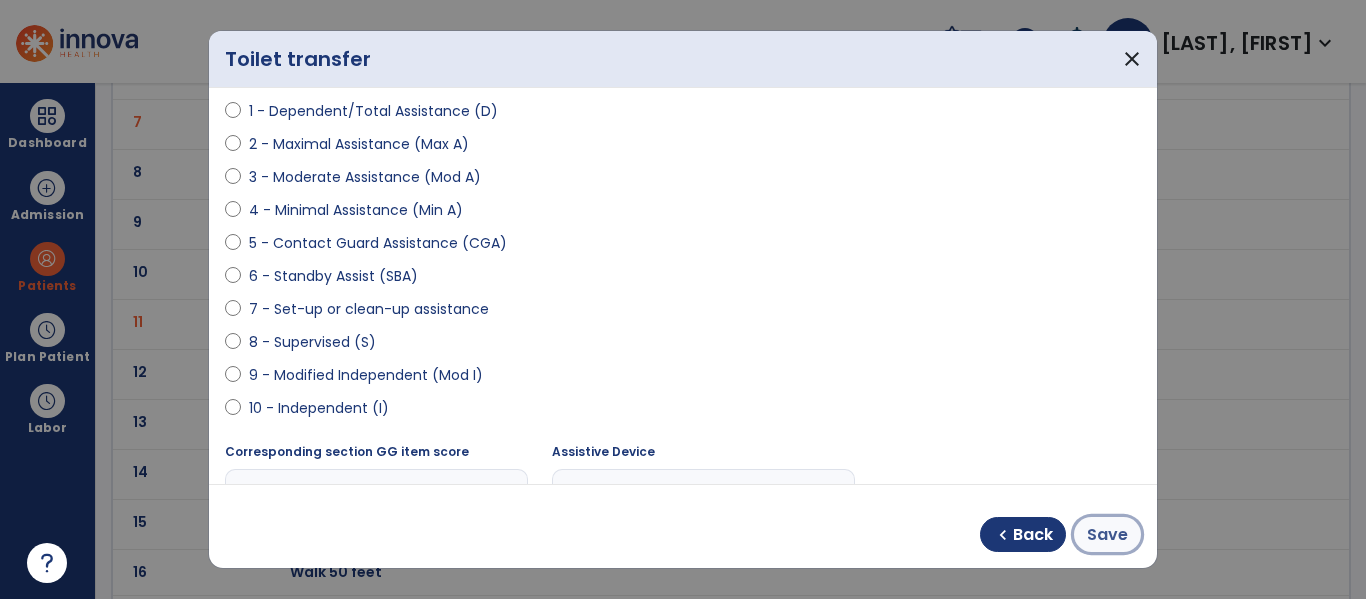 click on "Save" at bounding box center (1107, 535) 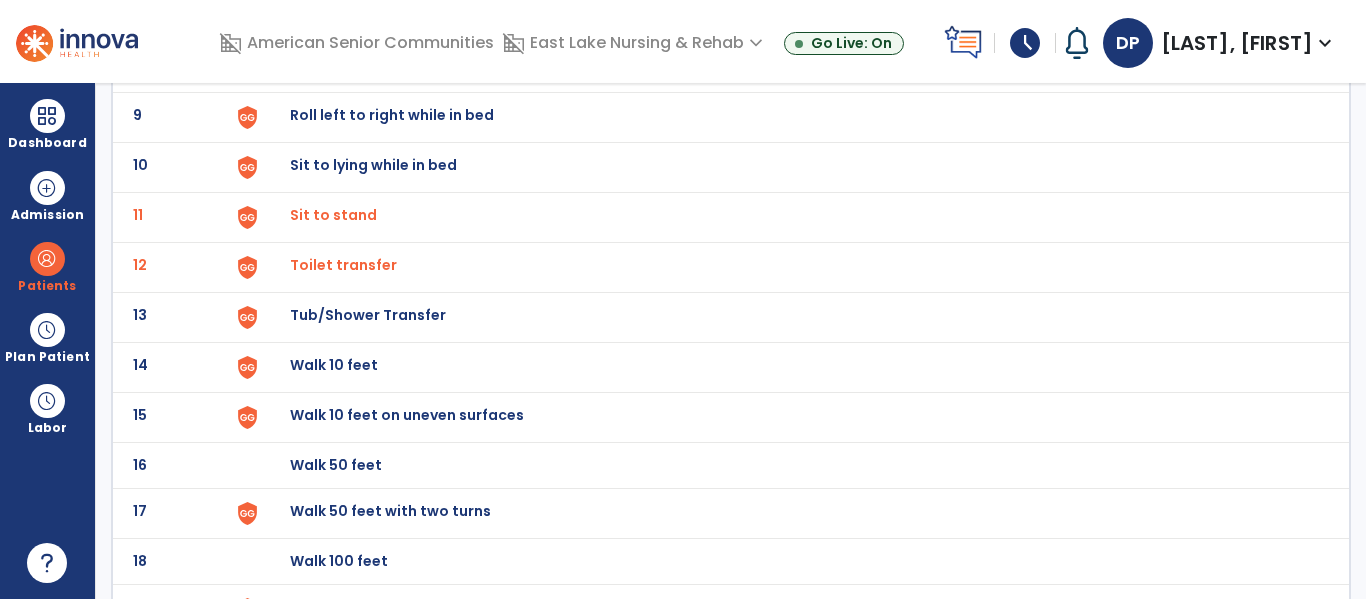 scroll, scrollTop: 564, scrollLeft: 0, axis: vertical 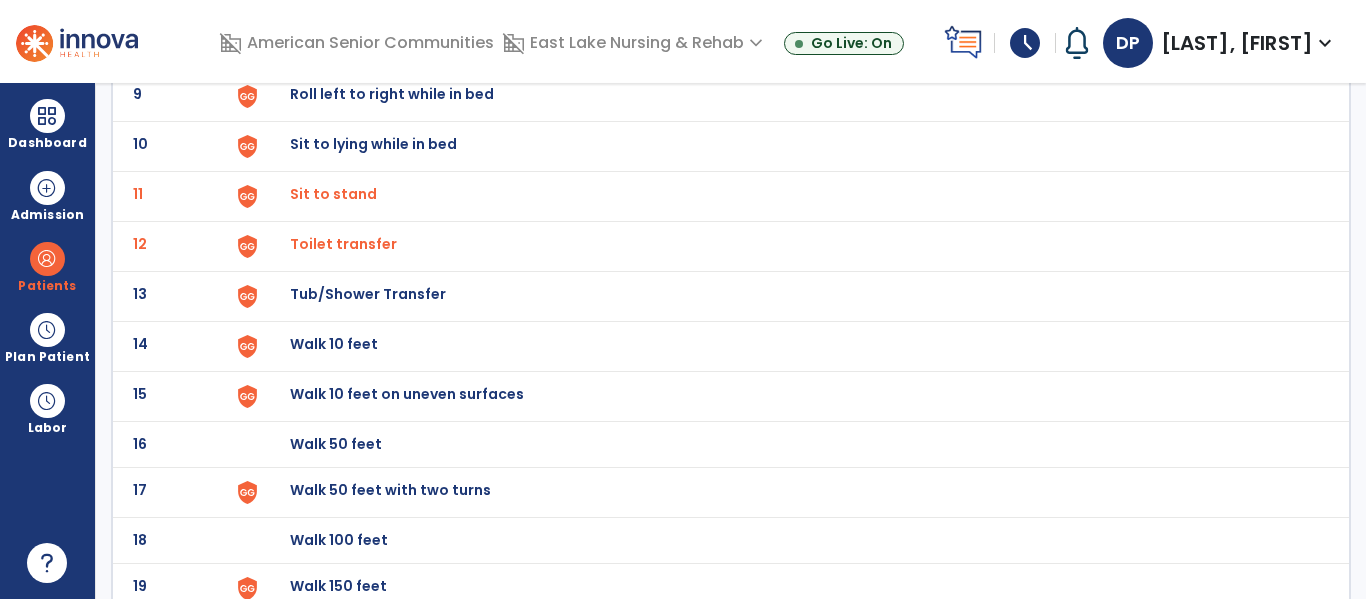 click on "Walk 10 feet" at bounding box center (336, -302) 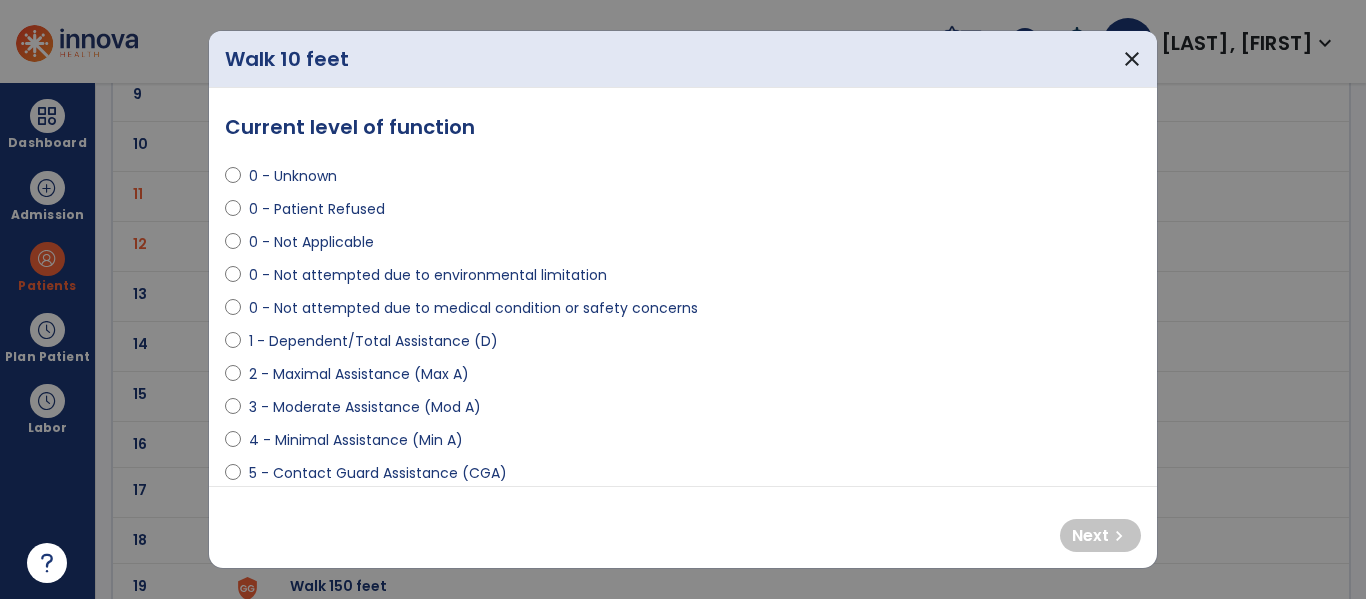 select on "**********" 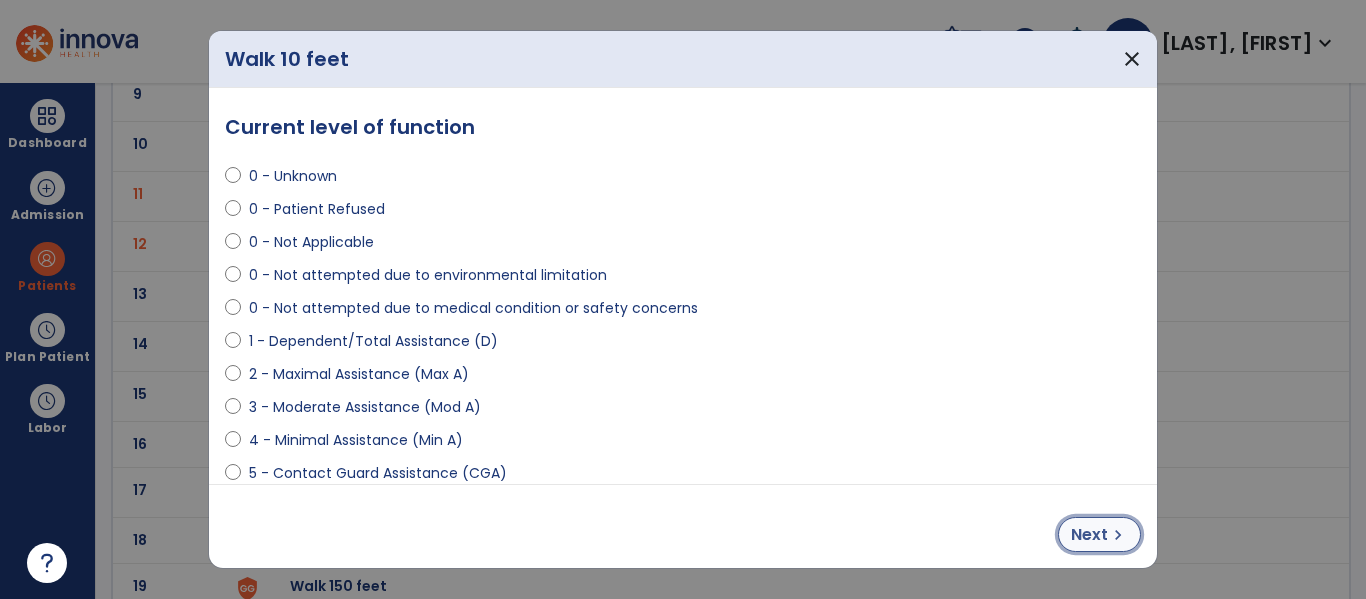 click on "Next" at bounding box center (1089, 535) 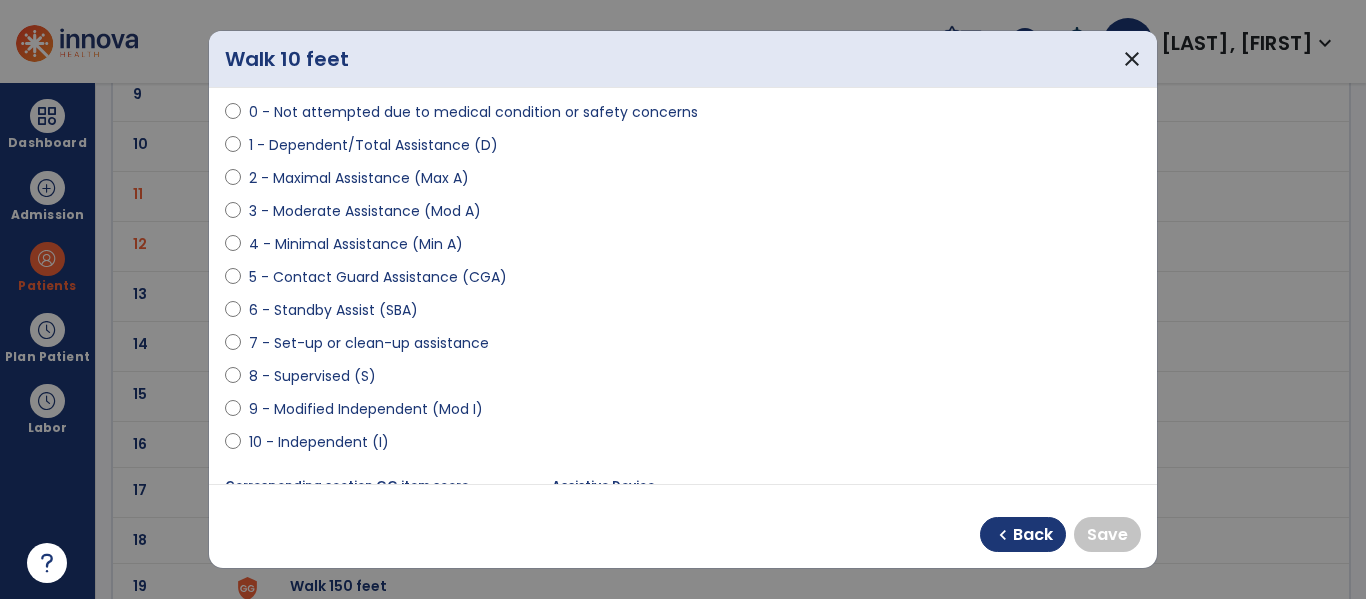 scroll, scrollTop: 199, scrollLeft: 0, axis: vertical 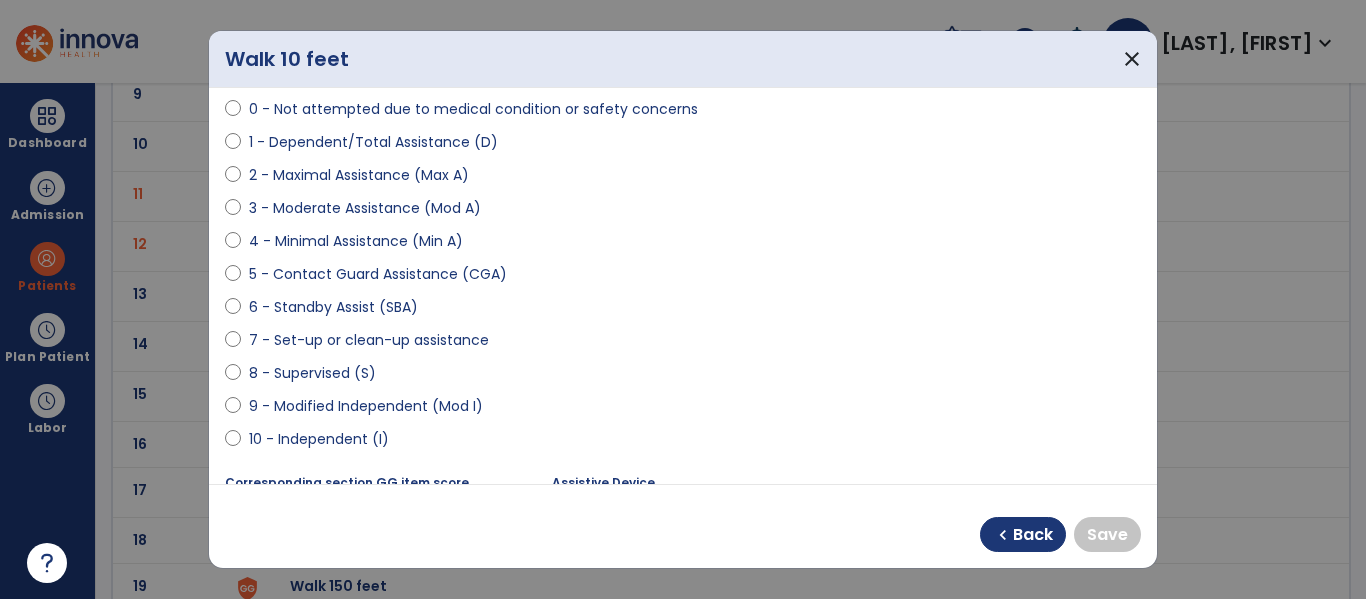 select on "**********" 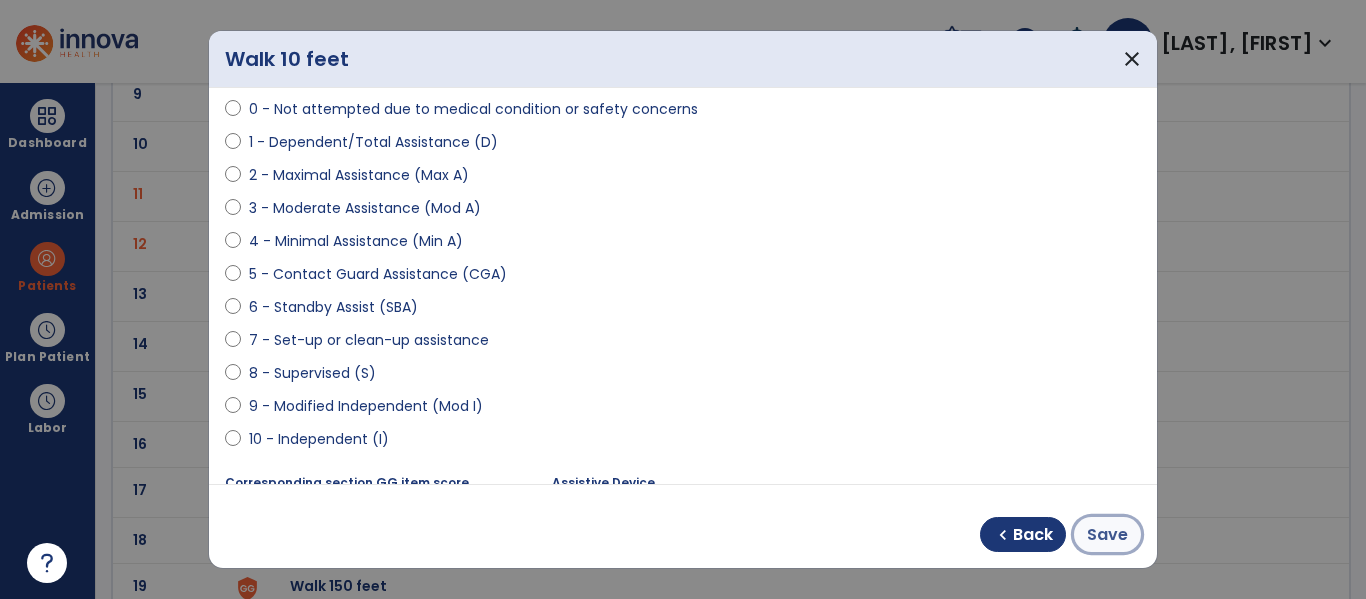 click on "Save" at bounding box center (1107, 535) 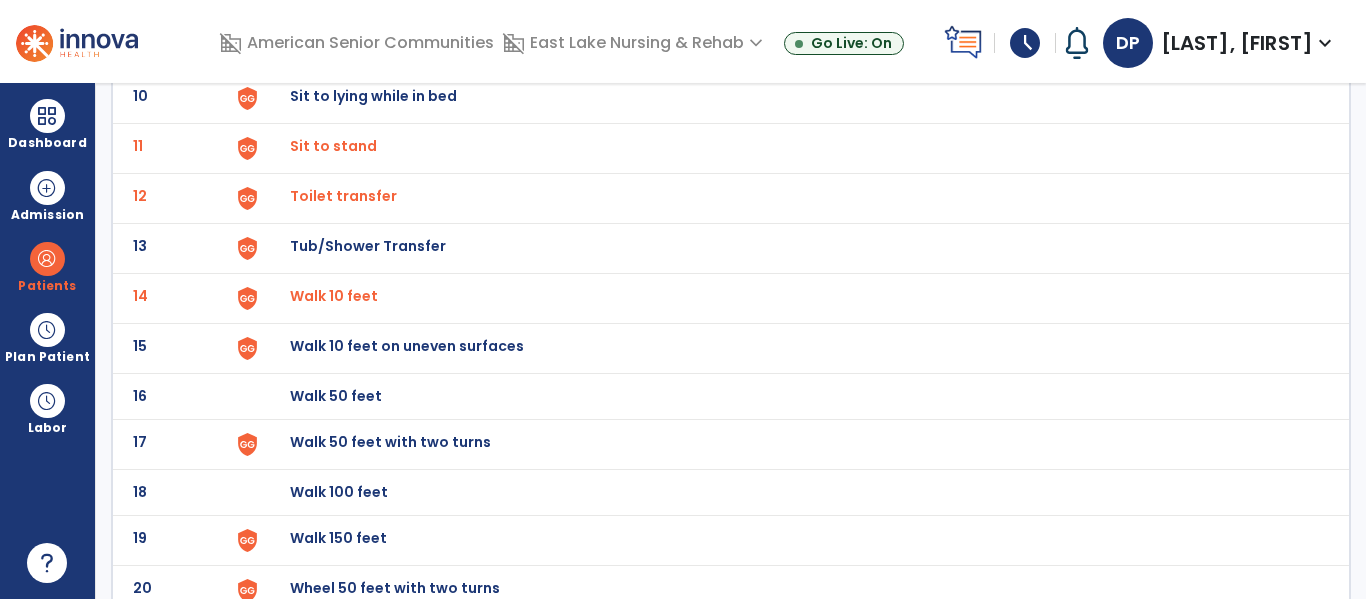 scroll, scrollTop: 613, scrollLeft: 0, axis: vertical 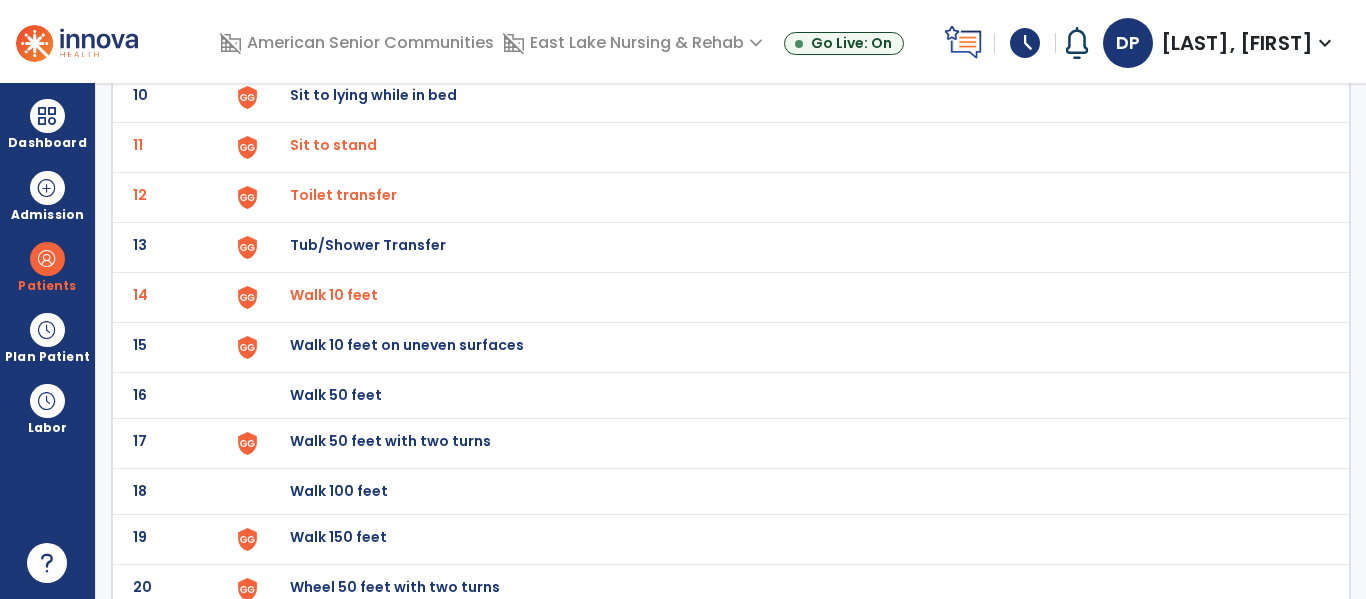 click on "Walk 50 feet with two turns" at bounding box center [336, -351] 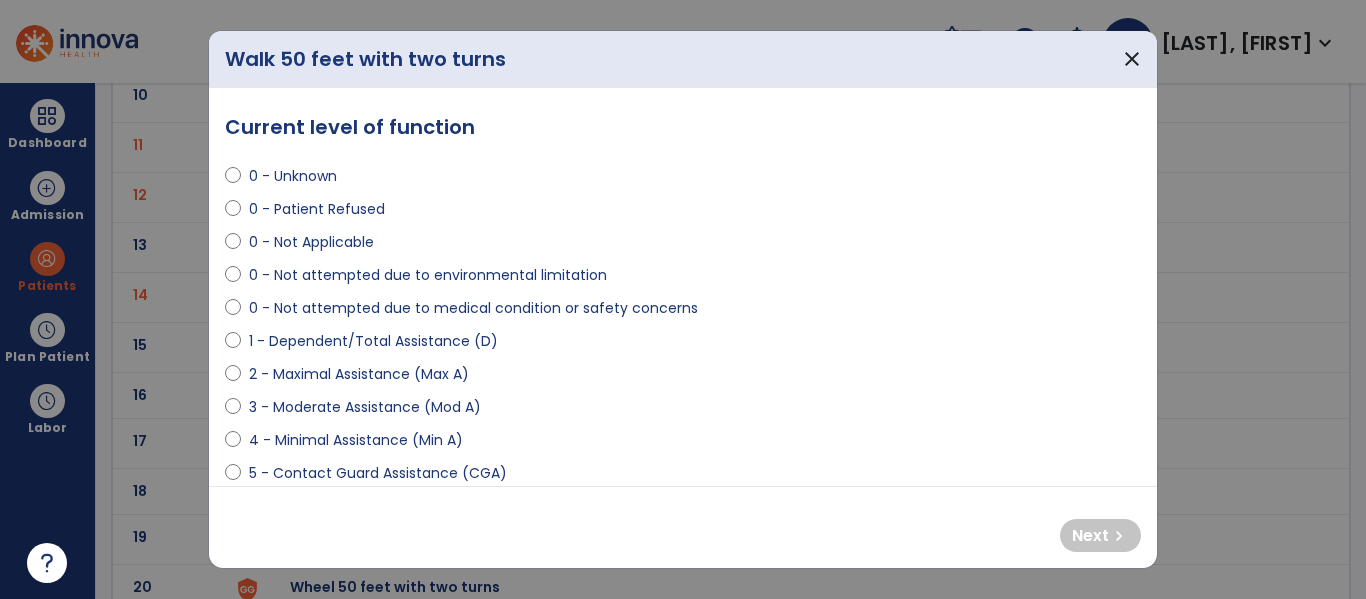 select on "**********" 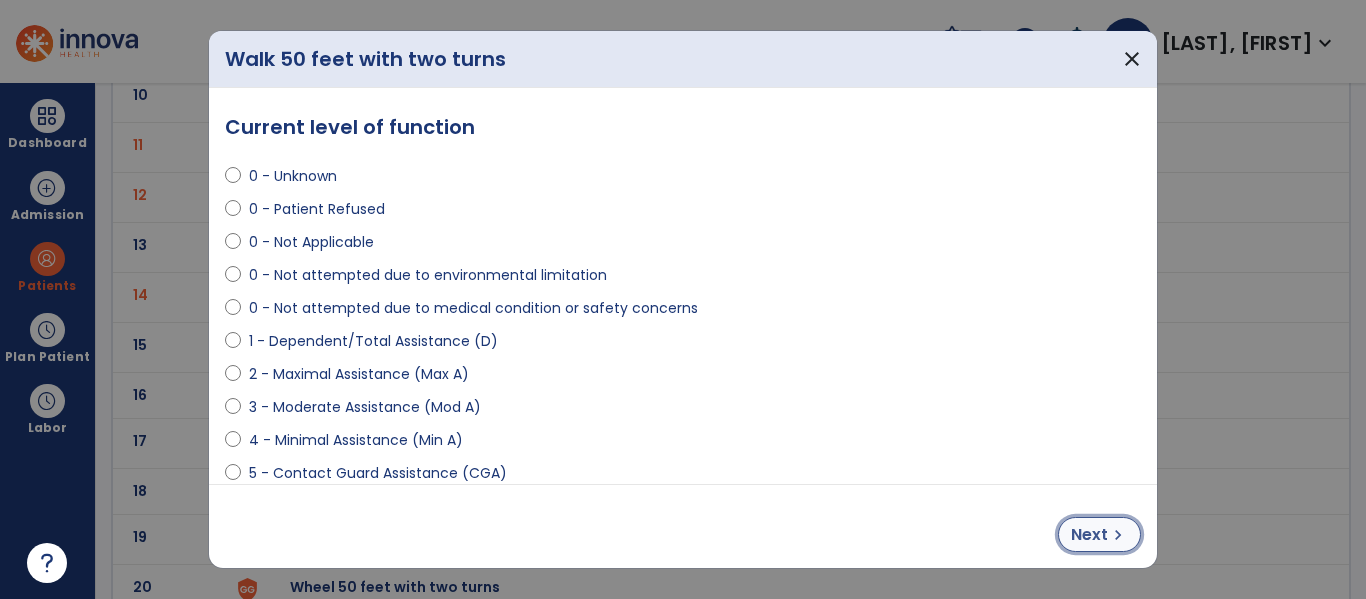 click on "chevron_right" at bounding box center [1118, 535] 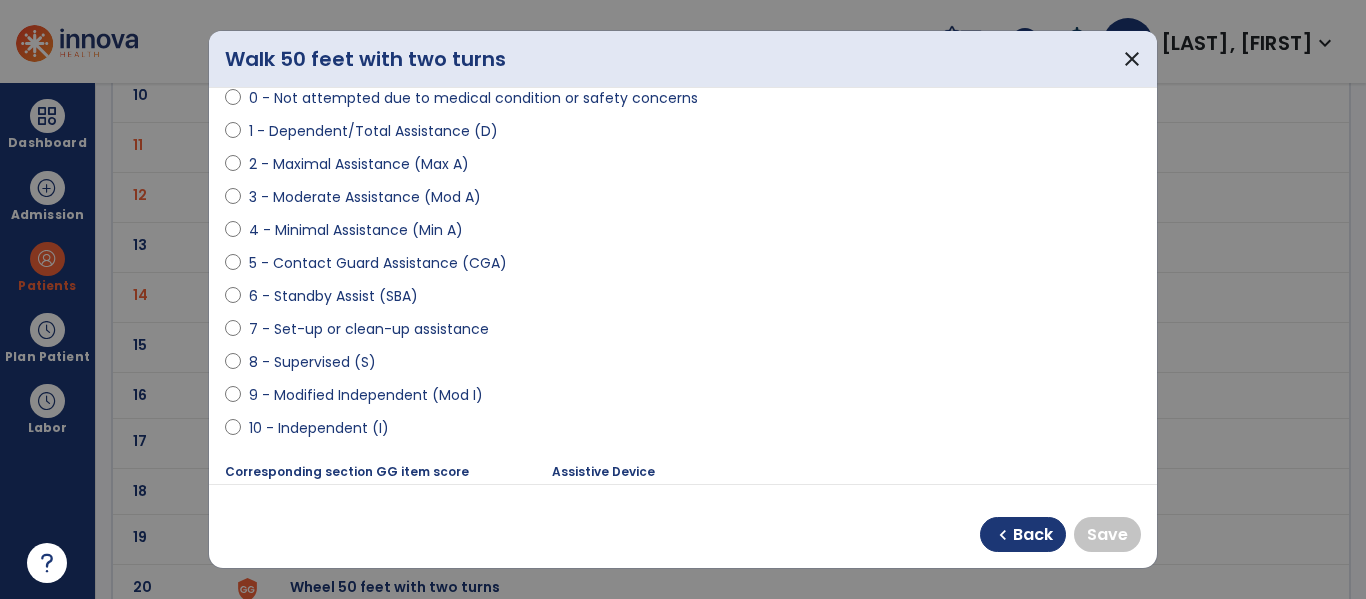 scroll, scrollTop: 214, scrollLeft: 0, axis: vertical 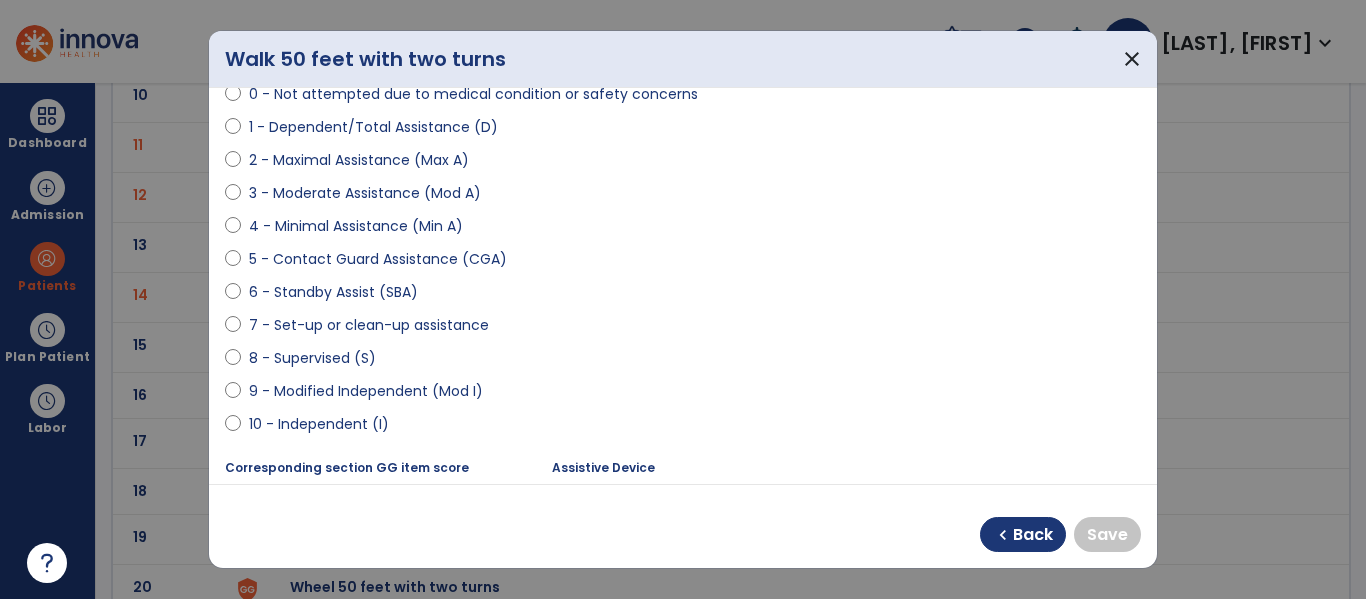 select on "**********" 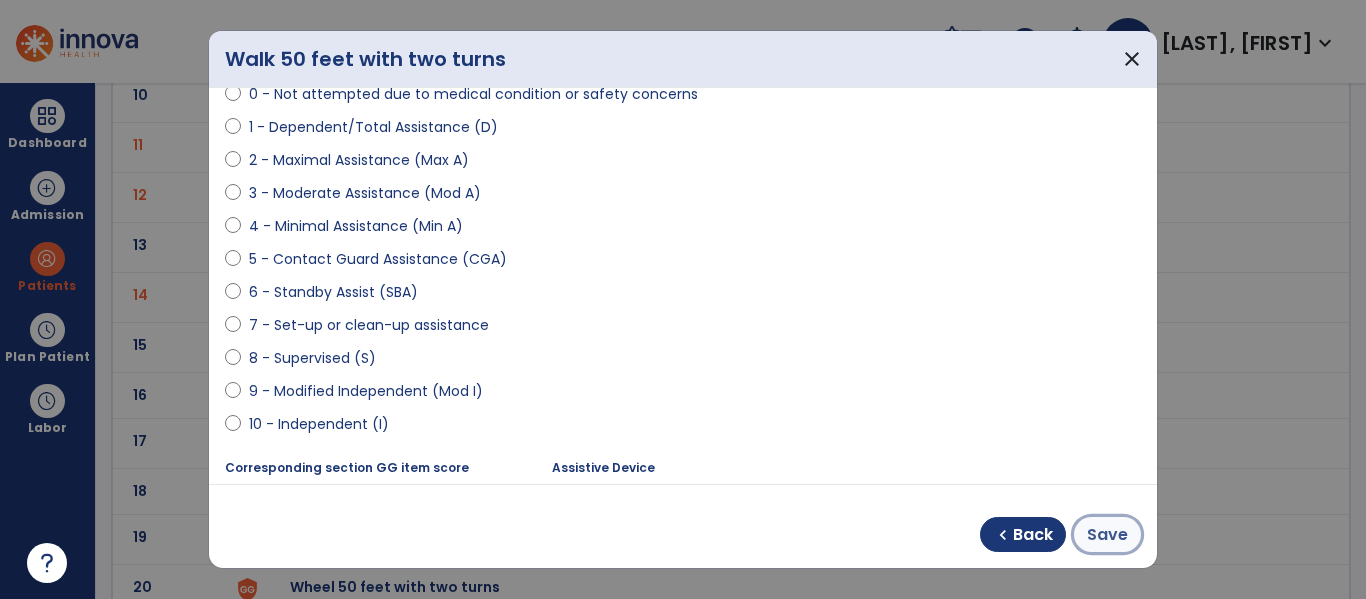 click on "Save" at bounding box center (1107, 535) 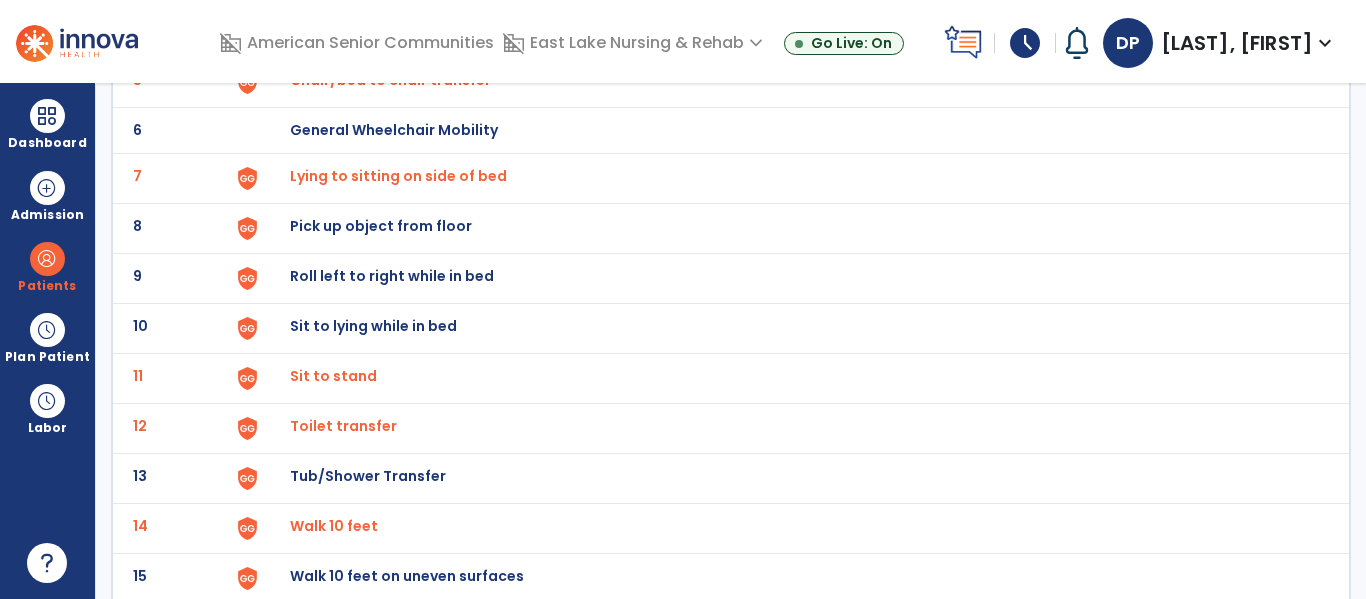 scroll, scrollTop: 0, scrollLeft: 0, axis: both 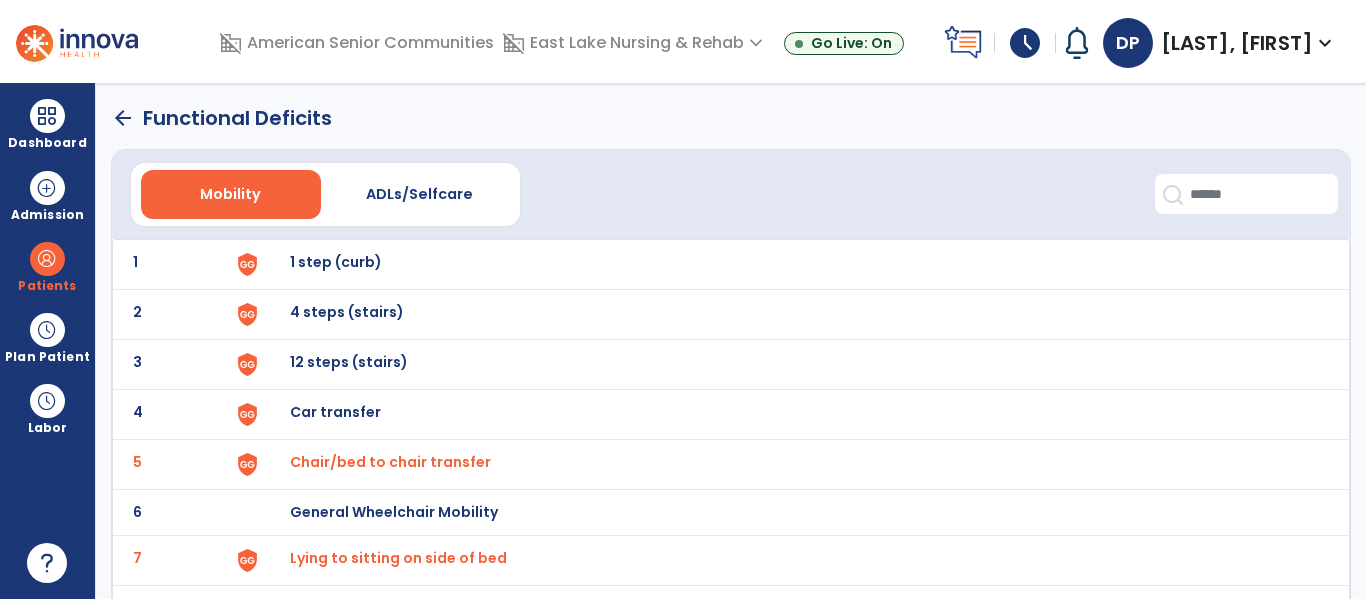 click on "arrow_back" 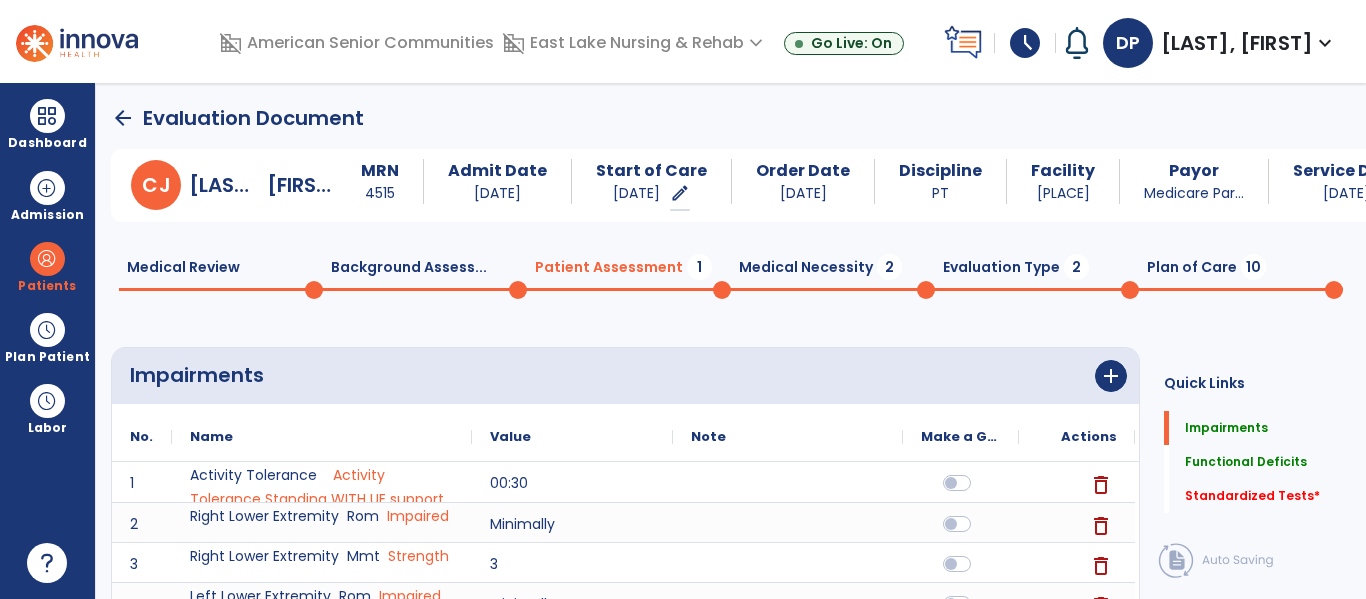scroll, scrollTop: 20, scrollLeft: 0, axis: vertical 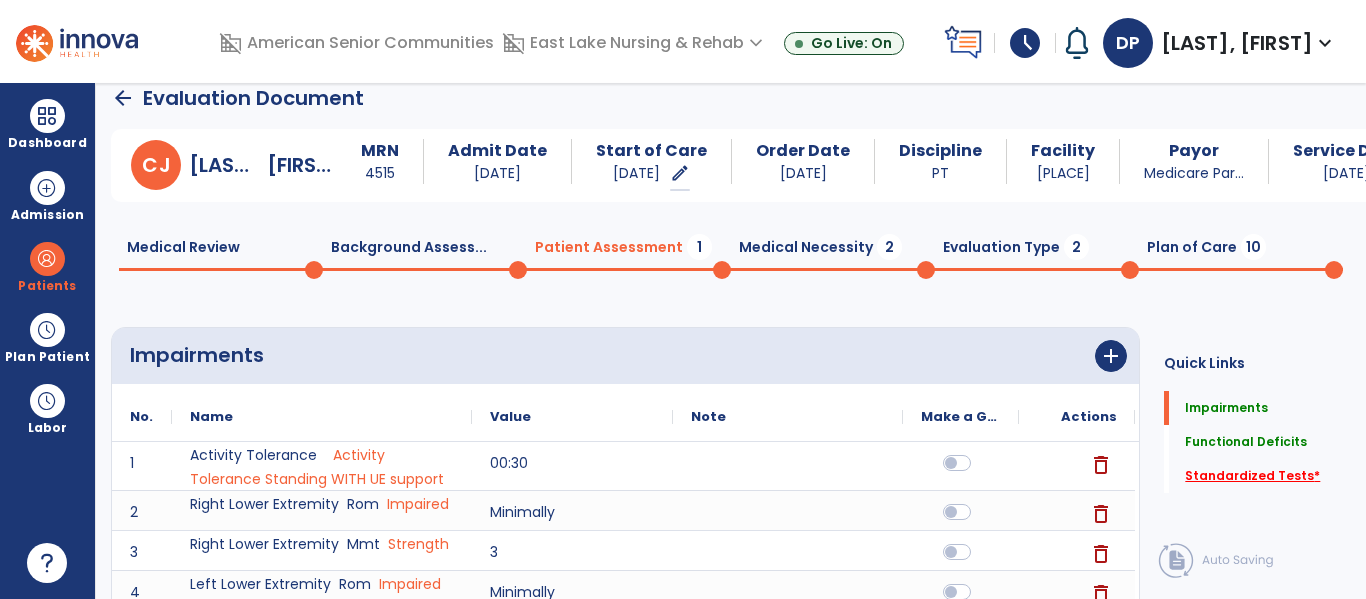click on "Standardized Tests   *" 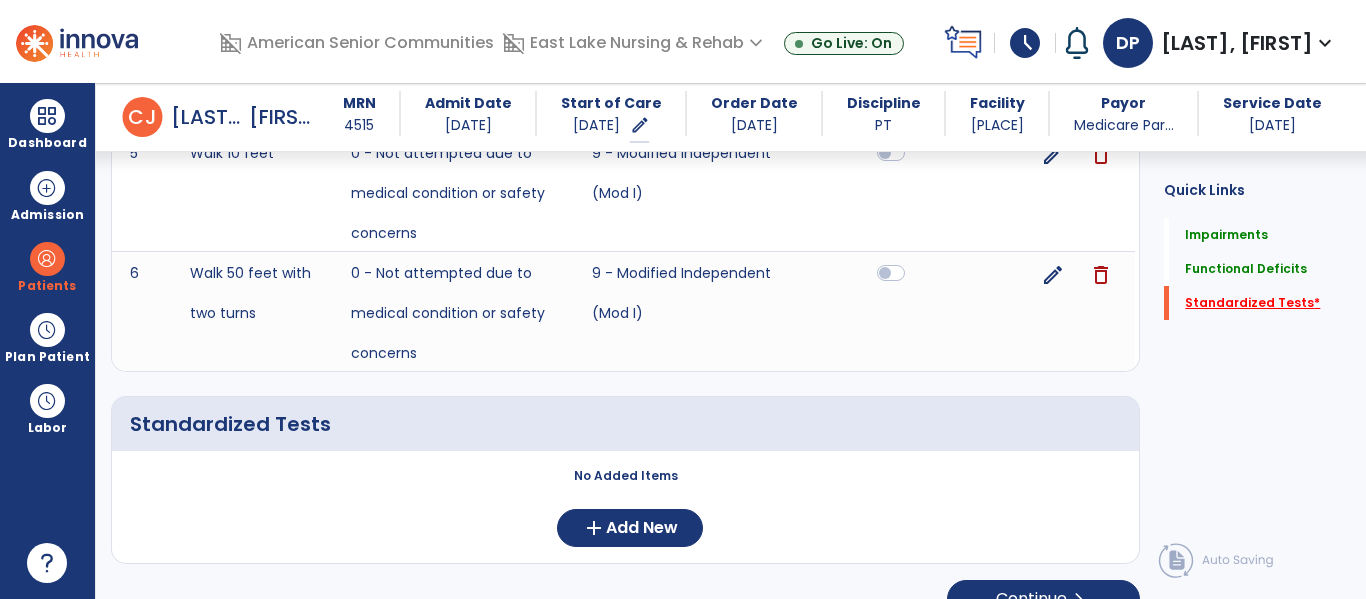 scroll, scrollTop: 975, scrollLeft: 0, axis: vertical 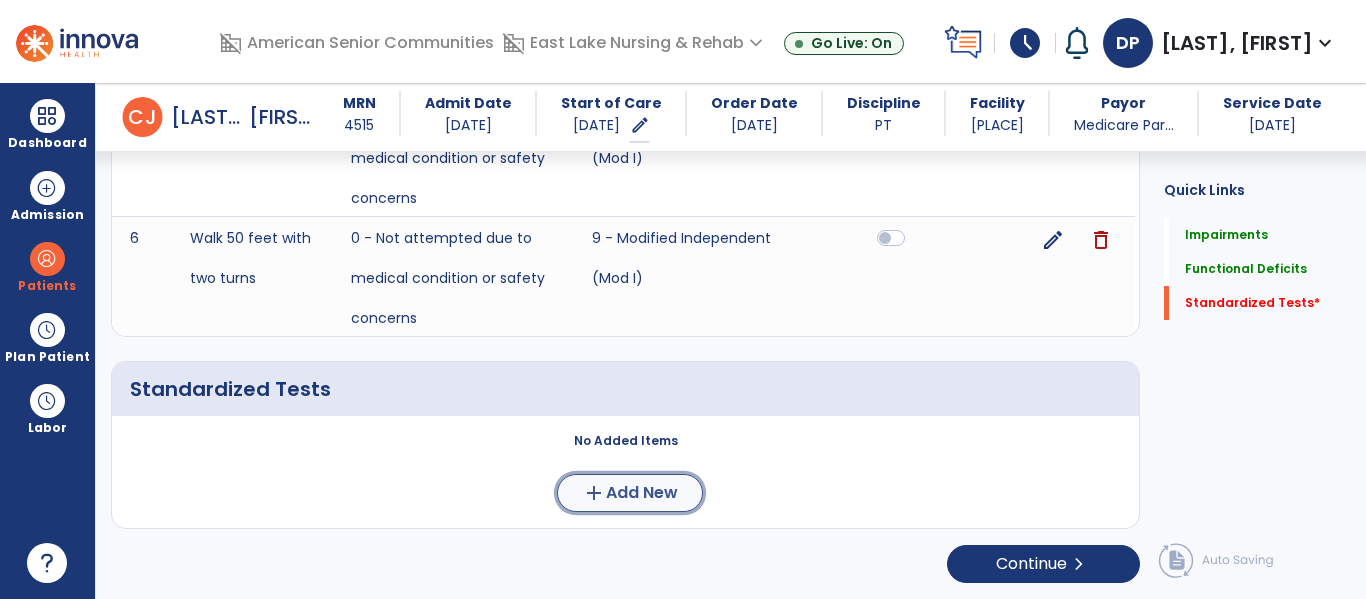 click on "Add New" 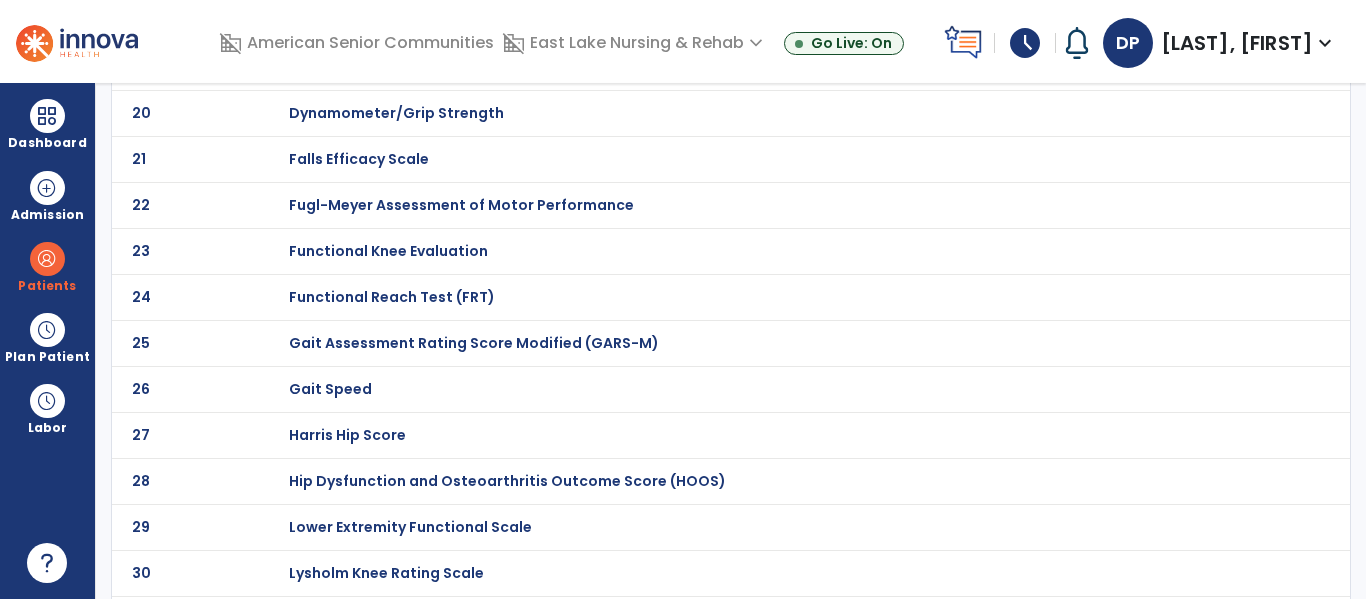 scroll, scrollTop: 982, scrollLeft: 0, axis: vertical 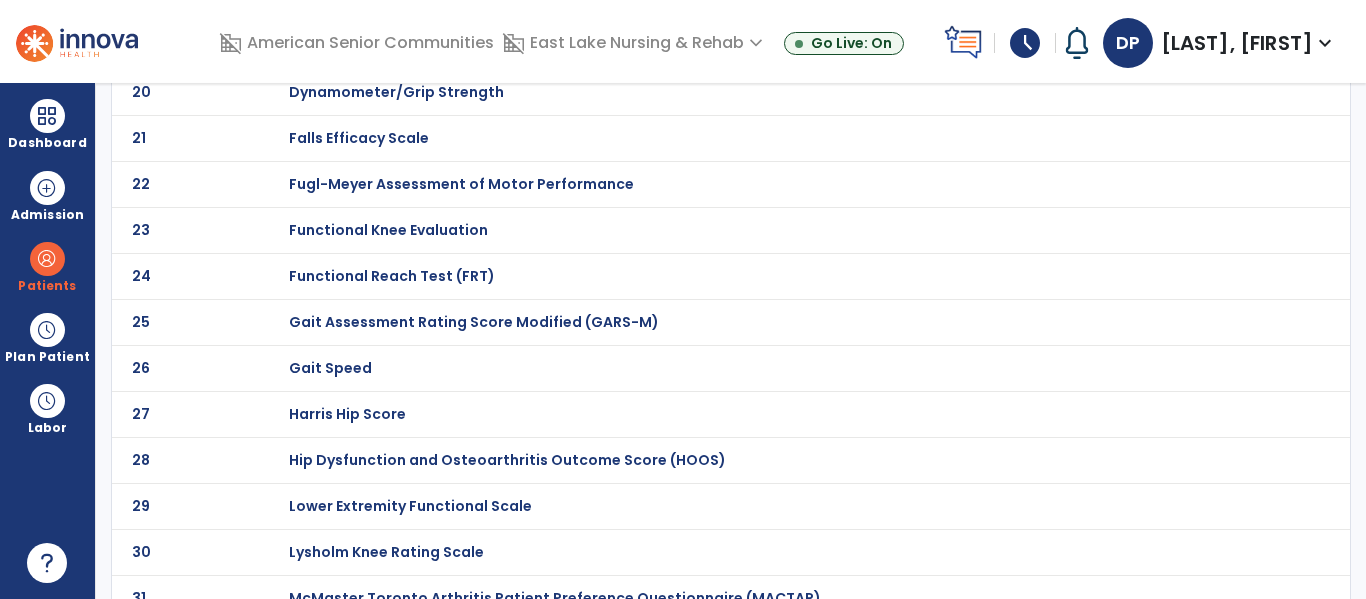 click on "Functional Reach Test (FRT)" at bounding box center (360, -782) 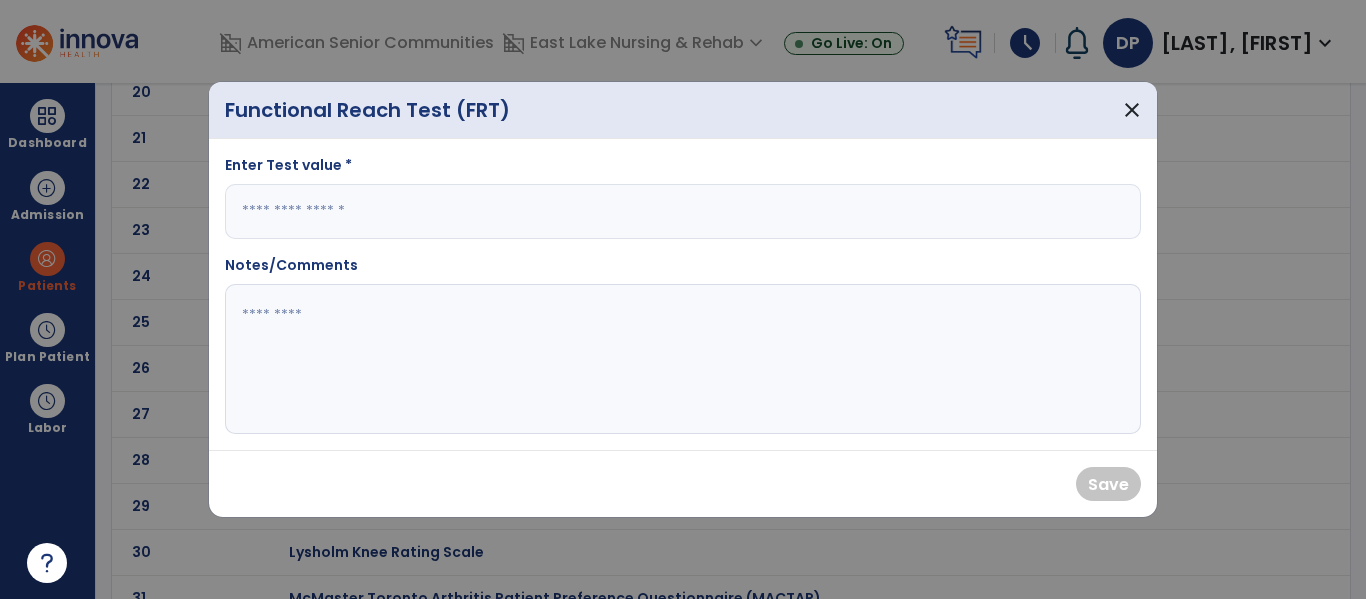 click at bounding box center [683, 211] 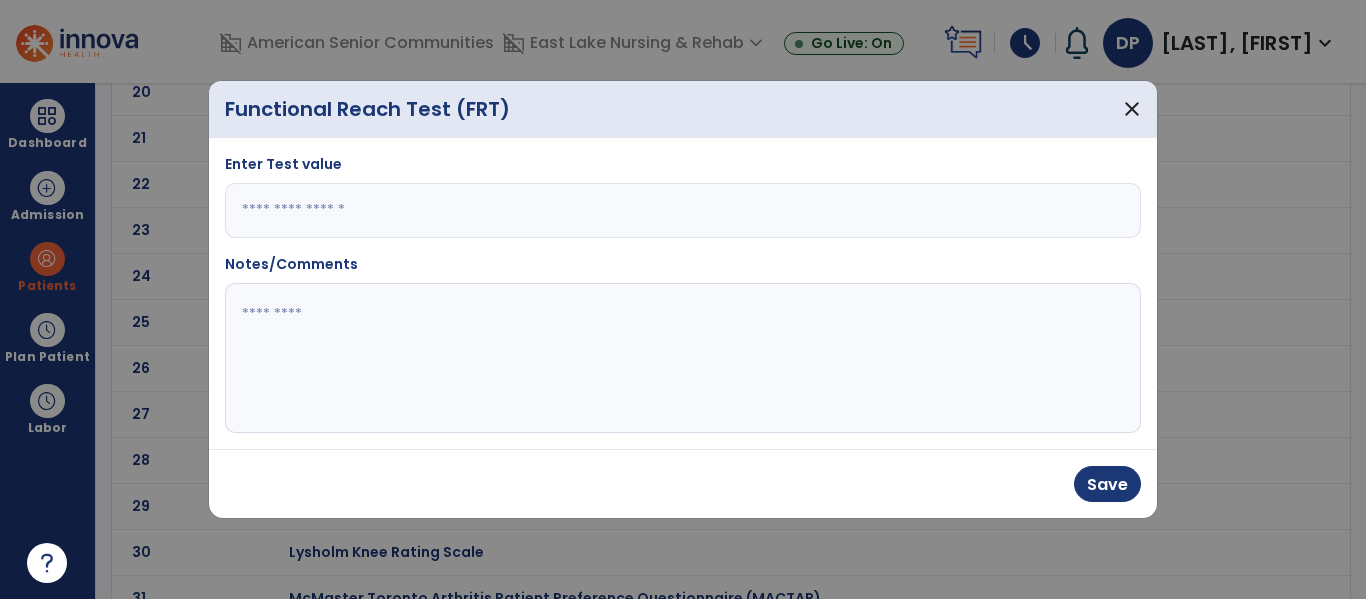 type on "*" 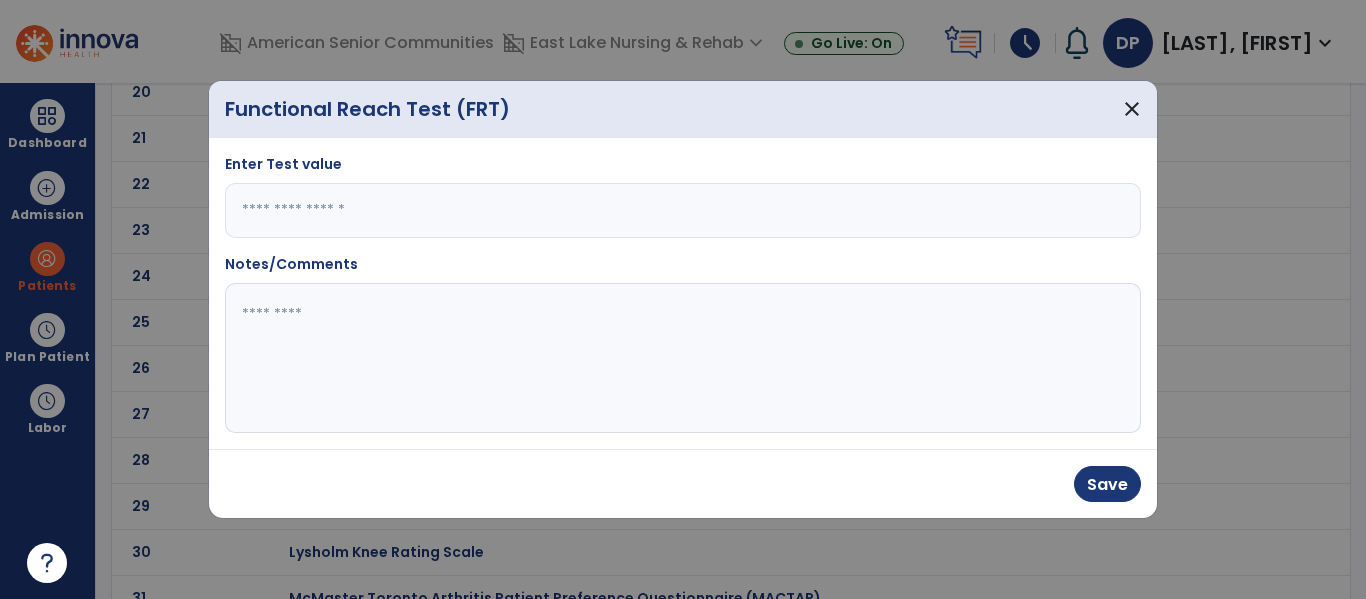 click 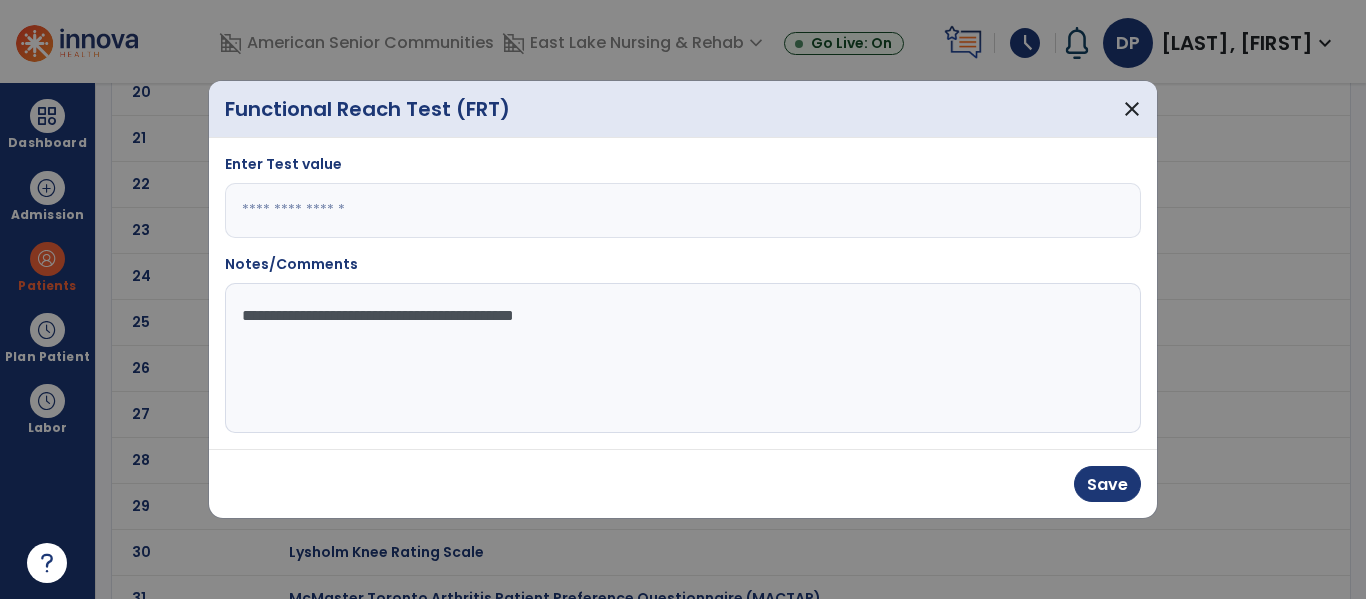 type on "**********" 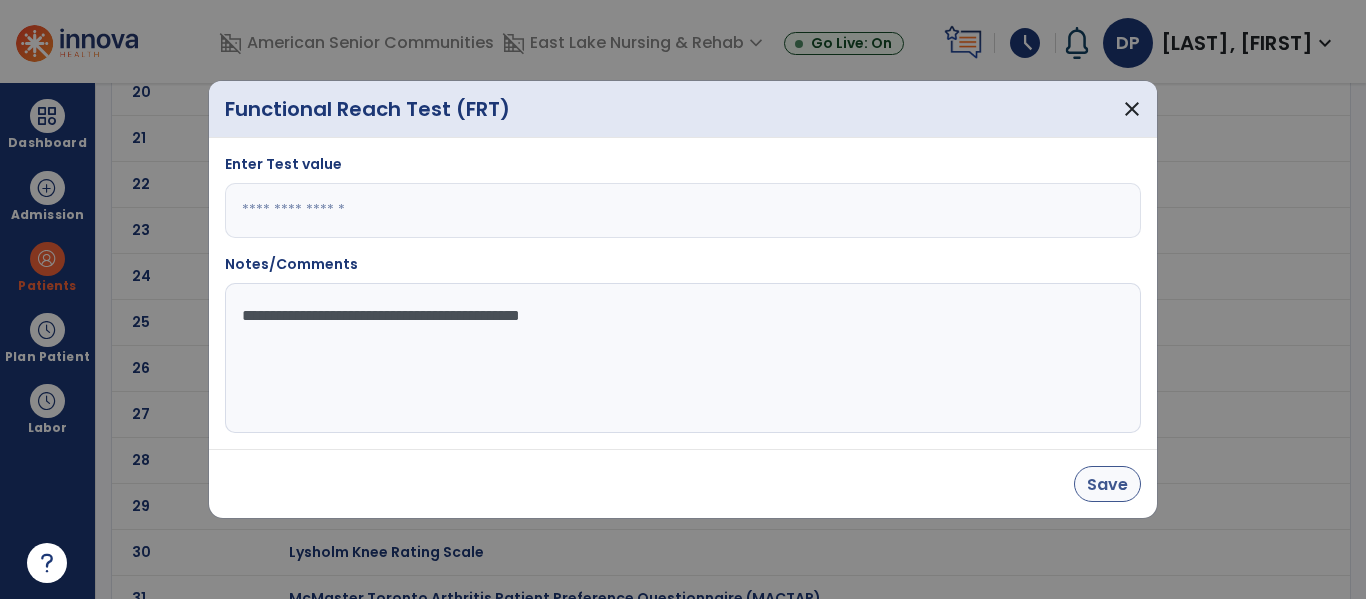 click on "Save" at bounding box center [1107, 484] 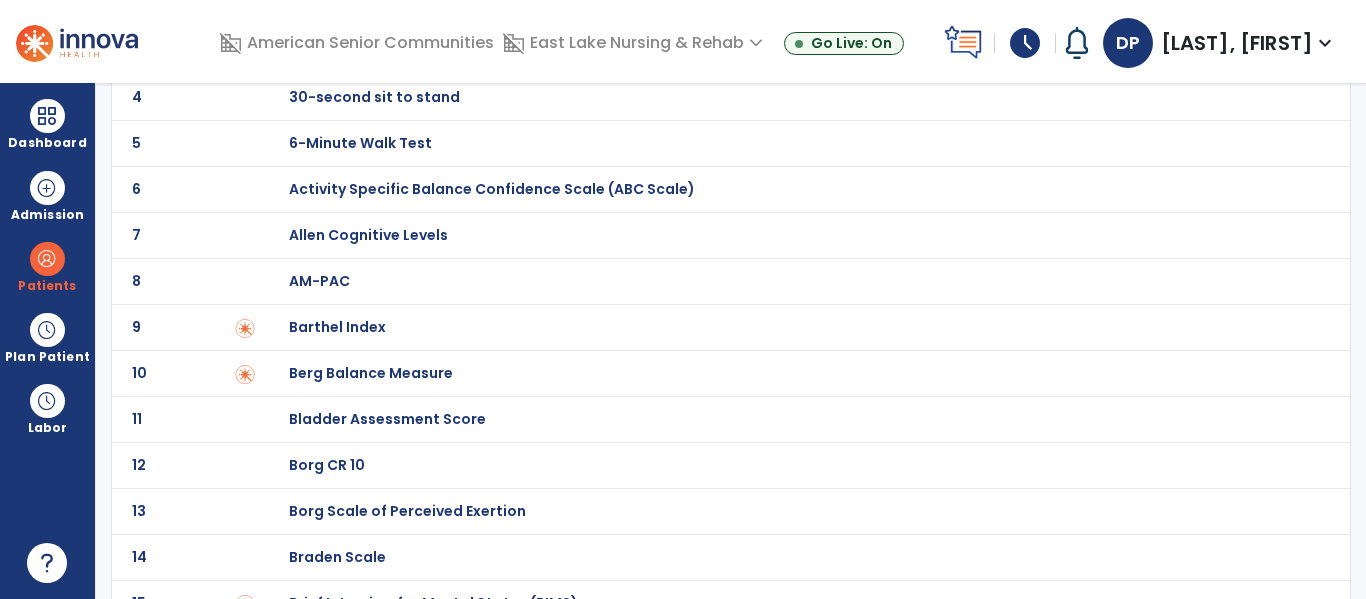 scroll, scrollTop: 0, scrollLeft: 0, axis: both 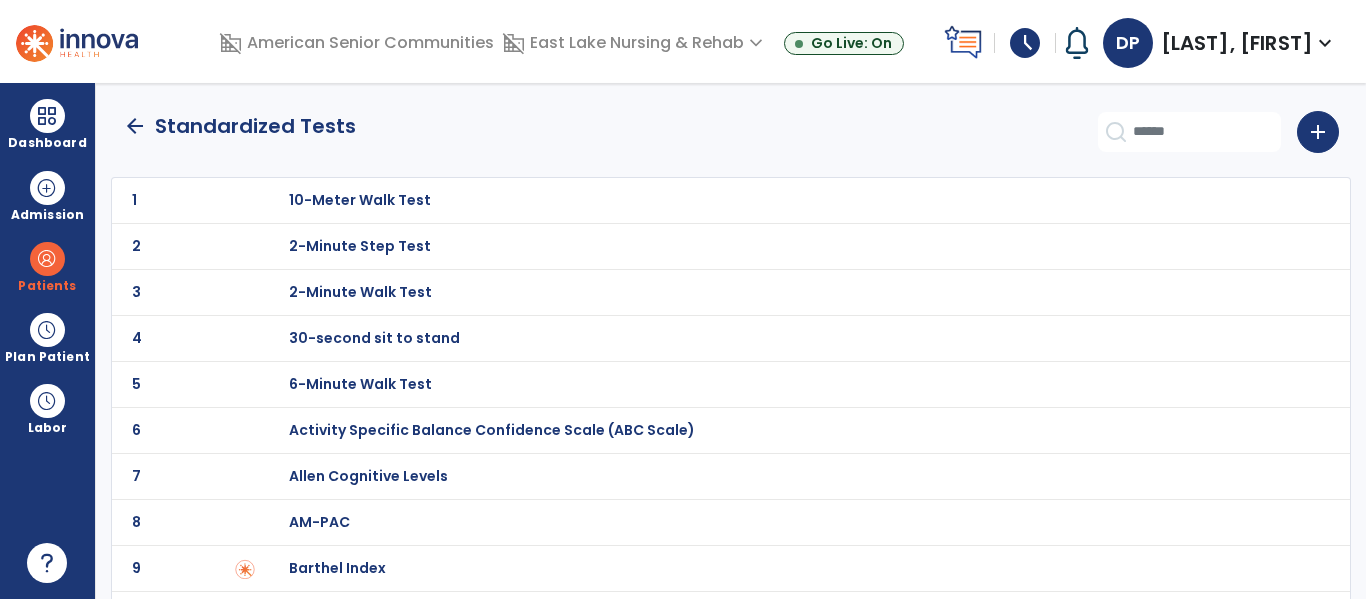click on "arrow_back" 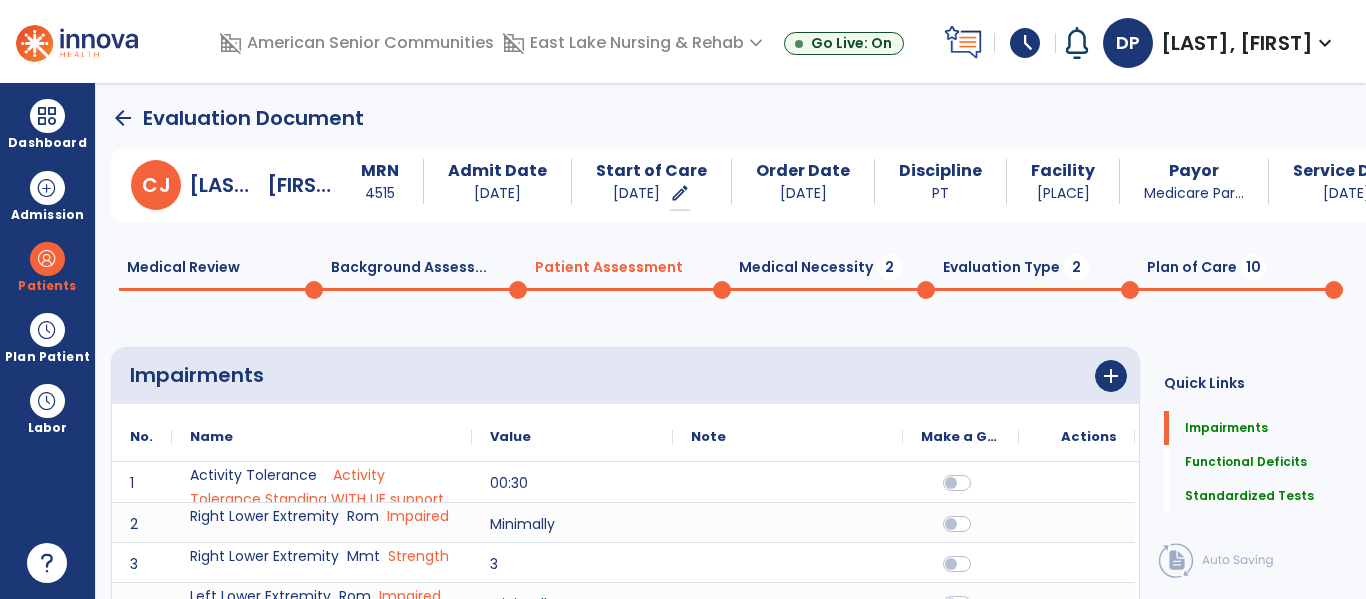 scroll, scrollTop: 20, scrollLeft: 0, axis: vertical 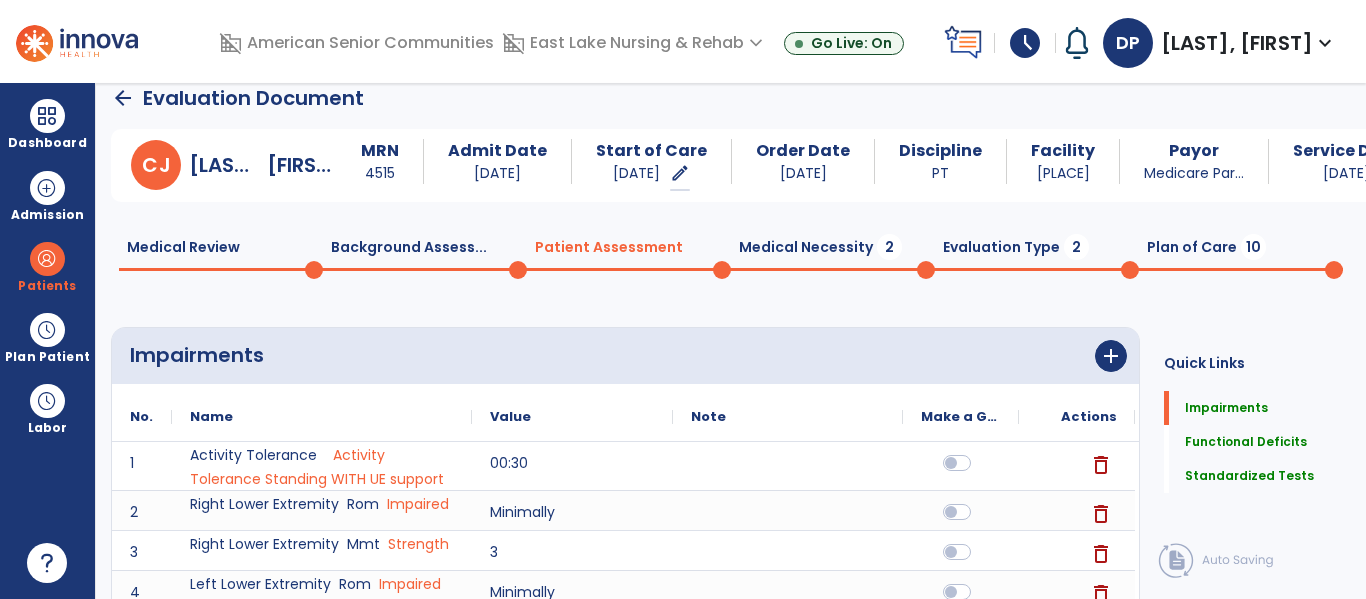 click on "Medical Necessity  2" 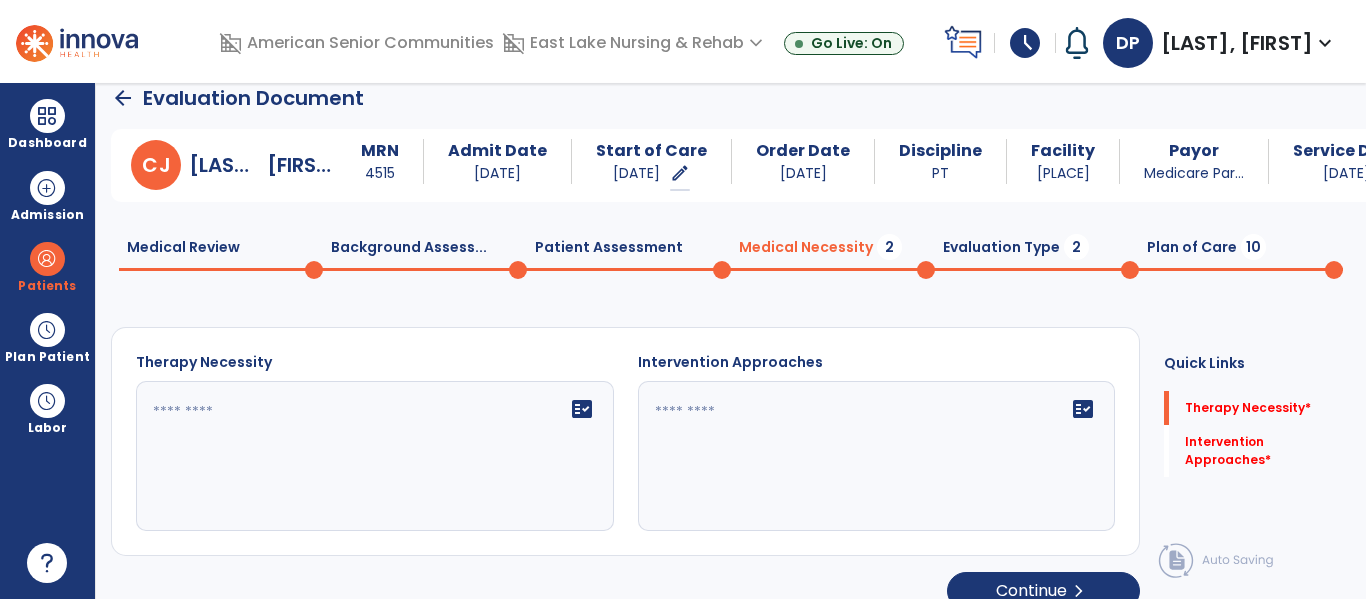 click on "fact_check" 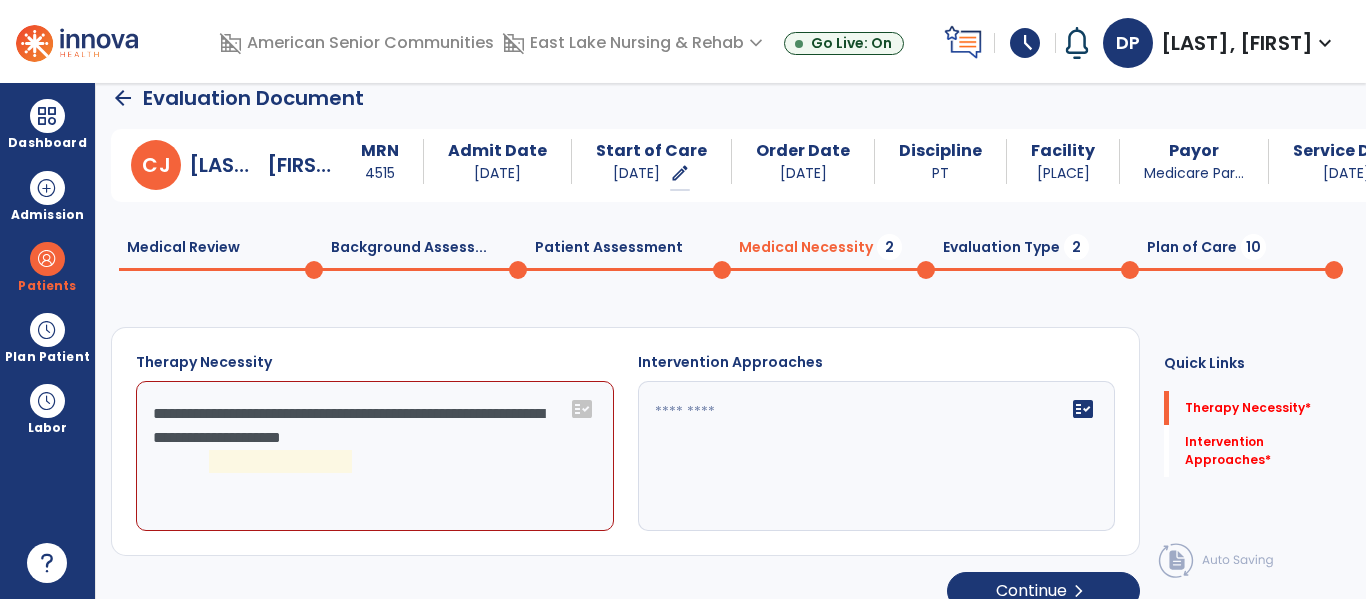 click on "**********" 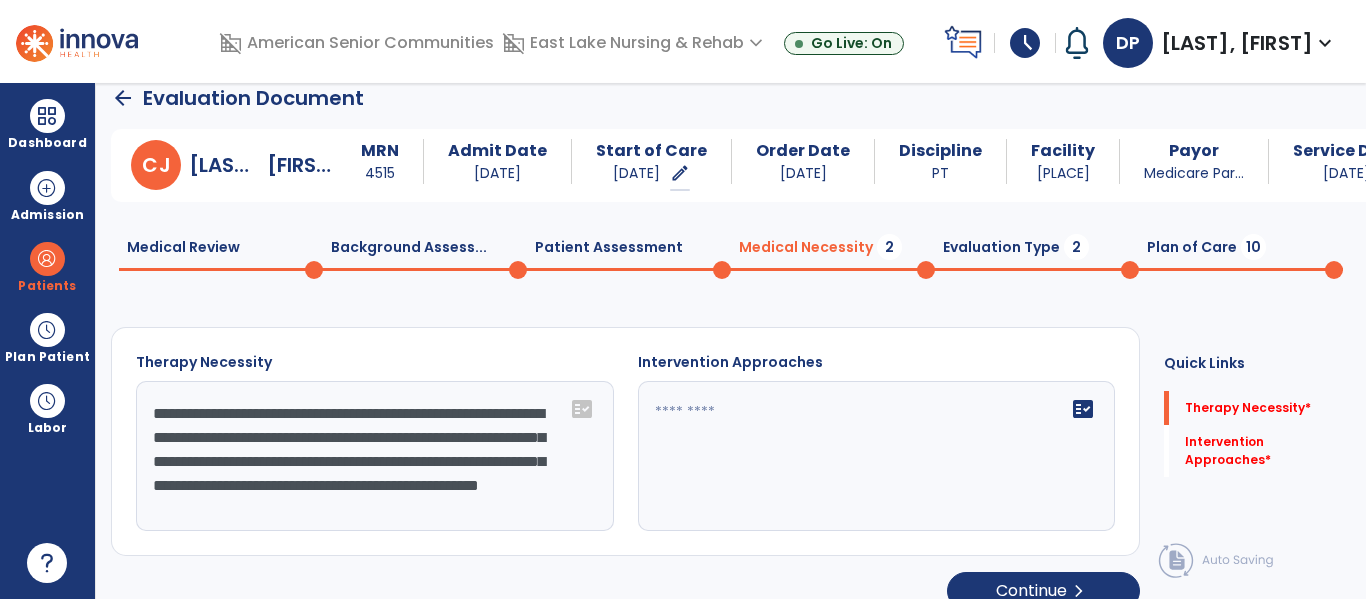 scroll, scrollTop: 16, scrollLeft: 0, axis: vertical 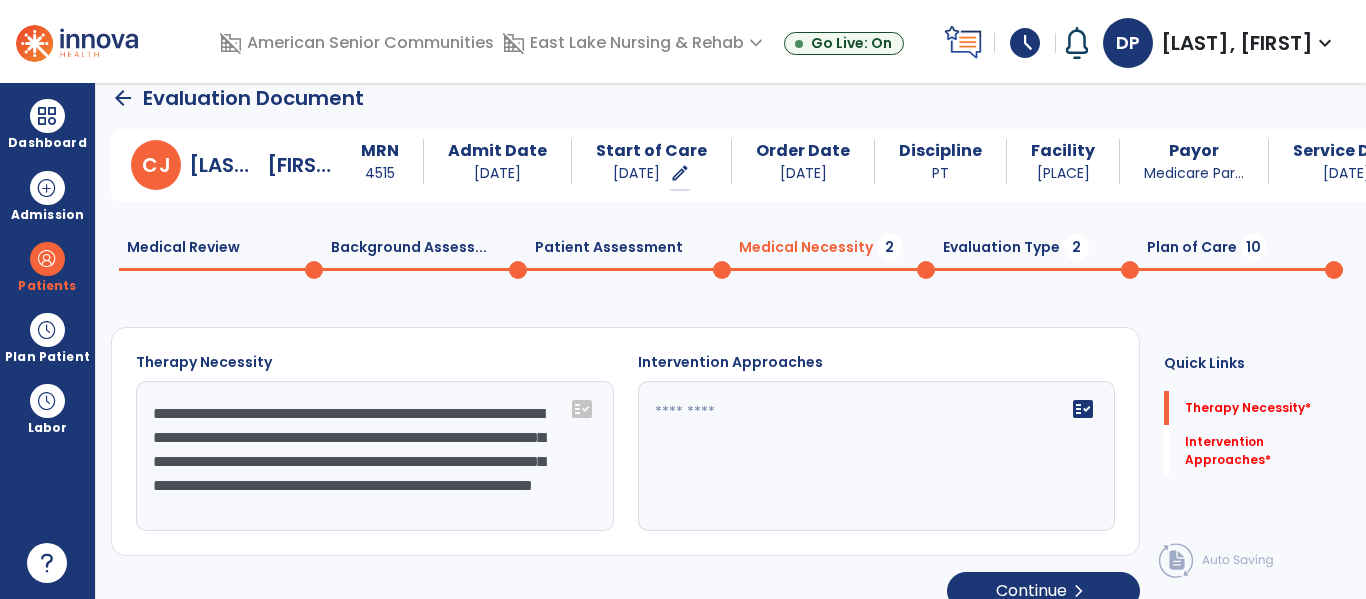 type on "**********" 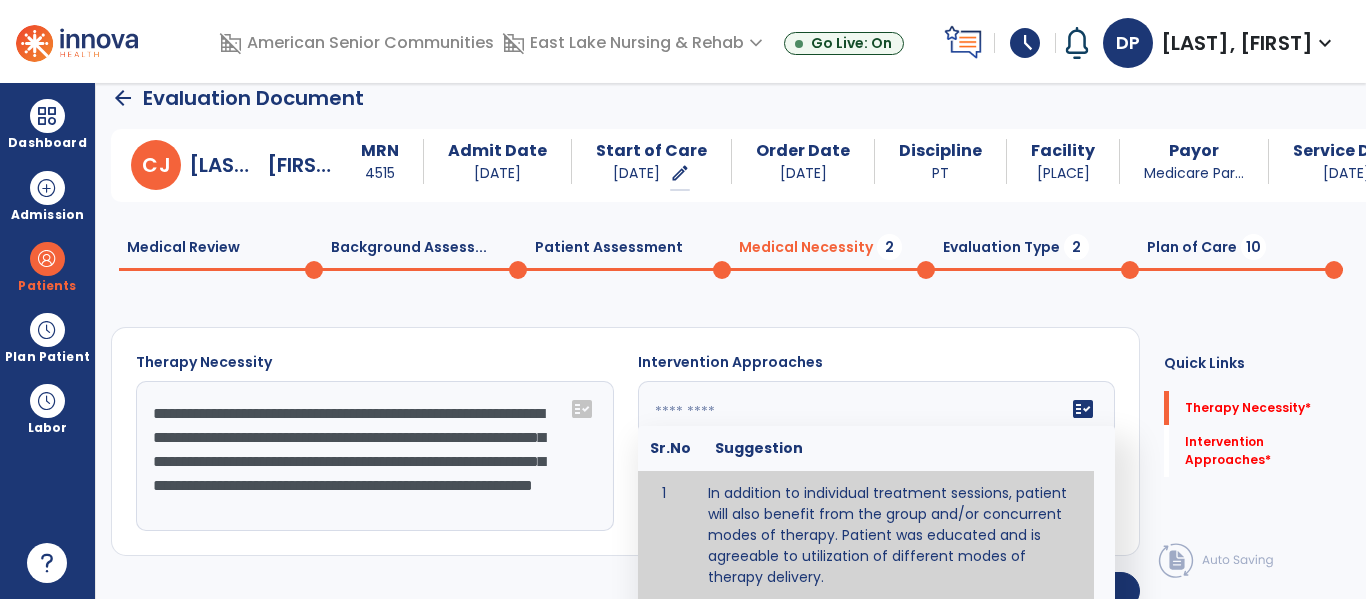 type on "**********" 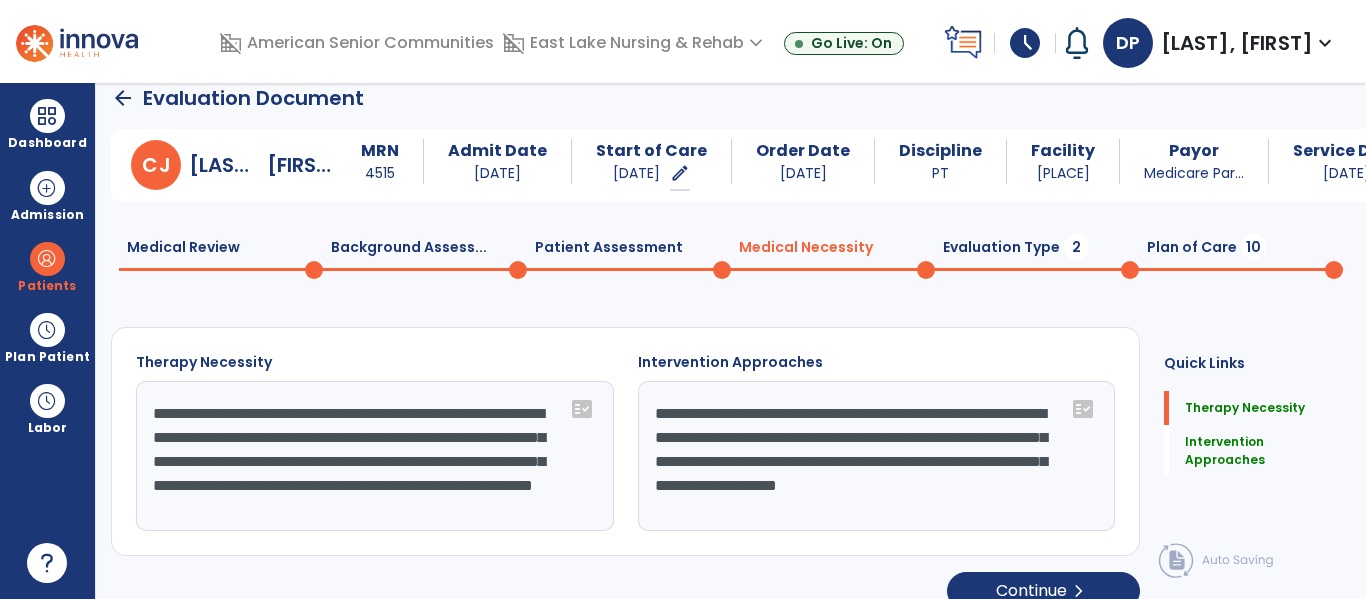 click on "Evaluation Type  2" 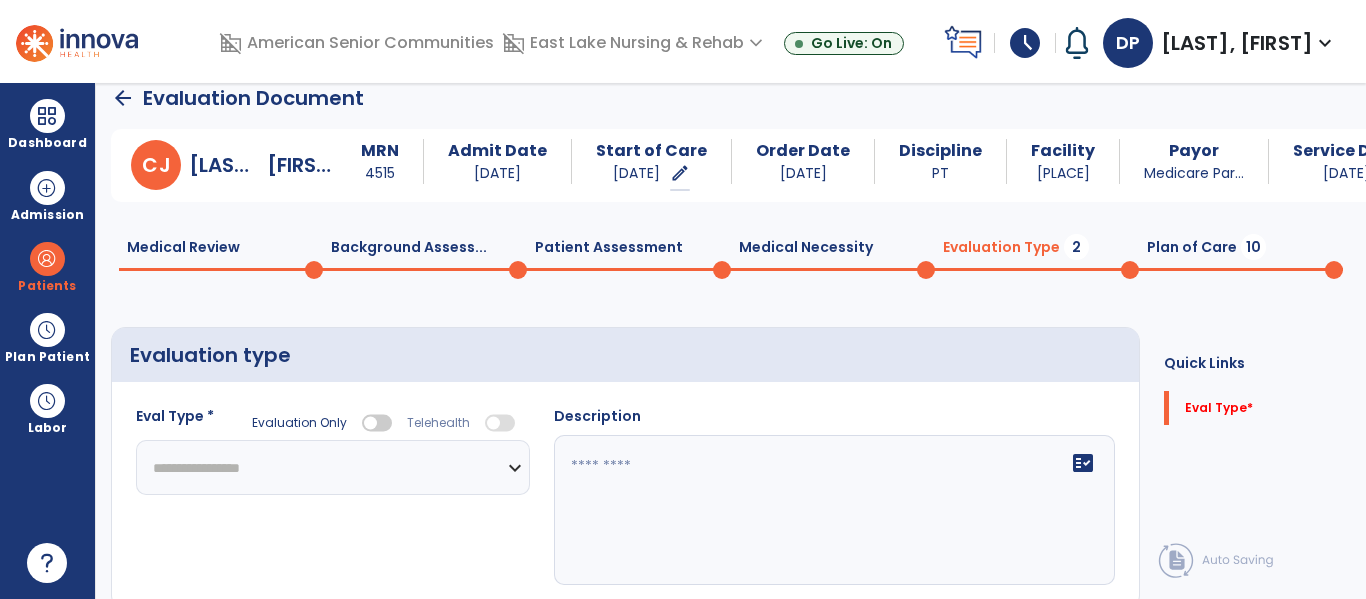 click on "**********" 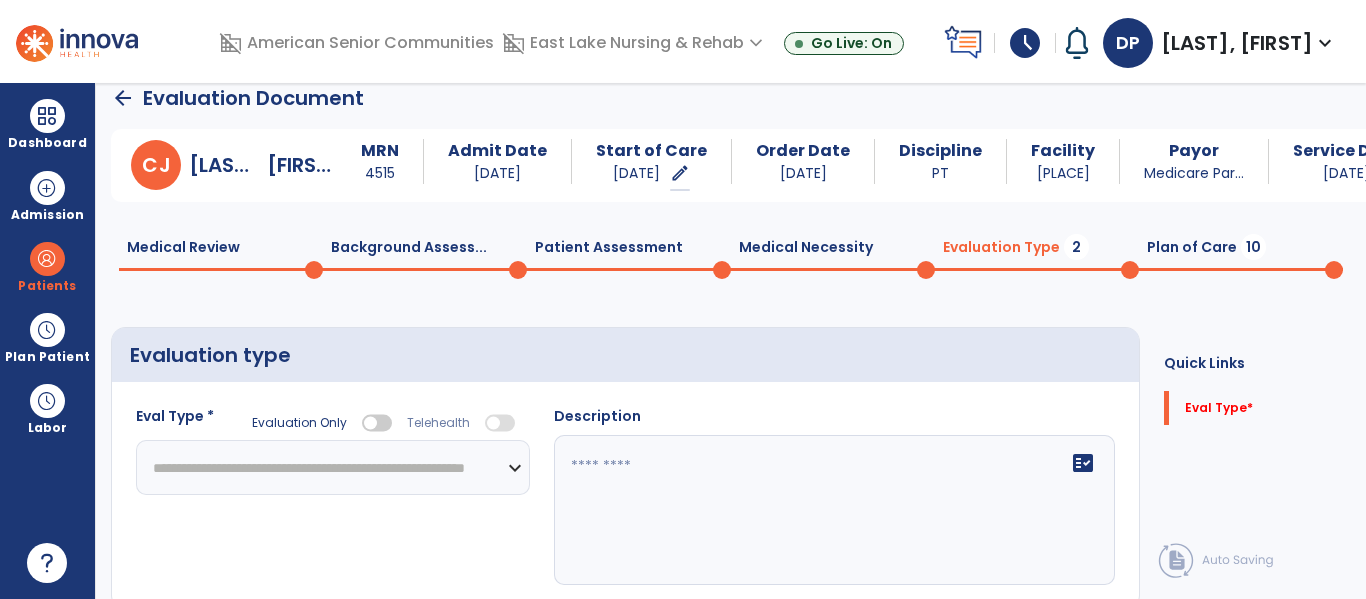 click on "**********" 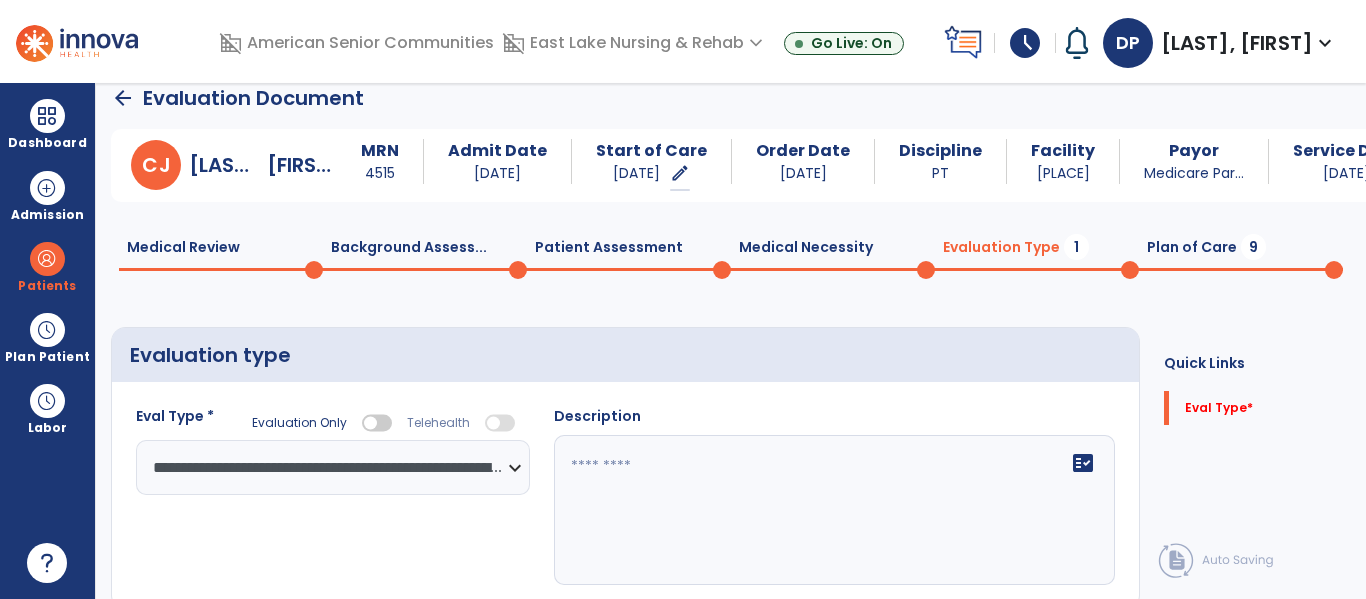 click 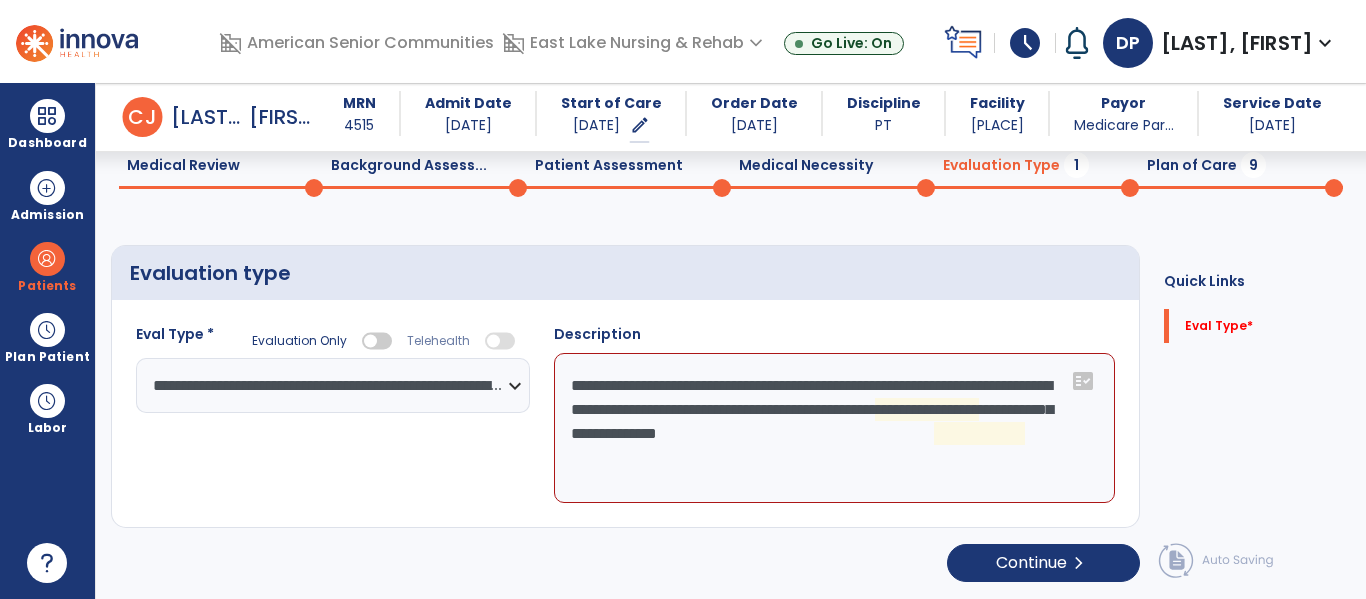 scroll, scrollTop: 83, scrollLeft: 0, axis: vertical 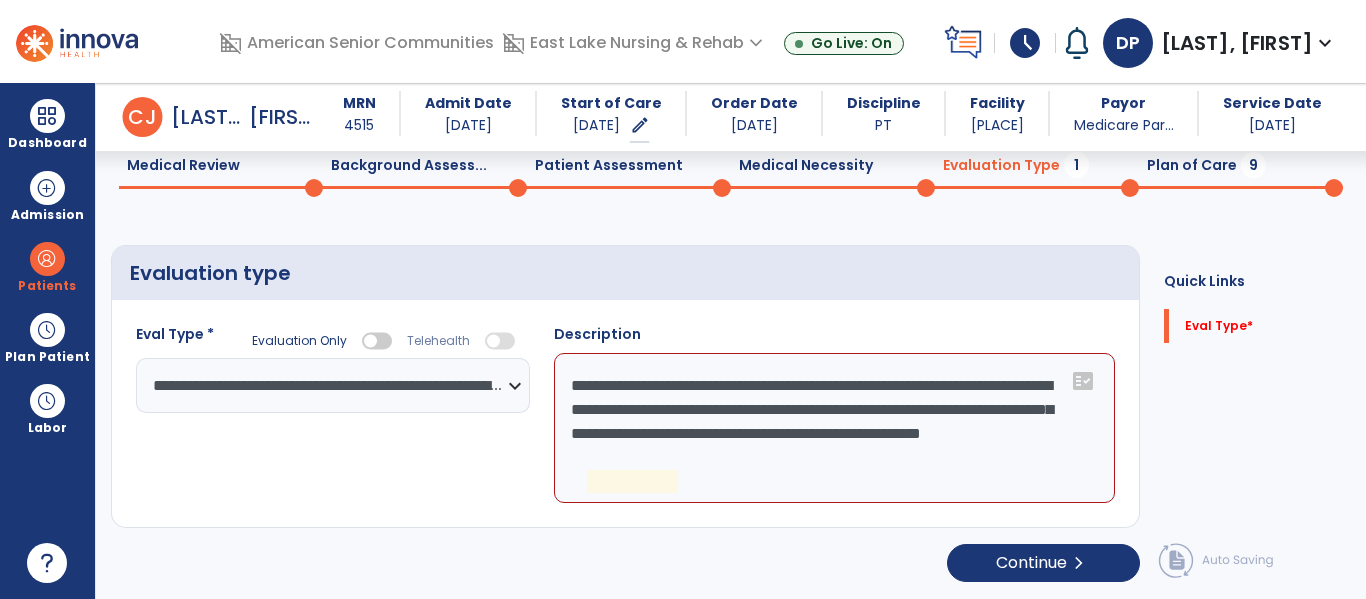 click on "**********" 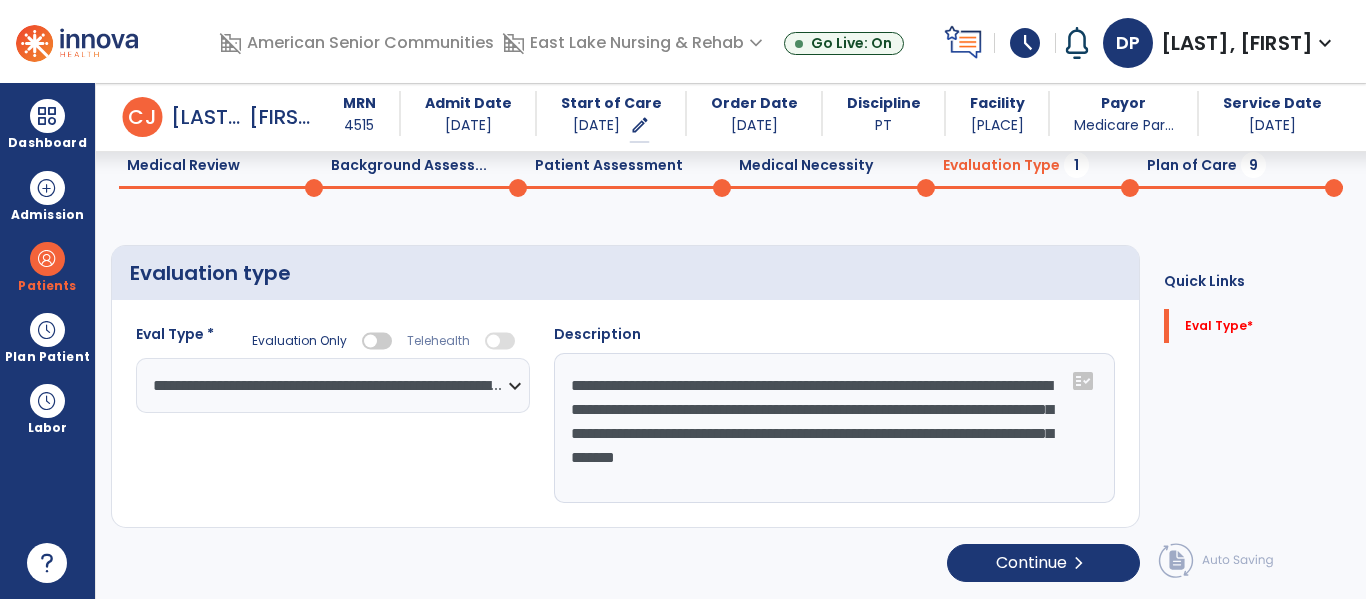 type on "**********" 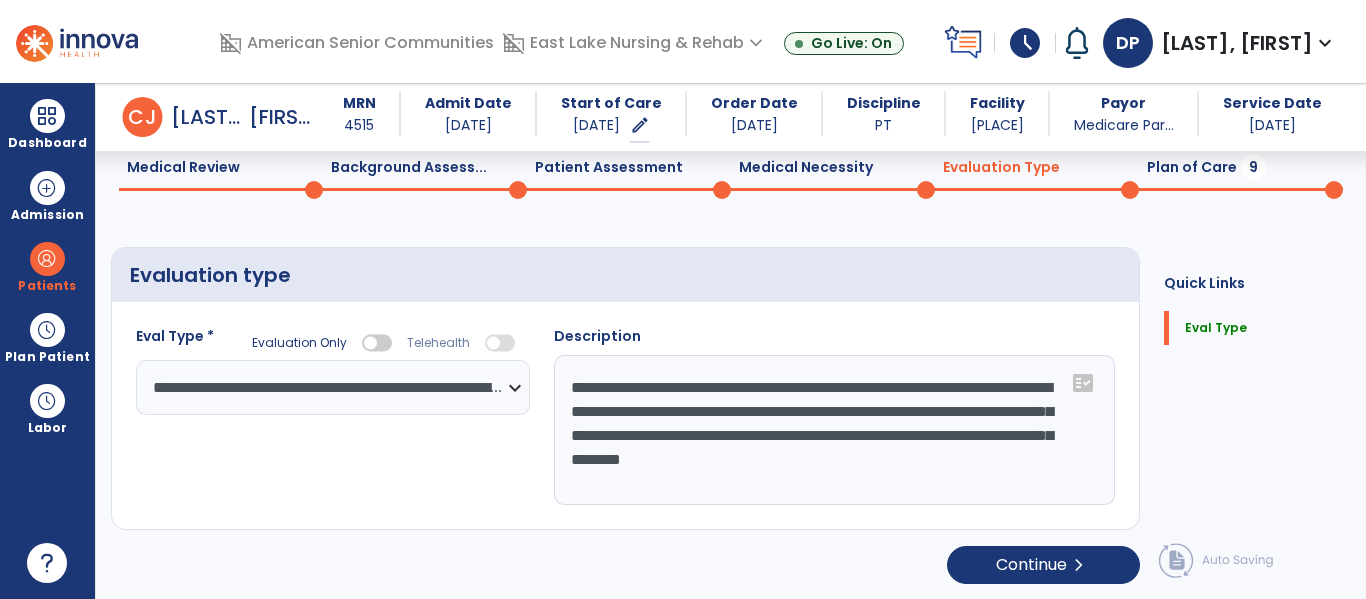 scroll, scrollTop: 83, scrollLeft: 0, axis: vertical 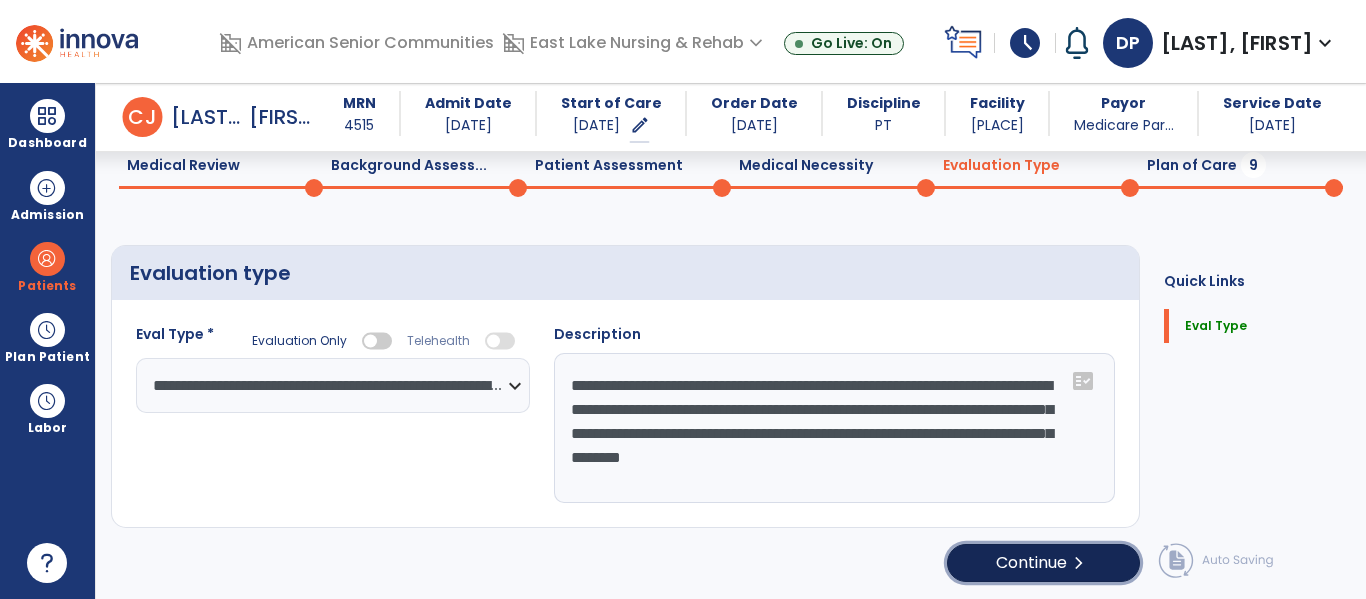 click on "chevron_right" 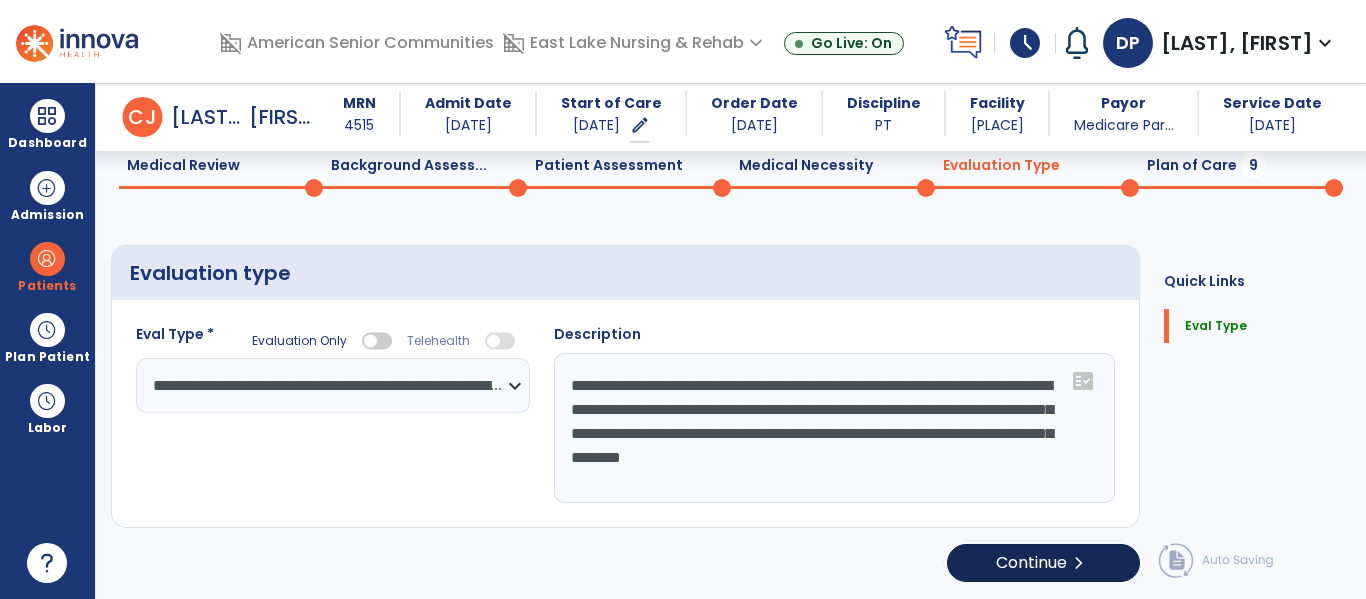 select on "*****" 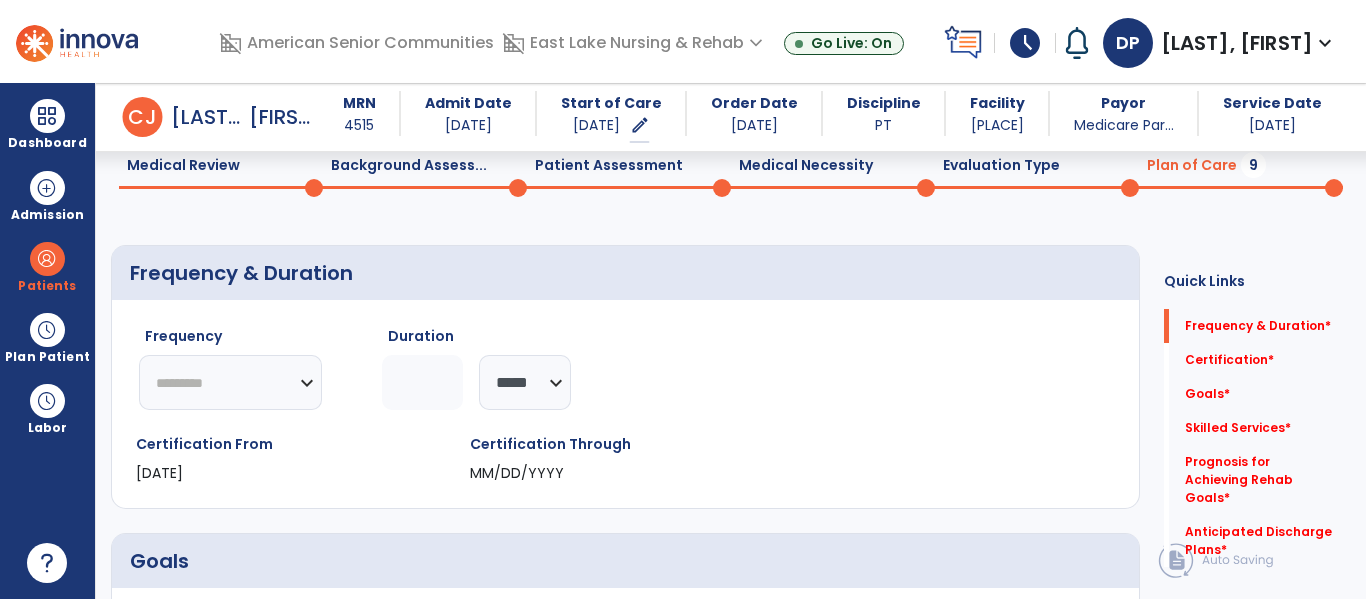 click on "********* ** ** ** ** ** ** **" 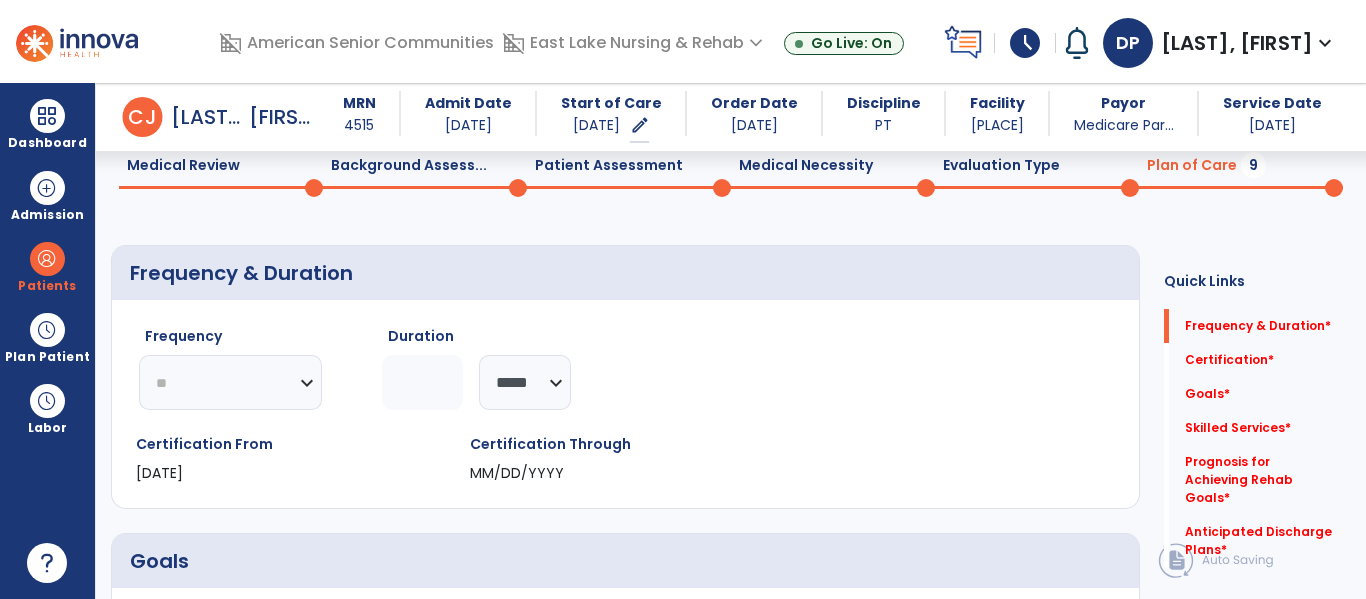 click on "********* ** ** ** ** ** ** **" 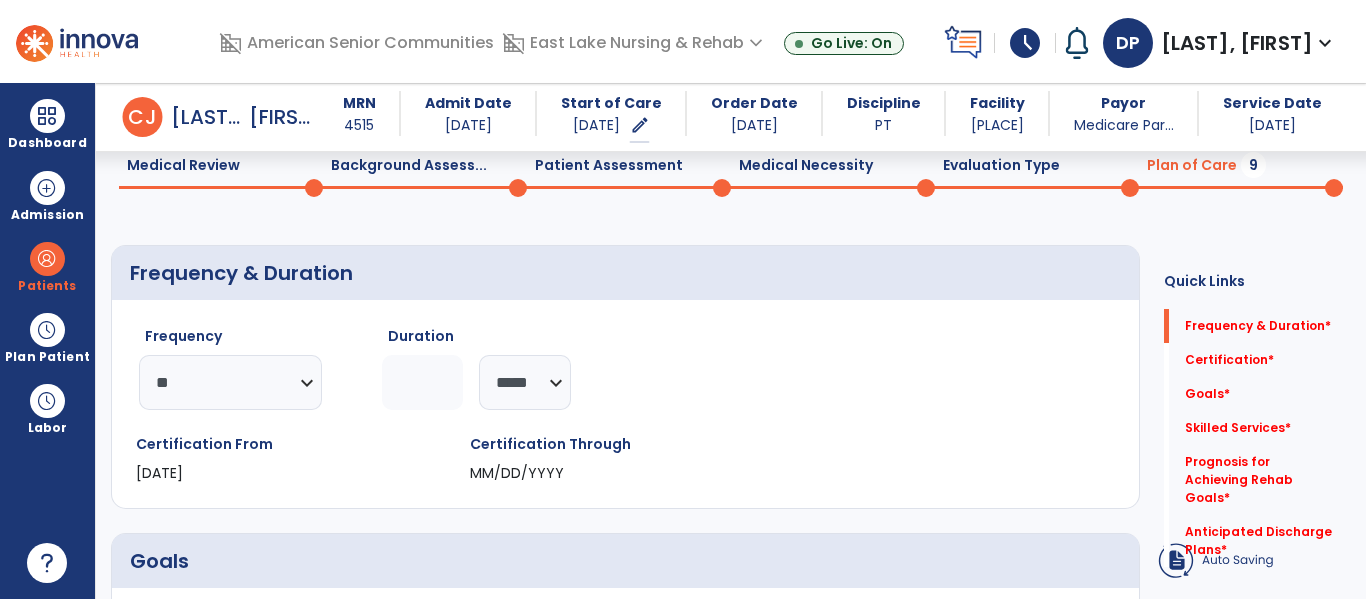 click 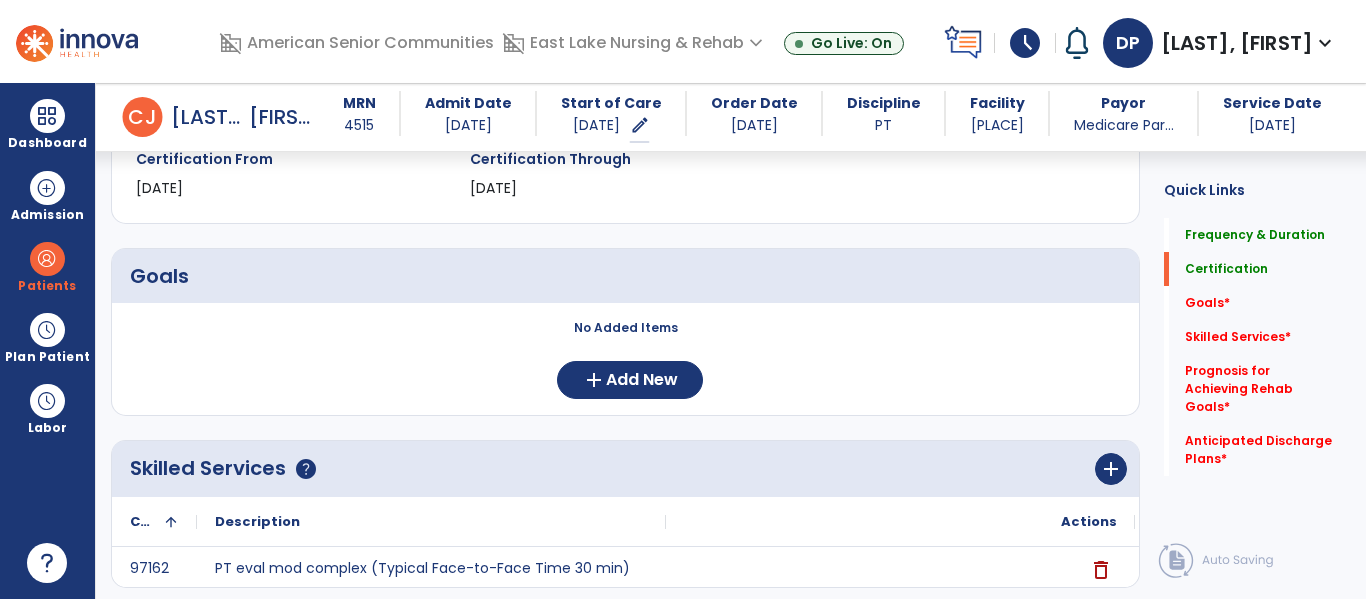 scroll, scrollTop: 418, scrollLeft: 0, axis: vertical 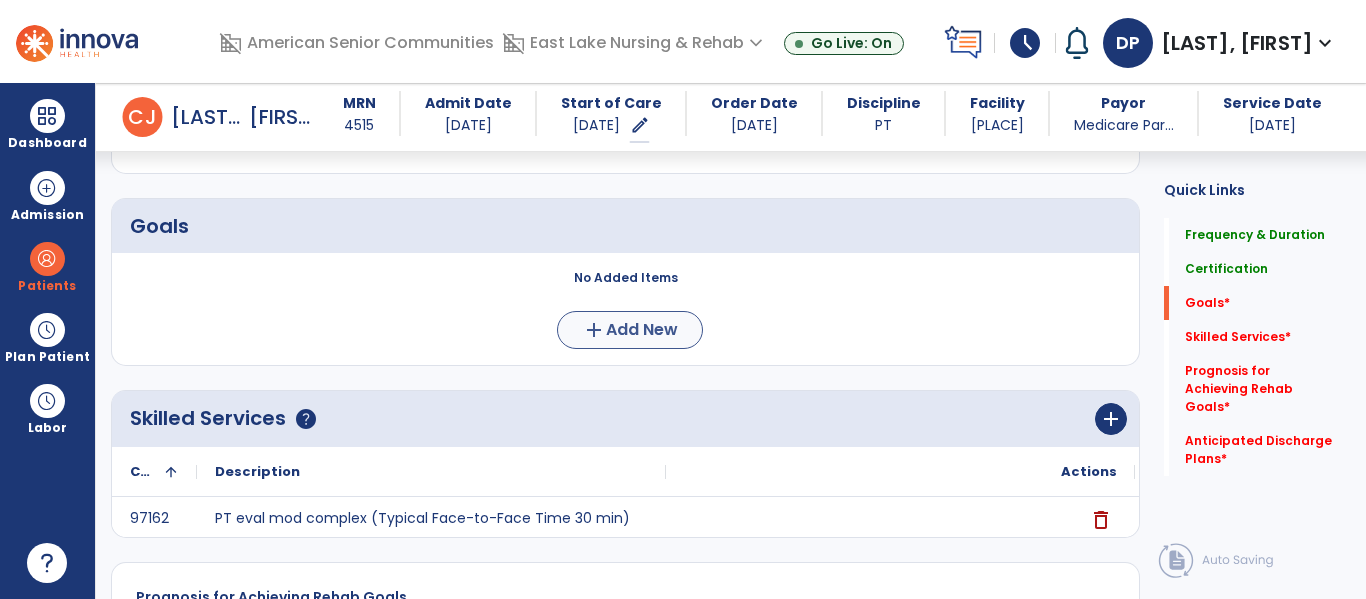 type on "*" 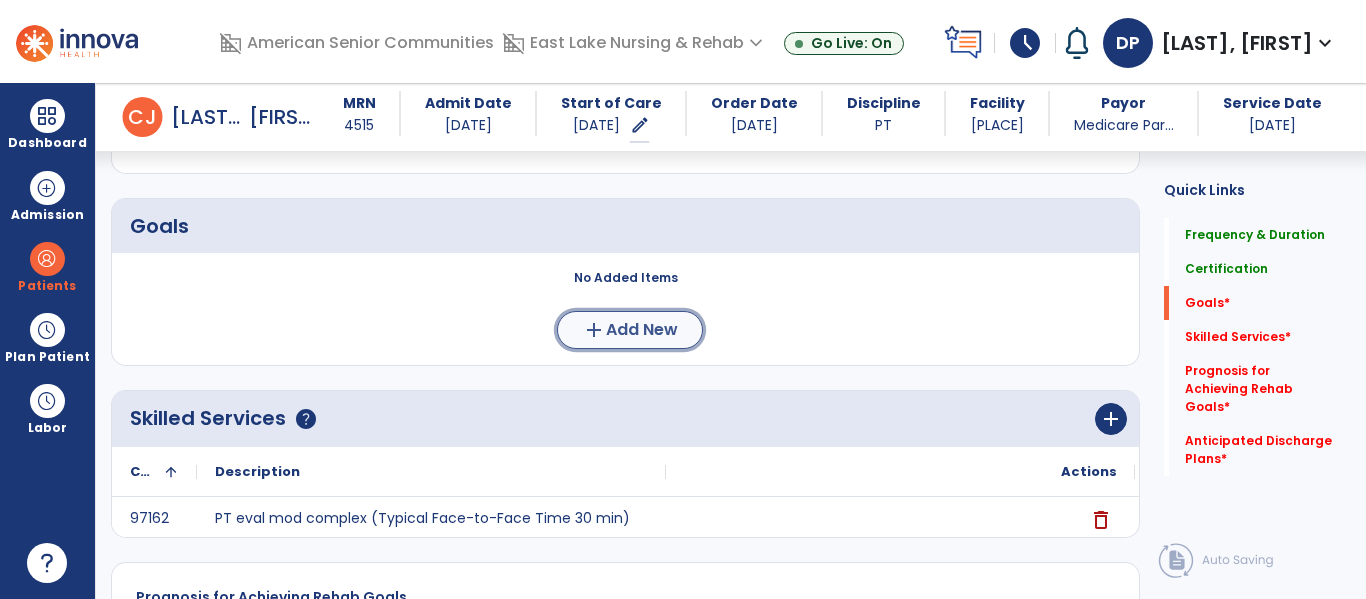 click on "Add New" at bounding box center (642, 330) 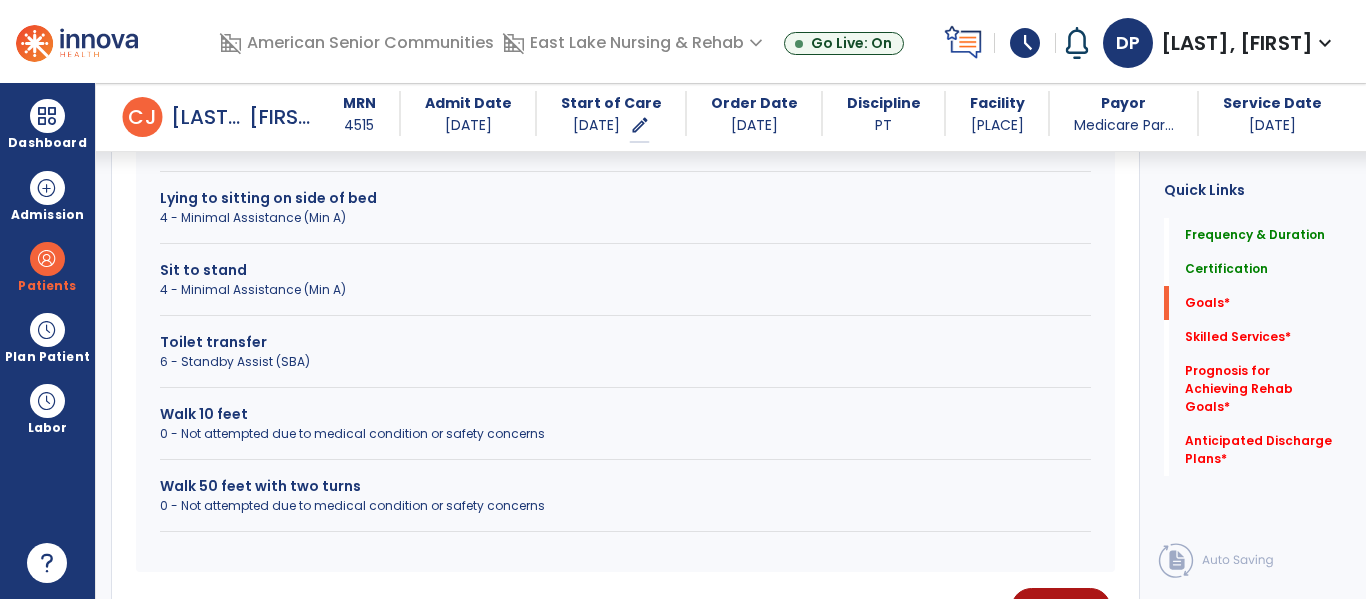 scroll, scrollTop: 742, scrollLeft: 0, axis: vertical 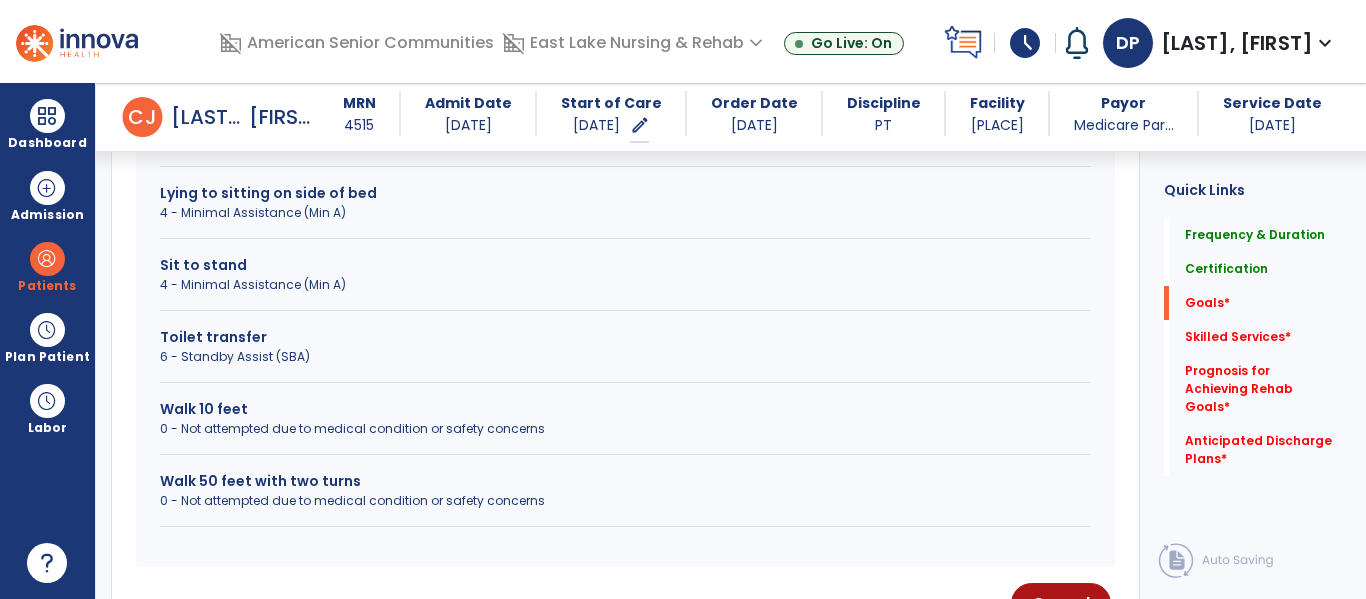 click on "0 - Not attempted due to medical condition or safety concerns" at bounding box center [625, 501] 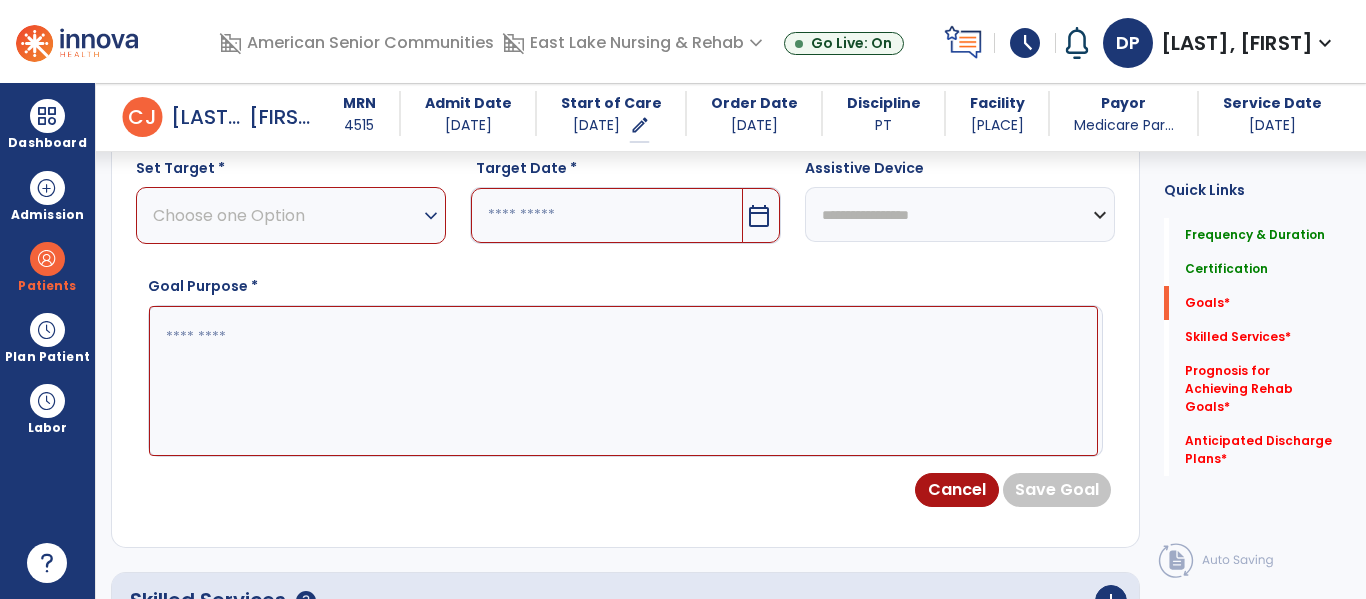 click on "Choose one Option" at bounding box center [286, 215] 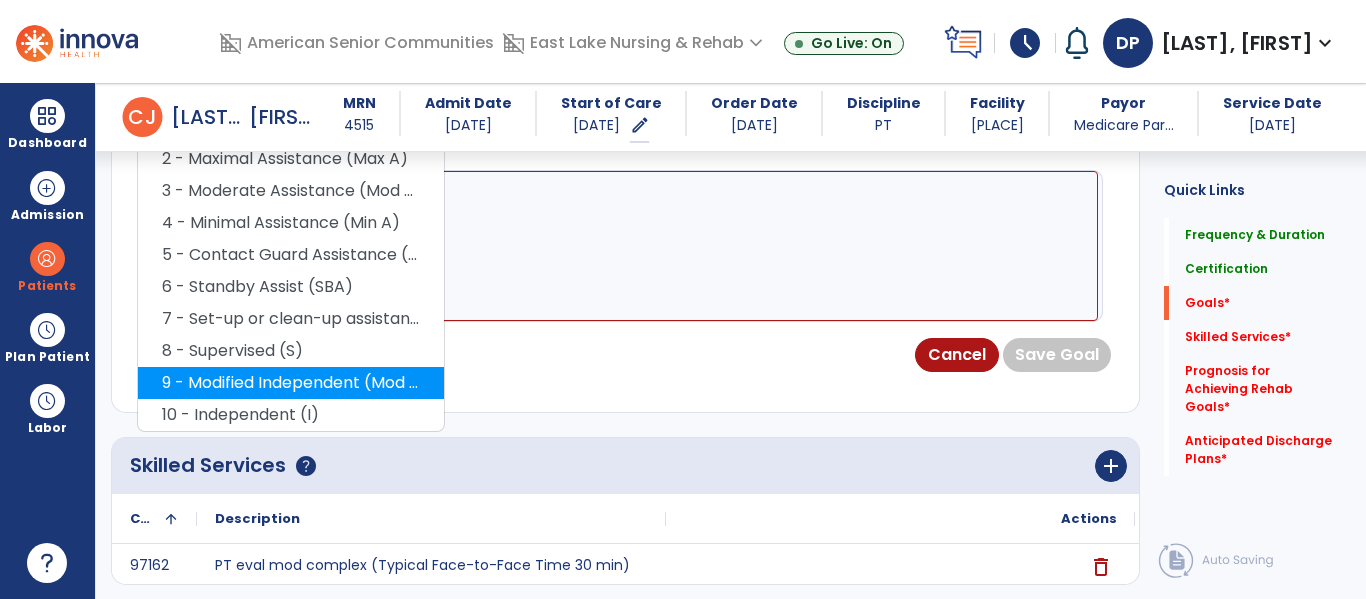 click on "9 - Modified Independent (Mod I)" at bounding box center (291, 383) 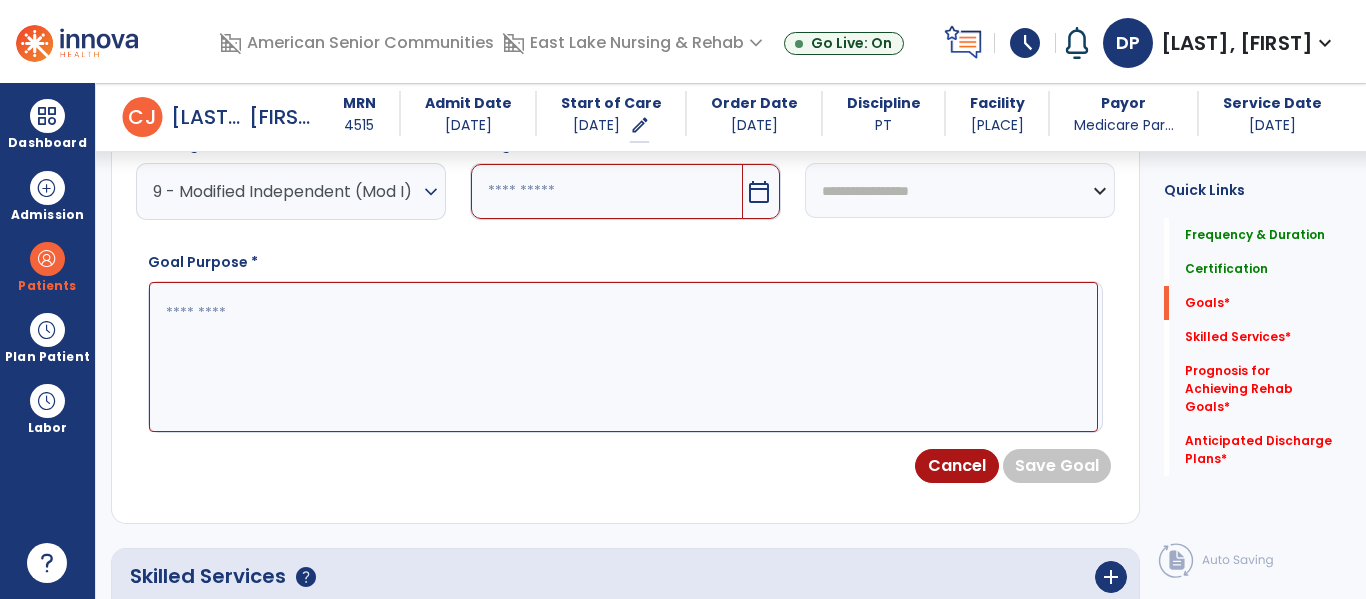 scroll, scrollTop: 660, scrollLeft: 0, axis: vertical 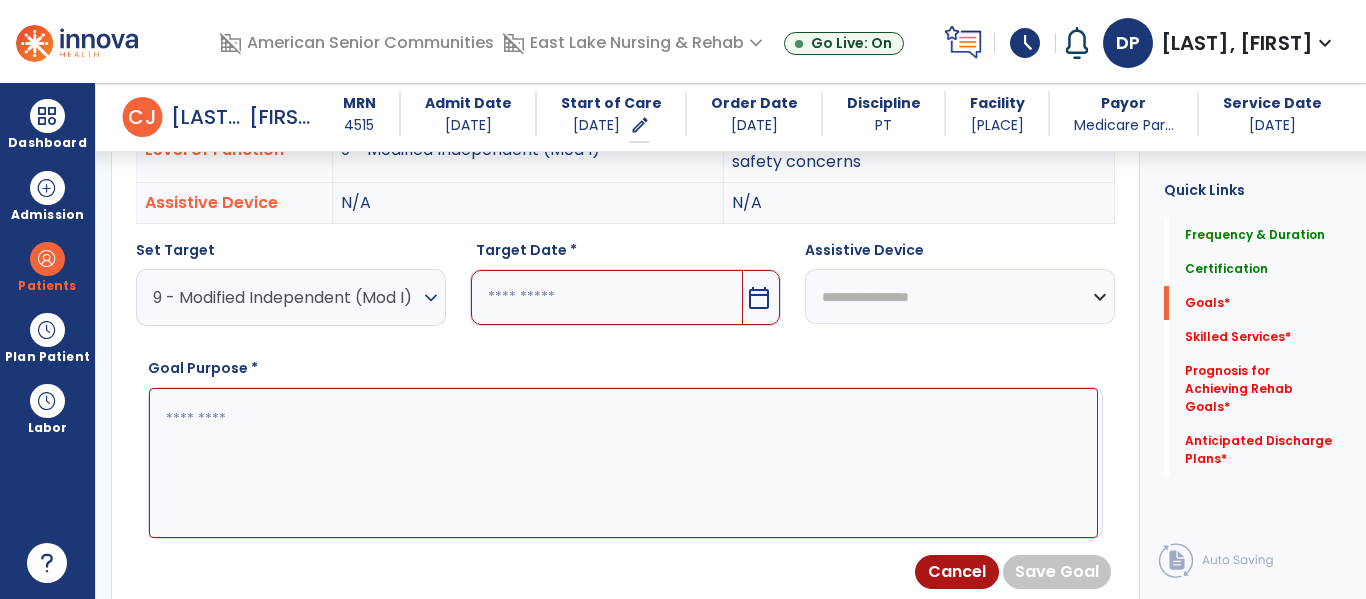 click on "calendar_today" at bounding box center (759, 298) 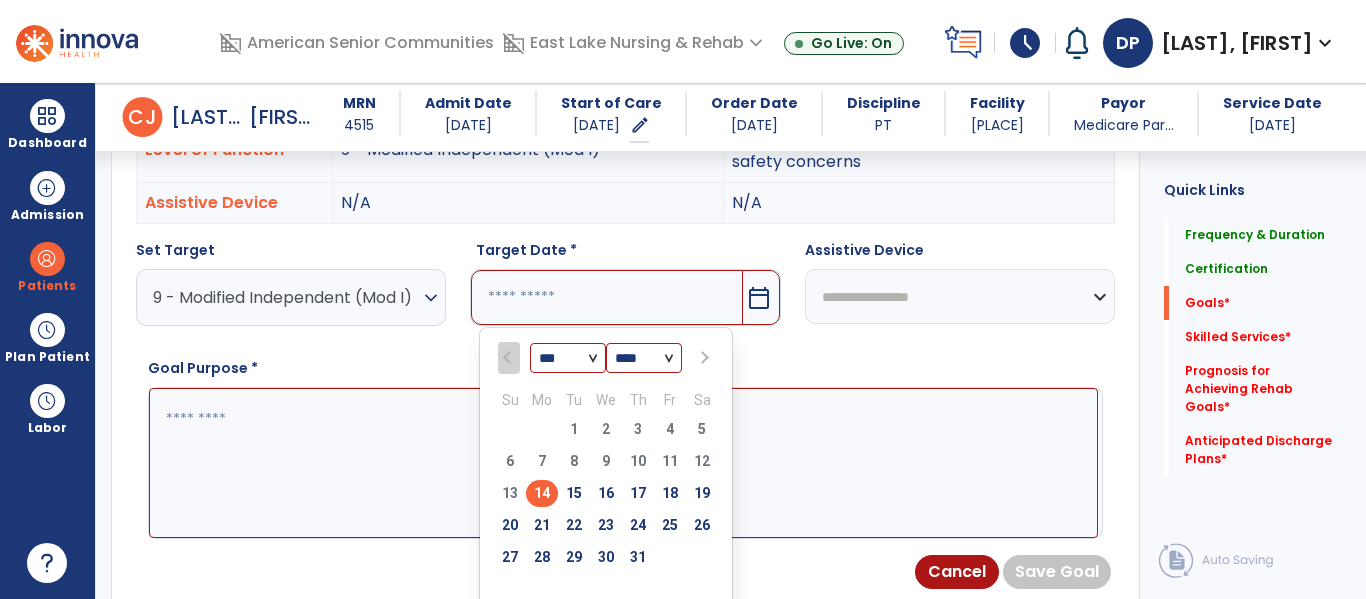 click at bounding box center [703, 358] 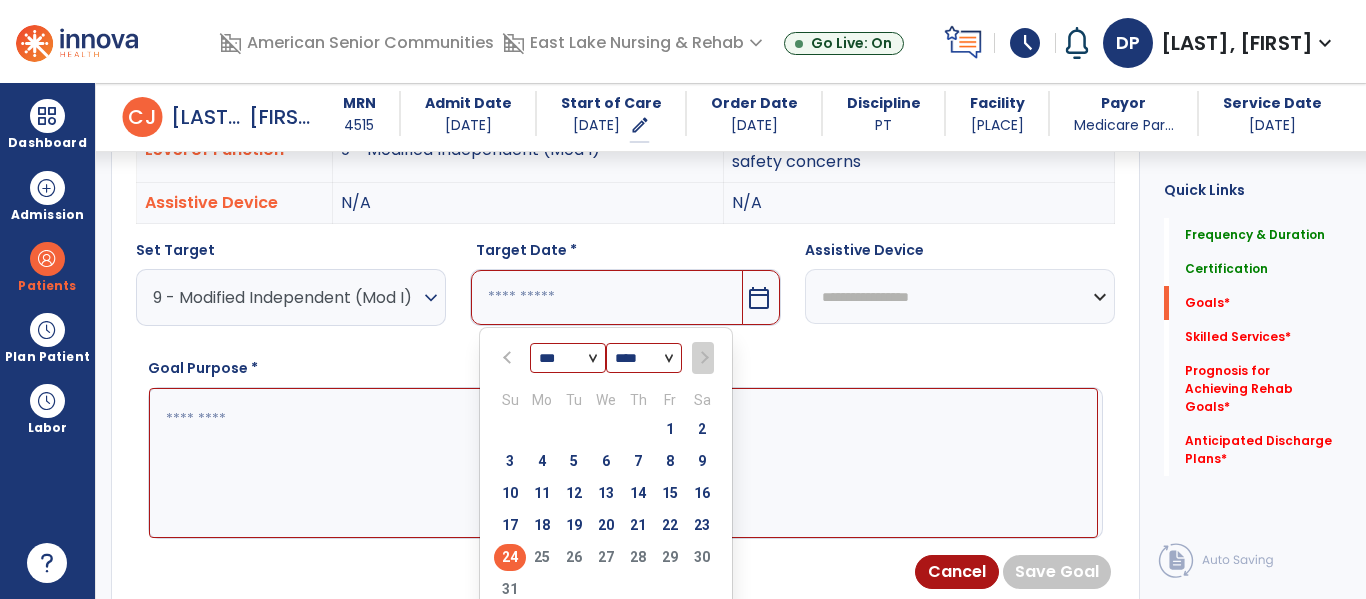 click on "24" at bounding box center (510, 557) 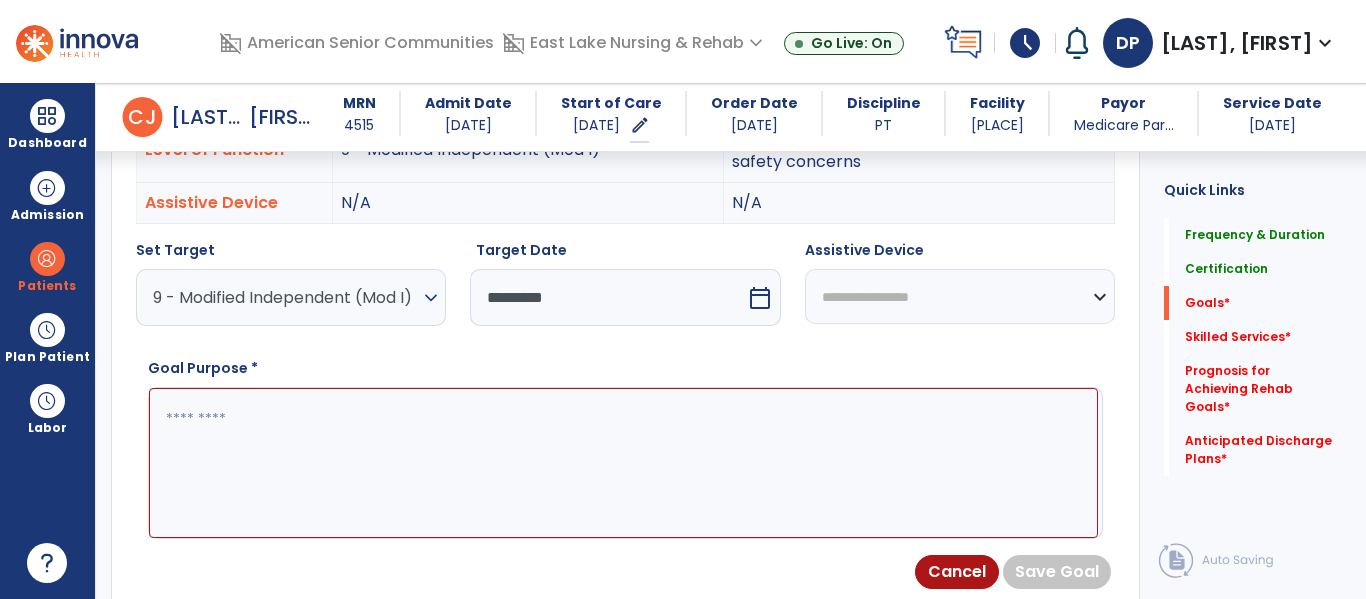 click at bounding box center (623, 463) 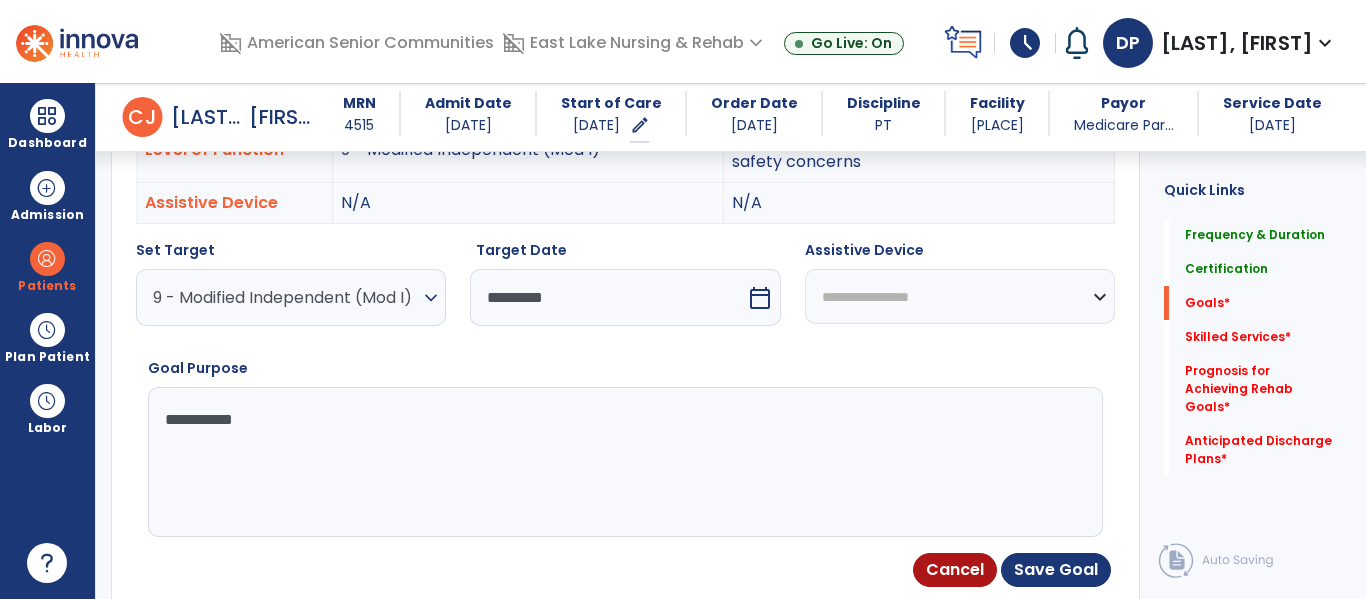 type on "**********" 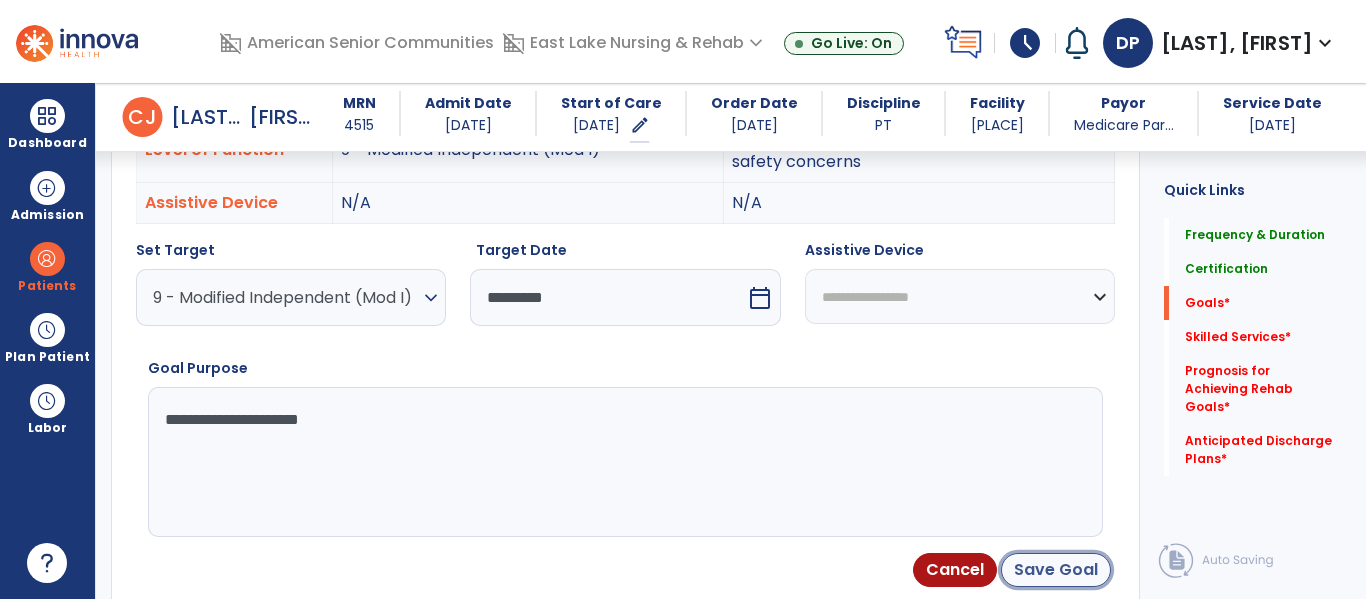 click on "Save Goal" at bounding box center [1056, 570] 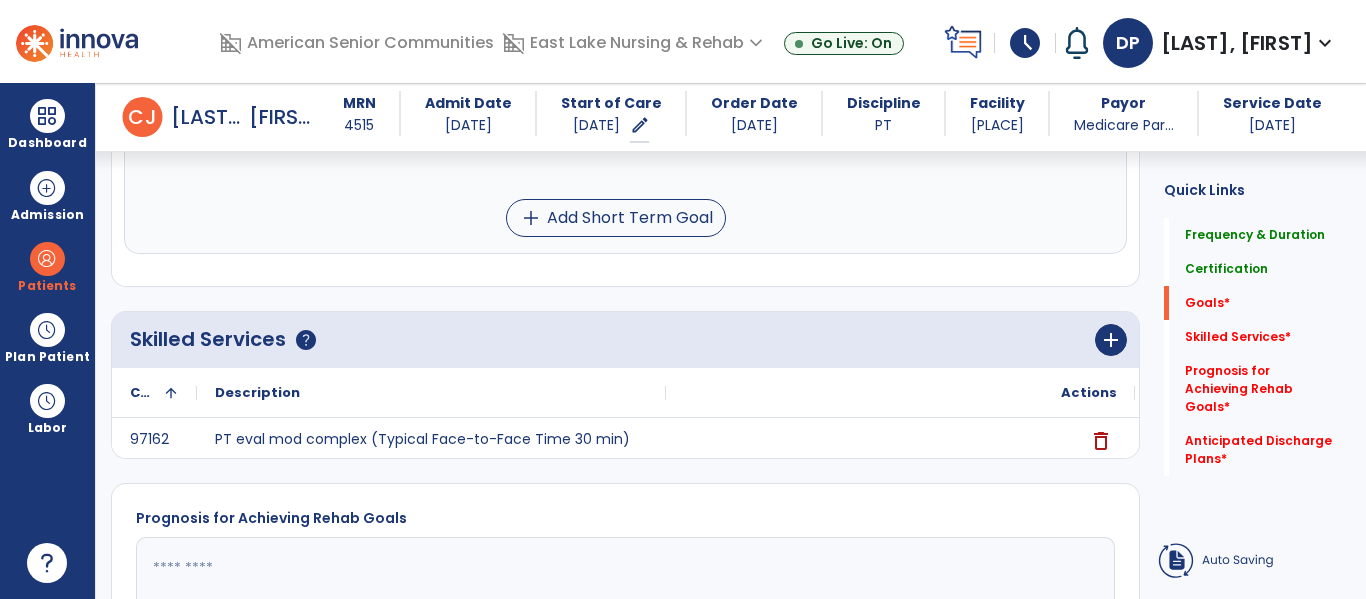 scroll, scrollTop: 662, scrollLeft: 0, axis: vertical 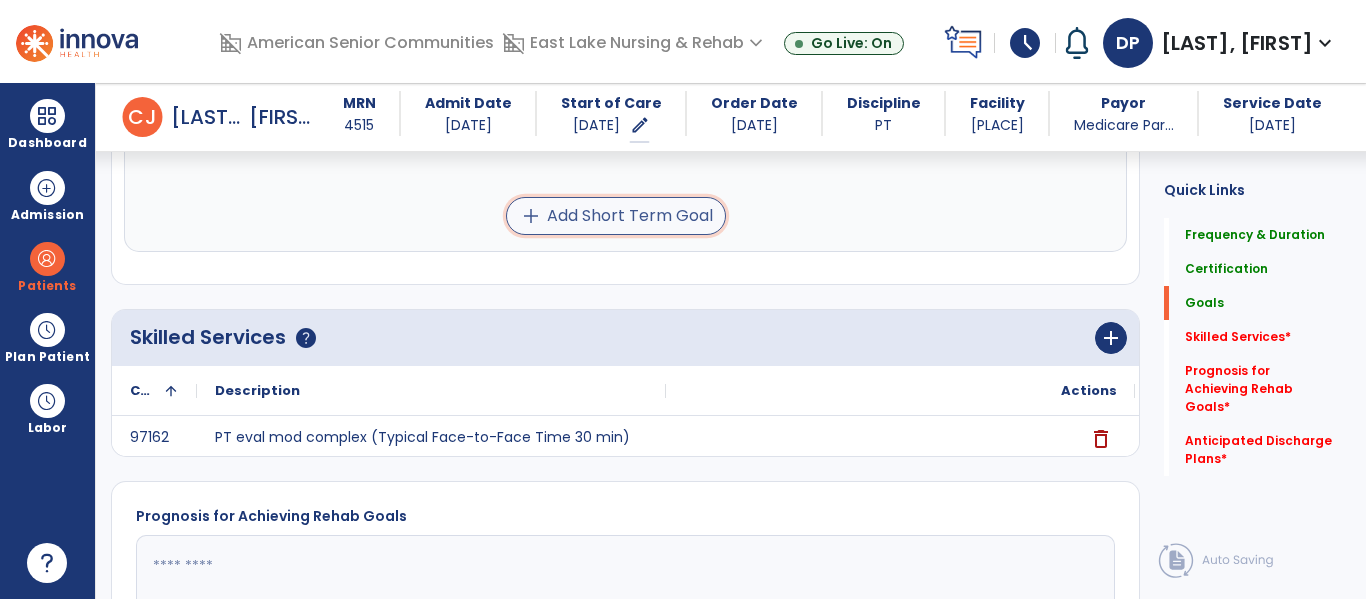 click on "add  Add Short Term Goal" at bounding box center (616, 216) 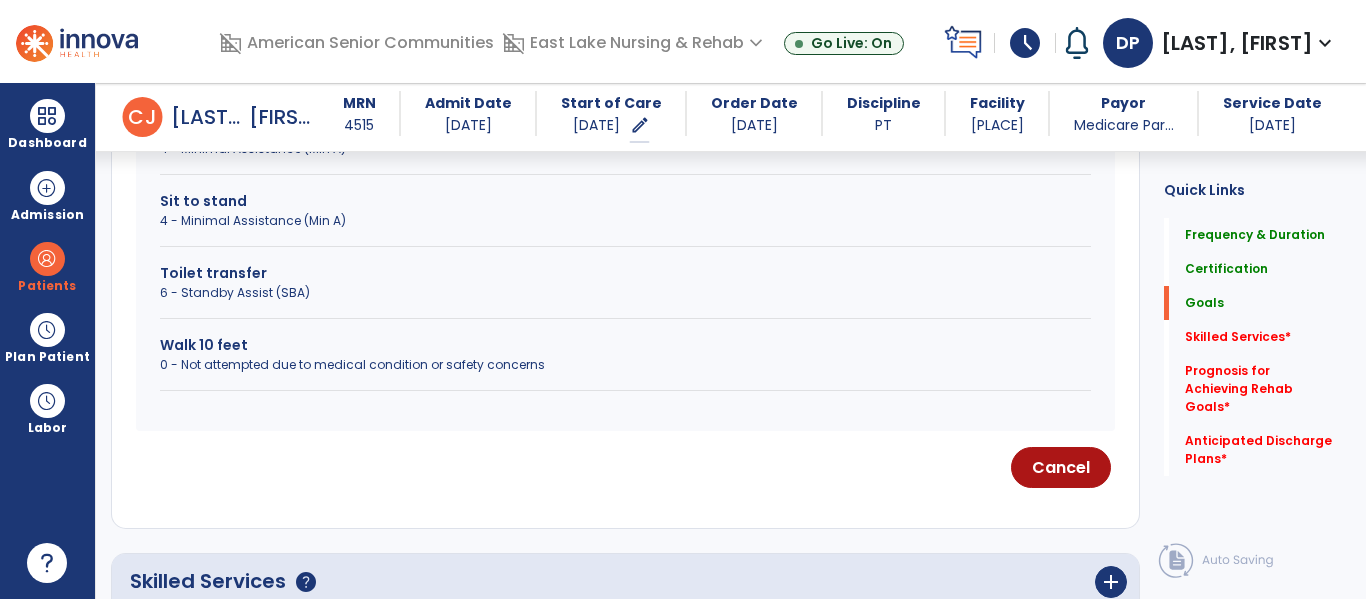 scroll, scrollTop: 803, scrollLeft: 0, axis: vertical 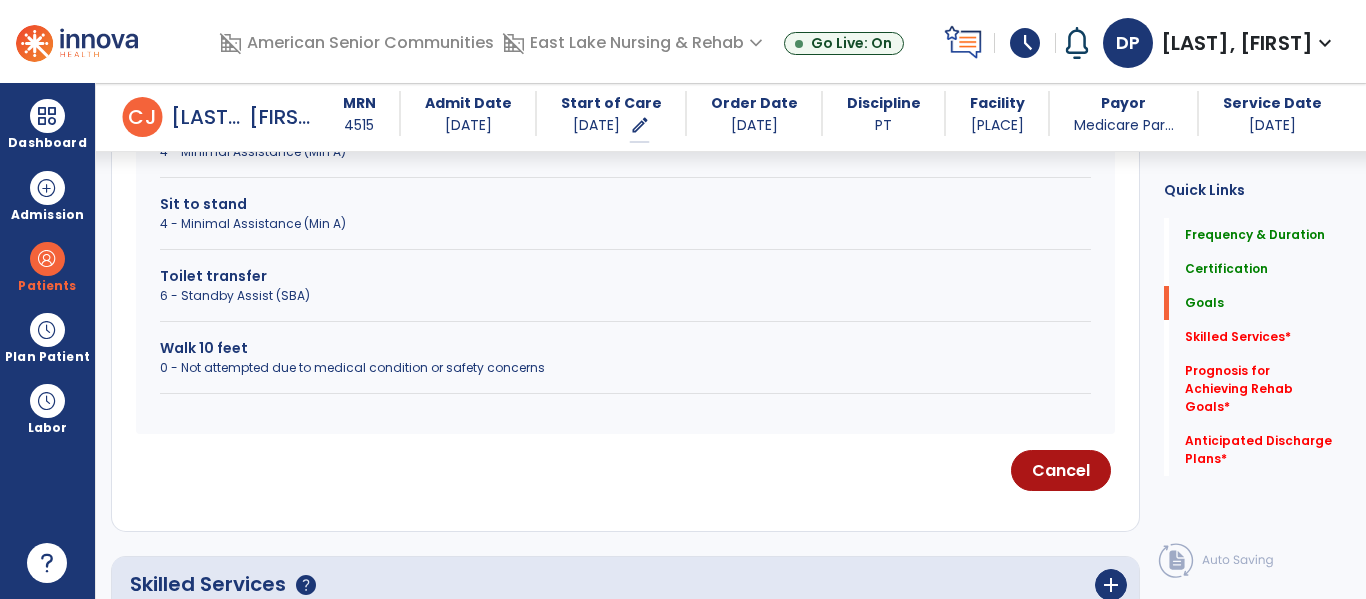 click on "0 - Not attempted due to medical condition or safety concerns" at bounding box center (625, 368) 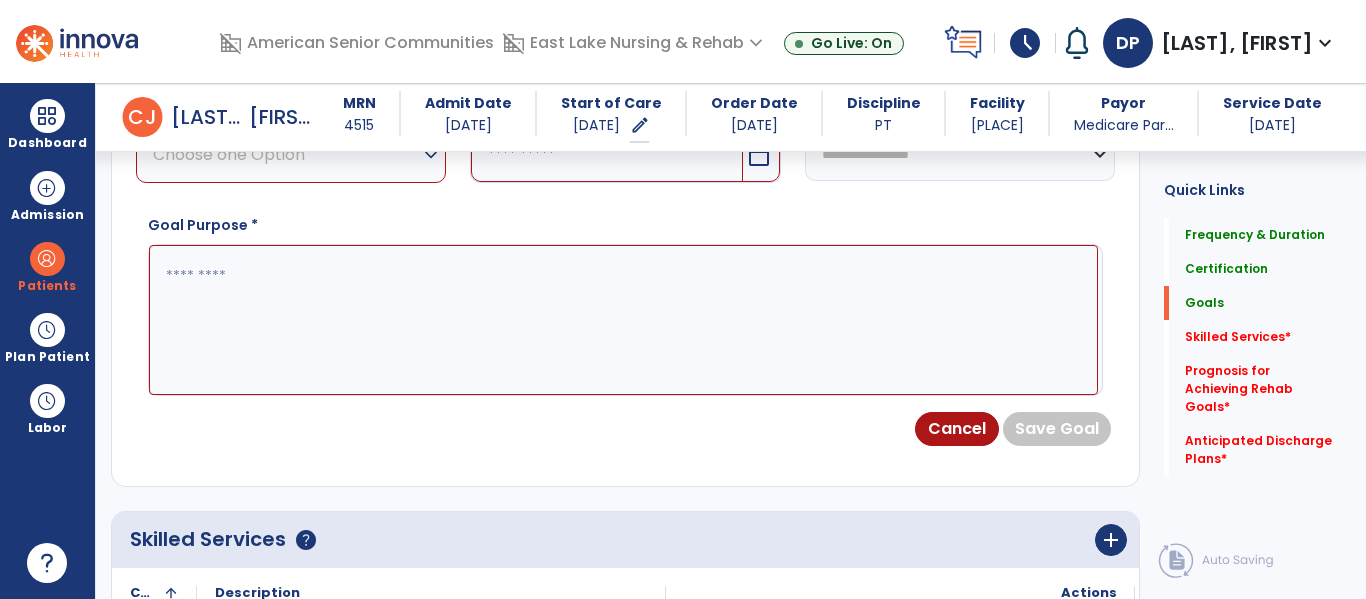 click on "Choose one Option" at bounding box center (286, 154) 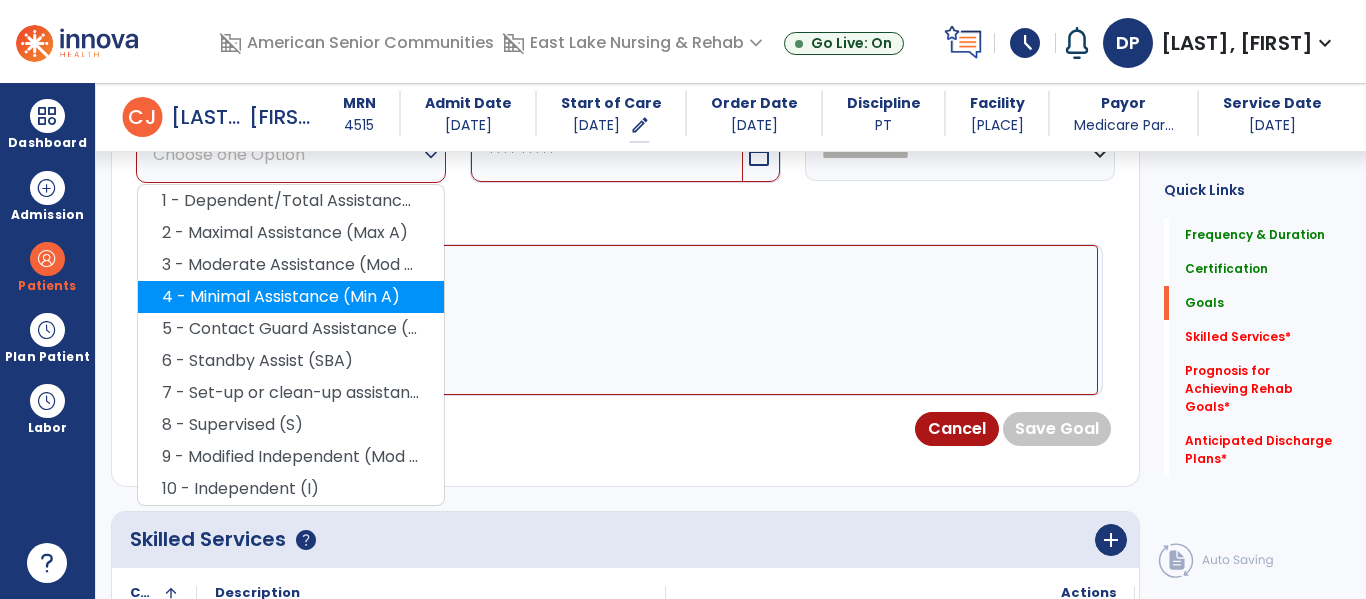 click on "4 - Minimal Assistance (Min A)" at bounding box center (291, 297) 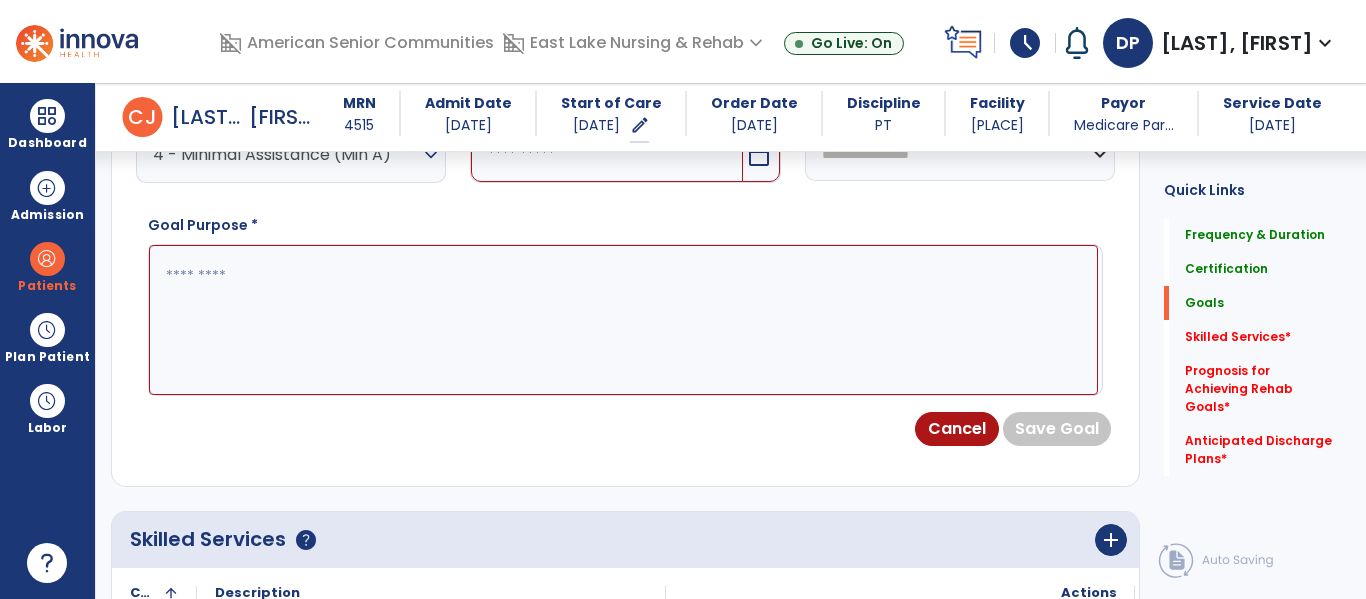 click on "calendar_today" at bounding box center [761, 154] 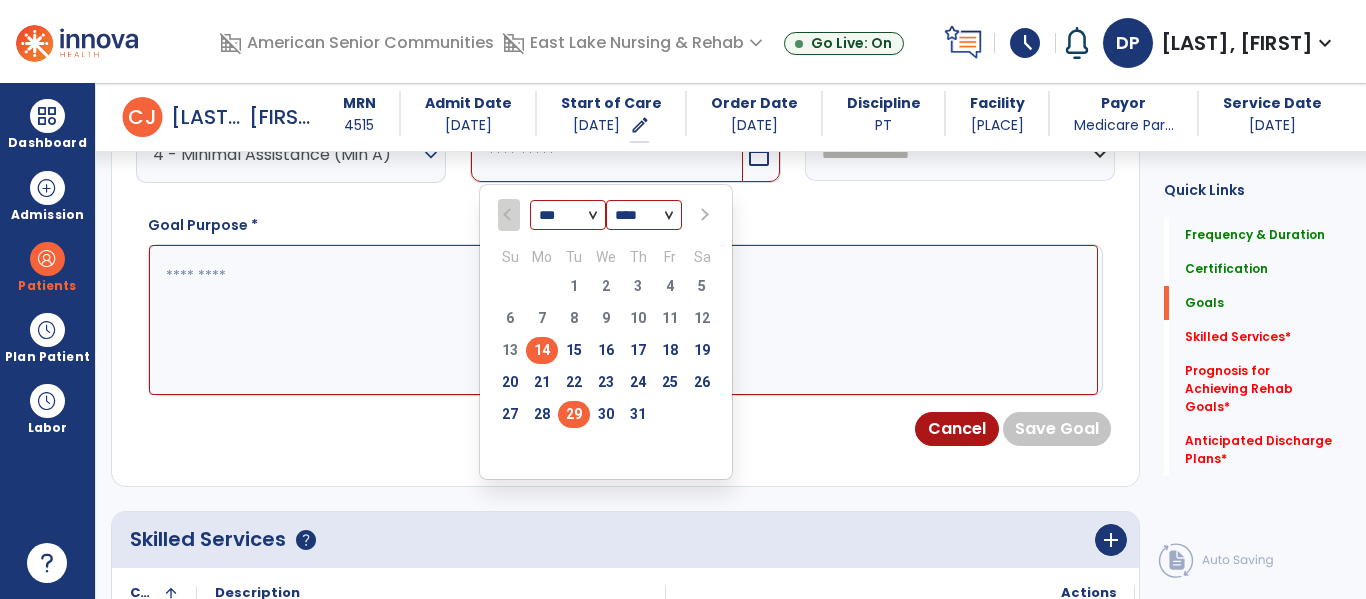 click on "29" at bounding box center [574, 414] 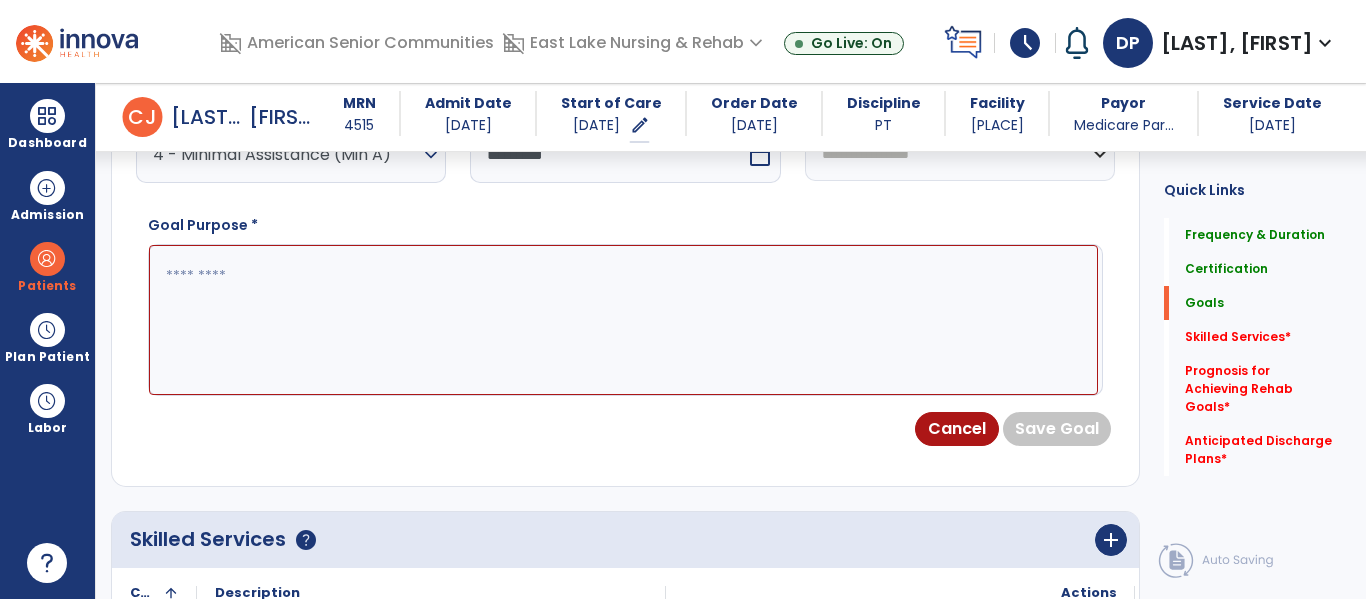 click at bounding box center [623, 320] 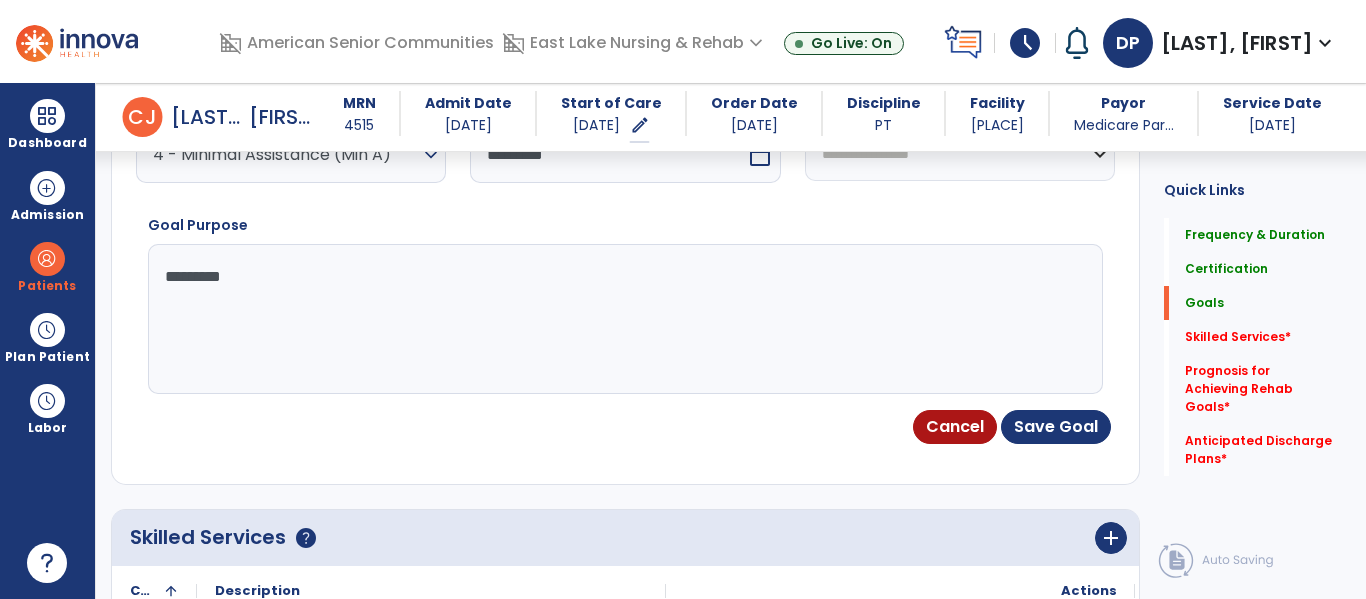 type on "**********" 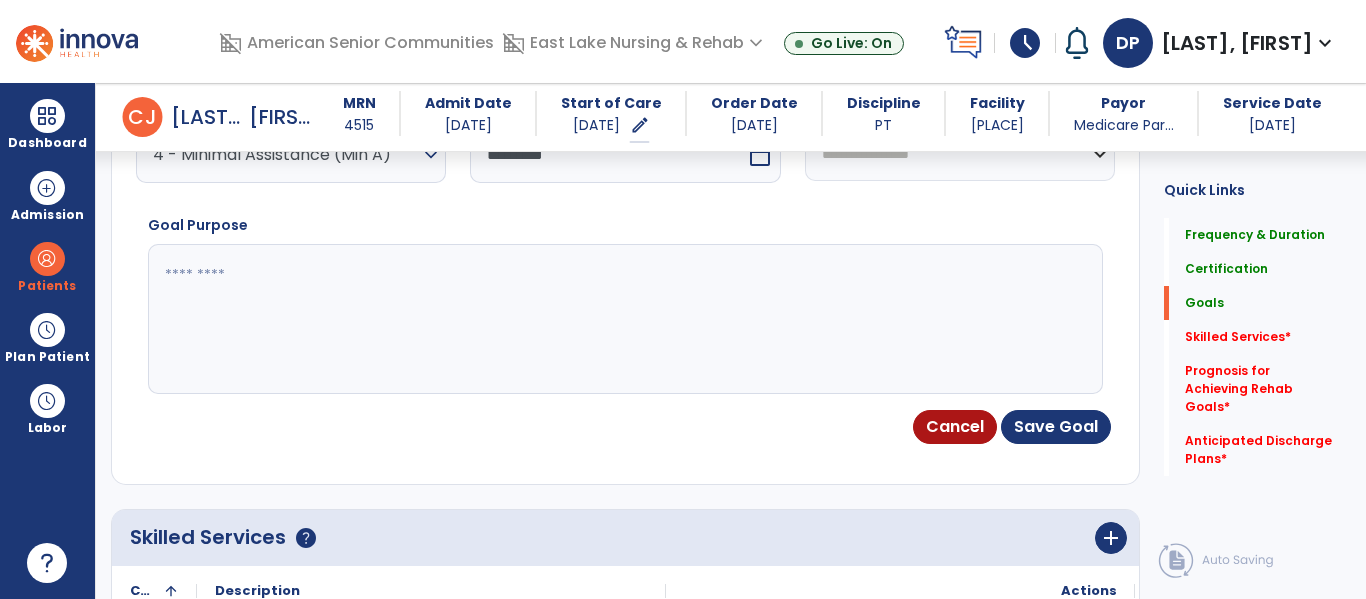 type on "**********" 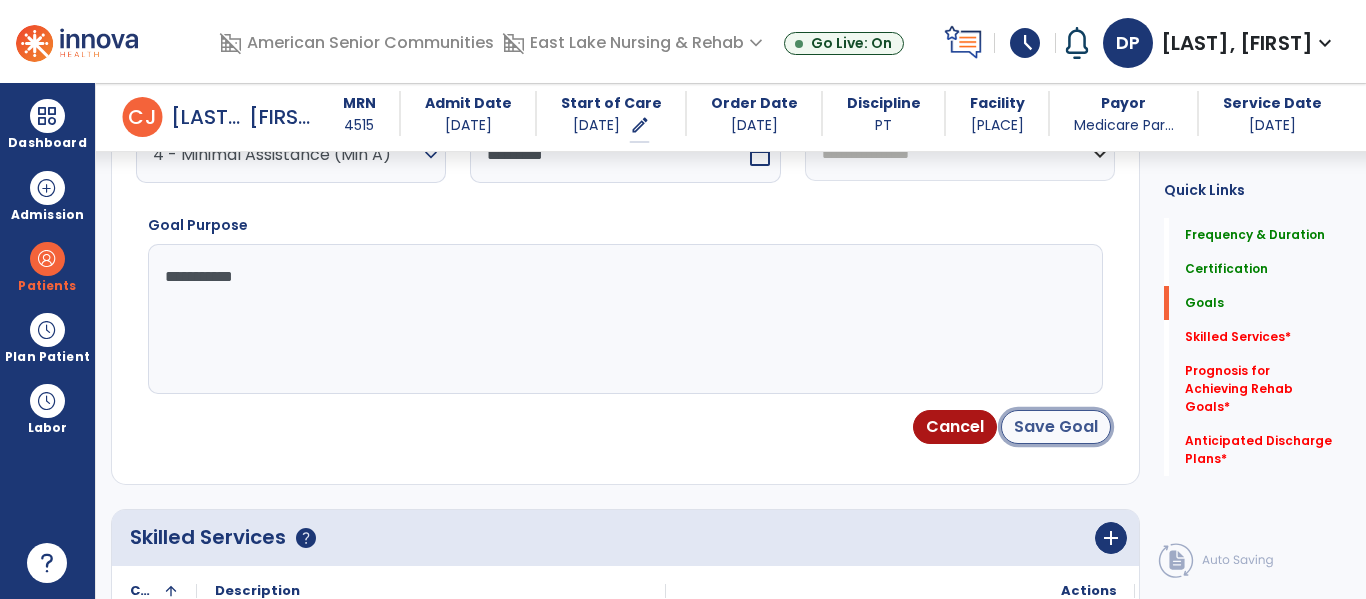 click on "Save Goal" at bounding box center (1056, 427) 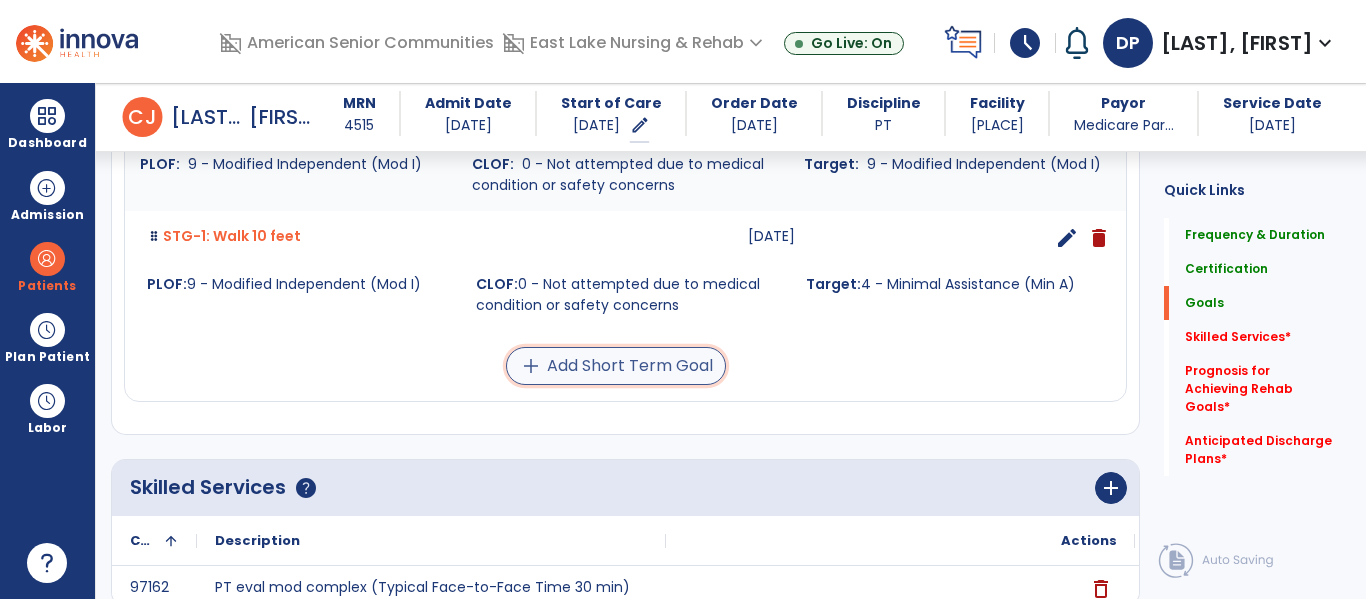 click on "add  Add Short Term Goal" at bounding box center [616, 366] 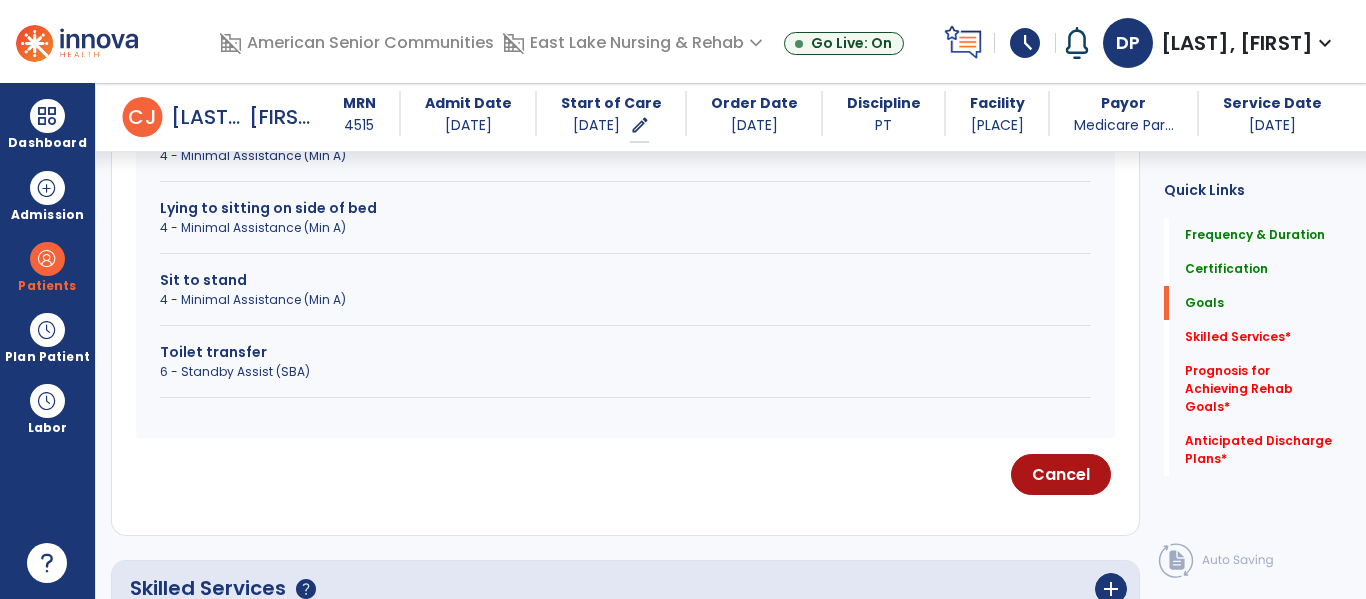 scroll, scrollTop: 661, scrollLeft: 0, axis: vertical 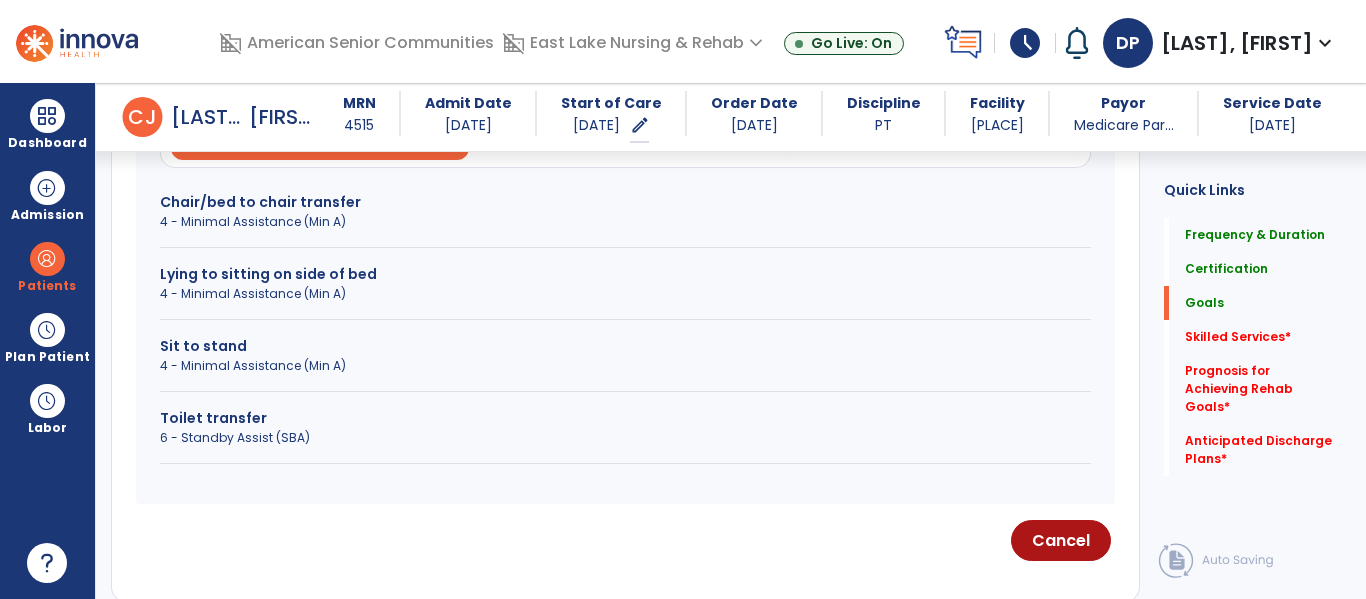 click on "4 - Minimal Assistance (Min A)" at bounding box center (625, 366) 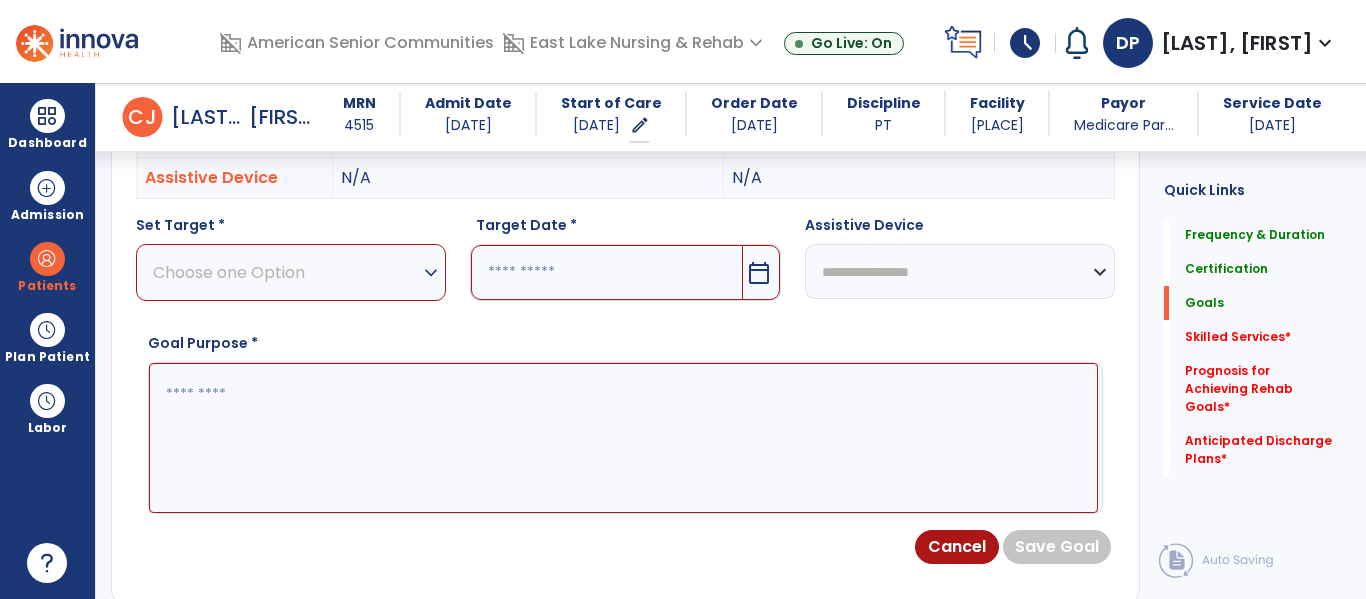 click on "expand_more" at bounding box center (431, 273) 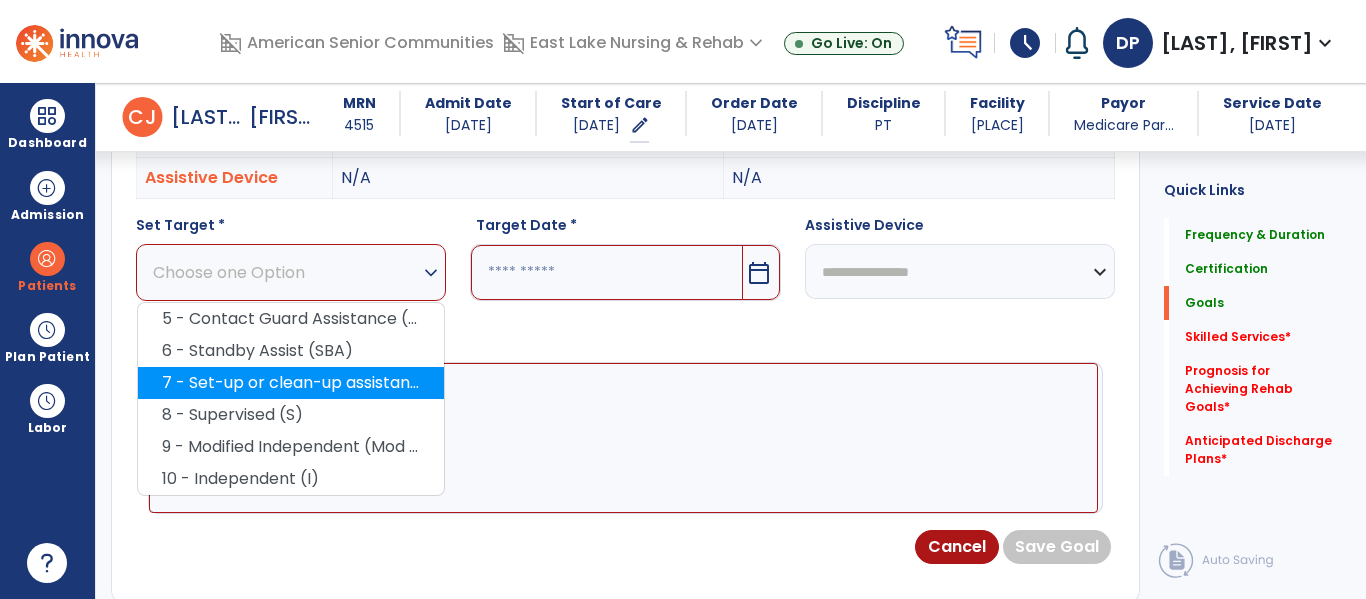 click on "7 - Set-up or clean-up assistance" at bounding box center (291, 383) 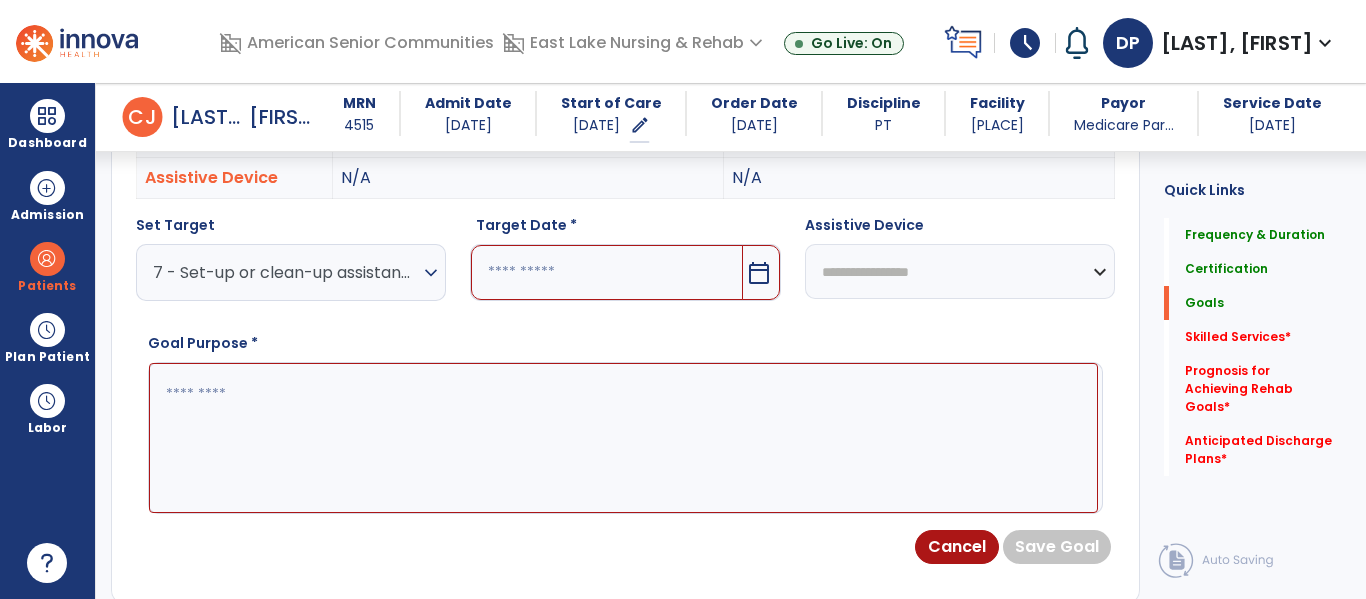 click on "calendar_today" at bounding box center (759, 273) 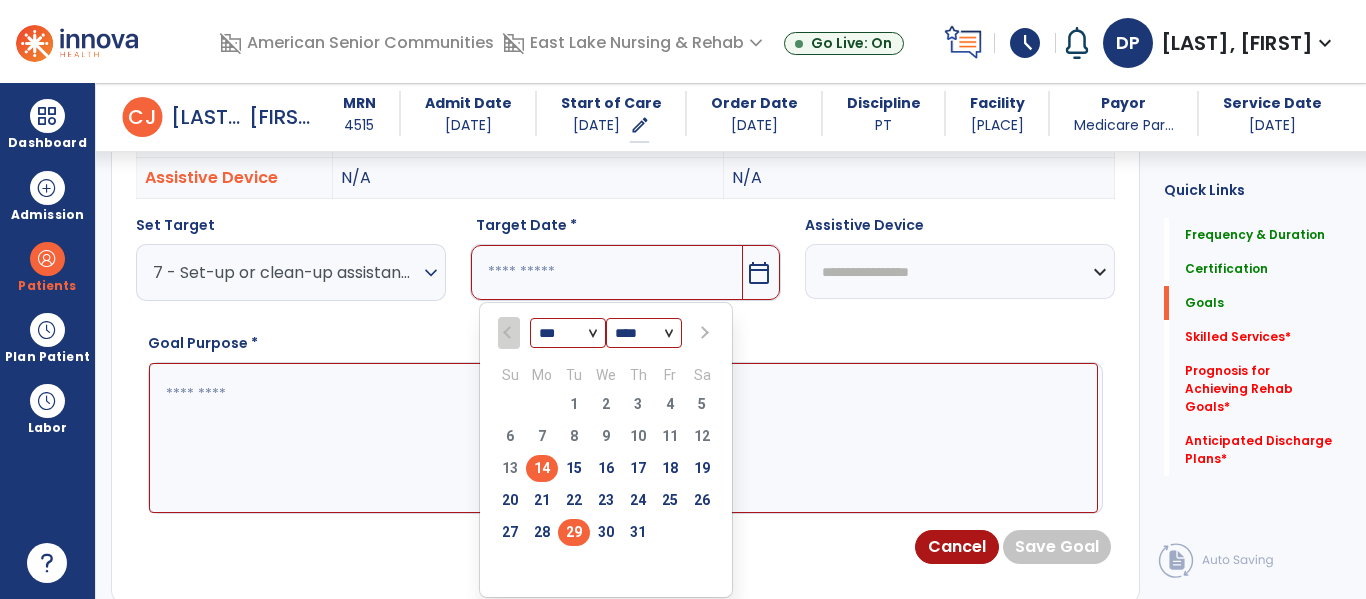 click on "29" at bounding box center [574, 532] 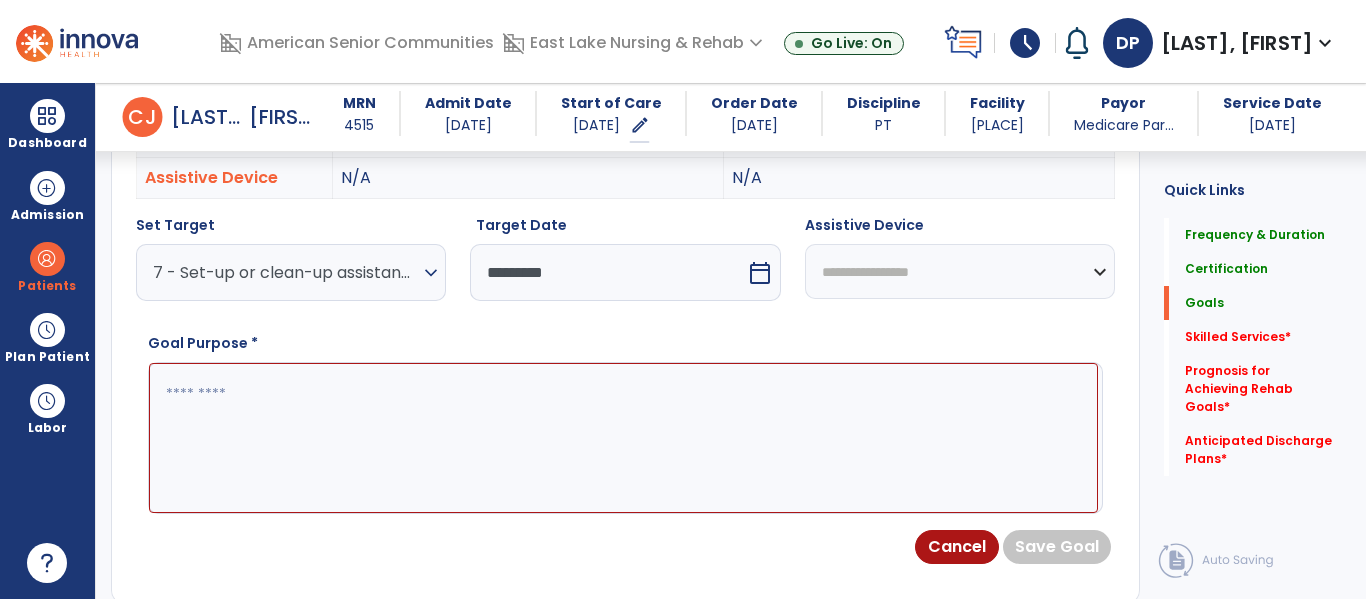 click at bounding box center [623, 438] 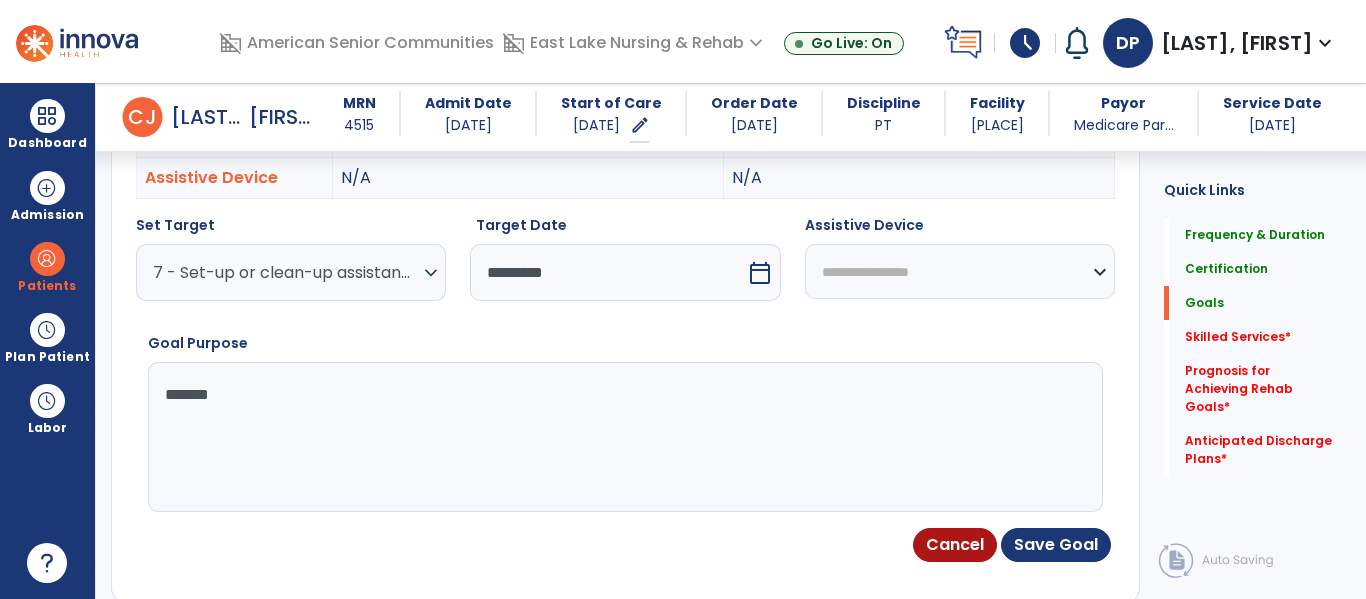 type on "**********" 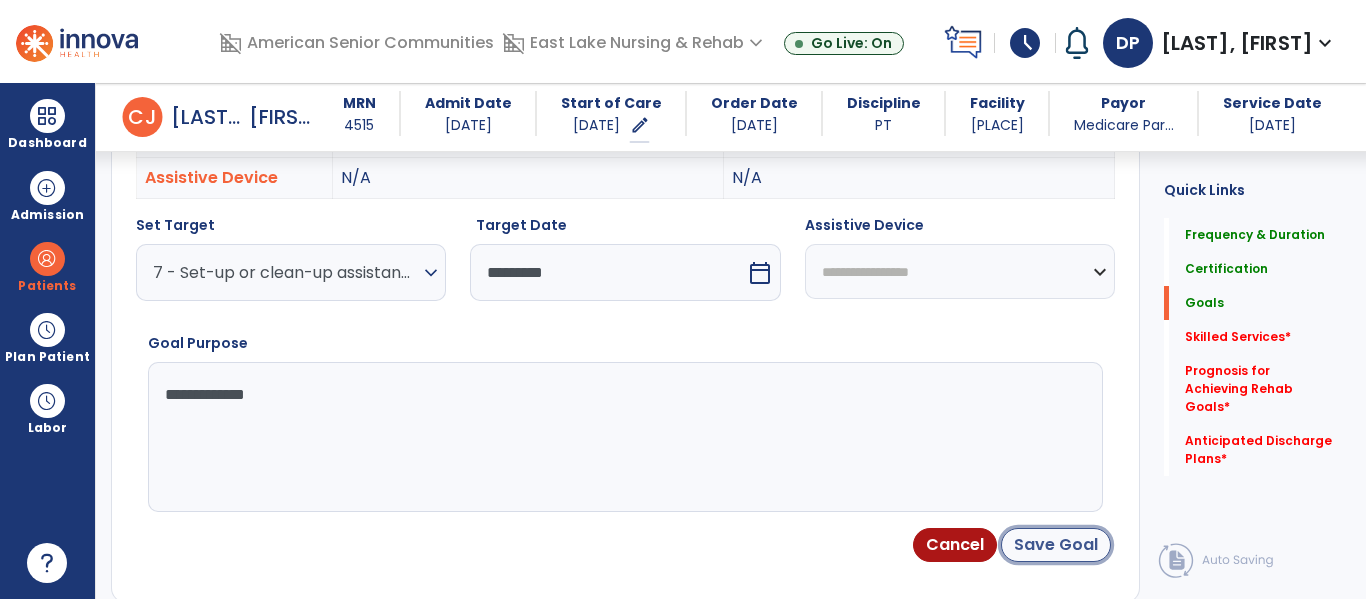 click on "Save Goal" at bounding box center (1056, 545) 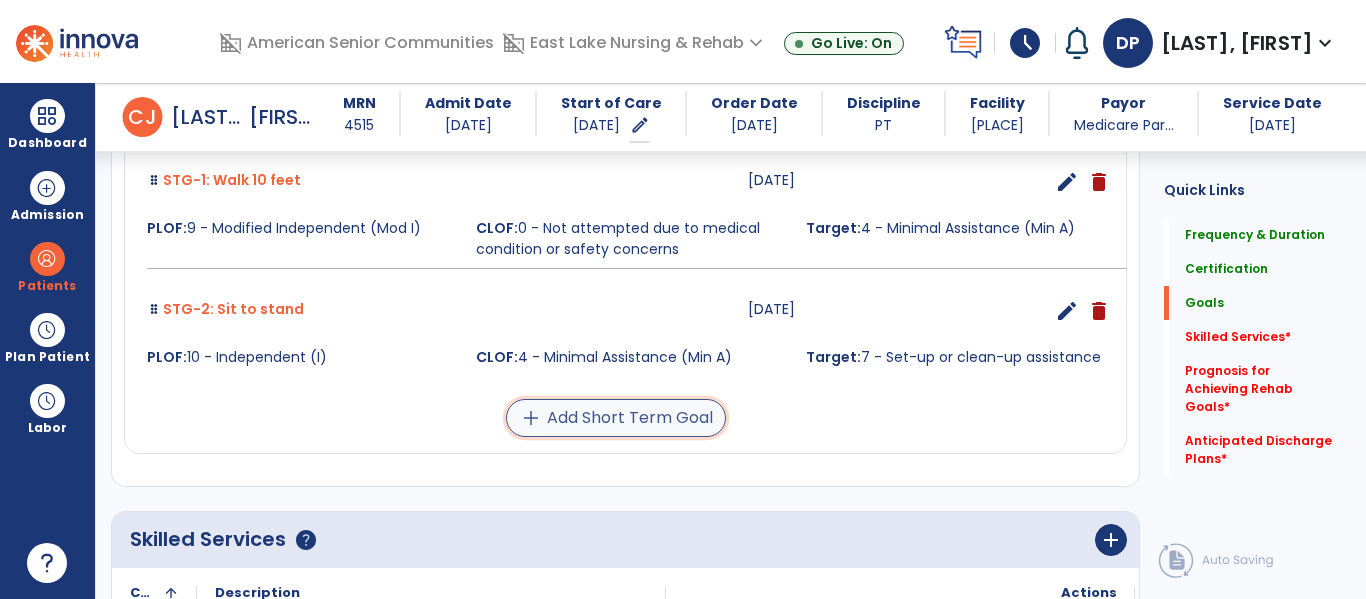 click on "add  Add Short Term Goal" at bounding box center (616, 418) 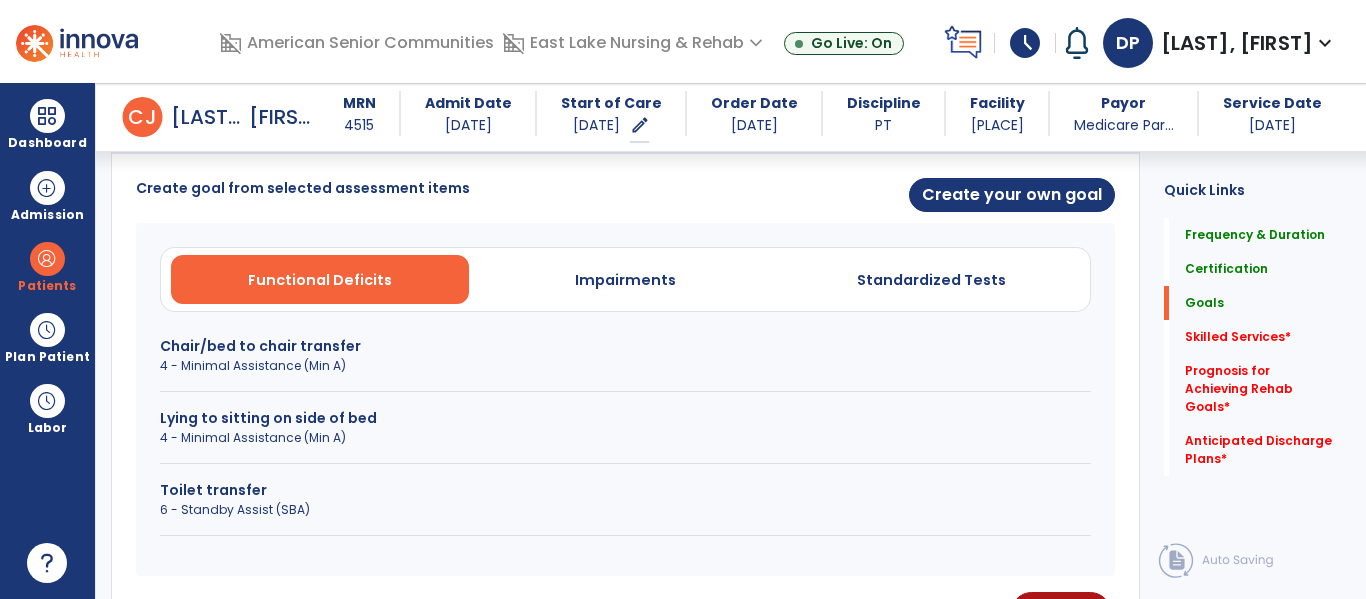 scroll, scrollTop: 495, scrollLeft: 0, axis: vertical 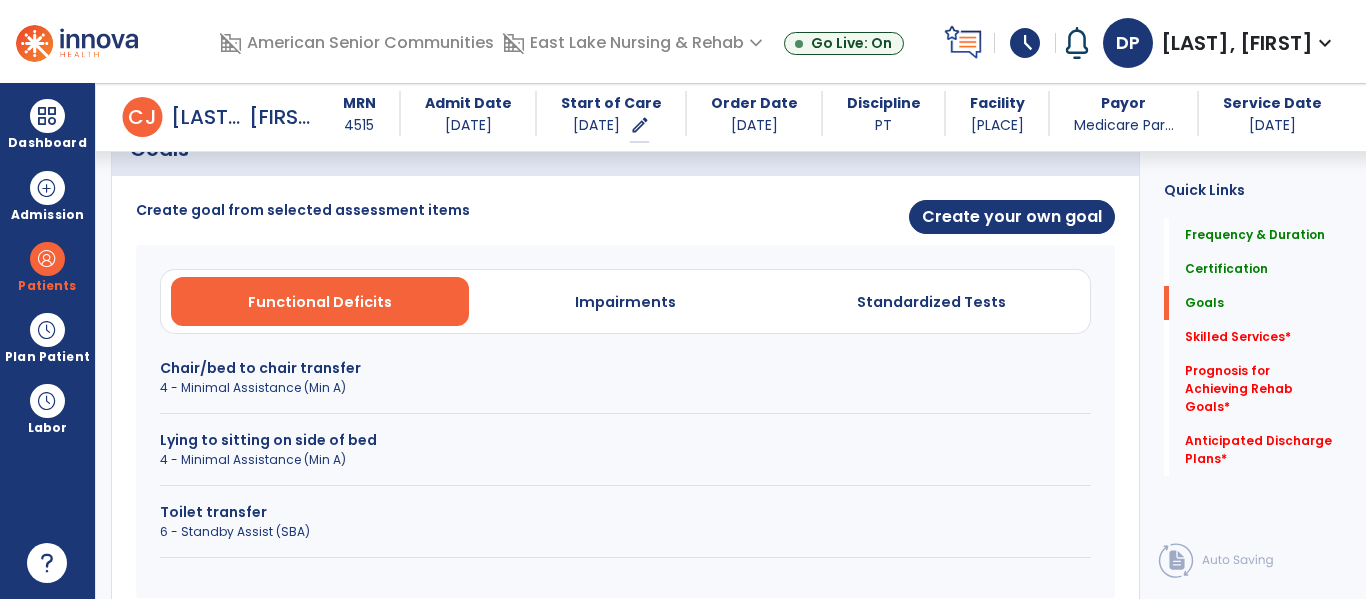 click on "Chair/bed to chair transfer" at bounding box center [625, 368] 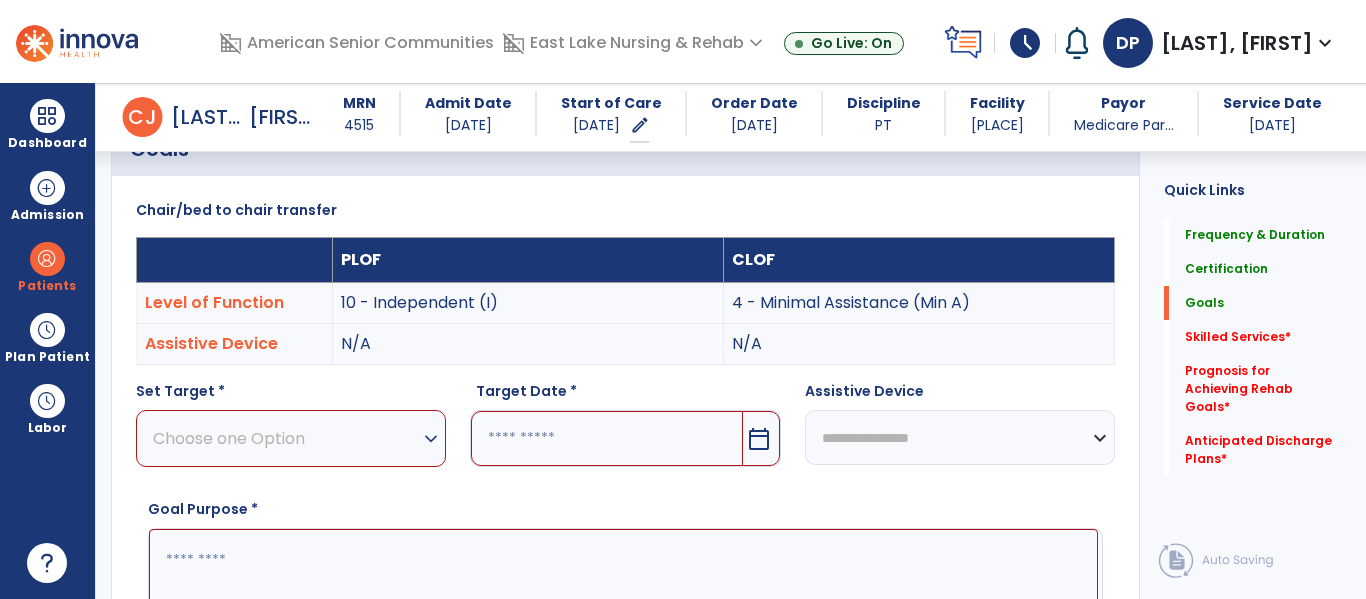 click on "expand_more" at bounding box center [431, 439] 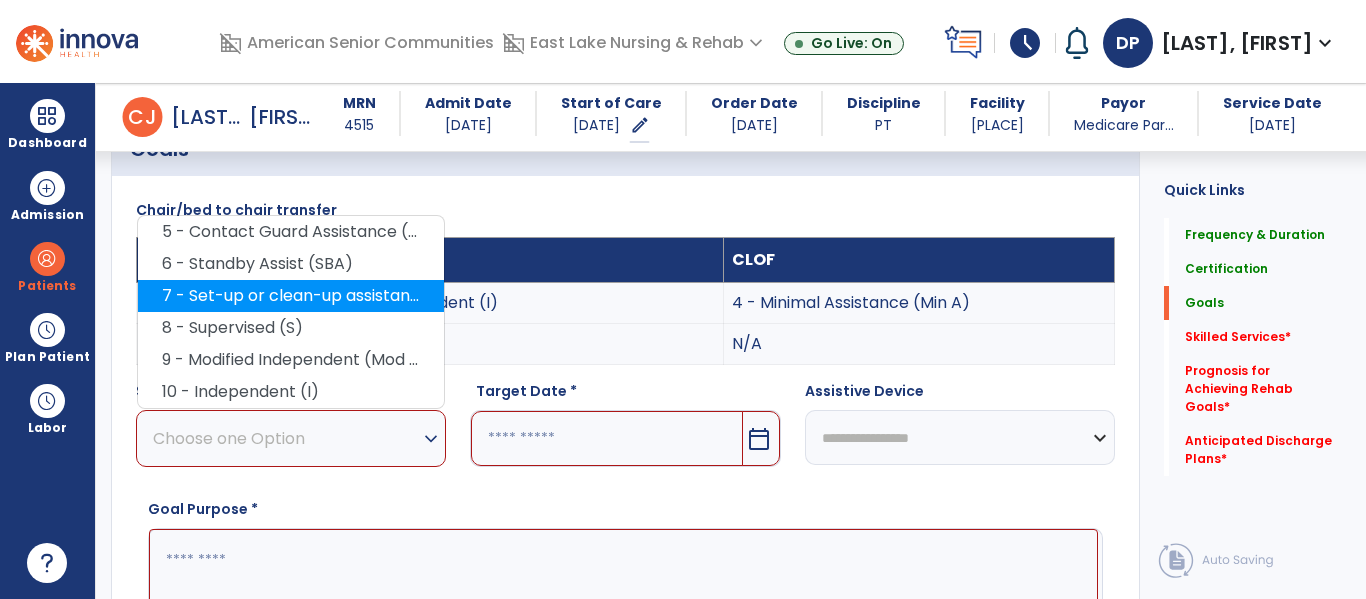 click on "7 - Set-up or clean-up assistance" at bounding box center [291, 296] 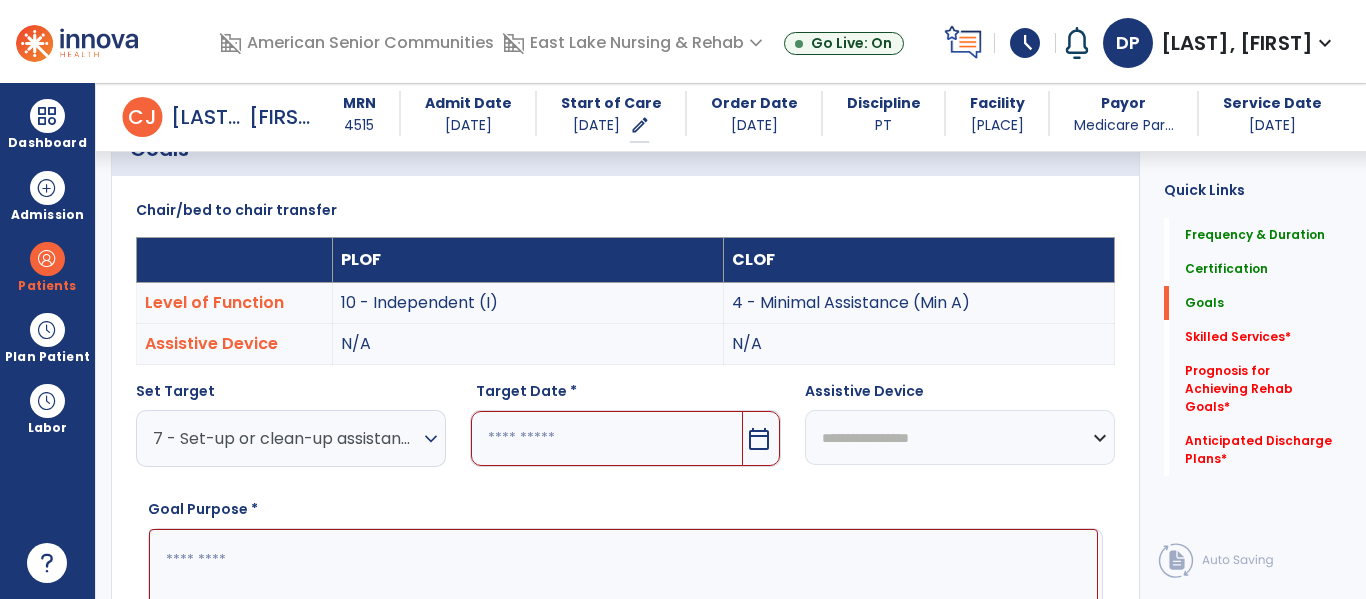 click on "calendar_today" at bounding box center (761, 438) 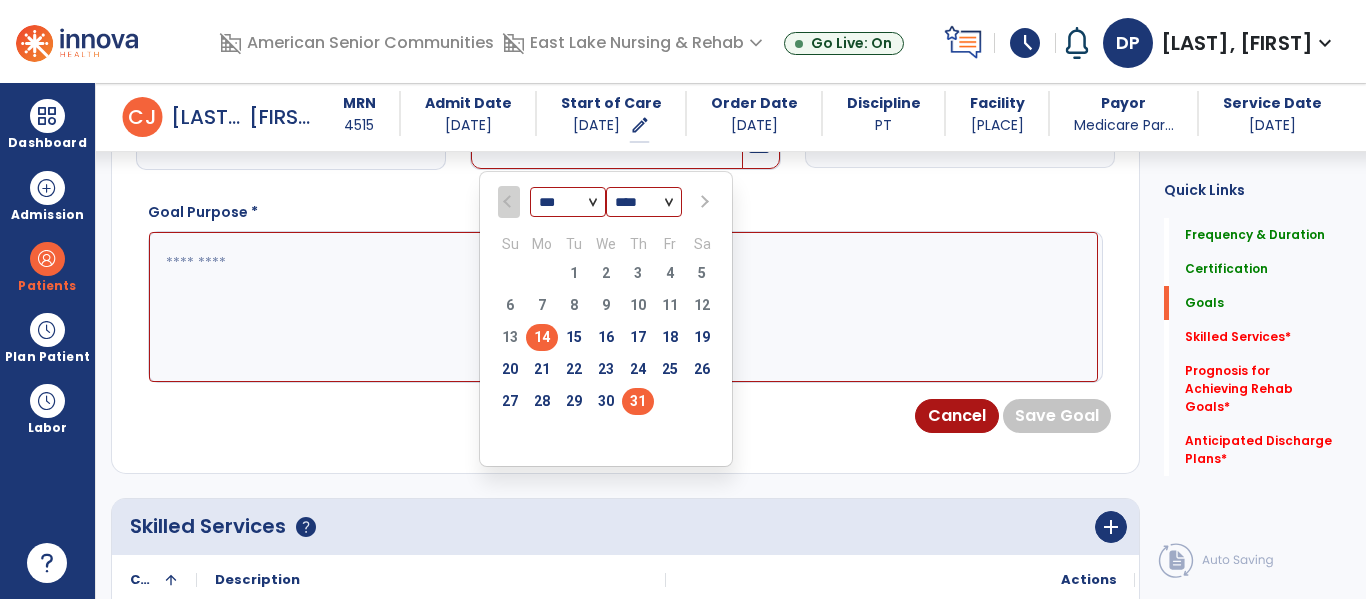 click on "31" at bounding box center (638, 401) 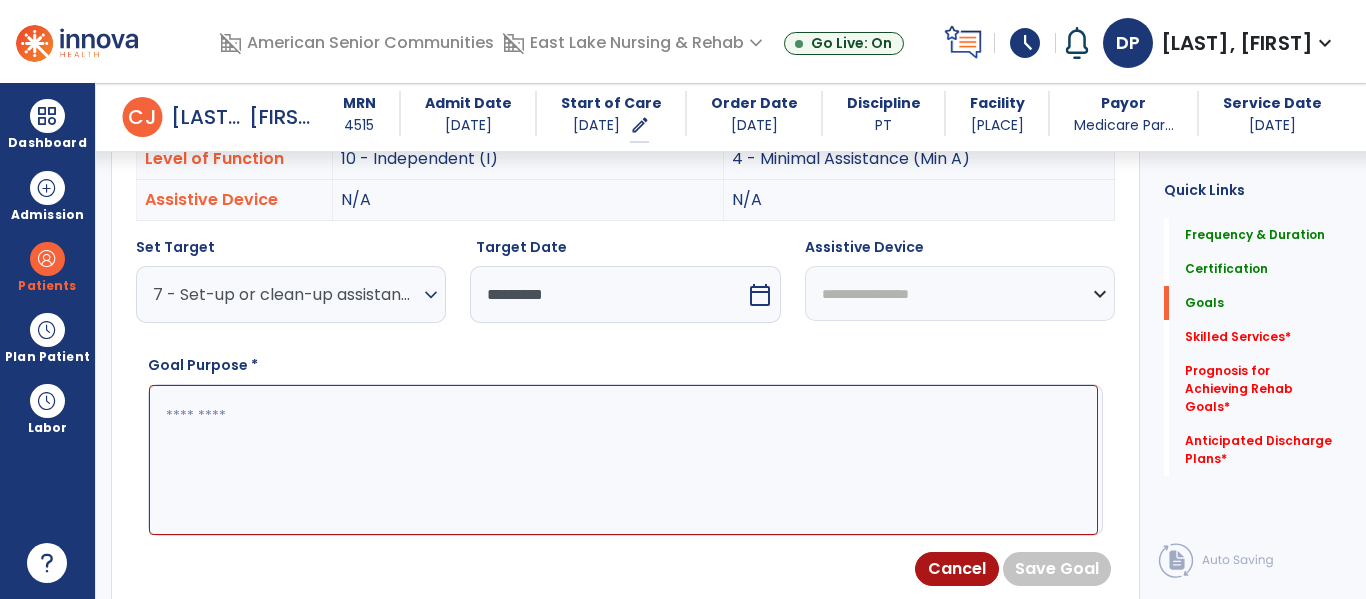 scroll, scrollTop: 643, scrollLeft: 0, axis: vertical 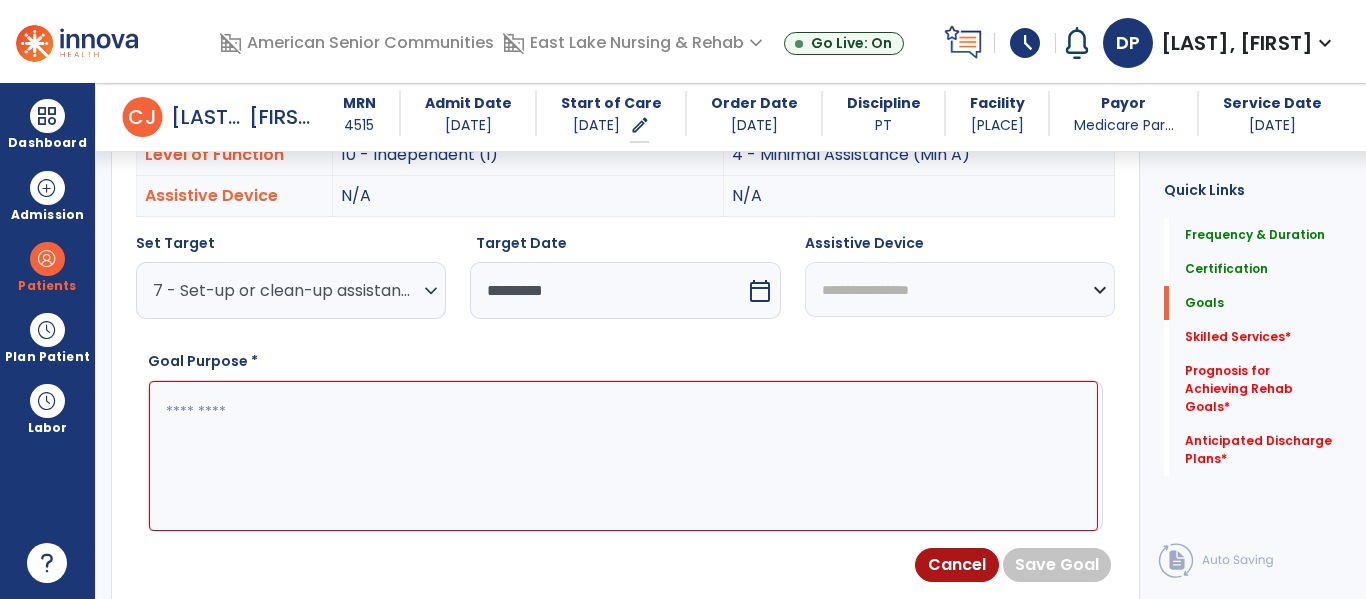 click at bounding box center (623, 456) 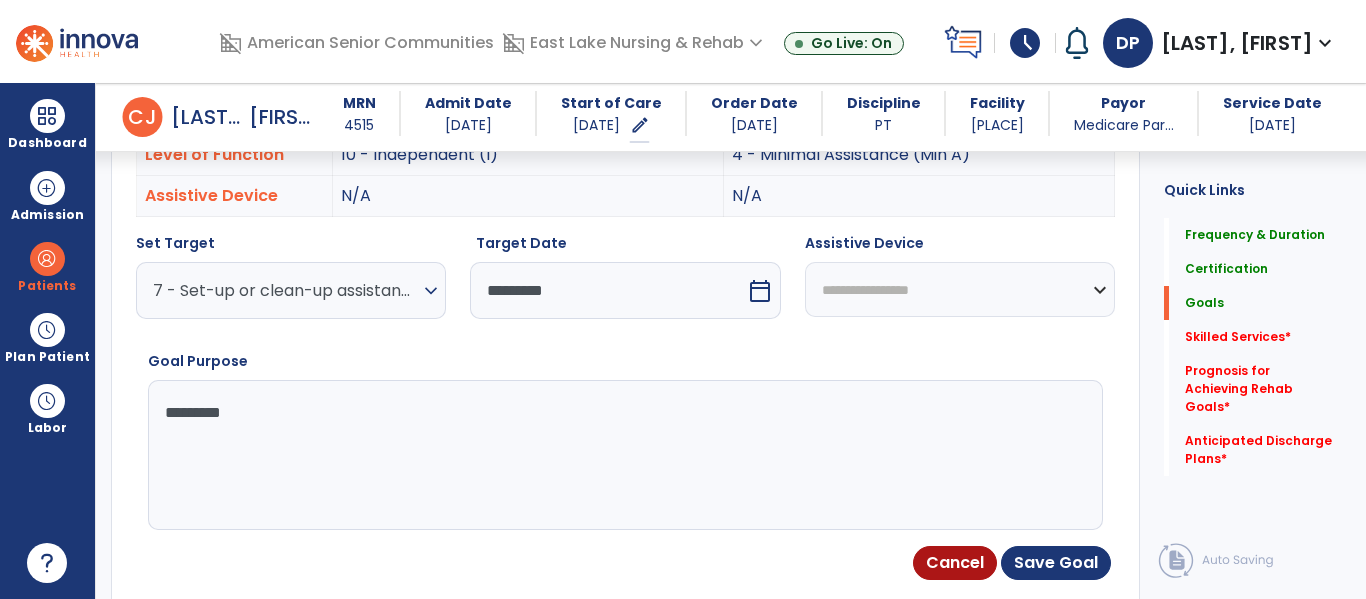 type on "*********" 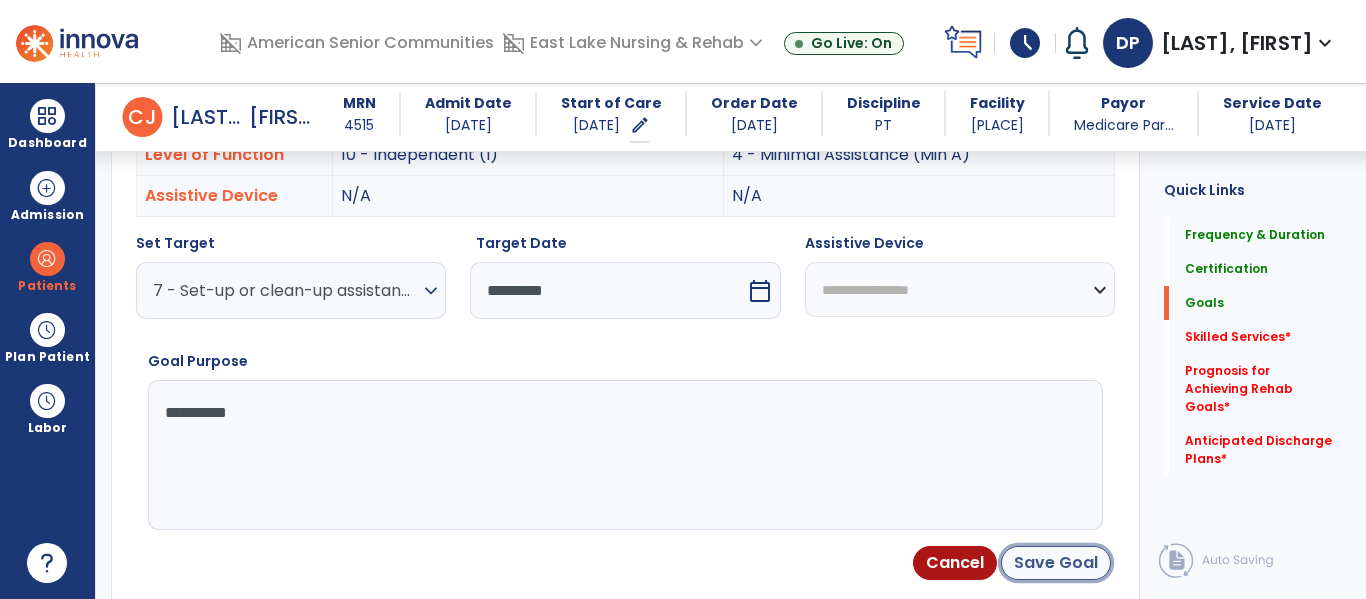 click on "Save Goal" at bounding box center (1056, 563) 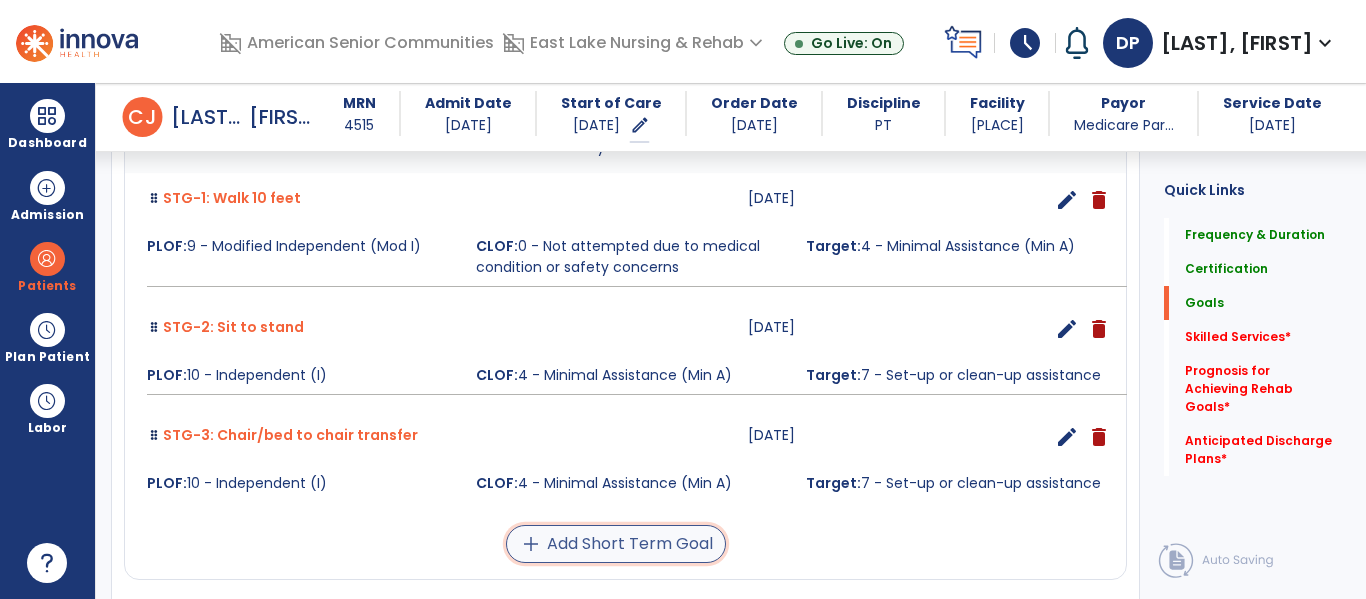 click on "add  Add Short Term Goal" at bounding box center (616, 544) 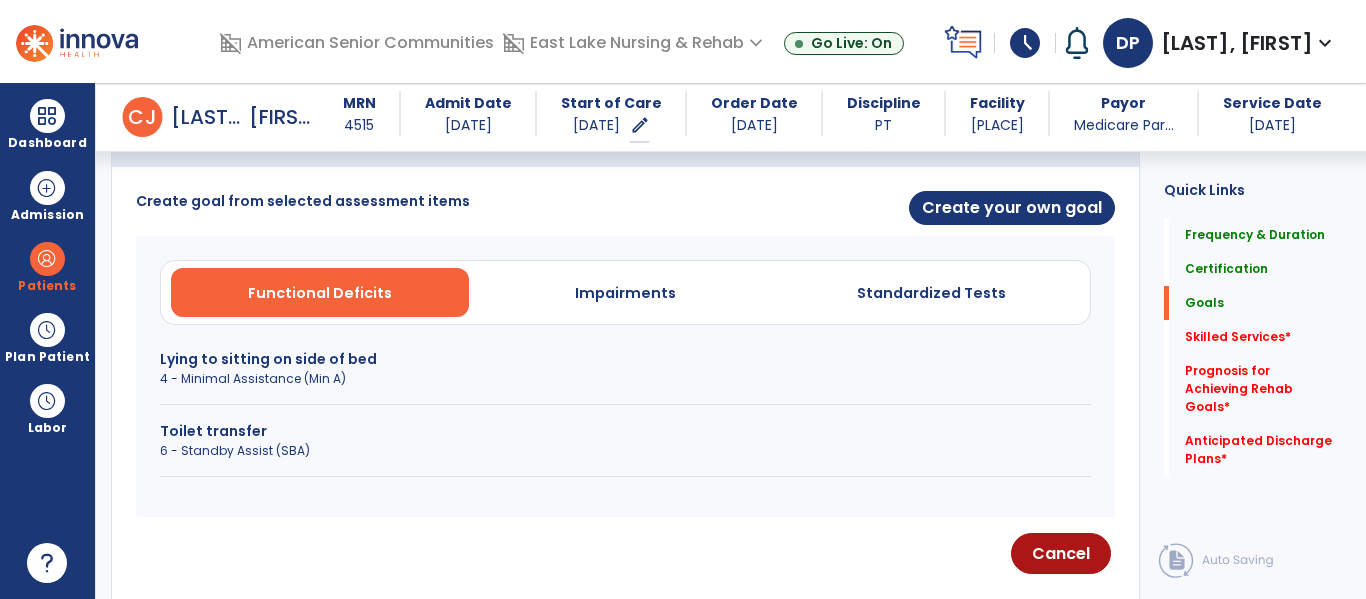 scroll, scrollTop: 507, scrollLeft: 0, axis: vertical 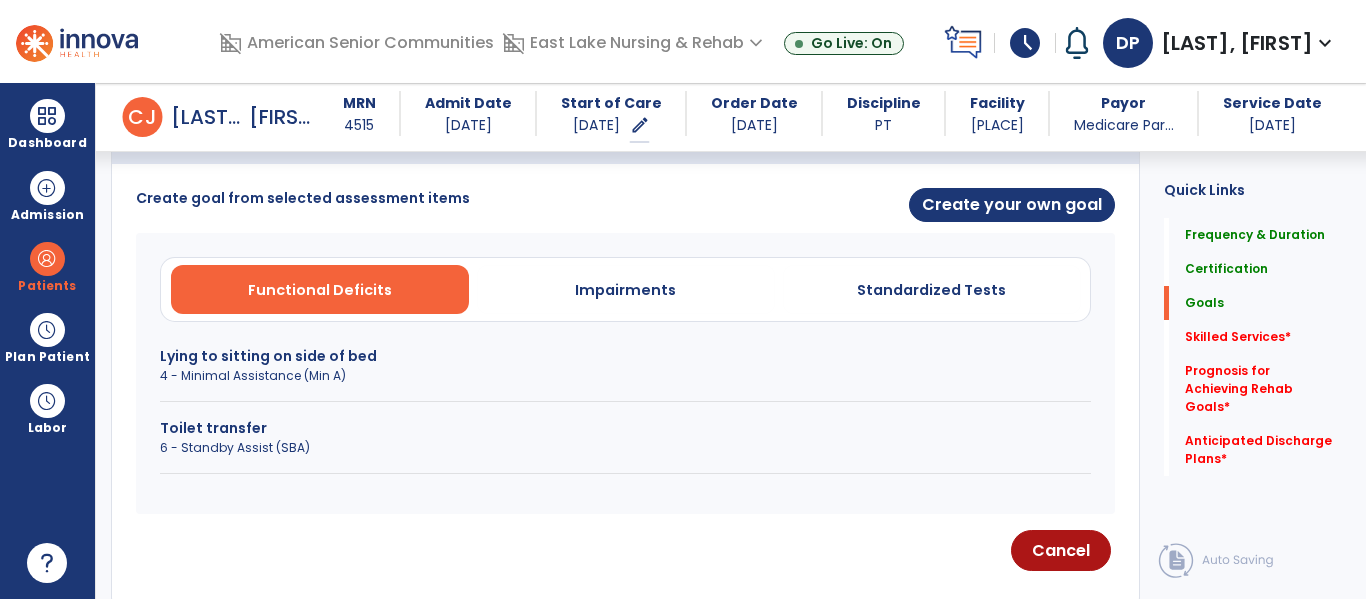 click at bounding box center [625, 401] 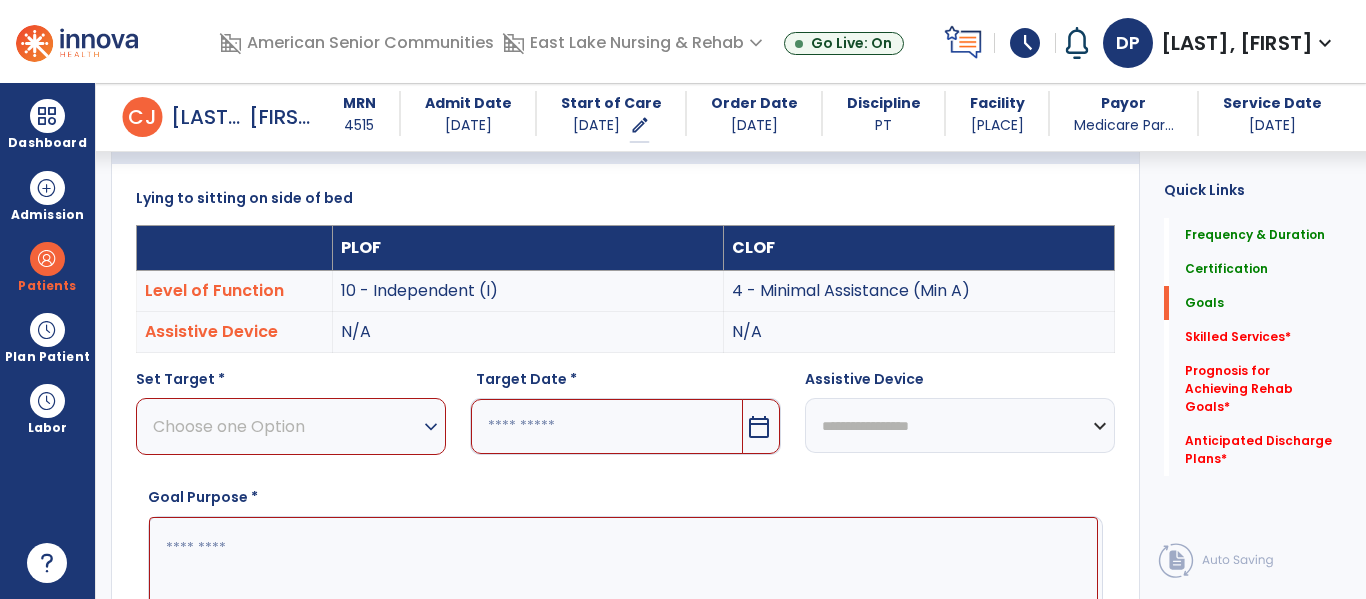 click on "expand_more" at bounding box center [431, 427] 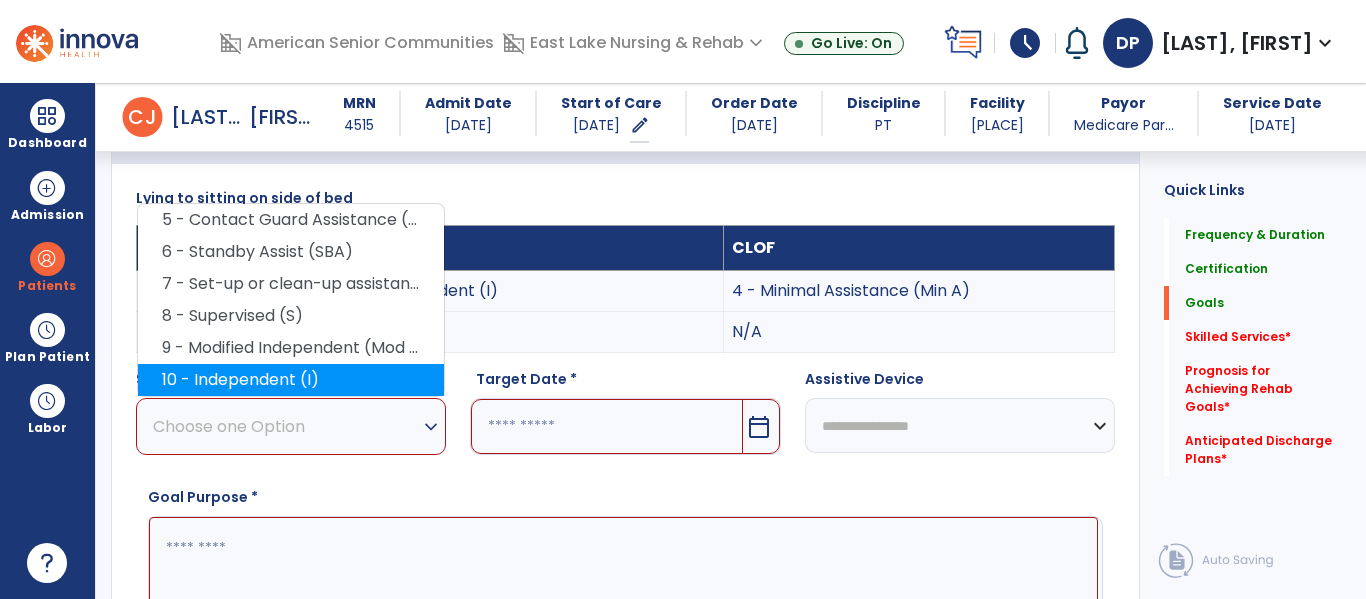 click on "10 - Independent (I)" at bounding box center (291, 380) 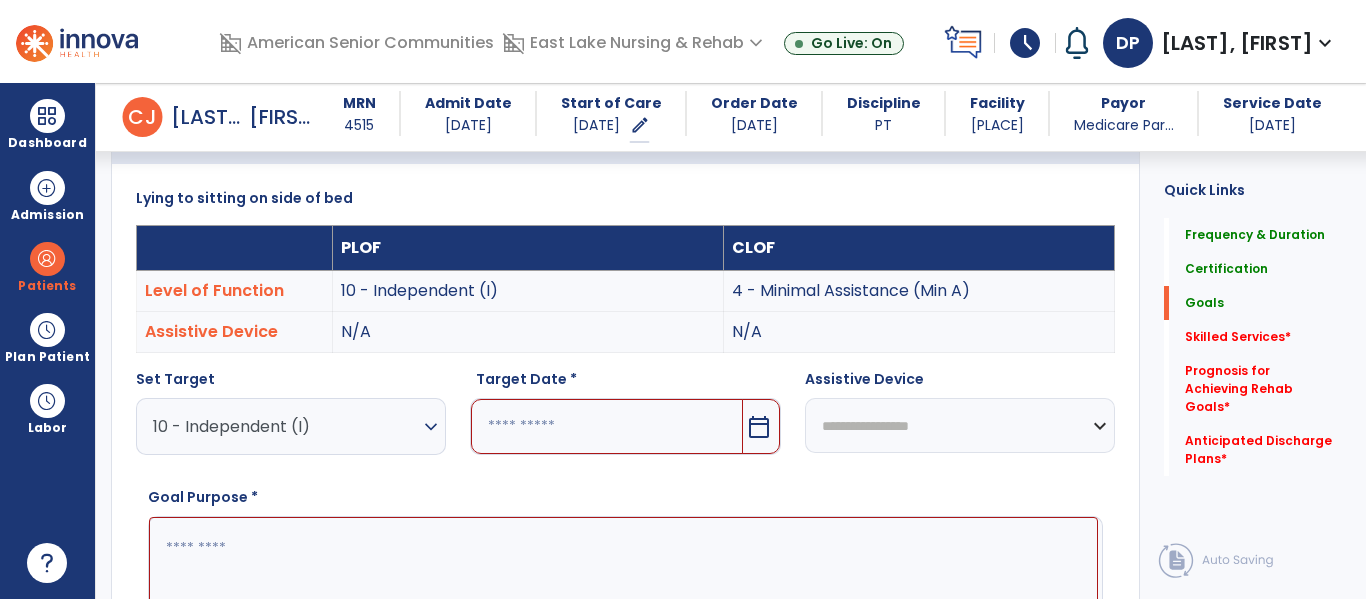 click on "calendar_today" at bounding box center (759, 427) 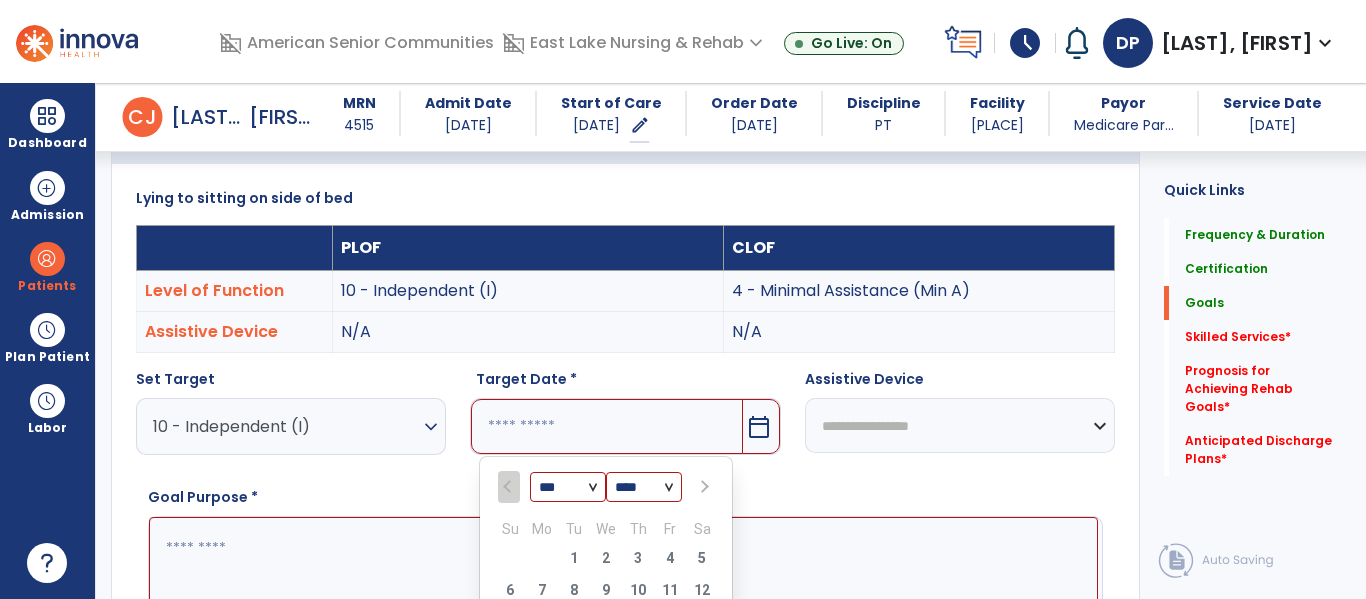 scroll, scrollTop: 792, scrollLeft: 0, axis: vertical 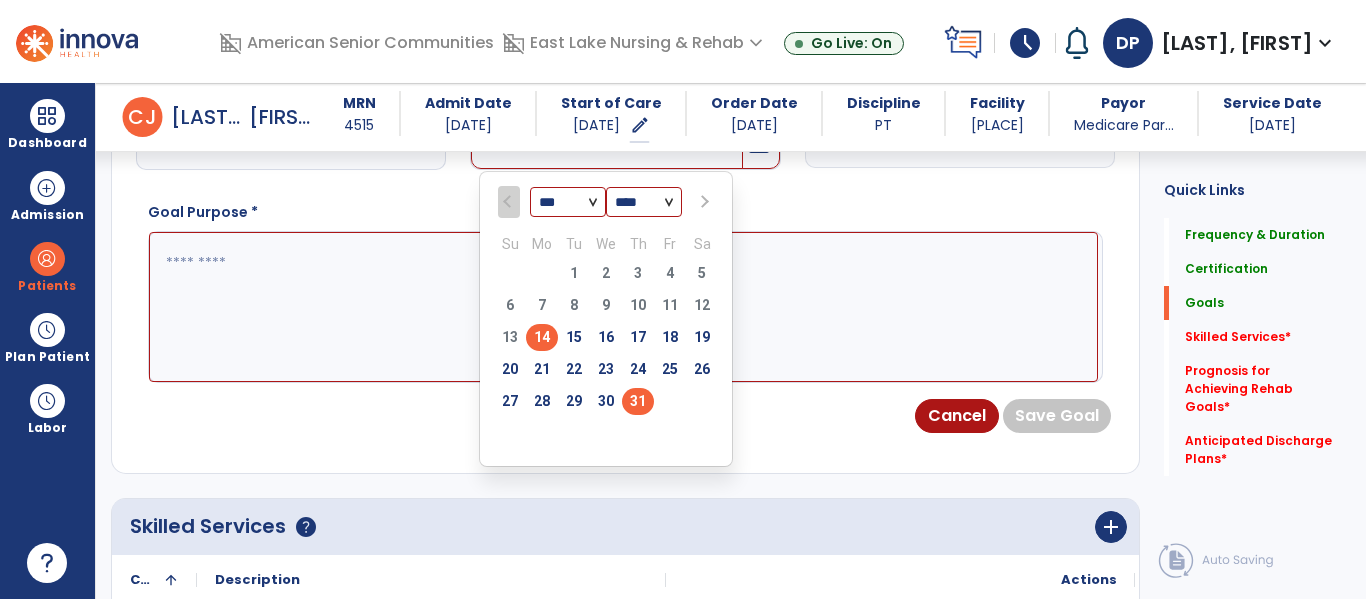 click on "31" at bounding box center (638, 401) 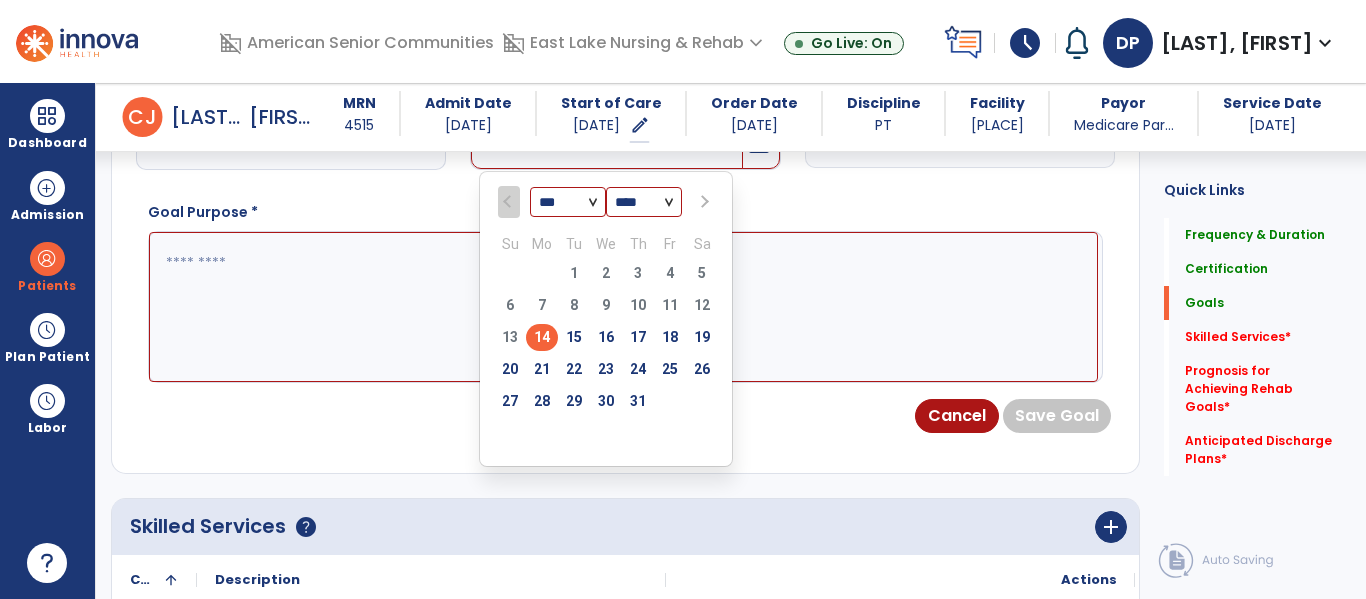 click at bounding box center (623, 307) 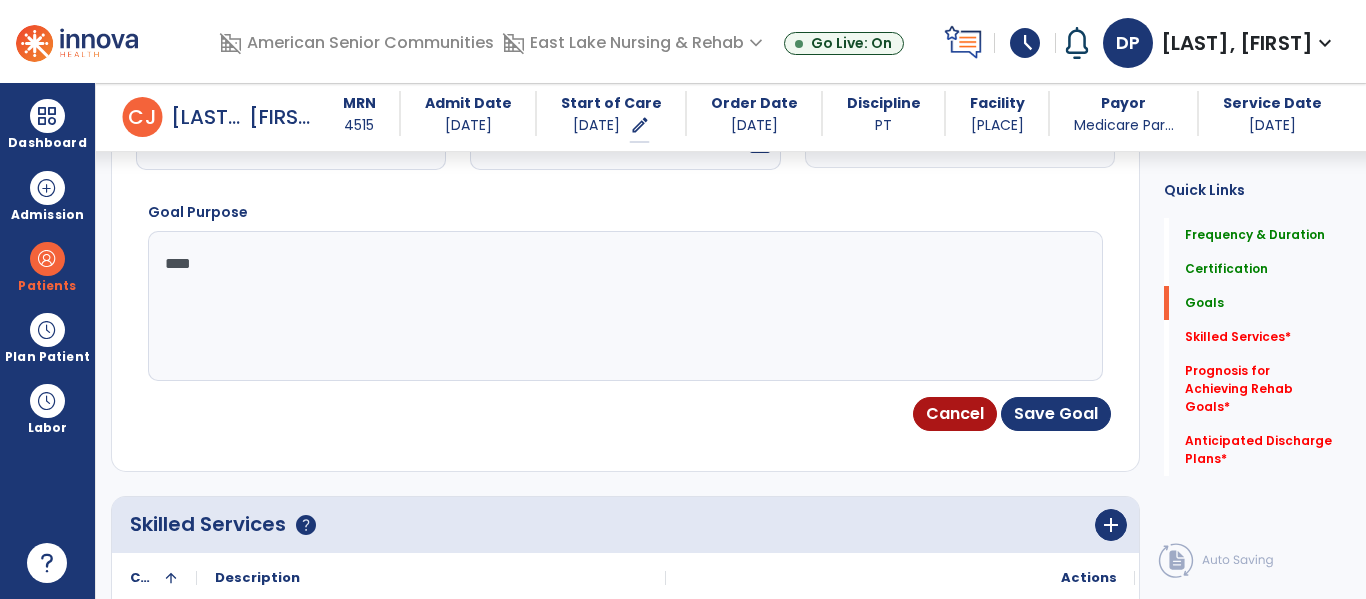 type on "**********" 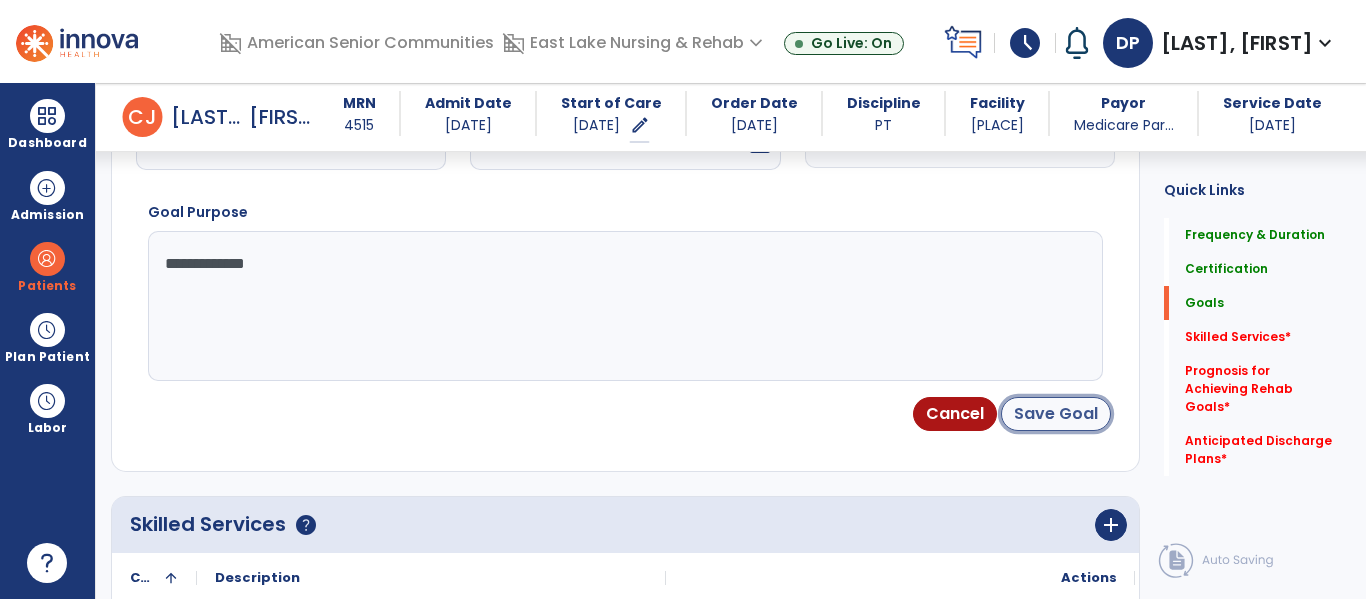click on "Save Goal" at bounding box center [1056, 414] 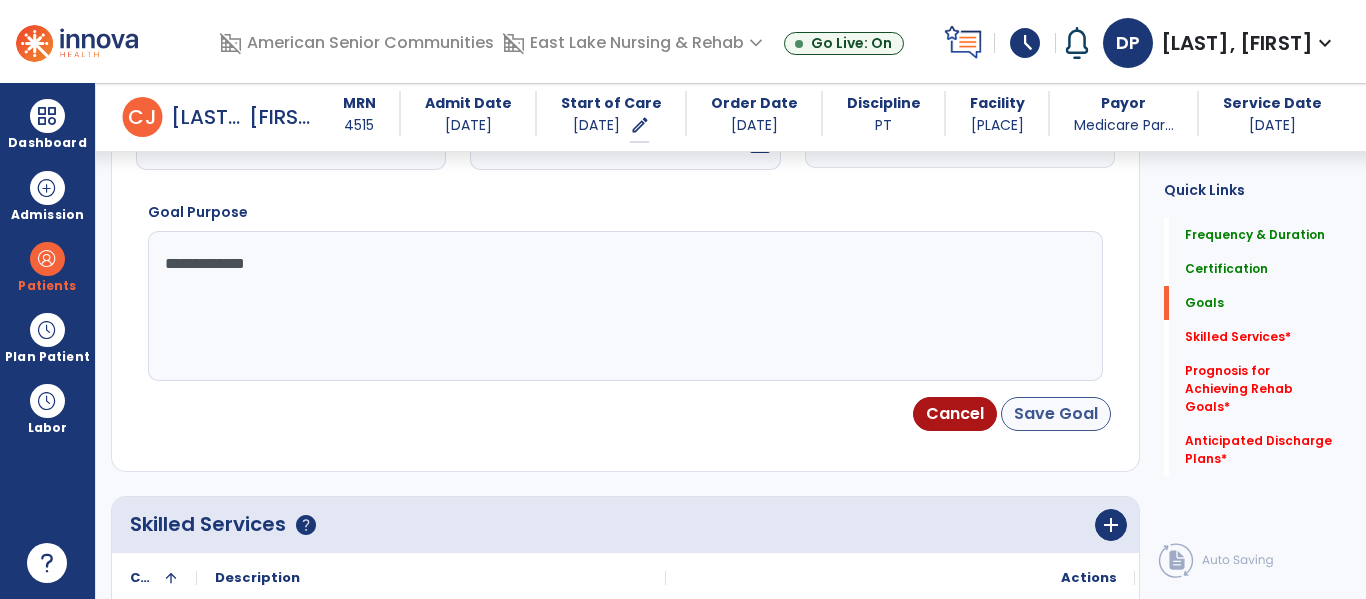 scroll, scrollTop: 202, scrollLeft: 0, axis: vertical 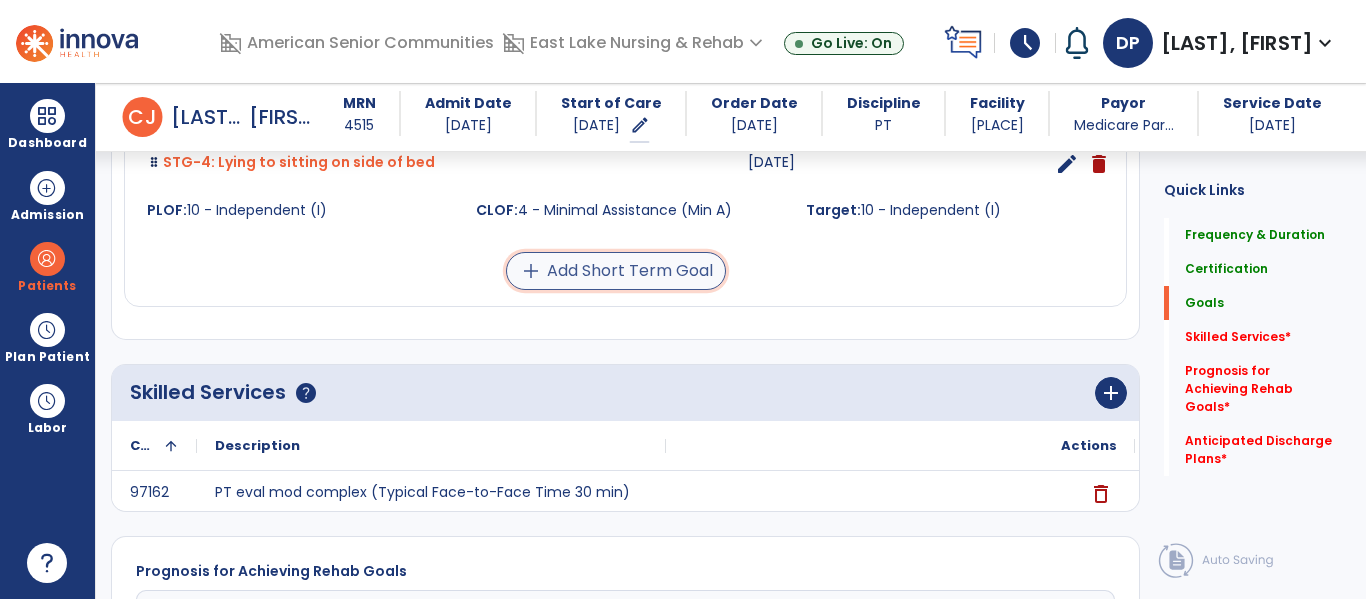 click on "add  Add Short Term Goal" at bounding box center (616, 271) 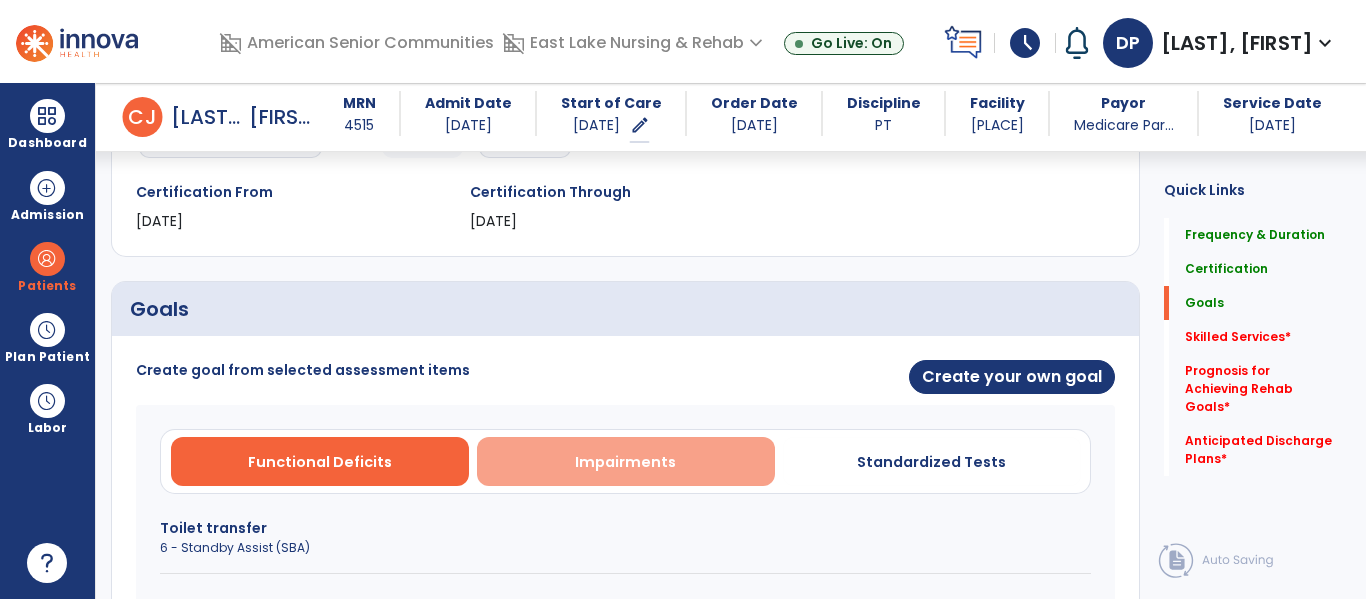 click on "Impairments" at bounding box center [625, 462] 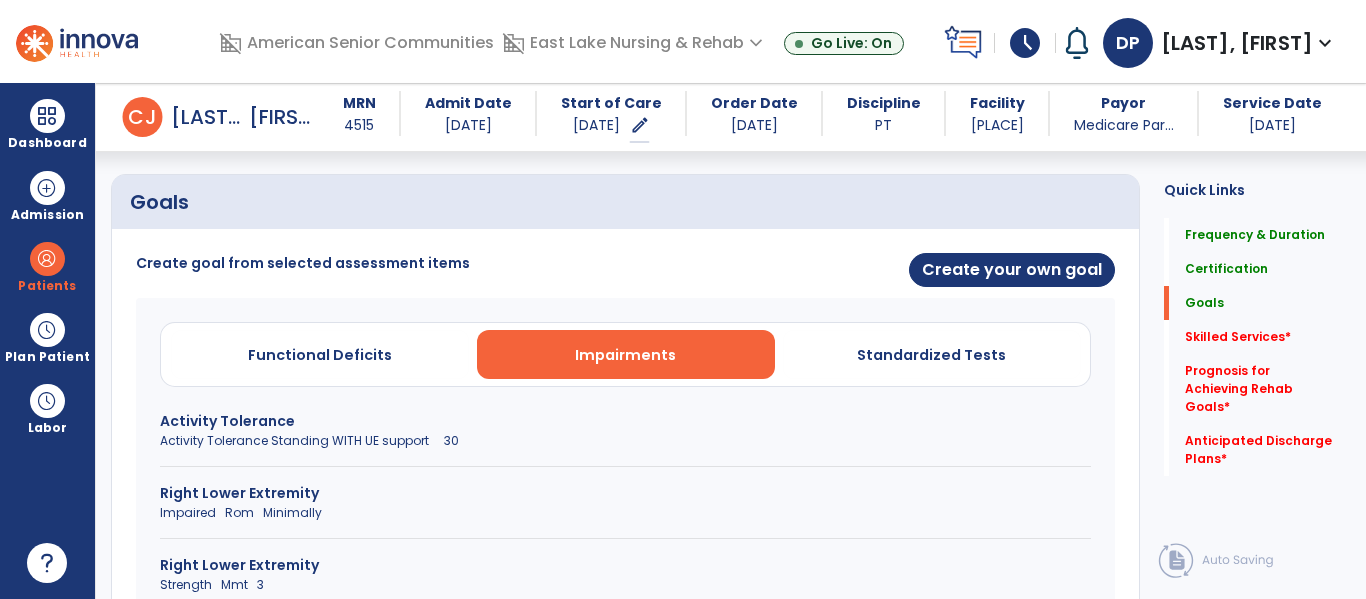 scroll, scrollTop: 553, scrollLeft: 0, axis: vertical 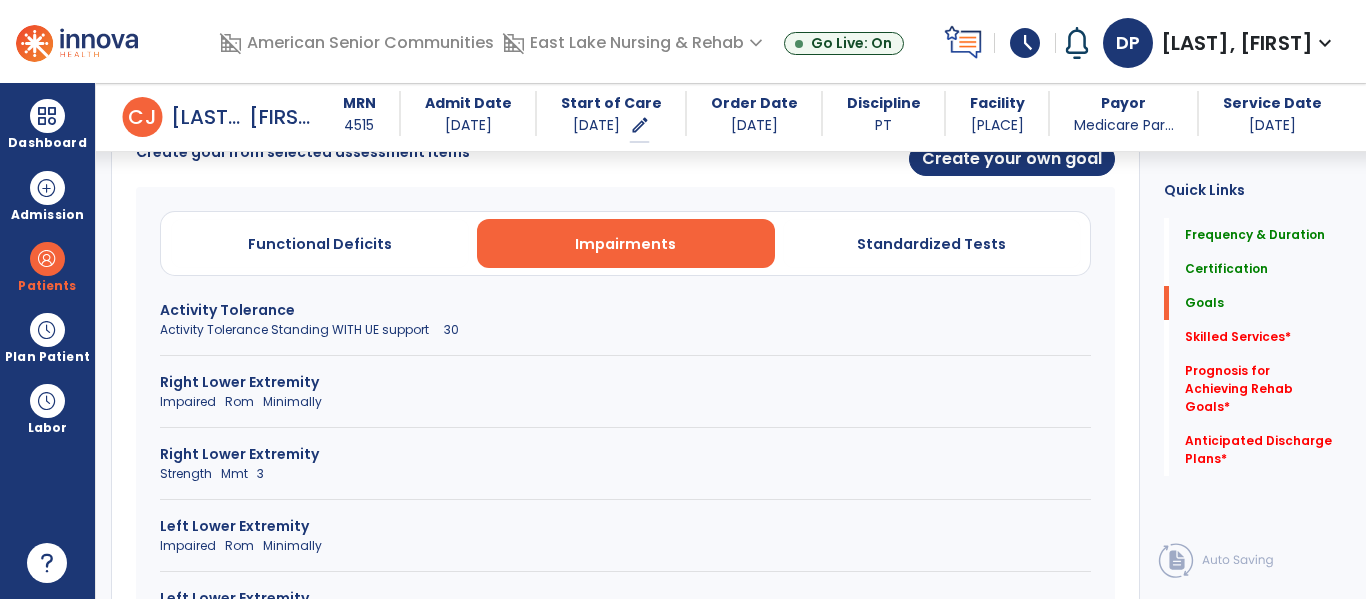 click on "Activity Tolerance Standing WITH UE support      30" at bounding box center [625, 330] 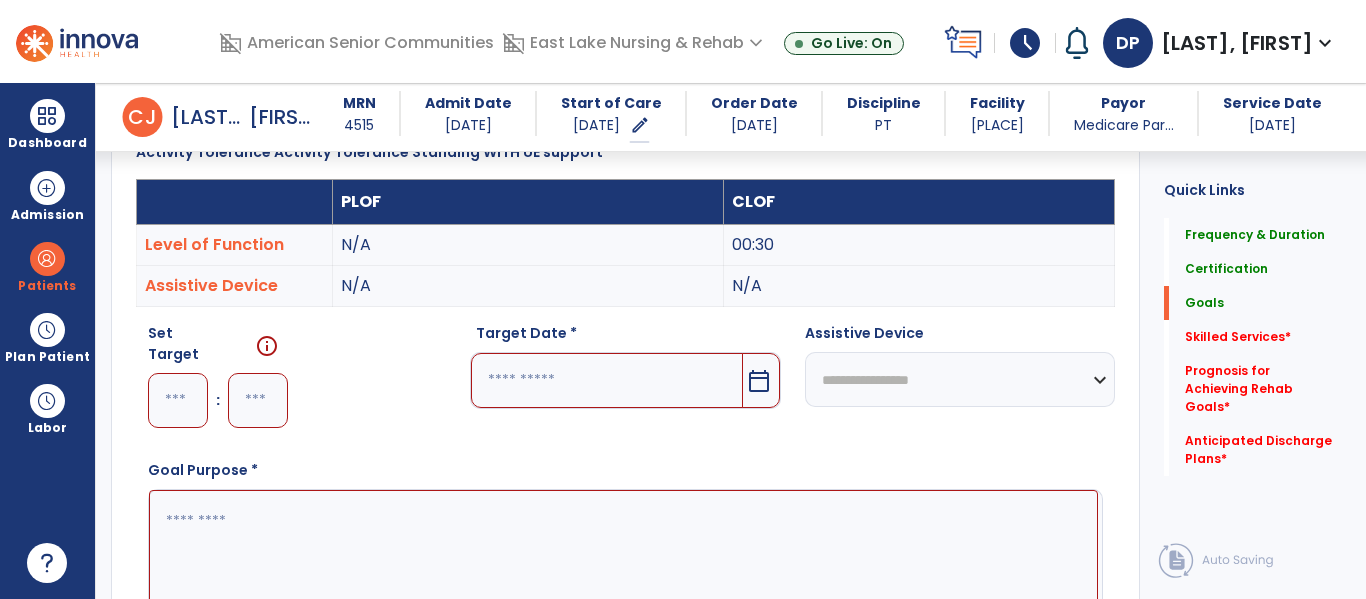 click at bounding box center [178, 400] 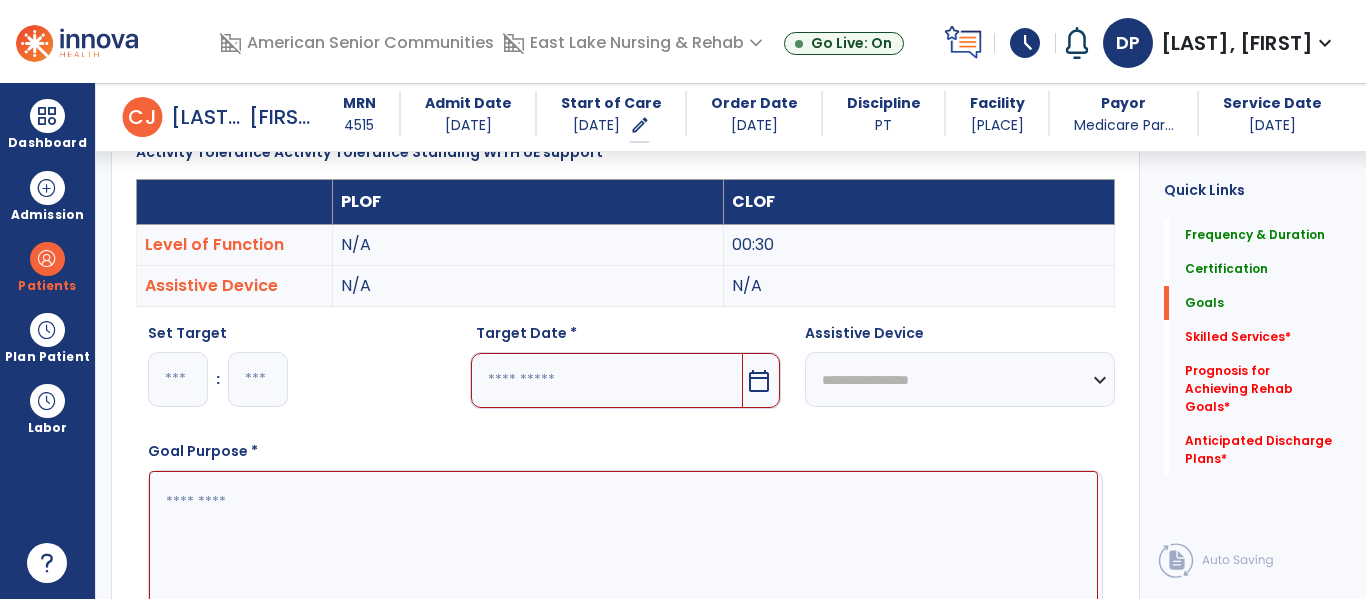type on "*" 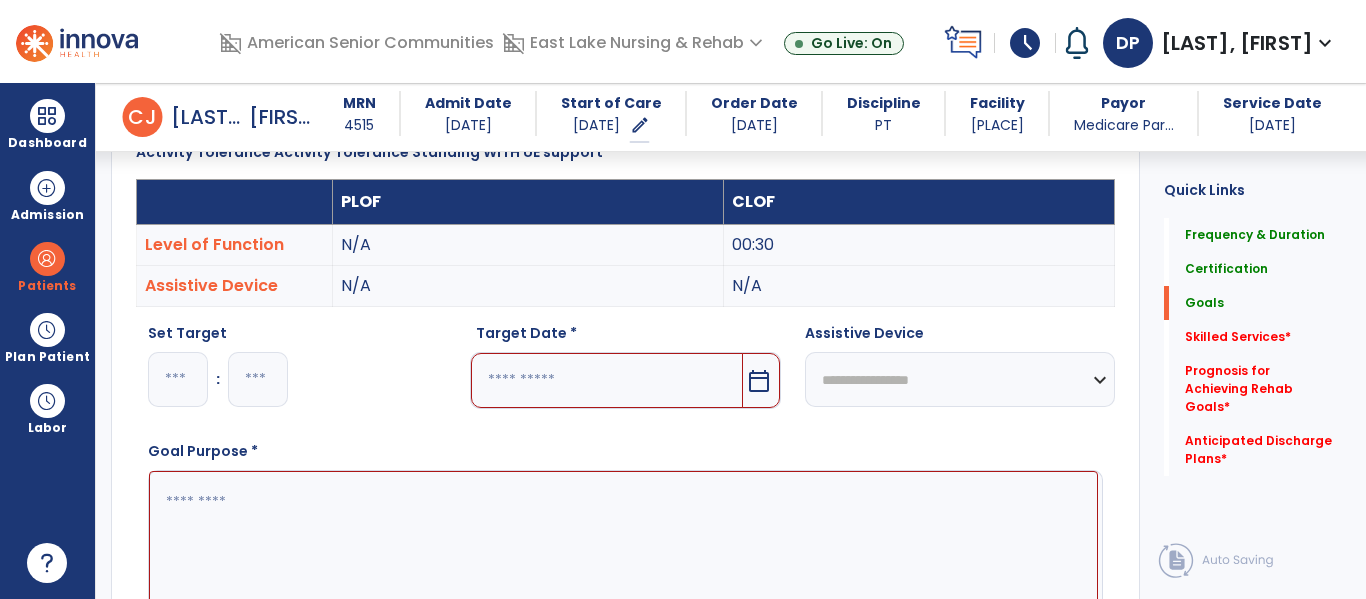 click at bounding box center [258, 379] 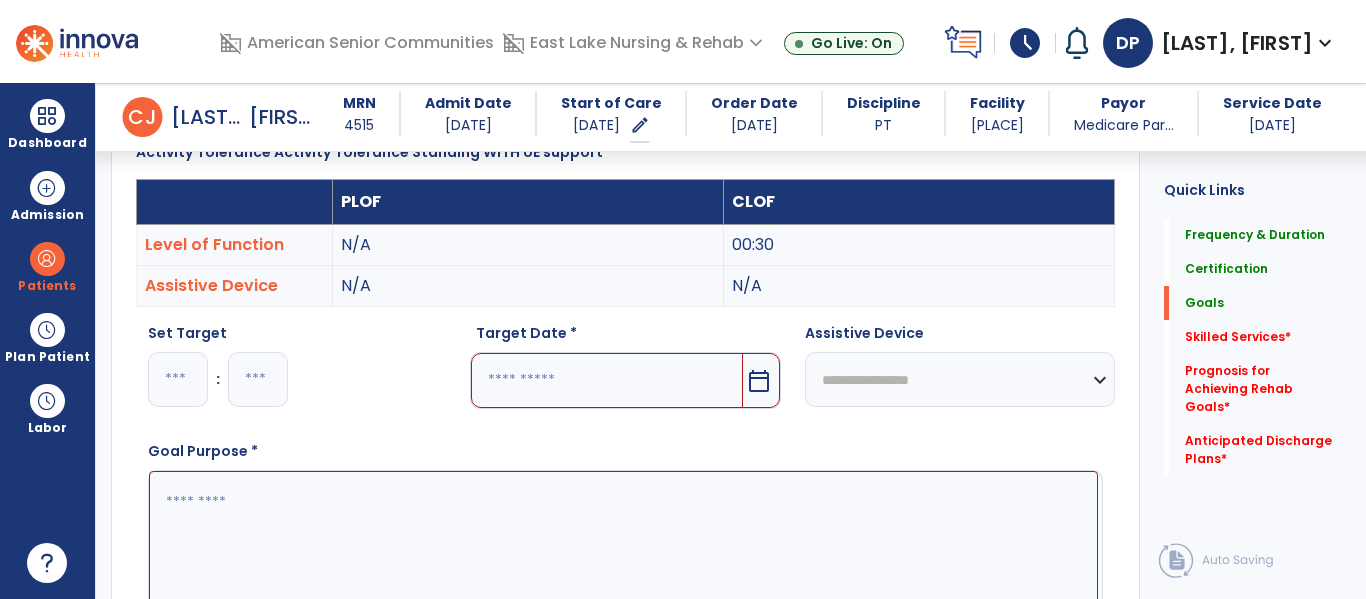 type on "**" 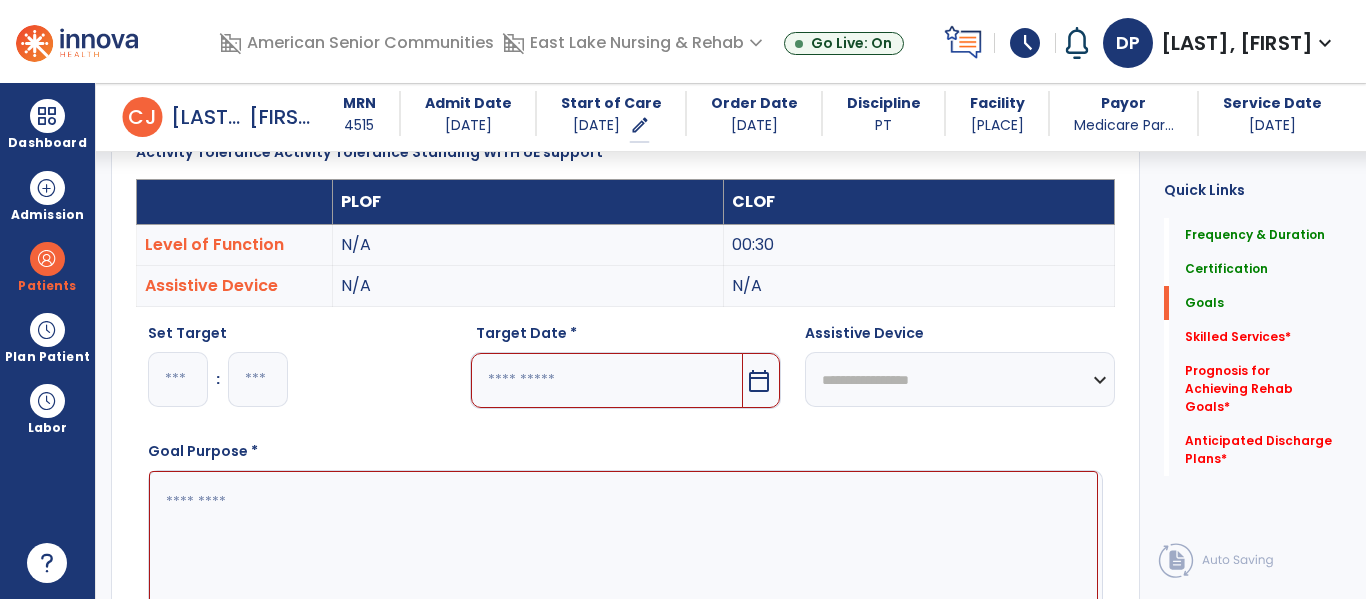 click on "calendar_today" at bounding box center (759, 381) 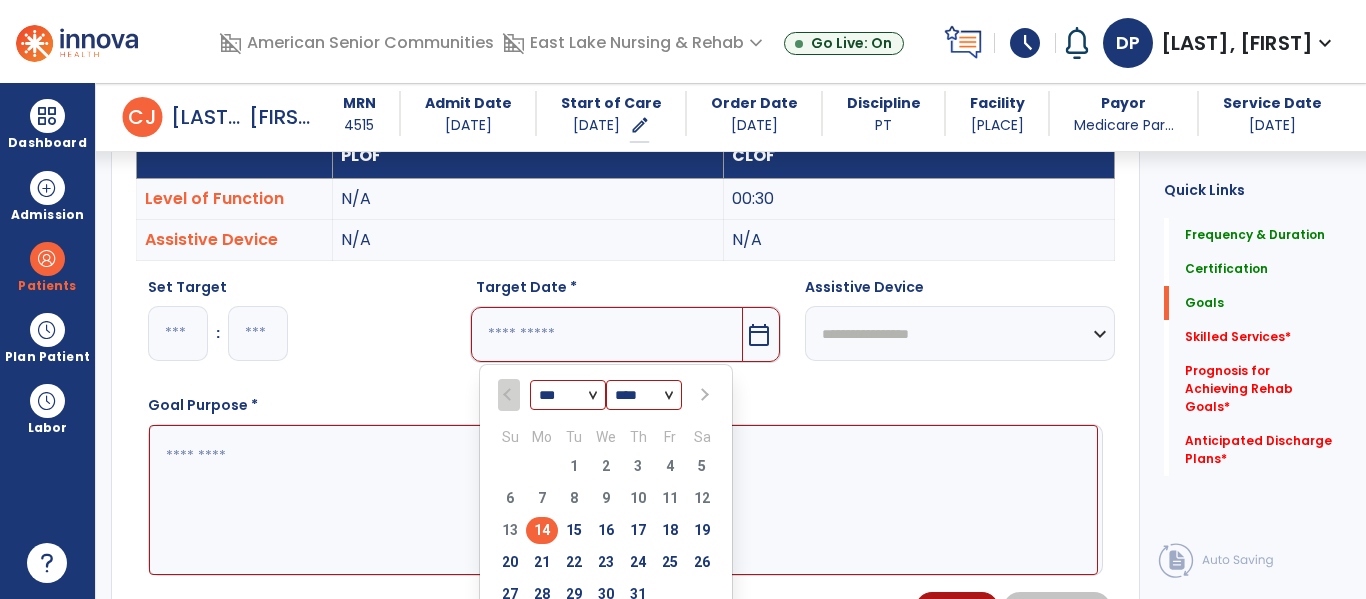 scroll, scrollTop: 695, scrollLeft: 0, axis: vertical 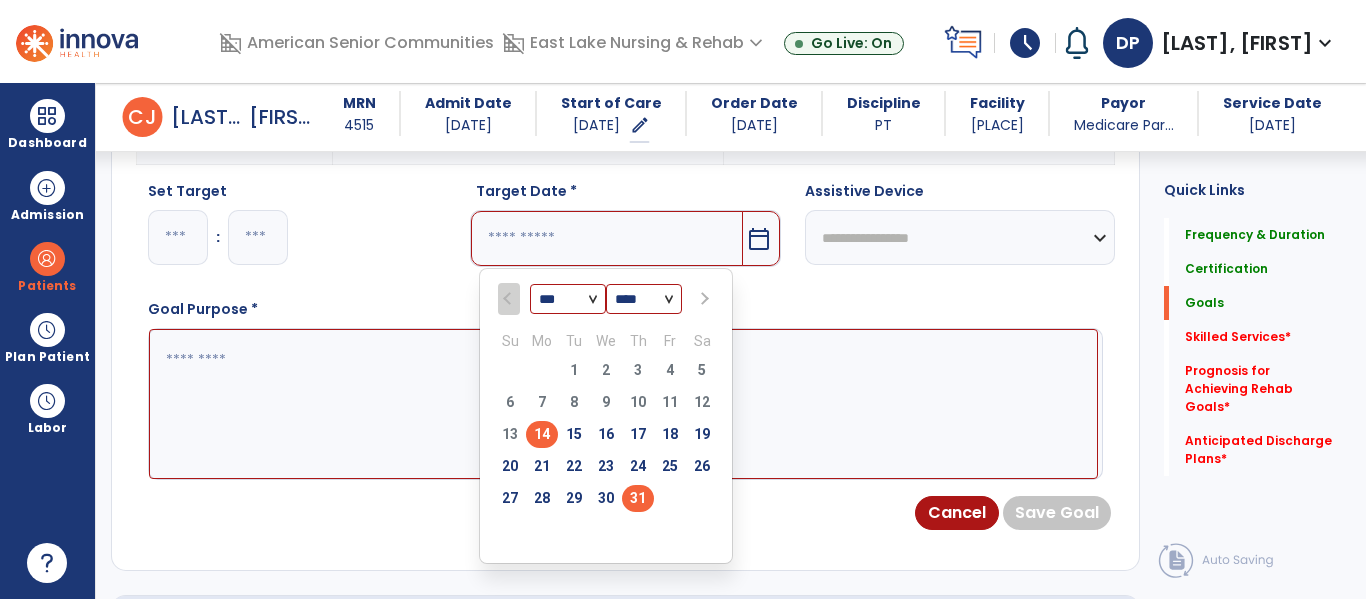 click on "31" at bounding box center [638, 498] 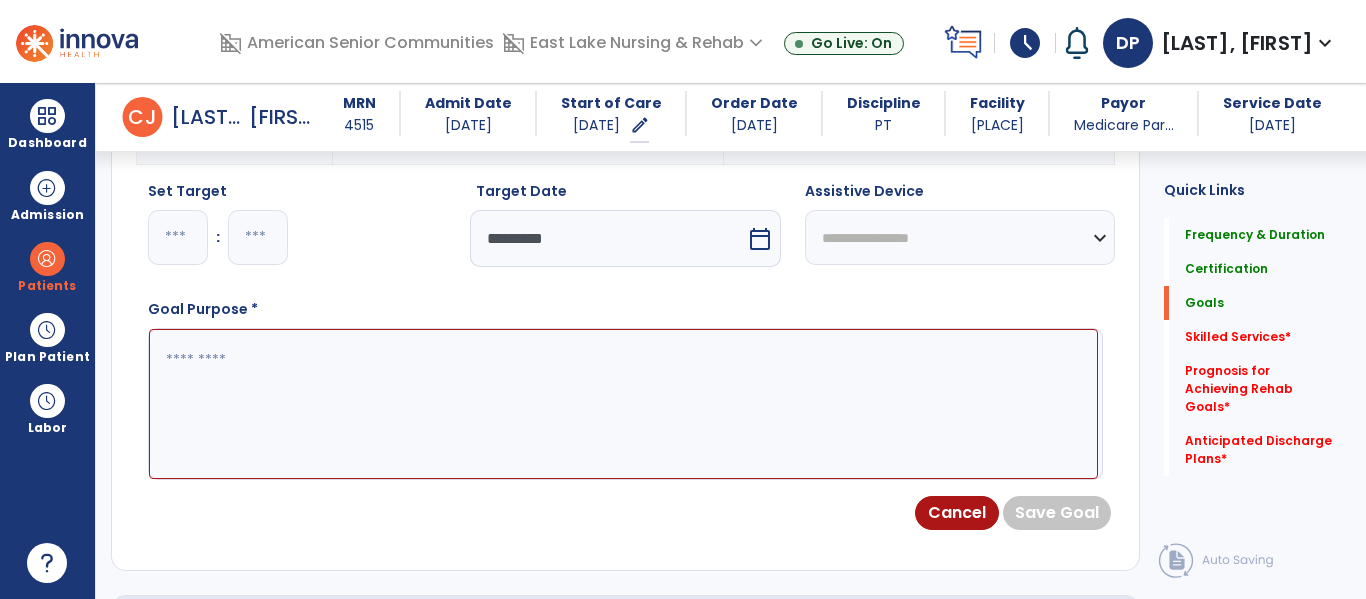 click at bounding box center (623, 404) 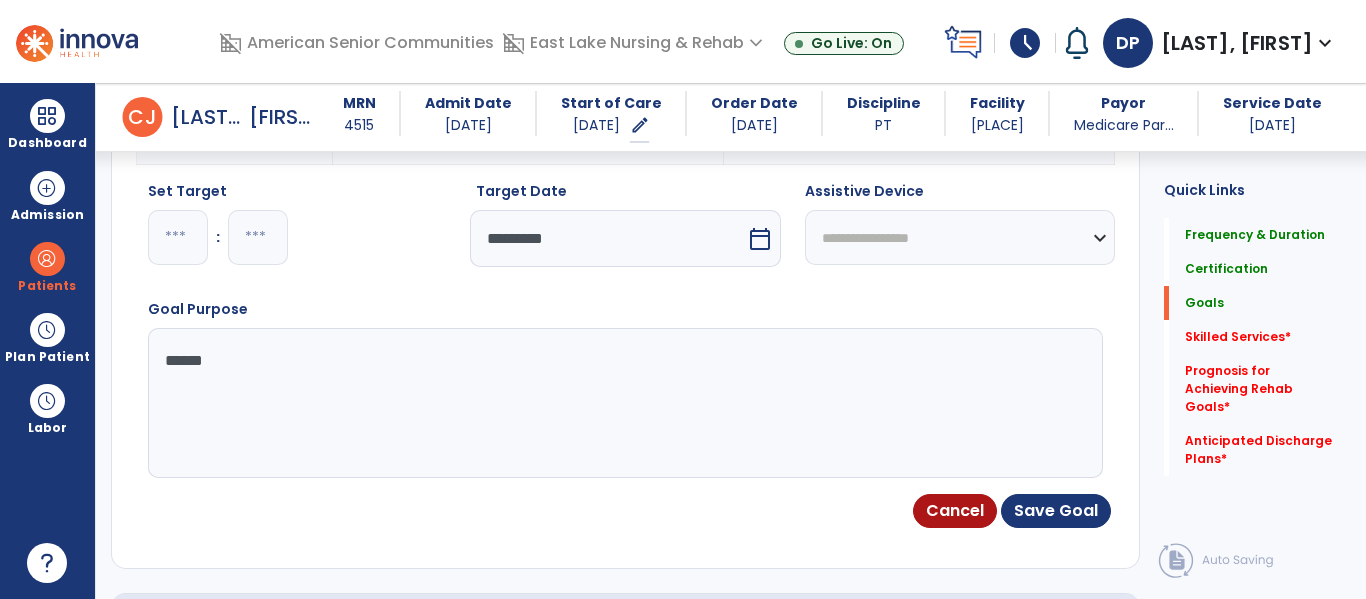 type on "*******" 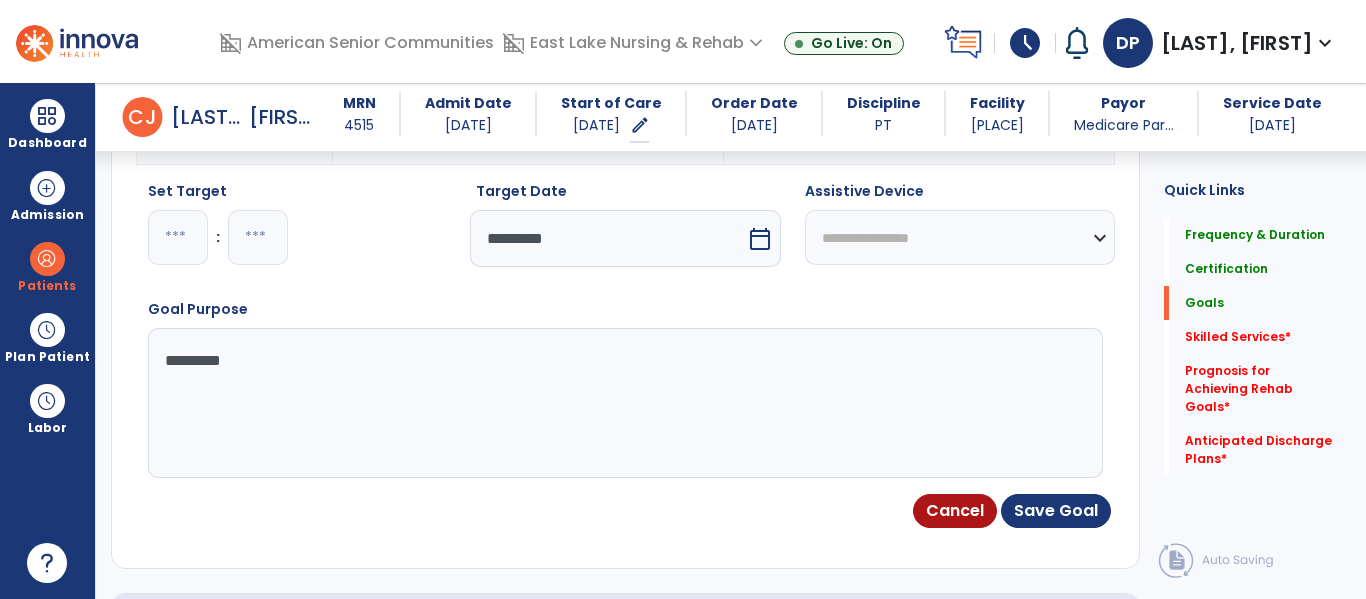 type on "**********" 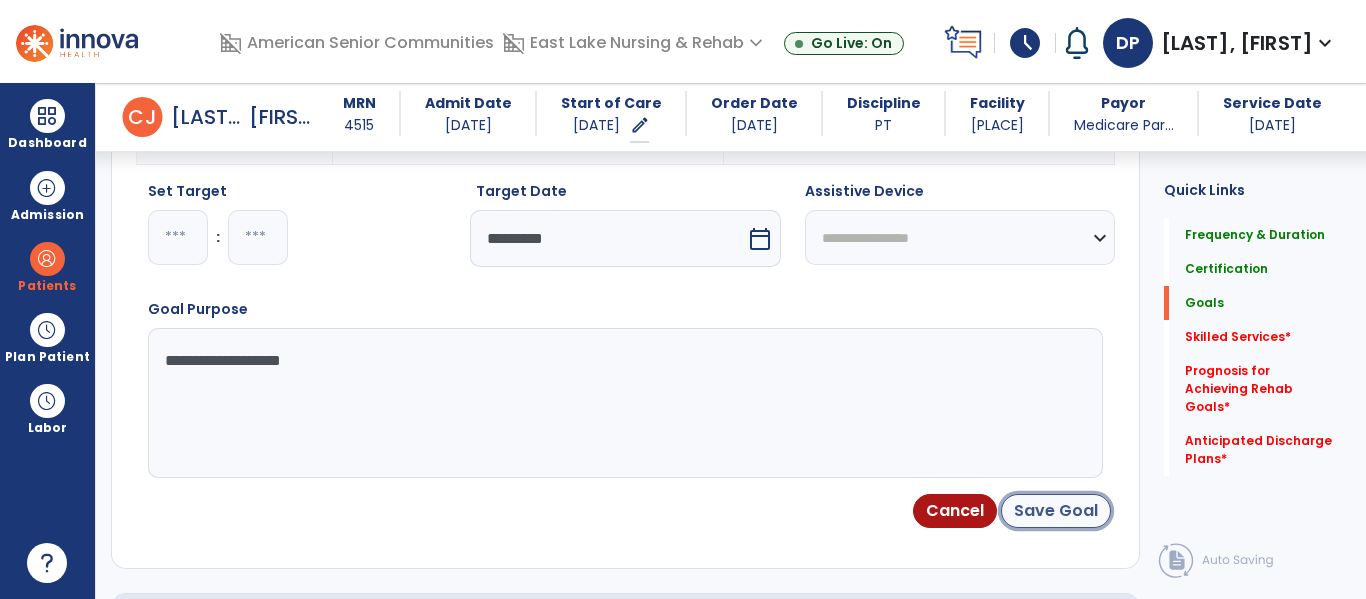 click on "Save Goal" at bounding box center [1056, 511] 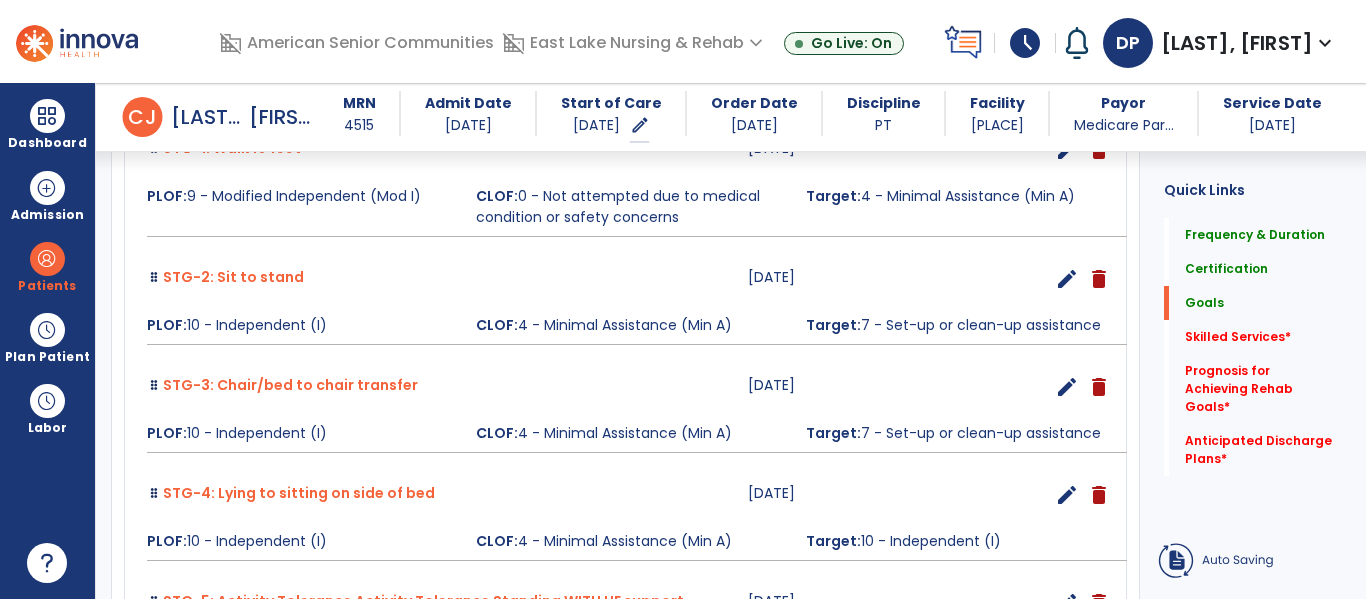 scroll, scrollTop: 105, scrollLeft: 0, axis: vertical 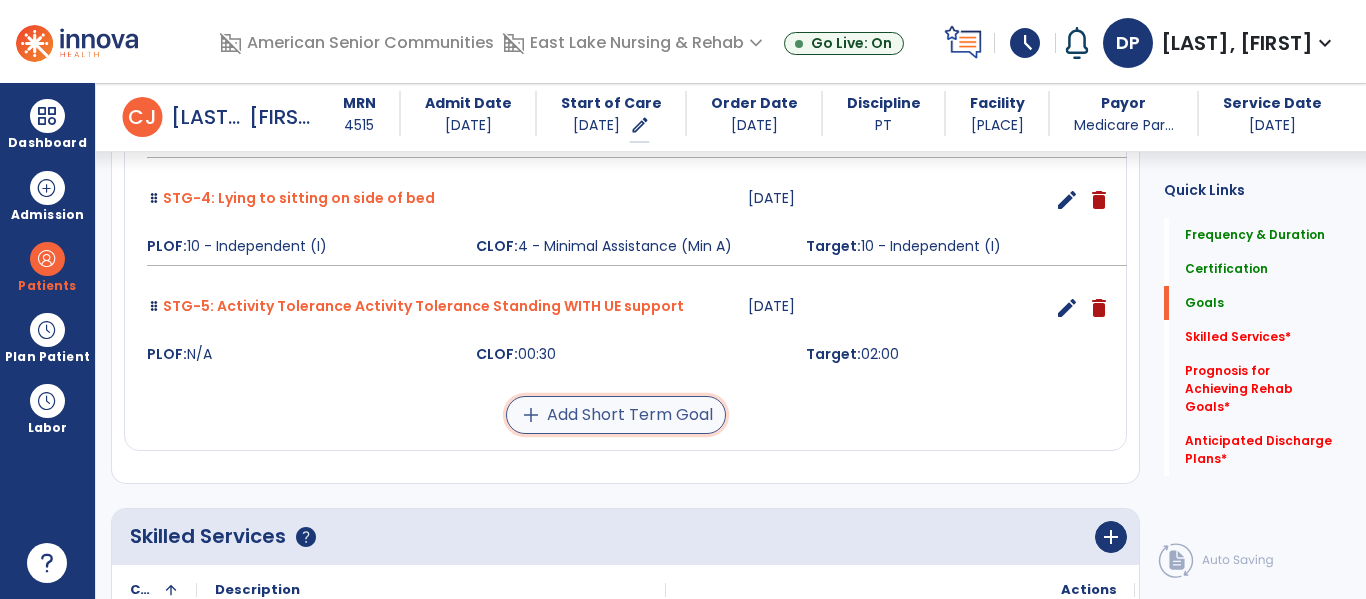 click on "add  Add Short Term Goal" at bounding box center (616, 415) 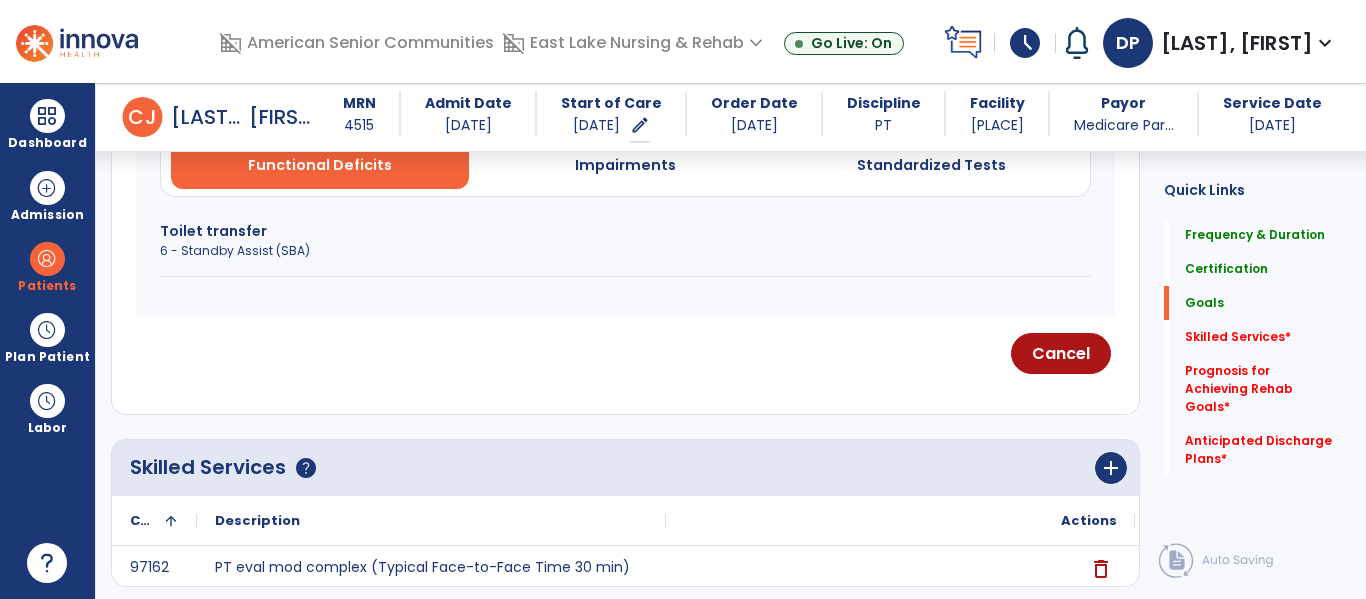 scroll, scrollTop: 634, scrollLeft: 0, axis: vertical 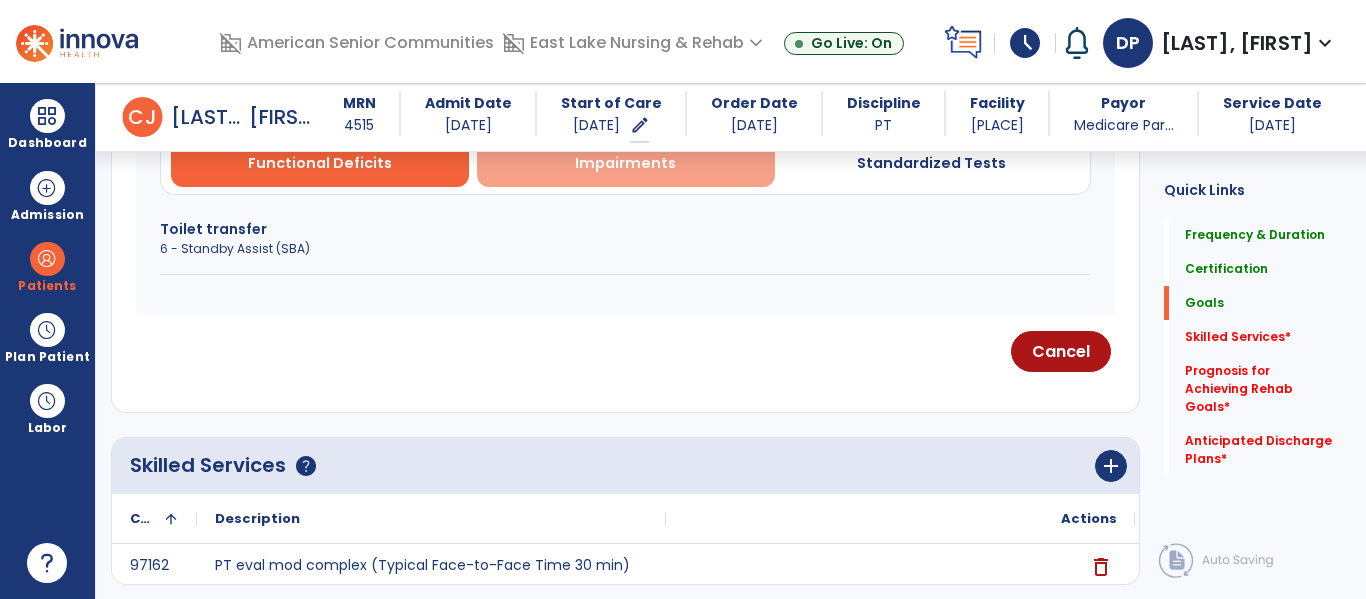 click on "Impairments" at bounding box center [626, 162] 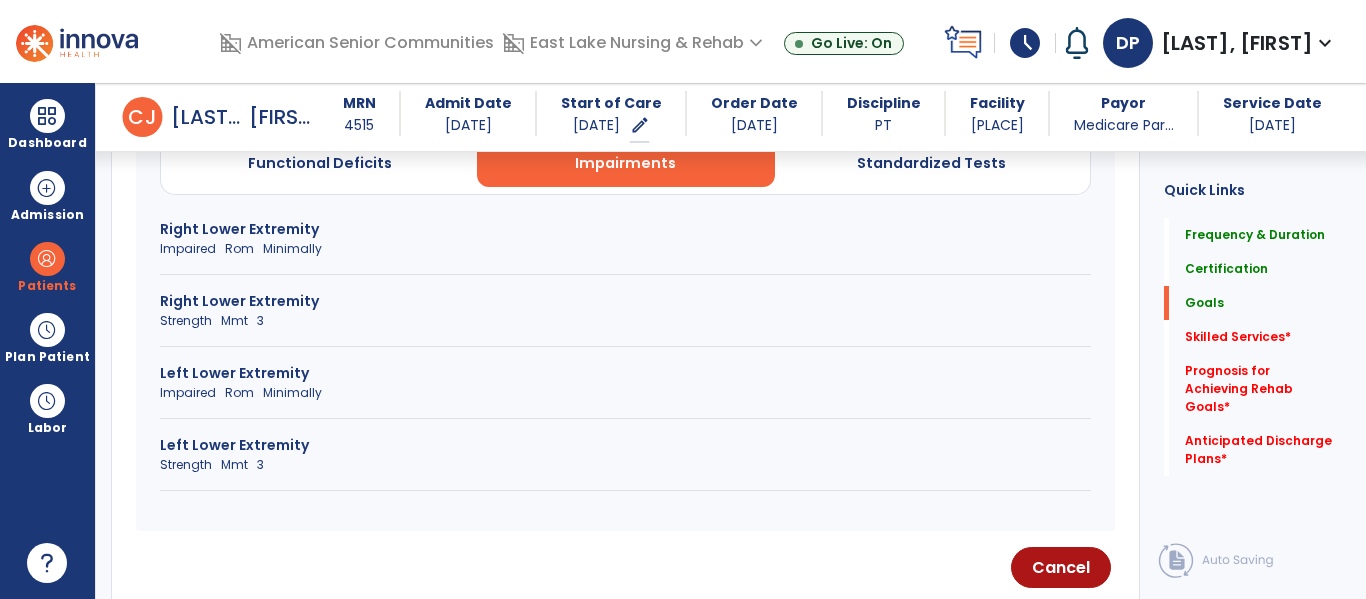 click at bounding box center (625, 490) 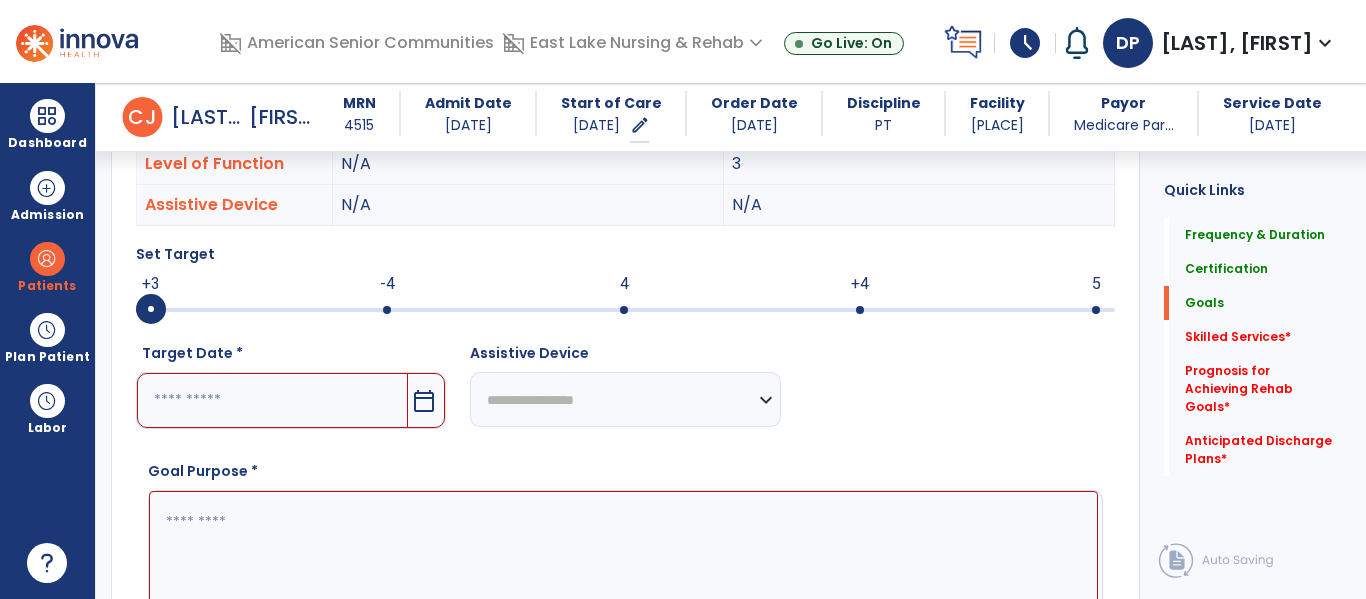 click on "calendar_today" at bounding box center (426, 400) 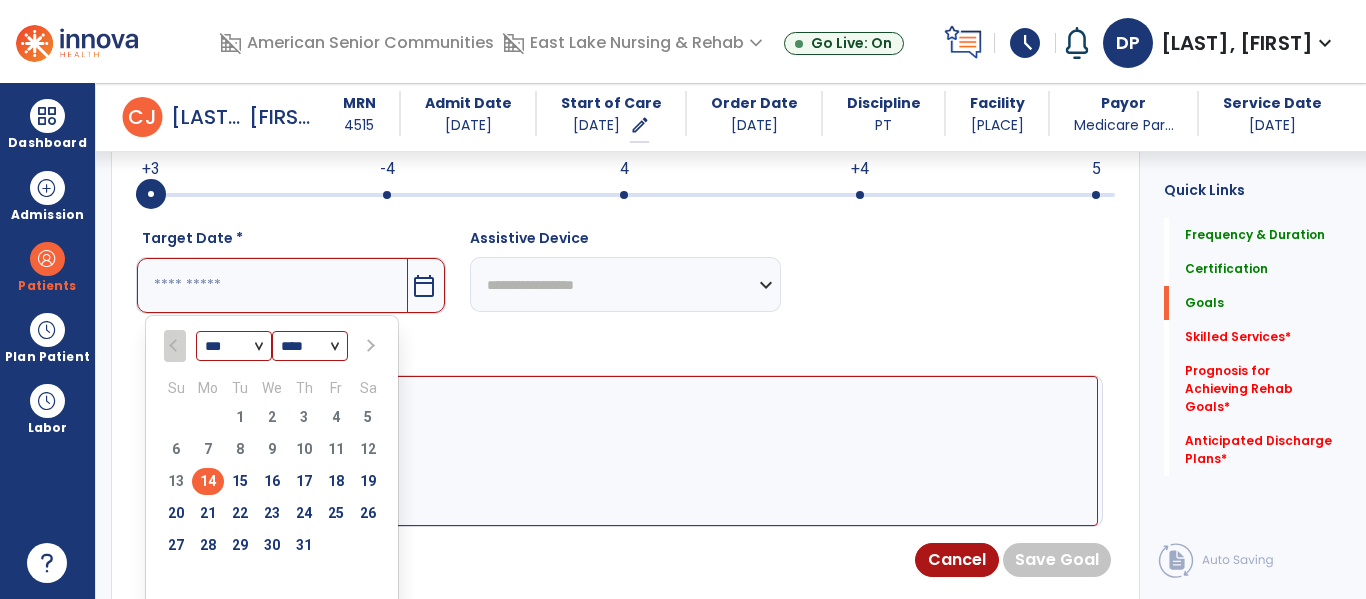 scroll, scrollTop: 807, scrollLeft: 0, axis: vertical 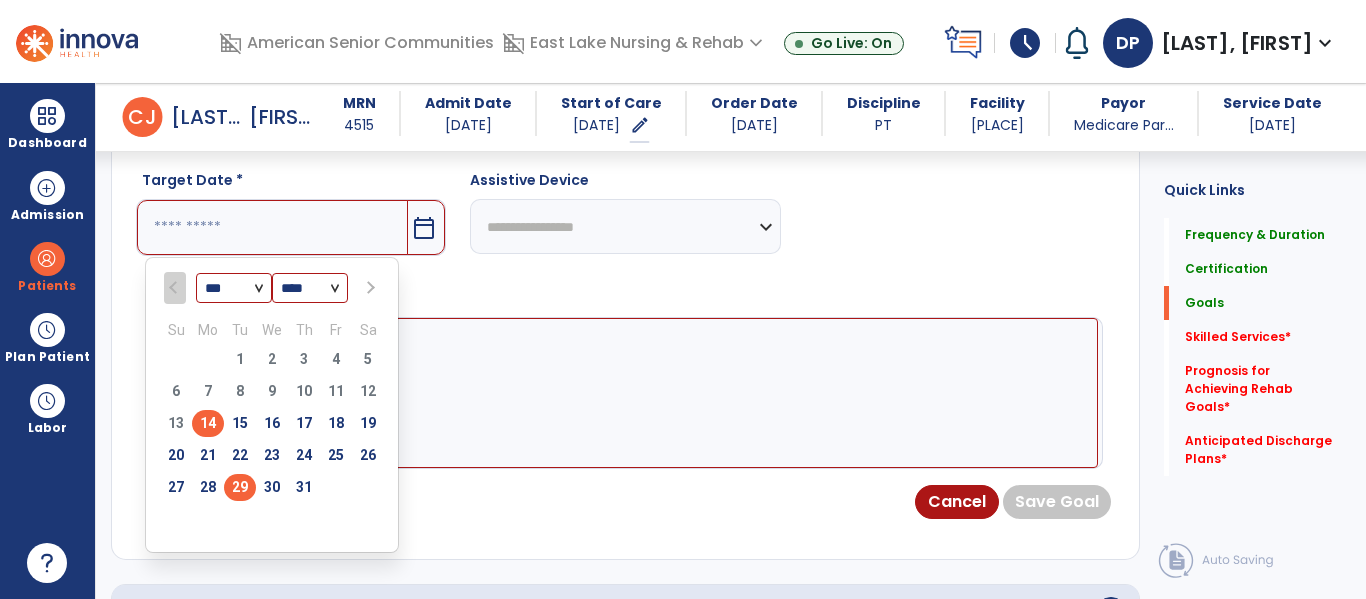 click on "29" at bounding box center [240, 487] 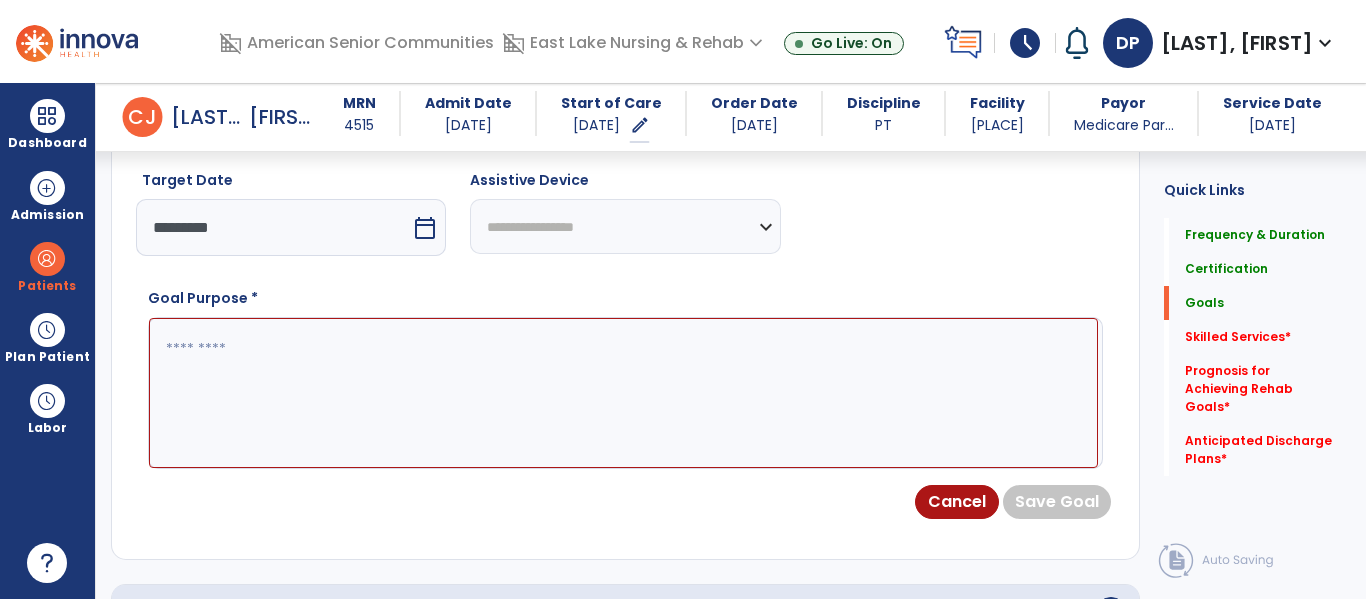 click at bounding box center [623, 393] 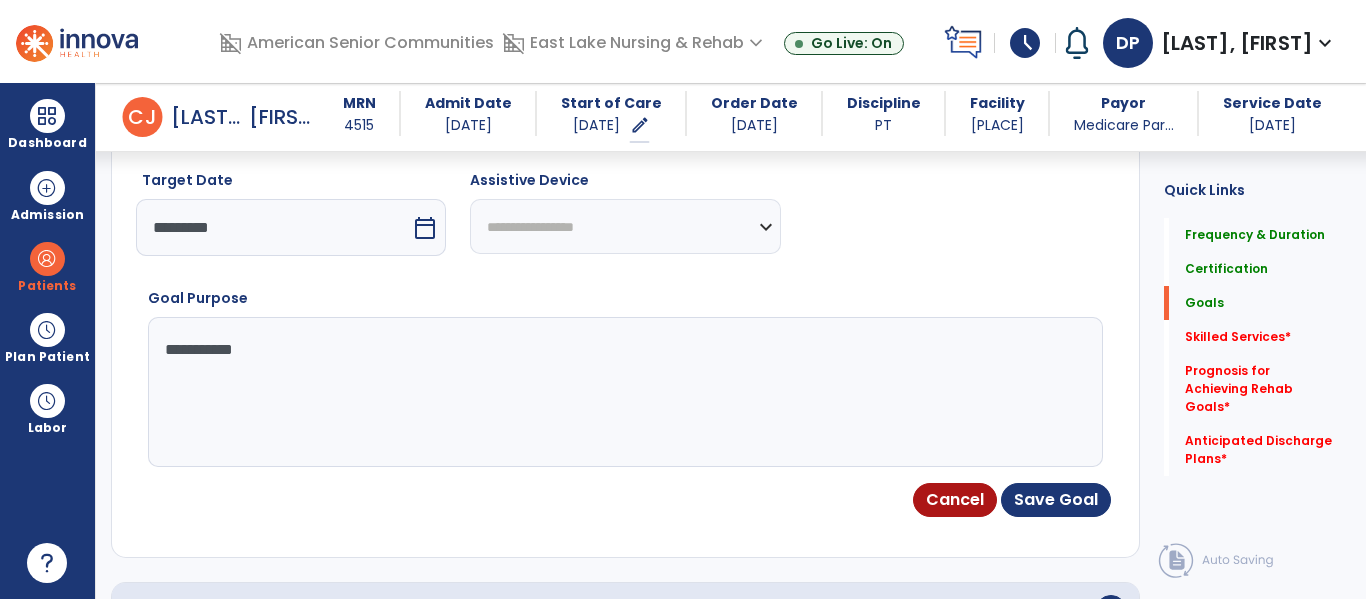 type on "**********" 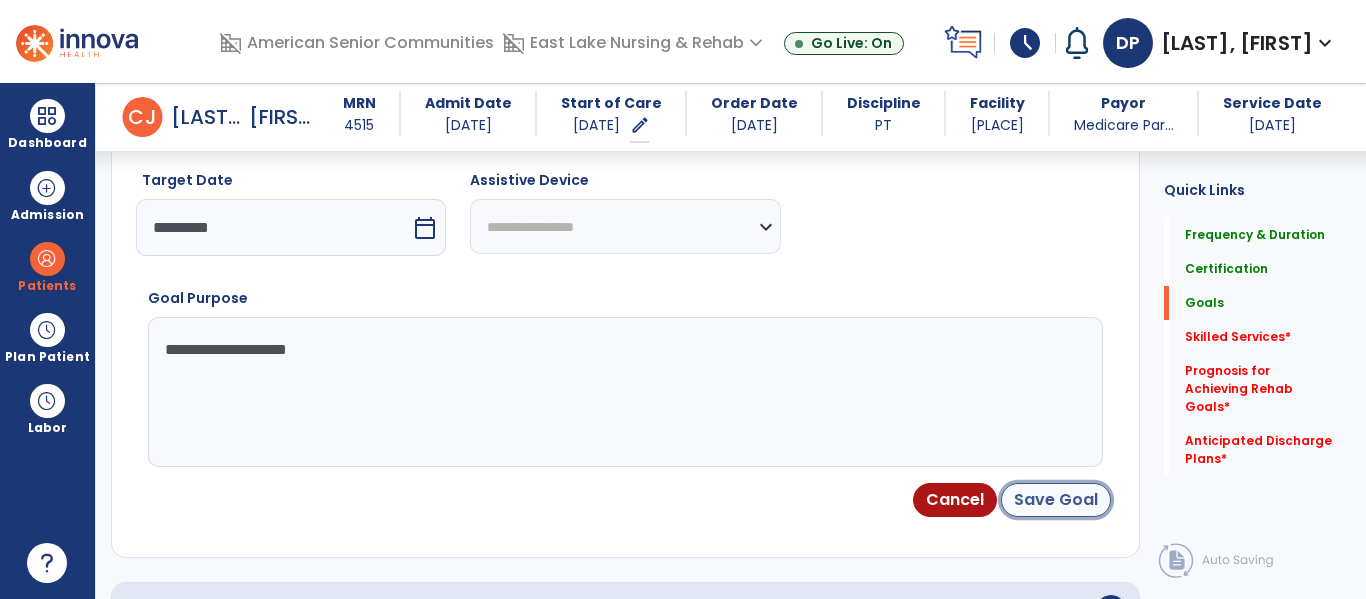 click on "Save Goal" at bounding box center (1056, 500) 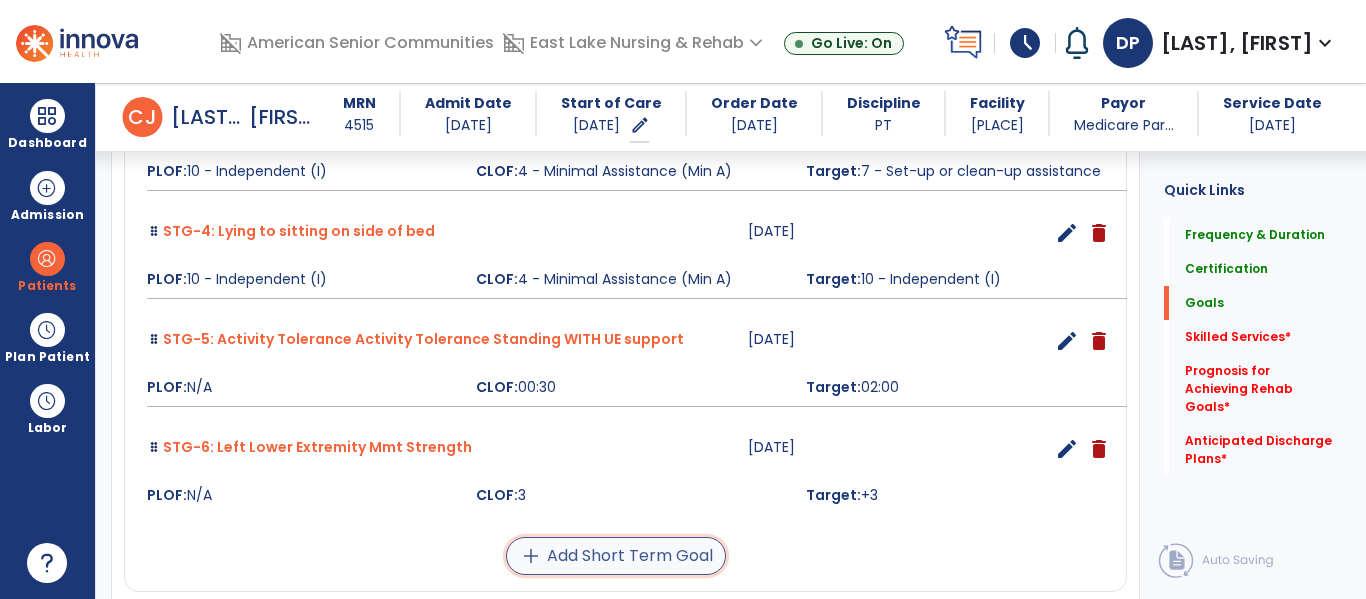click on "add  Add Short Term Goal" at bounding box center [616, 556] 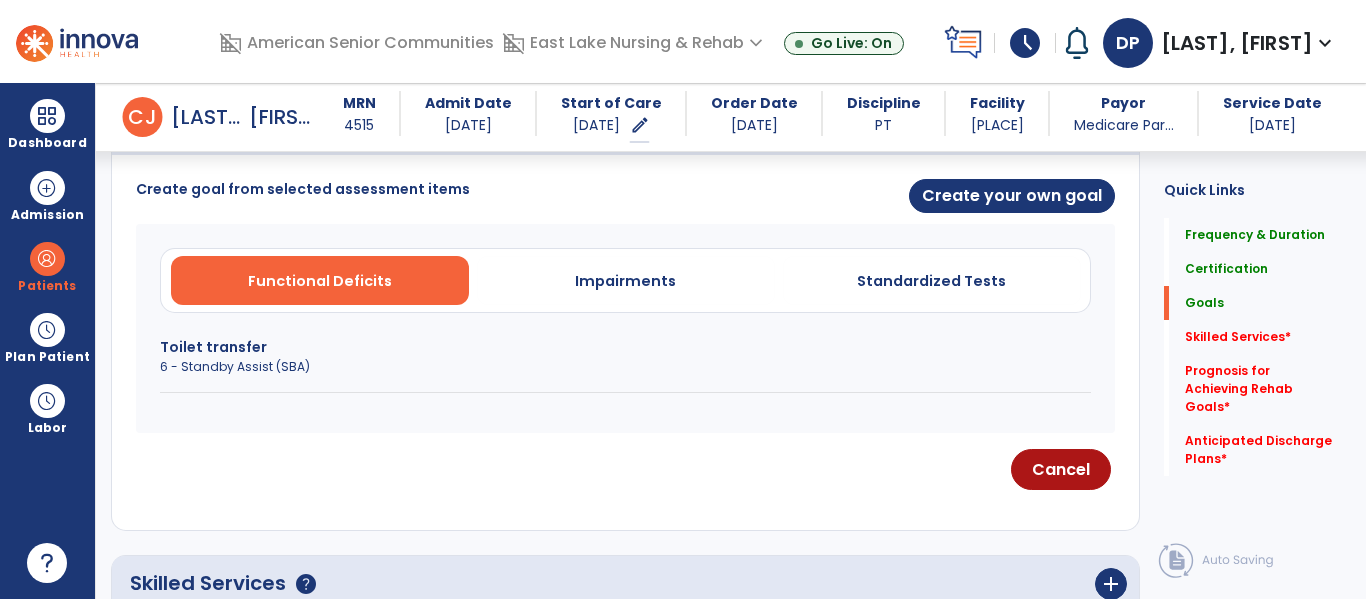 scroll, scrollTop: 515, scrollLeft: 0, axis: vertical 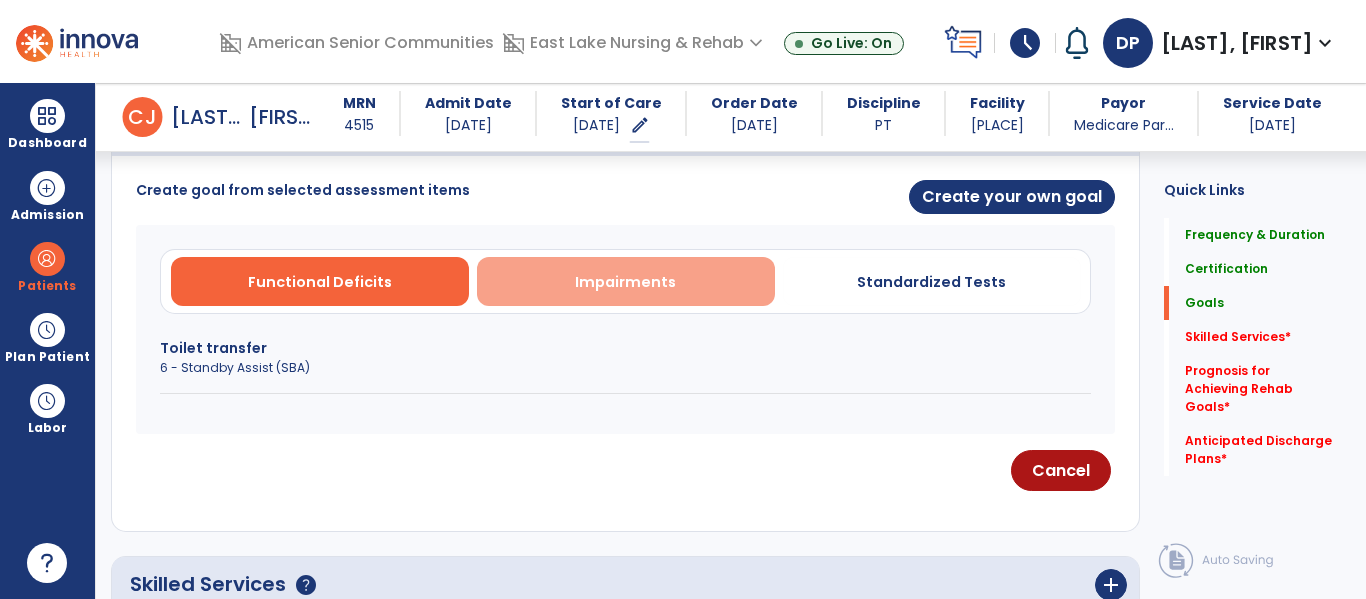 click on "Impairments" at bounding box center (625, 282) 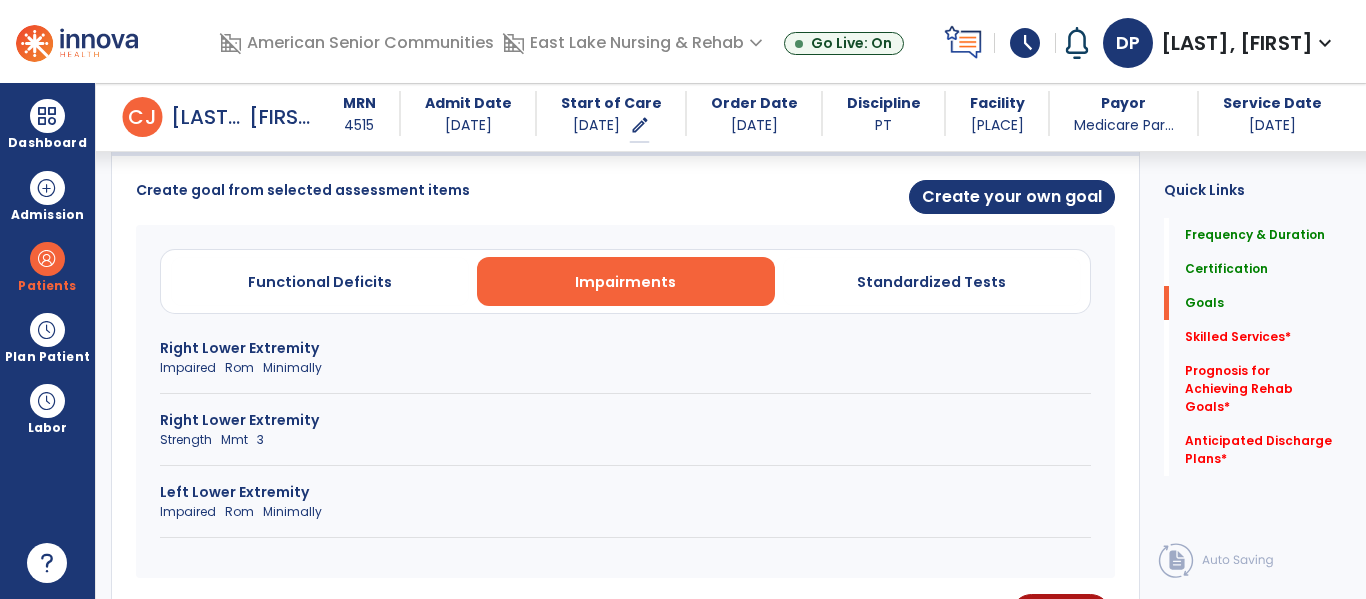 click on "Strength   Mmt   3" at bounding box center [625, 440] 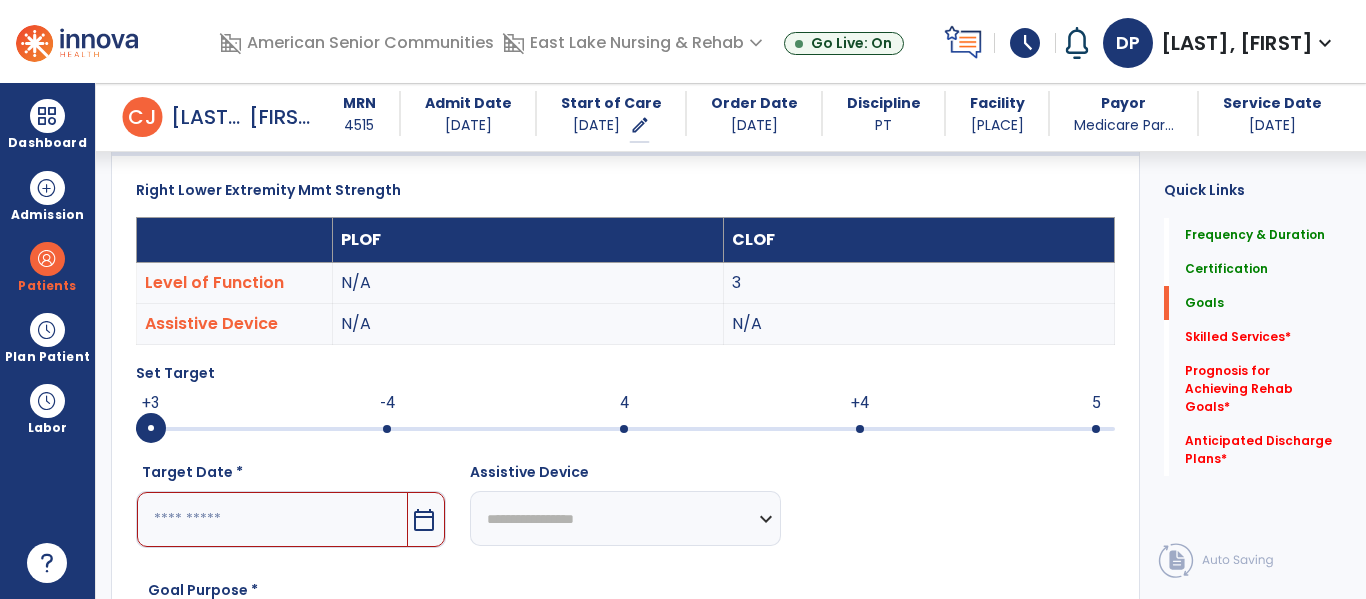 click on "calendar_today" at bounding box center (424, 520) 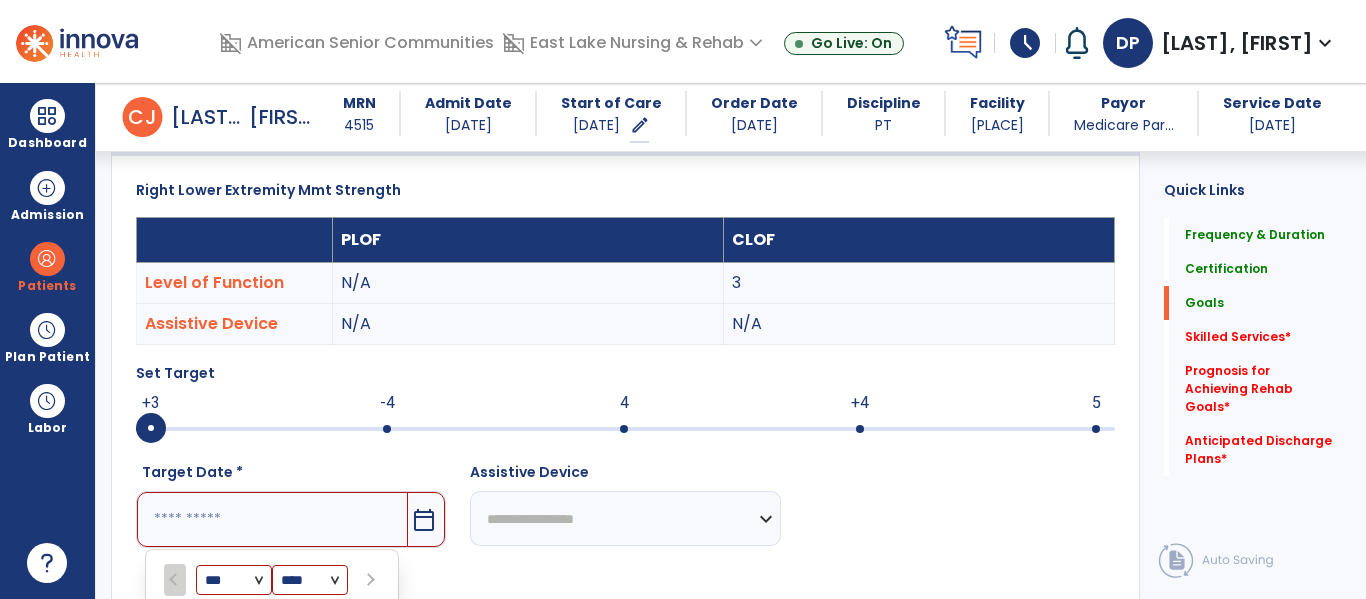 scroll, scrollTop: 893, scrollLeft: 0, axis: vertical 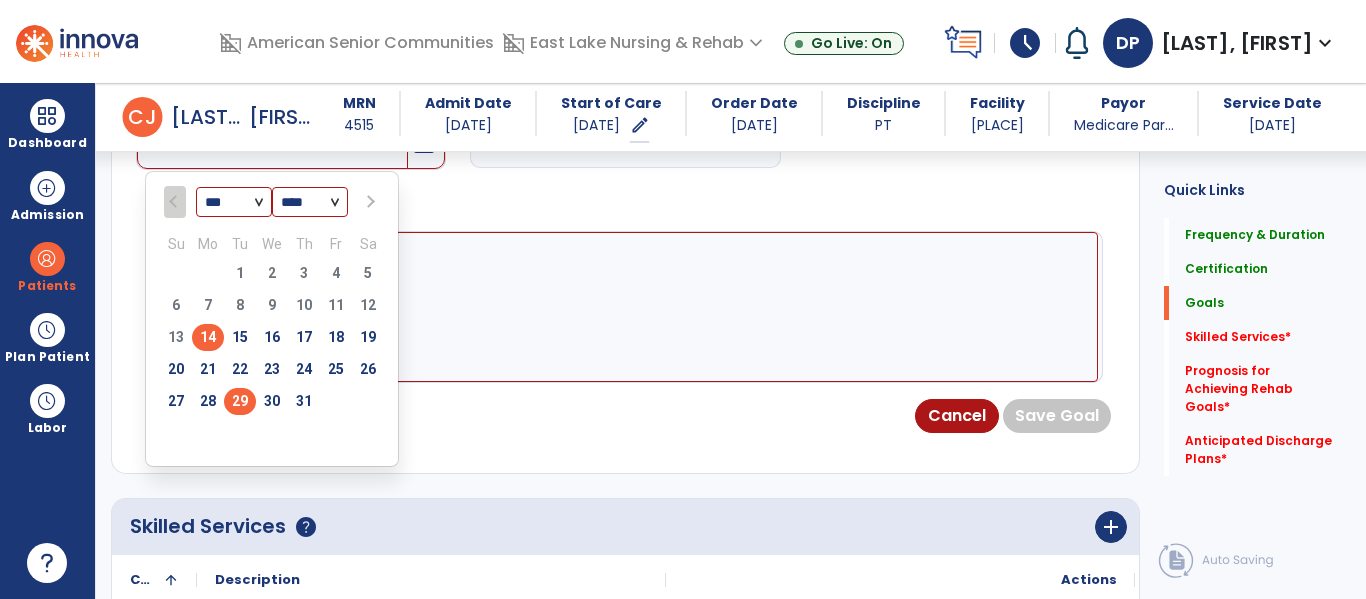 click on "29" at bounding box center (240, 401) 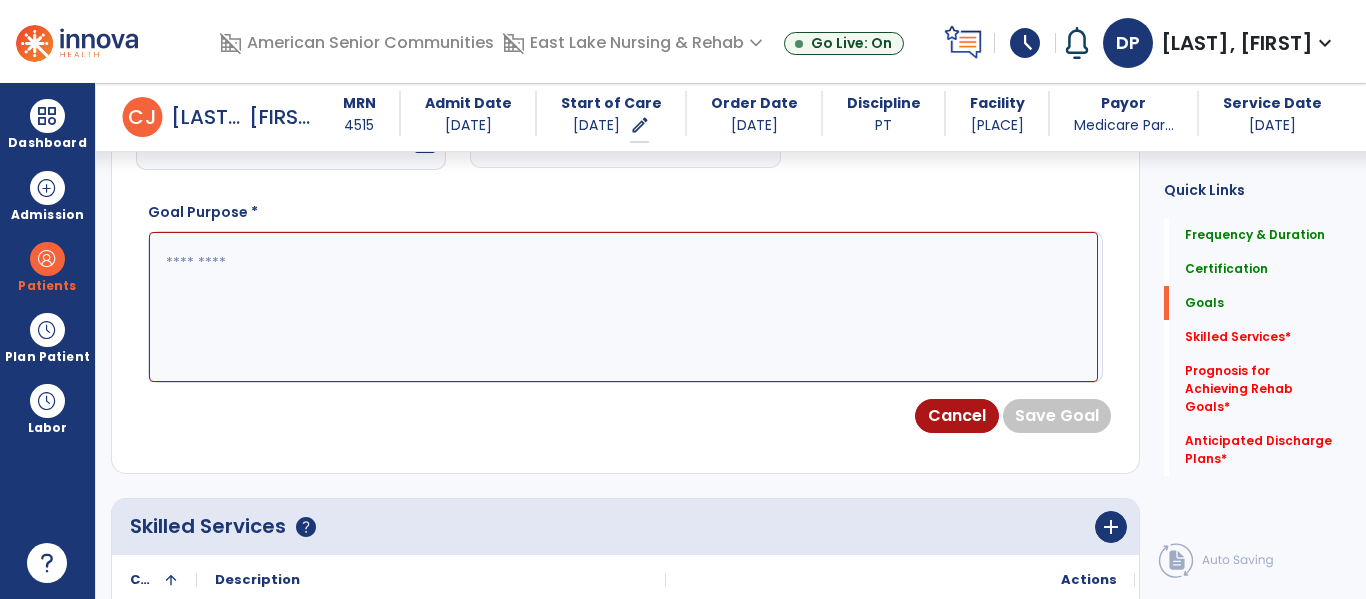 click at bounding box center (623, 307) 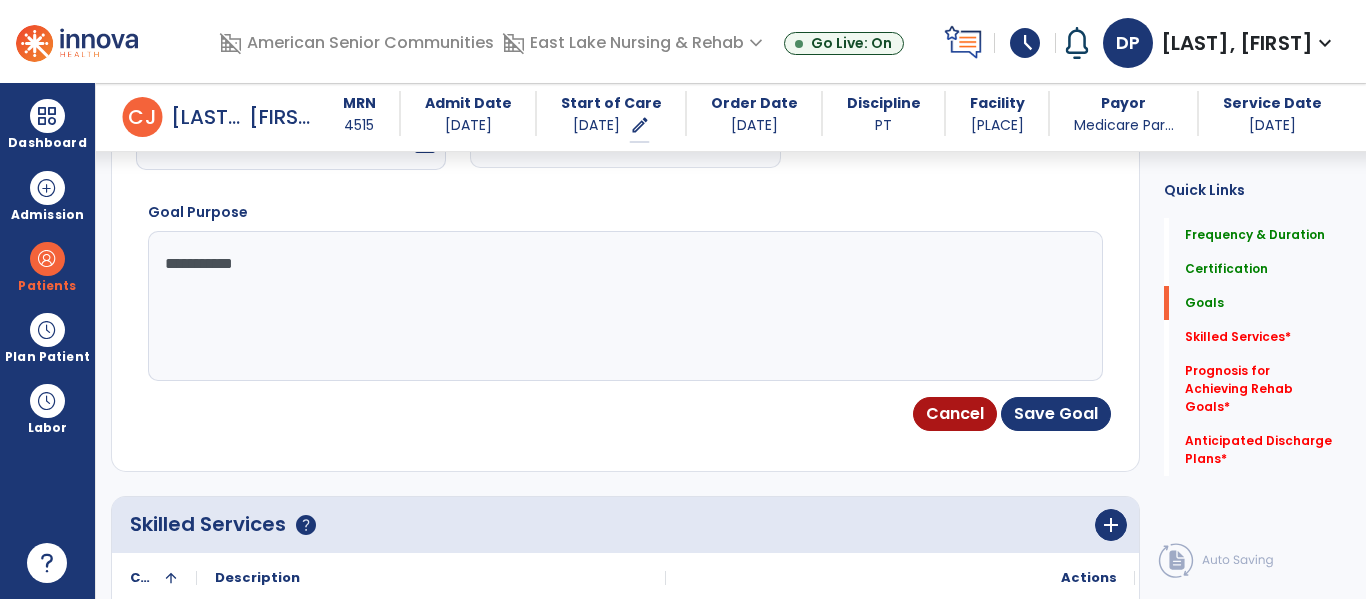 type on "**********" 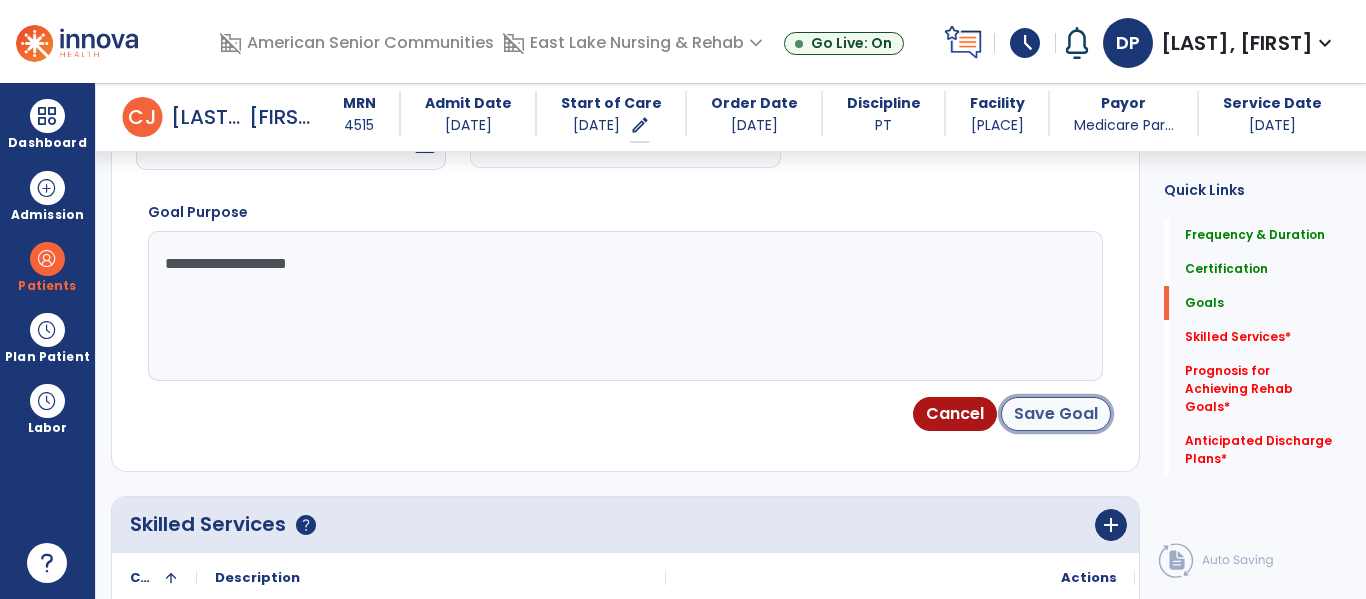 click on "Save Goal" at bounding box center (1056, 414) 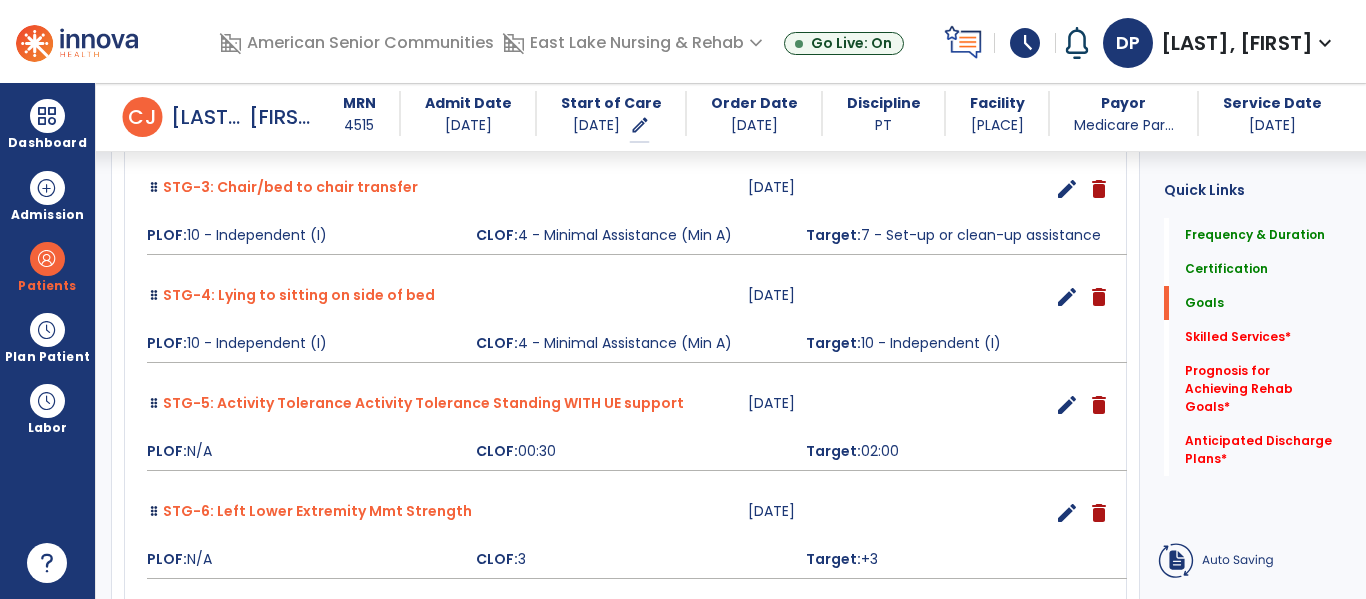 scroll, scrollTop: 202, scrollLeft: 0, axis: vertical 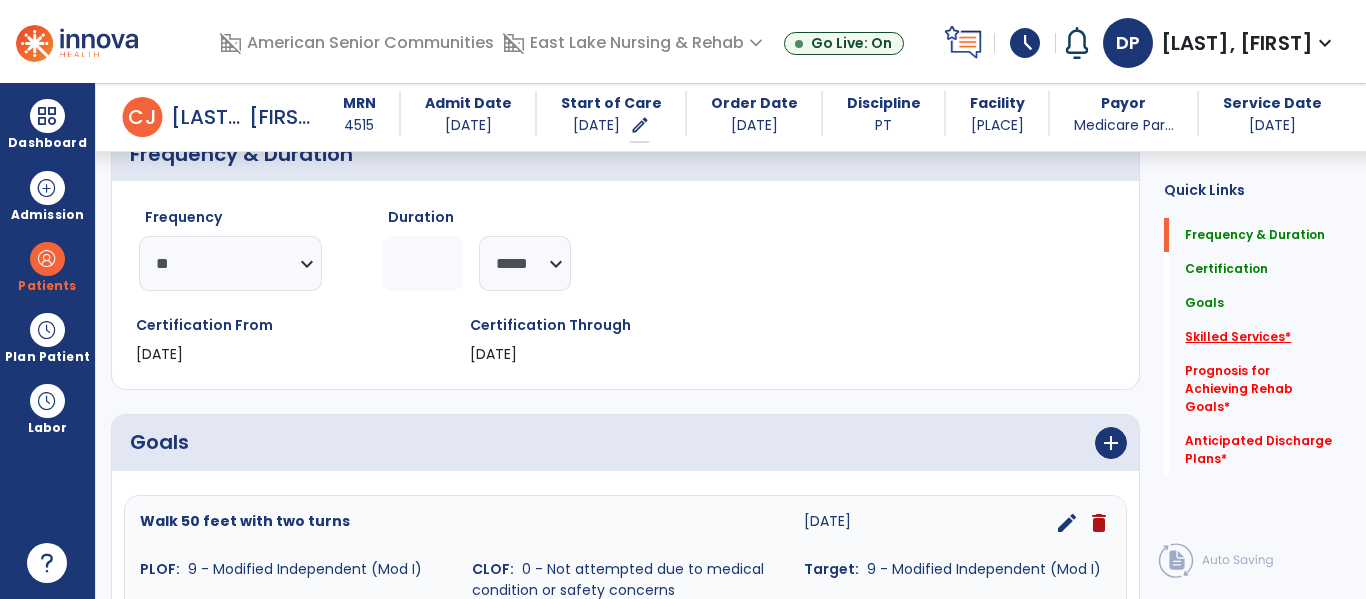 click on "Skilled Services   *" 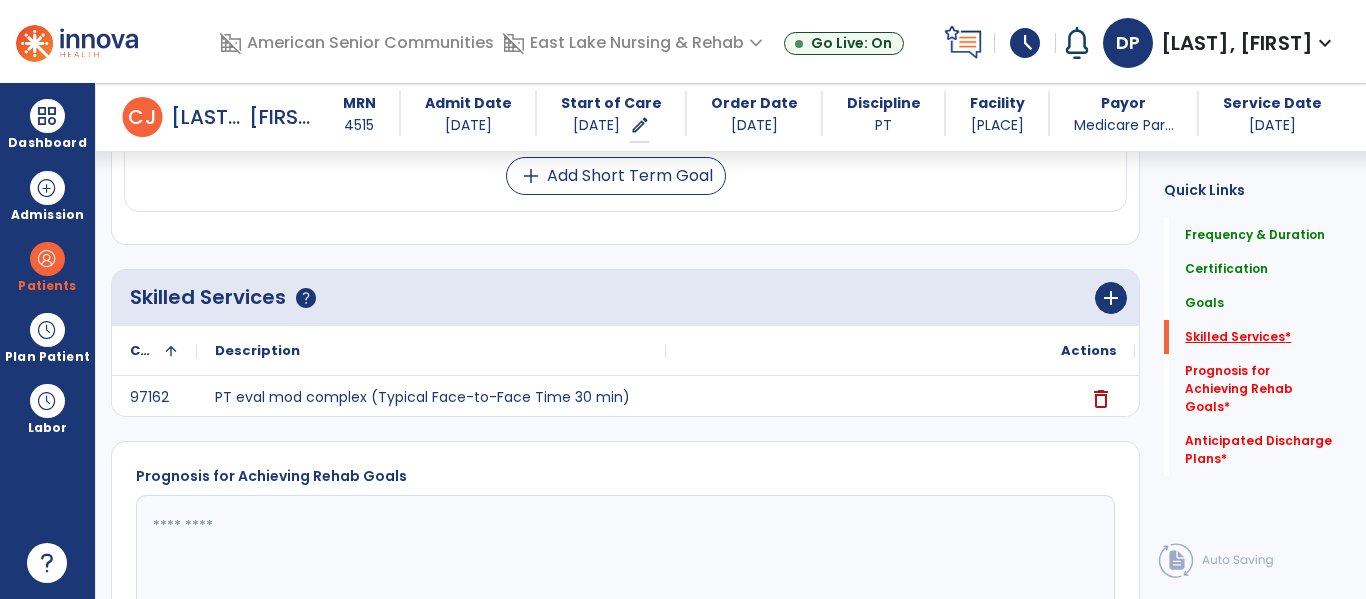 scroll, scrollTop: 1448, scrollLeft: 0, axis: vertical 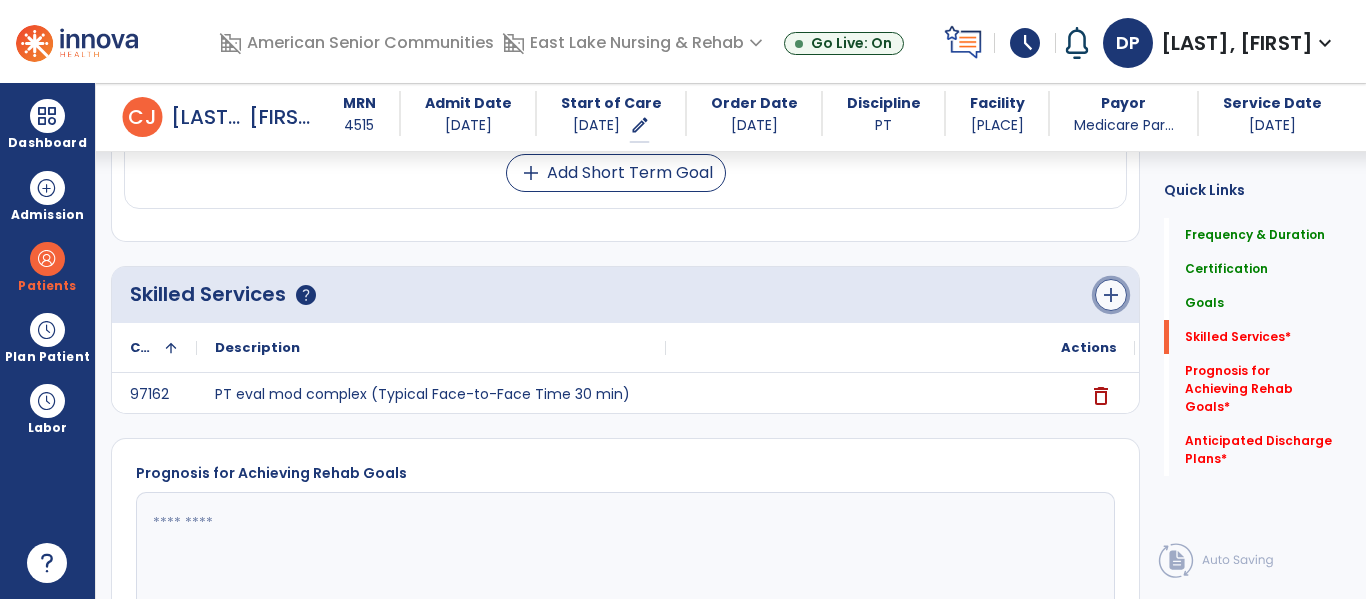 click on "add" 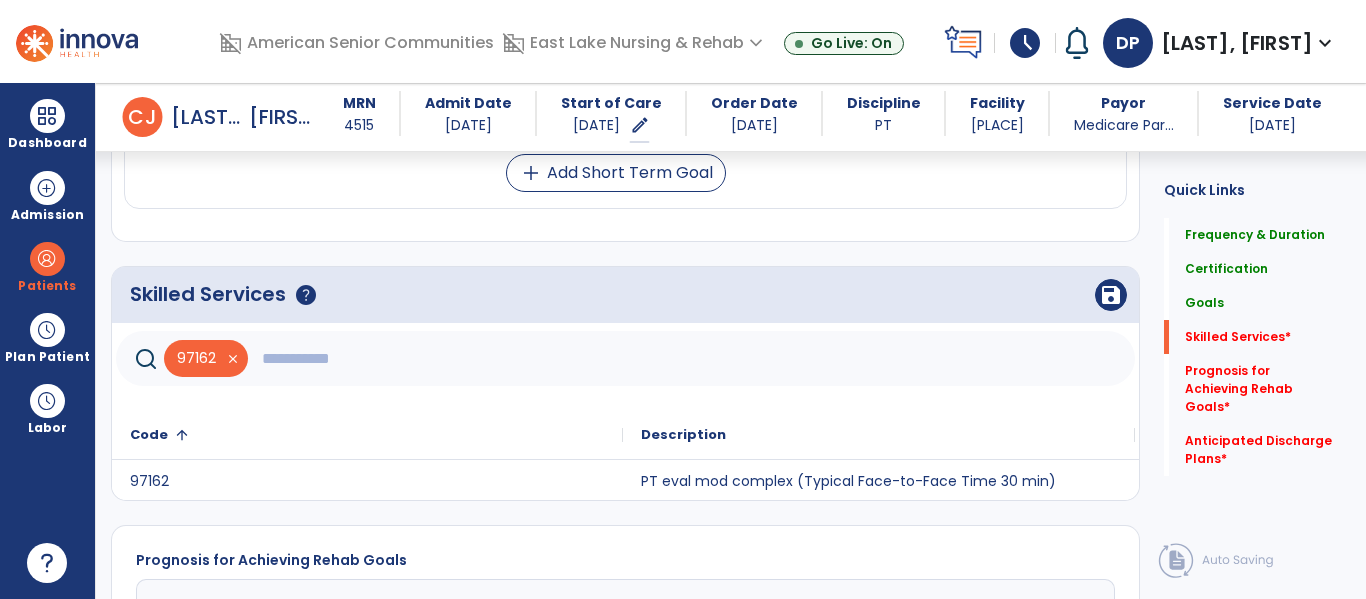 click 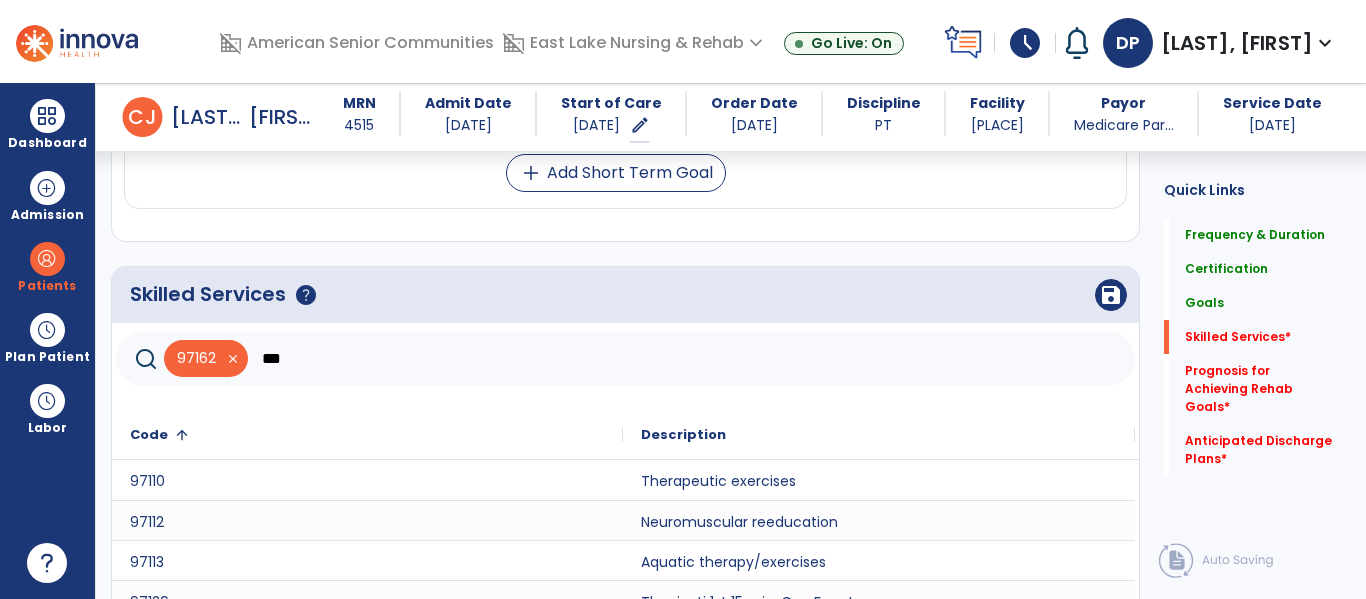 scroll, scrollTop: 1755, scrollLeft: 0, axis: vertical 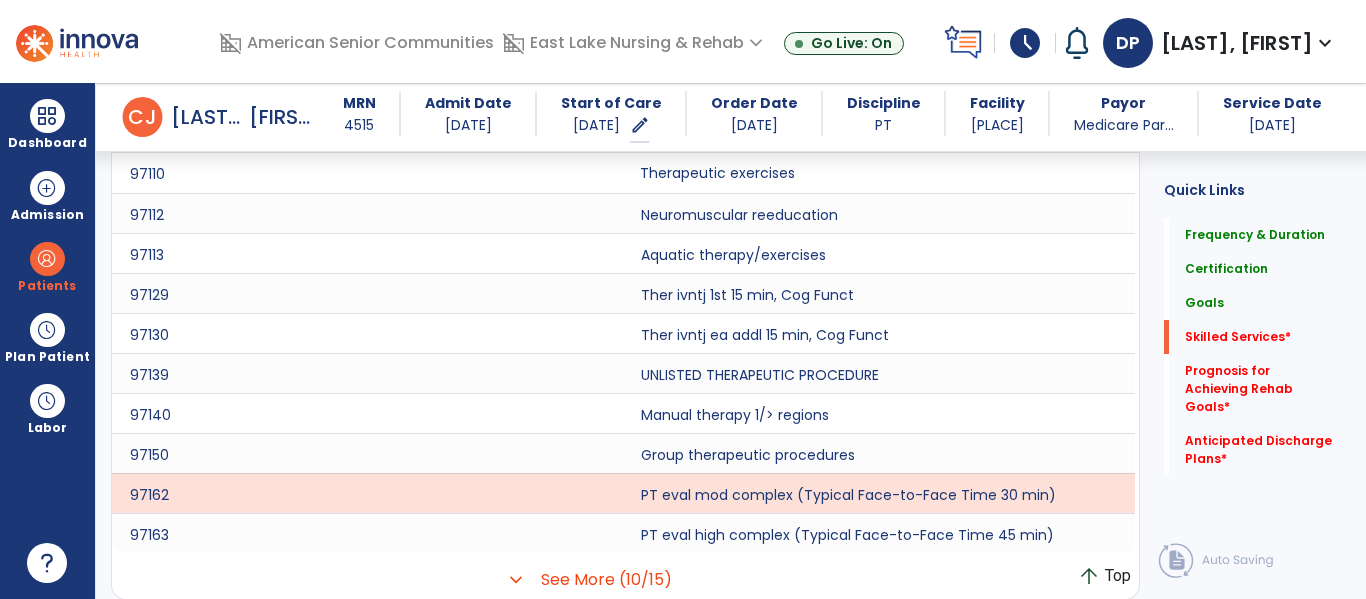 click on "Therapeutic exercises" 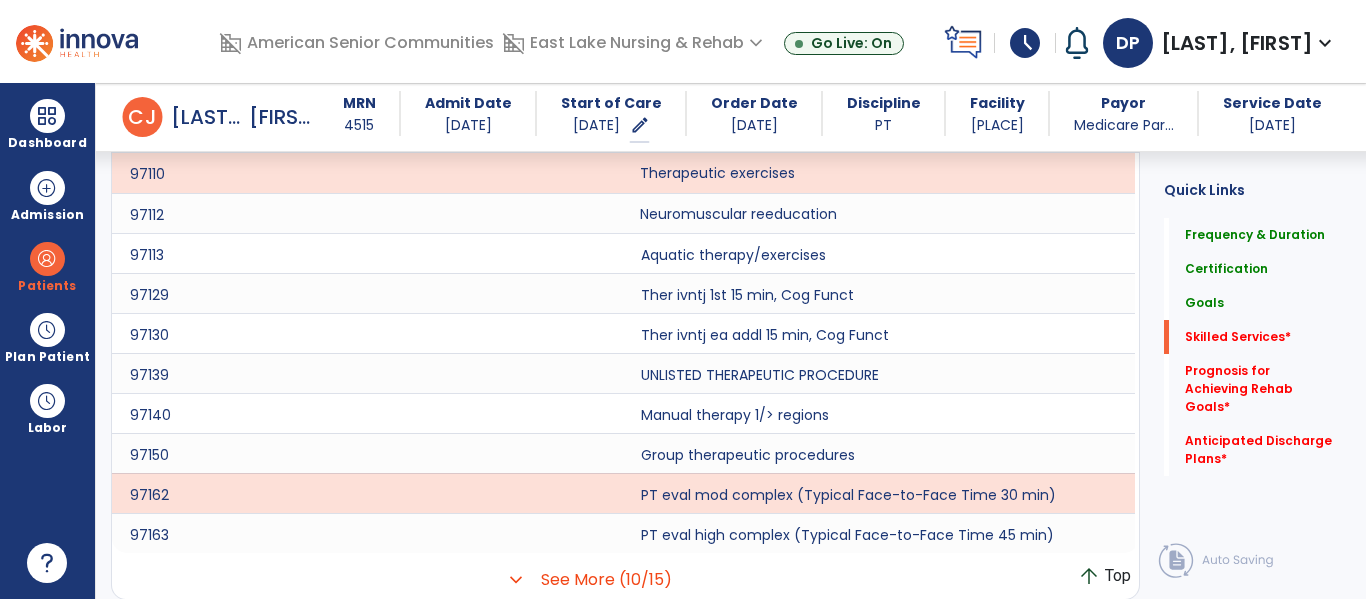 click on "Neuromuscular reeducation" 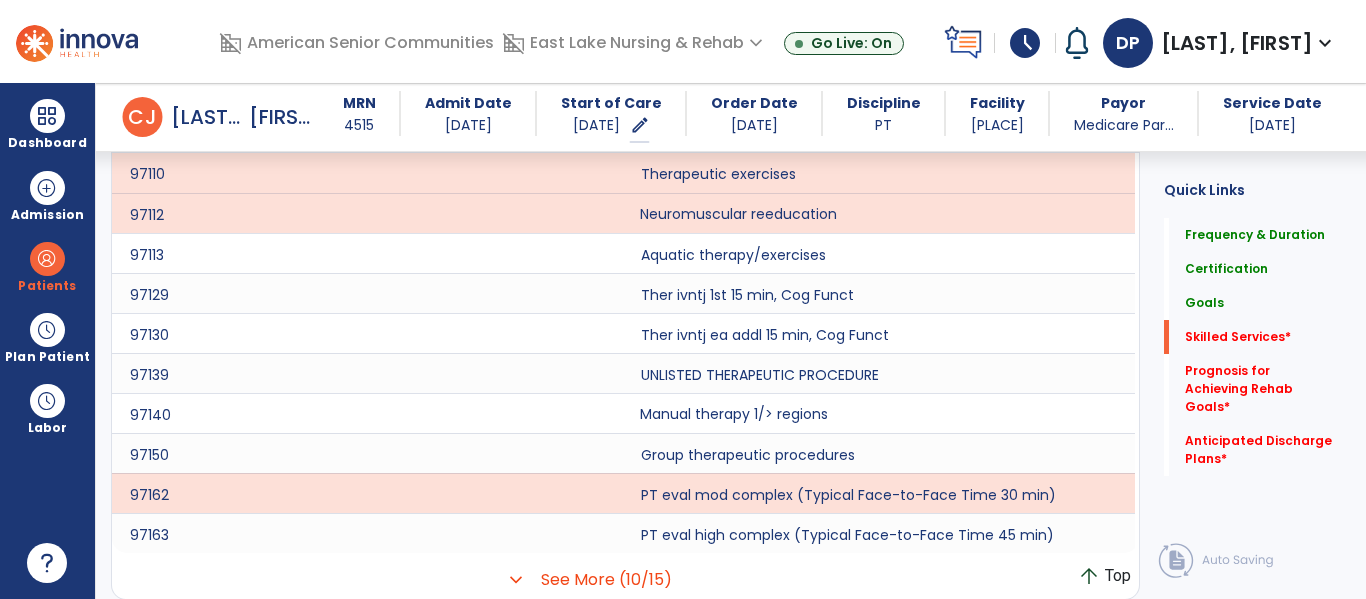 click on "Manual therapy 1/> regions" 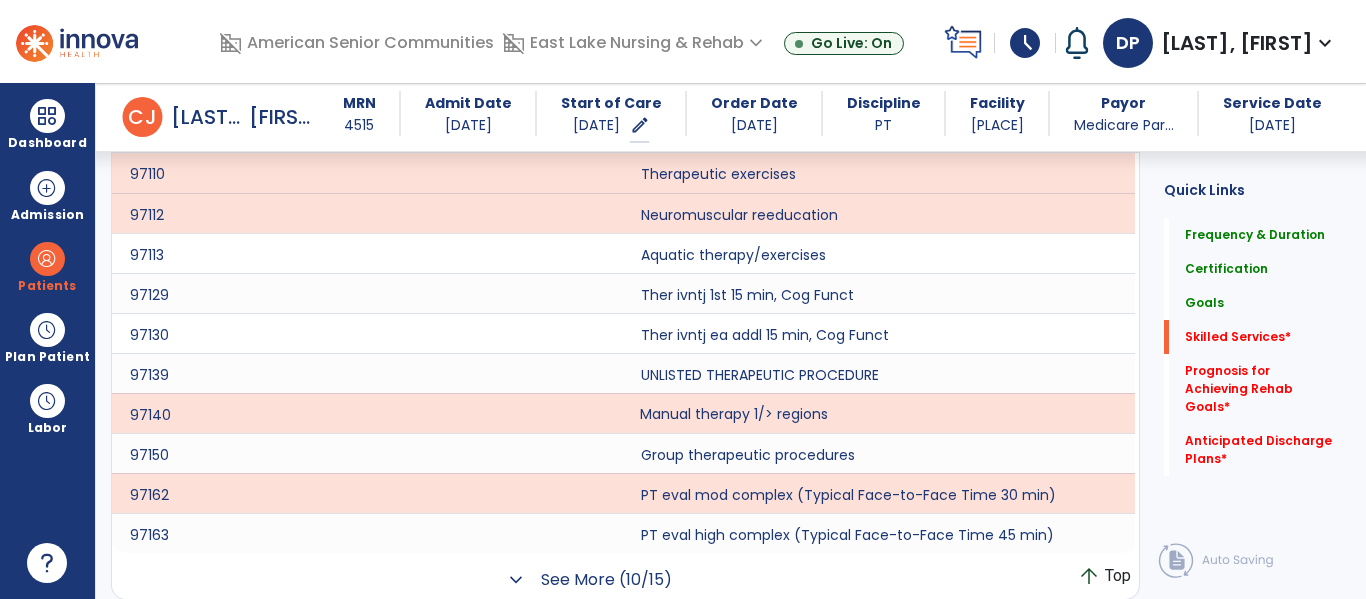 click on "See More (10/15)" 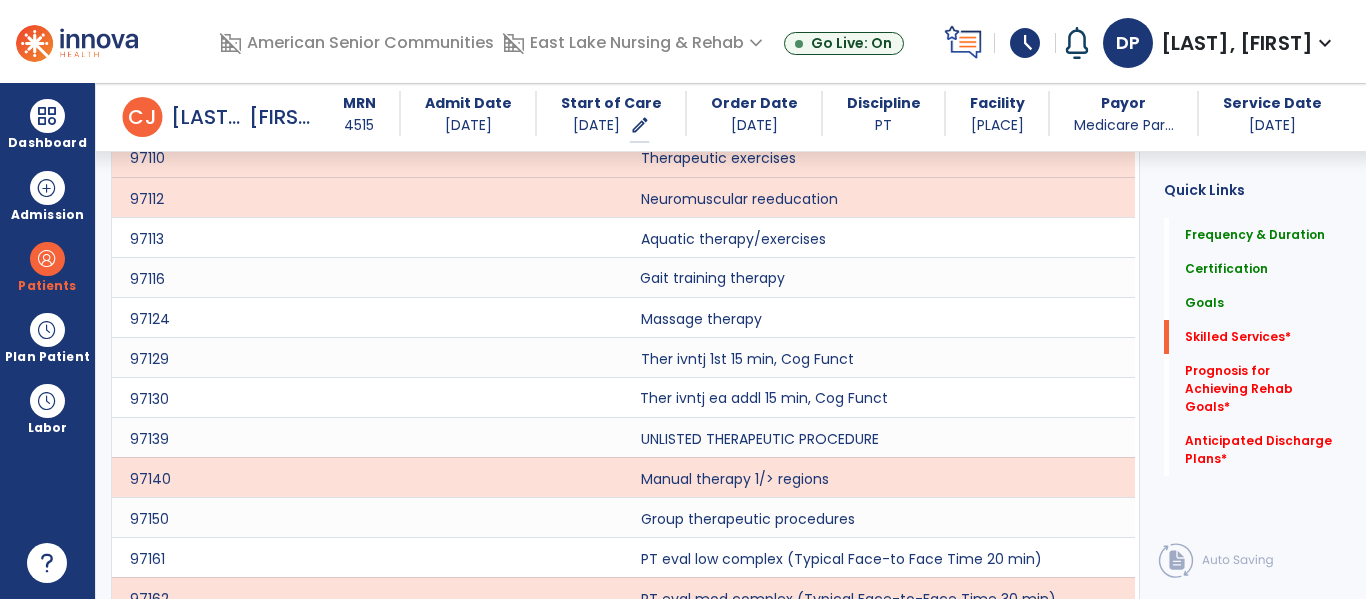 click on "Gait training therapy" 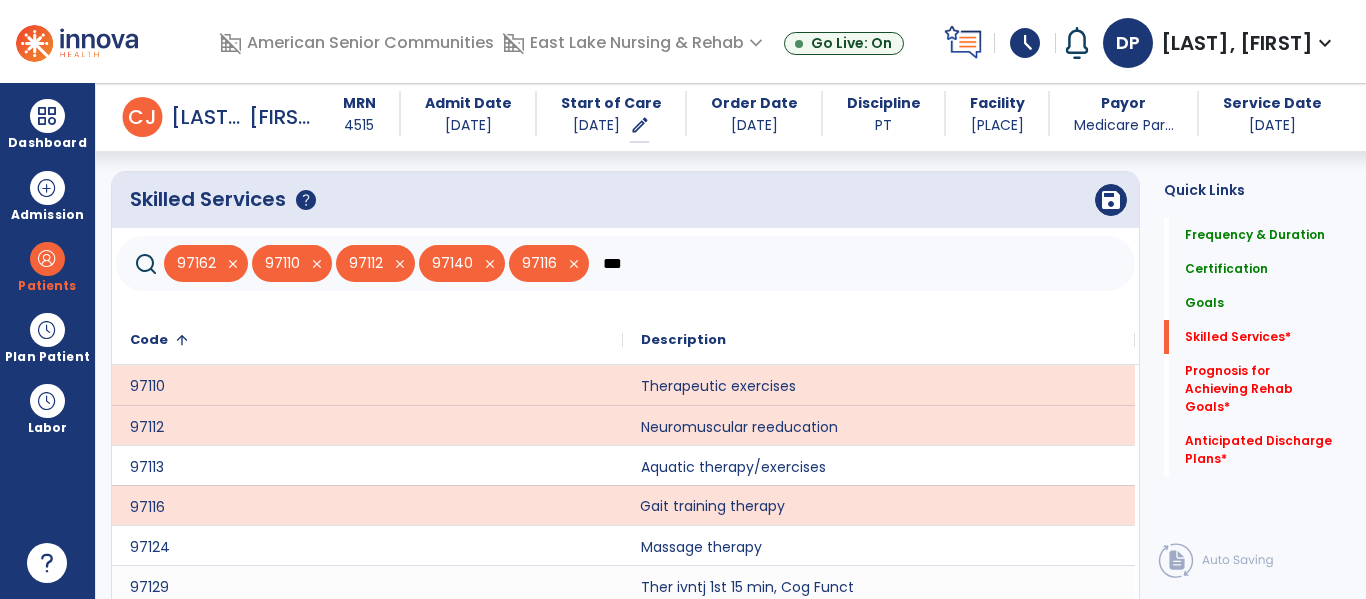scroll, scrollTop: 1518, scrollLeft: 0, axis: vertical 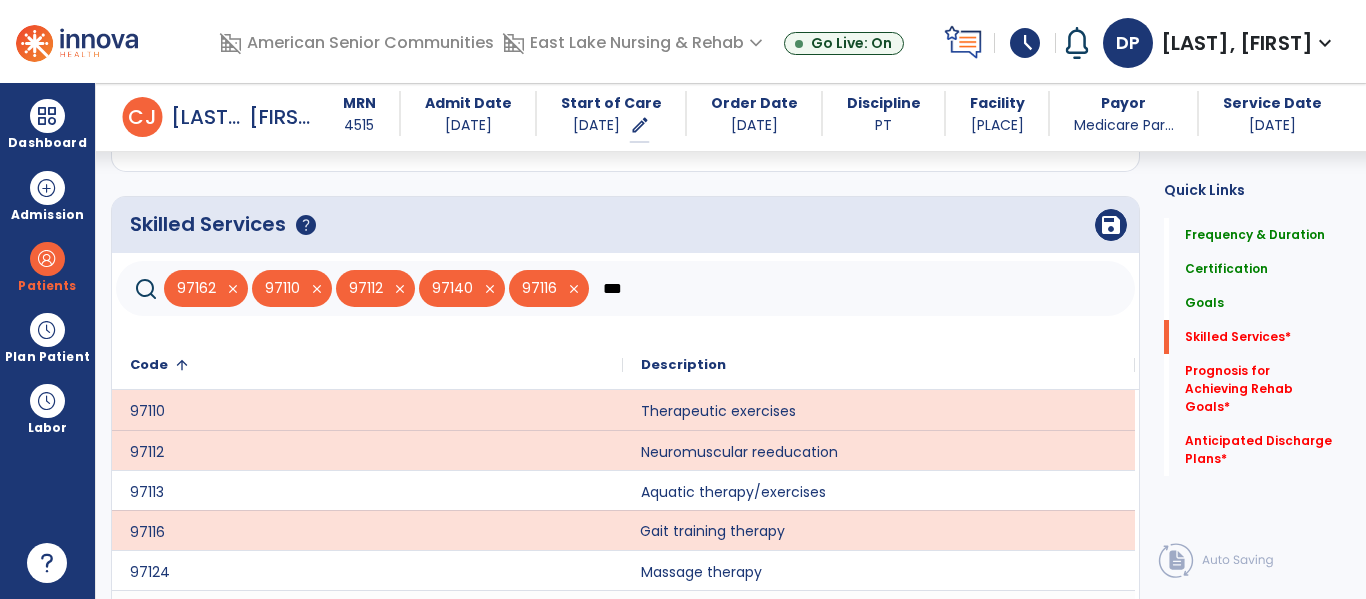 click on "***" 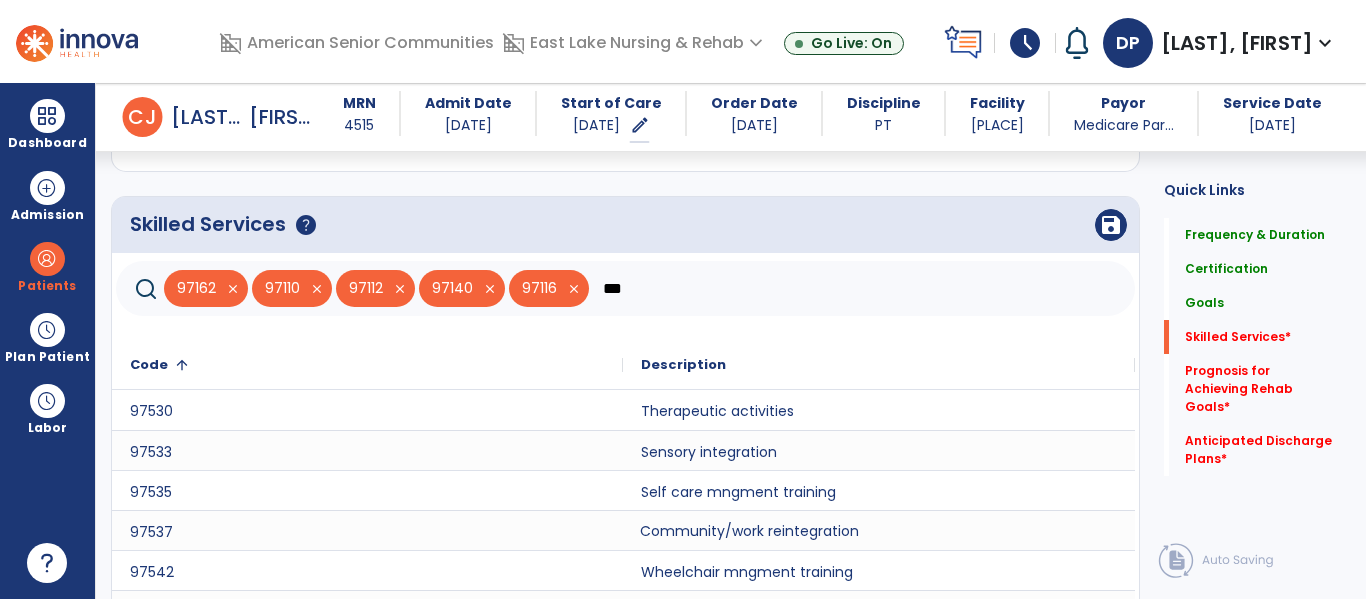 type on "***" 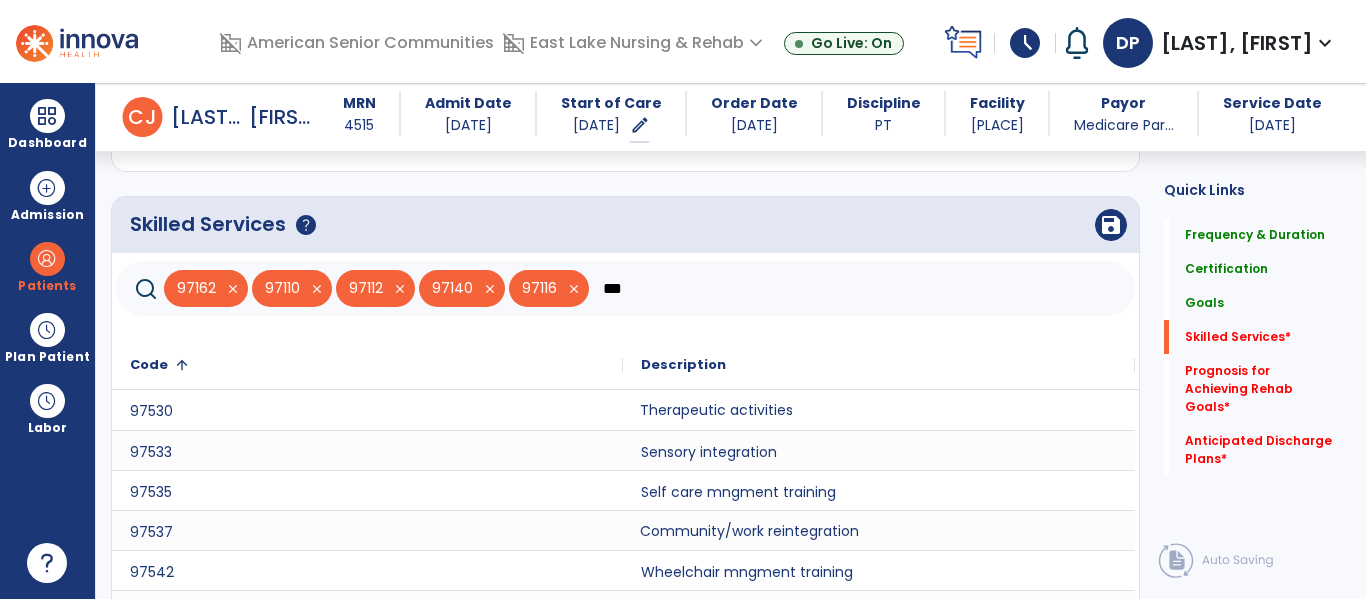click on "Therapeutic activities" 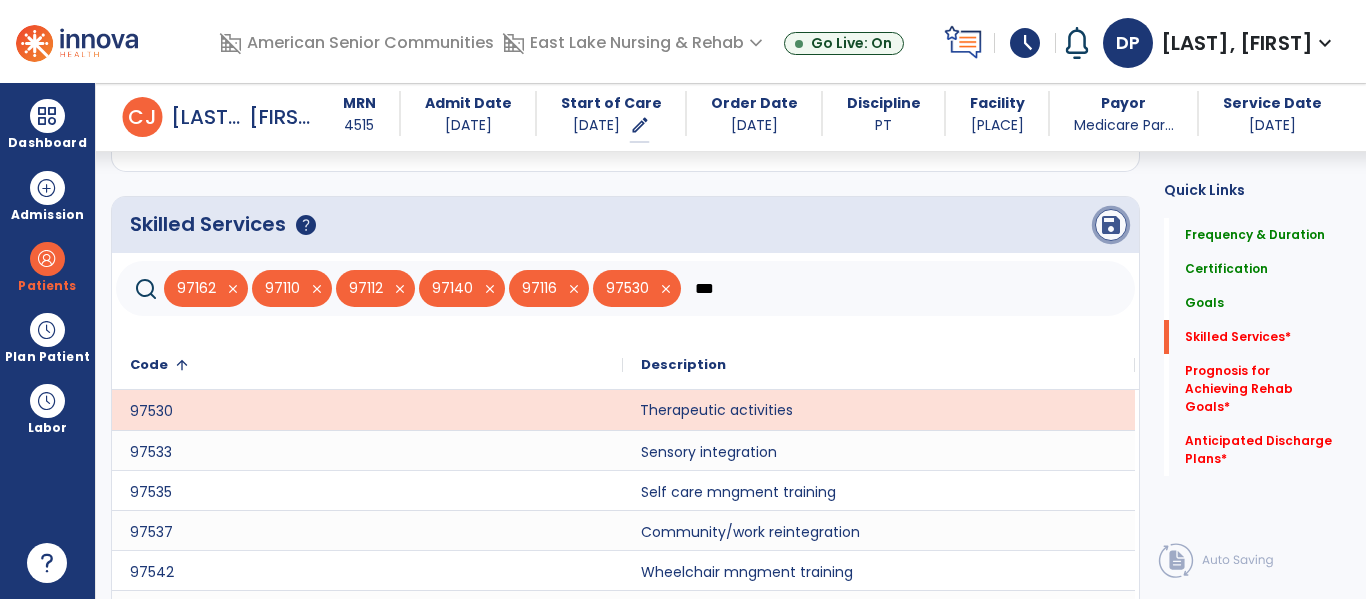 click on "save" 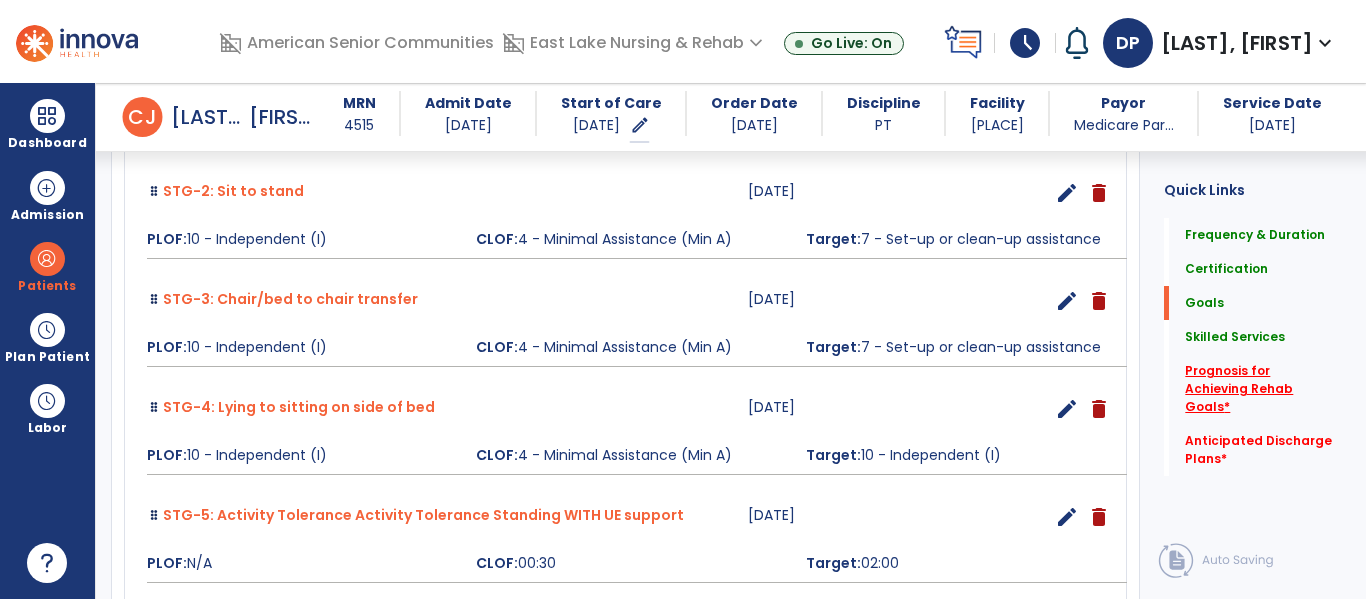 click on "*" 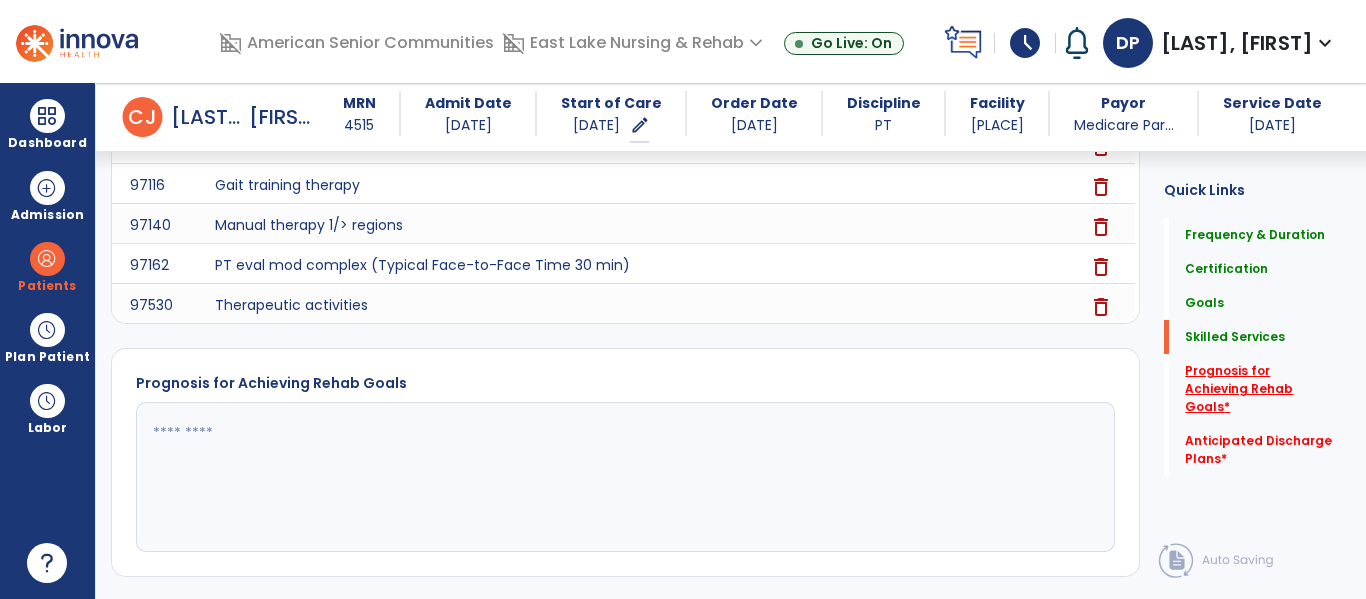 scroll, scrollTop: 1746, scrollLeft: 0, axis: vertical 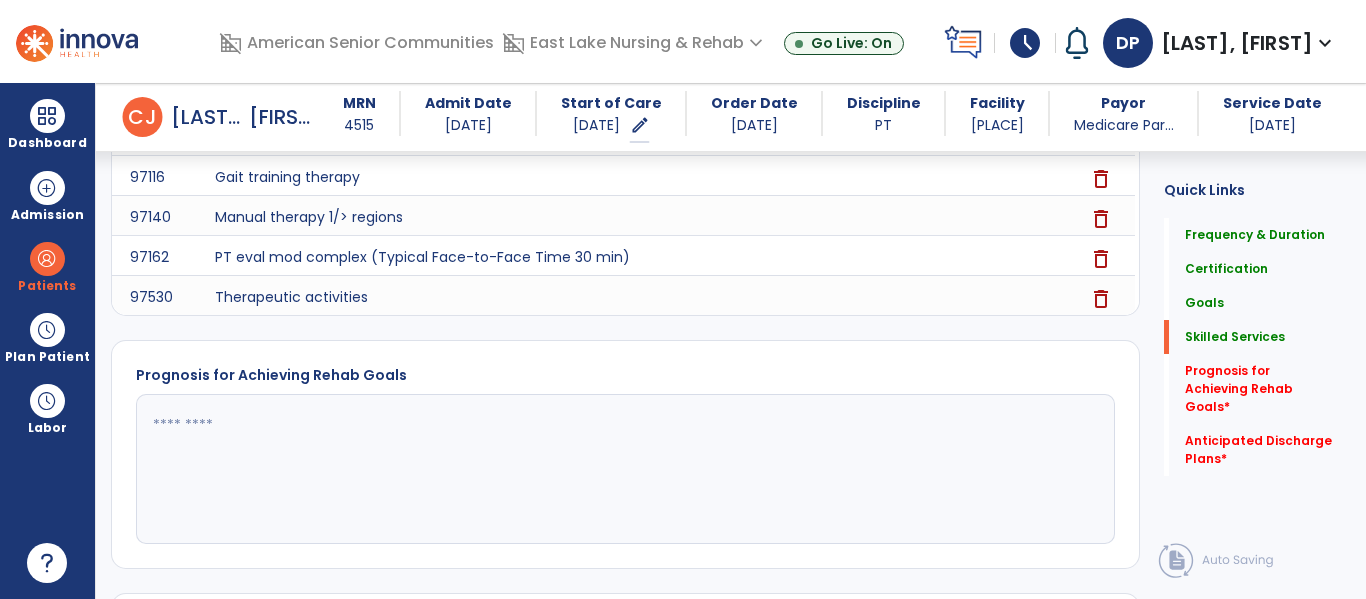 click 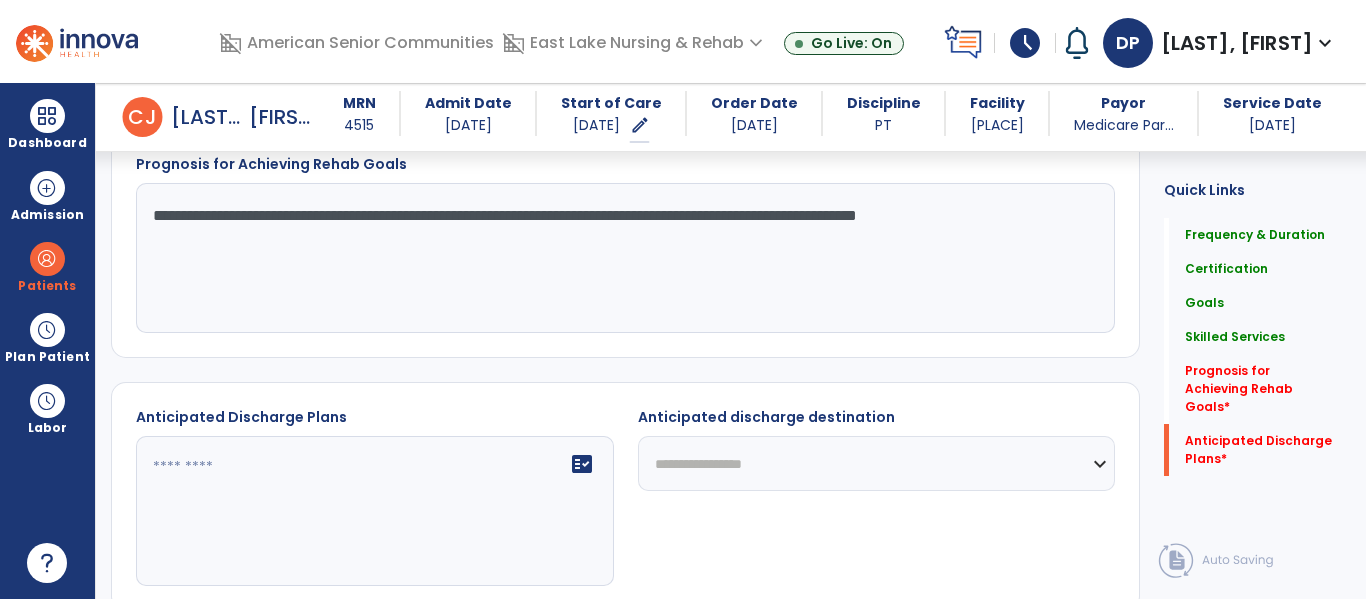 scroll, scrollTop: 2065, scrollLeft: 0, axis: vertical 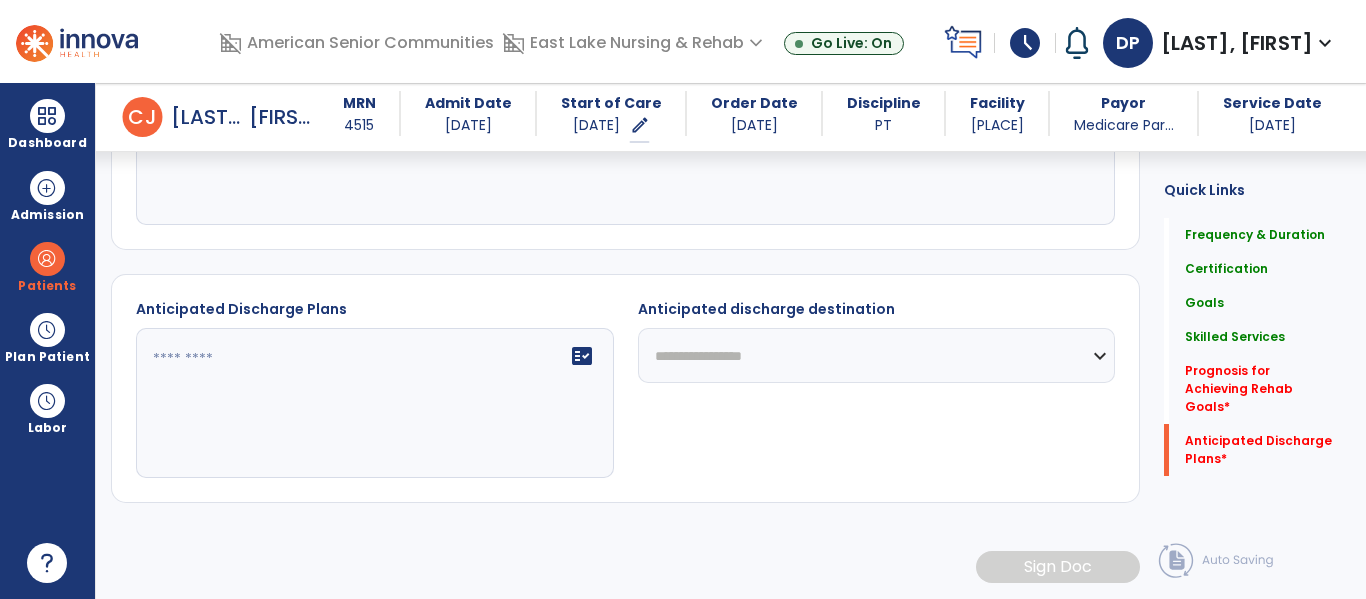 type on "**********" 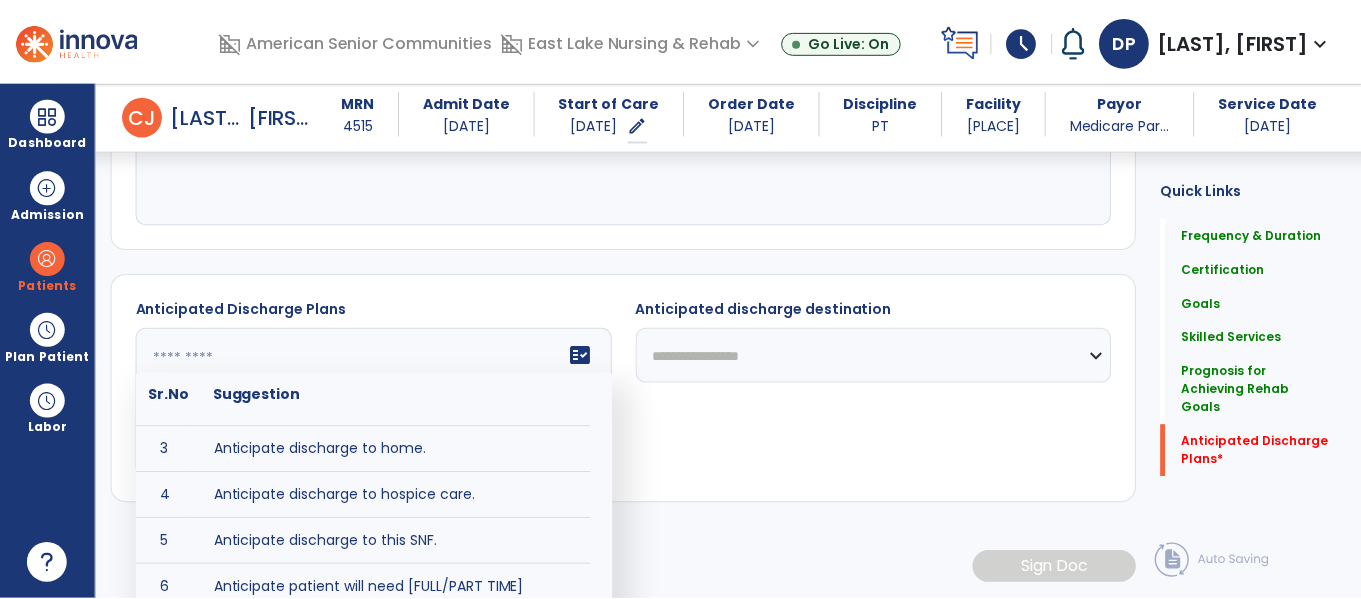 scroll, scrollTop: 85, scrollLeft: 0, axis: vertical 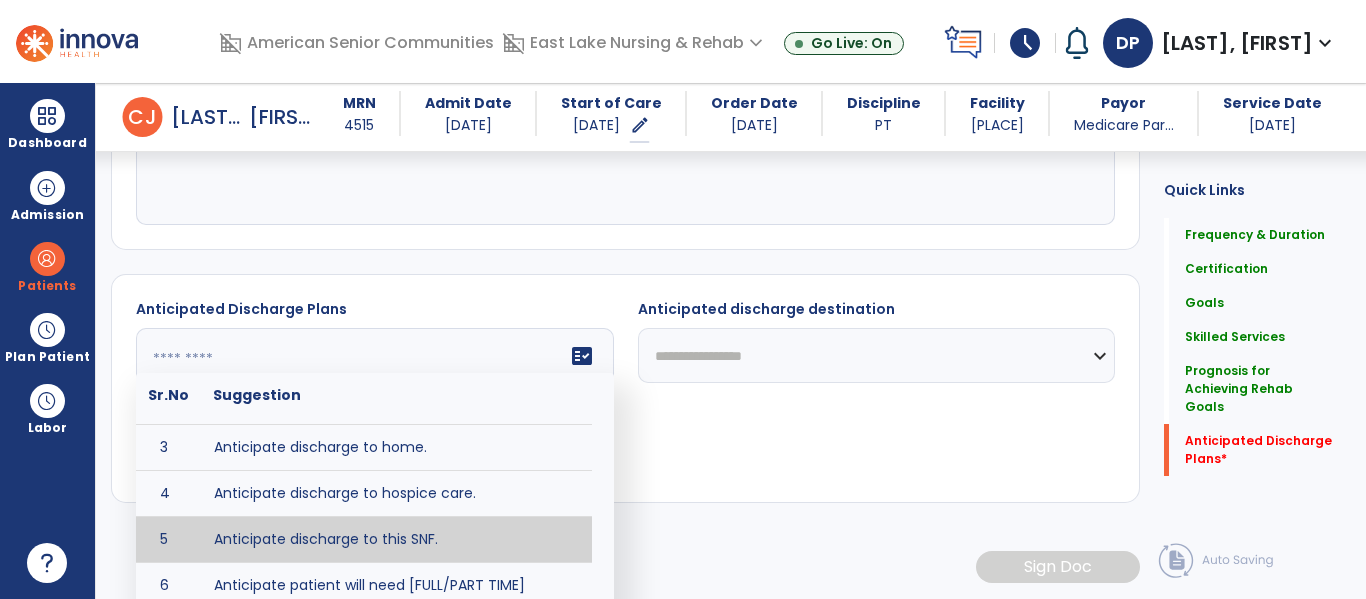 type on "**********" 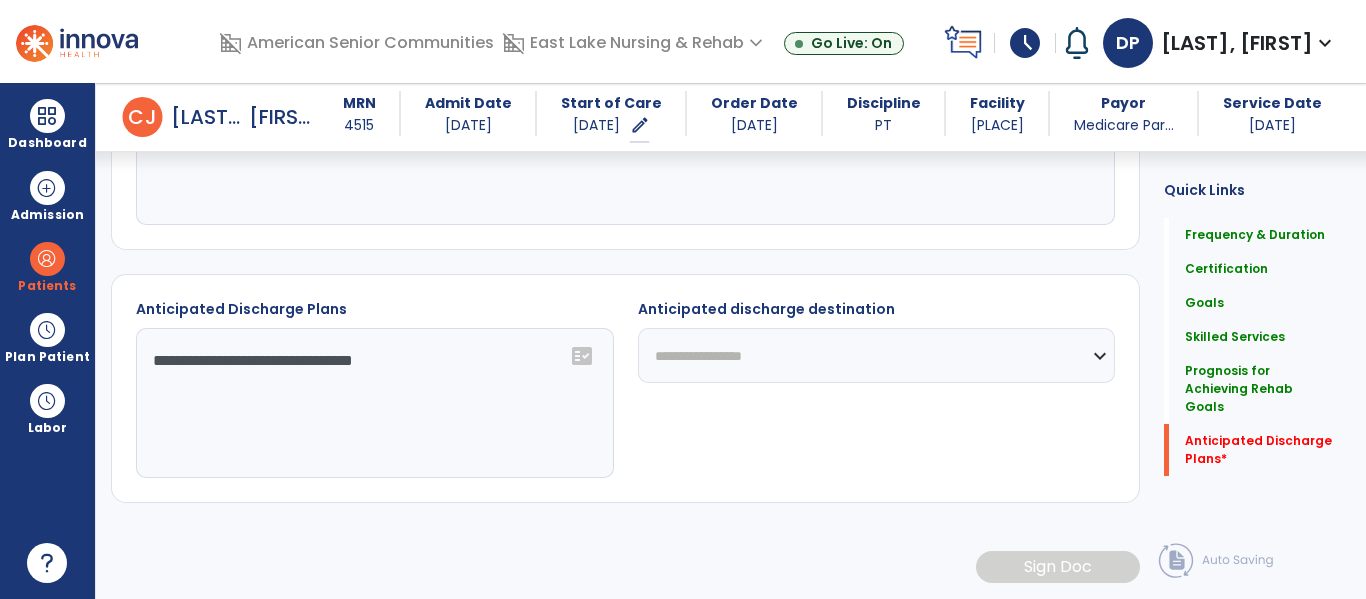 click on "**********" 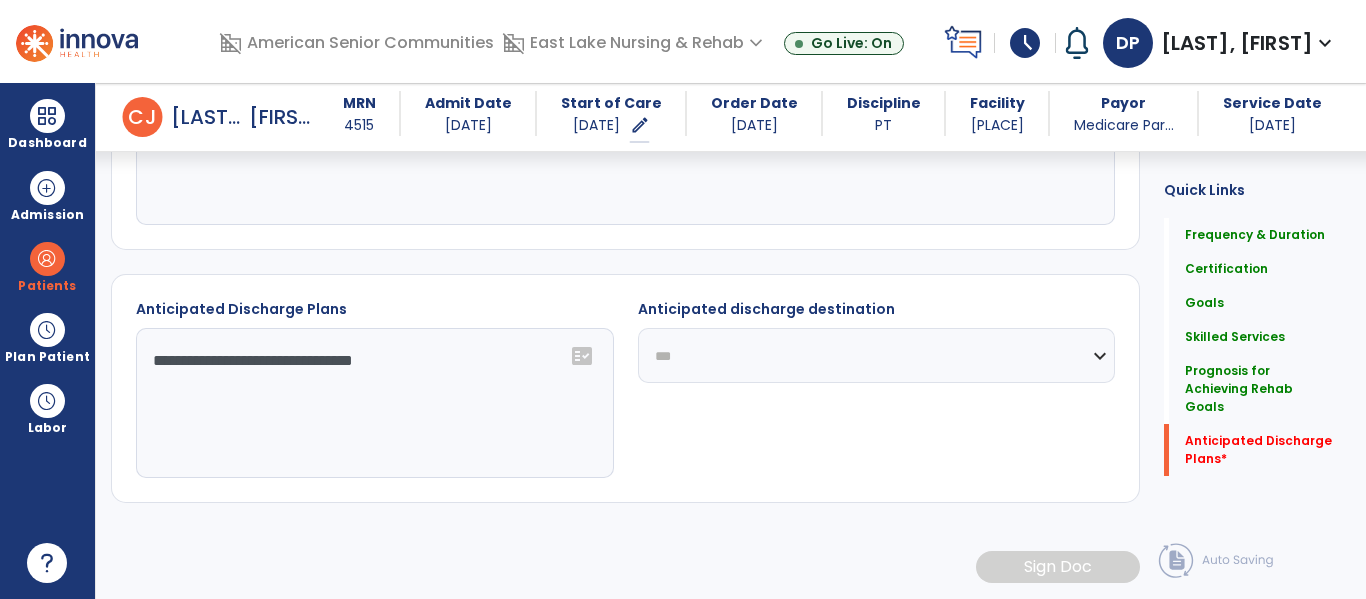 click on "**********" 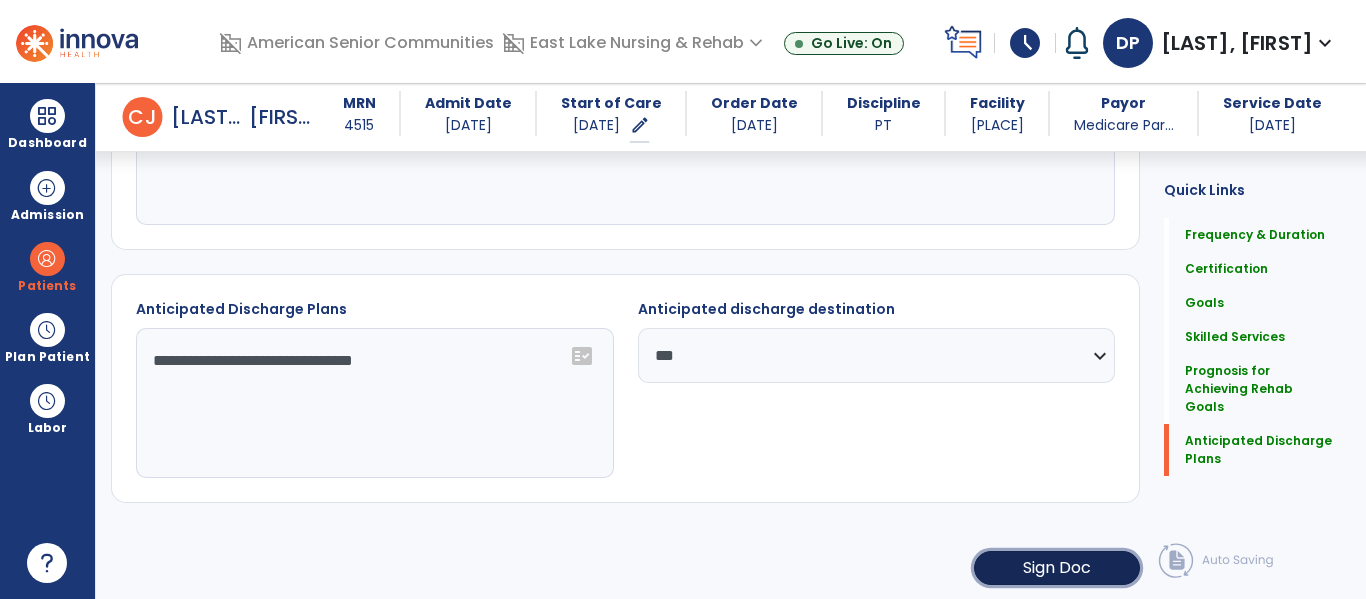 click on "Sign Doc" 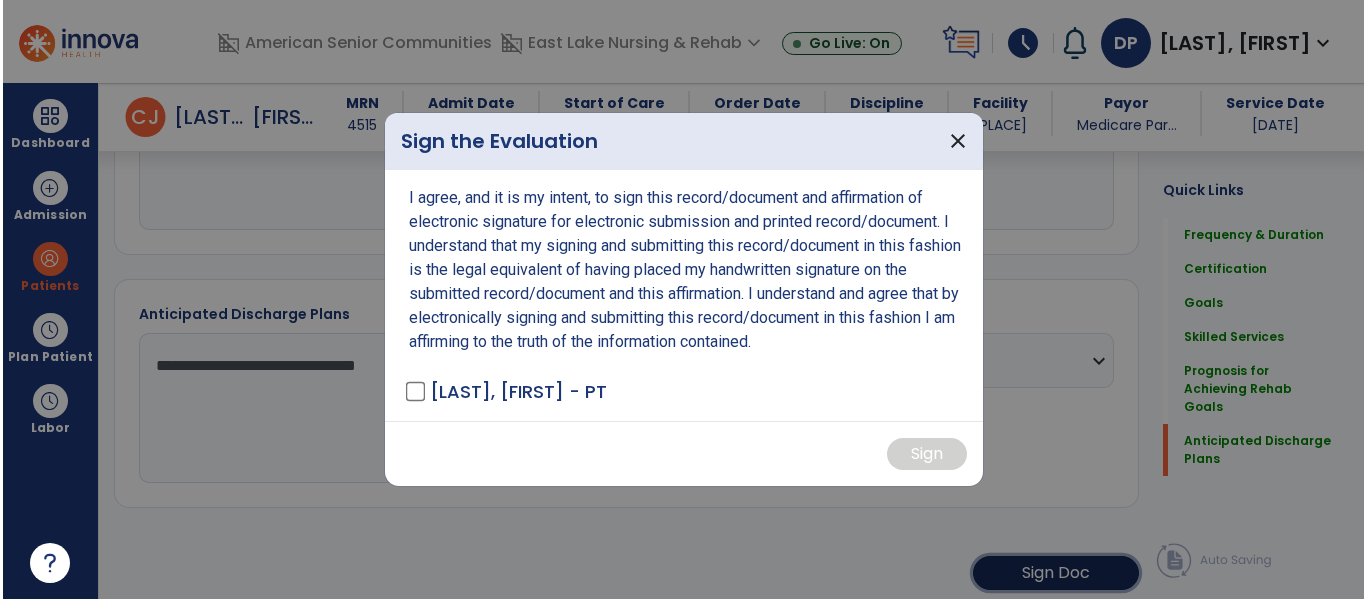 scroll, scrollTop: 2065, scrollLeft: 0, axis: vertical 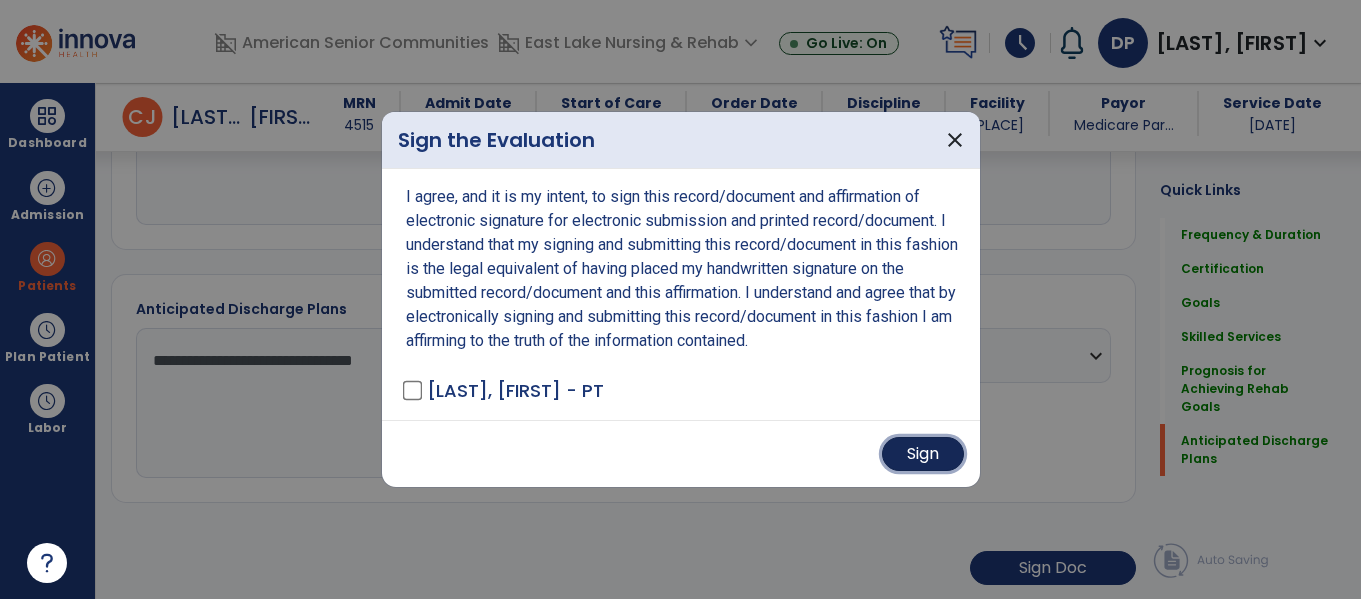 click on "Sign" at bounding box center [923, 454] 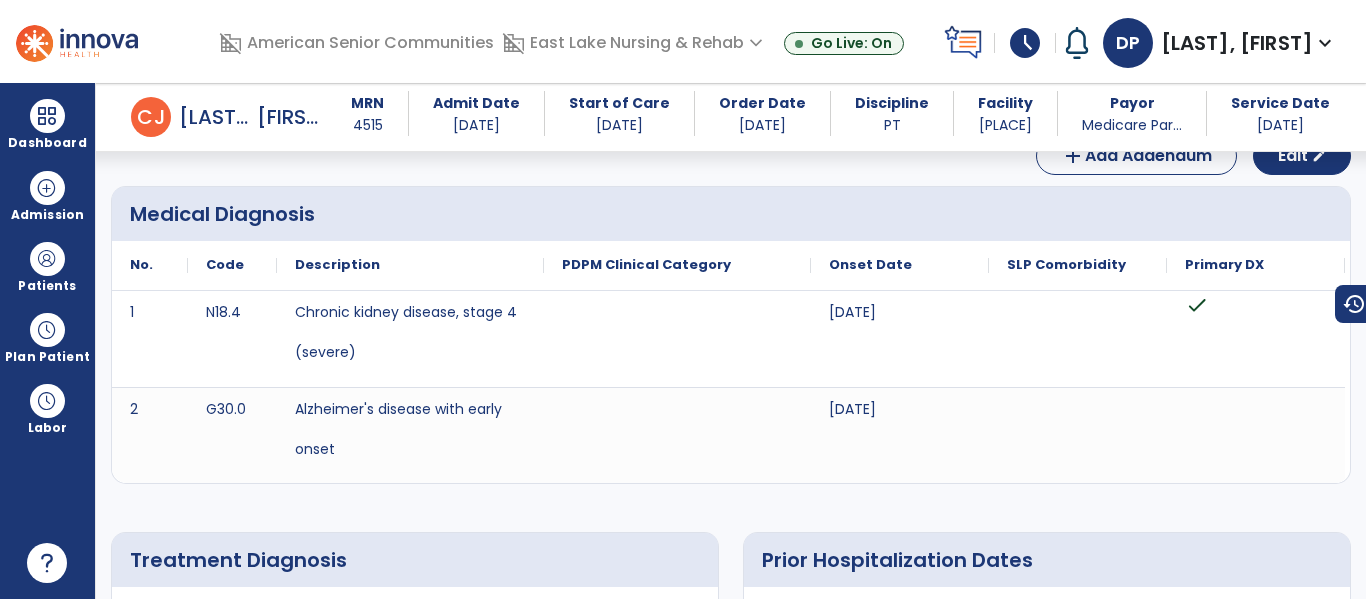 scroll, scrollTop: 0, scrollLeft: 0, axis: both 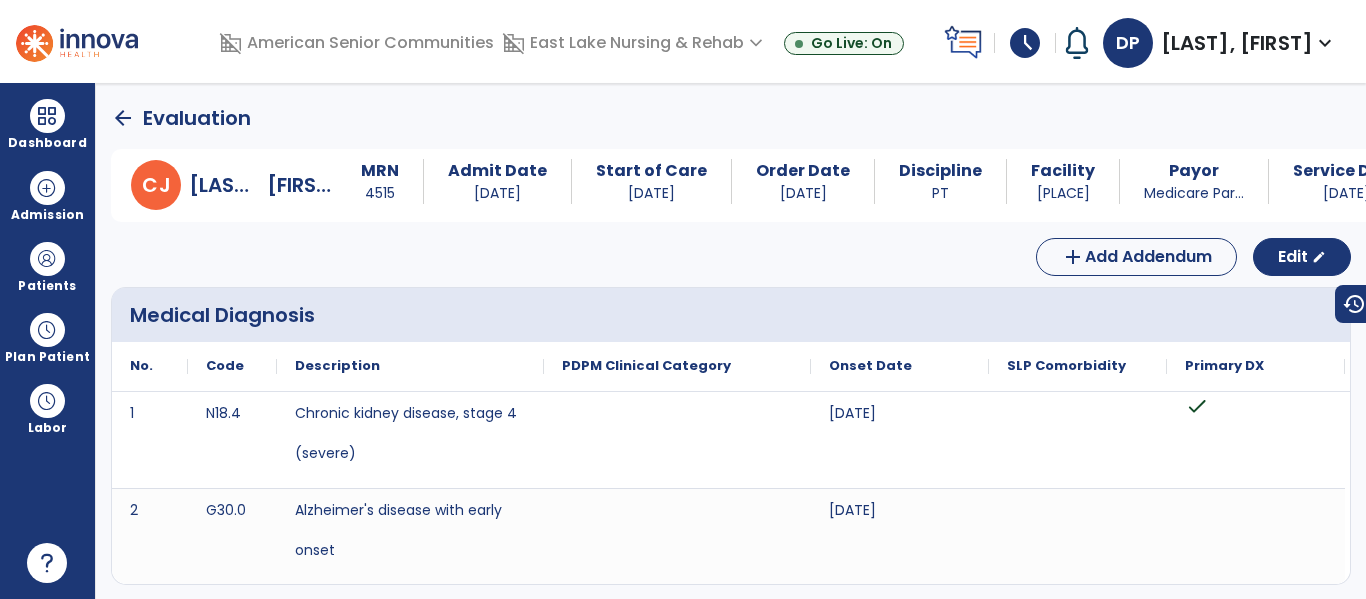 click on "arrow_back" 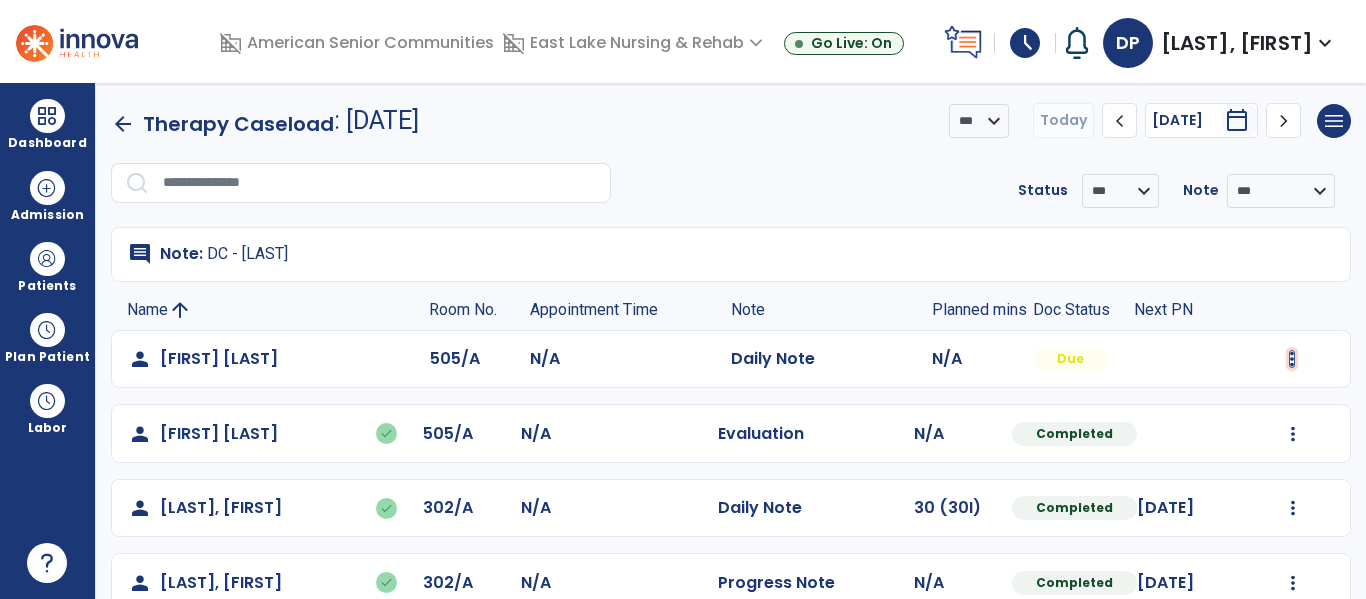click at bounding box center [1292, 359] 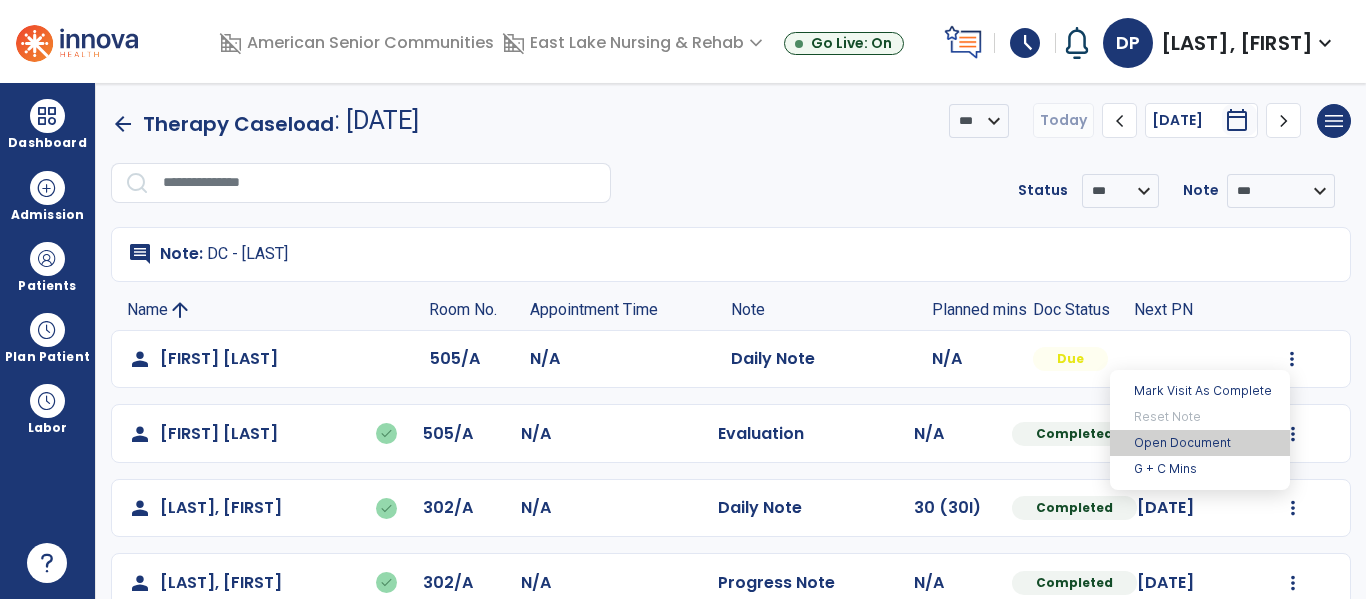 click on "Open Document" at bounding box center [1200, 443] 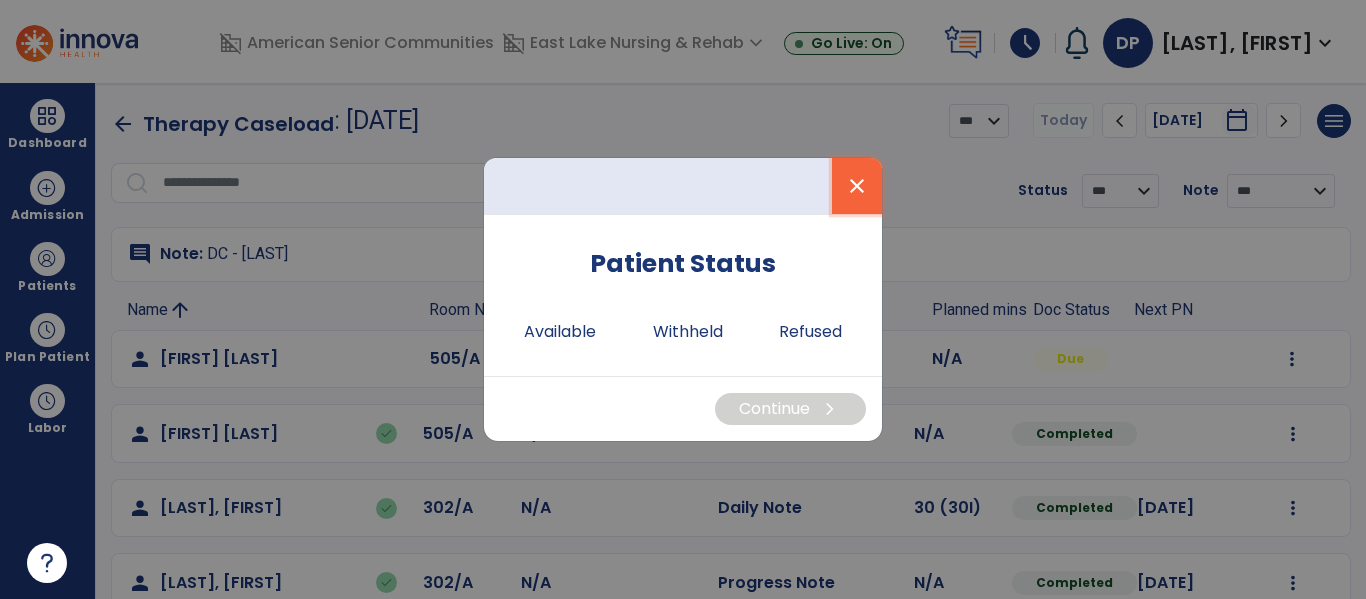 click on "close" at bounding box center [857, 186] 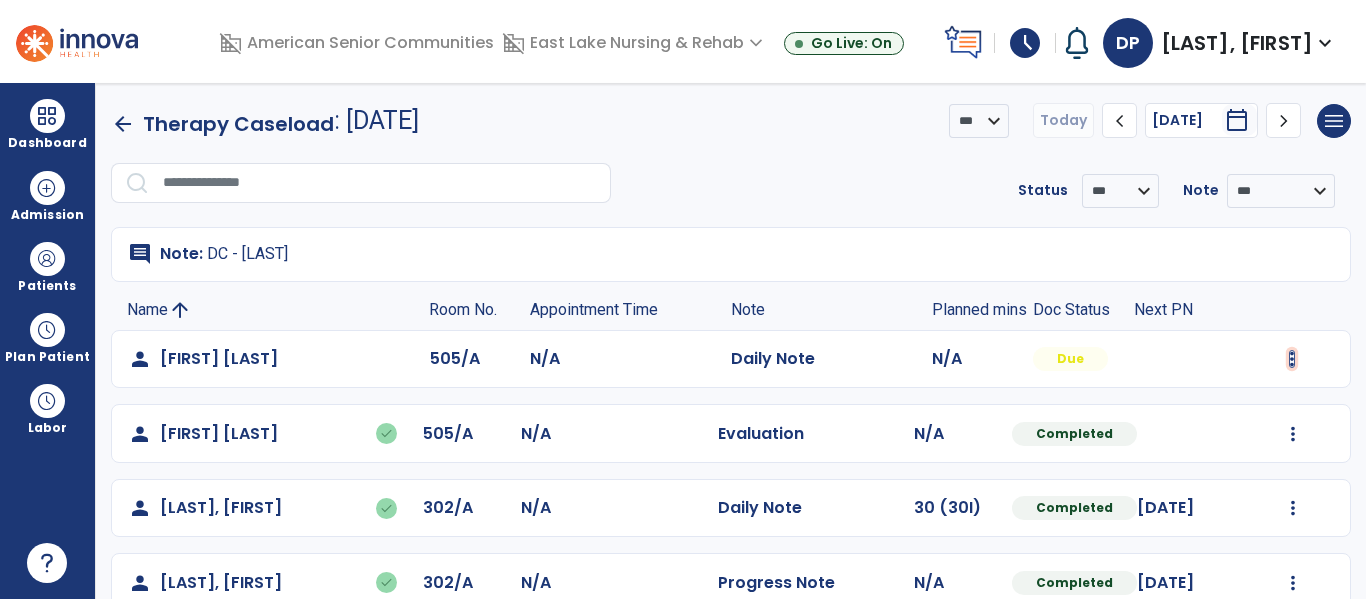 click at bounding box center (1292, 359) 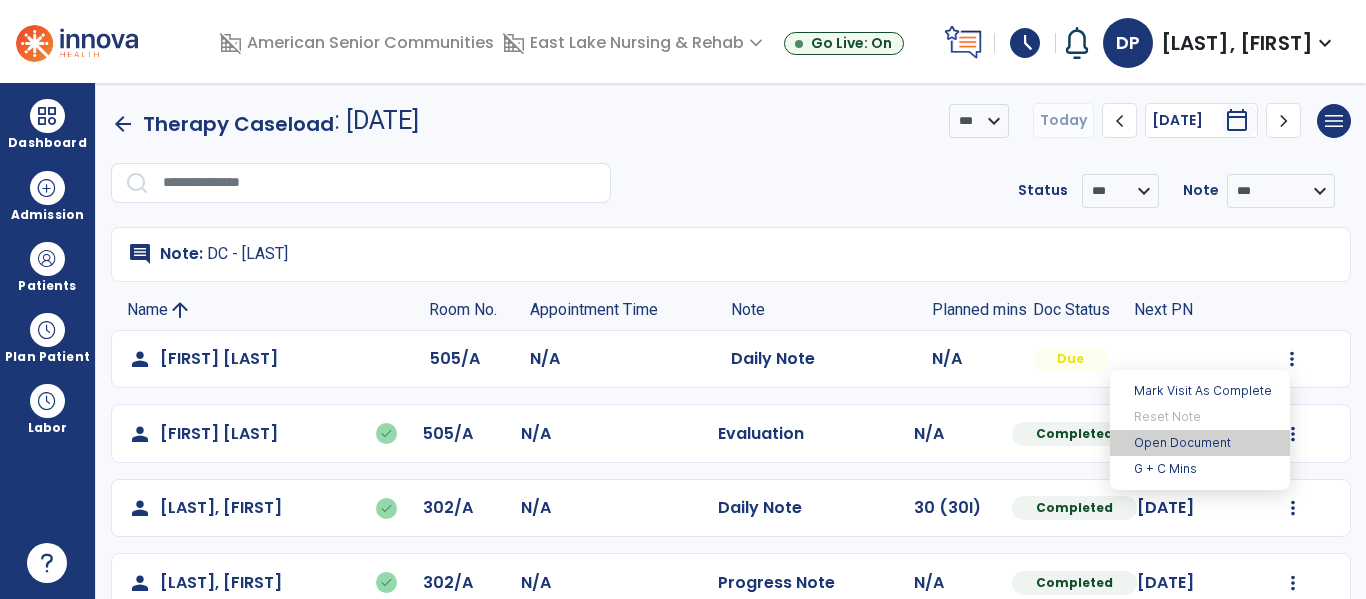 click on "Open Document" at bounding box center [1200, 443] 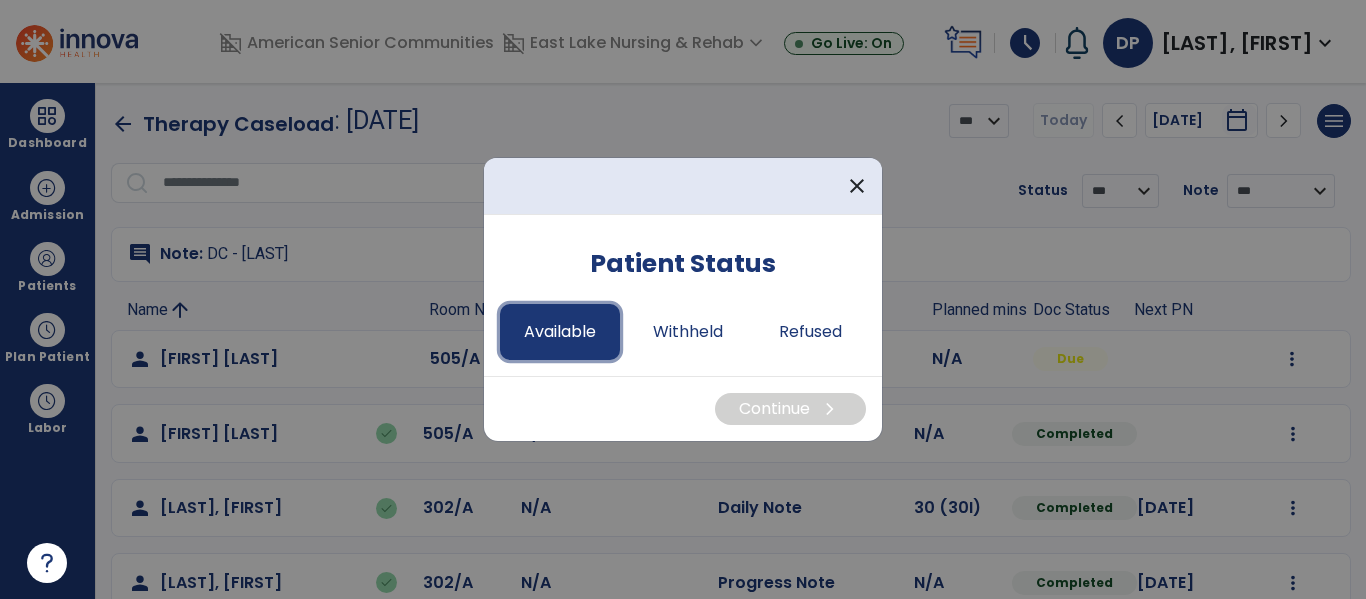 click on "Available" at bounding box center [560, 332] 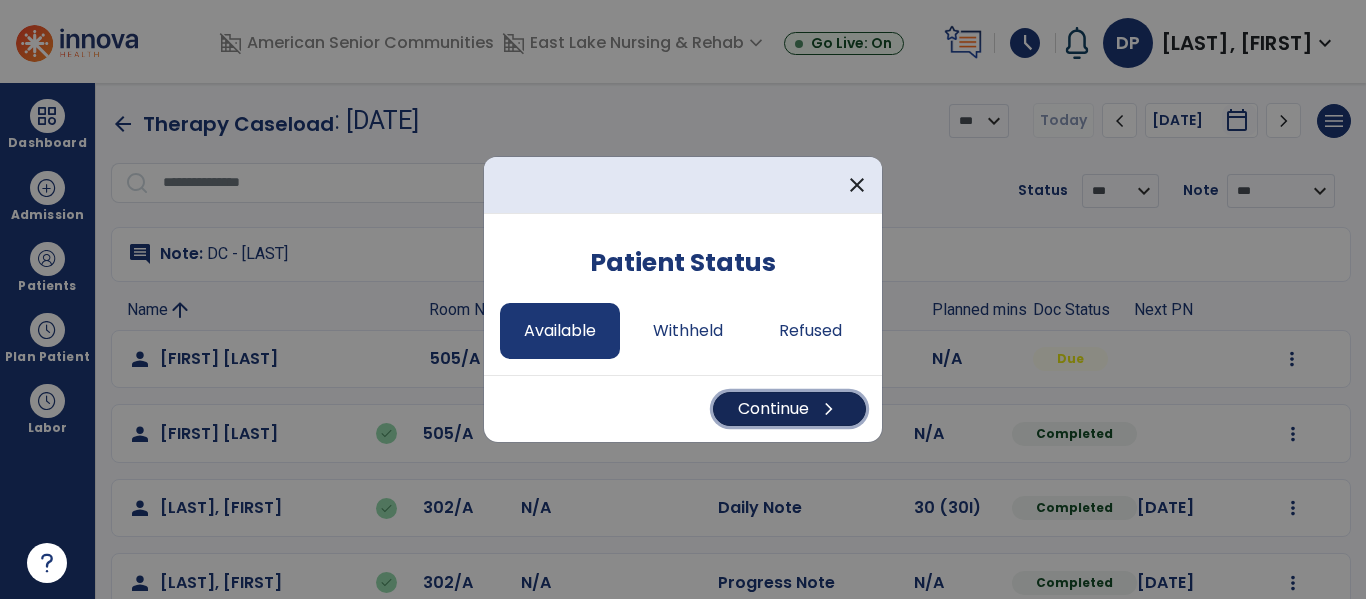 click on "chevron_right" at bounding box center (829, 409) 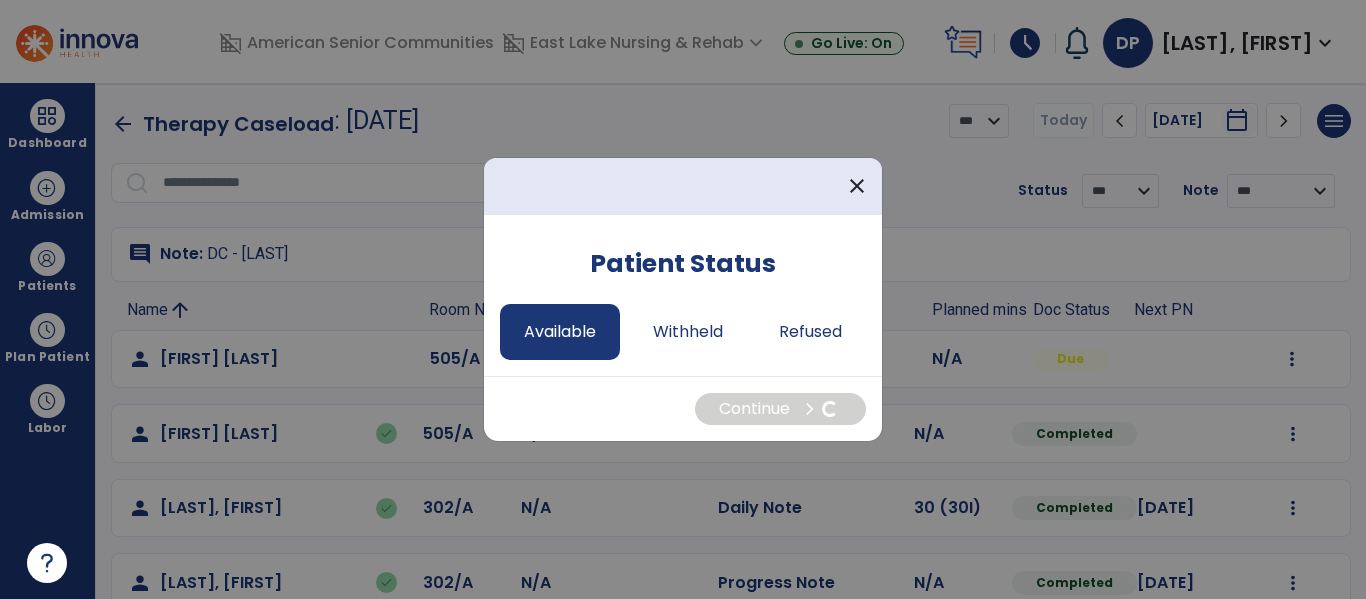 select on "*" 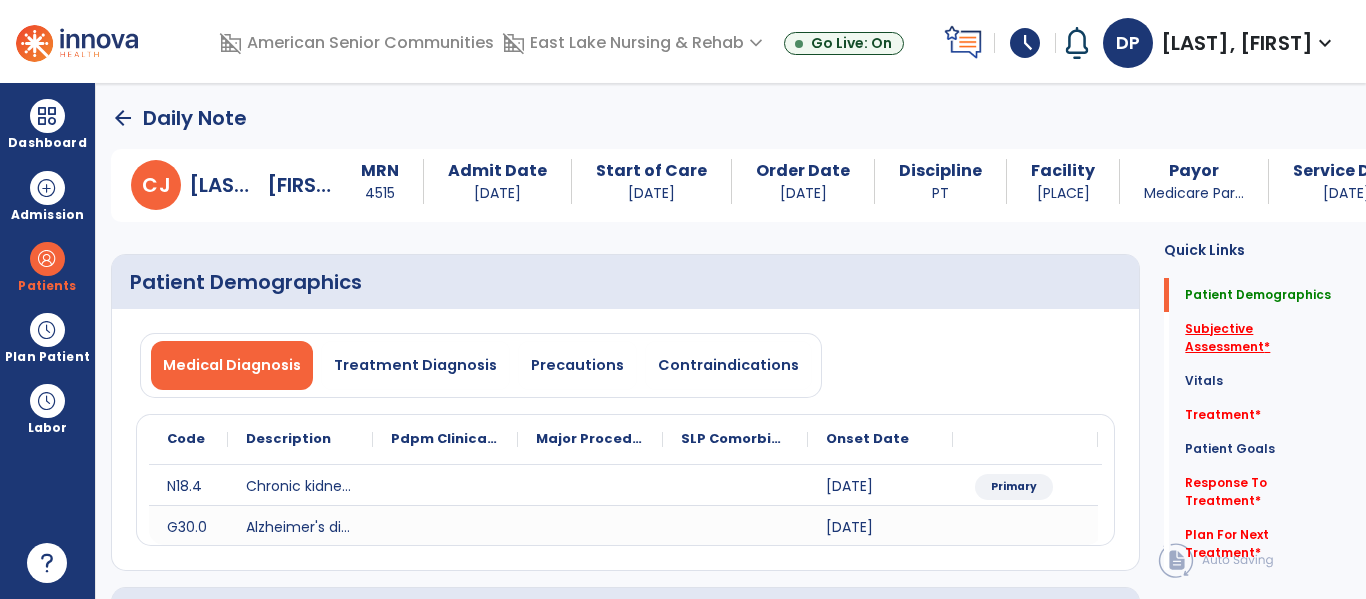 click on "Subjective Assessment   *" 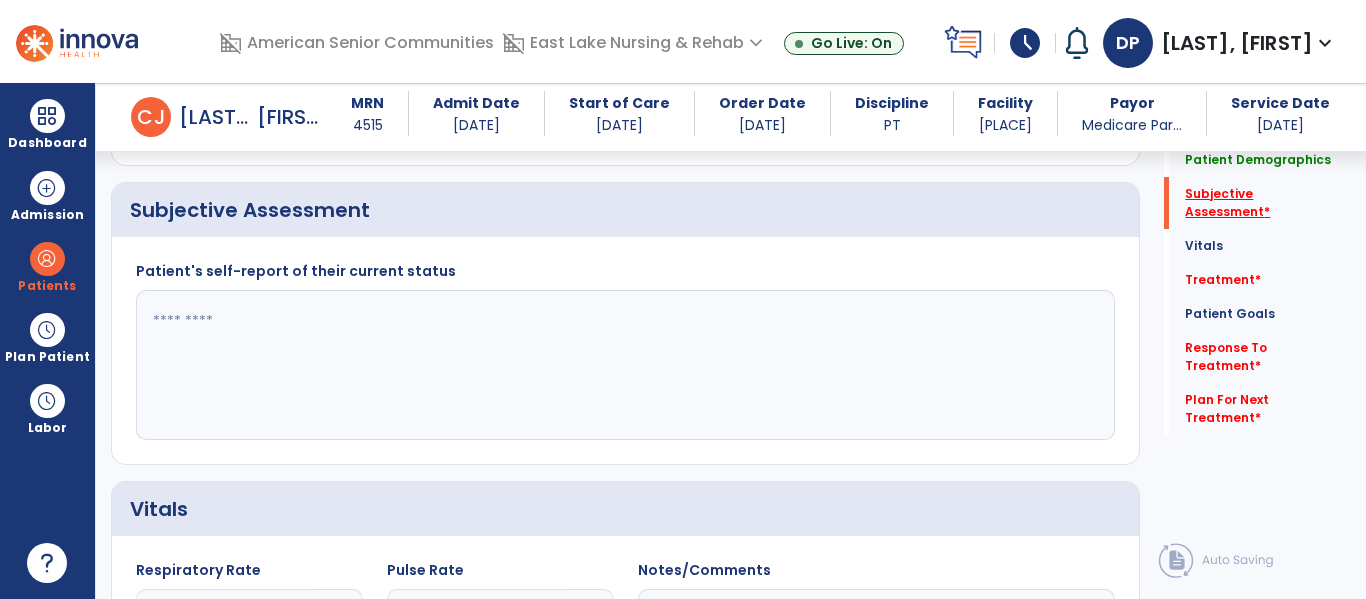 scroll, scrollTop: 387, scrollLeft: 0, axis: vertical 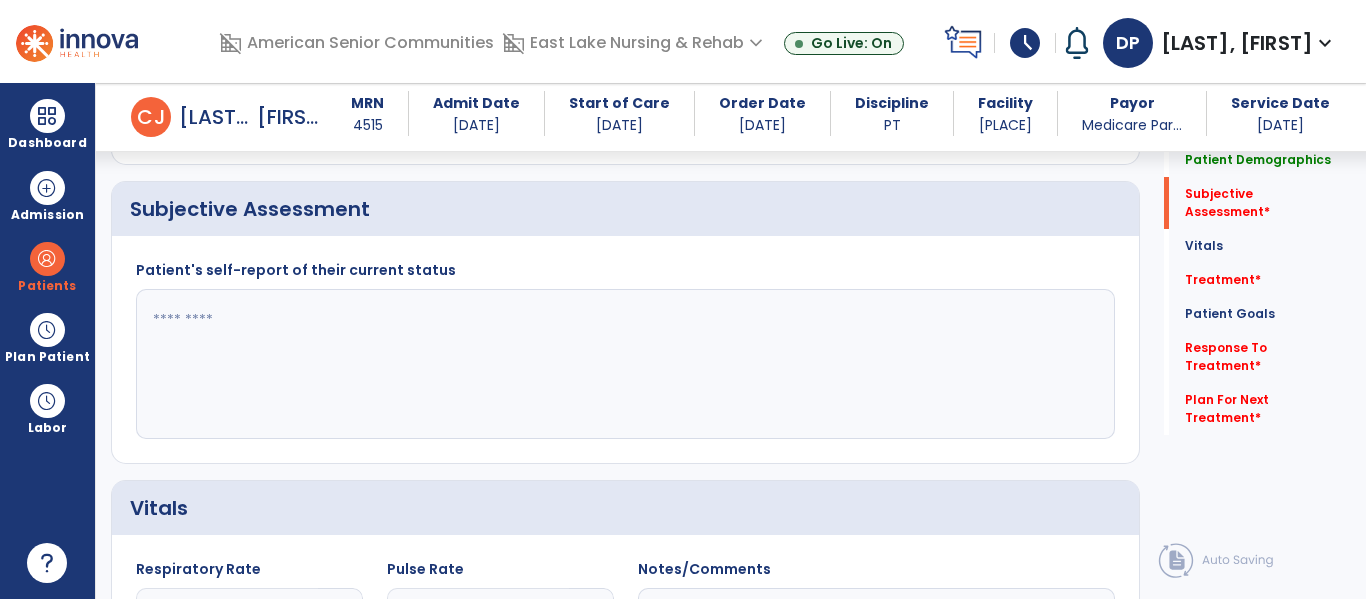 click 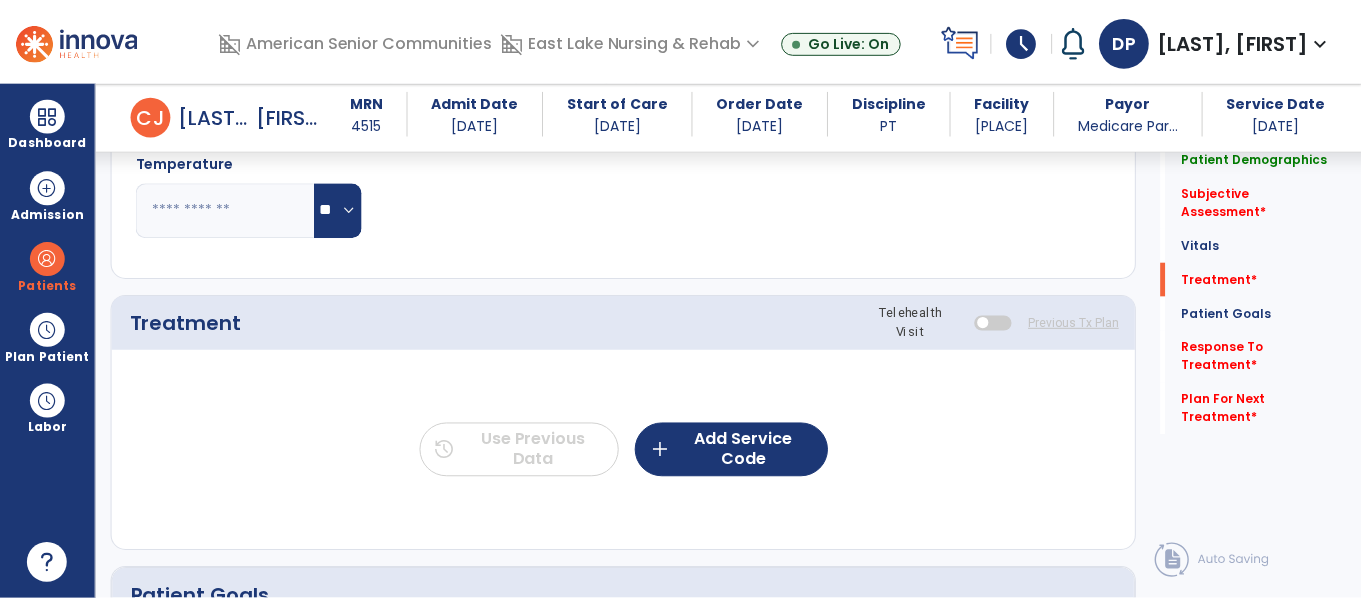 scroll, scrollTop: 1153, scrollLeft: 0, axis: vertical 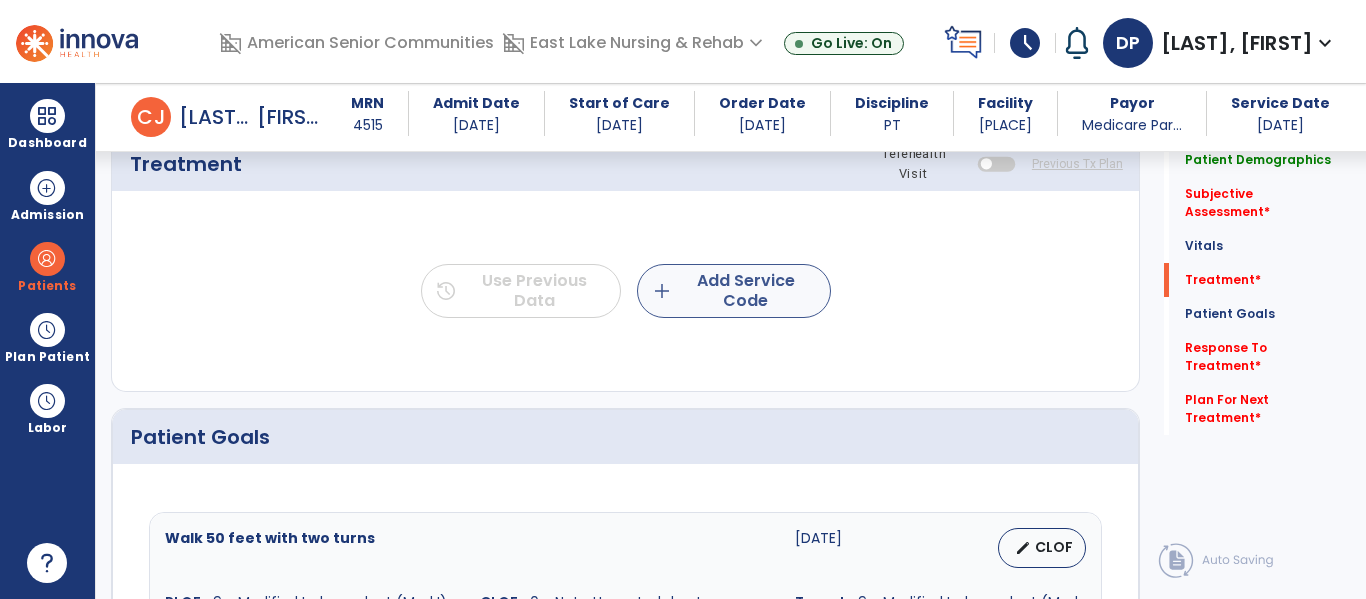 type on "**********" 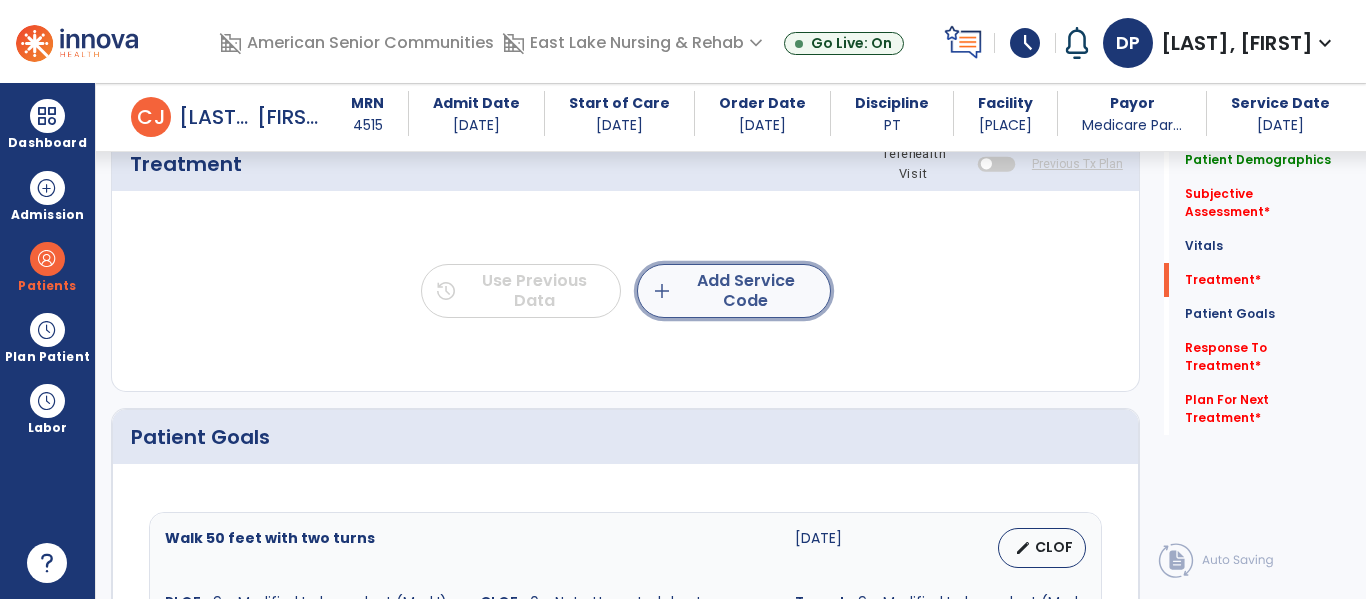 click on "add  Add Service Code" 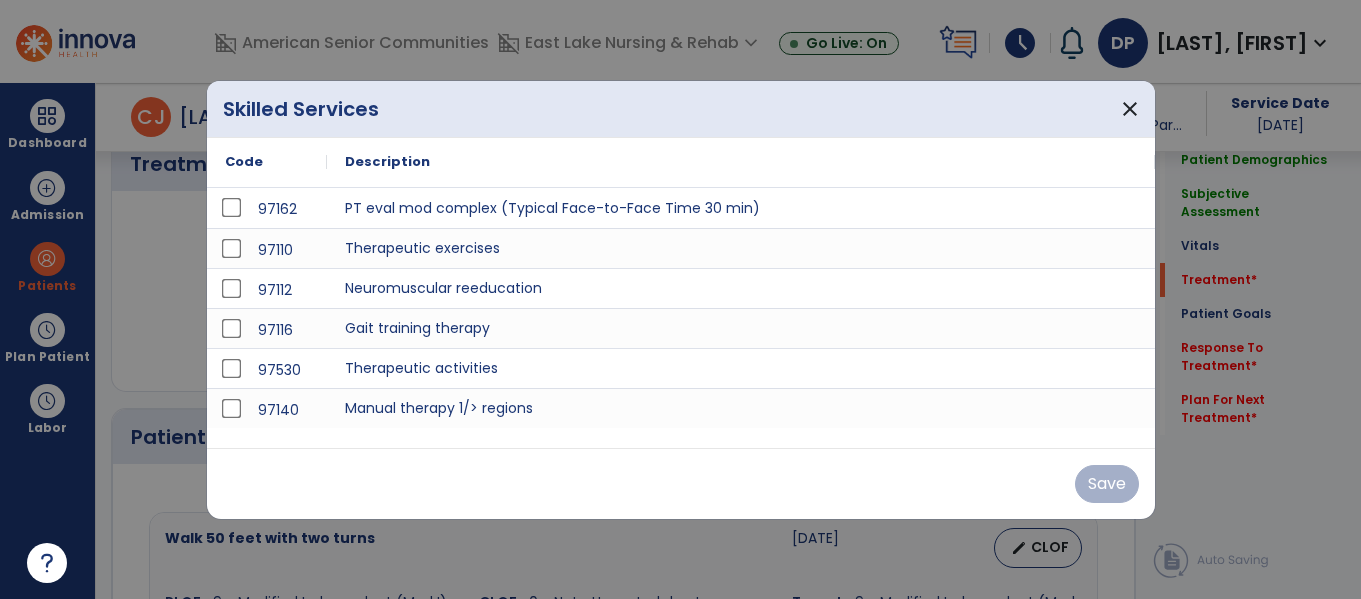 scroll, scrollTop: 1153, scrollLeft: 0, axis: vertical 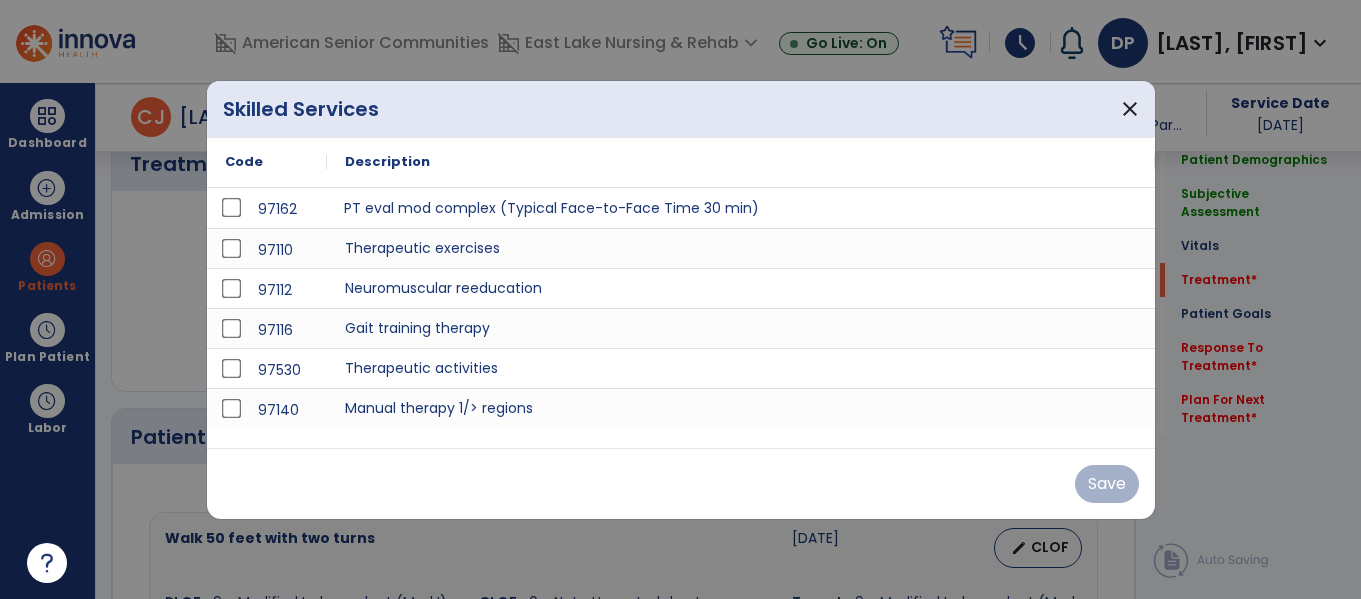 click on "PT eval mod complex (Typical Face-to-Face Time 30 min)" at bounding box center [741, 208] 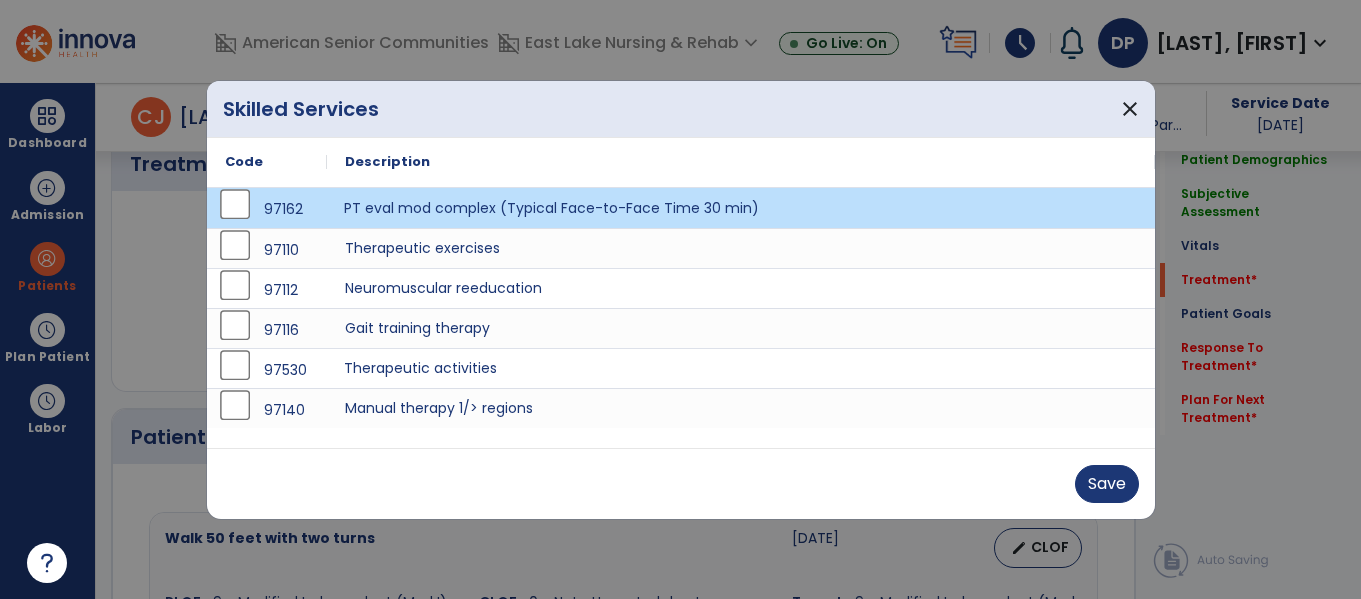 click on "Therapeutic activities" at bounding box center (741, 368) 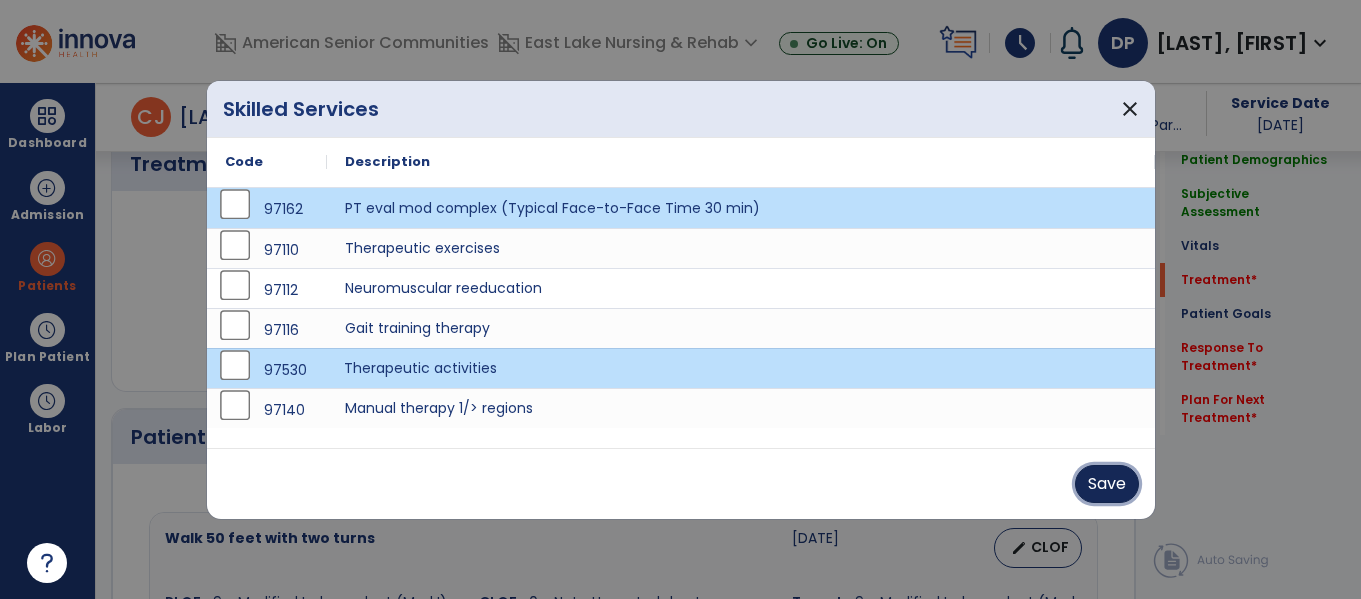 click on "Save" at bounding box center [1107, 484] 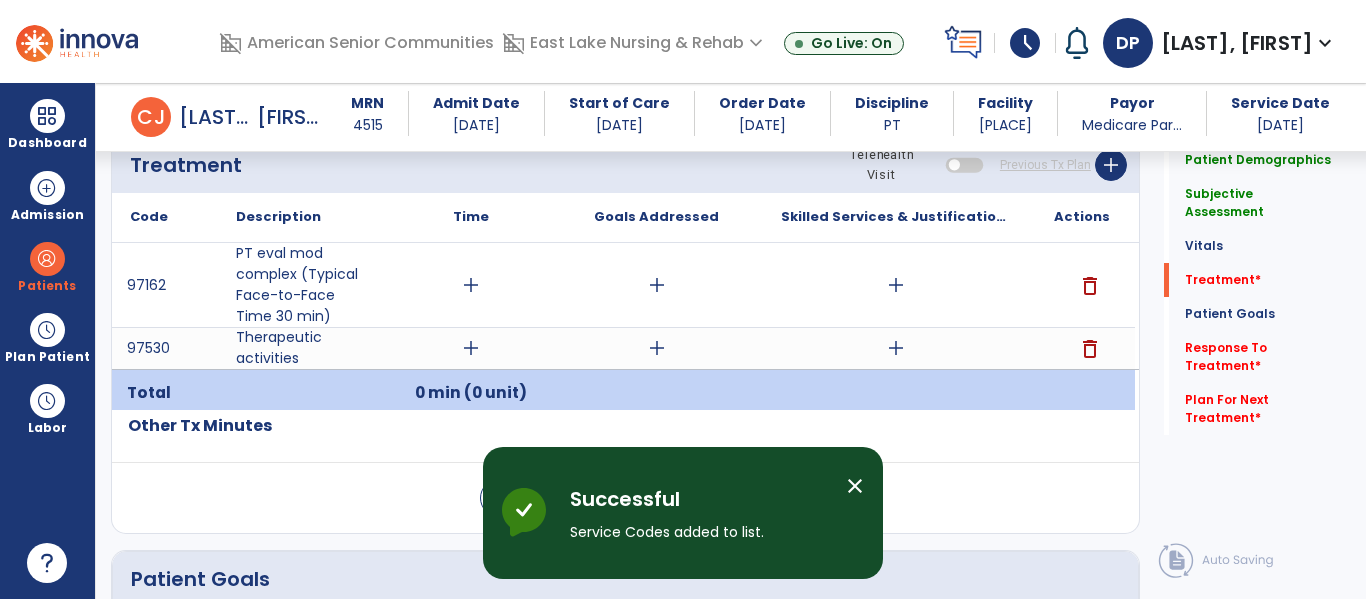click on "add" at bounding box center (471, 285) 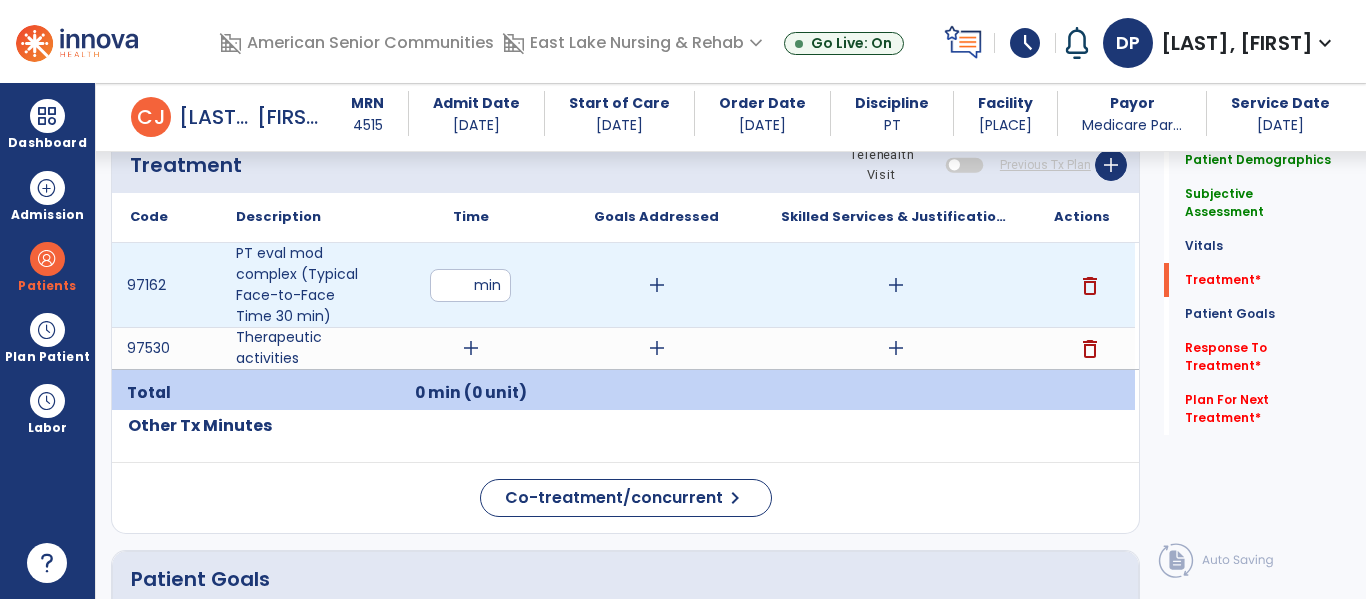 type on "**" 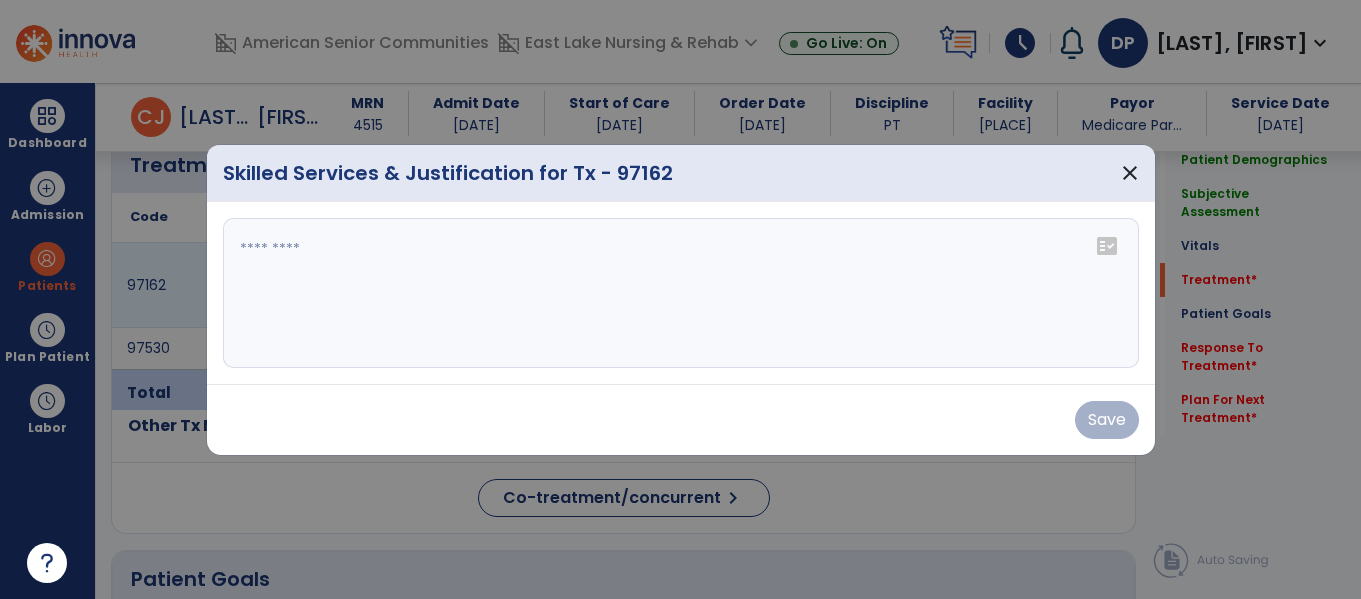 scroll, scrollTop: 1153, scrollLeft: 0, axis: vertical 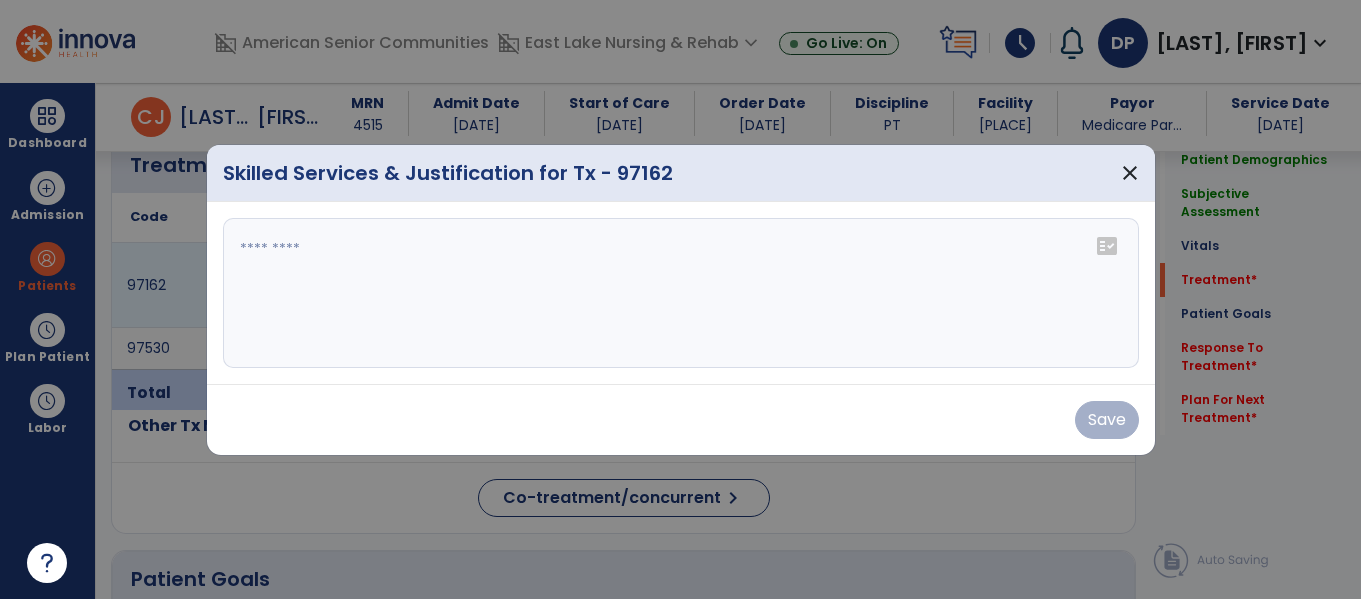 click at bounding box center [681, 293] 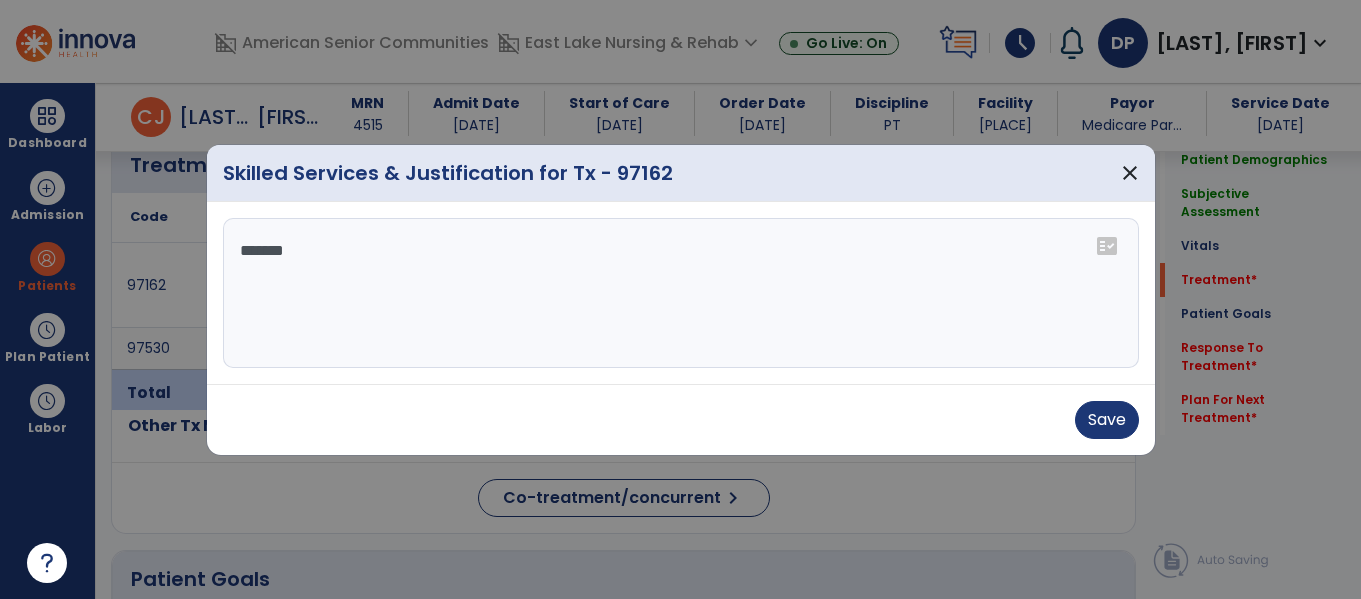type on "********" 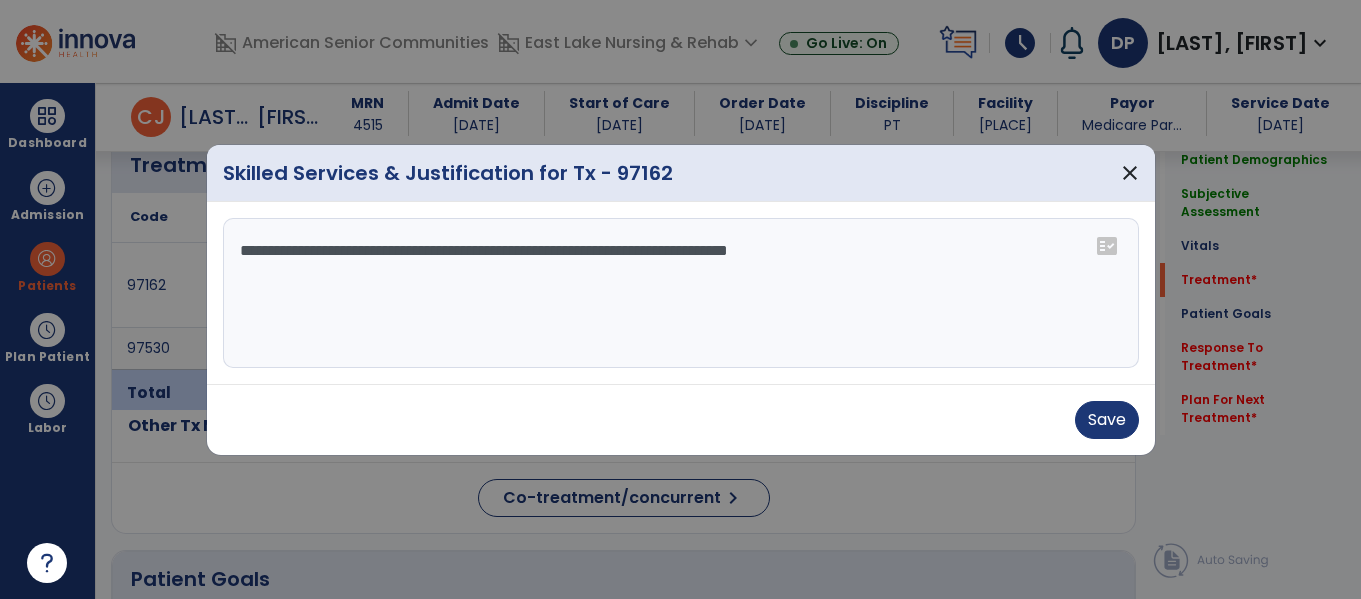 type on "**********" 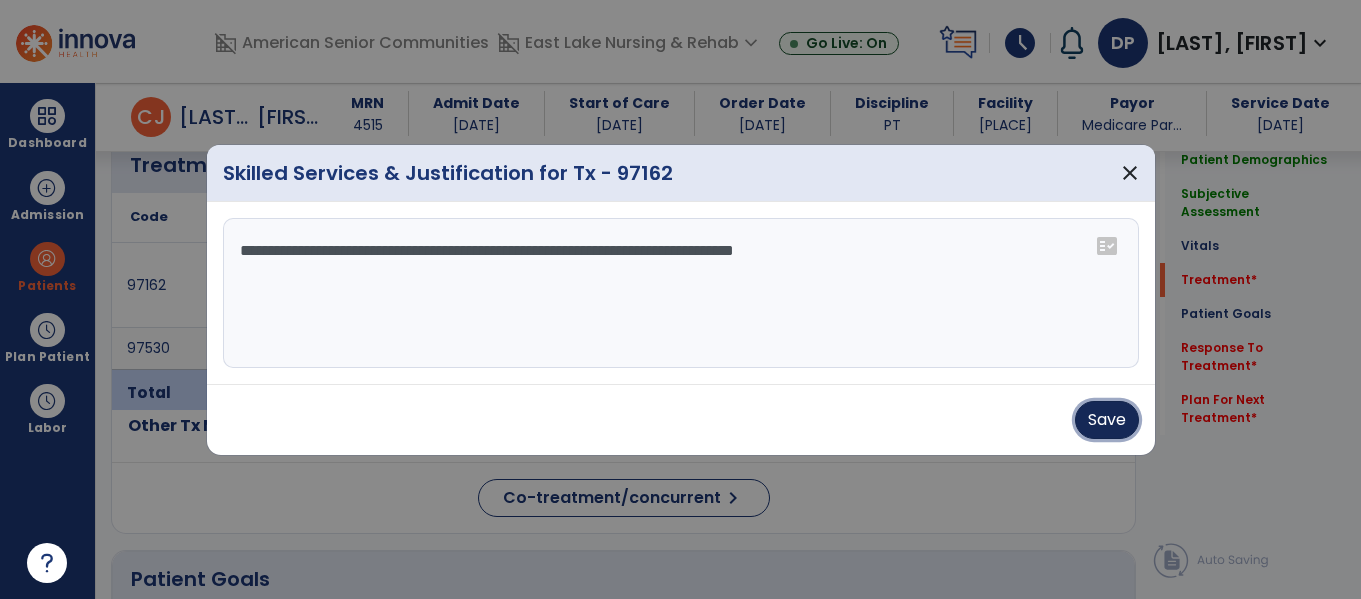 click on "Save" at bounding box center [1107, 420] 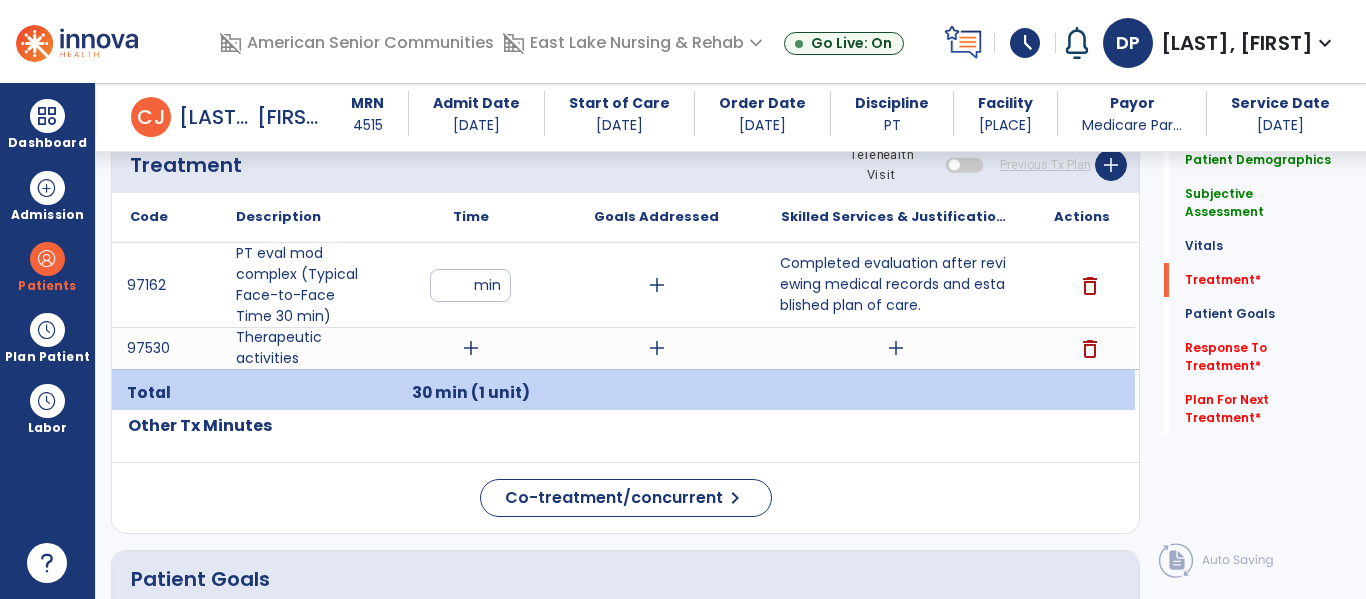 click on "add" at bounding box center [471, 348] 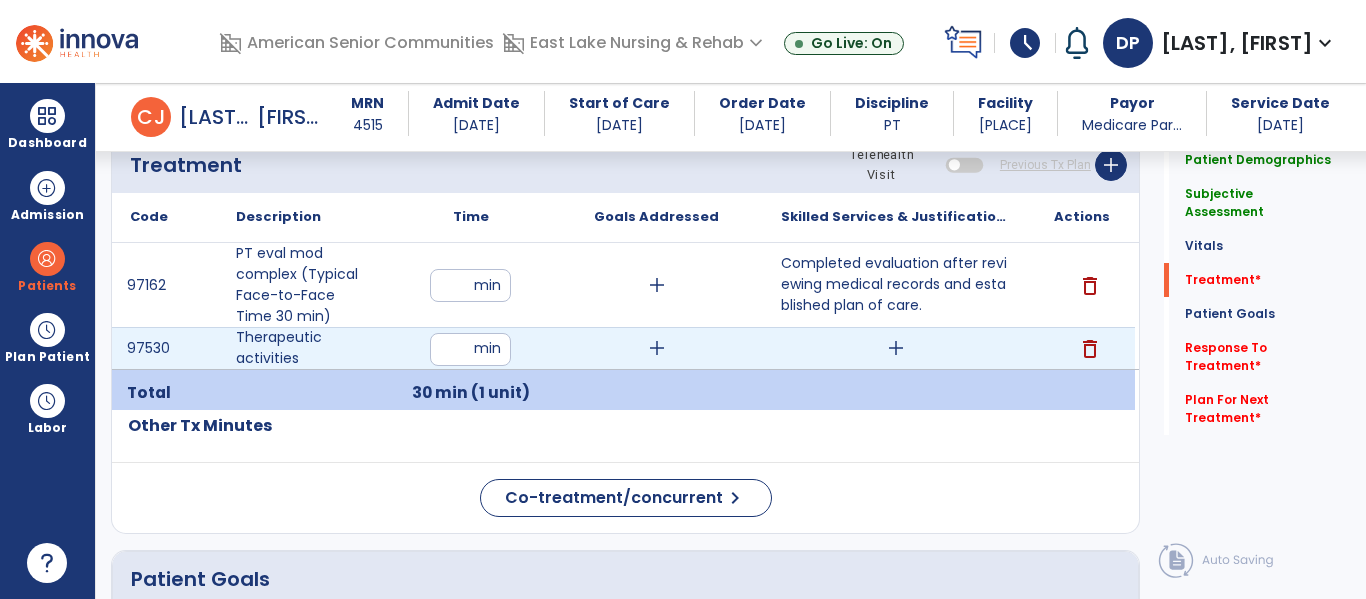 type on "**" 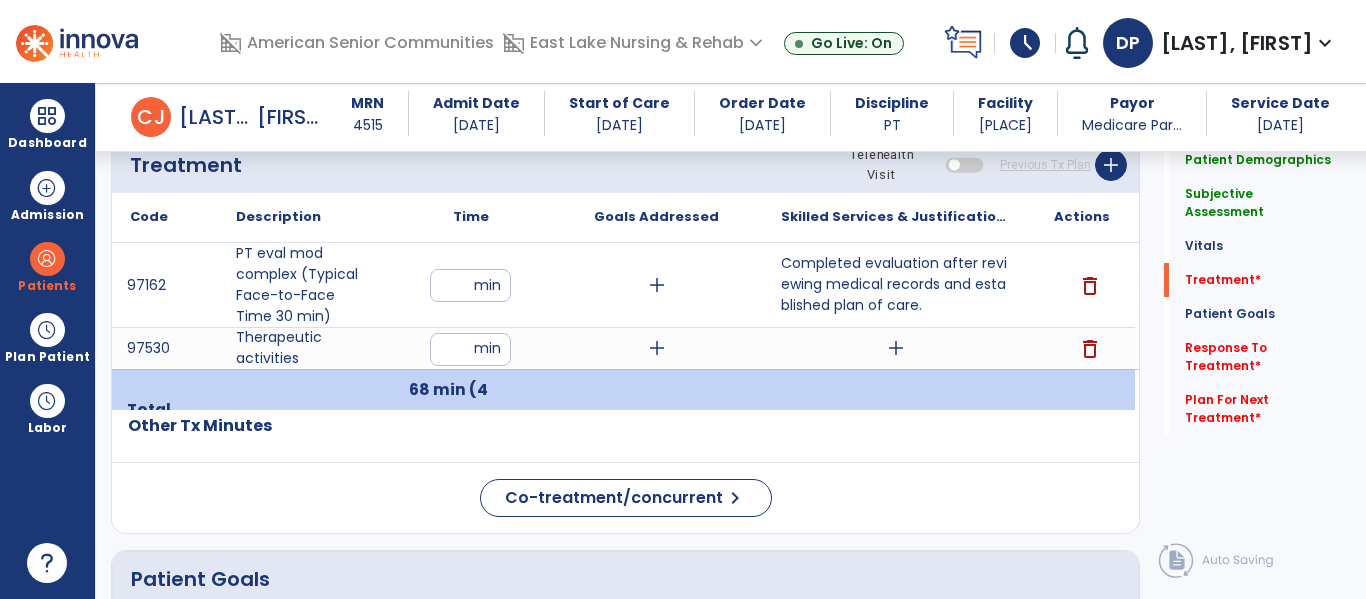 click on "add" at bounding box center (896, 348) 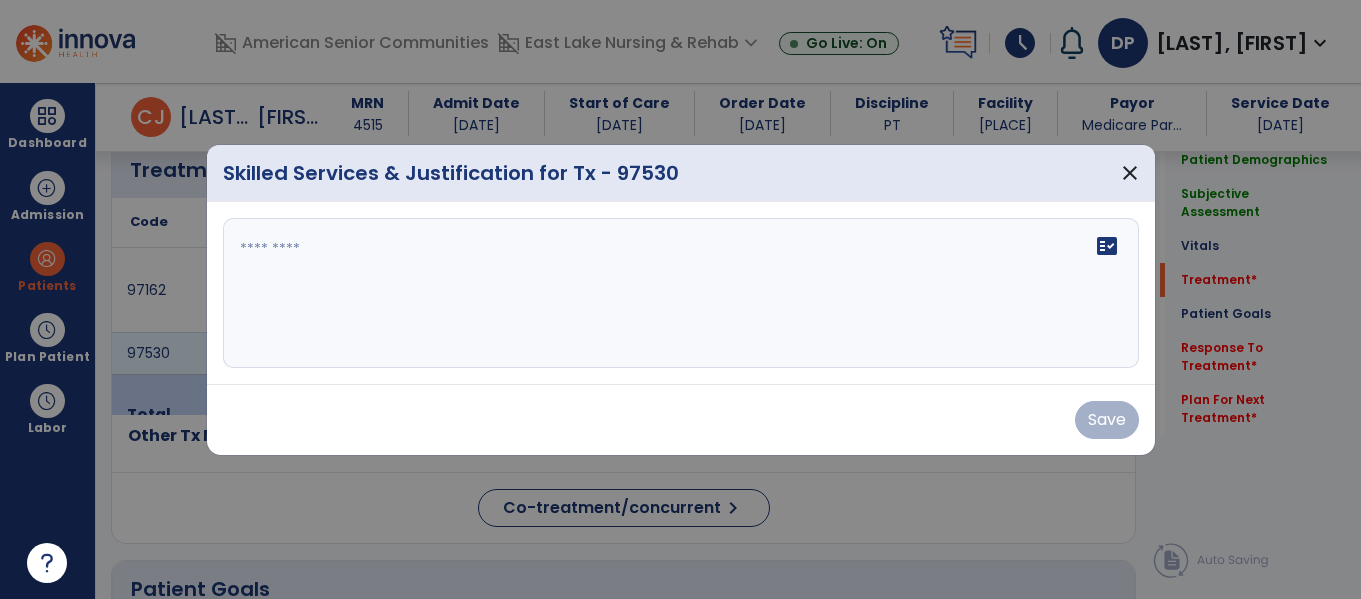 scroll, scrollTop: 1153, scrollLeft: 0, axis: vertical 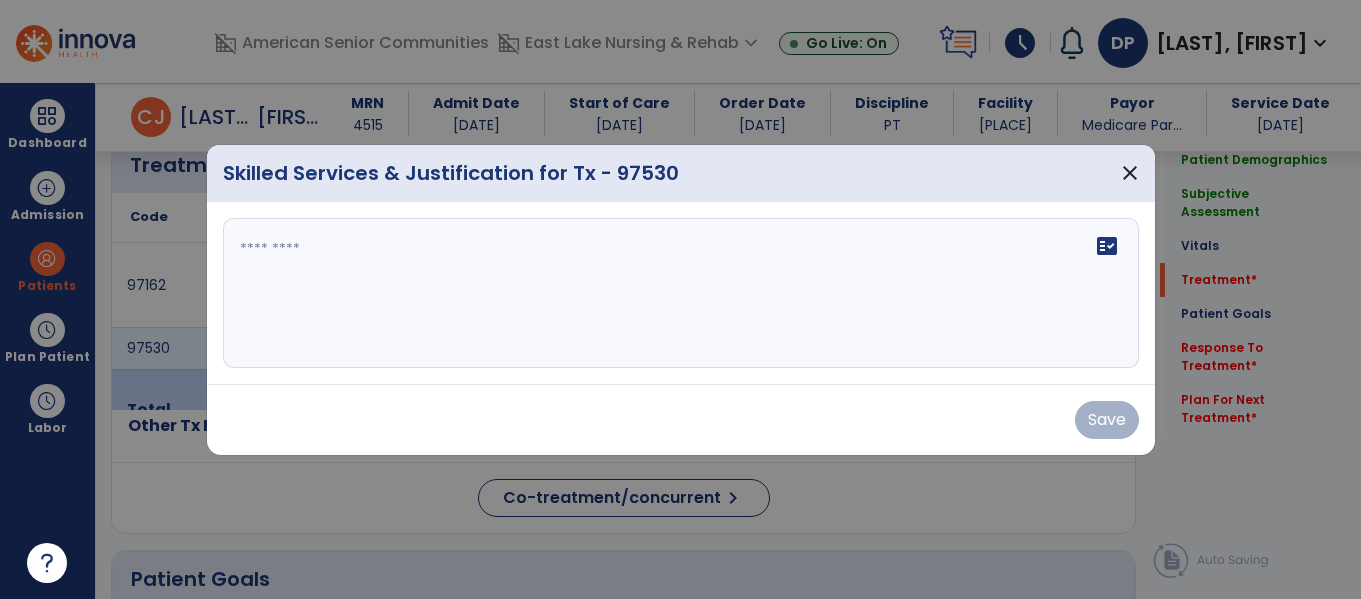 click on "fact_check" at bounding box center (681, 293) 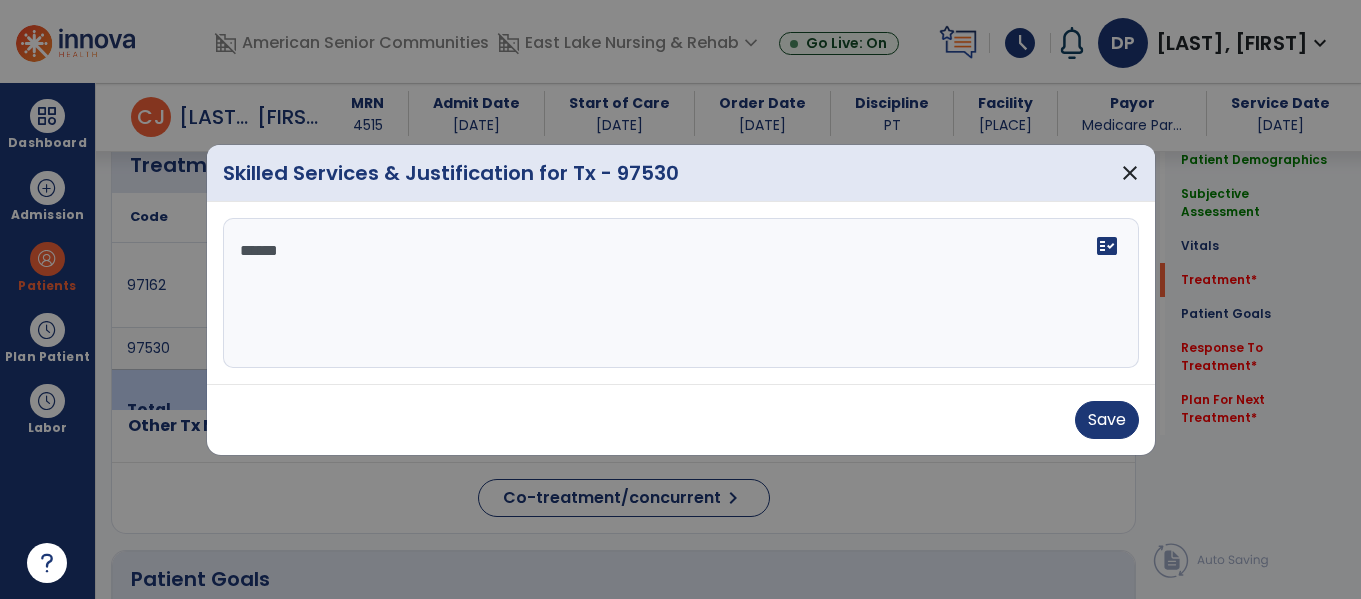 type on "*******" 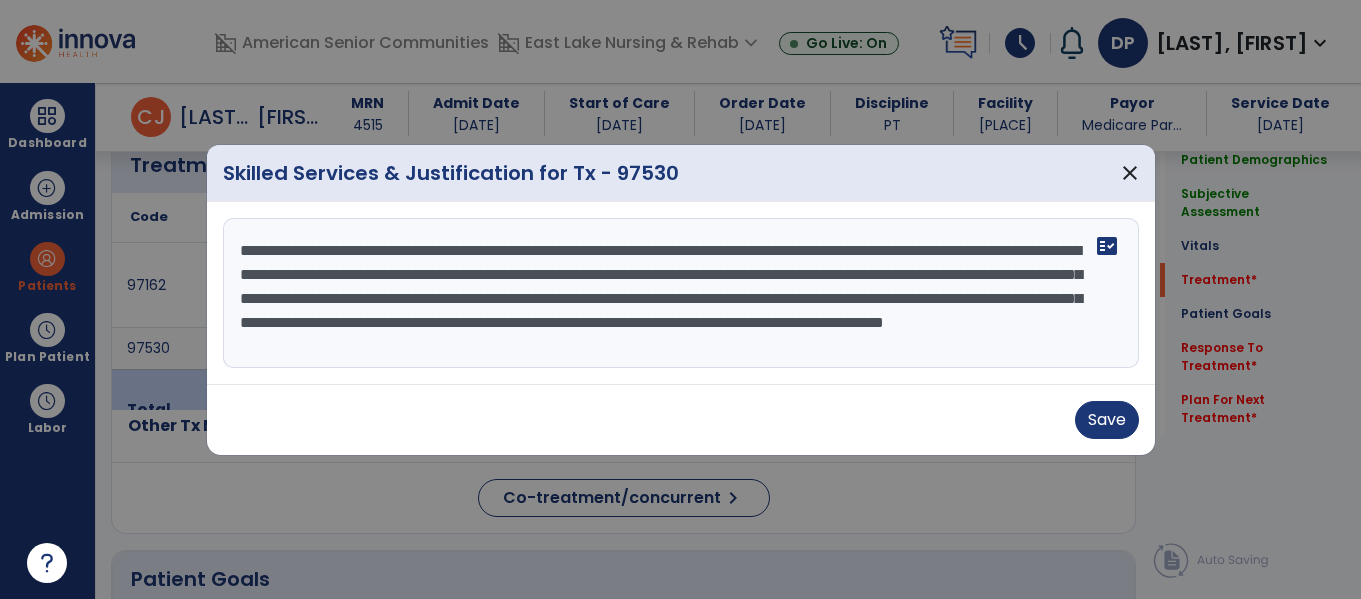 scroll, scrollTop: 16, scrollLeft: 0, axis: vertical 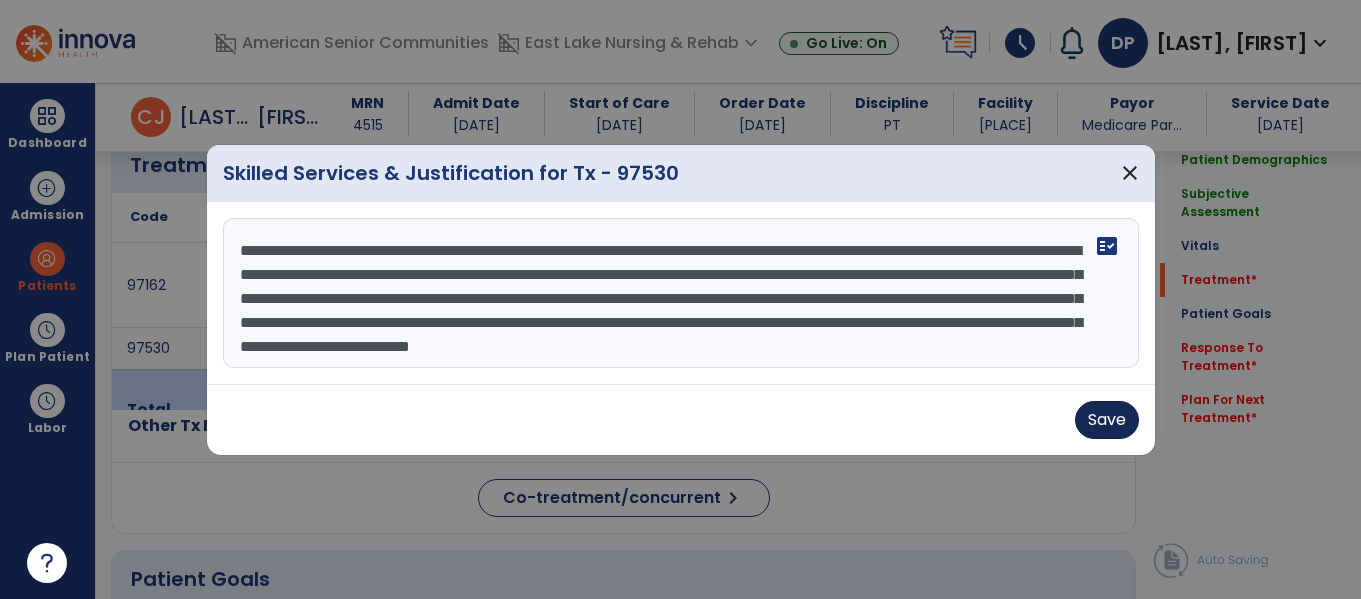 type on "**********" 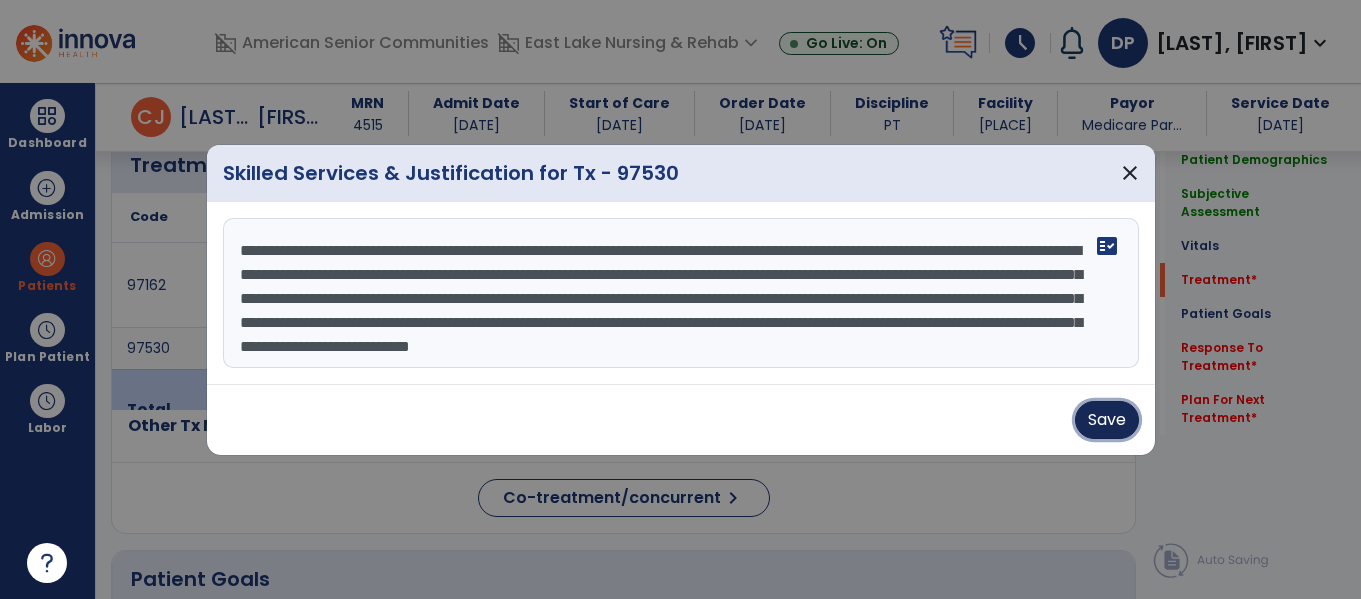 click on "Save" at bounding box center [1107, 420] 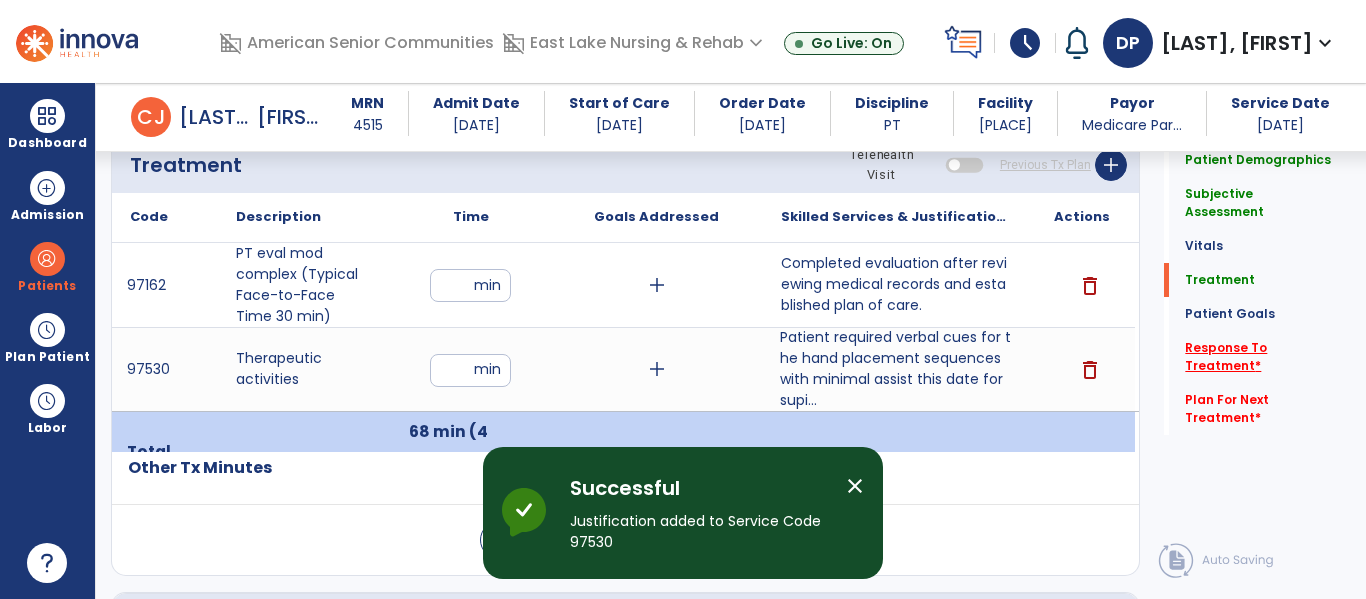click on "Response To Treatment   *" 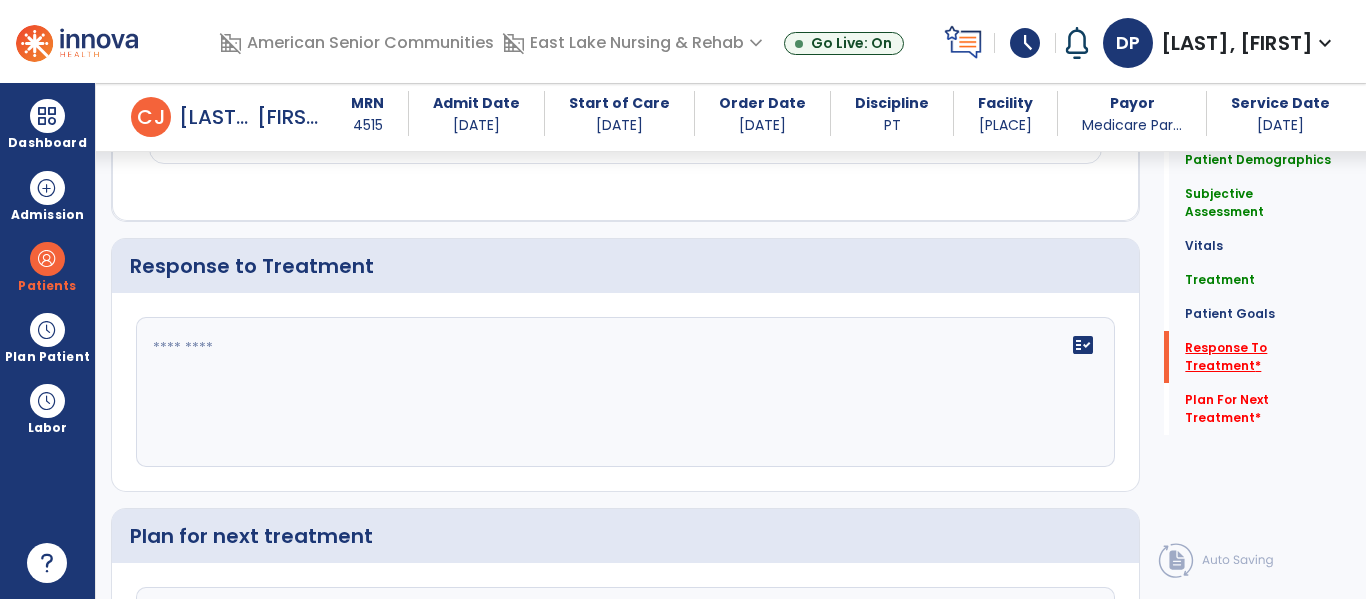 scroll, scrollTop: 2765, scrollLeft: 0, axis: vertical 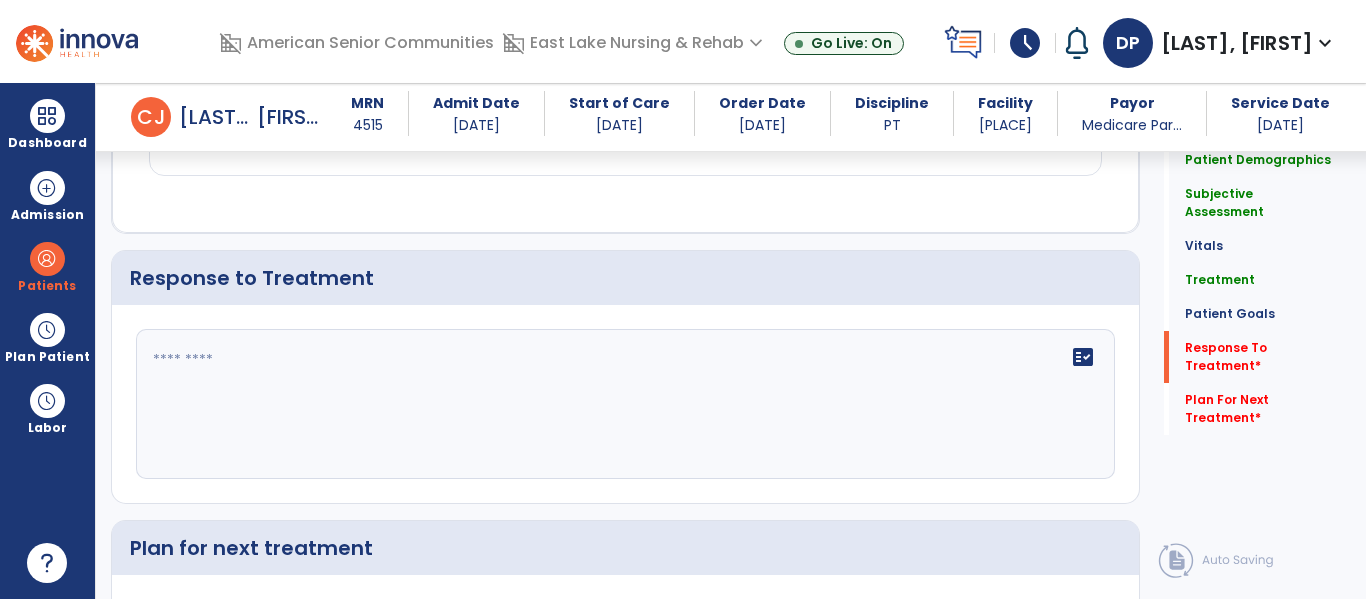 click 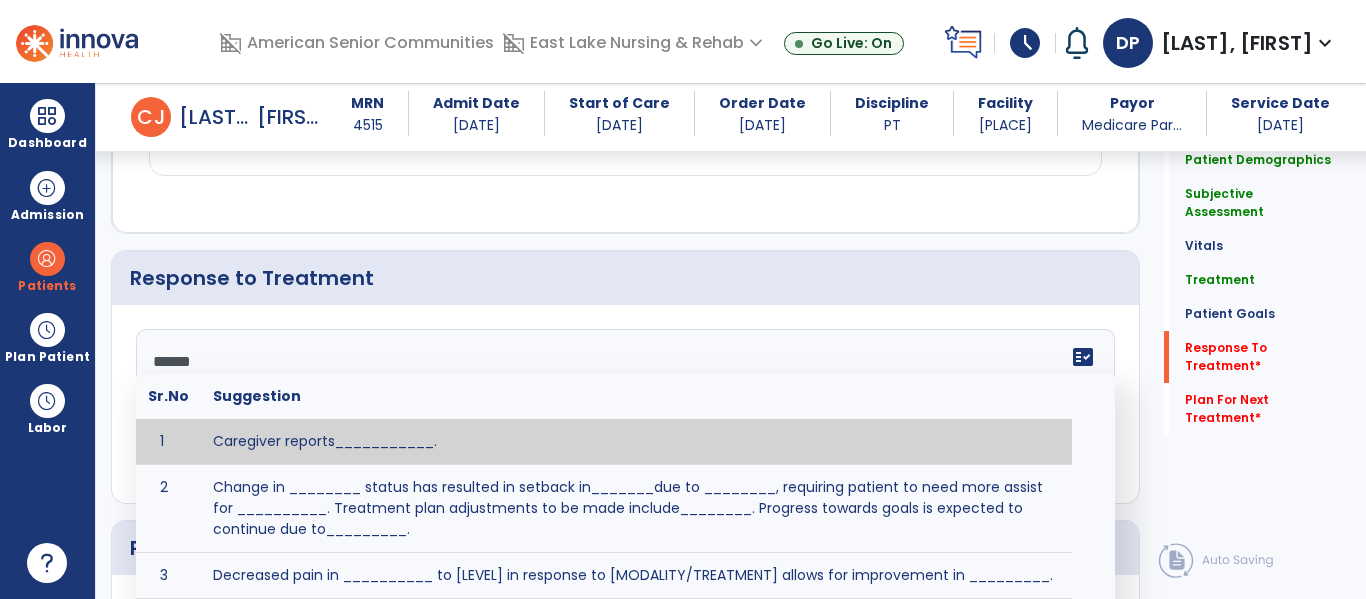 type on "*******" 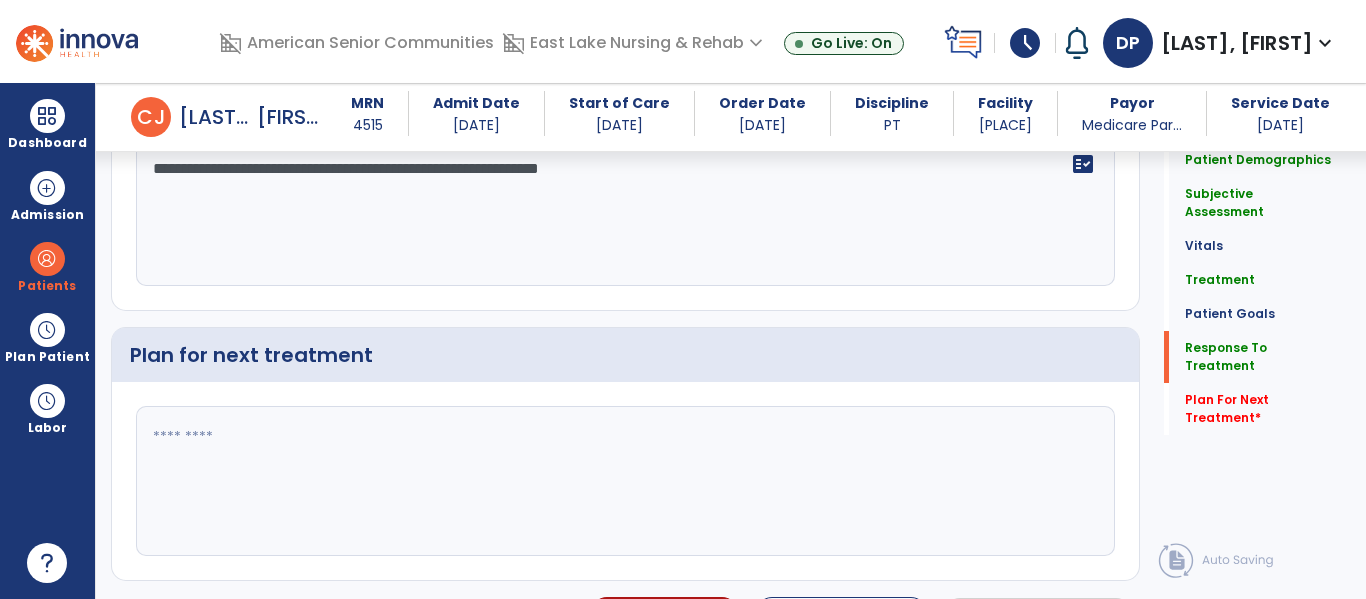 scroll, scrollTop: 3006, scrollLeft: 0, axis: vertical 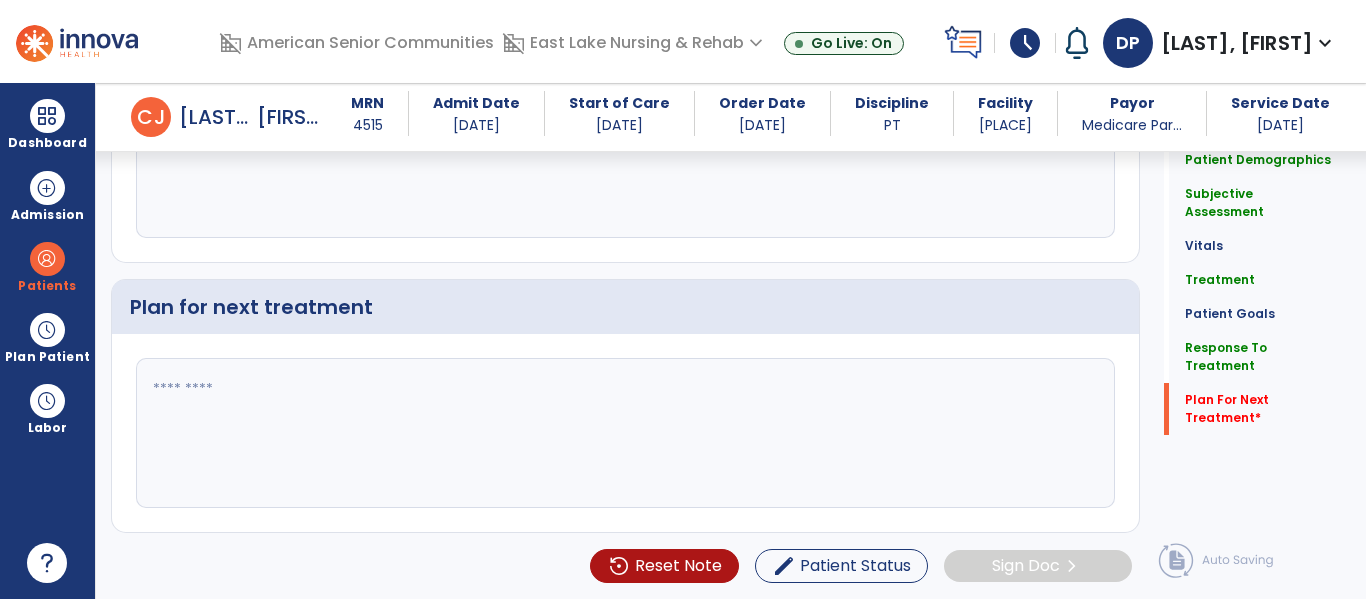 type on "**********" 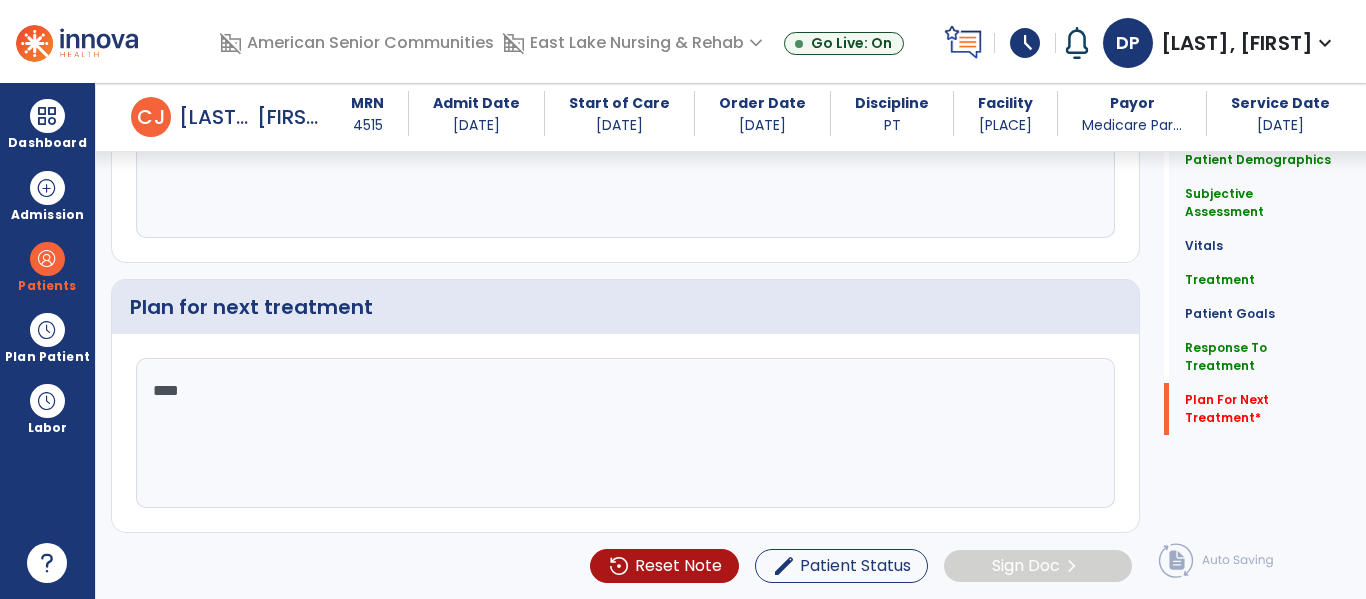 type on "*****" 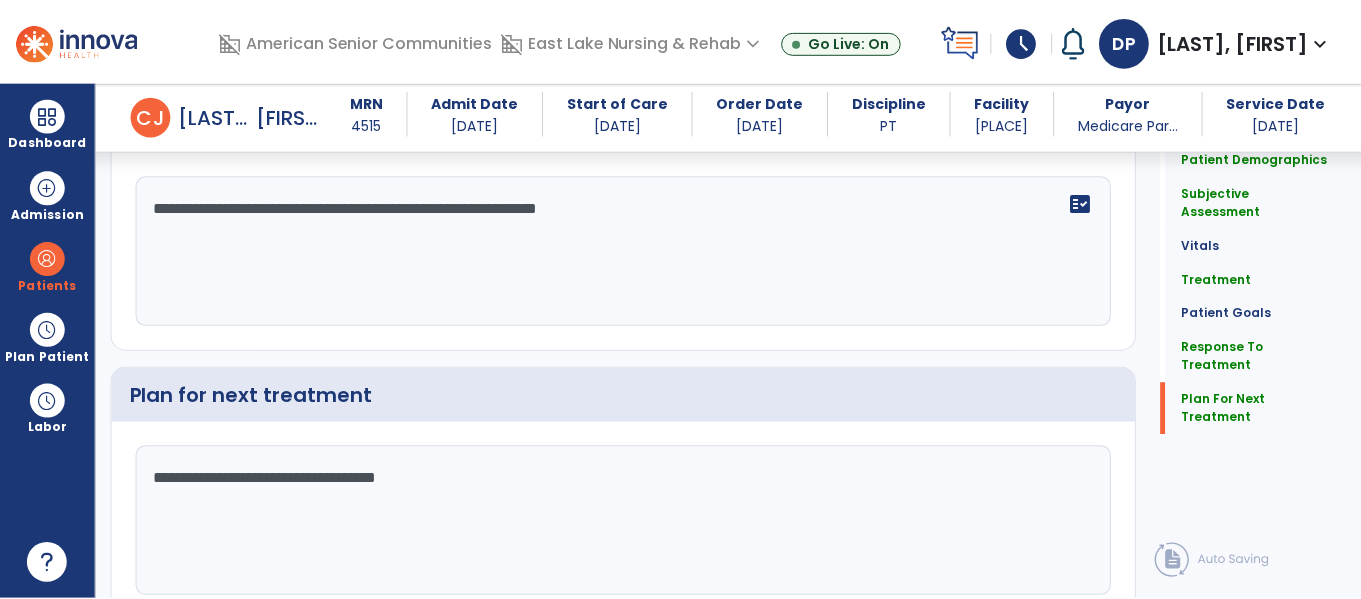 scroll, scrollTop: 3006, scrollLeft: 0, axis: vertical 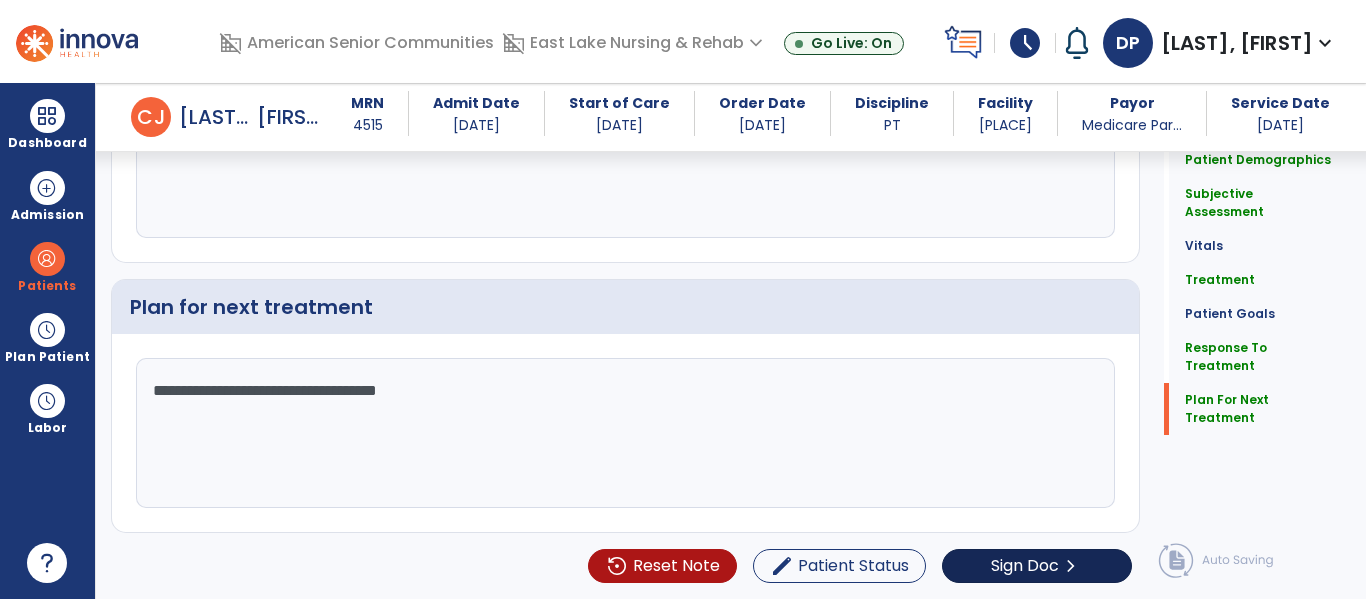 type on "**********" 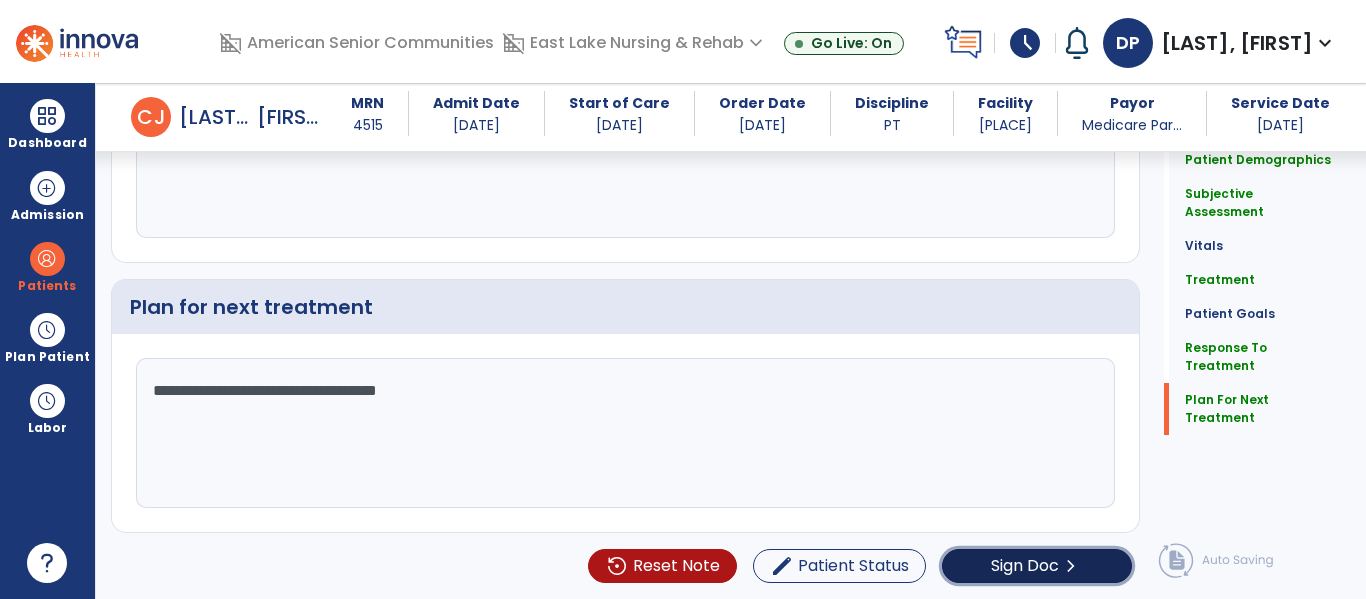 click on "Sign Doc  chevron_right" 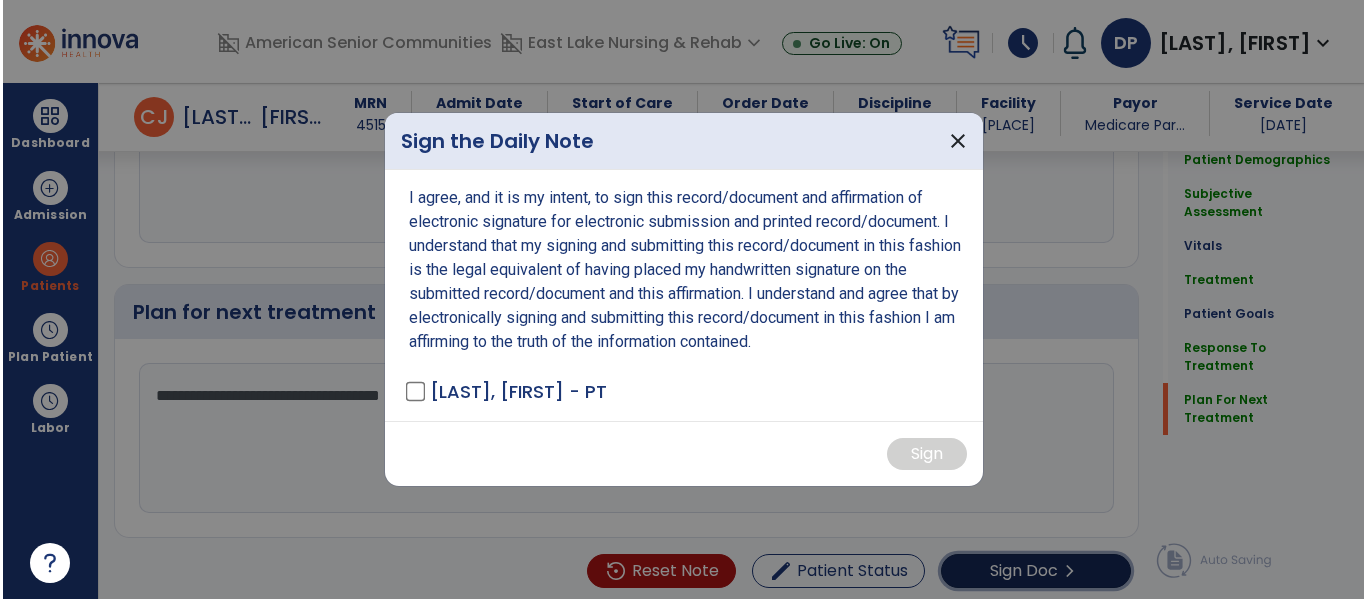 scroll, scrollTop: 3006, scrollLeft: 0, axis: vertical 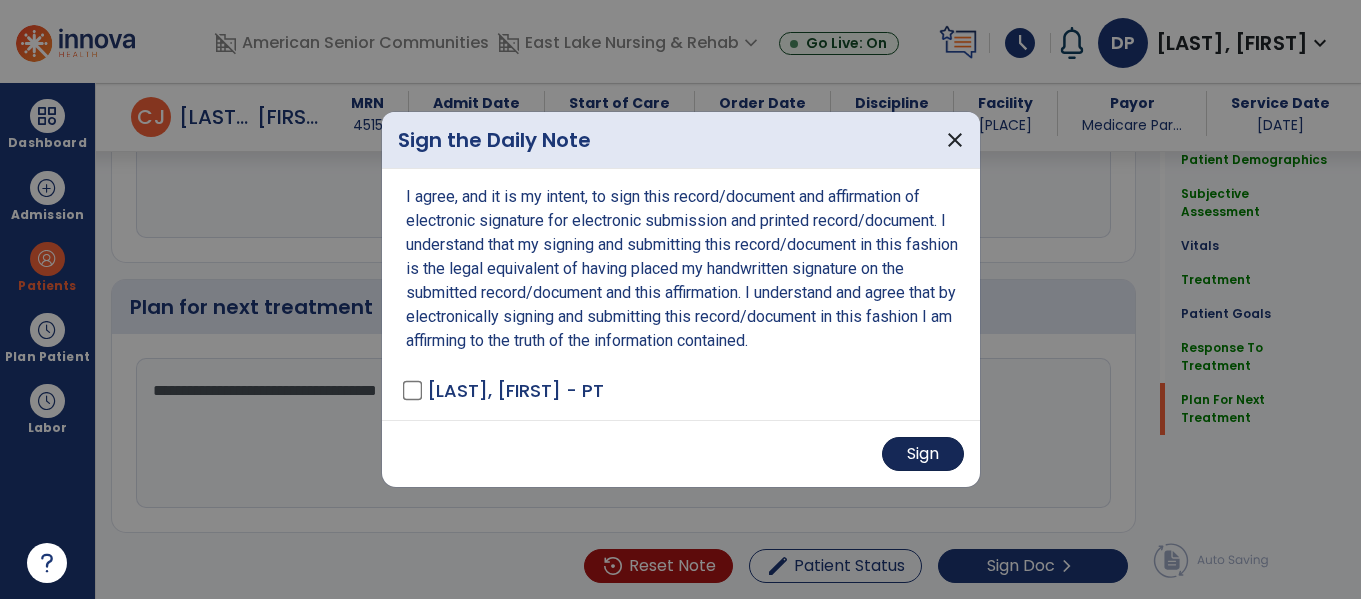 click on "Sign" at bounding box center [923, 454] 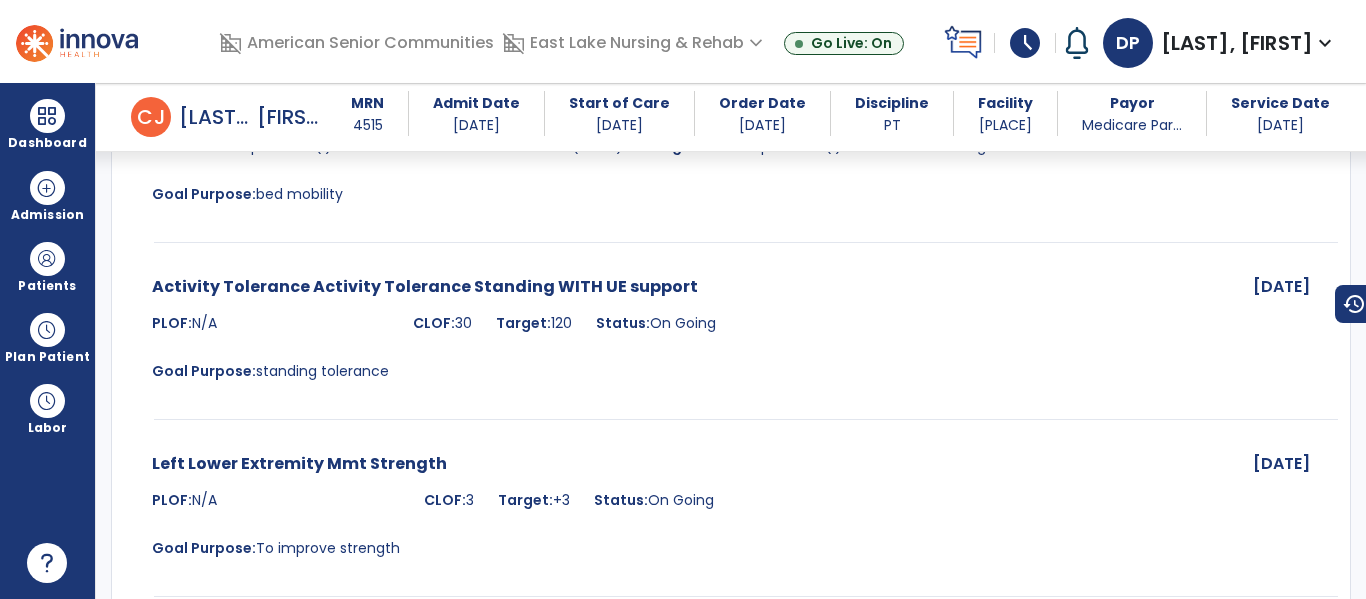 scroll, scrollTop: 3139, scrollLeft: 0, axis: vertical 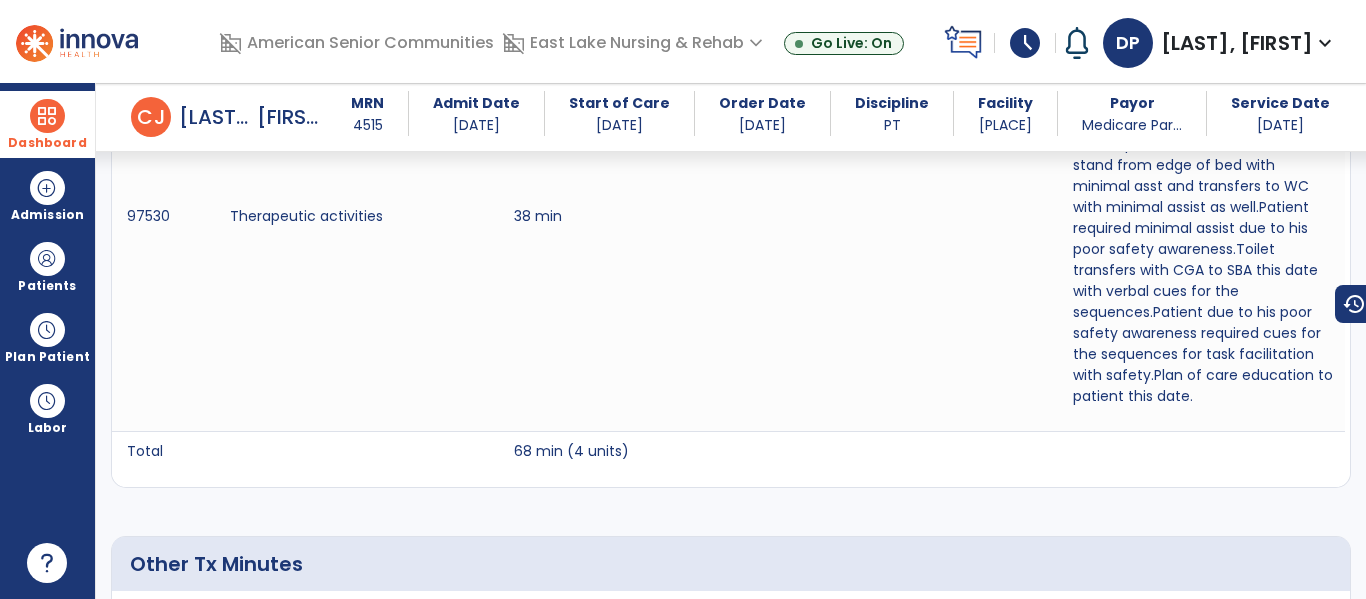 click at bounding box center [47, 116] 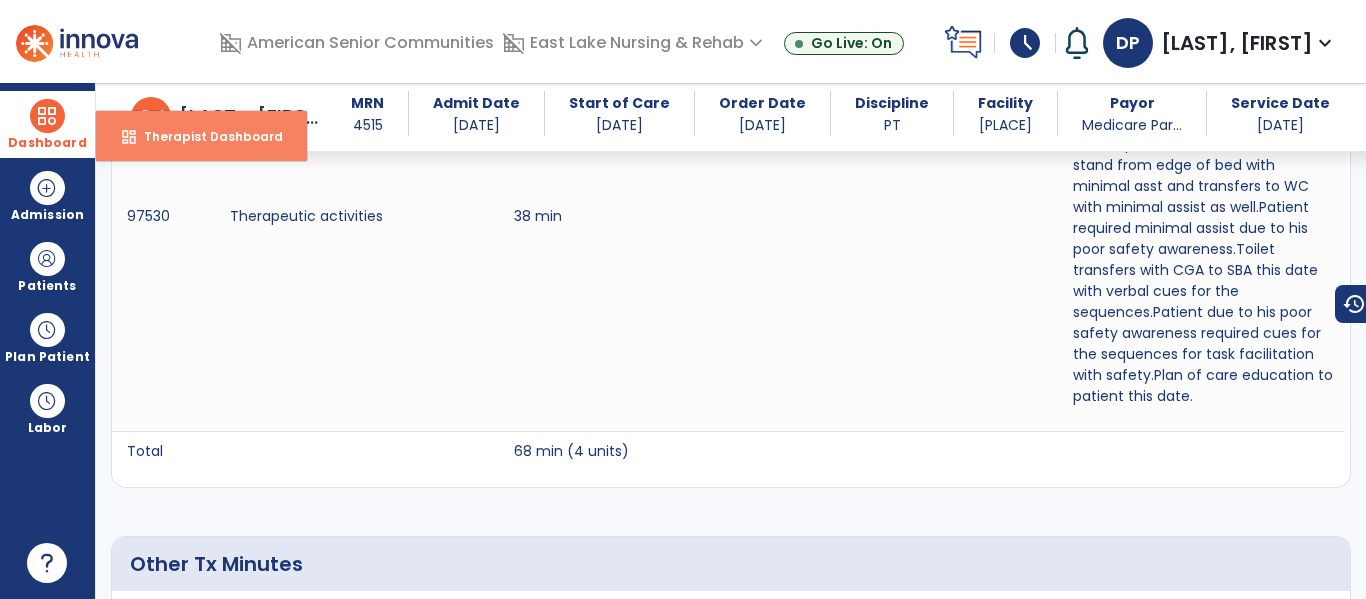 click on "Therapist Dashboard" at bounding box center [205, 136] 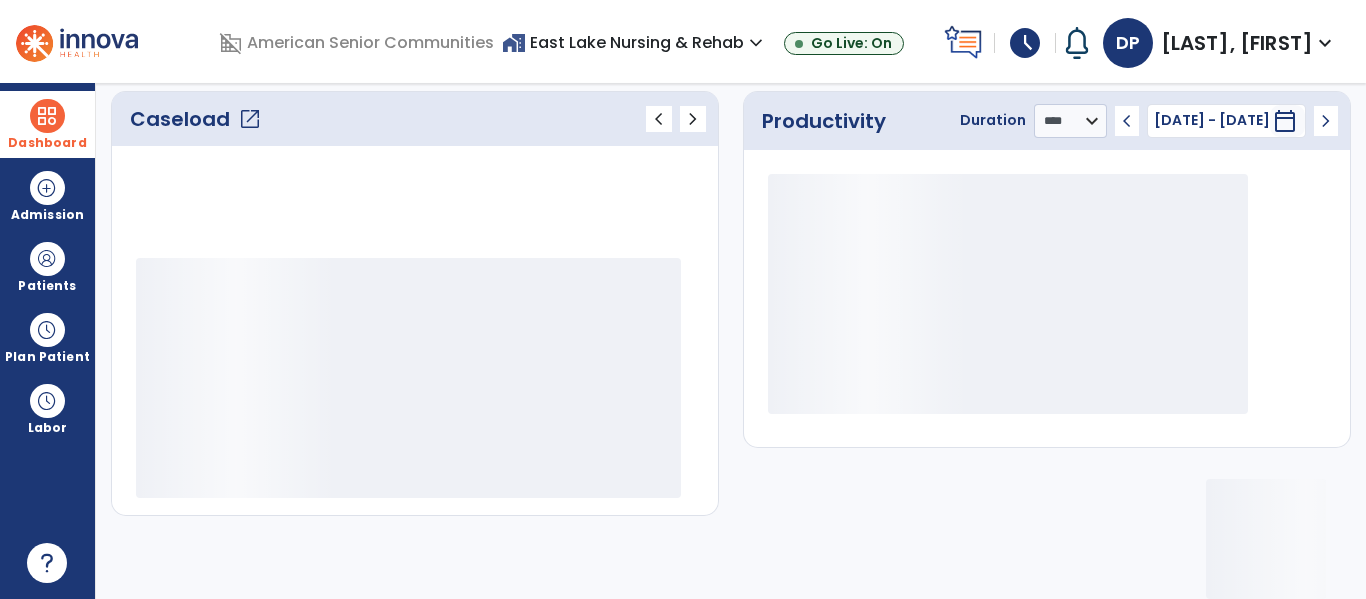 scroll, scrollTop: 278, scrollLeft: 0, axis: vertical 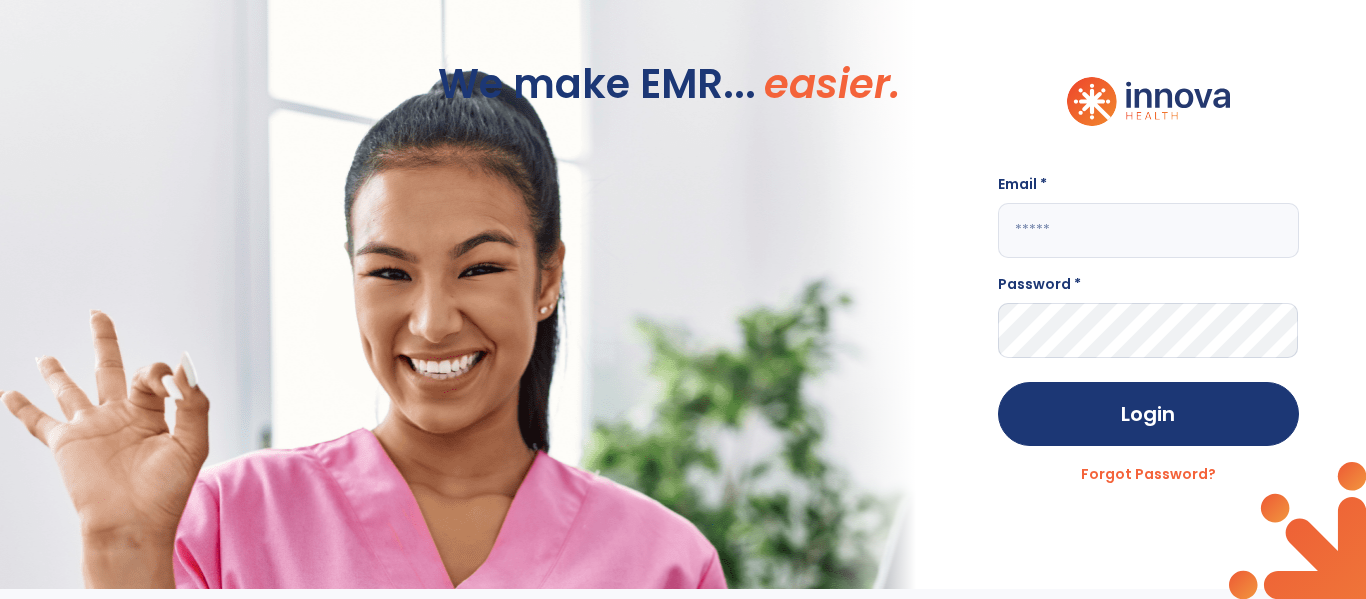 click 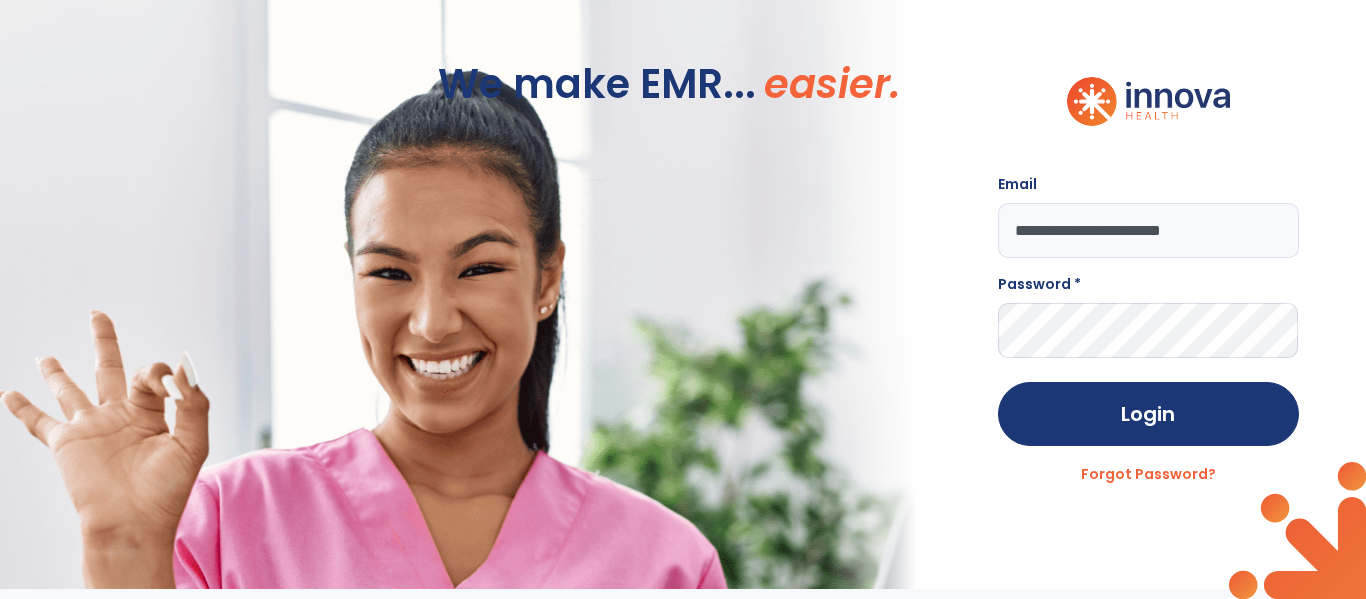 type on "**********" 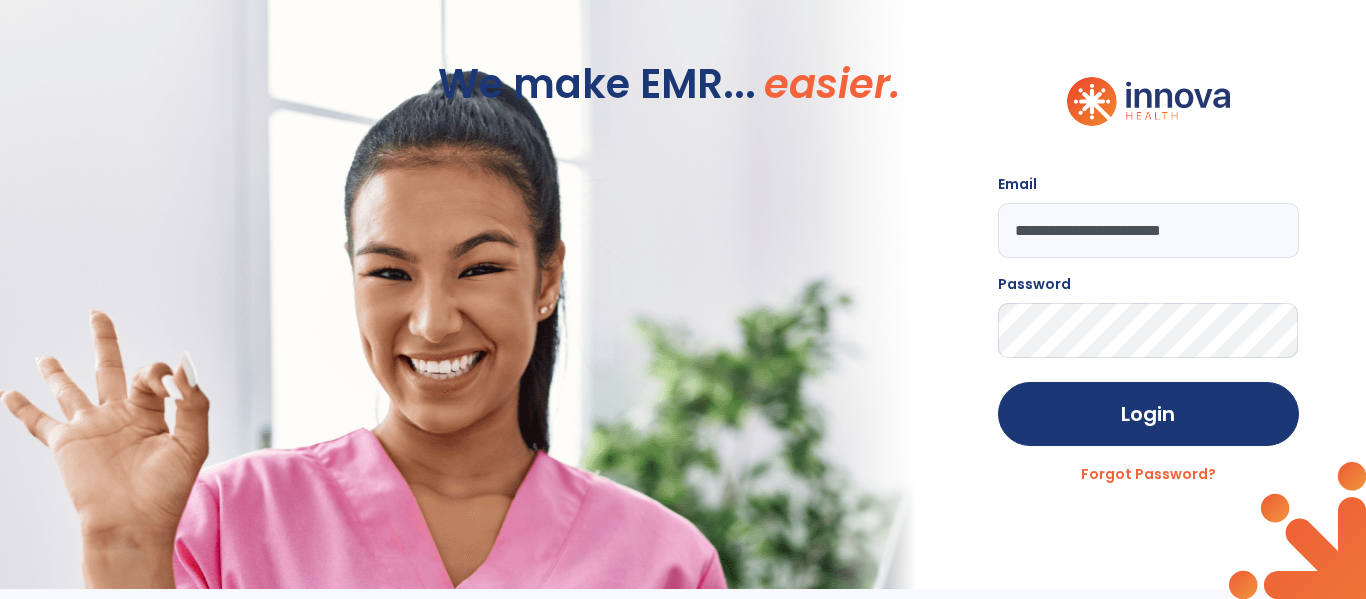 click on "Login" 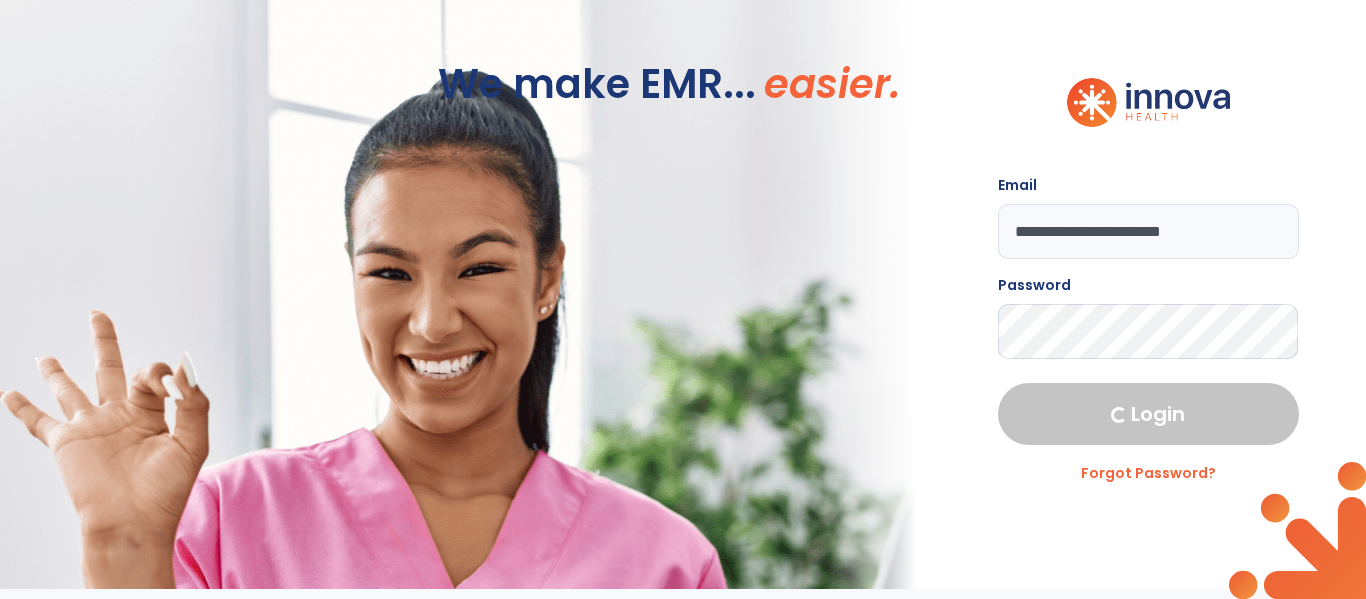 select on "****" 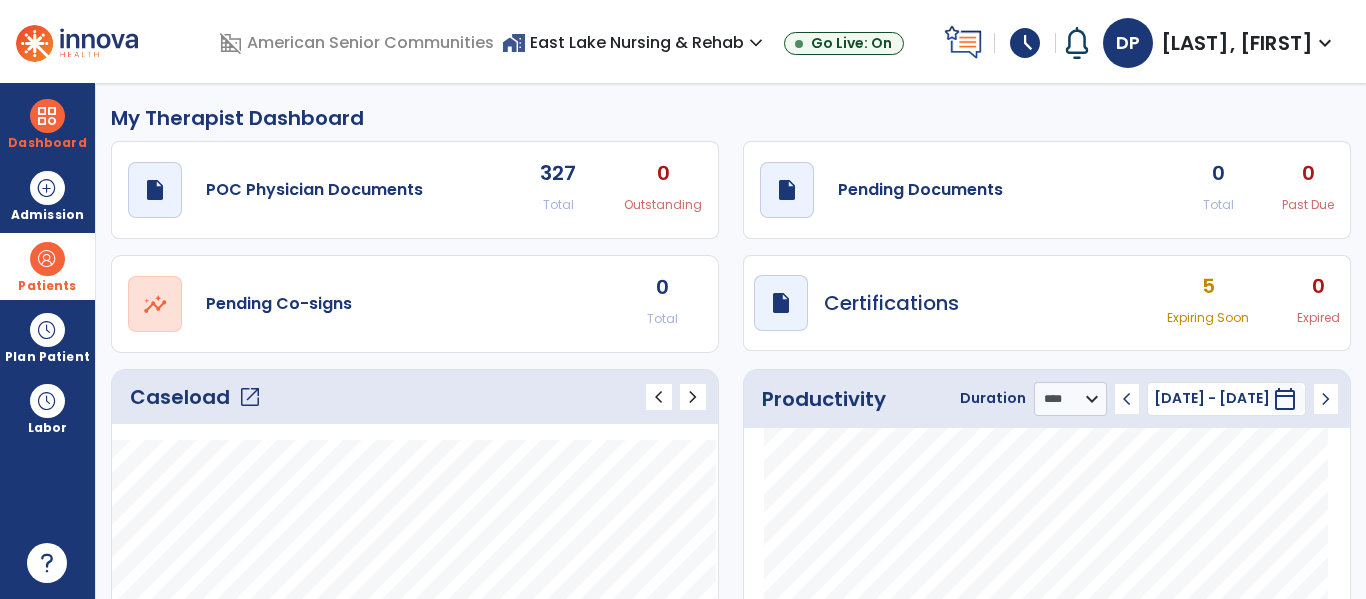 click on "Patients" at bounding box center (47, 266) 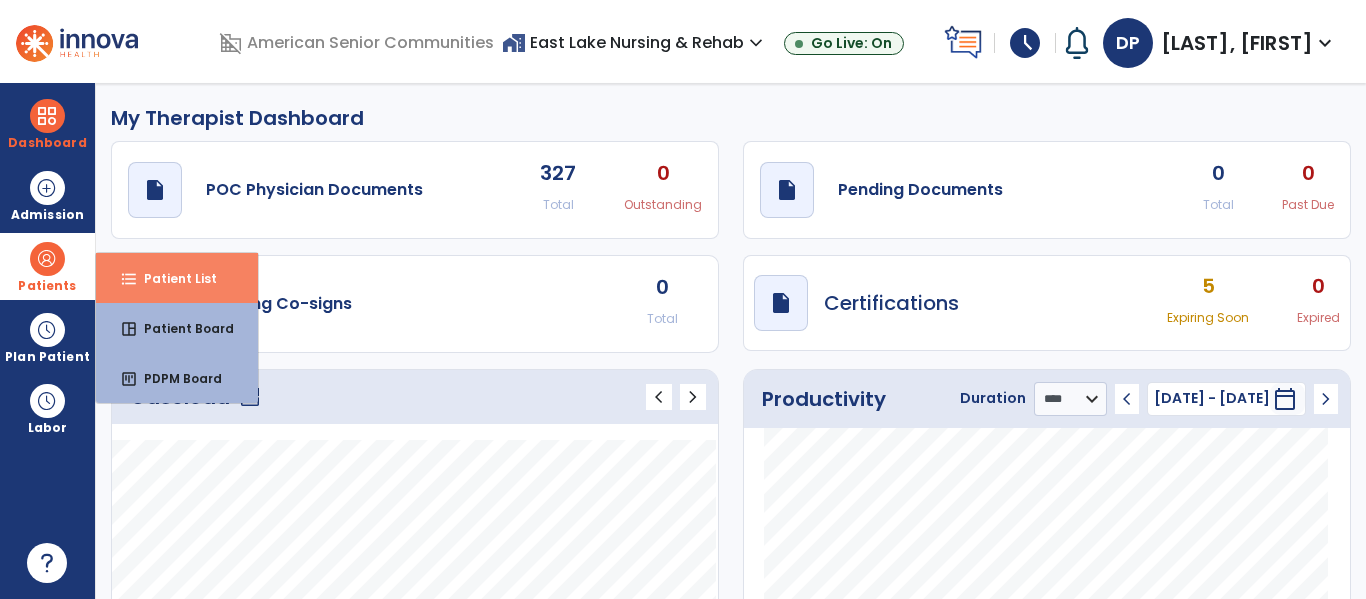 click on "Patient List" at bounding box center [172, 278] 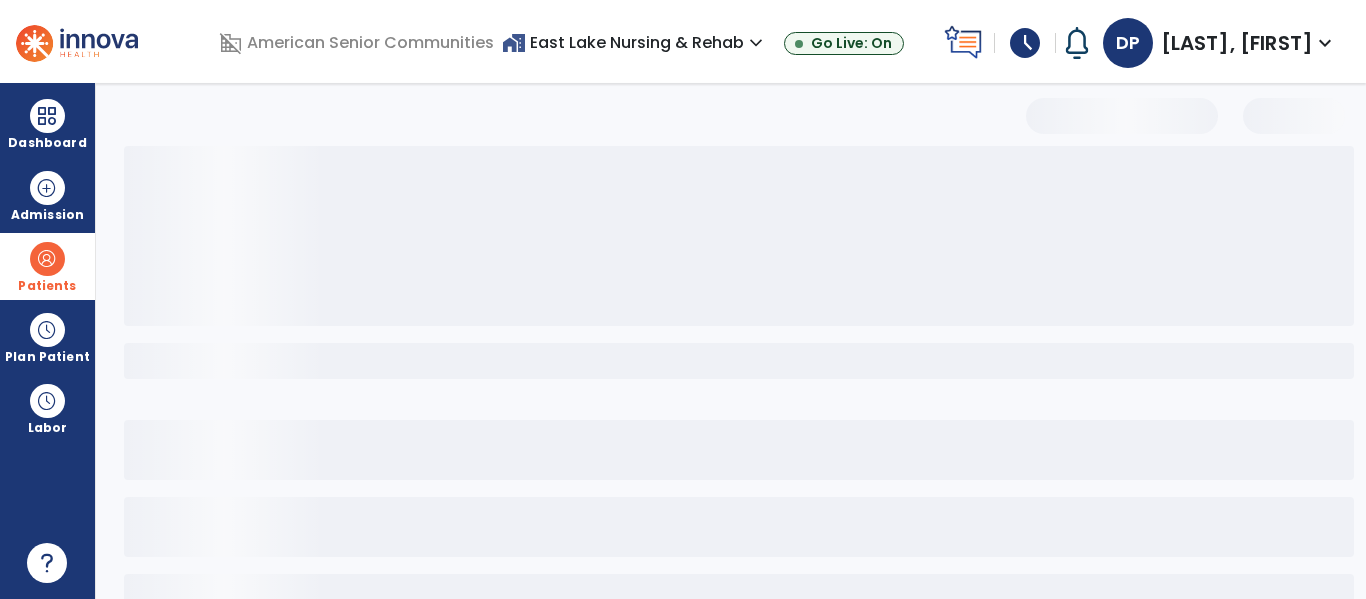 select on "***" 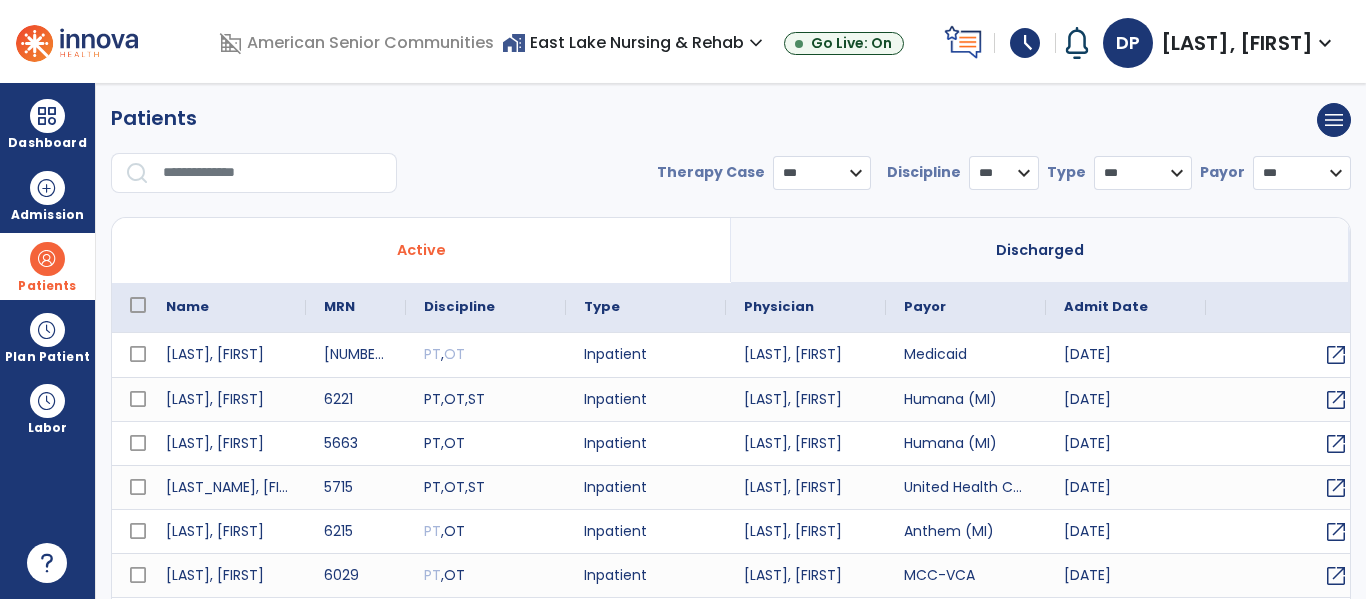 click at bounding box center [273, 173] 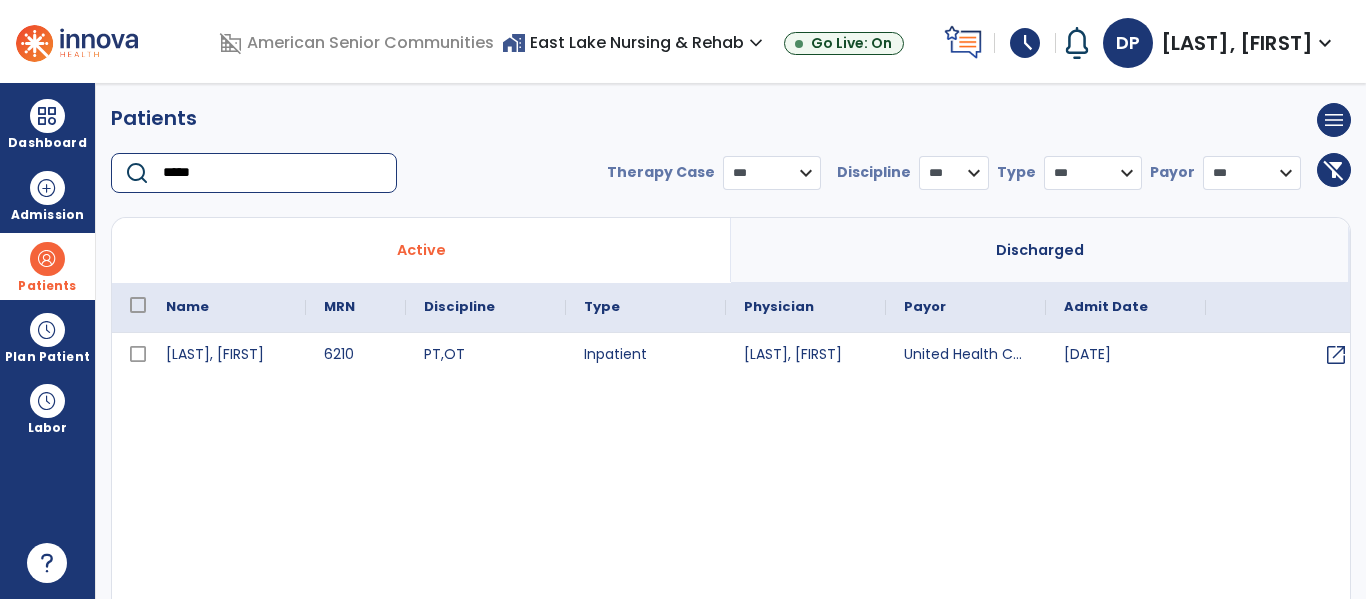 type on "*****" 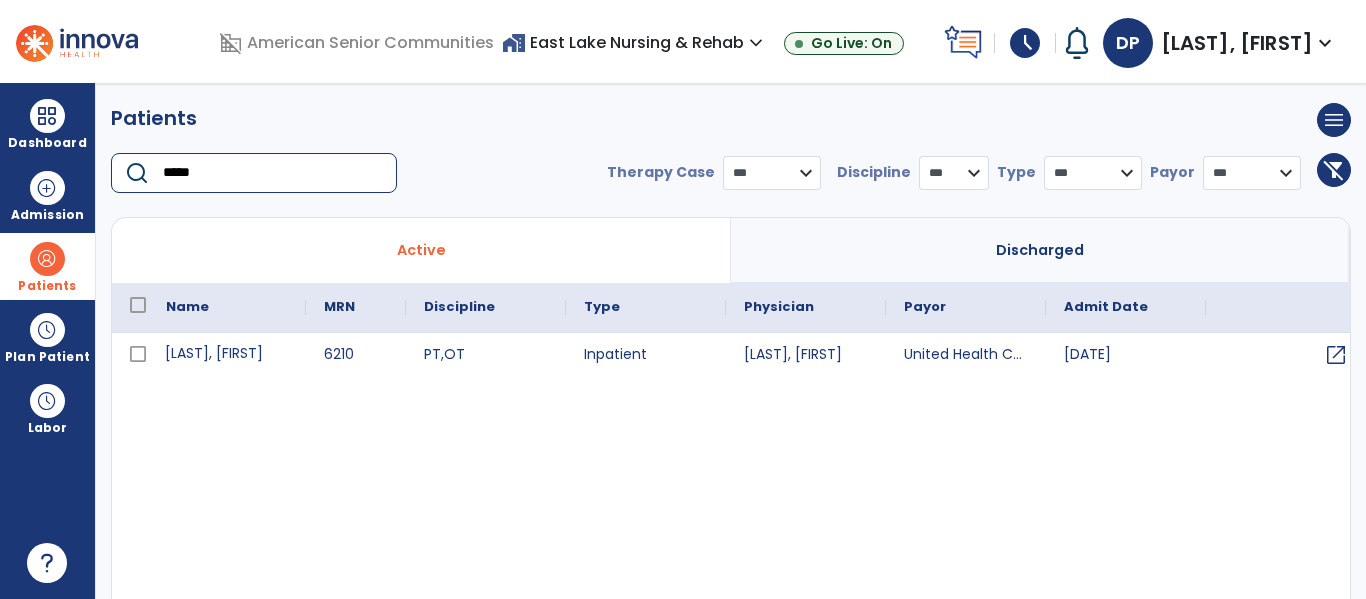 click on "[LAST], [FIRST]" at bounding box center (227, 355) 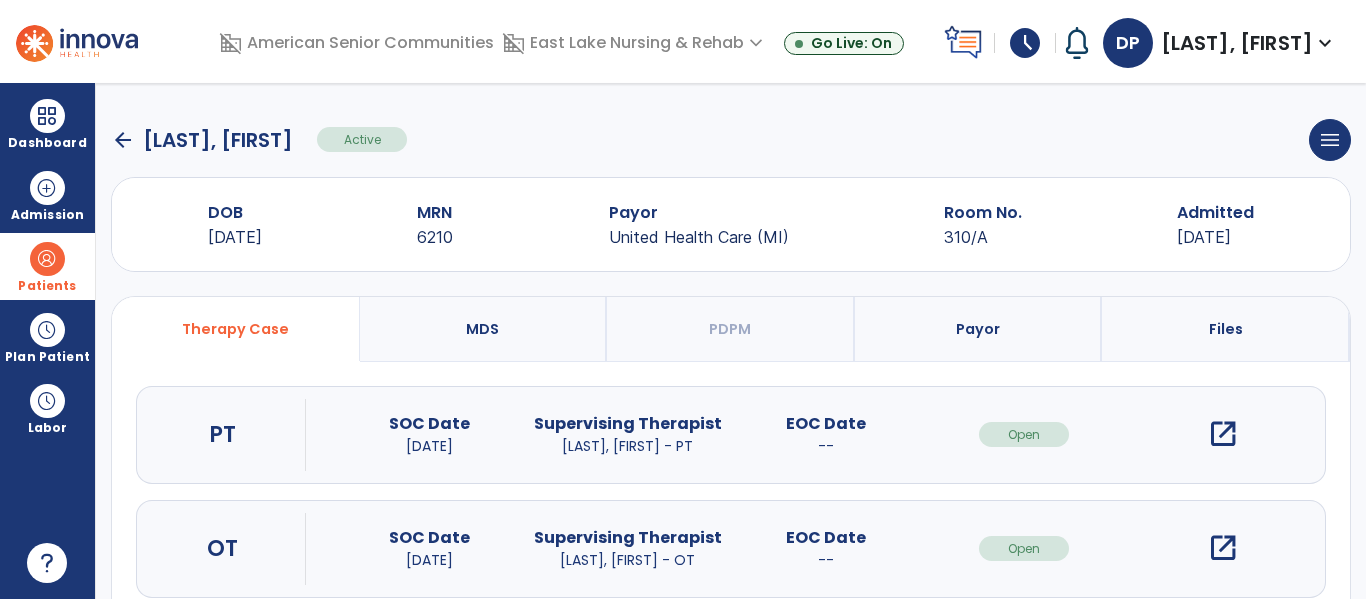 click on "open_in_new" at bounding box center [1223, 434] 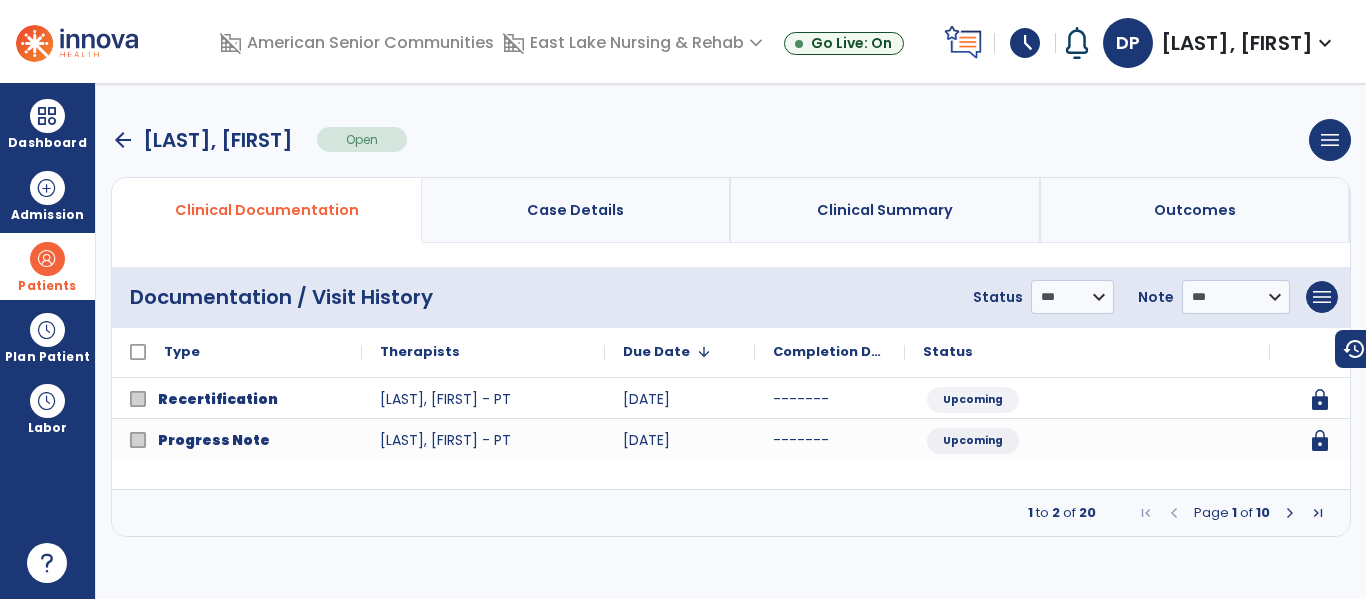 click at bounding box center (1290, 513) 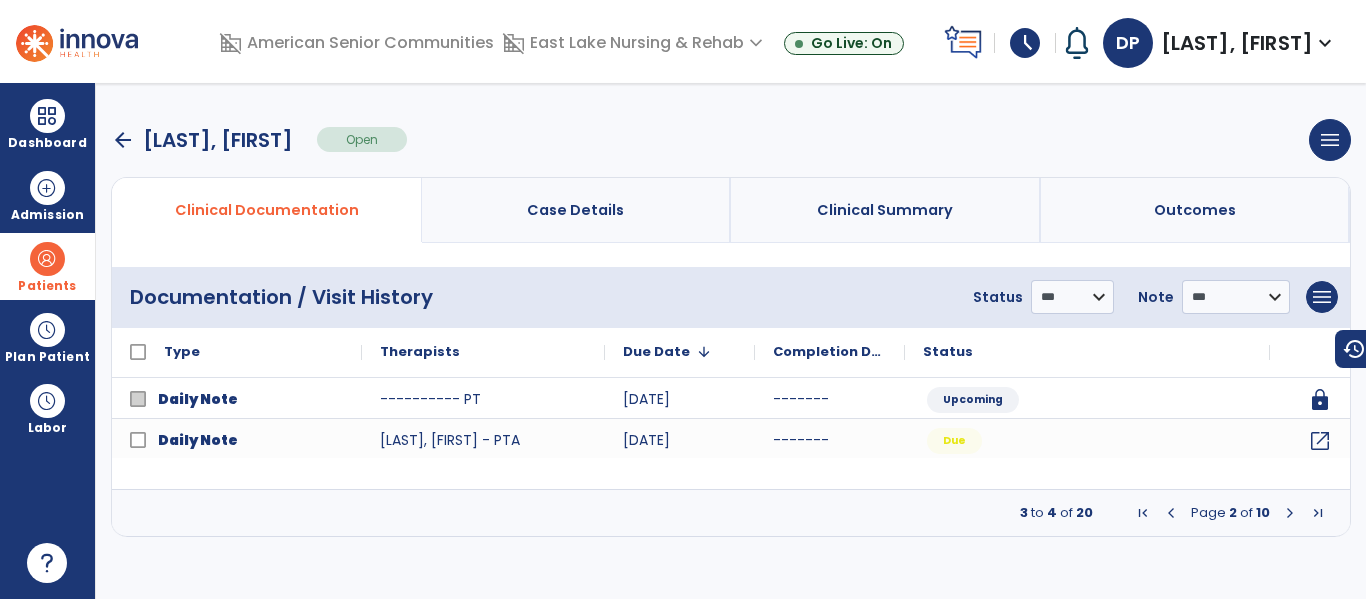 click at bounding box center [1290, 513] 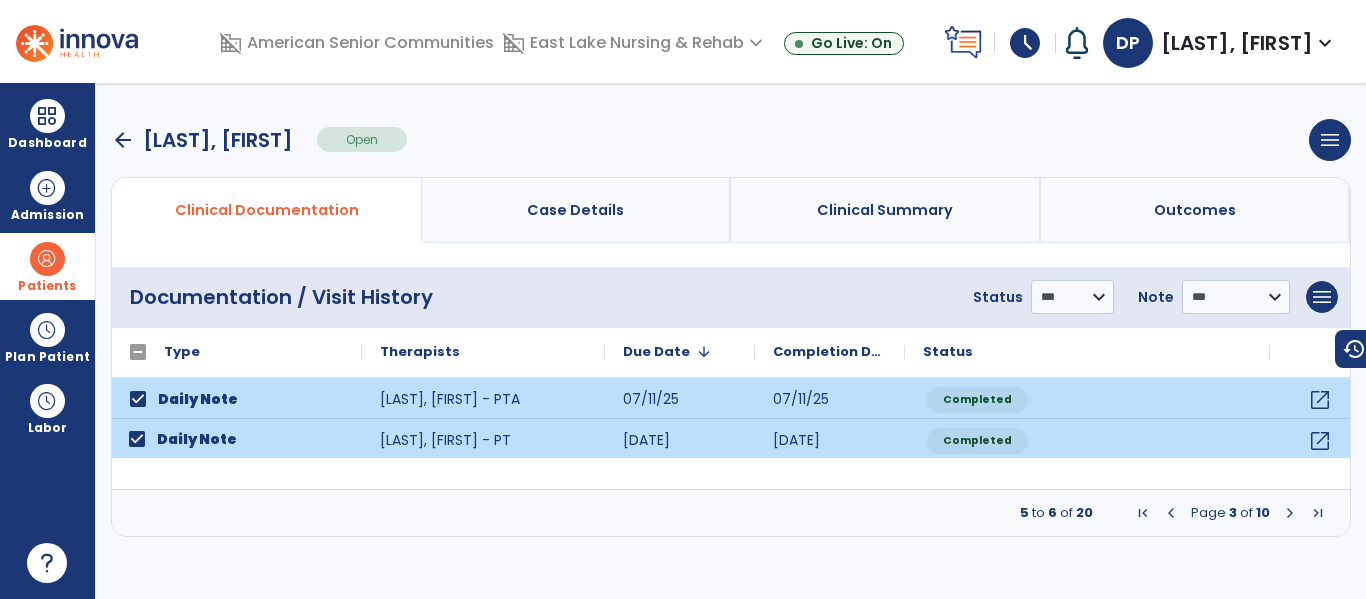 click at bounding box center (1290, 513) 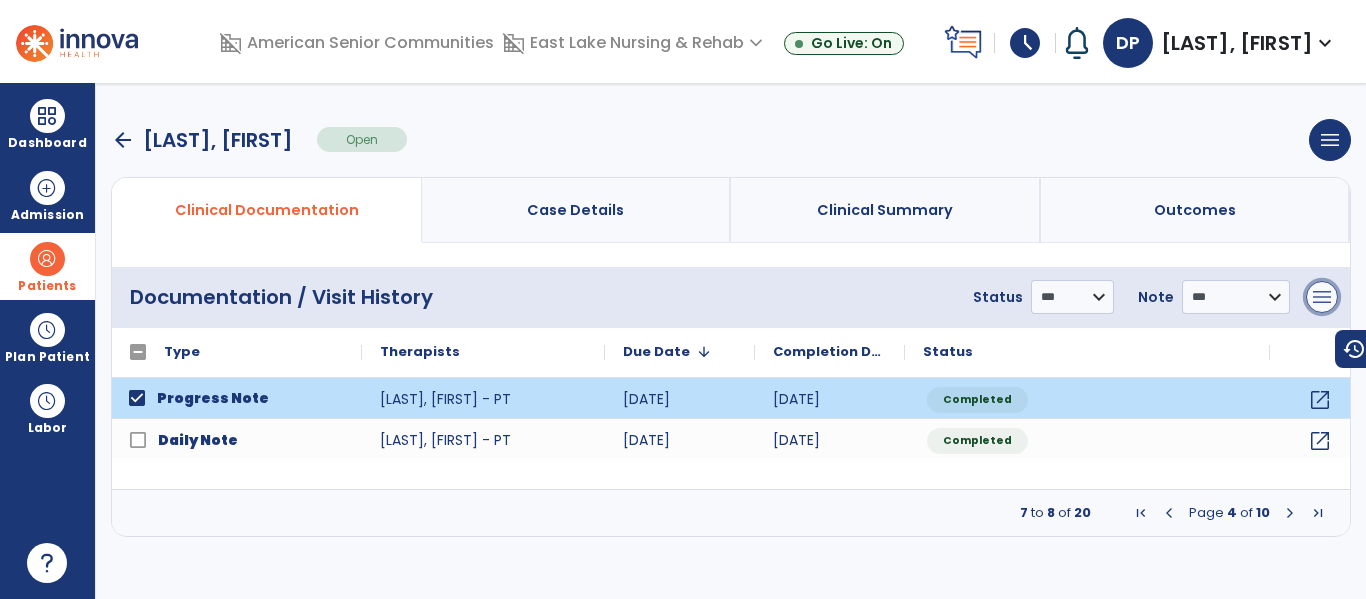 click on "menu" at bounding box center (1322, 297) 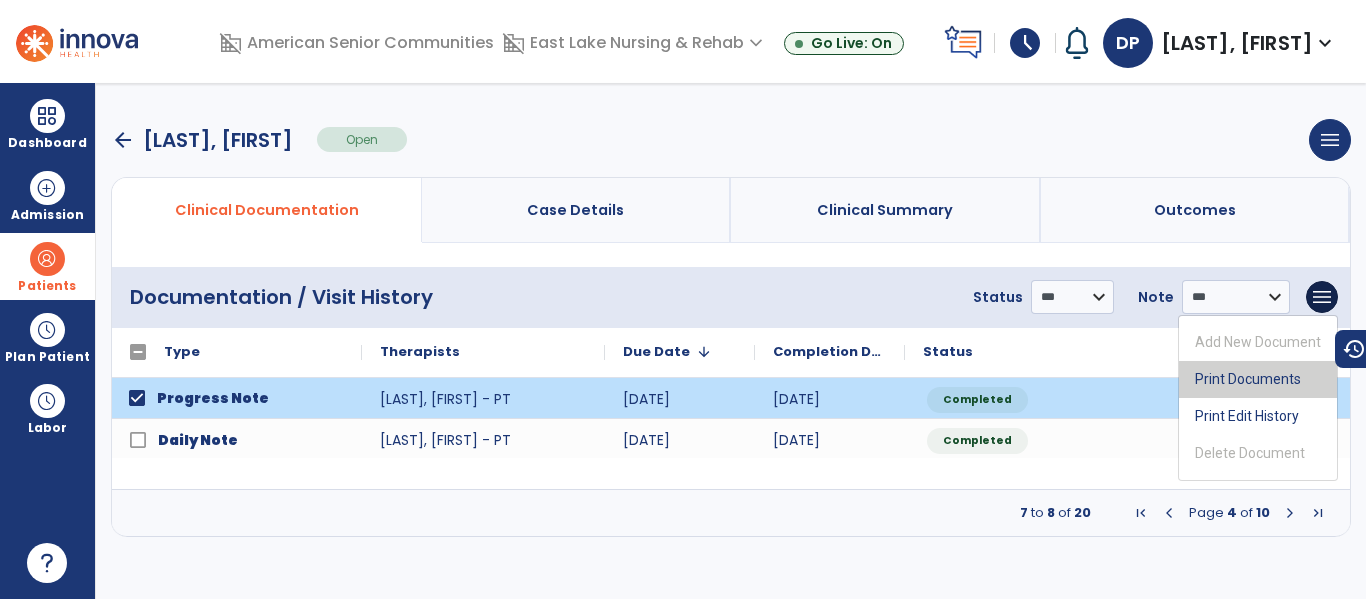 click on "Print Documents" at bounding box center [1258, 379] 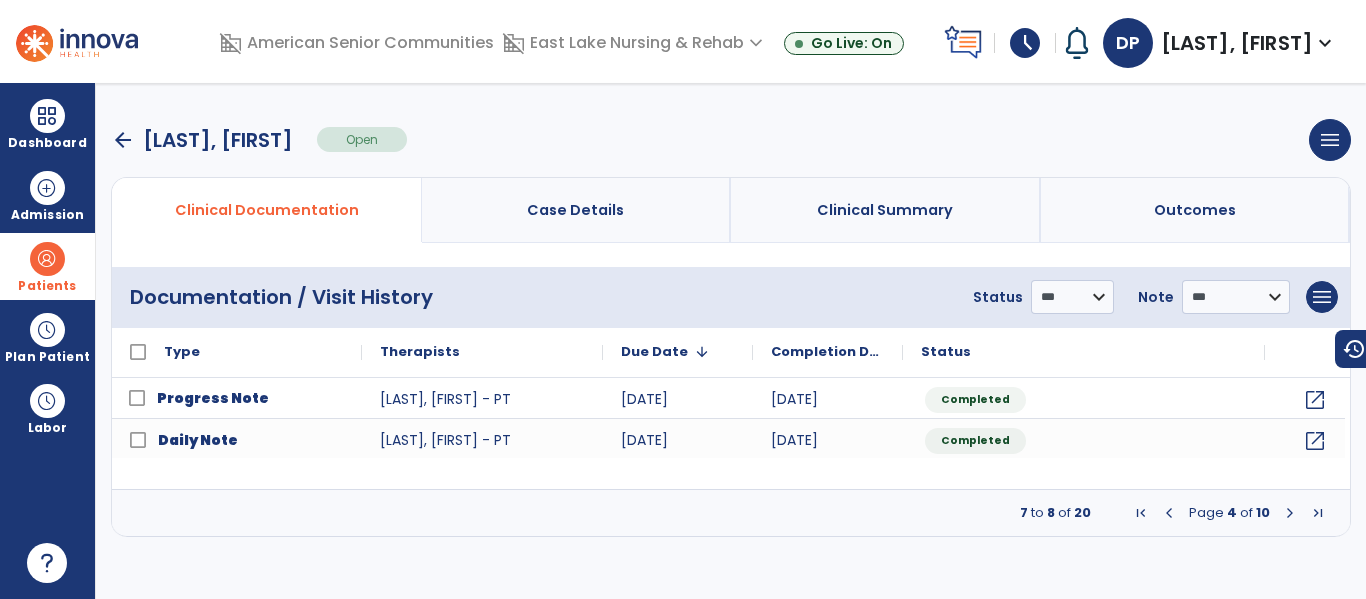 click at bounding box center (1169, 513) 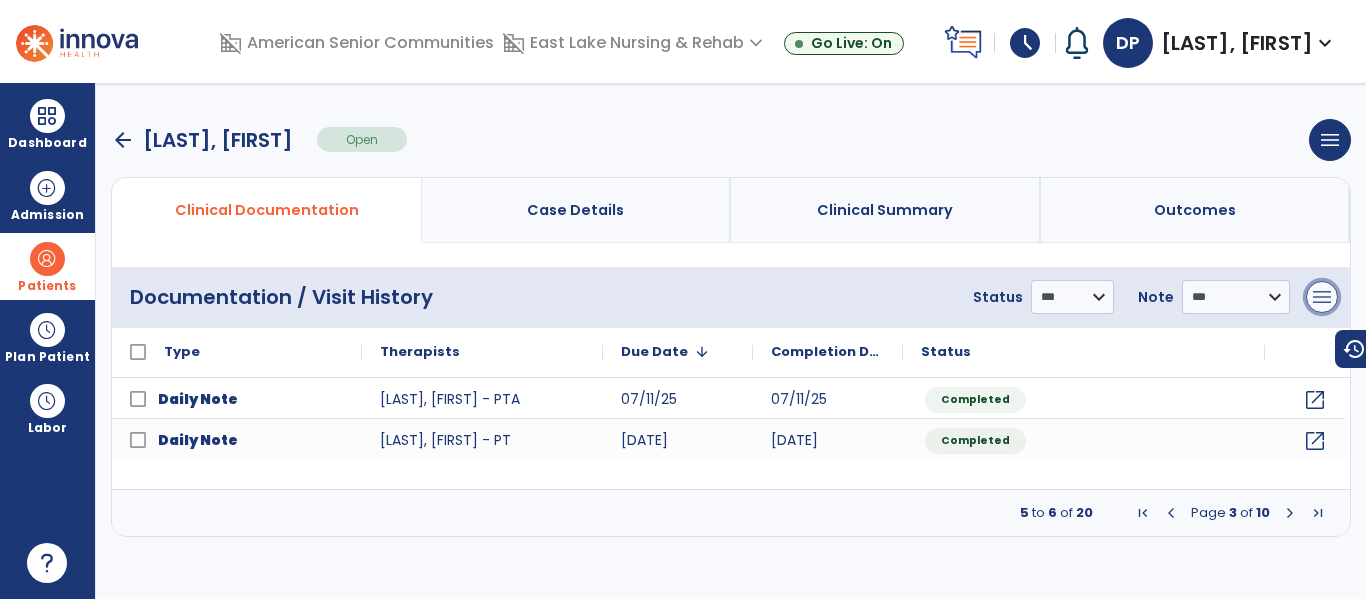 click on "menu" at bounding box center (1322, 297) 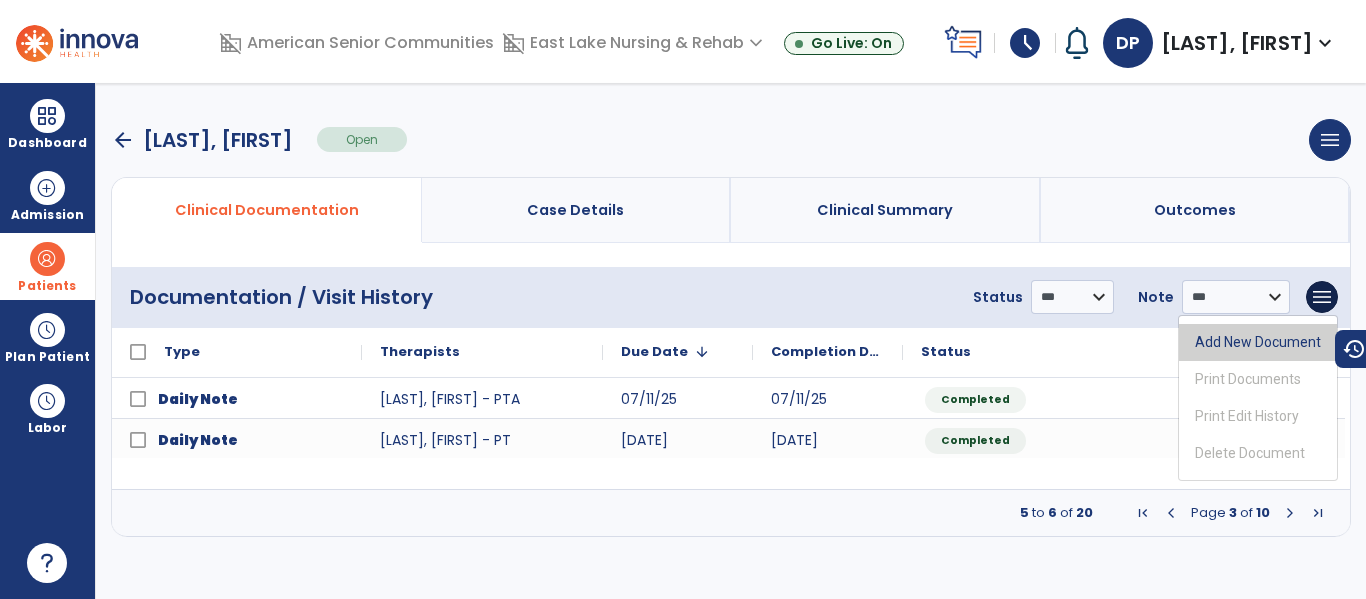 click on "Add New Document" at bounding box center (1258, 342) 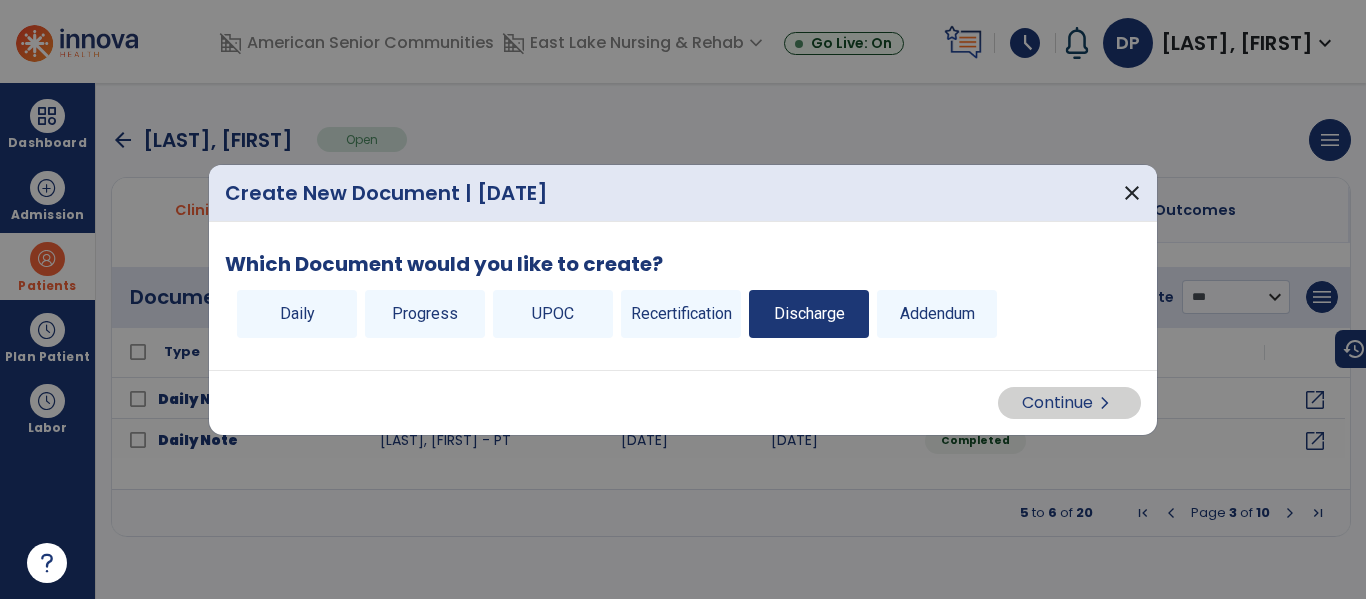 click on "Discharge" at bounding box center (809, 314) 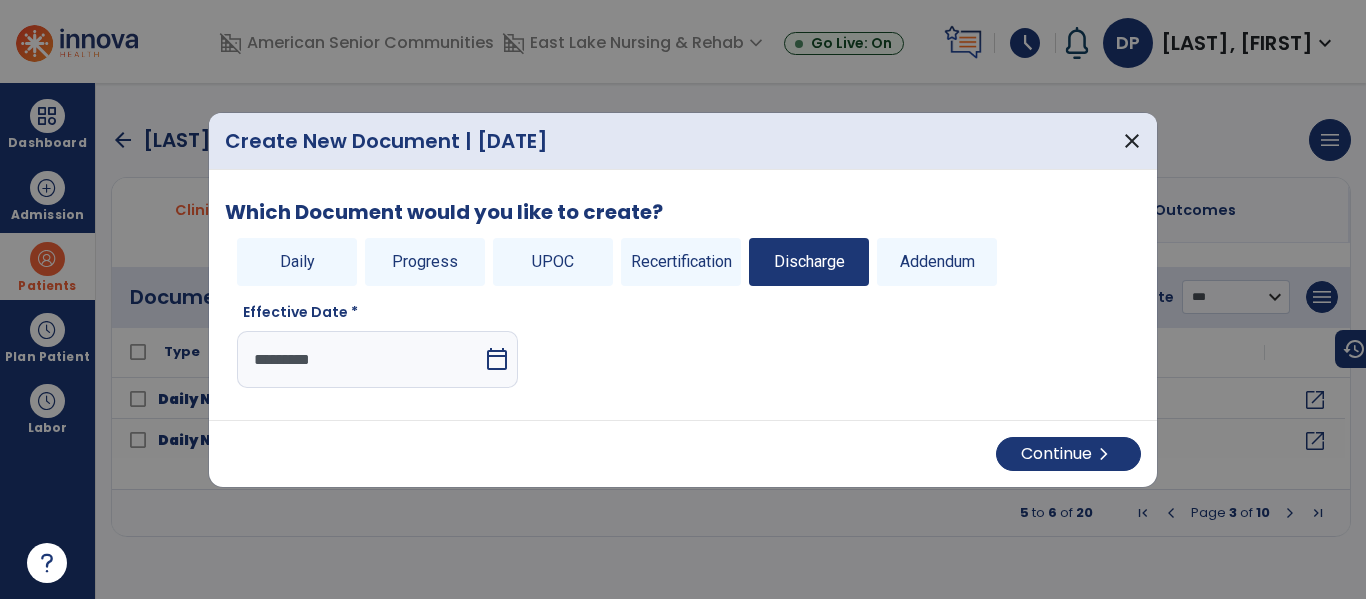 click on "calendar_today" at bounding box center [499, 359] 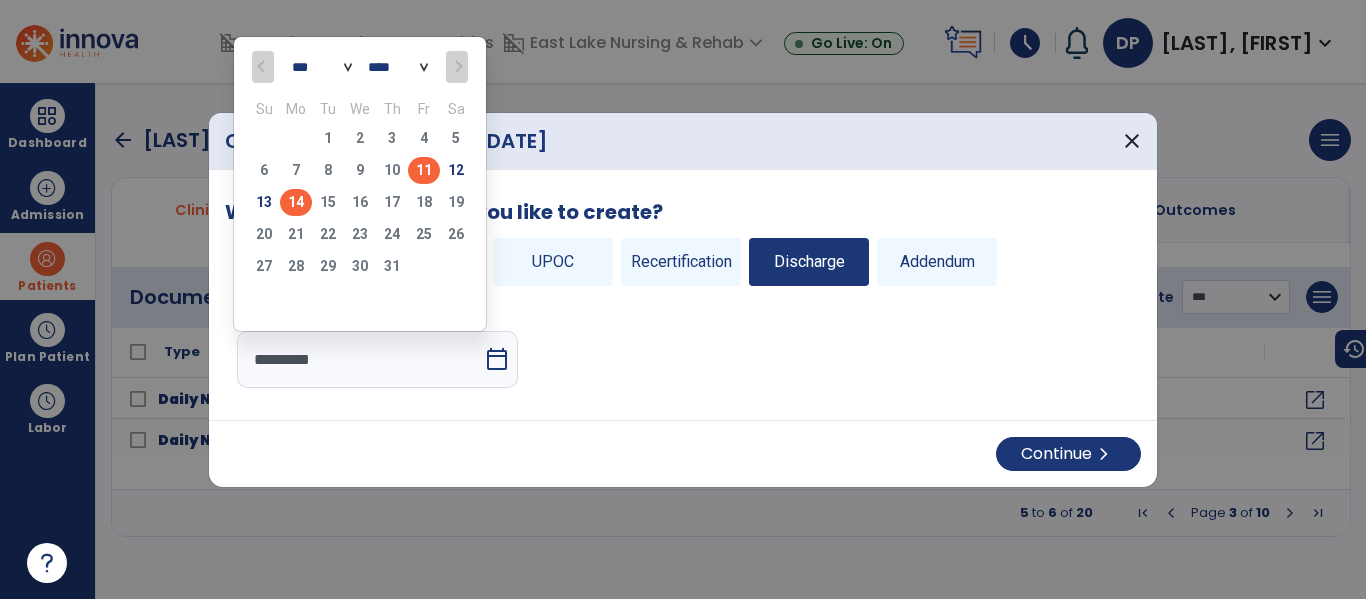 click on "11" 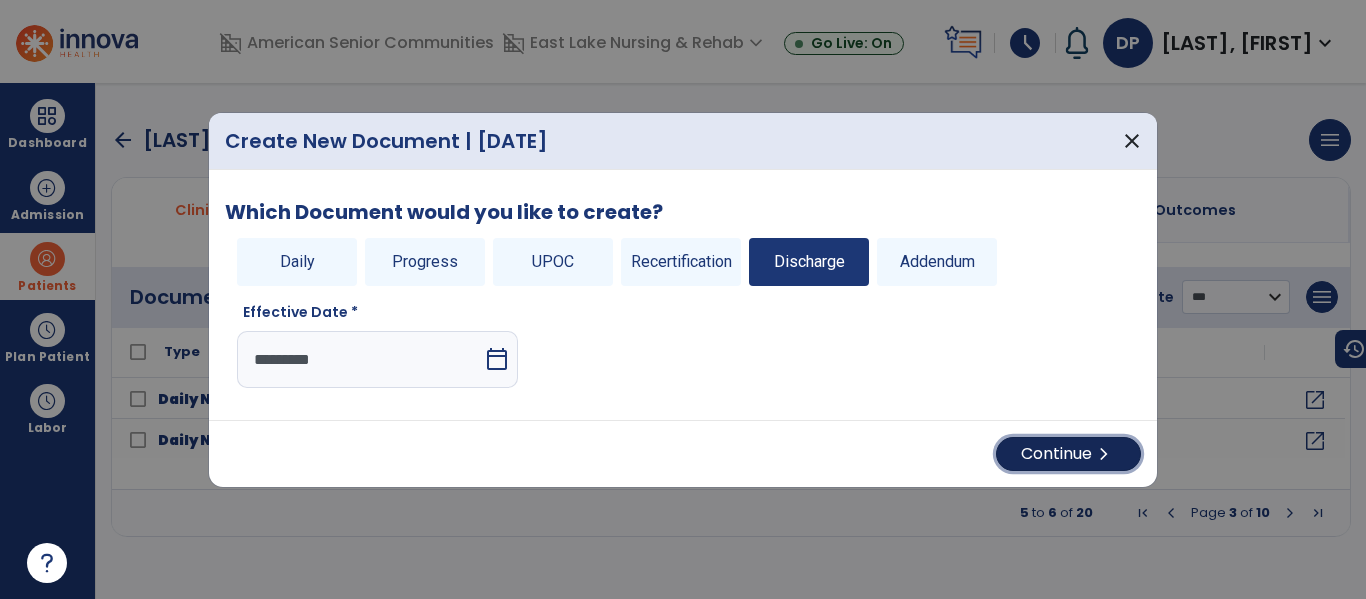 click on "Continue   chevron_right" at bounding box center (1068, 454) 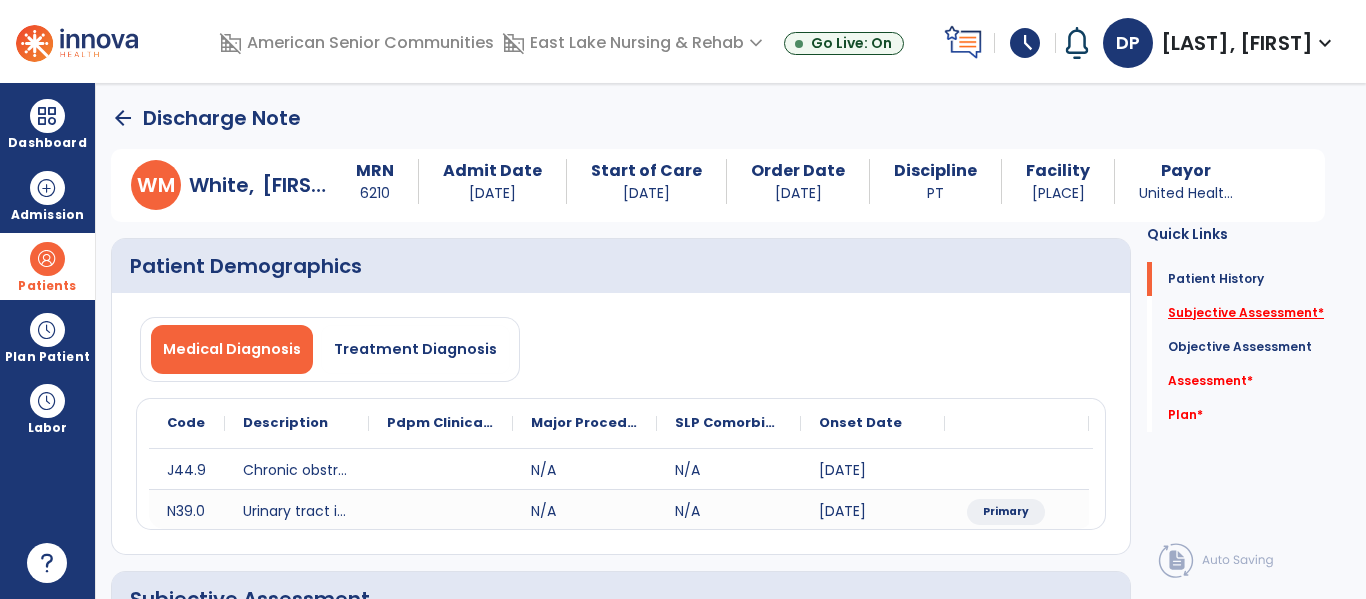 click on "Subjective Assessment   *" 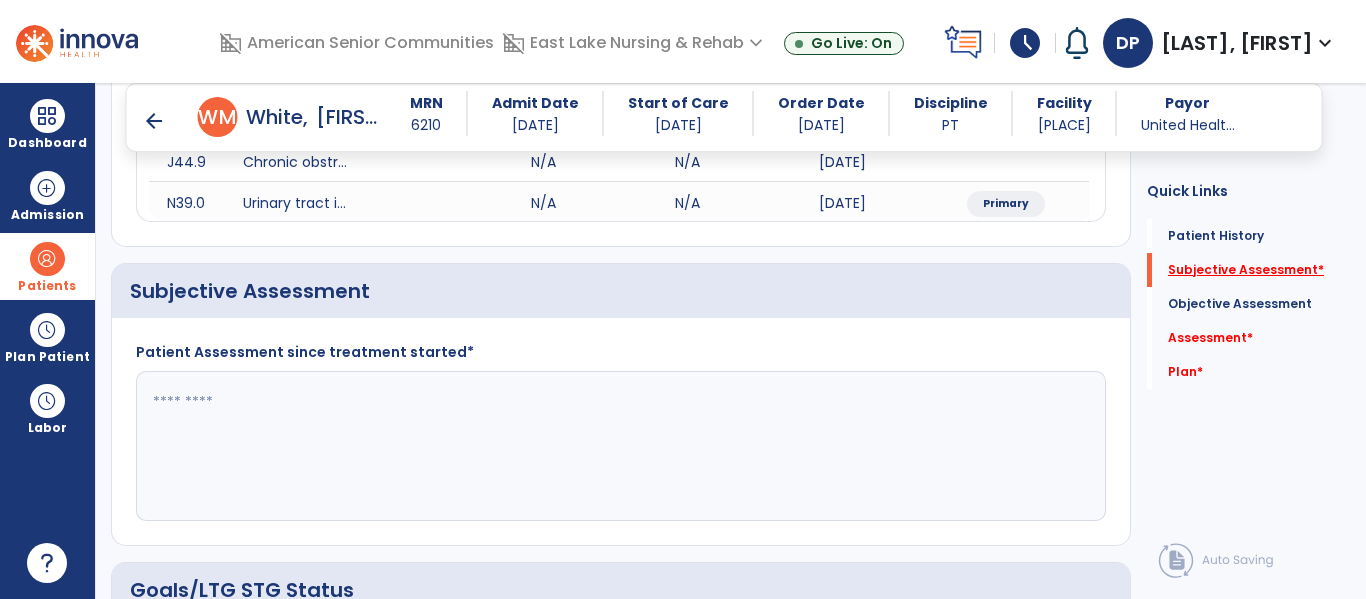 scroll, scrollTop: 371, scrollLeft: 0, axis: vertical 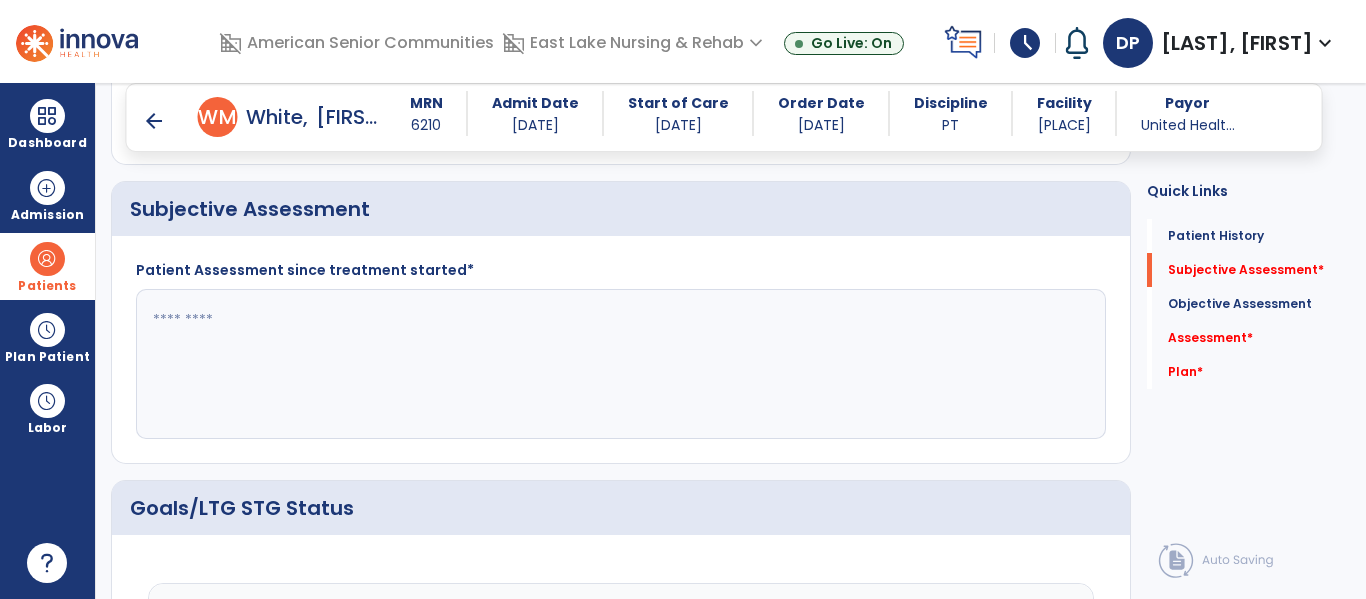 click 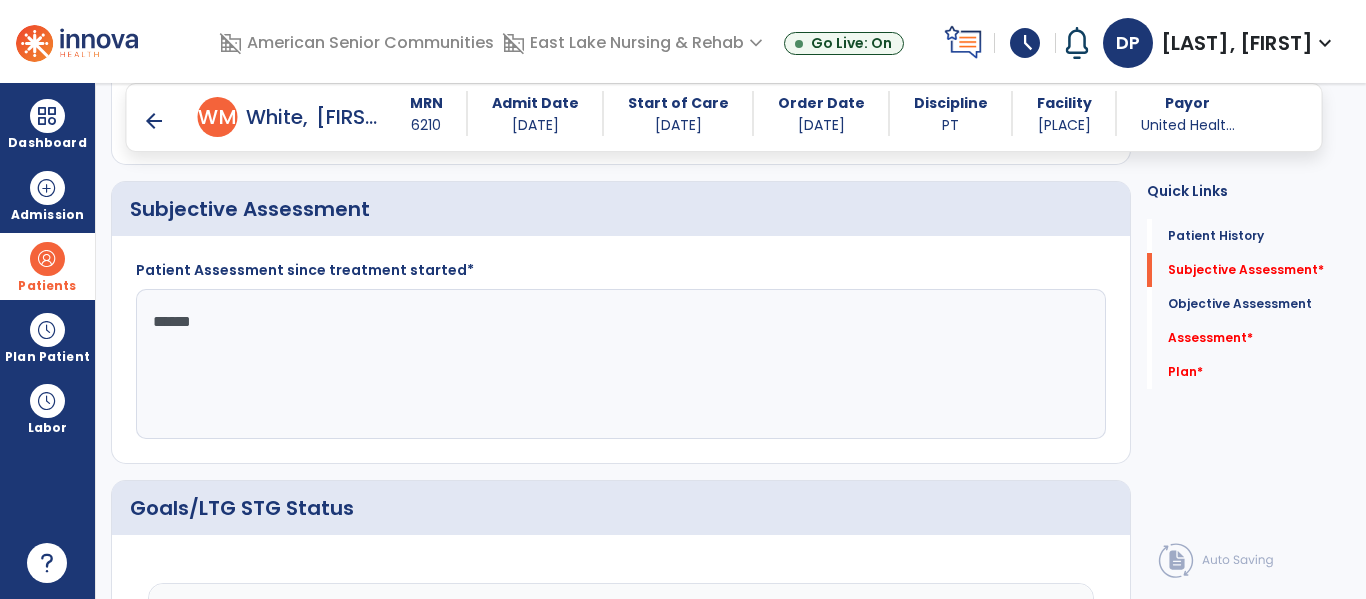 type on "*******" 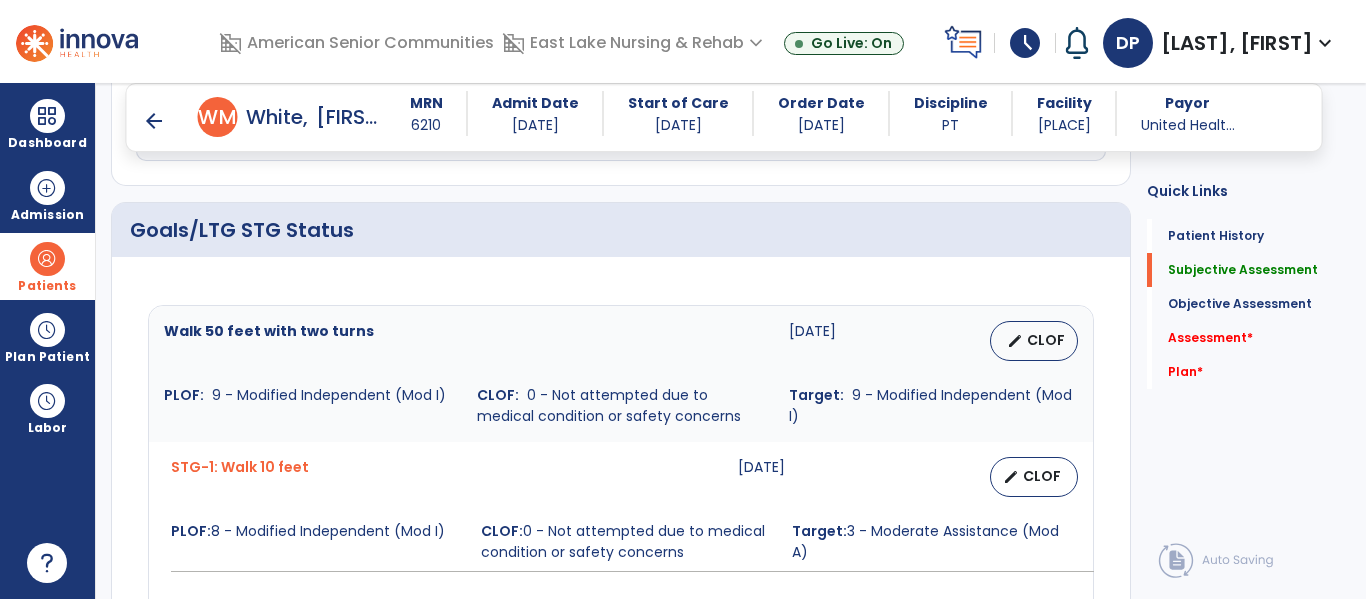 scroll, scrollTop: 707, scrollLeft: 0, axis: vertical 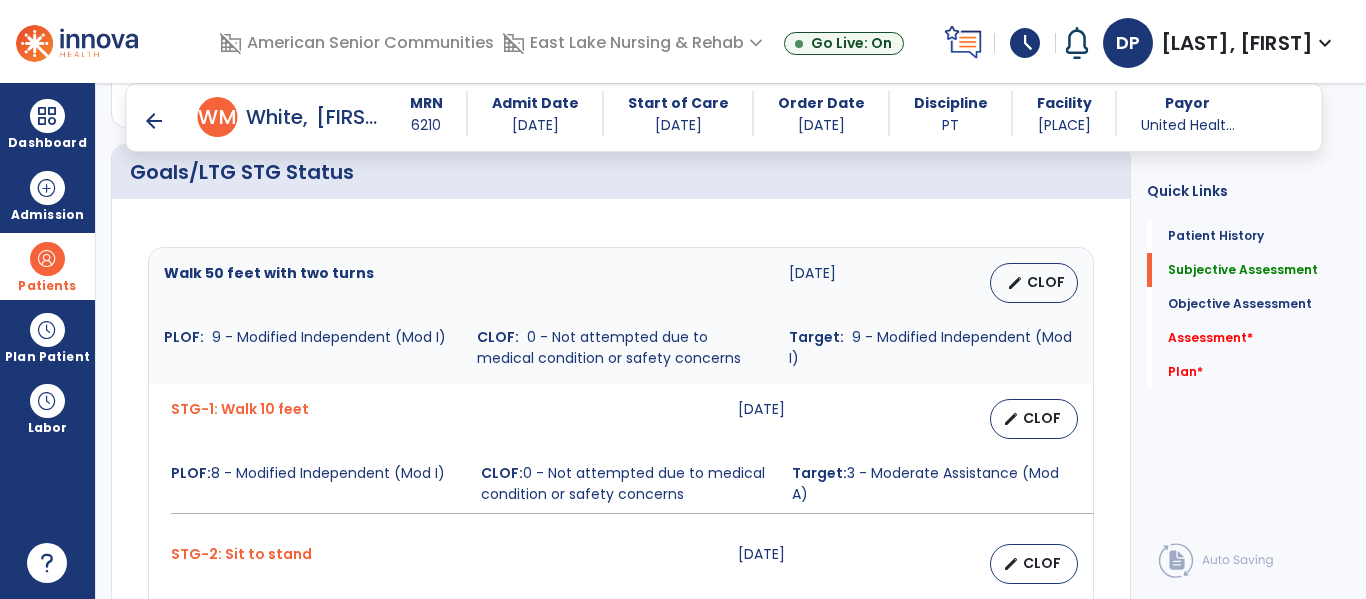 type on "**********" 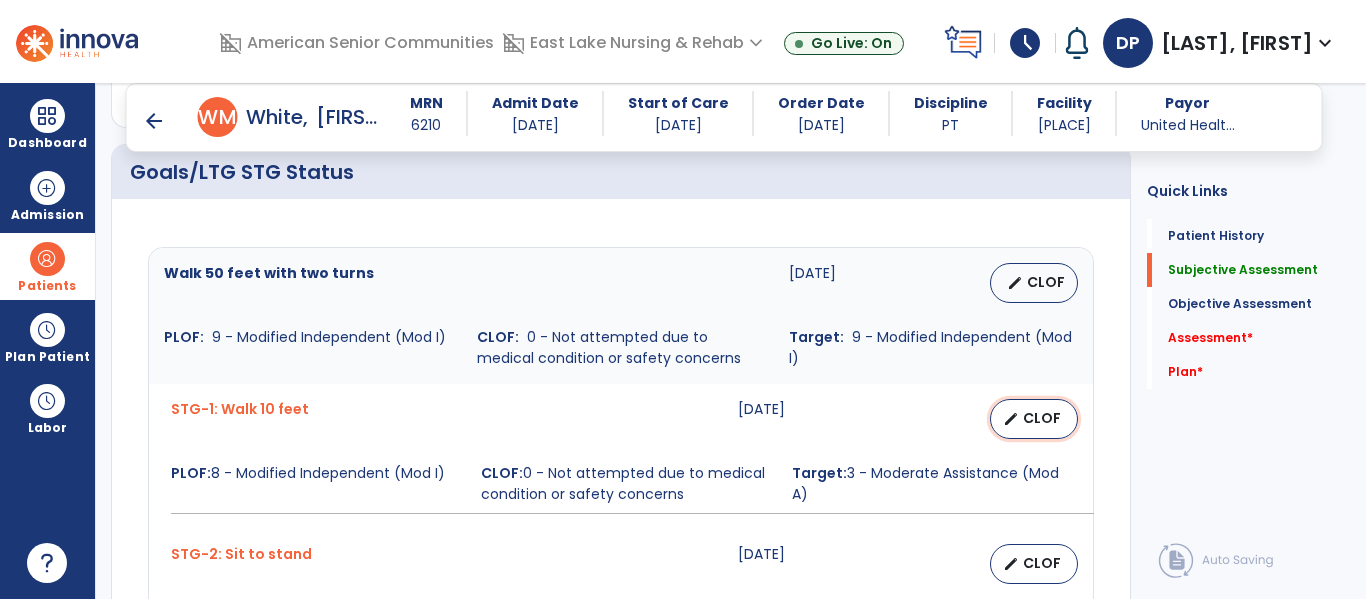 click on "CLOF" at bounding box center [1042, 418] 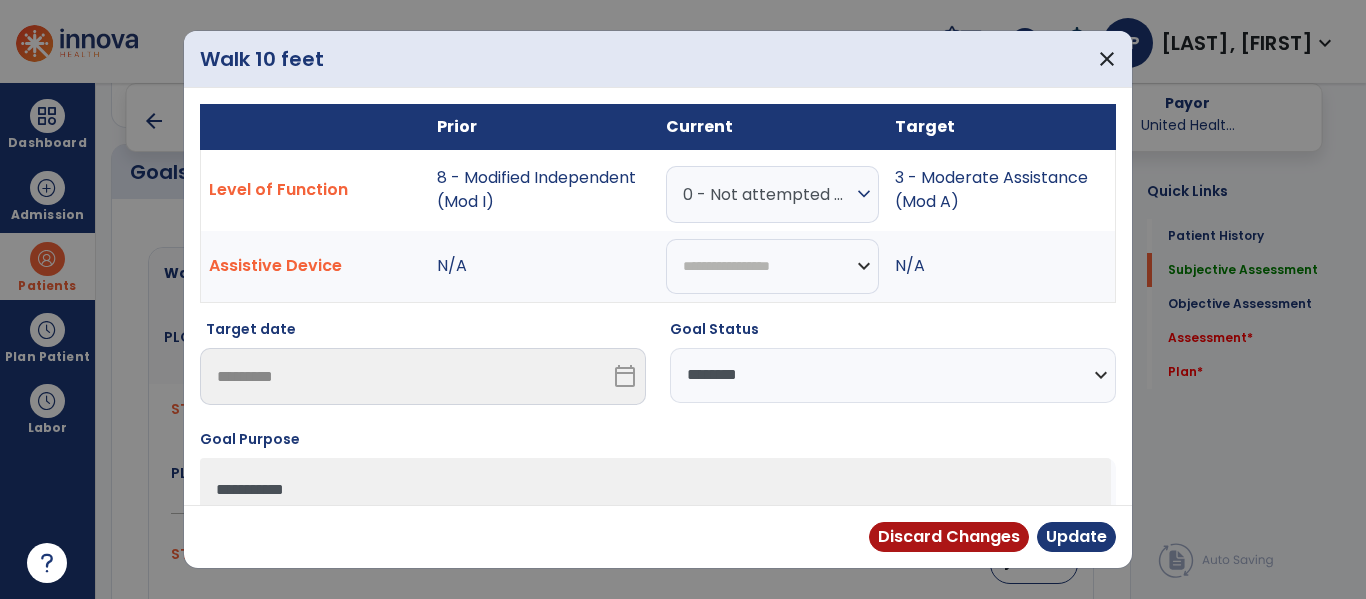 click on "0 - Not attempted due to medical condition or safety concerns" at bounding box center [767, 194] 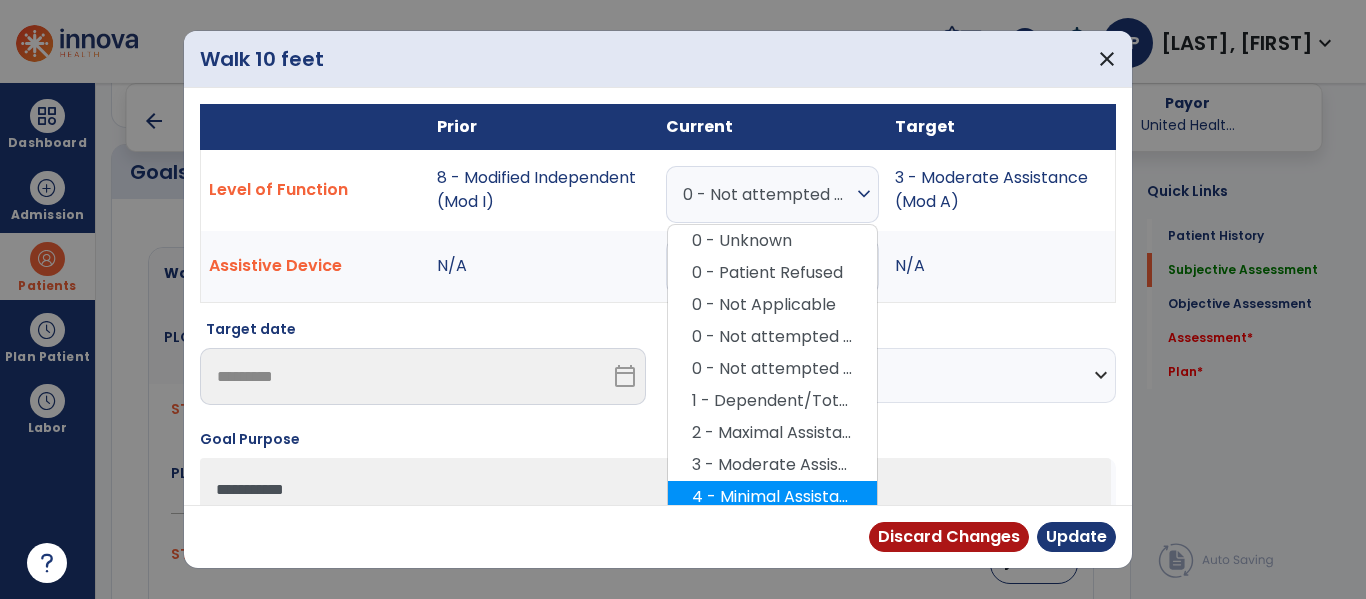 click on "4 - Minimal Assistance (Min A)" at bounding box center (772, 497) 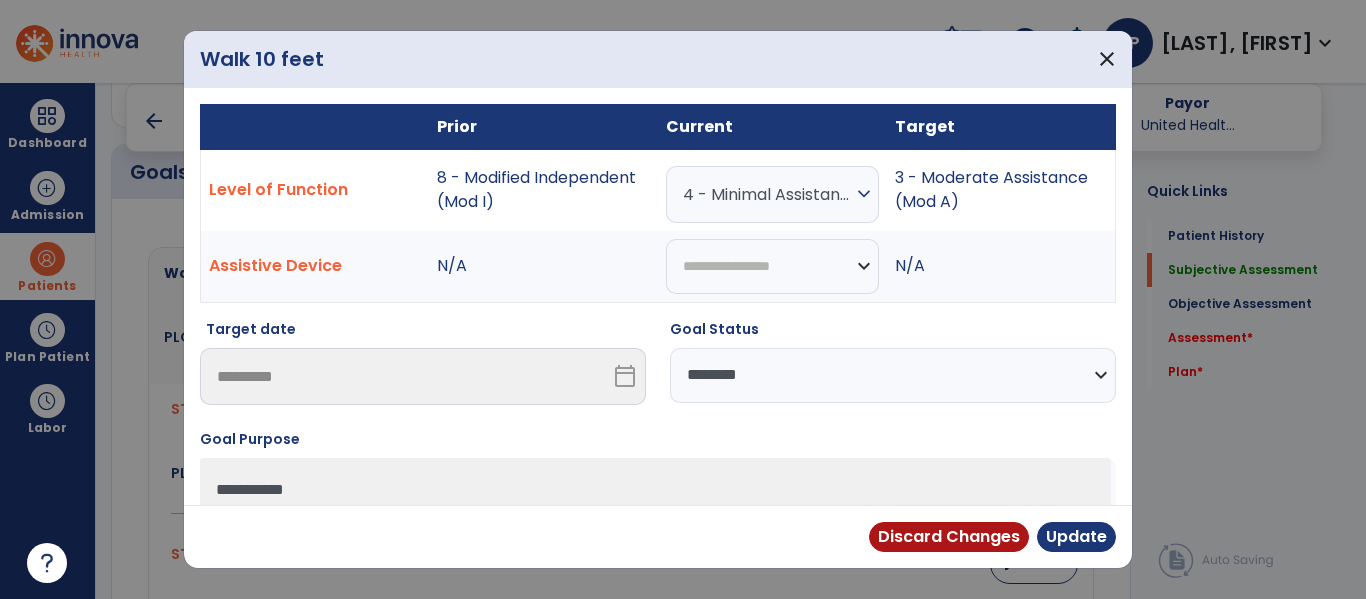 click on "Discard Changes  Update" at bounding box center [658, 536] 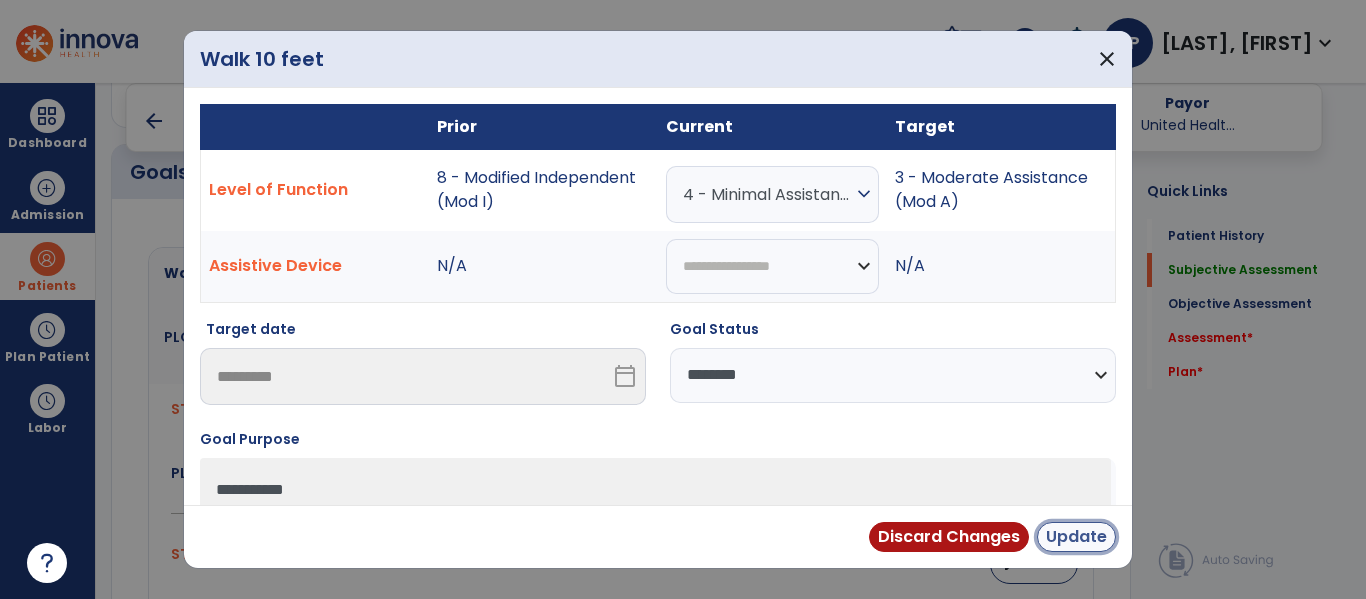 click on "Update" at bounding box center [1076, 537] 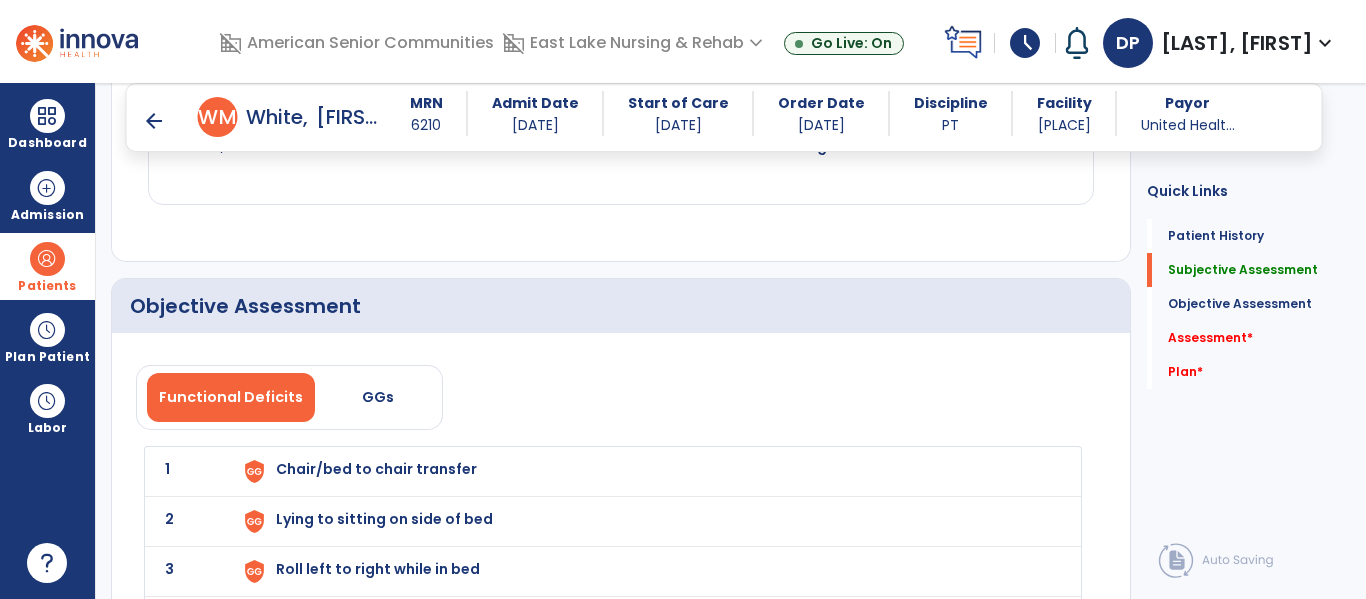 scroll, scrollTop: 1813, scrollLeft: 0, axis: vertical 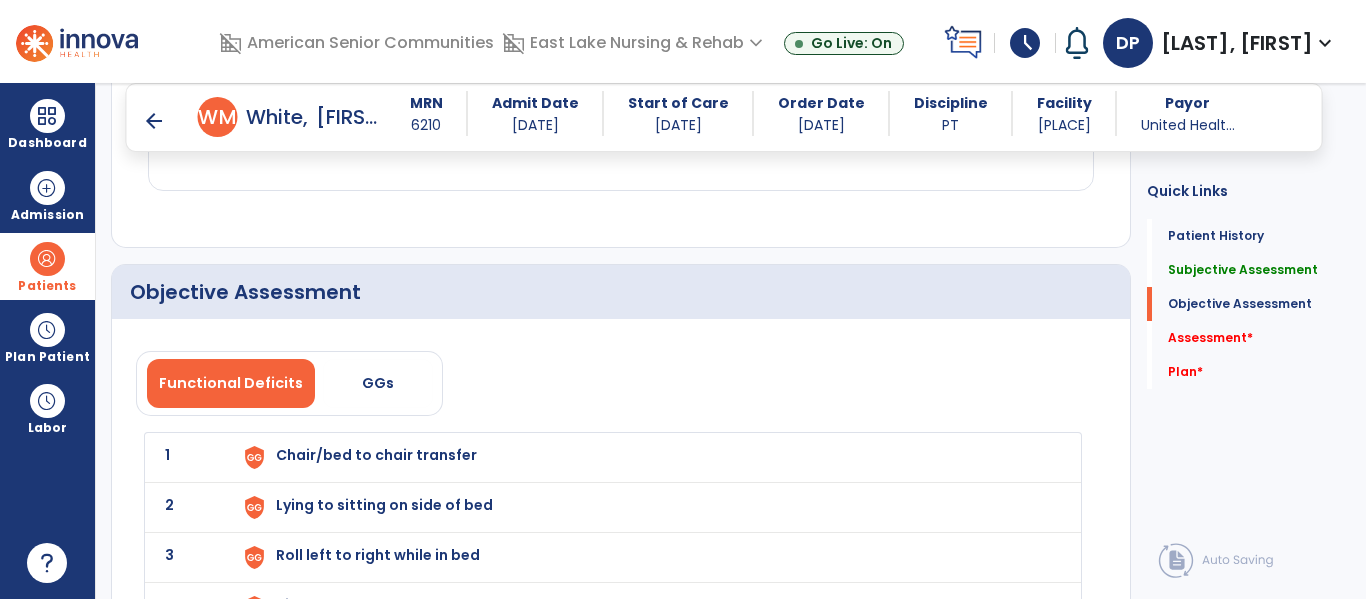 click on "Chair/bed to chair transfer" at bounding box center [646, 457] 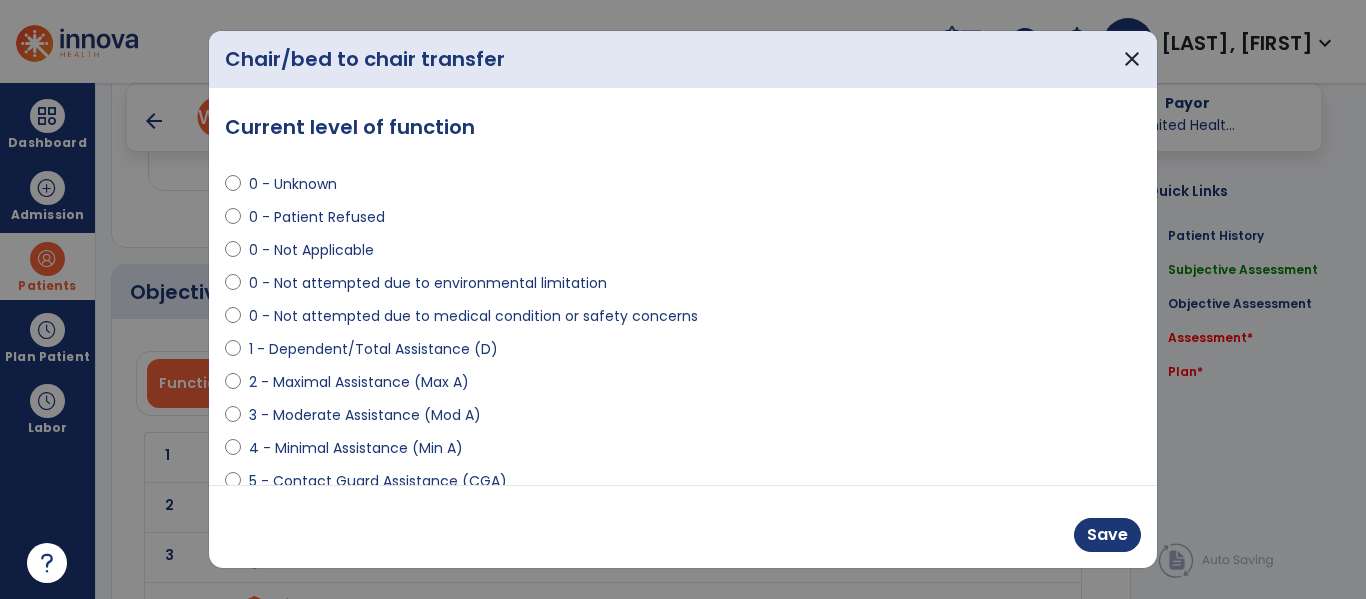 select on "**********" 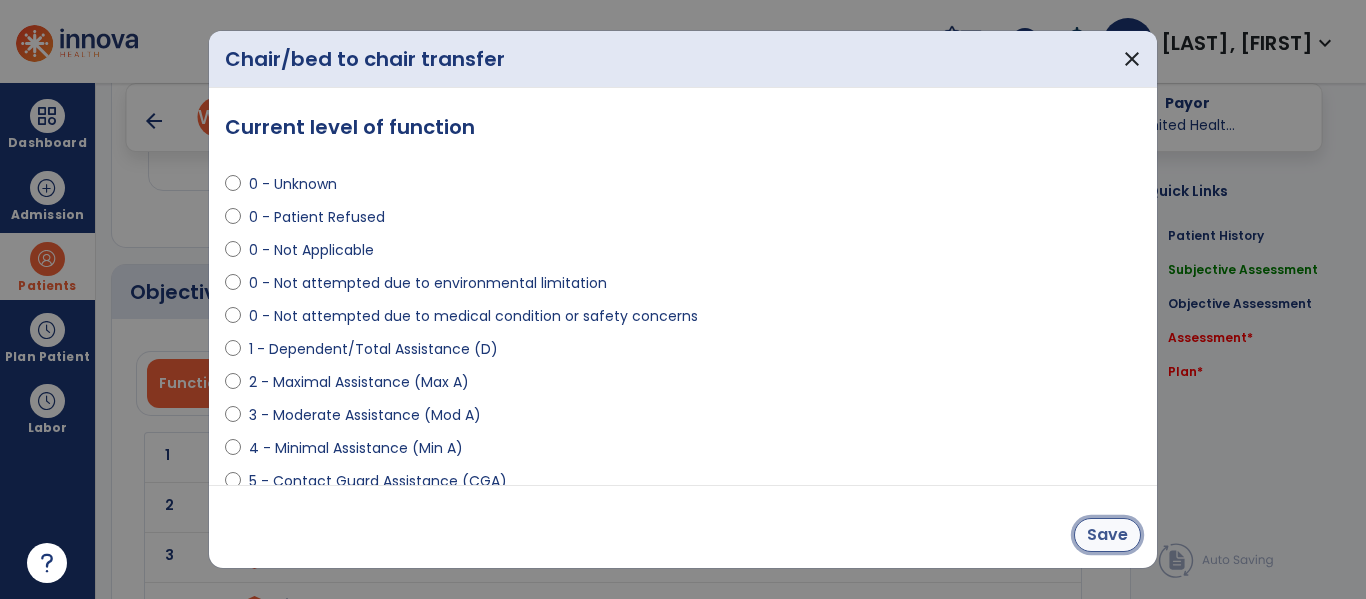 click on "Save" at bounding box center (1107, 535) 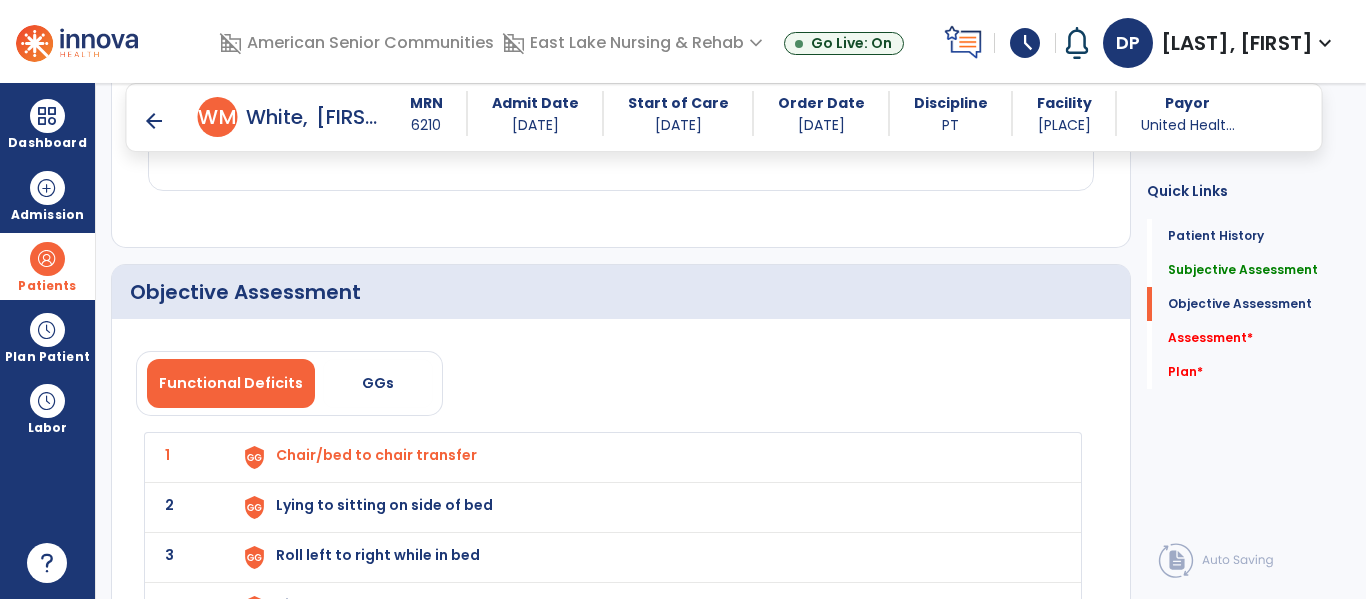 click on "Lying to sitting on side of bed" at bounding box center [646, 457] 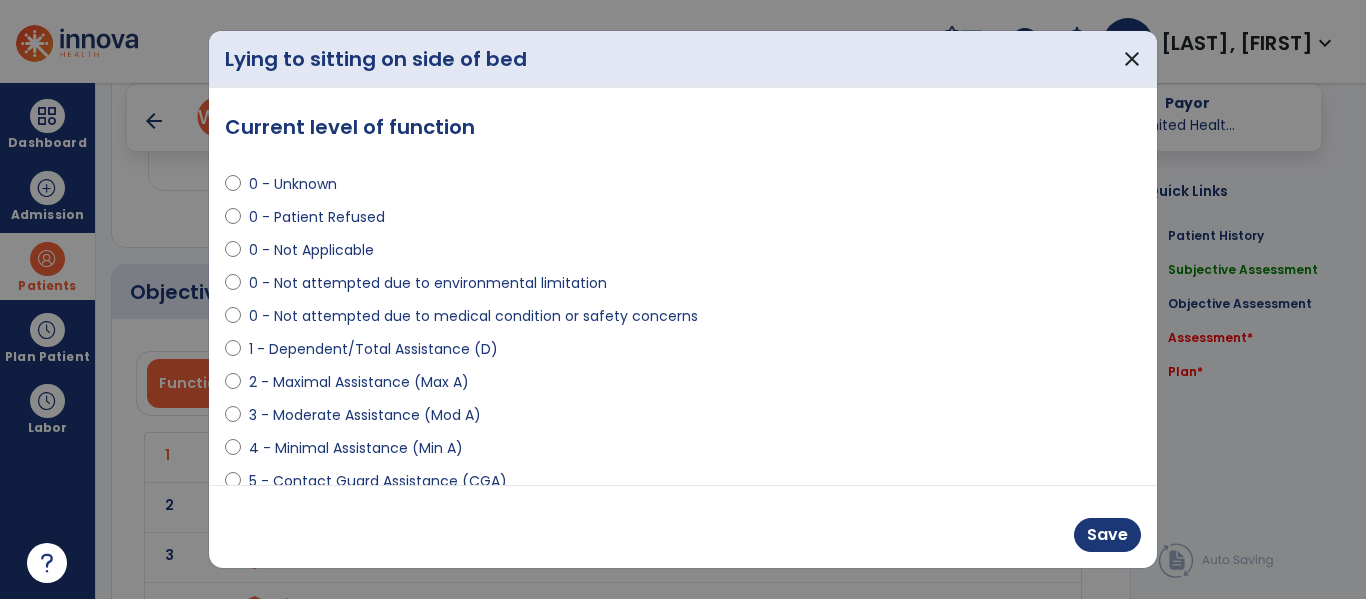 select on "**********" 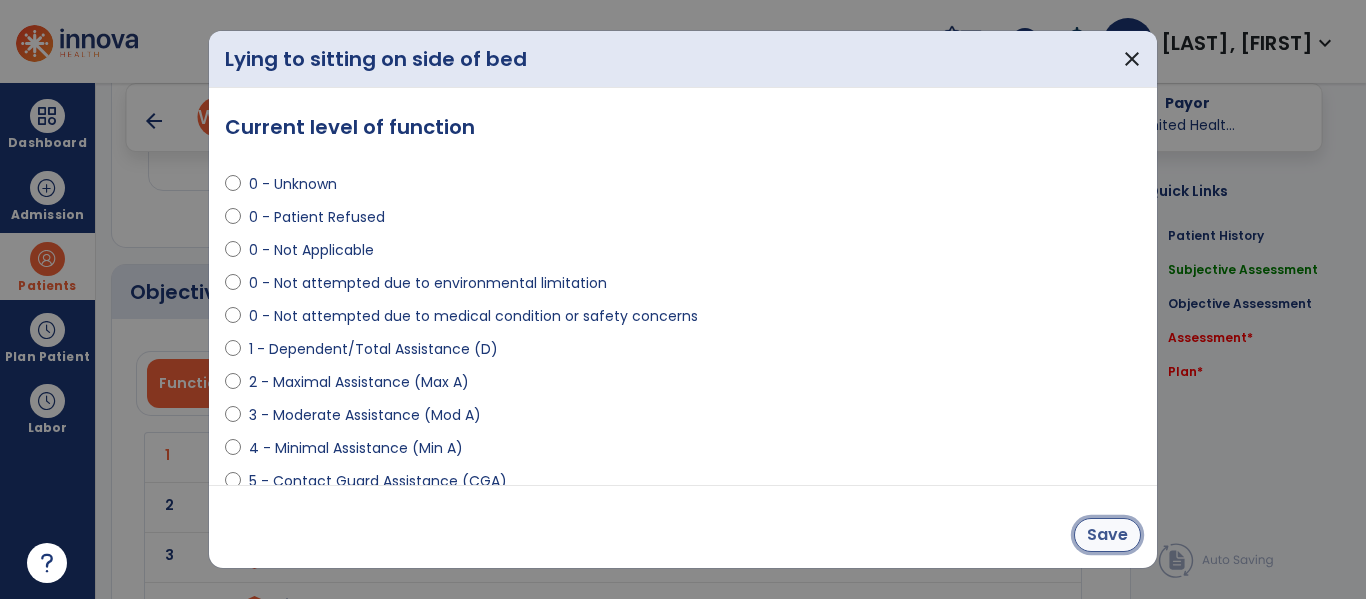 click on "Save" at bounding box center (1107, 535) 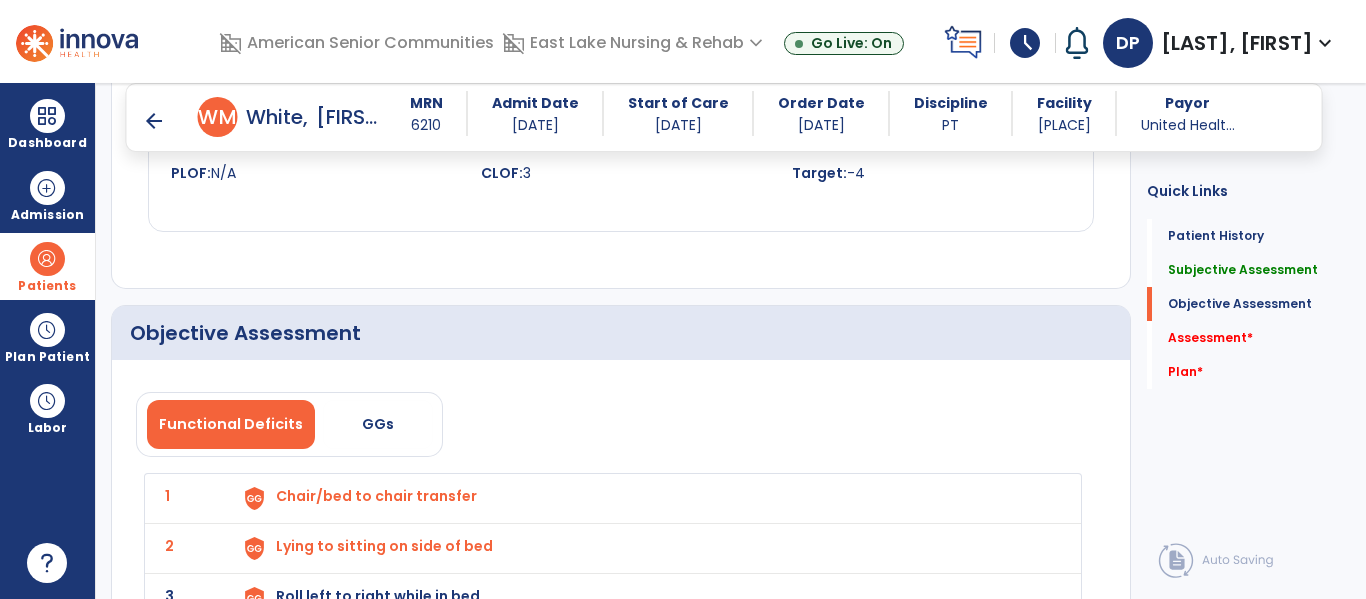scroll, scrollTop: 1777, scrollLeft: 0, axis: vertical 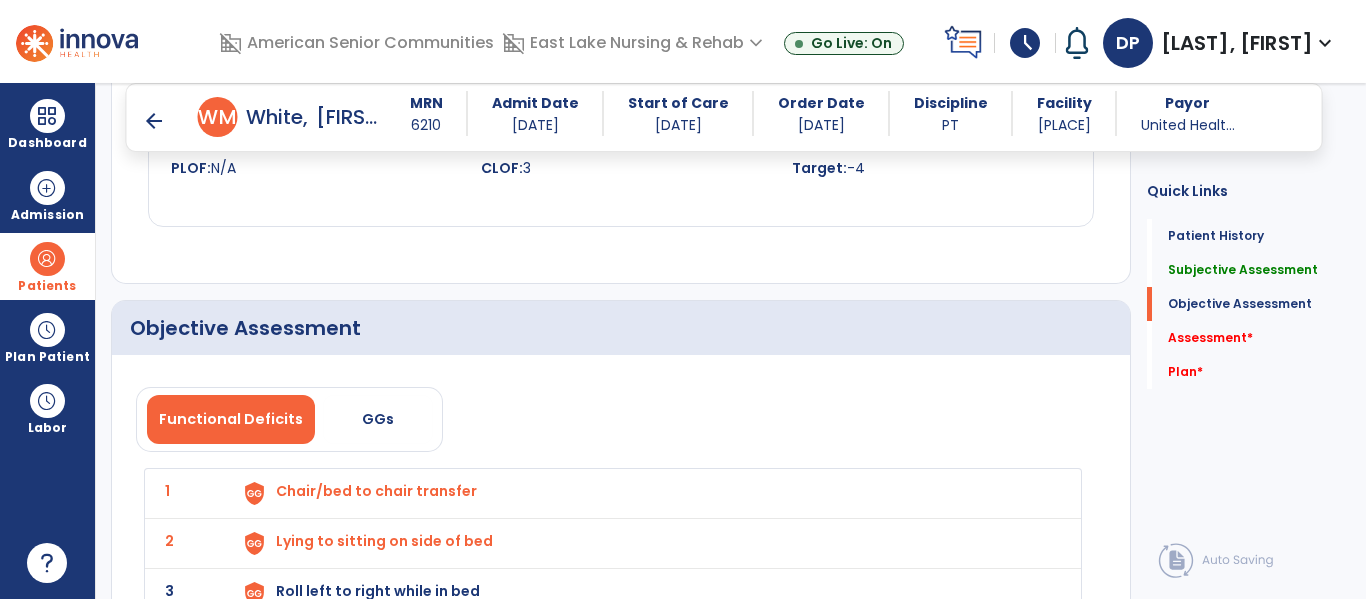 click on "Lying to sitting on side of bed" at bounding box center [646, 493] 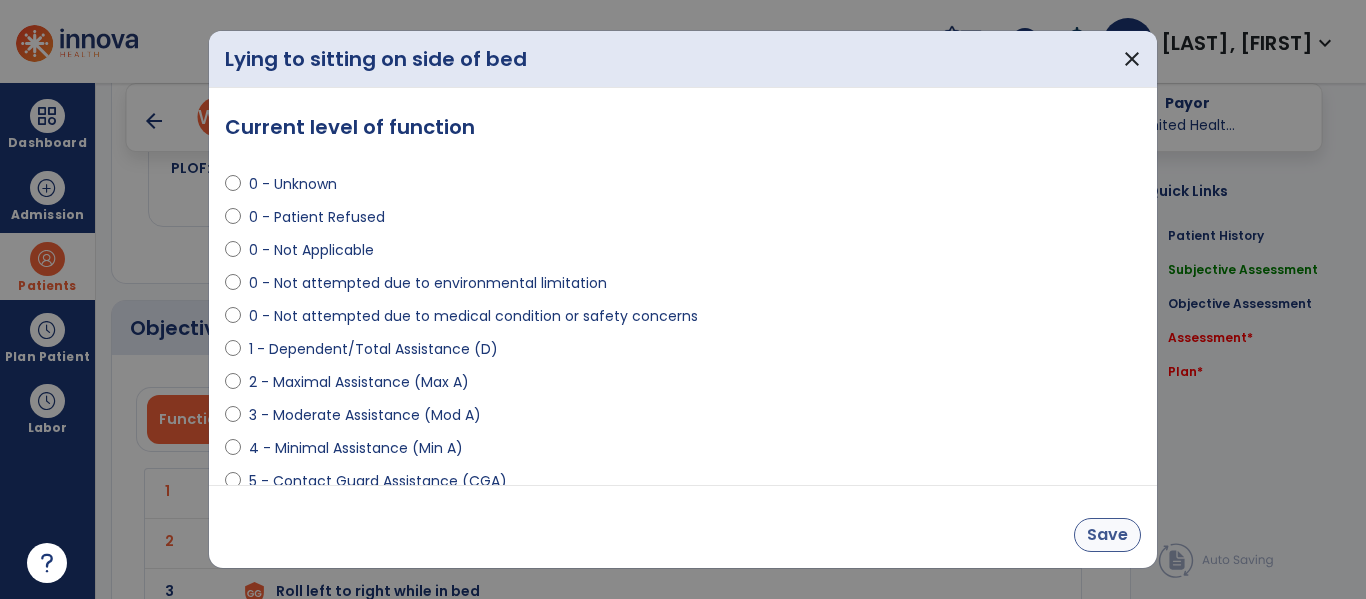 click on "Save" at bounding box center [1107, 535] 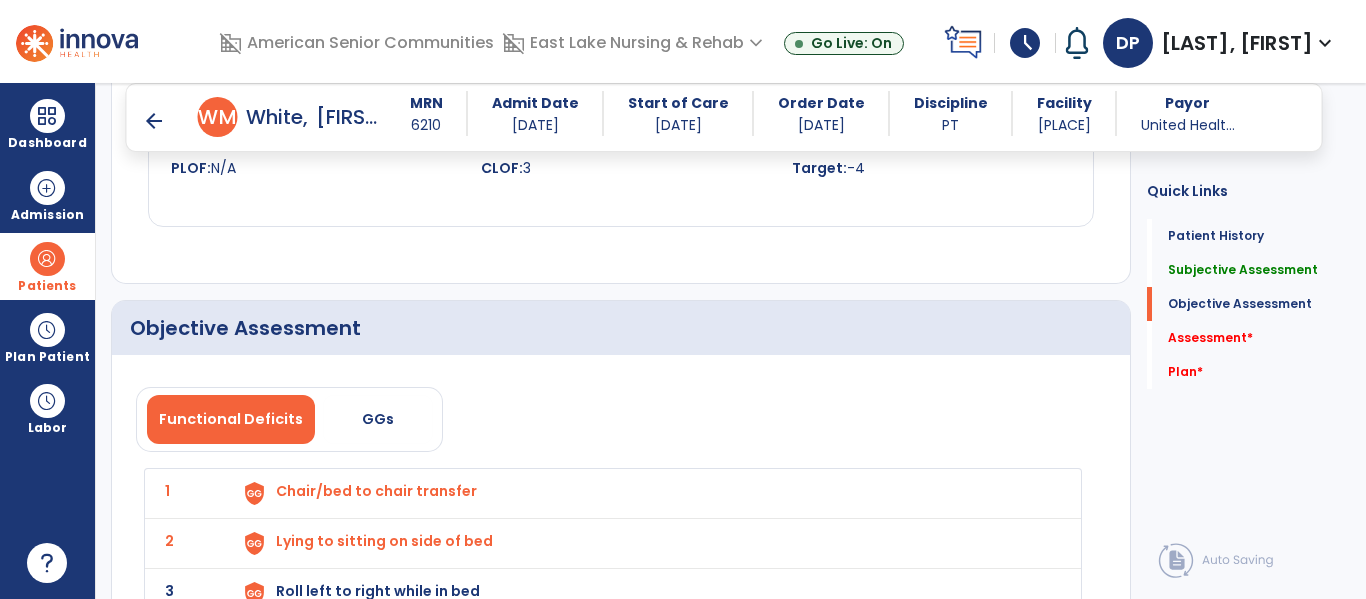 click on "Roll left to right while in bed" at bounding box center (646, 493) 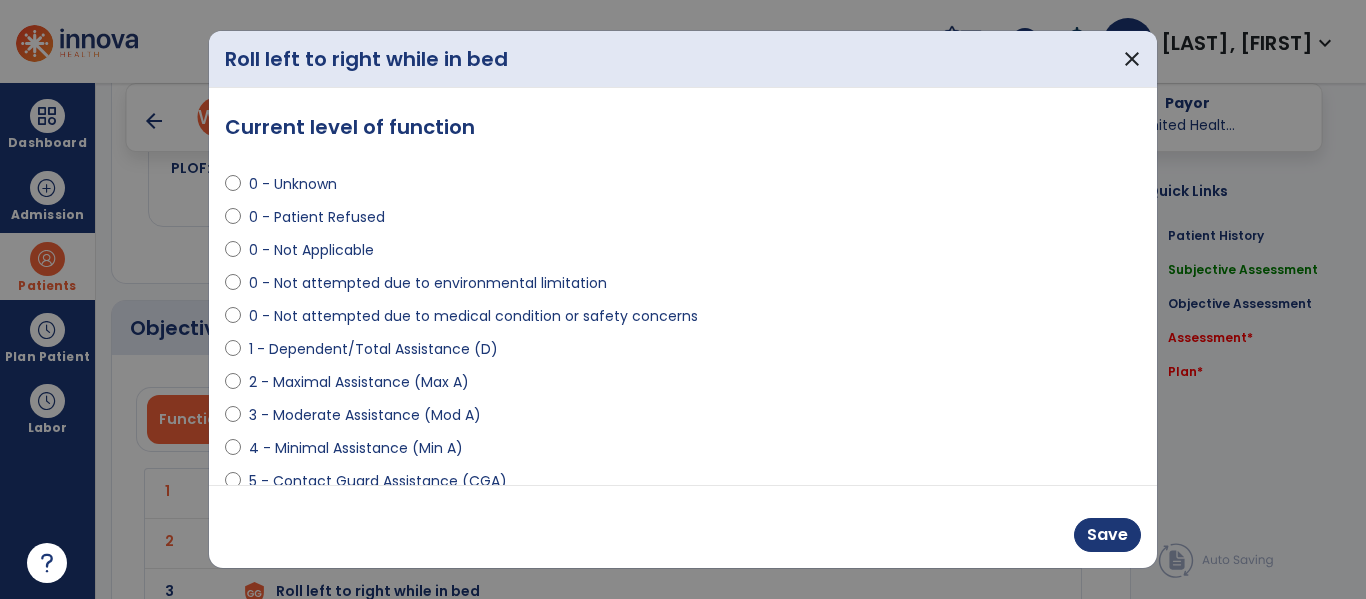 select on "**********" 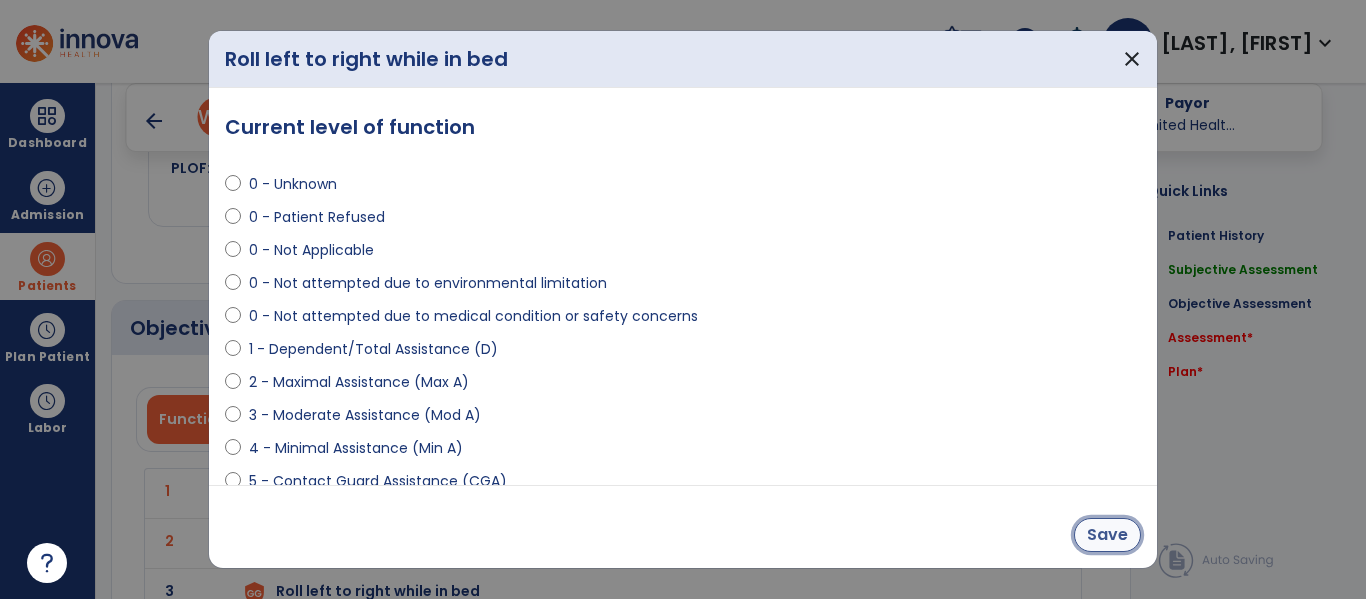 click on "Save" at bounding box center [1107, 535] 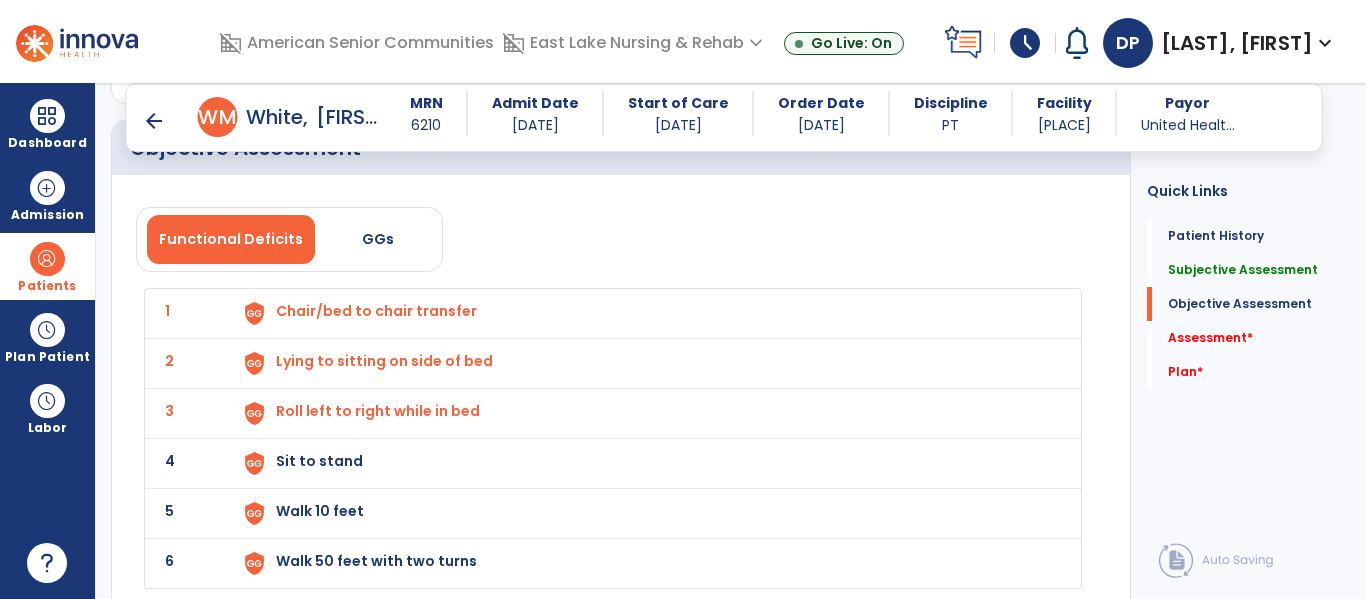 scroll, scrollTop: 1958, scrollLeft: 0, axis: vertical 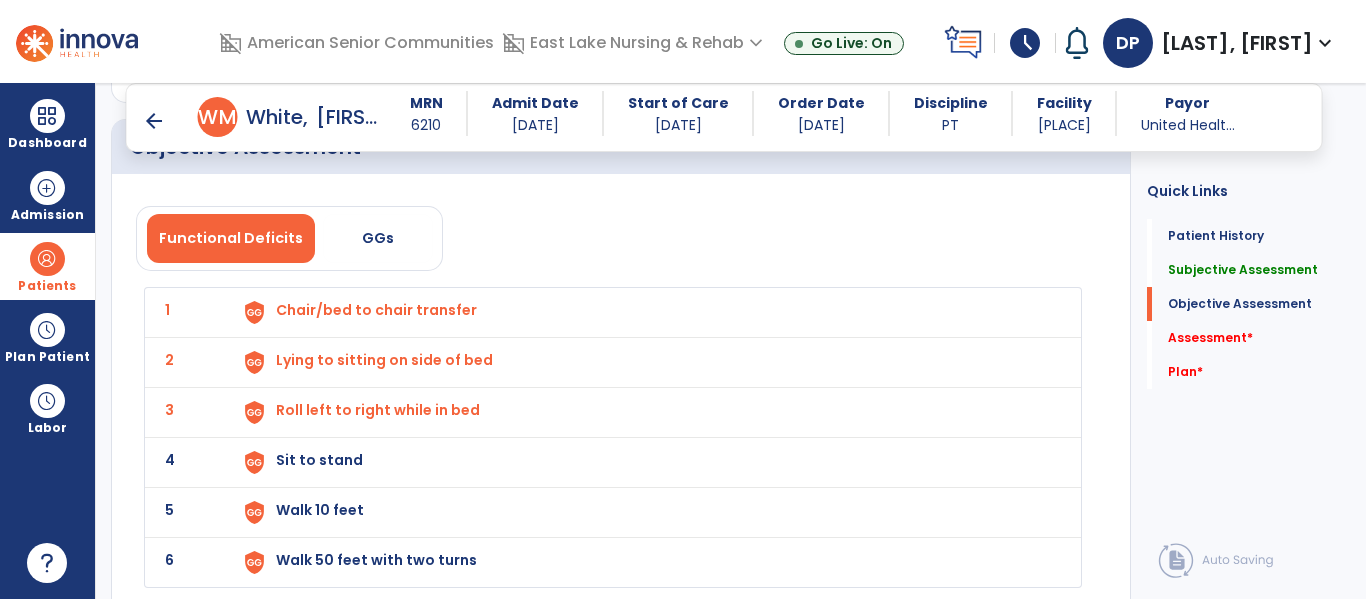 click on "Sit to stand" at bounding box center [646, 312] 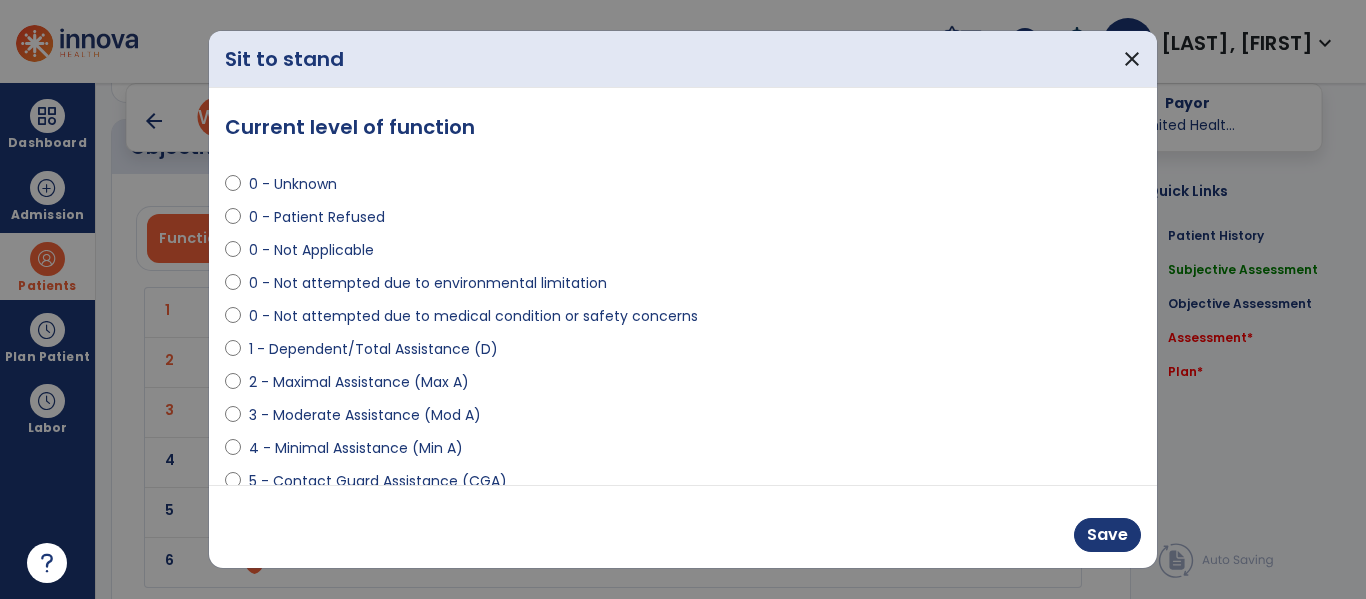 select on "**********" 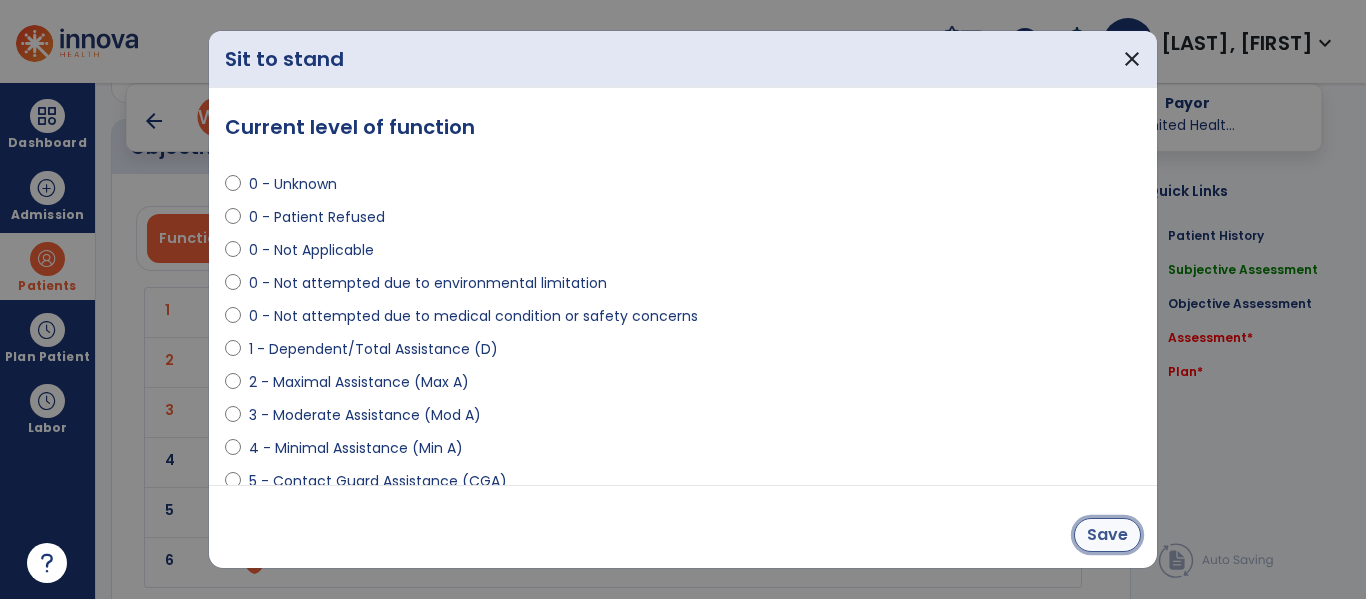click on "Save" at bounding box center [1107, 535] 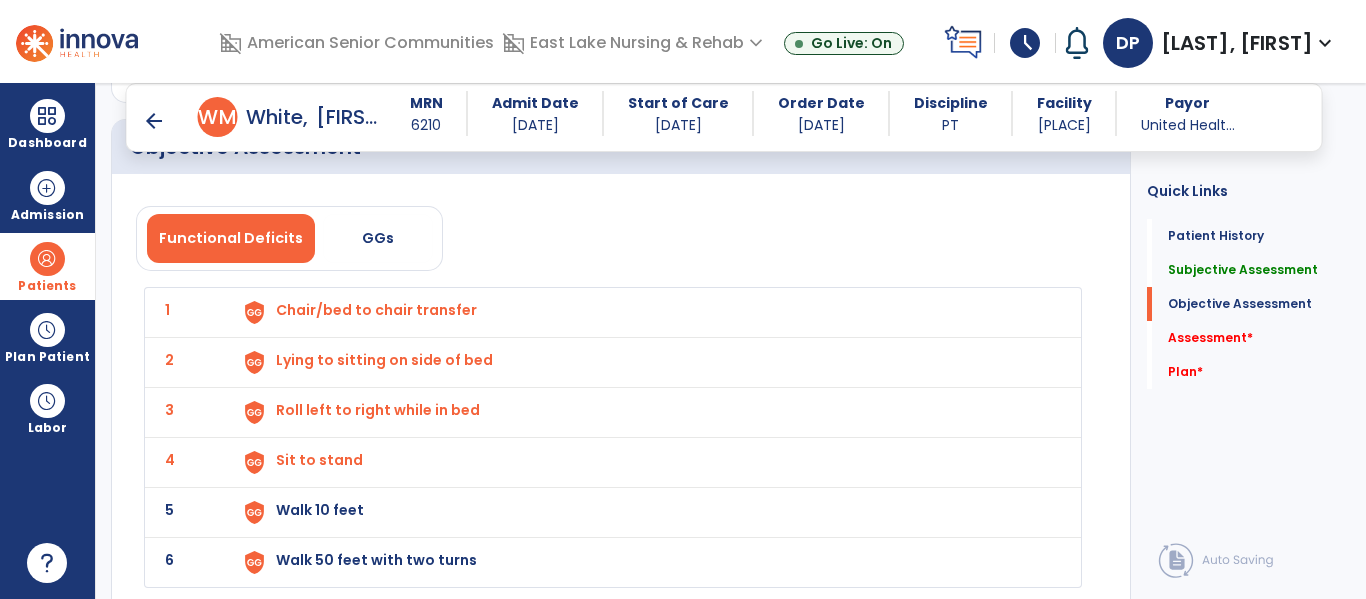 click on "Walk 10 feet" at bounding box center (646, 312) 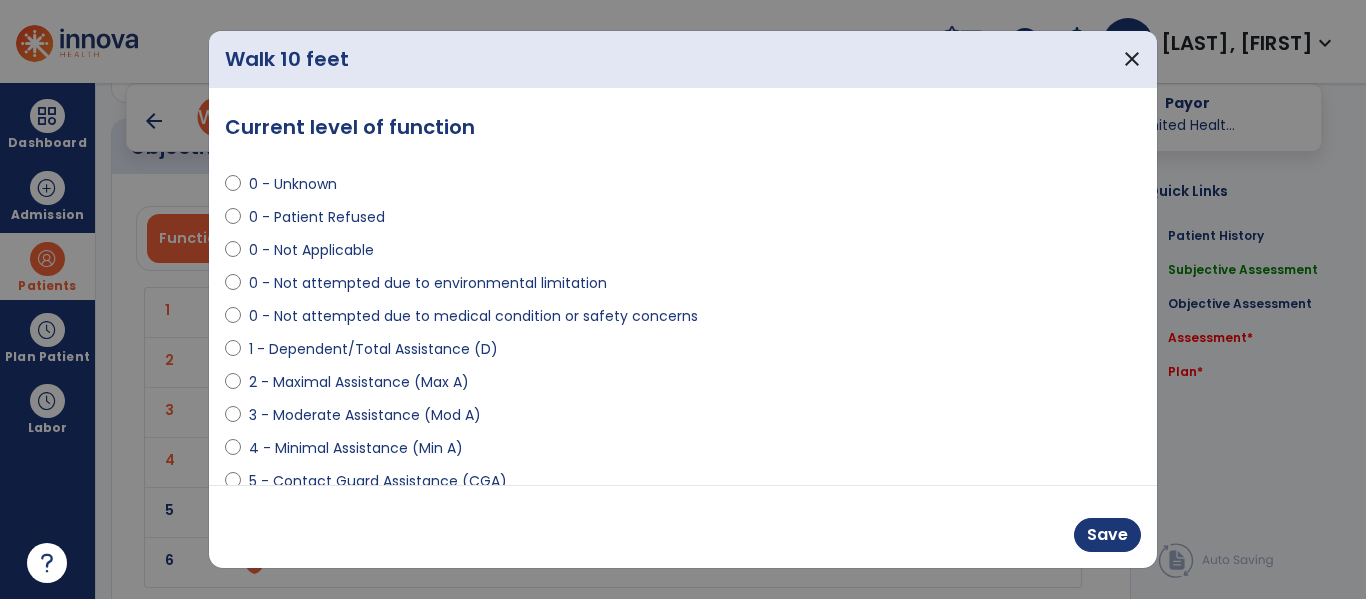 select on "**********" 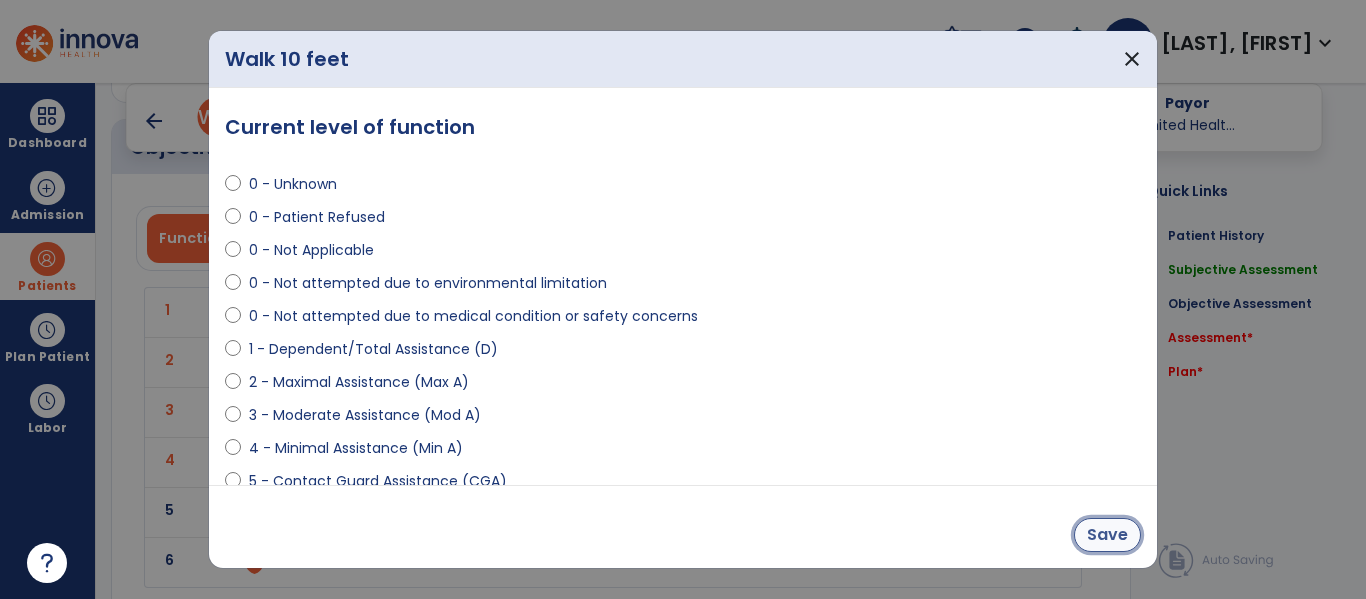 click on "Save" at bounding box center [1107, 535] 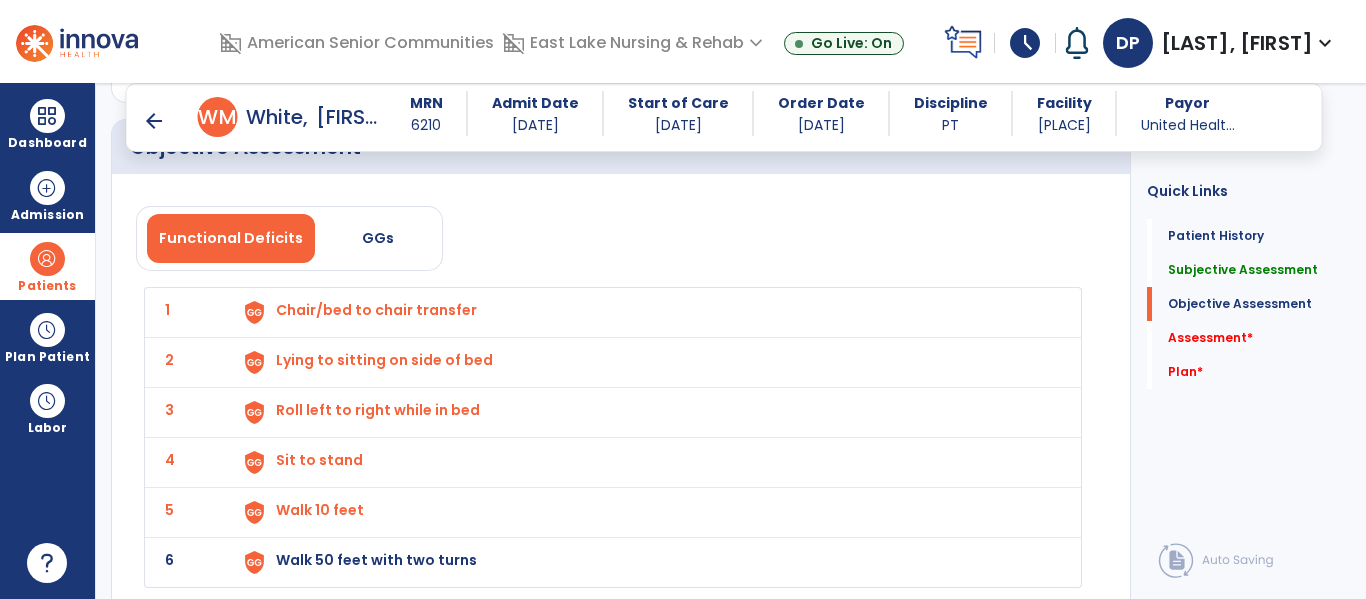 click on "Walk 50 feet with two turns" at bounding box center (646, 312) 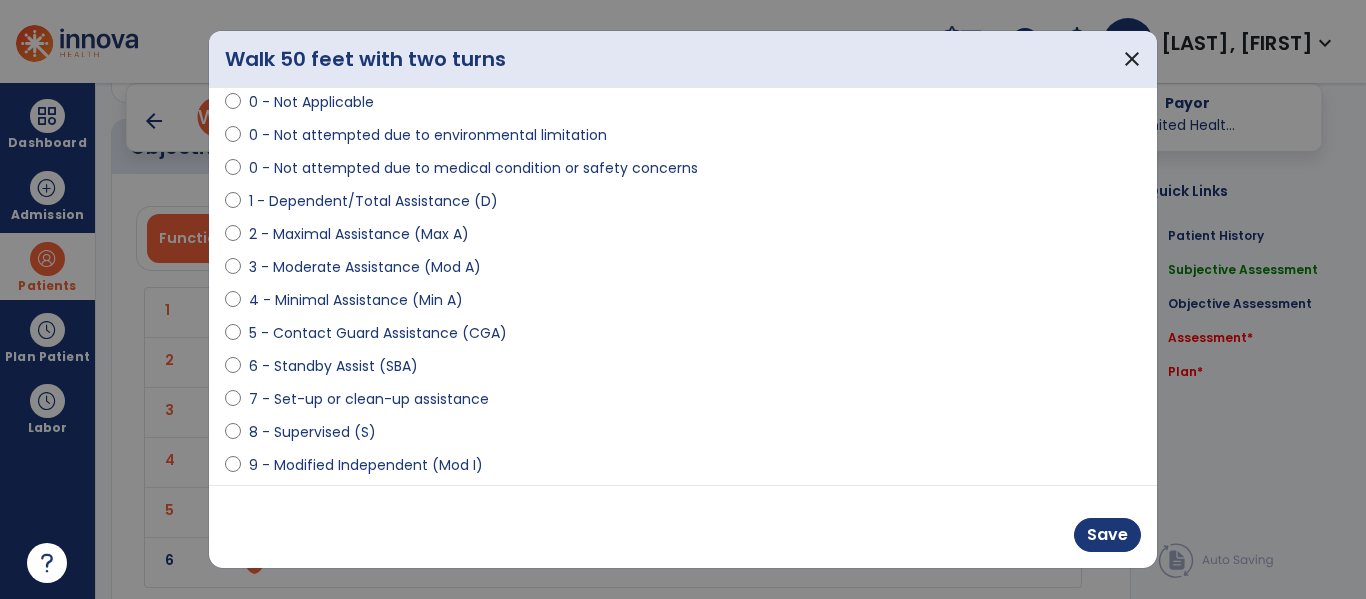 scroll, scrollTop: 22, scrollLeft: 0, axis: vertical 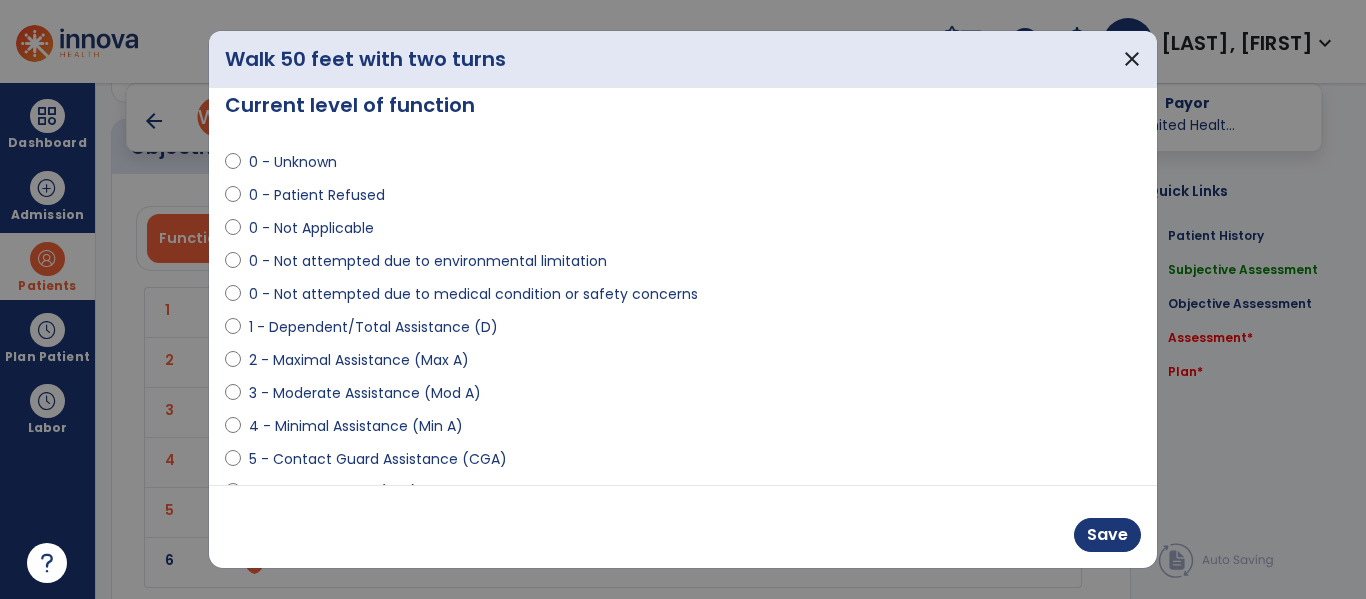select on "**********" 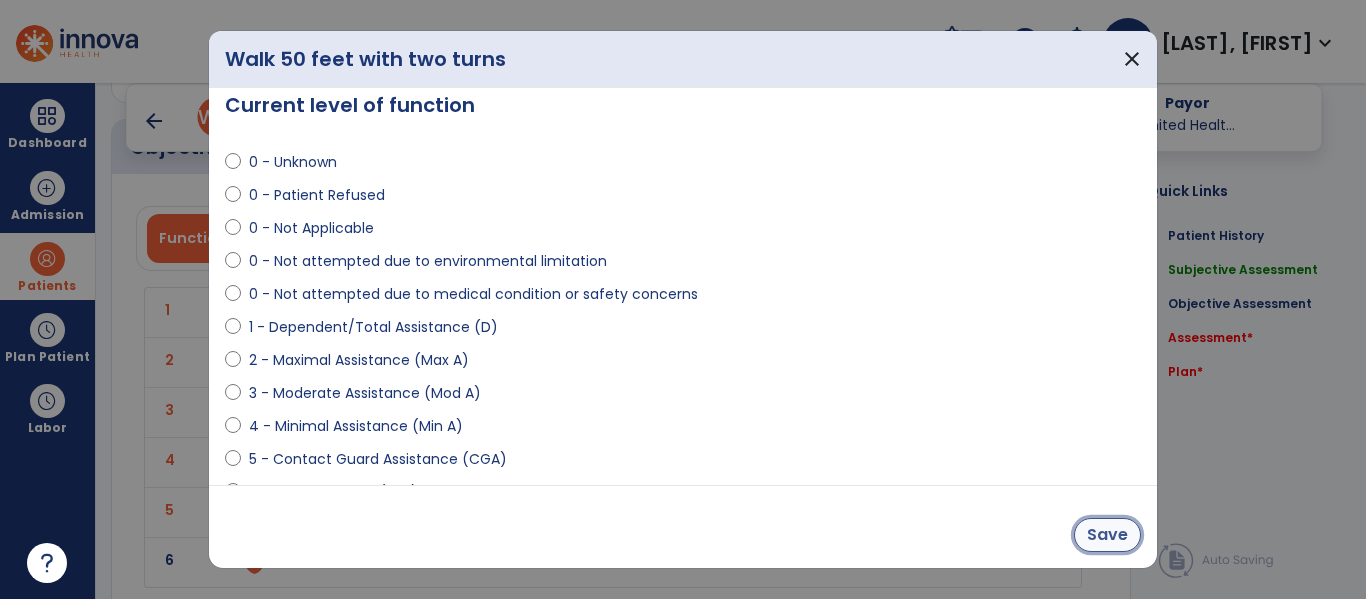 click on "Save" at bounding box center [1107, 535] 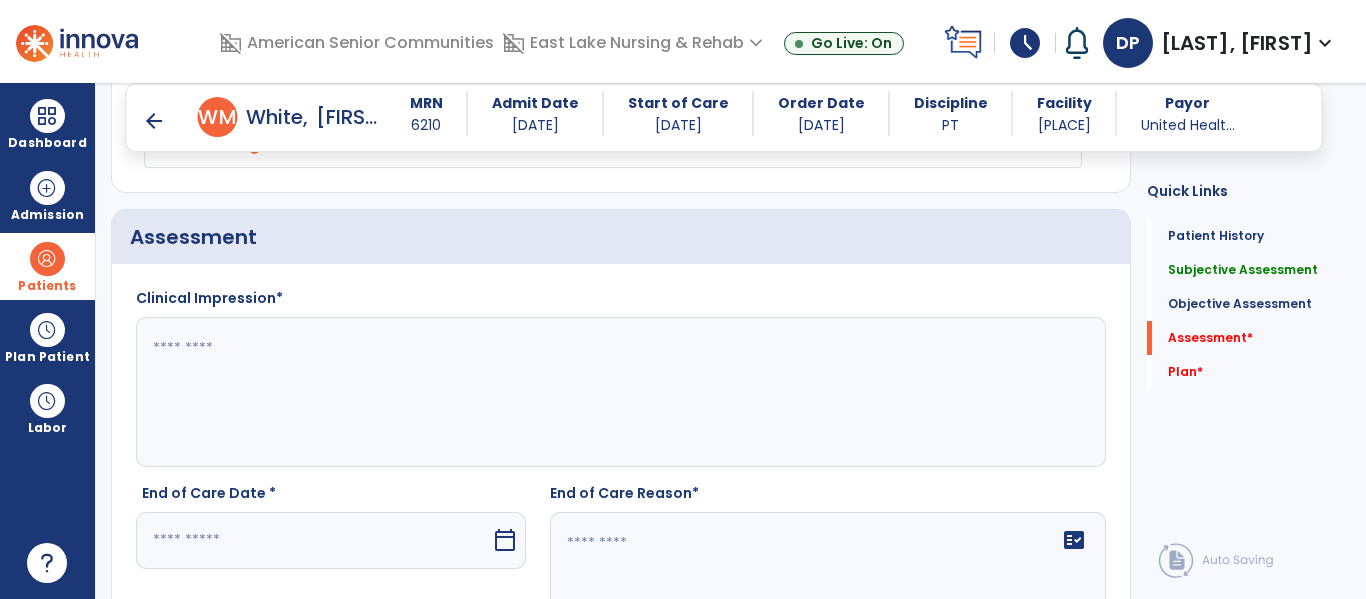 scroll, scrollTop: 2392, scrollLeft: 0, axis: vertical 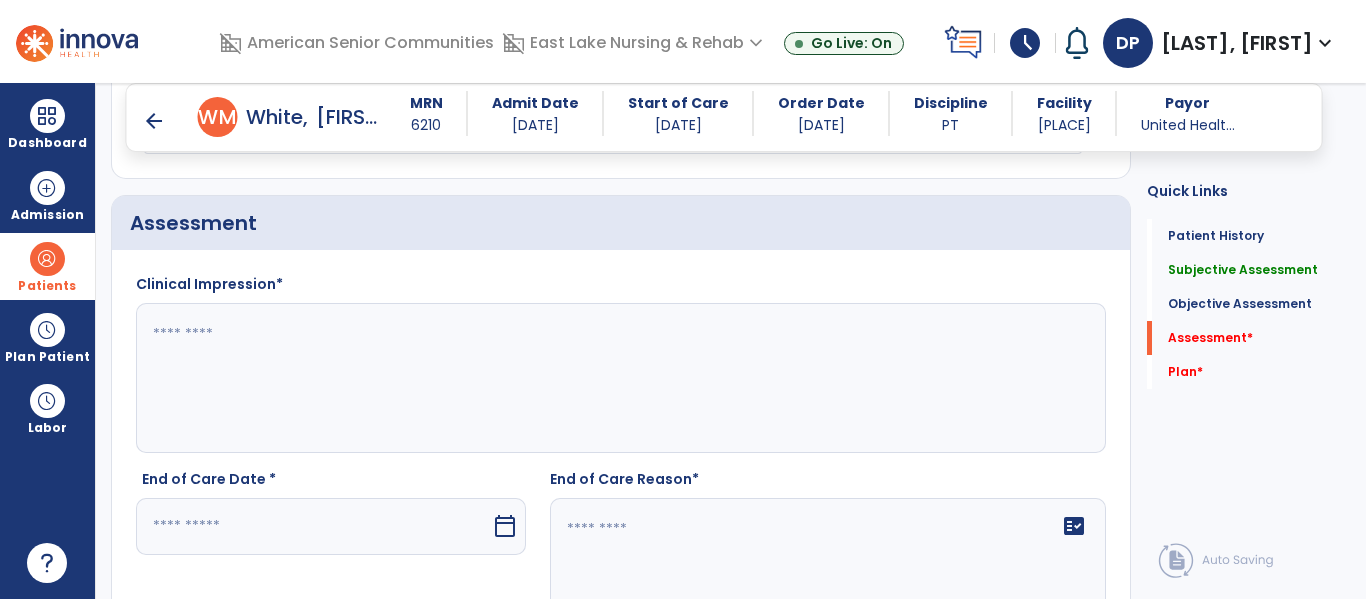 click 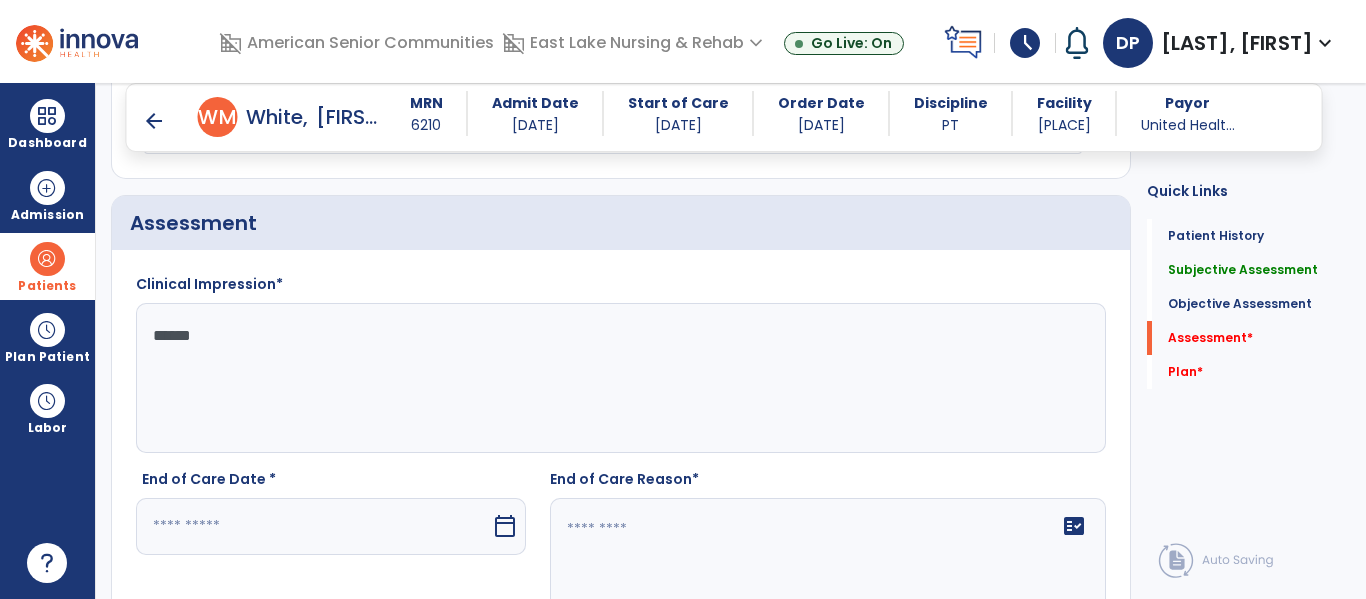 type on "*******" 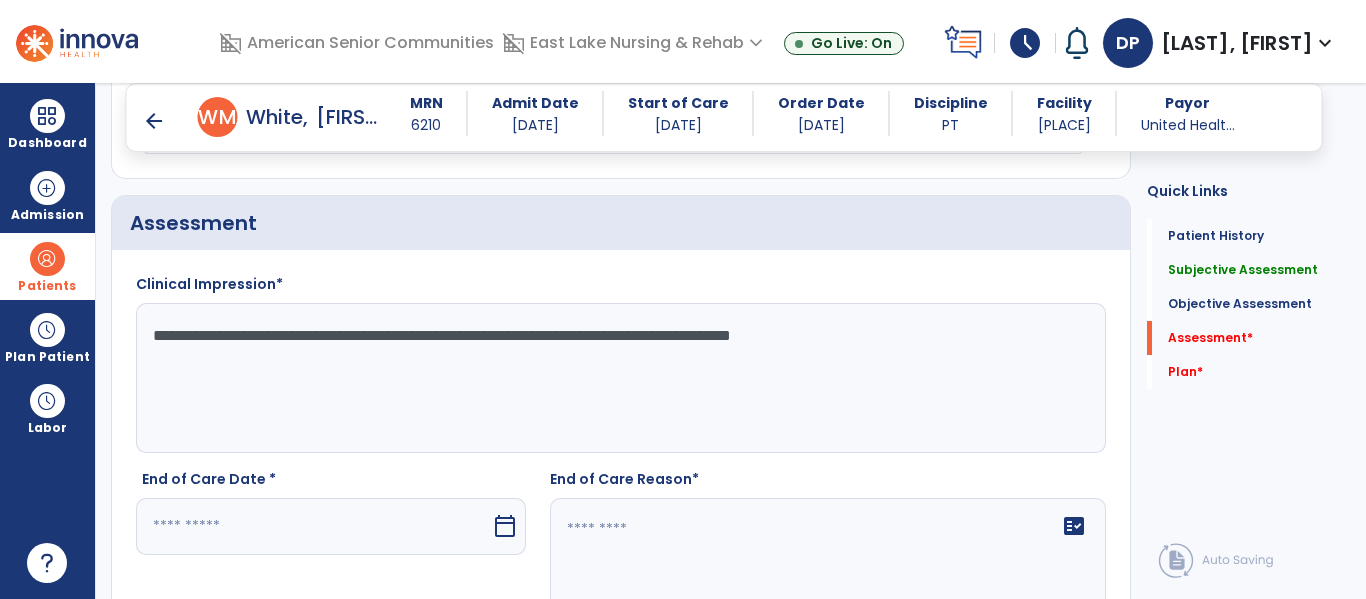 type on "**********" 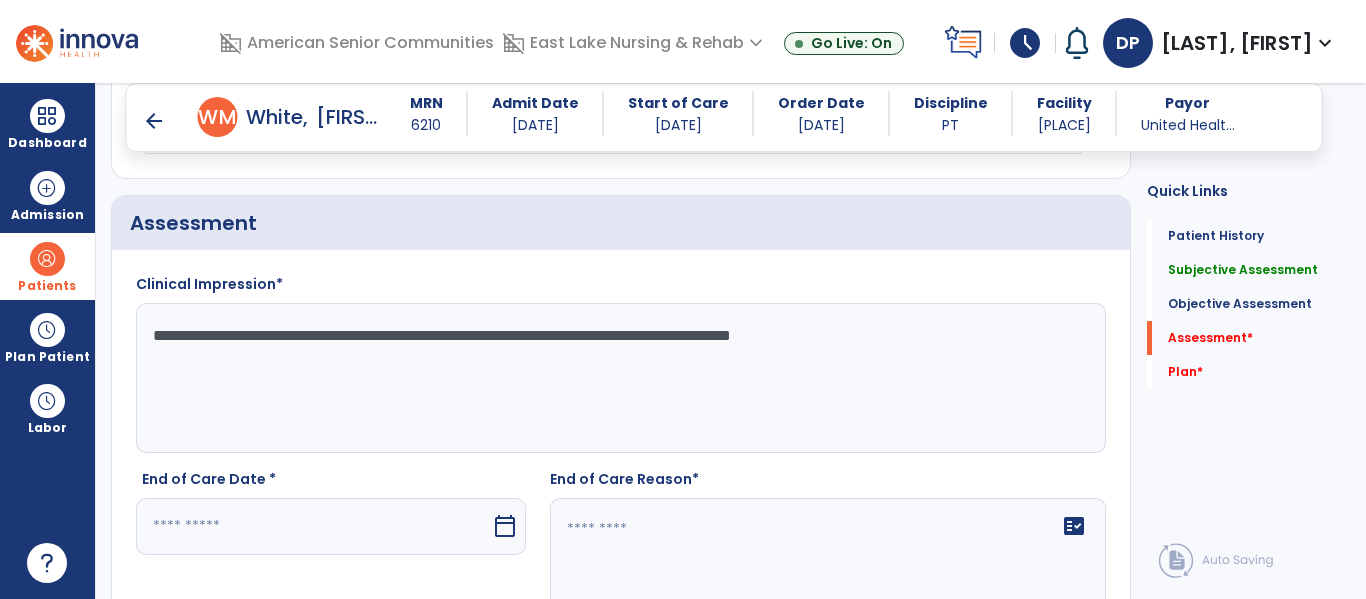 click on "calendar_today" at bounding box center [505, 526] 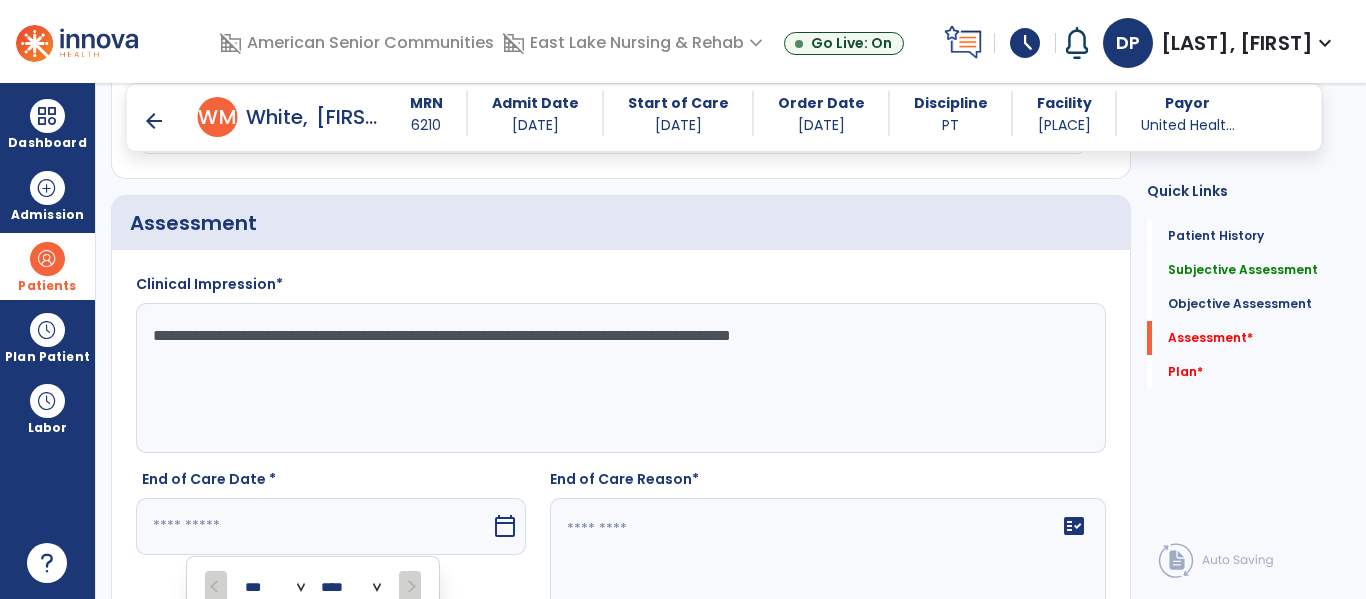 scroll, scrollTop: 2755, scrollLeft: 0, axis: vertical 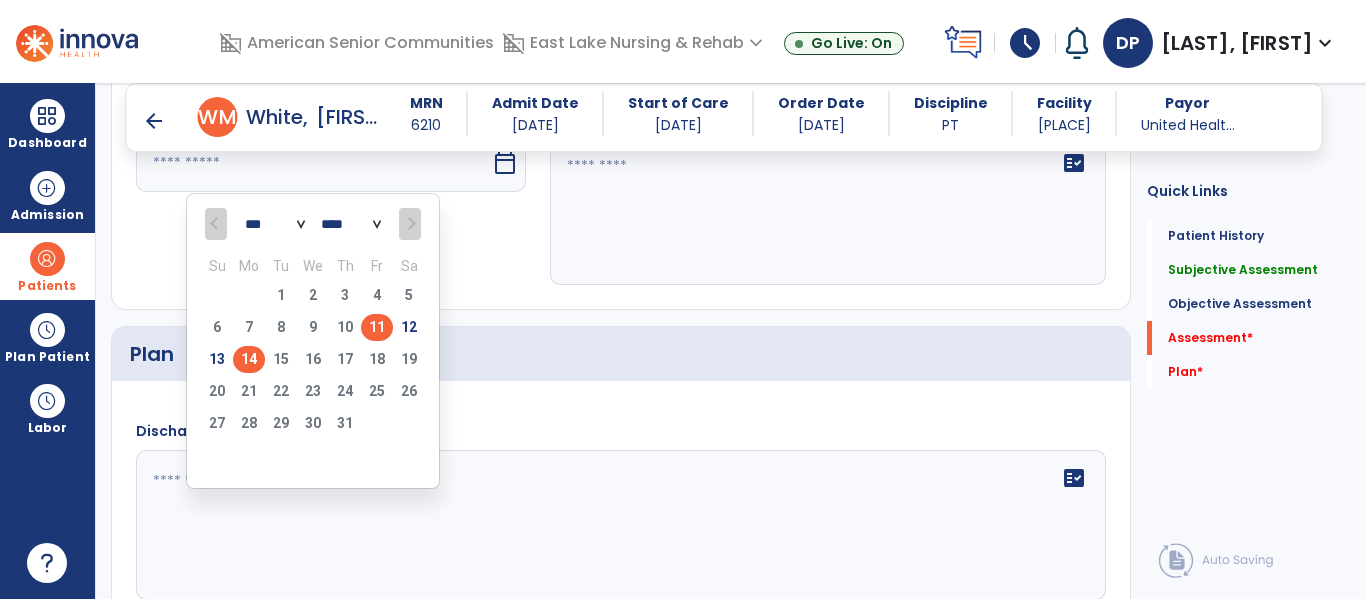 click on "11" at bounding box center (377, 327) 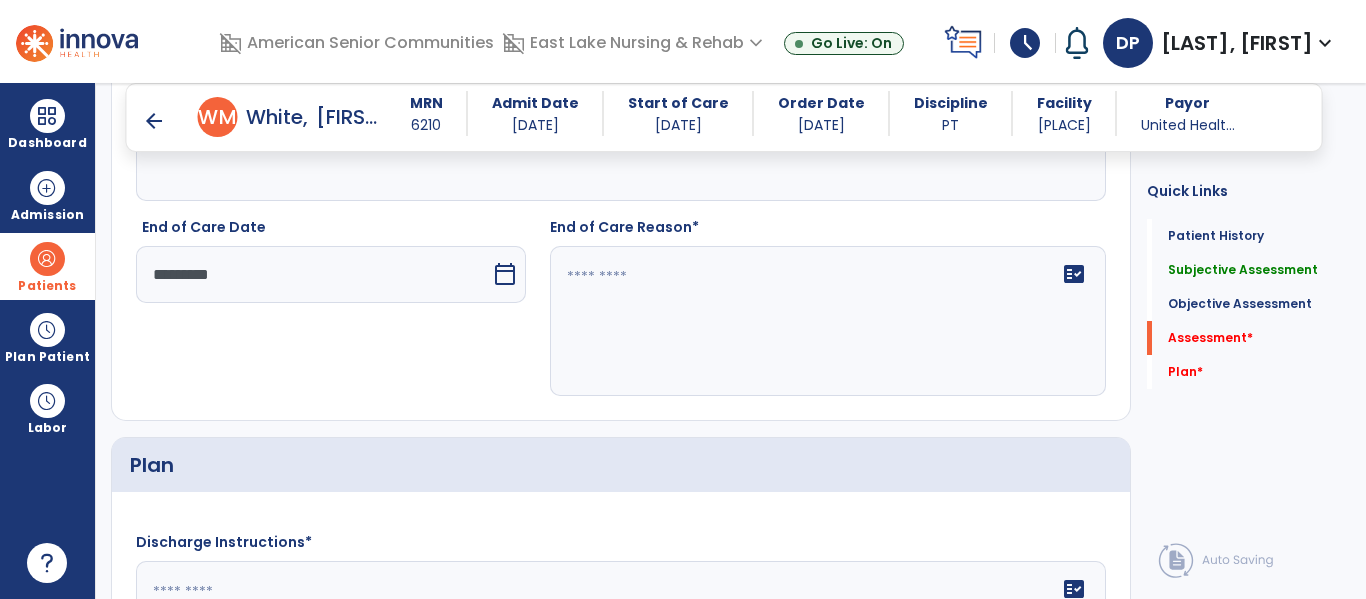 scroll, scrollTop: 2565, scrollLeft: 0, axis: vertical 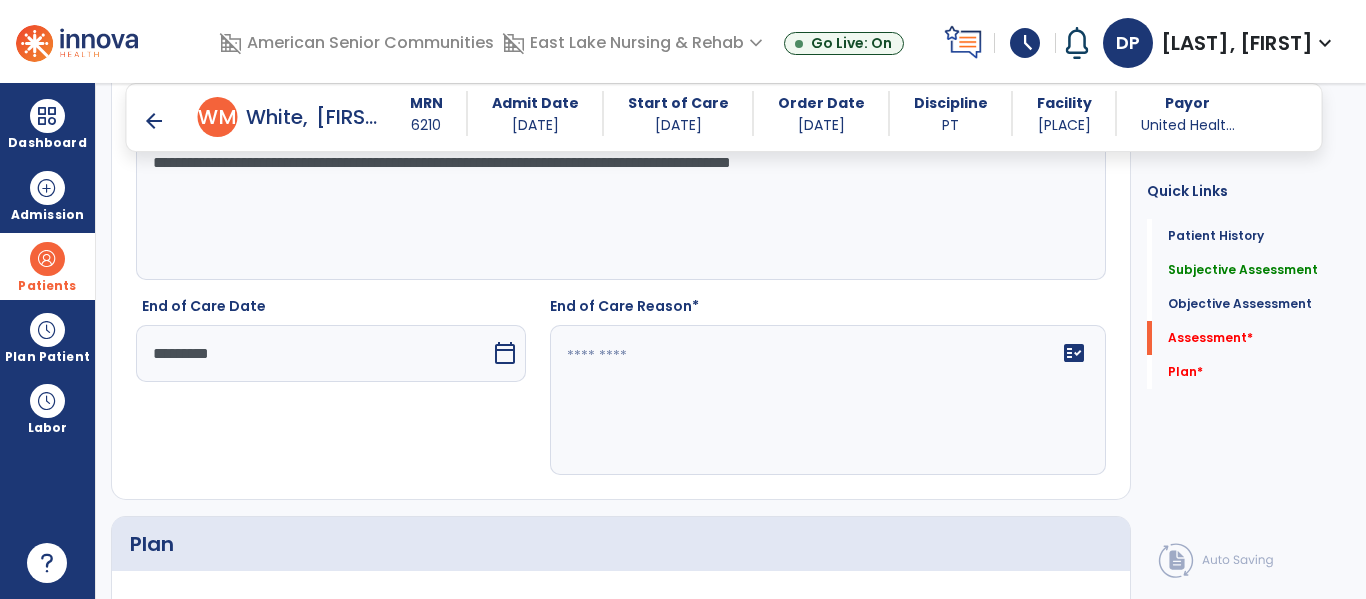 click on "fact_check" 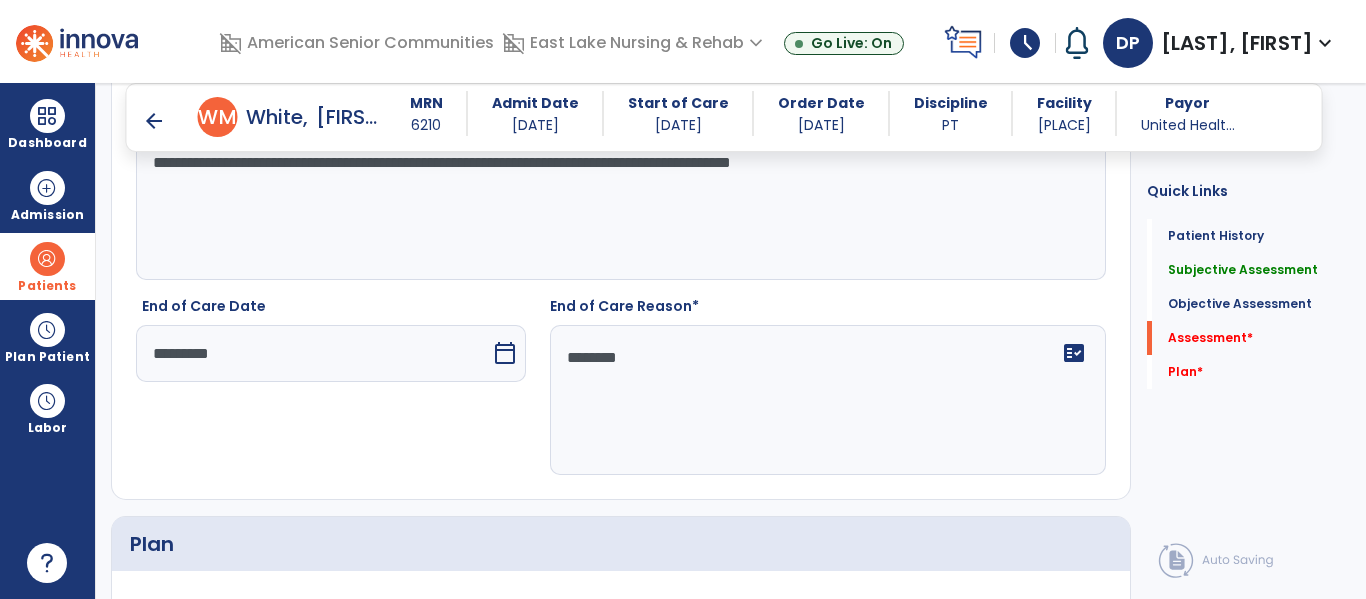 type on "*********" 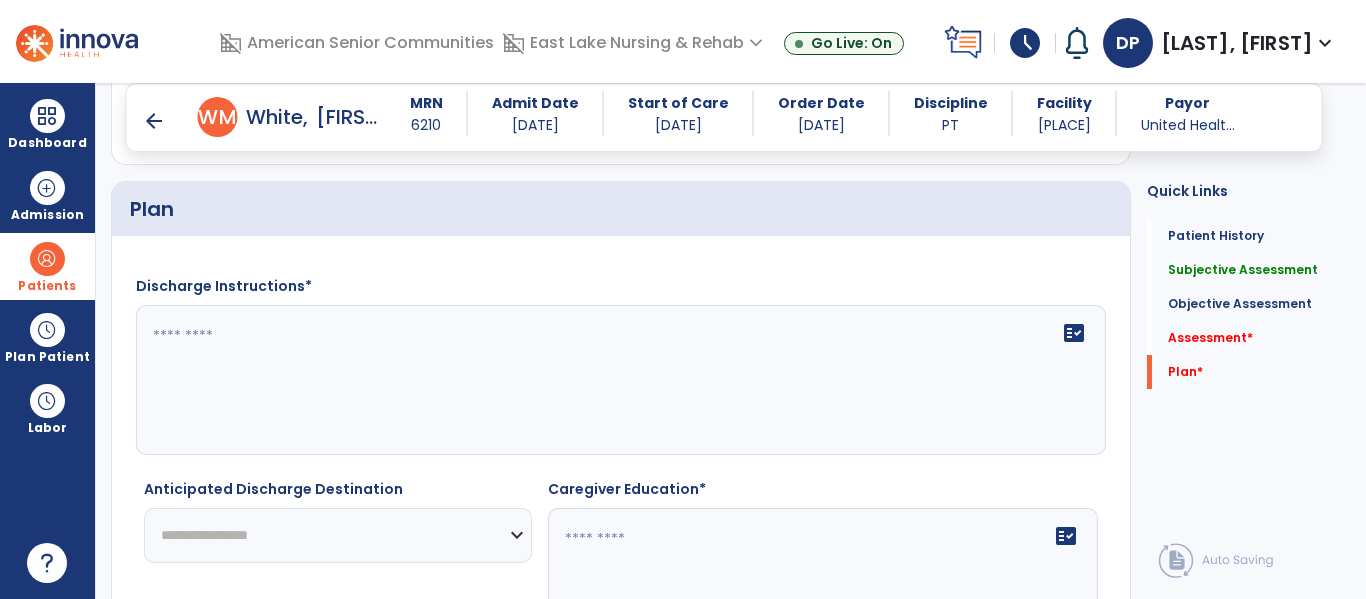 type on "**********" 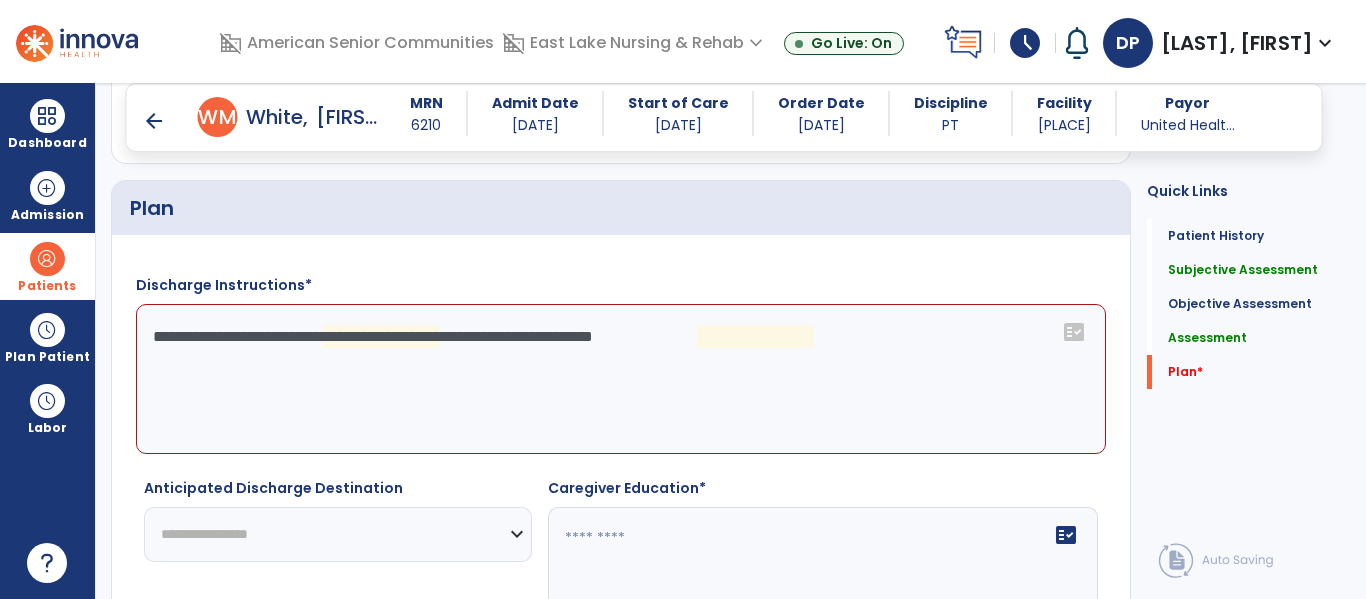 click on "**********" 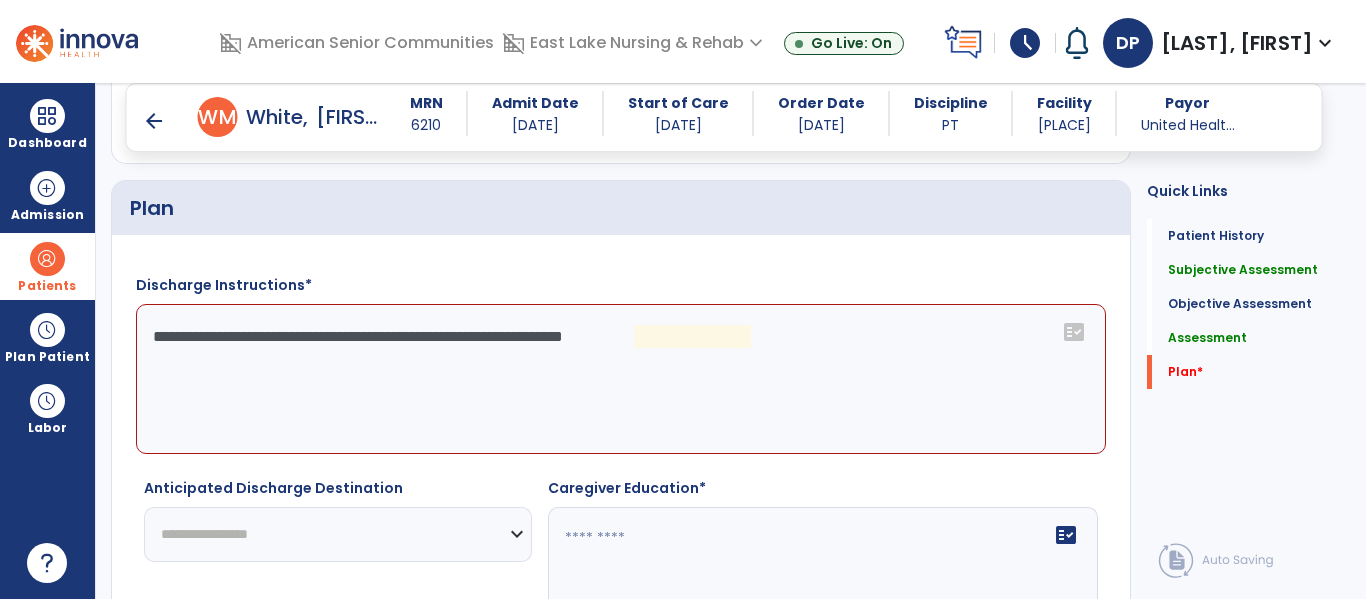 click on "**********" 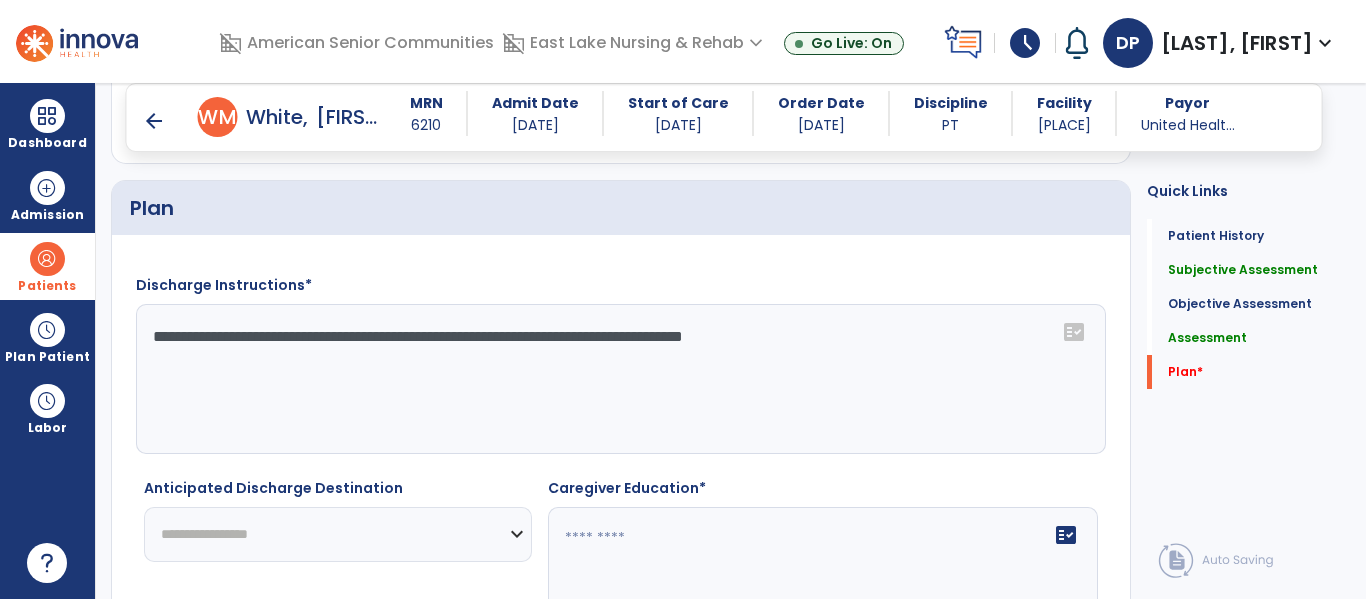 type on "**********" 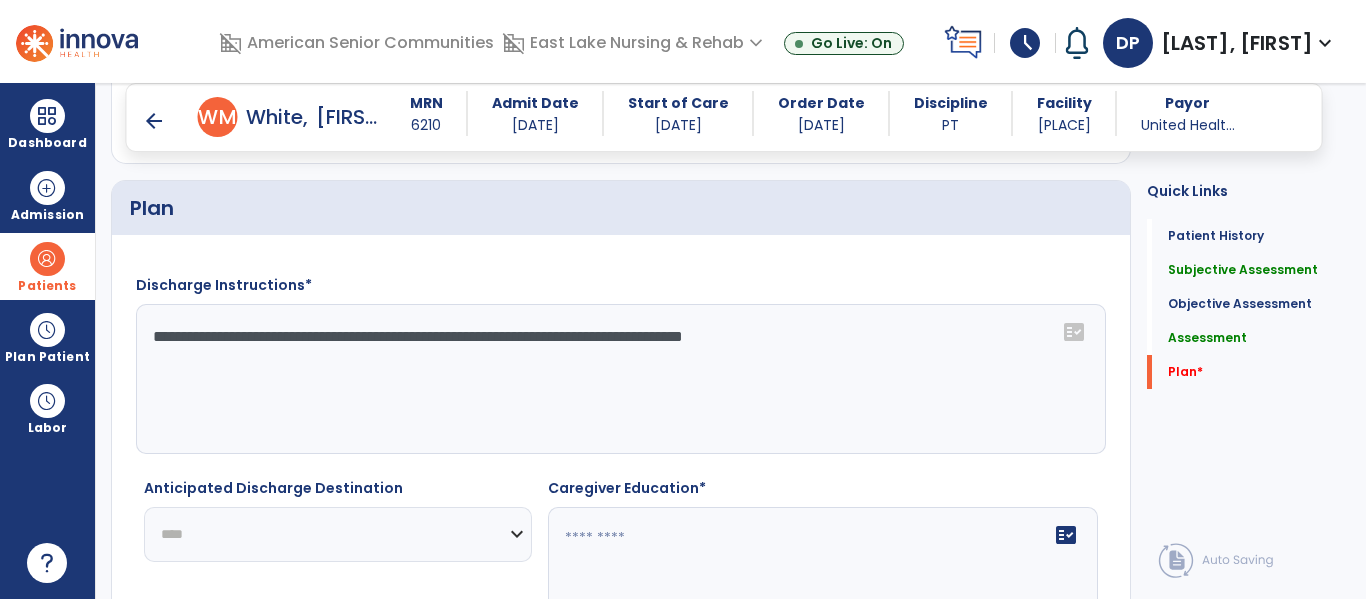 click on "**********" 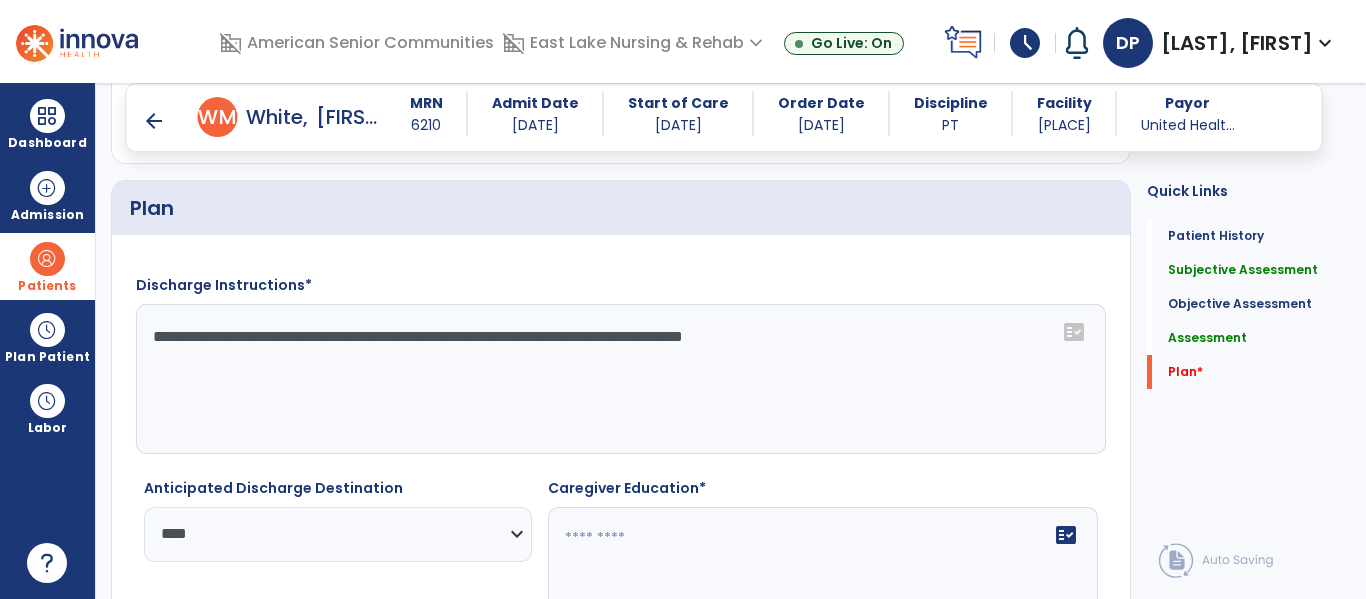 click 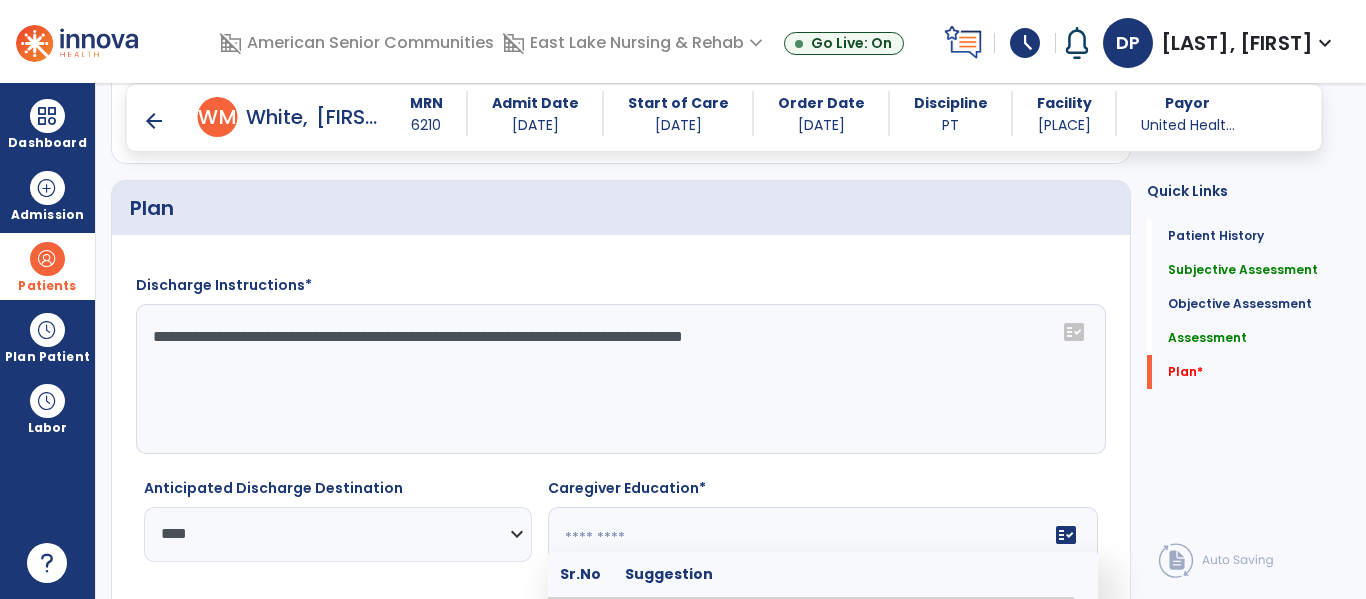 scroll, scrollTop: 3010, scrollLeft: 0, axis: vertical 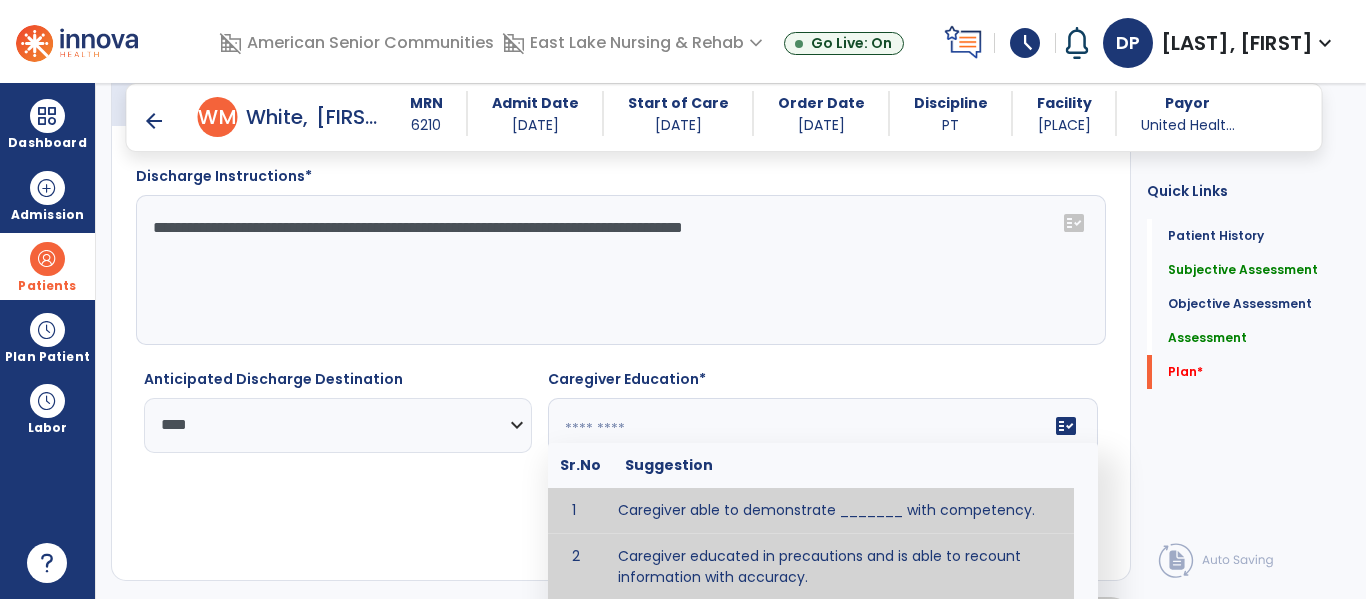 type on "**********" 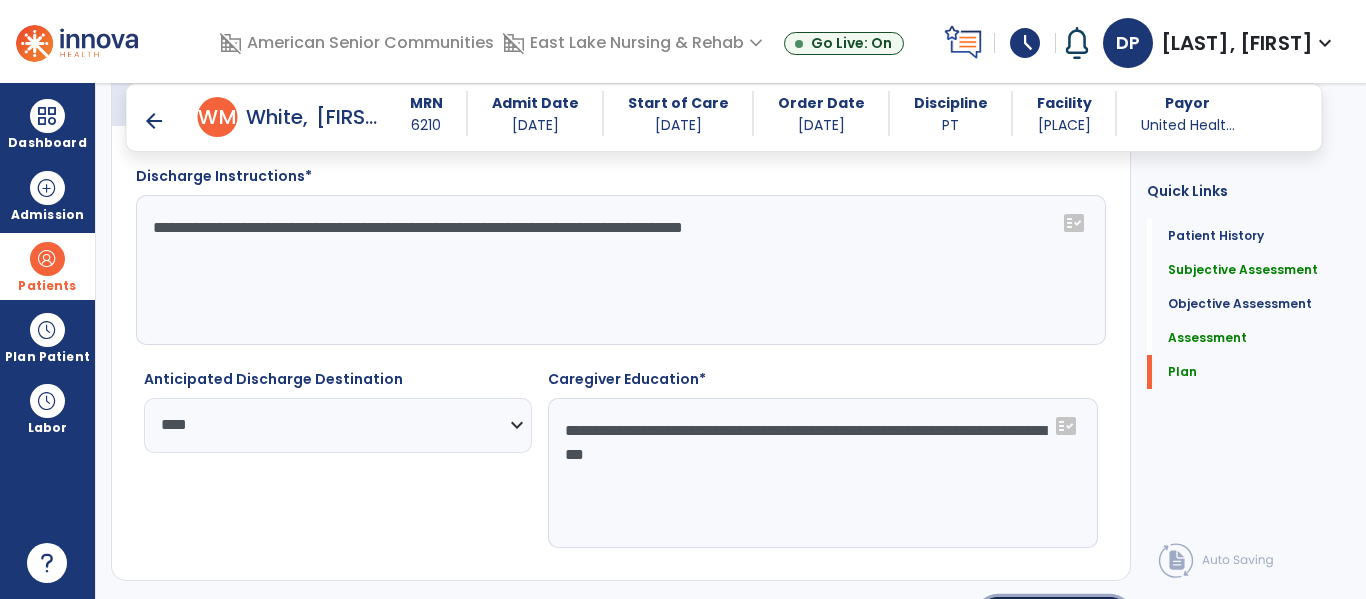 click on "chevron_right" 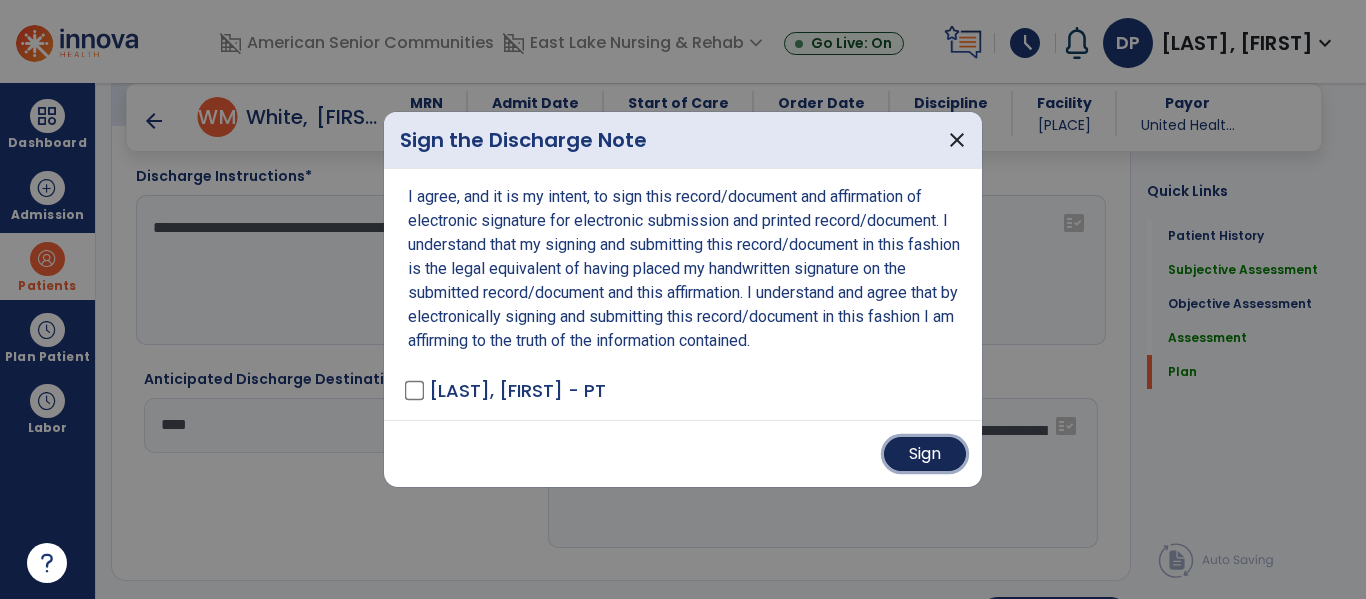click on "Sign" at bounding box center (925, 454) 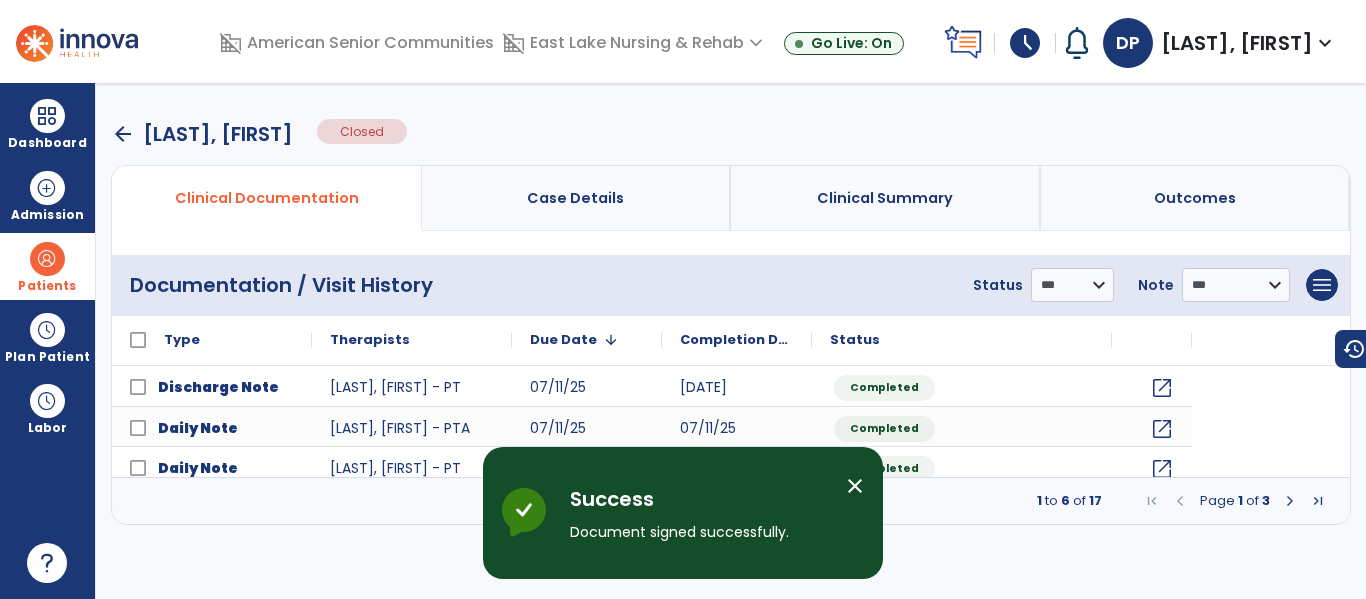 scroll, scrollTop: 0, scrollLeft: 0, axis: both 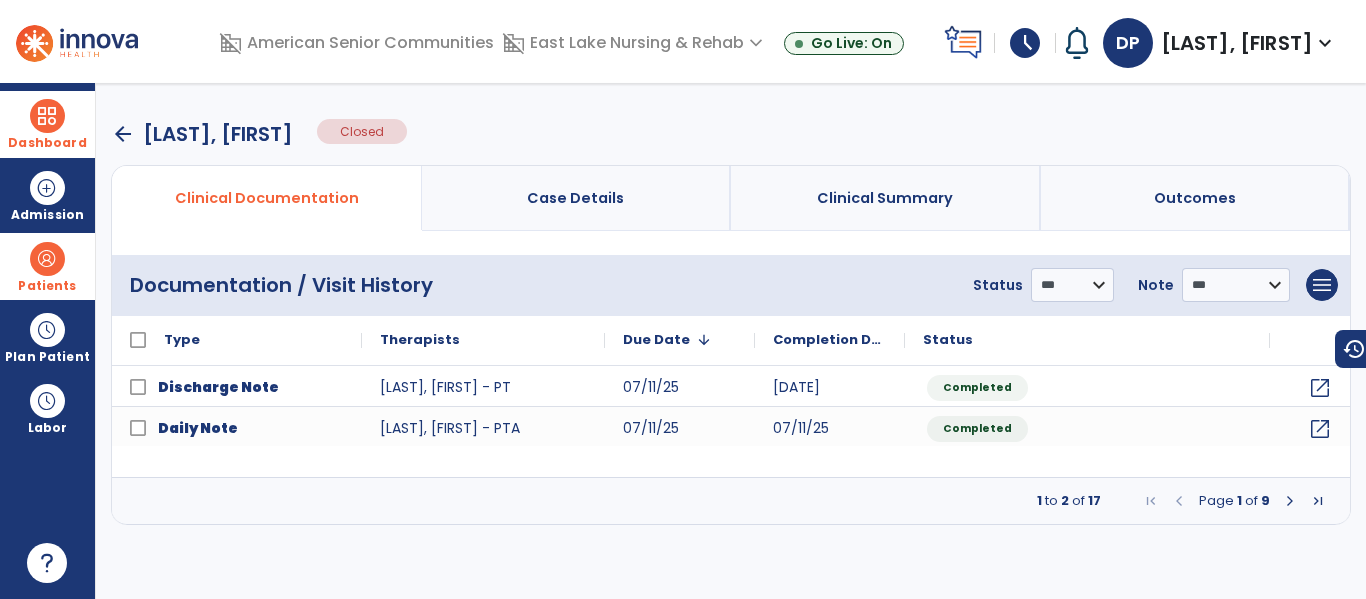 click at bounding box center [47, 116] 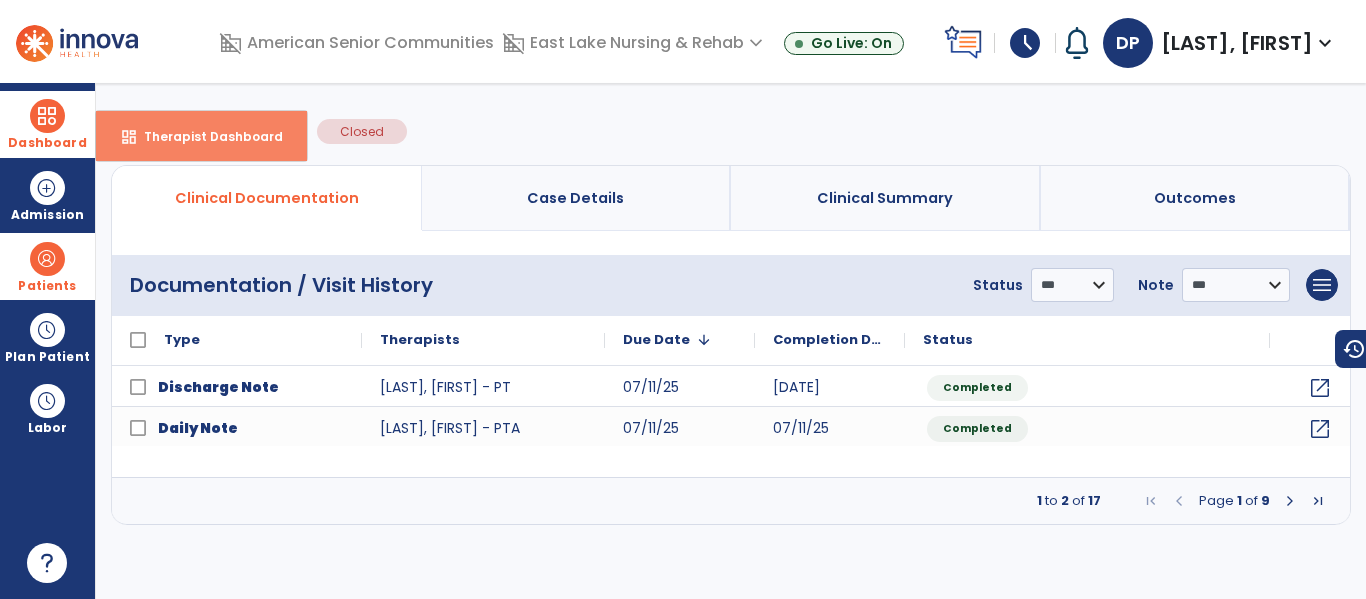 click on "Therapist Dashboard" at bounding box center (205, 136) 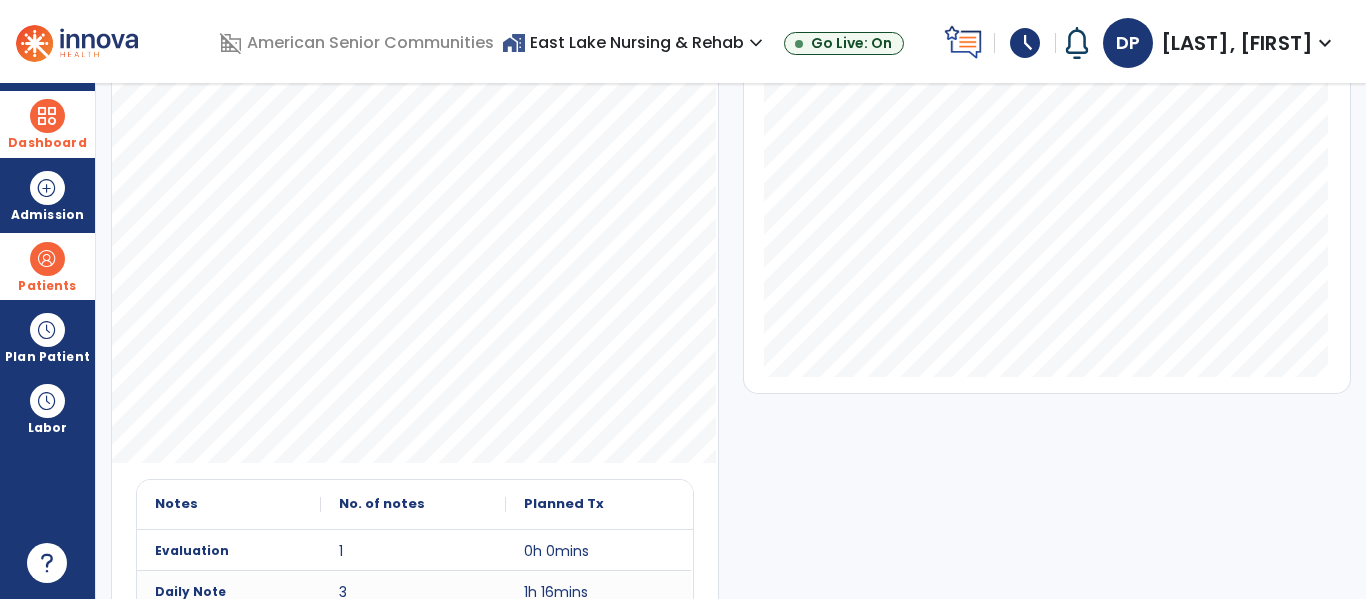 scroll, scrollTop: 0, scrollLeft: 0, axis: both 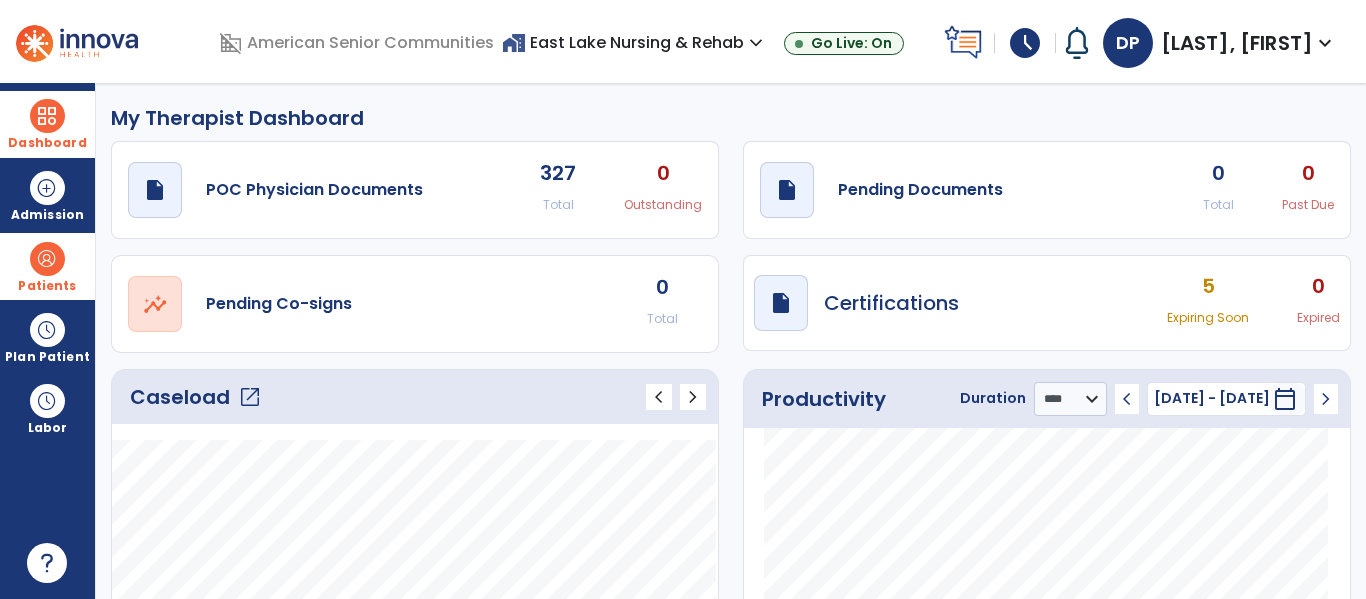 click on "[LAST], [FIRST]" at bounding box center (1237, 43) 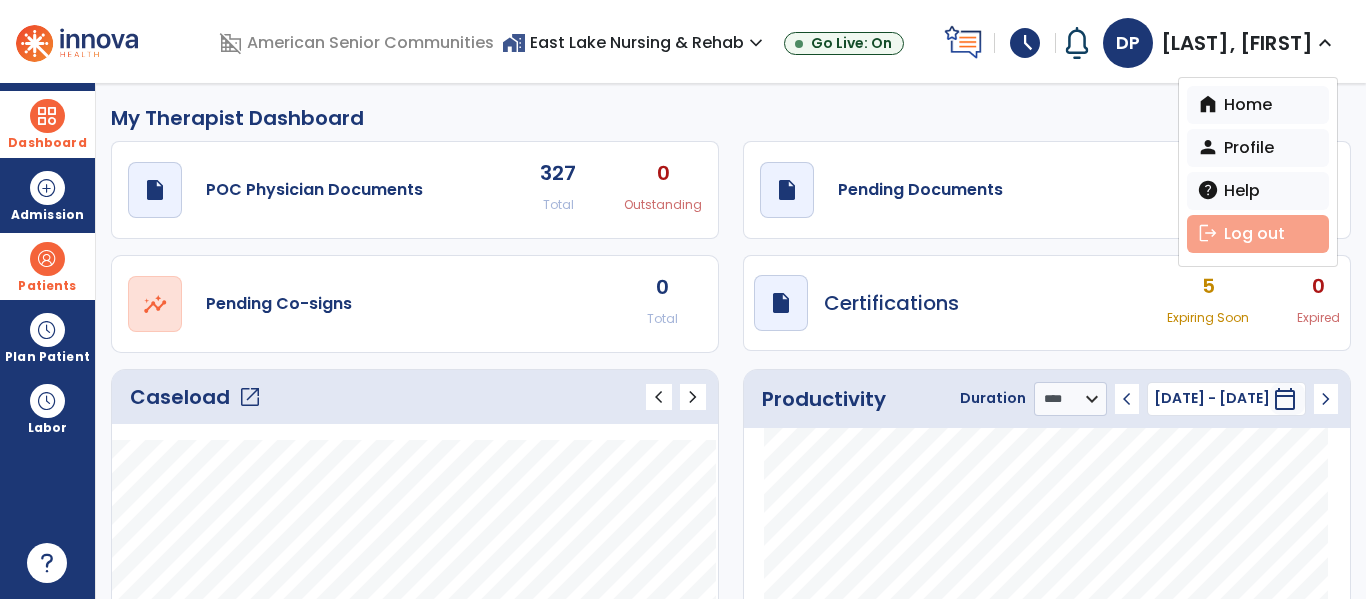 click on "logout   Log out" at bounding box center (1258, 234) 